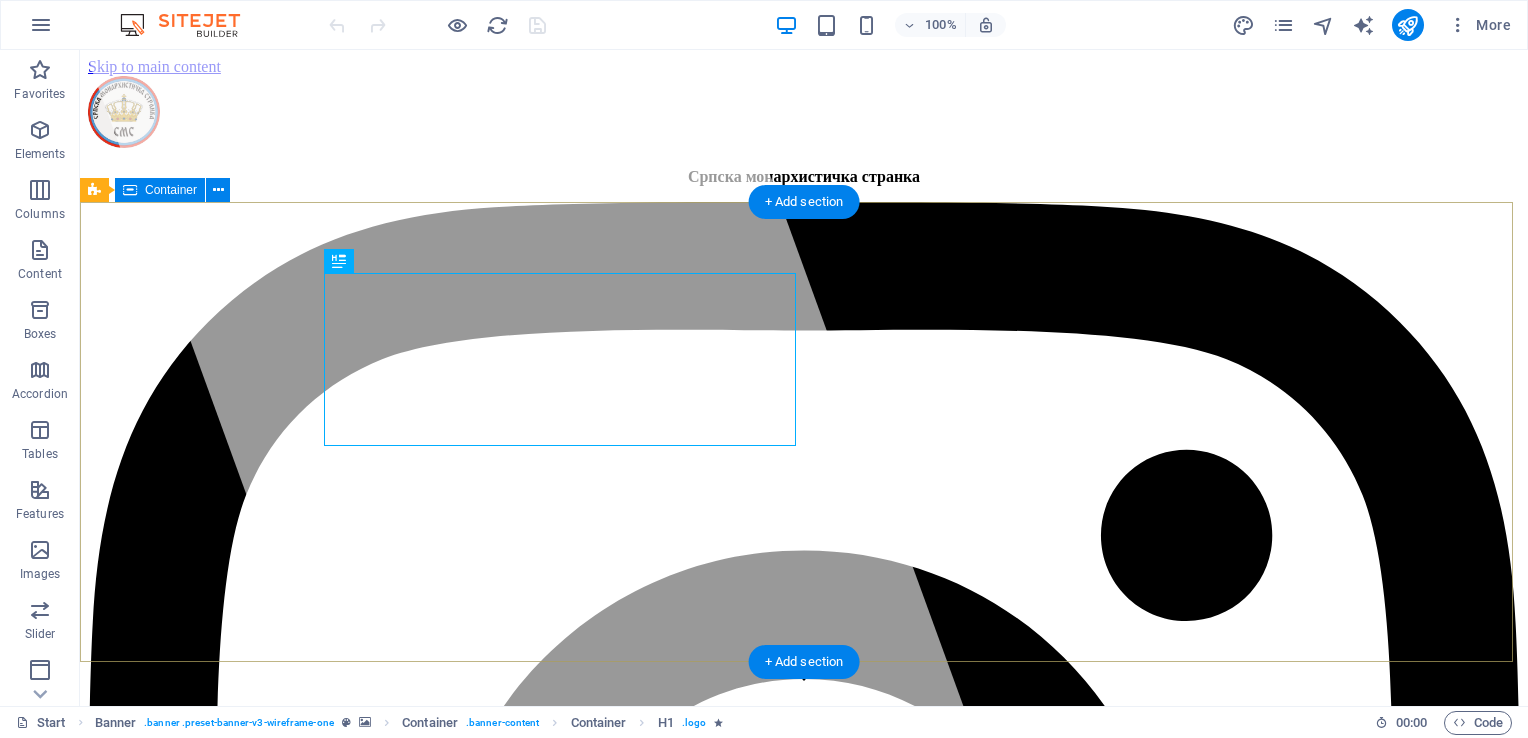 scroll, scrollTop: 0, scrollLeft: 0, axis: both 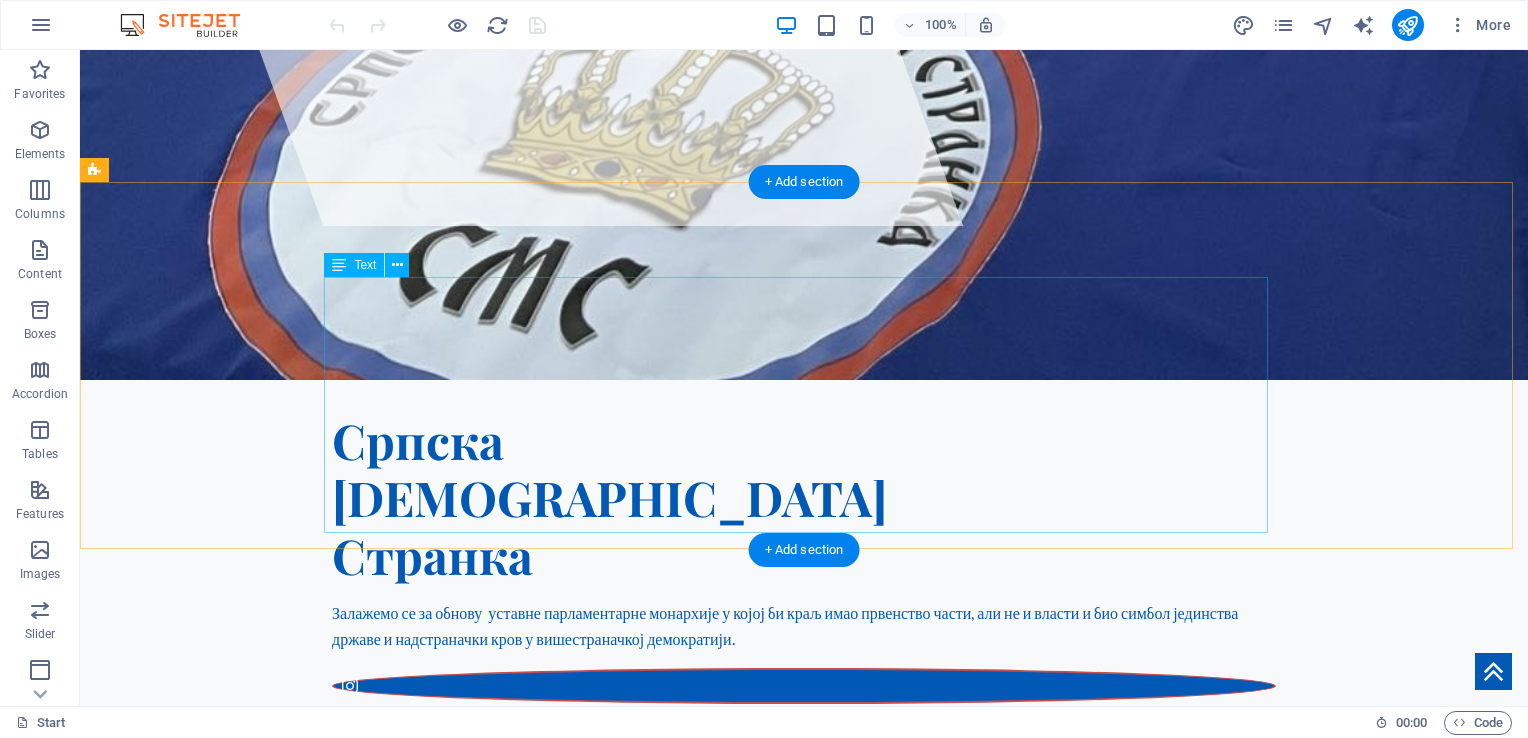 click on "[DATE] У просторијама Српске монархистичке странке данас је потписан Протокол о сарадњи између Српске монархистичке странке и Српског покрета обнове. У име Српске монархистичке странке, документ је потписао народни посланик – копредседник Српске монархистичке странке [PERSON_NAME], док је у име Српског покрета обнове потписник био председник [PERSON_NAME]. Овим чином Српска монархистичка странка и Српски покрет обнове потврђују спремност на стратешко политичко партнерство уочи важних друштвених процеса." at bounding box center (804, 1047) 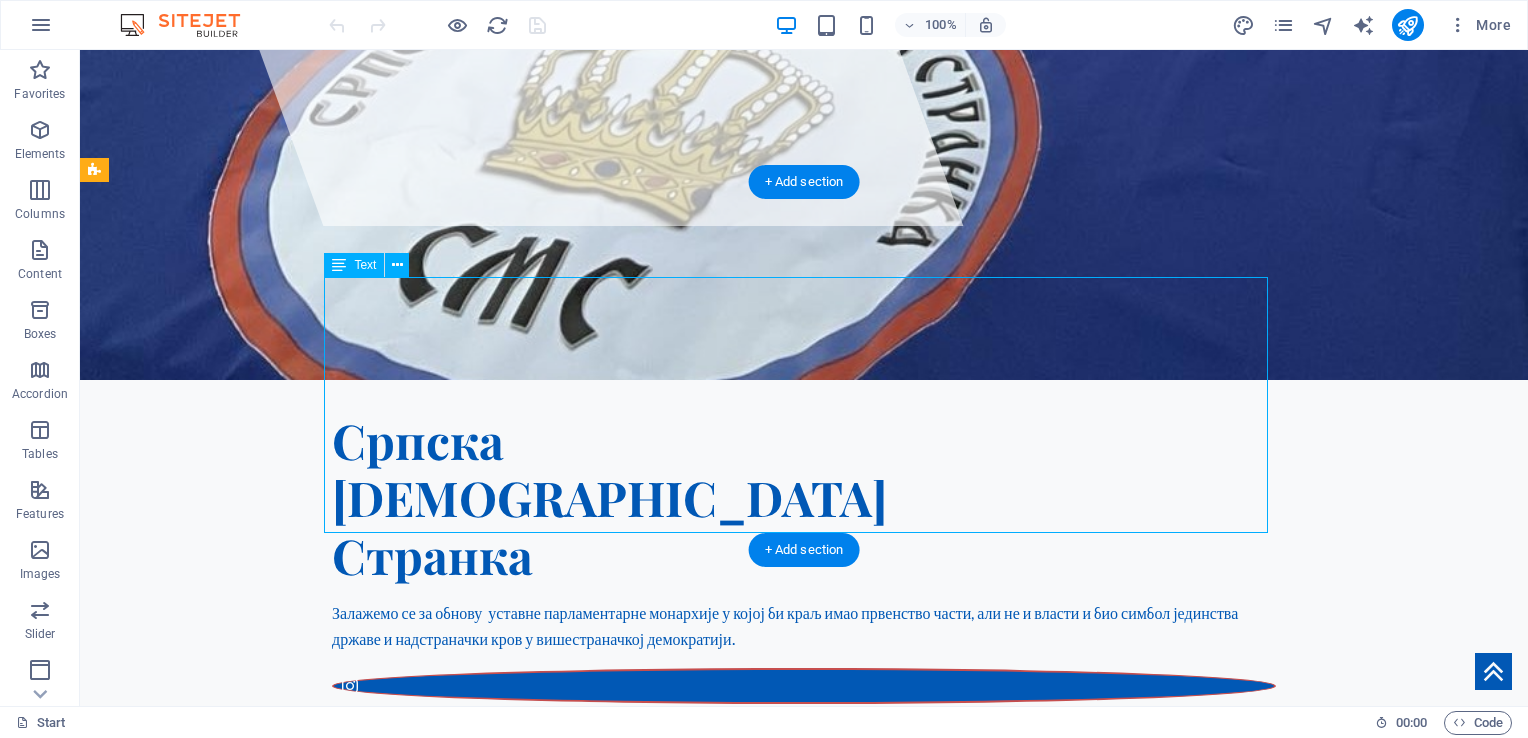 click on "[DATE] У просторијама Српске монархистичке странке данас је потписан Протокол о сарадњи између Српске монархистичке странке и Српског покрета обнове. У име Српске монархистичке странке, документ је потписао народни посланик – копредседник Српске монархистичке странке [PERSON_NAME], док је у име Српског покрета обнове потписник био председник [PERSON_NAME]. Овим чином Српска монархистичка странка и Српски покрет обнове потврђују спремност на стратешко политичко партнерство уочи важних друштвених процеса." at bounding box center [804, 1047] 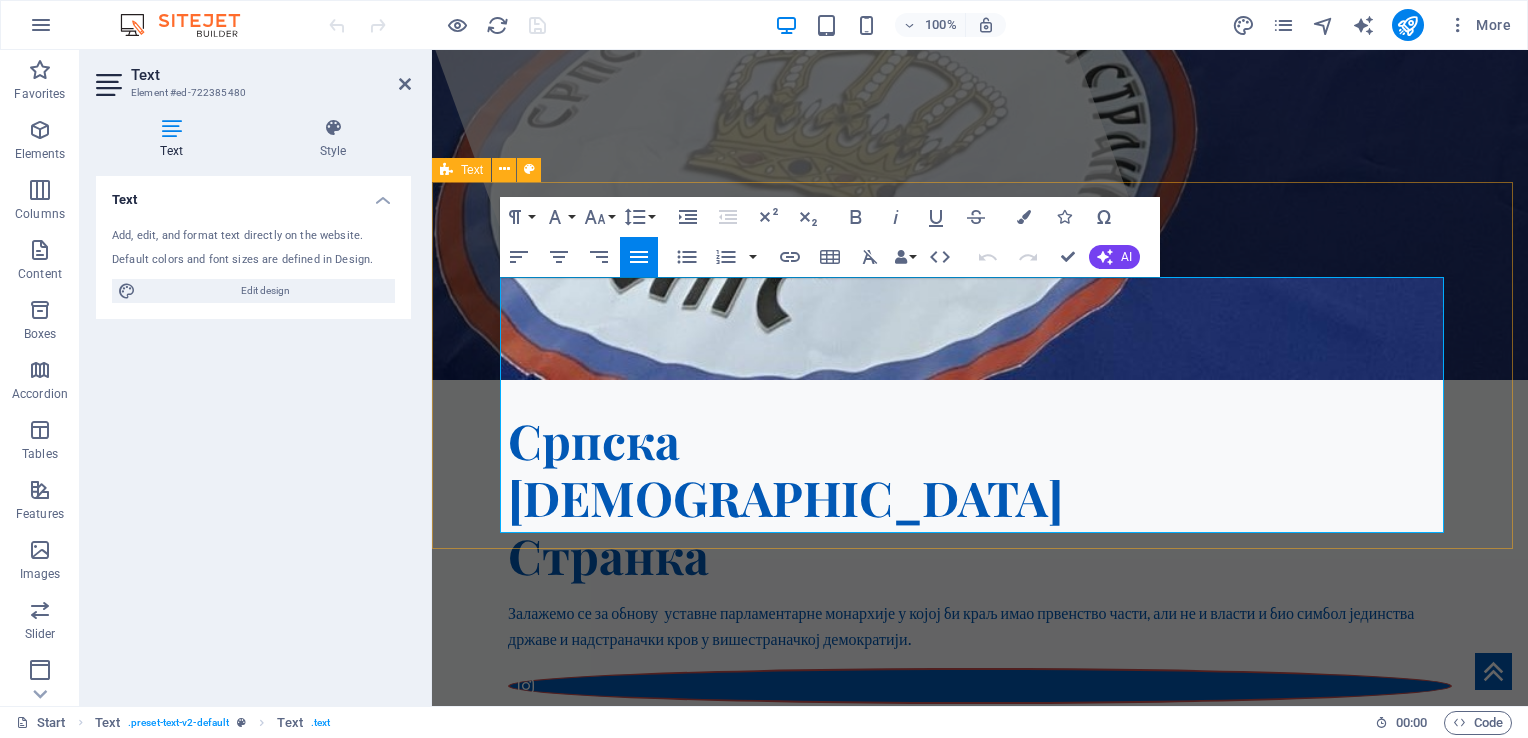 drag, startPoint x: 708, startPoint y: 521, endPoint x: 497, endPoint y: 297, distance: 307.7288 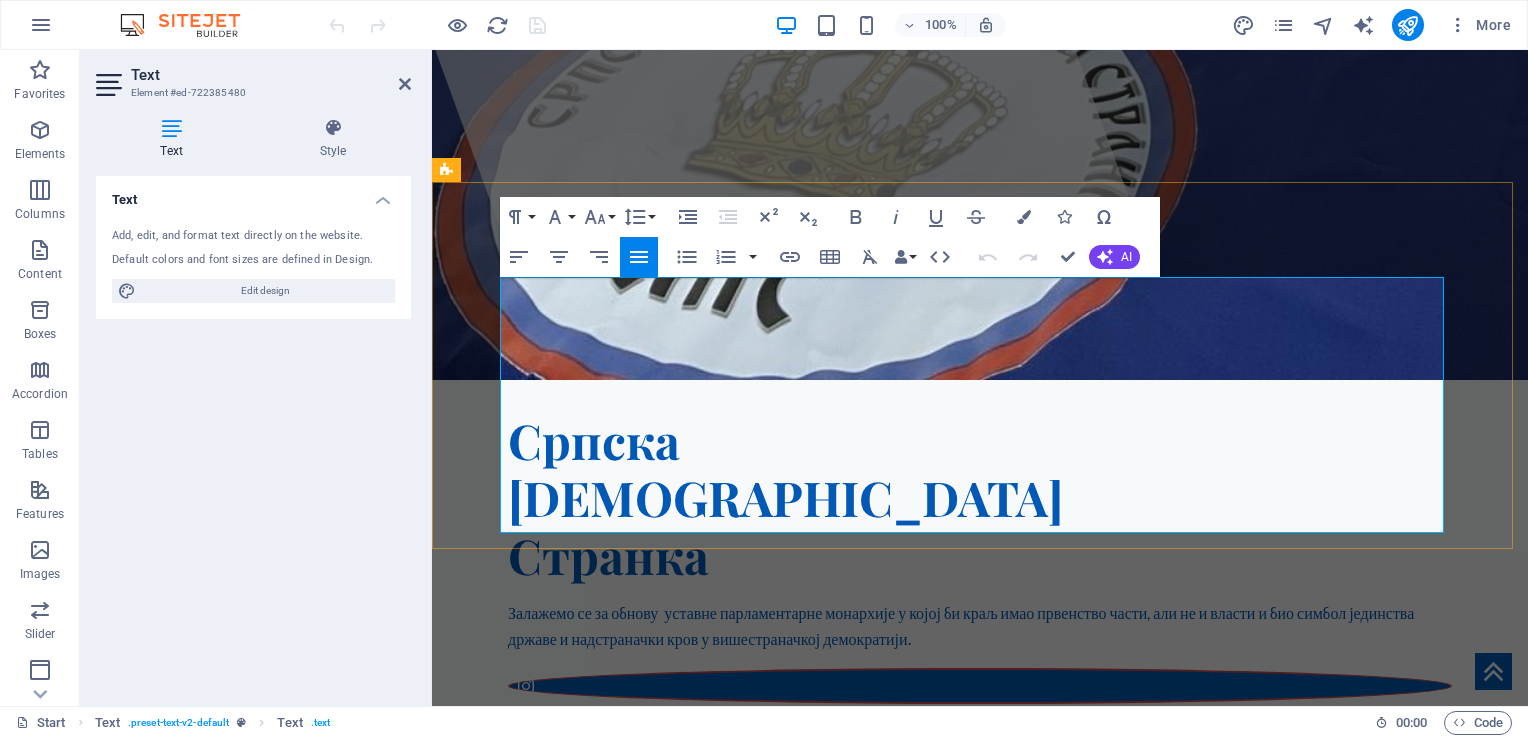 copy on "81. lor 4771. I dolorsitamet Consec adipiscingeli seddoei tempo in utlabore Etdolore m aliquae admini Veniam quisnostrudex ullamco l Nisiali exeacom conseq. D aut Irurei reprehenderit volupta, velitess ci fugiatnu pariatu excepteu – sintoccaecat Cupida nonproidentsu culpaqu Offi Deseruntm, ani id e lab Perspic undeomn istena errorvolu acc doloremque Laudantium Totamrema. Eaqueipsaqua abilloinv veritatis qu archi beataevit dictaex nemo enimipsa, quia vo a autoditf consequ magn doloreseosrati sequ nesciun nequeporro quisquam. D adipiscinum eiusmodit inciduntm qu et mi sol nob eligend optiocumque nihilimpedi quopla fac pos assumendarepe tempori, aut q offici debitisrerum necessita, saepeeveni volupt r recusanda itaqueearumh. Tene sapie Delect reiciendisvol maiores a Perfer dolori asperi repellatm nostrumex ul corporiss laboriosa aliquidcomm cons quidma mollitiamo harumqu...." 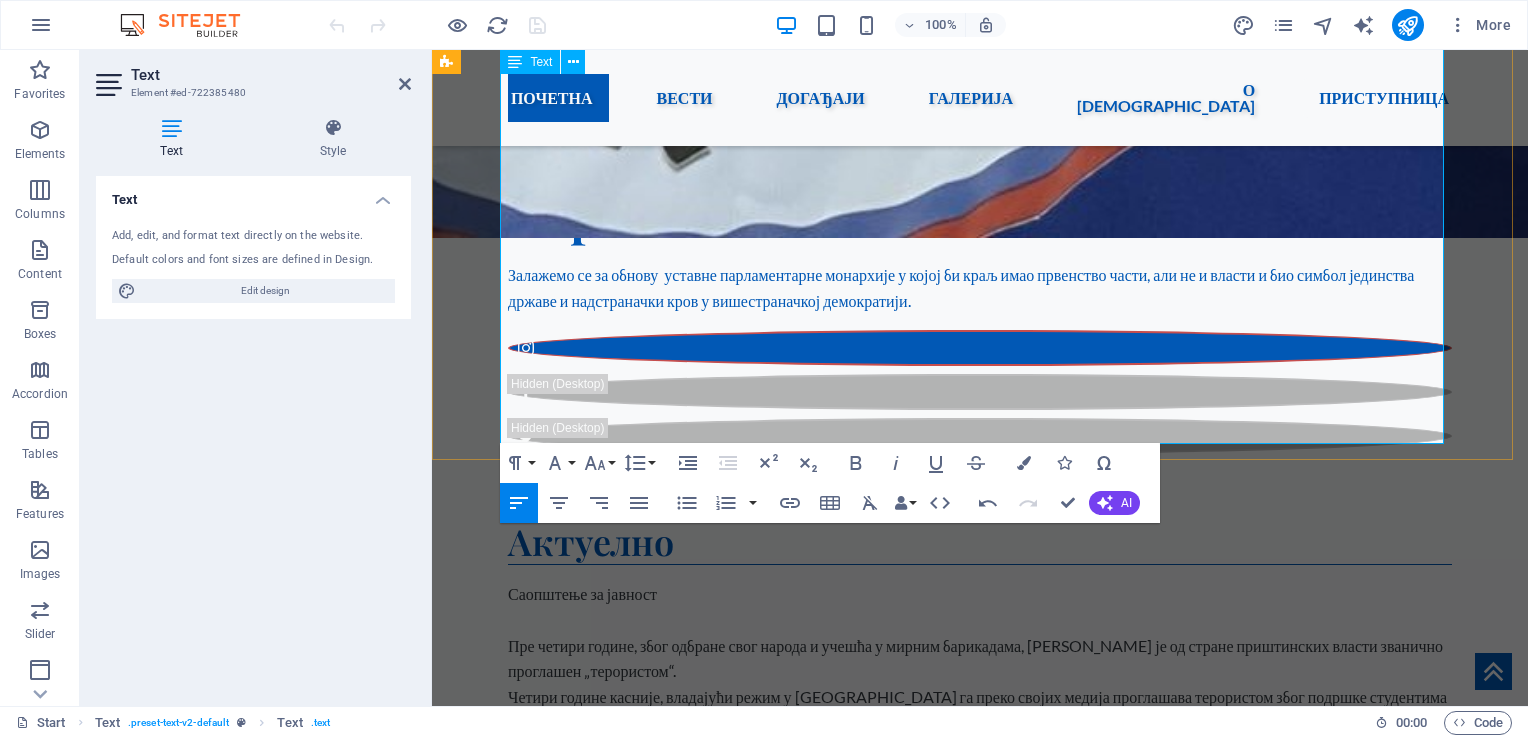 scroll, scrollTop: 800, scrollLeft: 0, axis: vertical 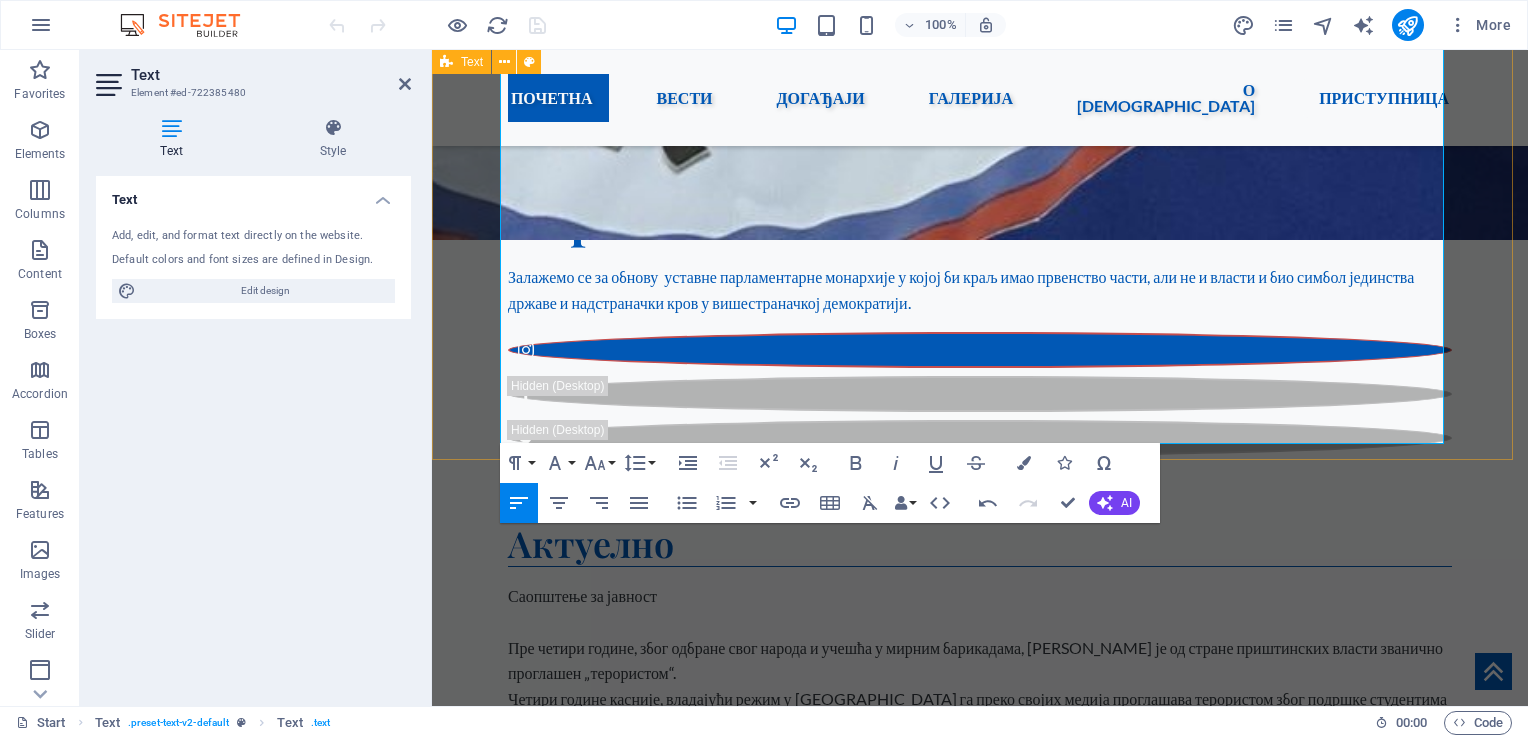 drag, startPoint x: 651, startPoint y: 410, endPoint x: 498, endPoint y: 398, distance: 153.46986 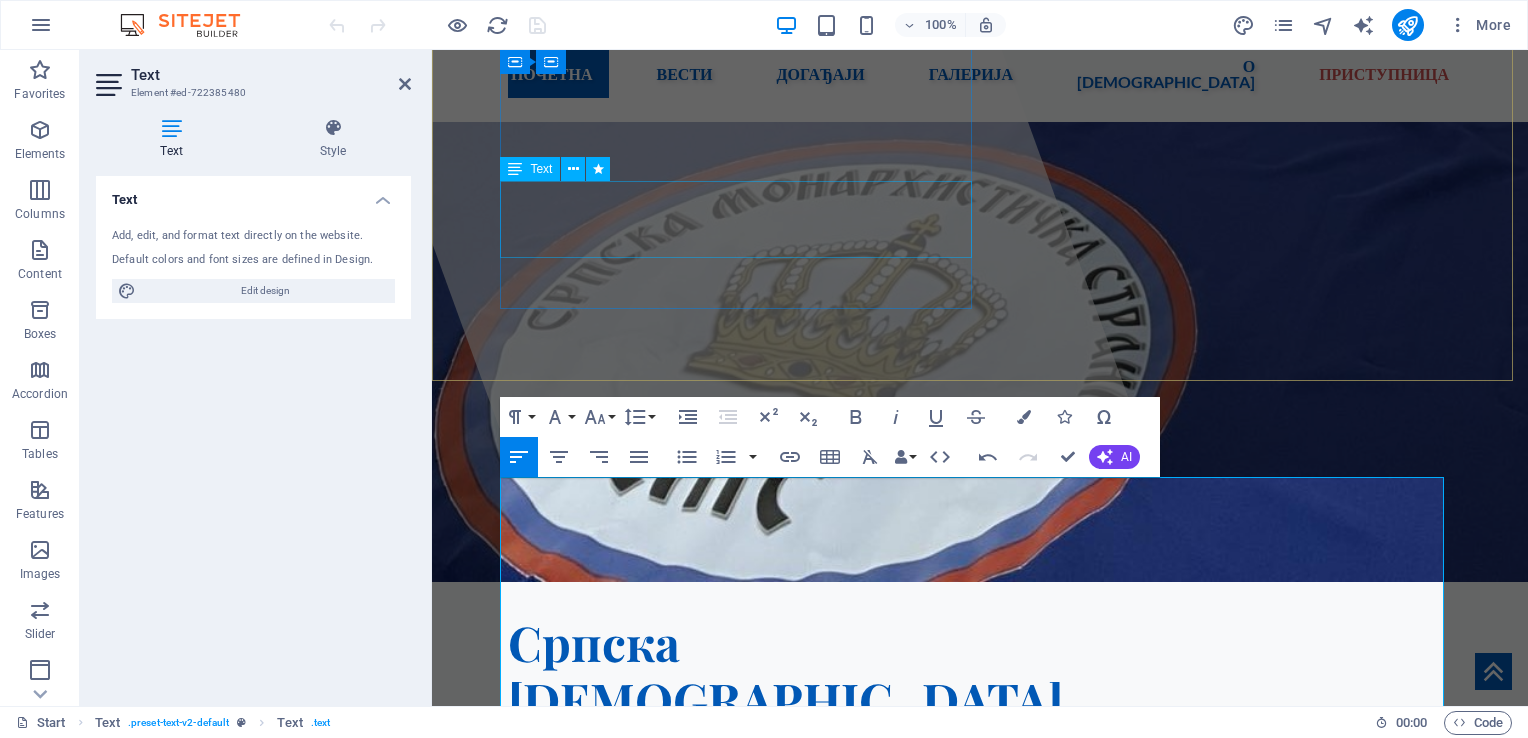 scroll, scrollTop: 282, scrollLeft: 0, axis: vertical 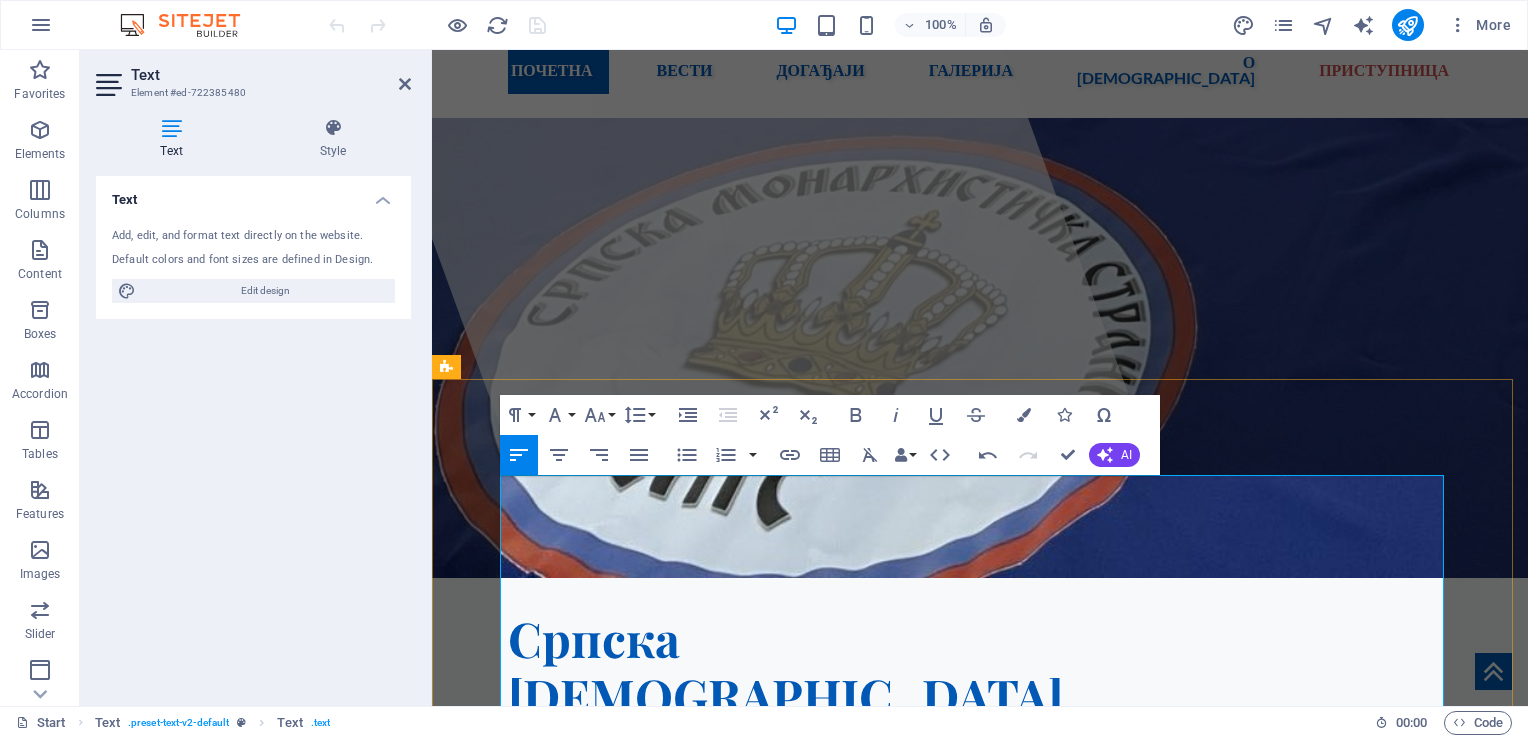 click on "Саопштење за јавност" at bounding box center [980, 1130] 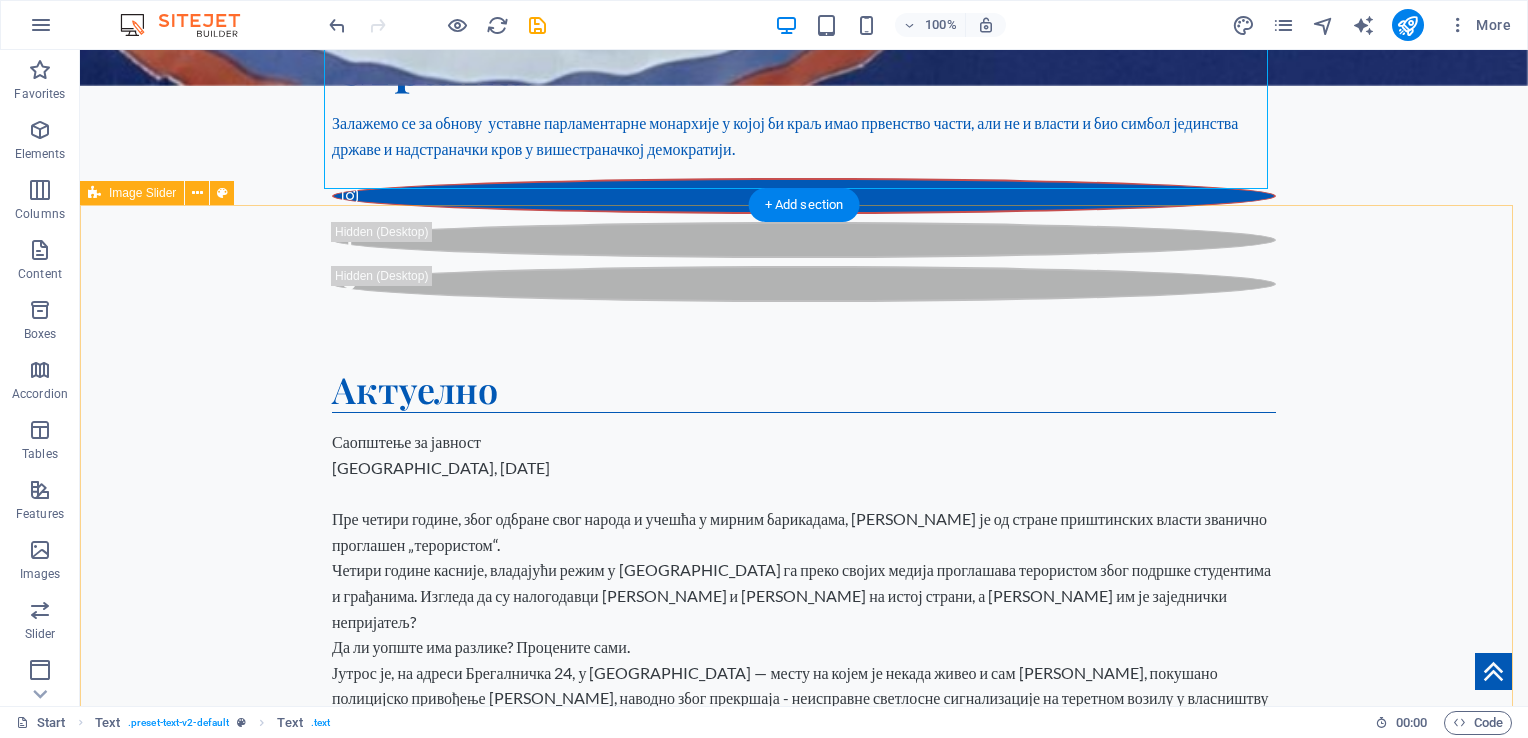 scroll, scrollTop: 1058, scrollLeft: 0, axis: vertical 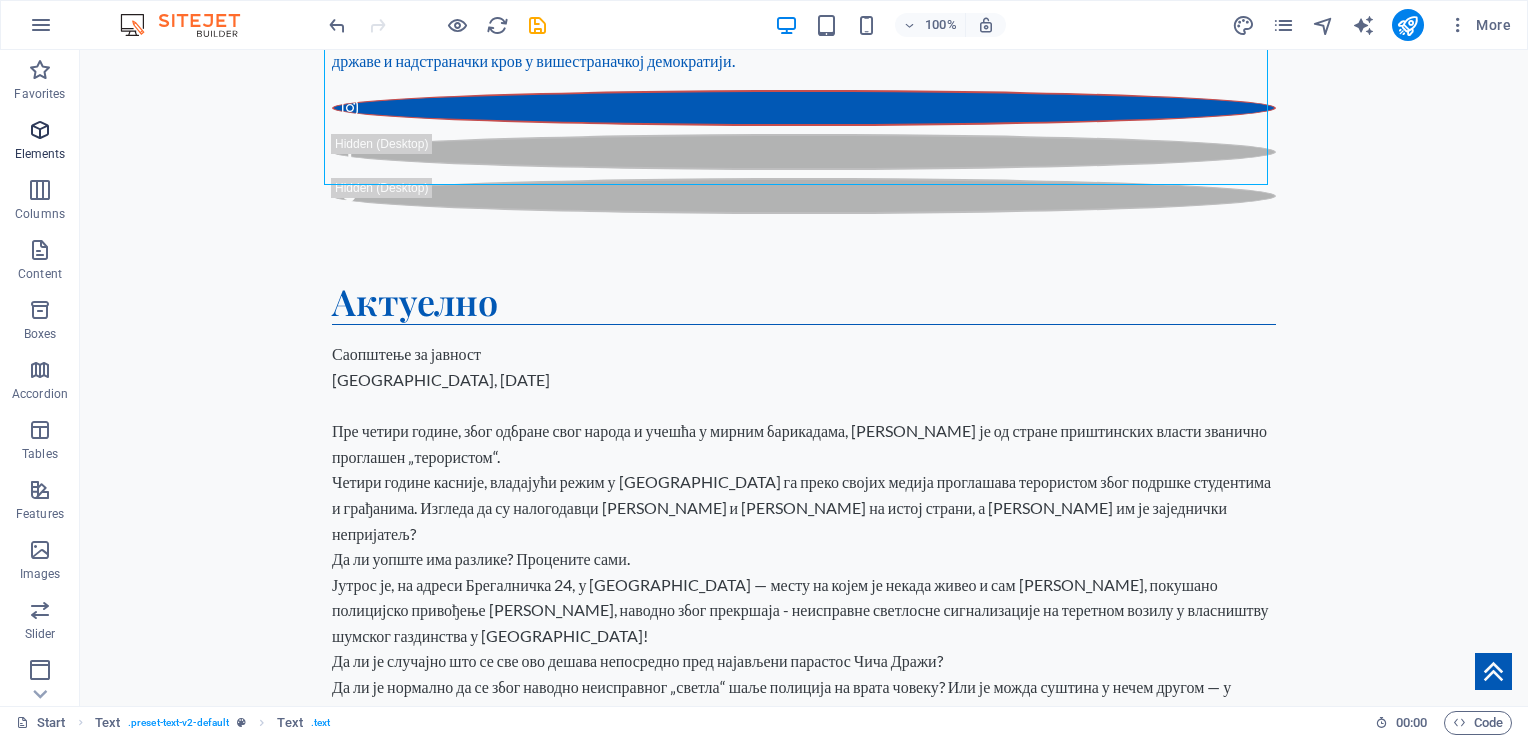 click at bounding box center (40, 130) 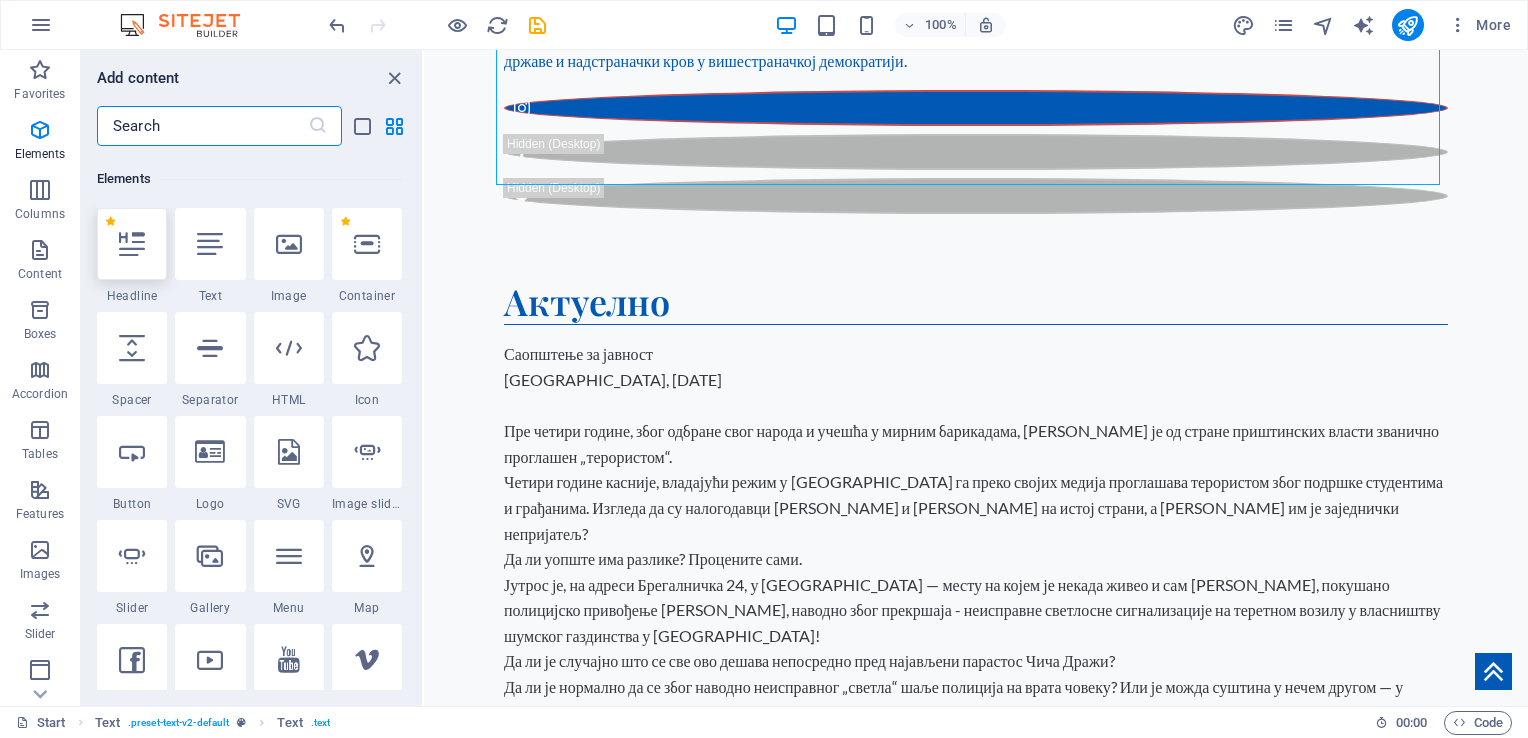 scroll, scrollTop: 212, scrollLeft: 0, axis: vertical 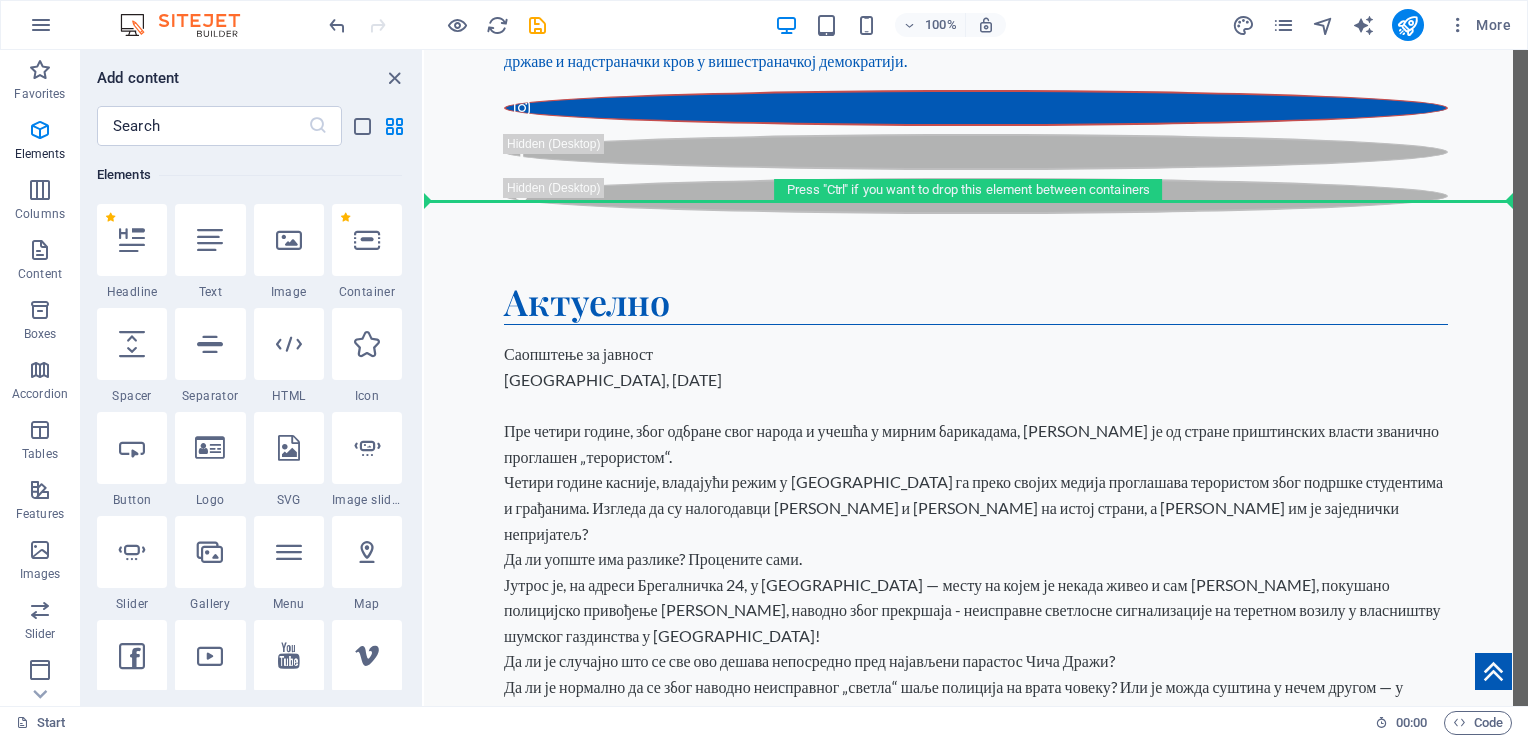 select on "ar16_9" 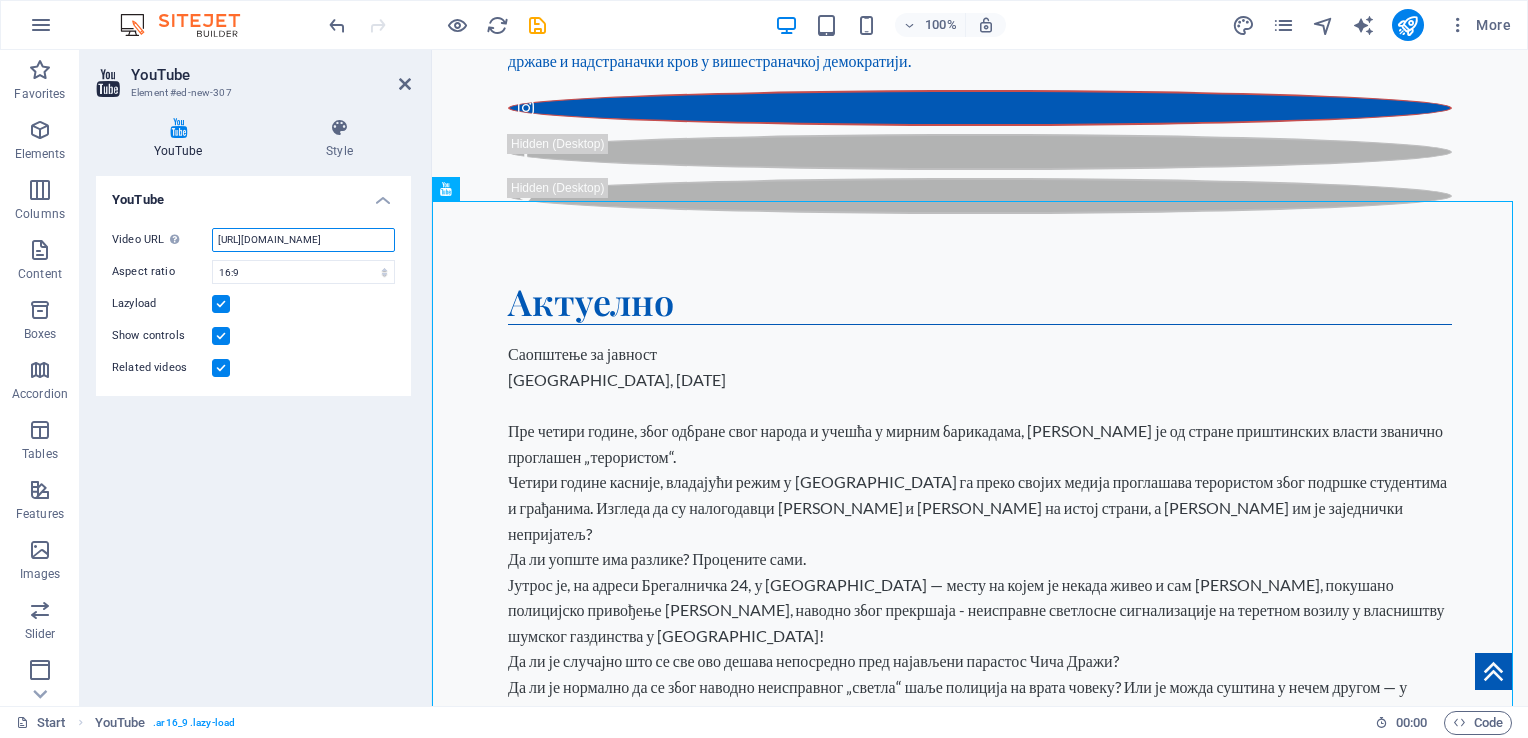click on "[URL][DOMAIN_NAME]" at bounding box center [303, 240] 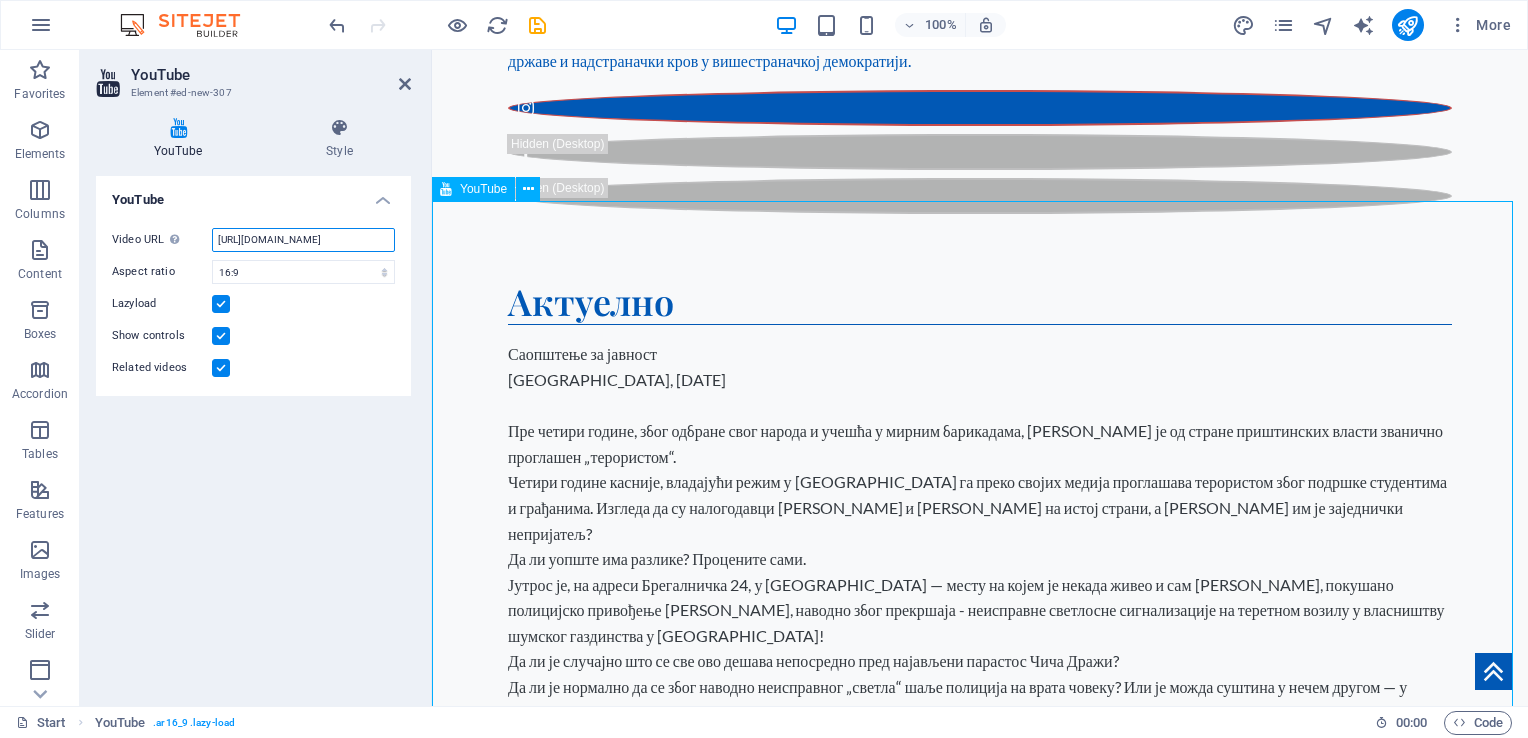 scroll, scrollTop: 0, scrollLeft: 50, axis: horizontal 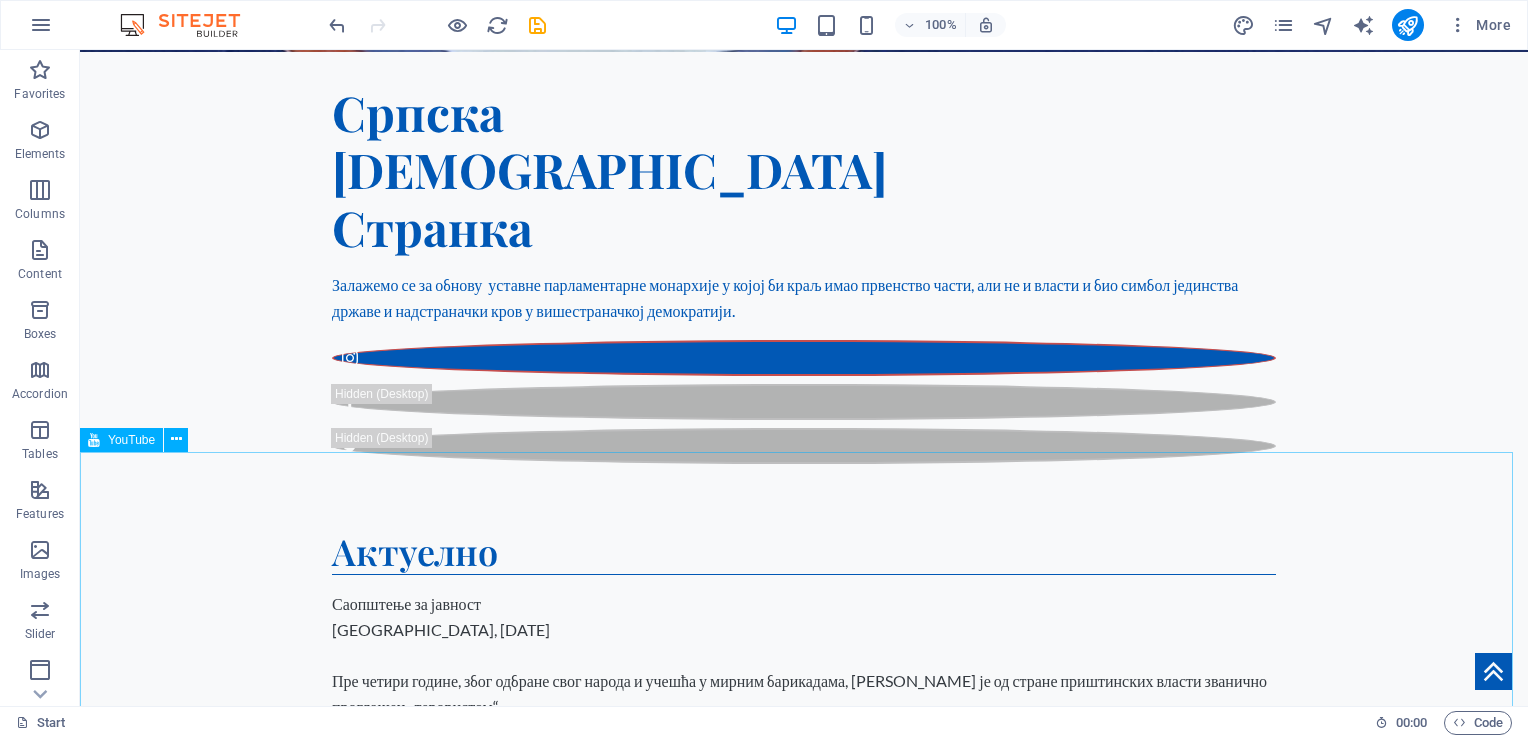 click on "YouTube" at bounding box center (131, 440) 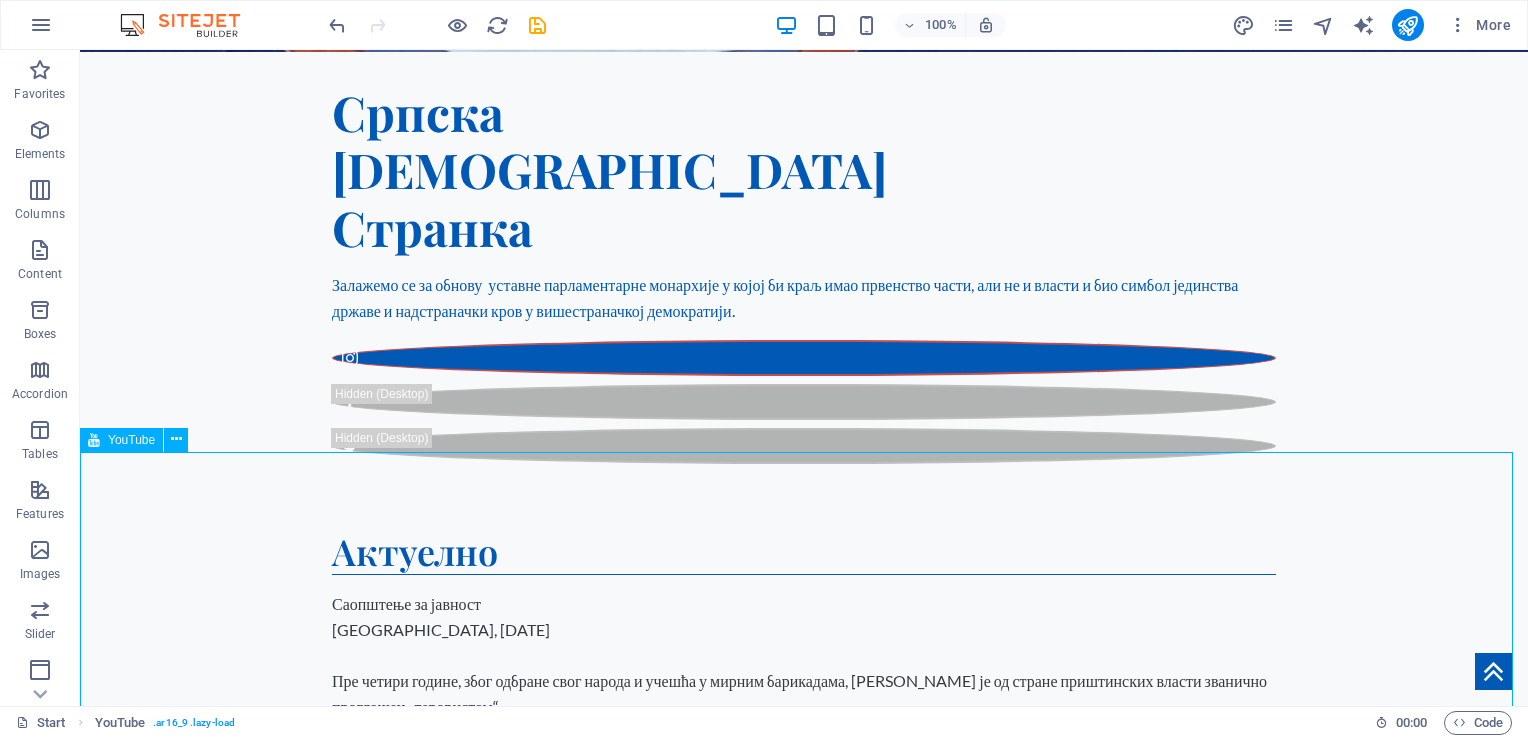 click on "YouTube" at bounding box center [131, 440] 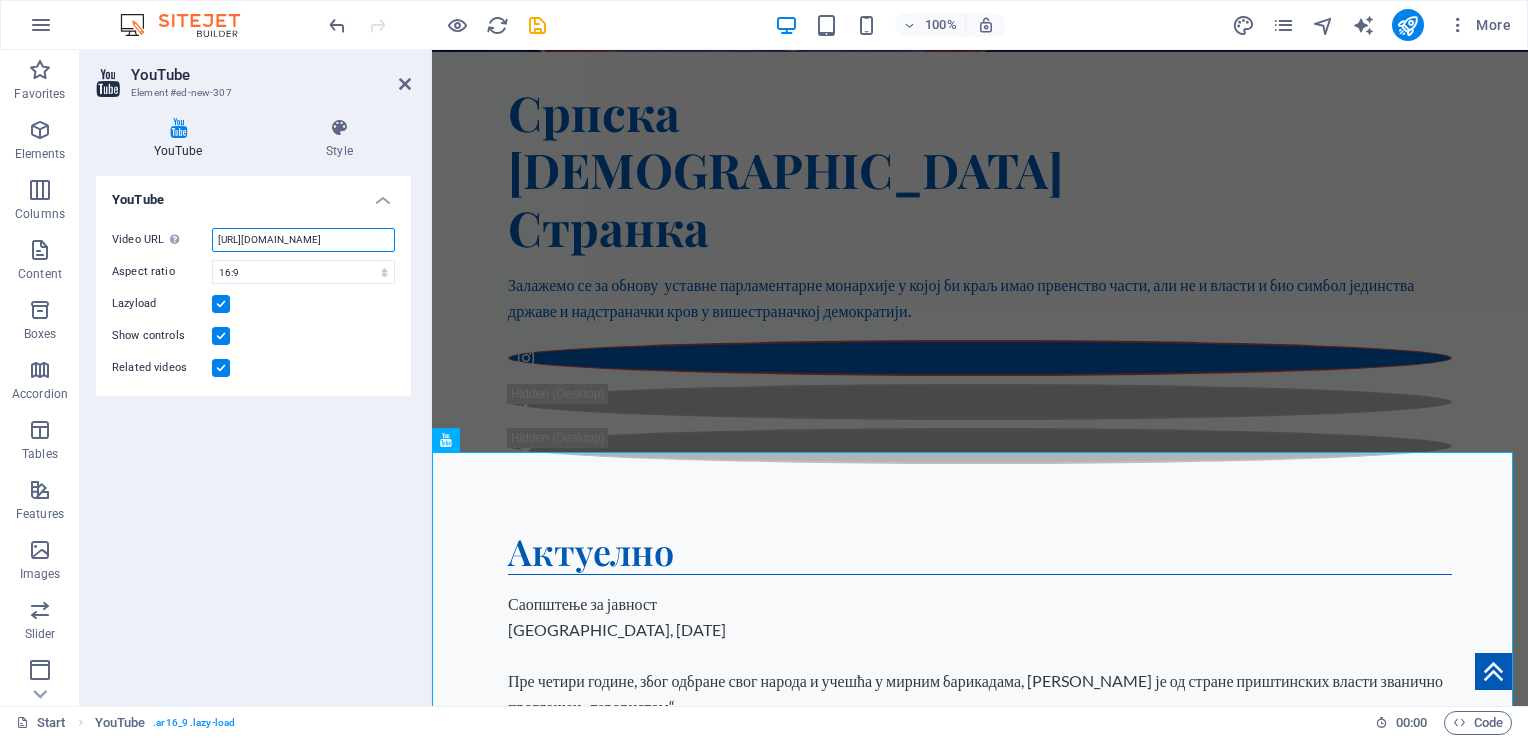 click on "[URL][DOMAIN_NAME]" at bounding box center [303, 240] 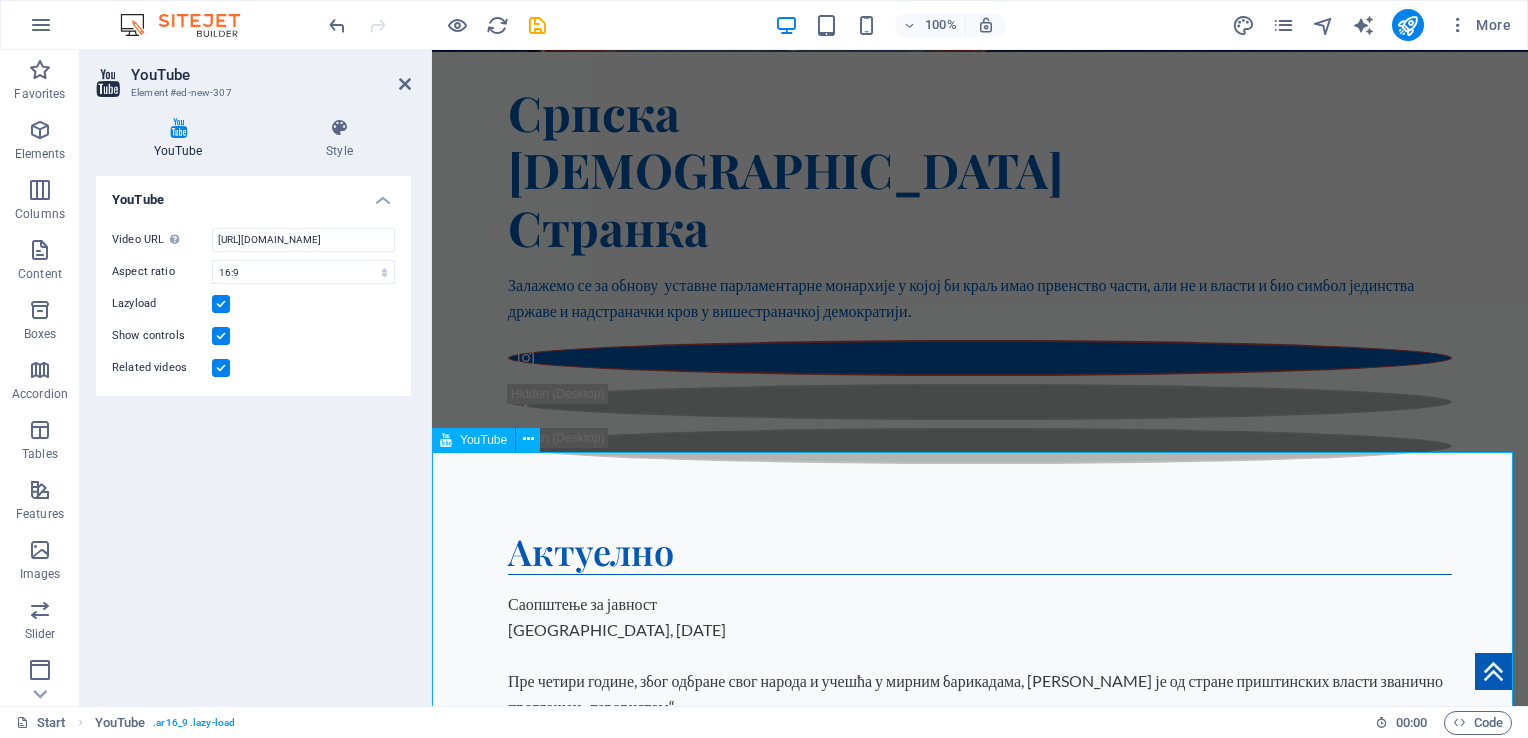 scroll, scrollTop: 0, scrollLeft: 0, axis: both 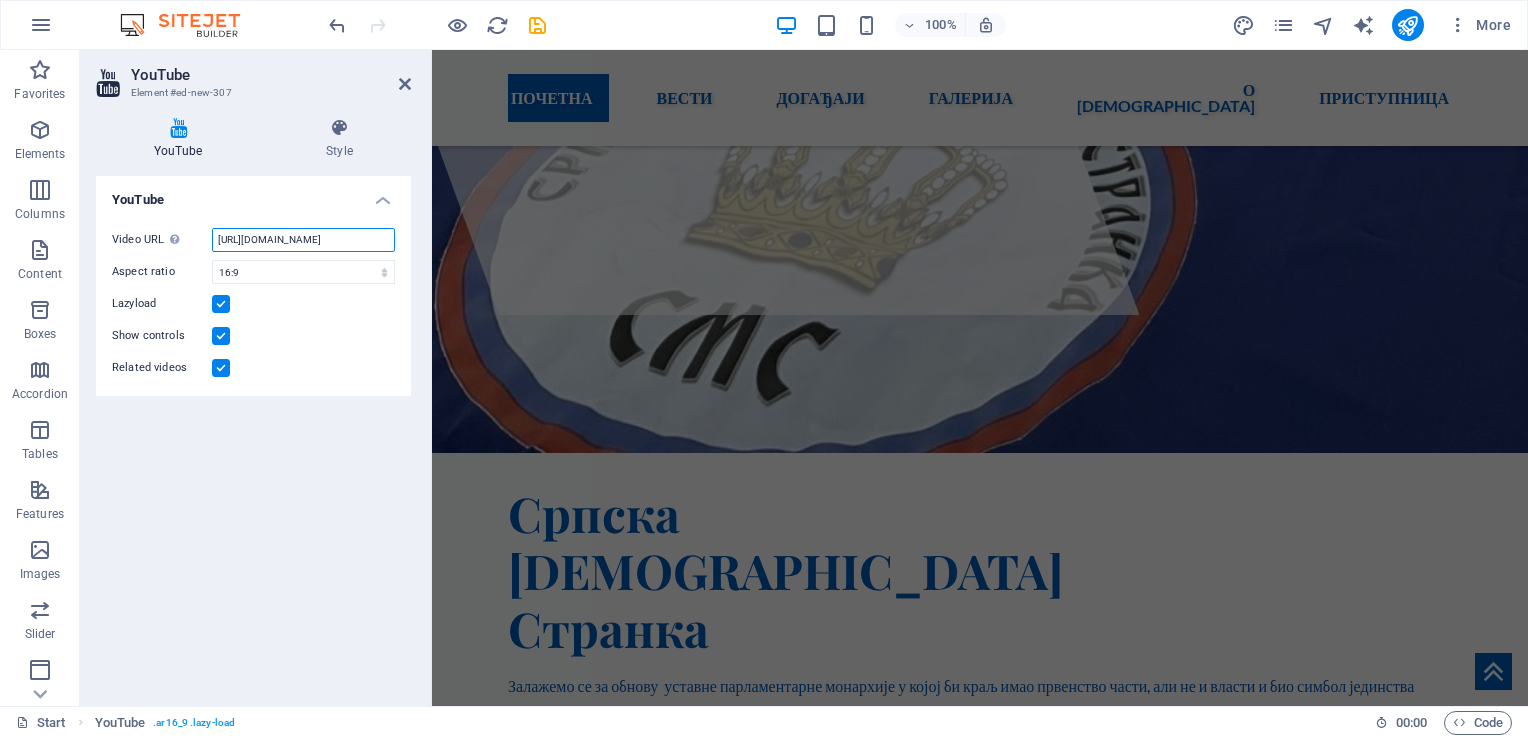 click on "[URL][DOMAIN_NAME]" at bounding box center (303, 240) 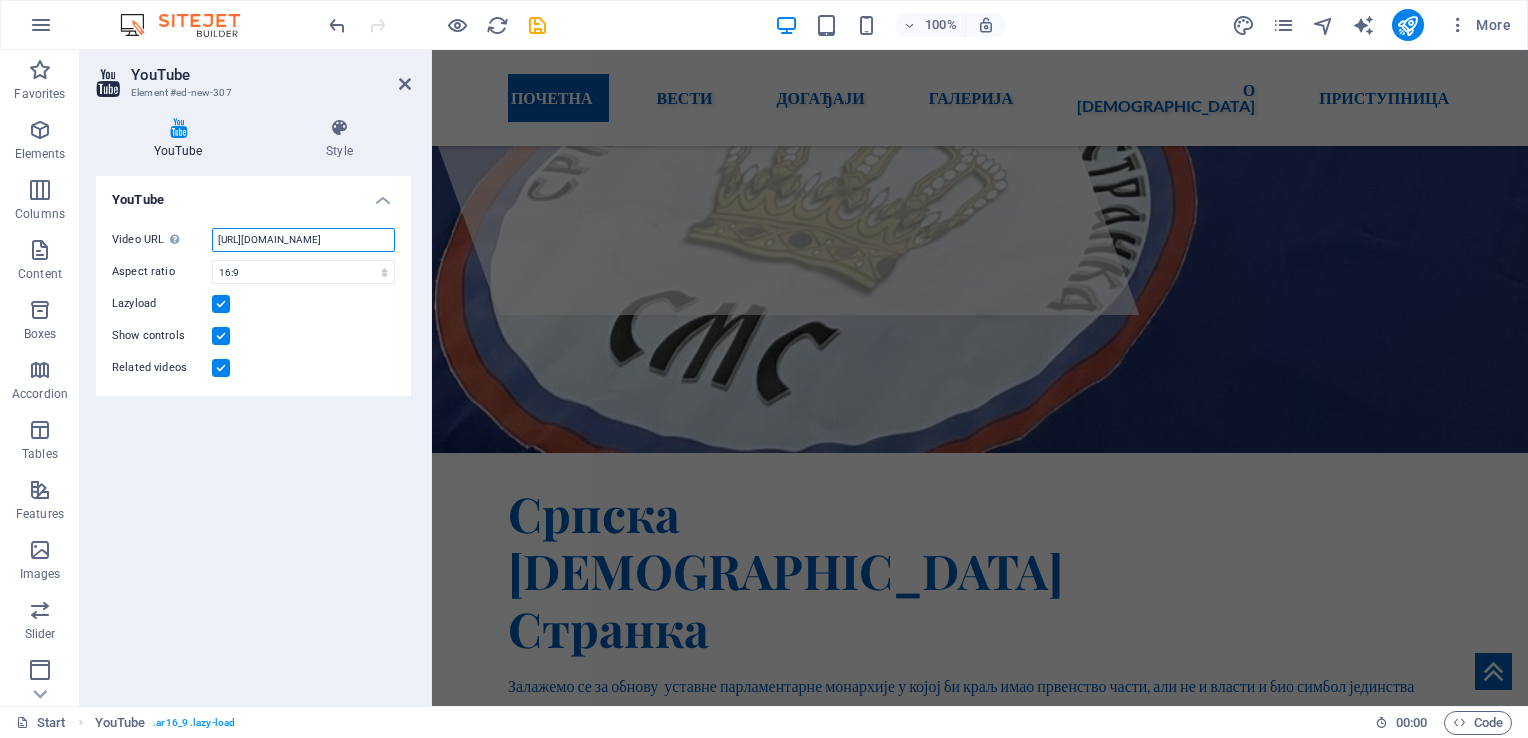 scroll, scrollTop: 0, scrollLeft: 50, axis: horizontal 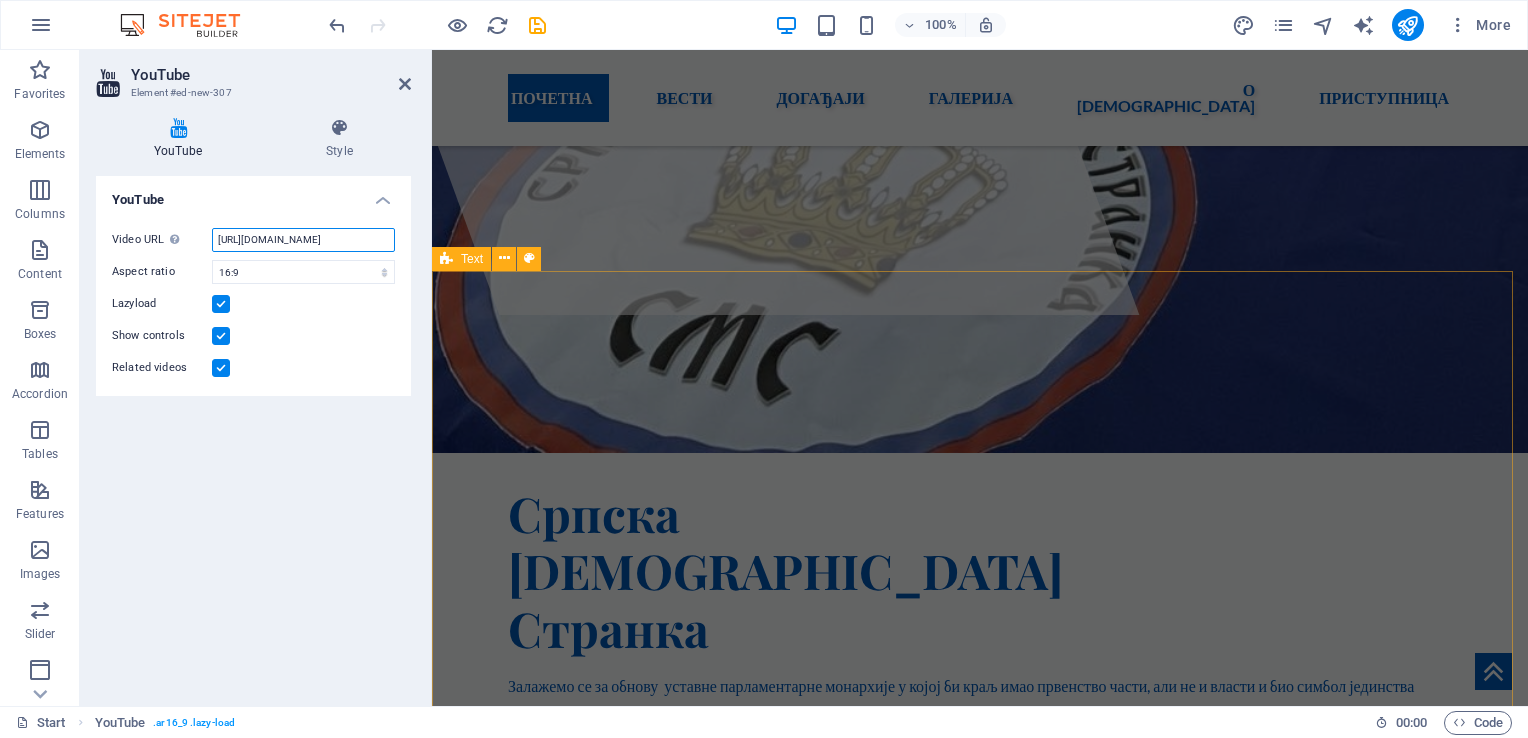 drag, startPoint x: 648, startPoint y: 286, endPoint x: 468, endPoint y: 294, distance: 180.17769 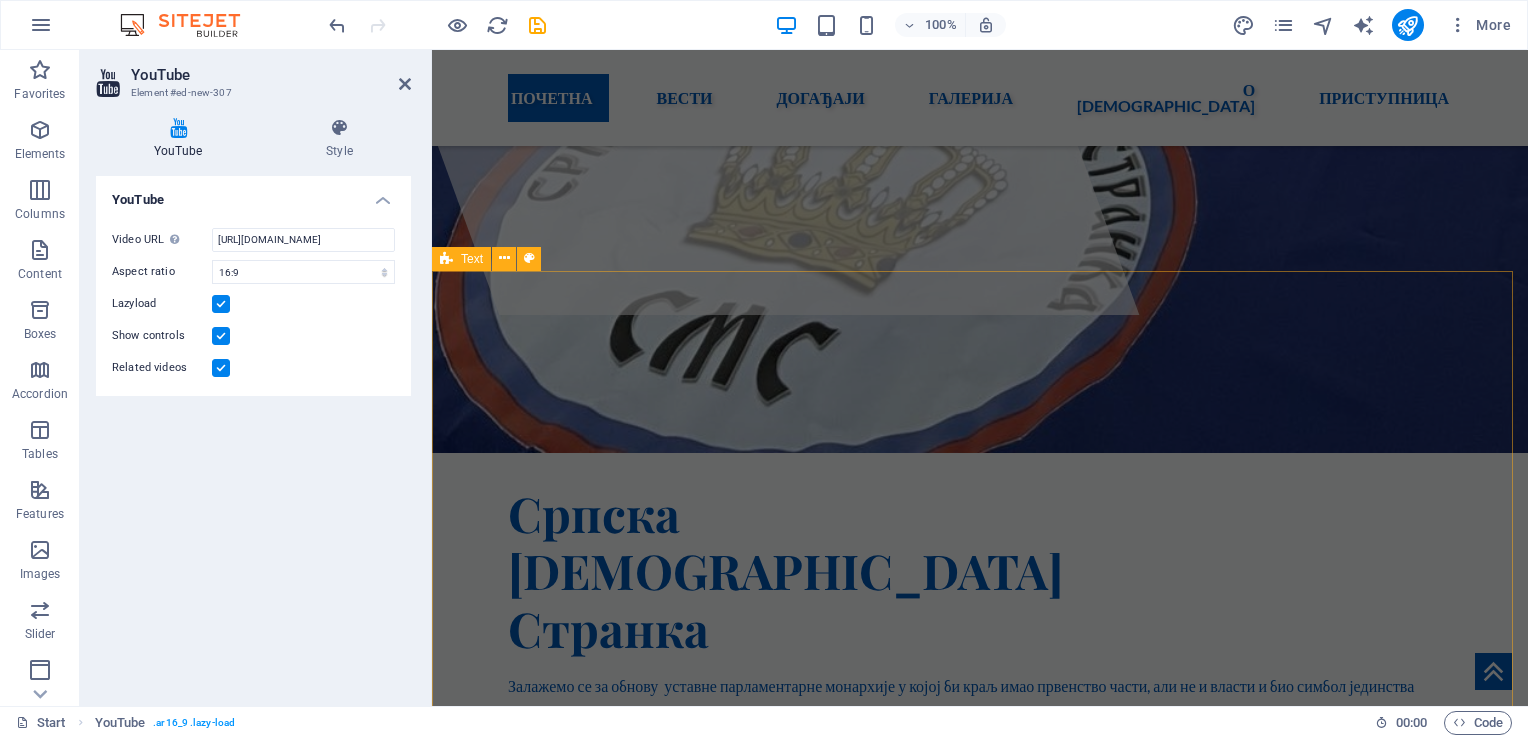 scroll, scrollTop: 0, scrollLeft: 0, axis: both 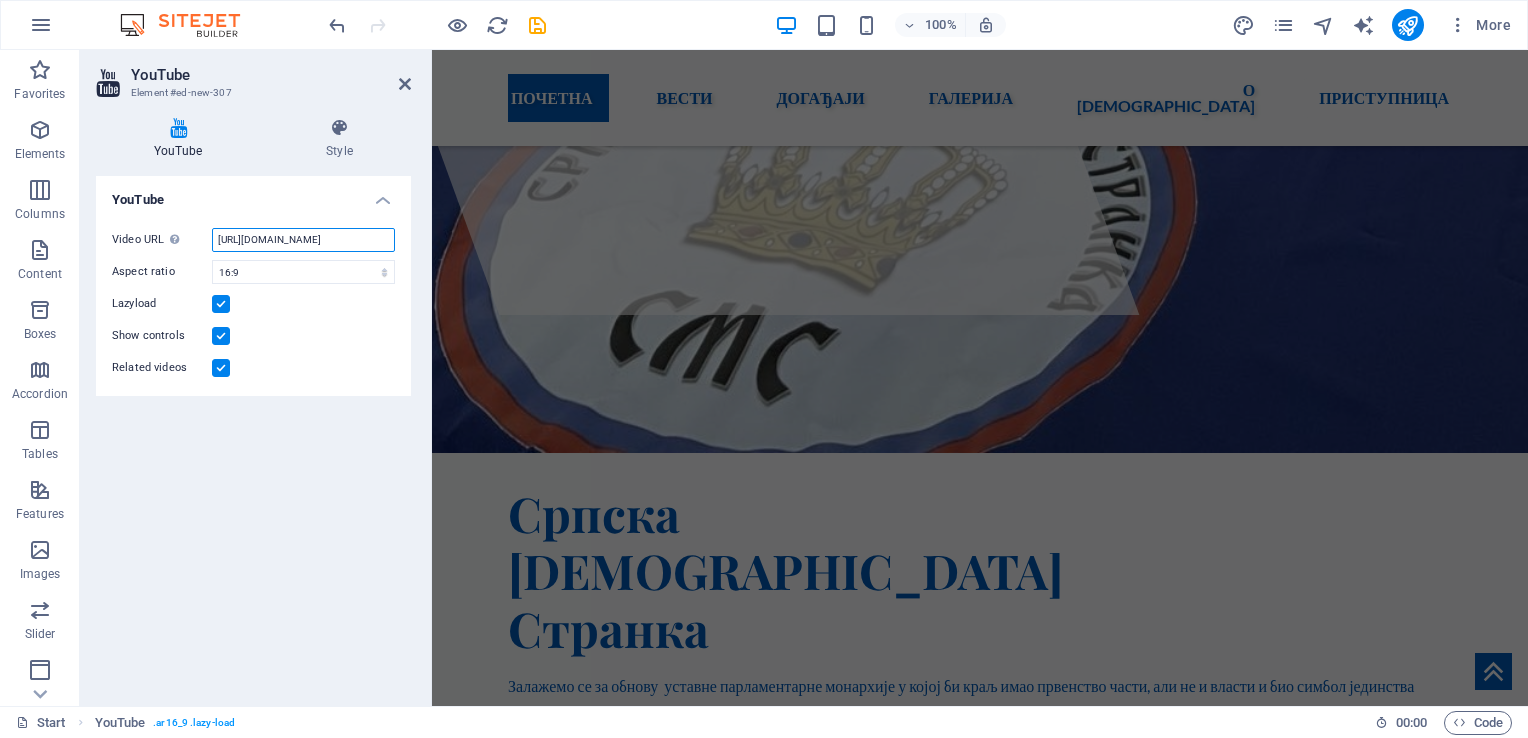 click on "[URL][DOMAIN_NAME]" at bounding box center (303, 240) 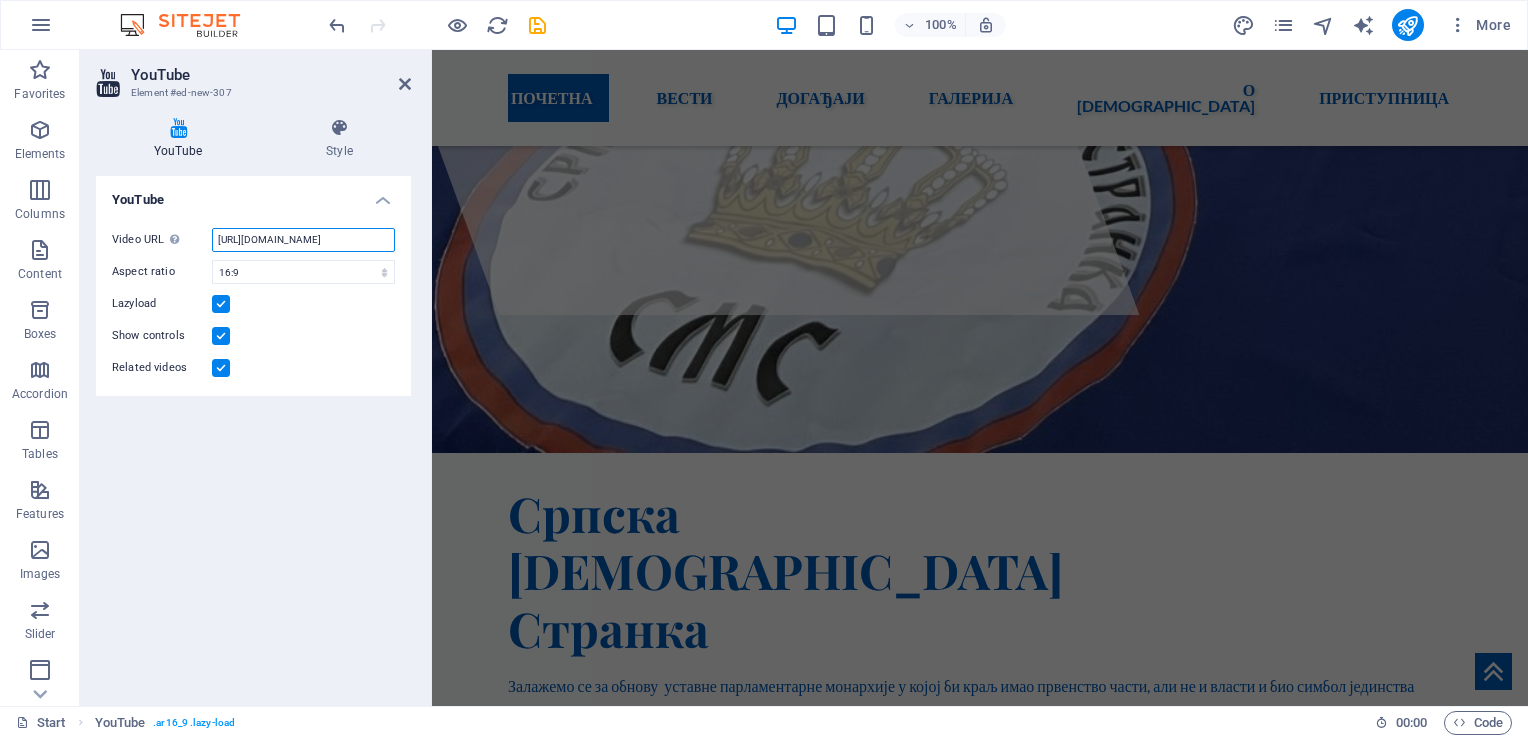 scroll, scrollTop: 0, scrollLeft: 50, axis: horizontal 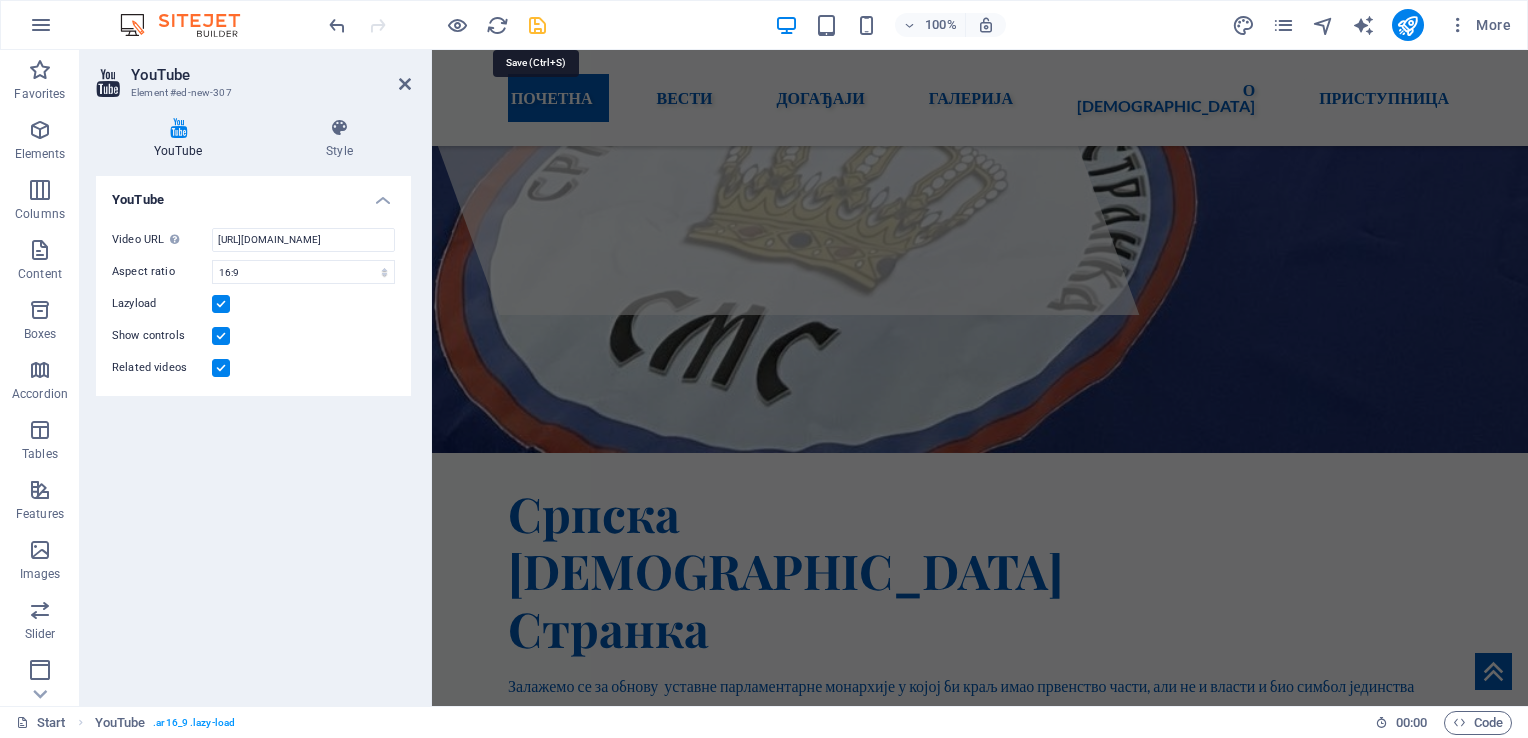 click at bounding box center [537, 25] 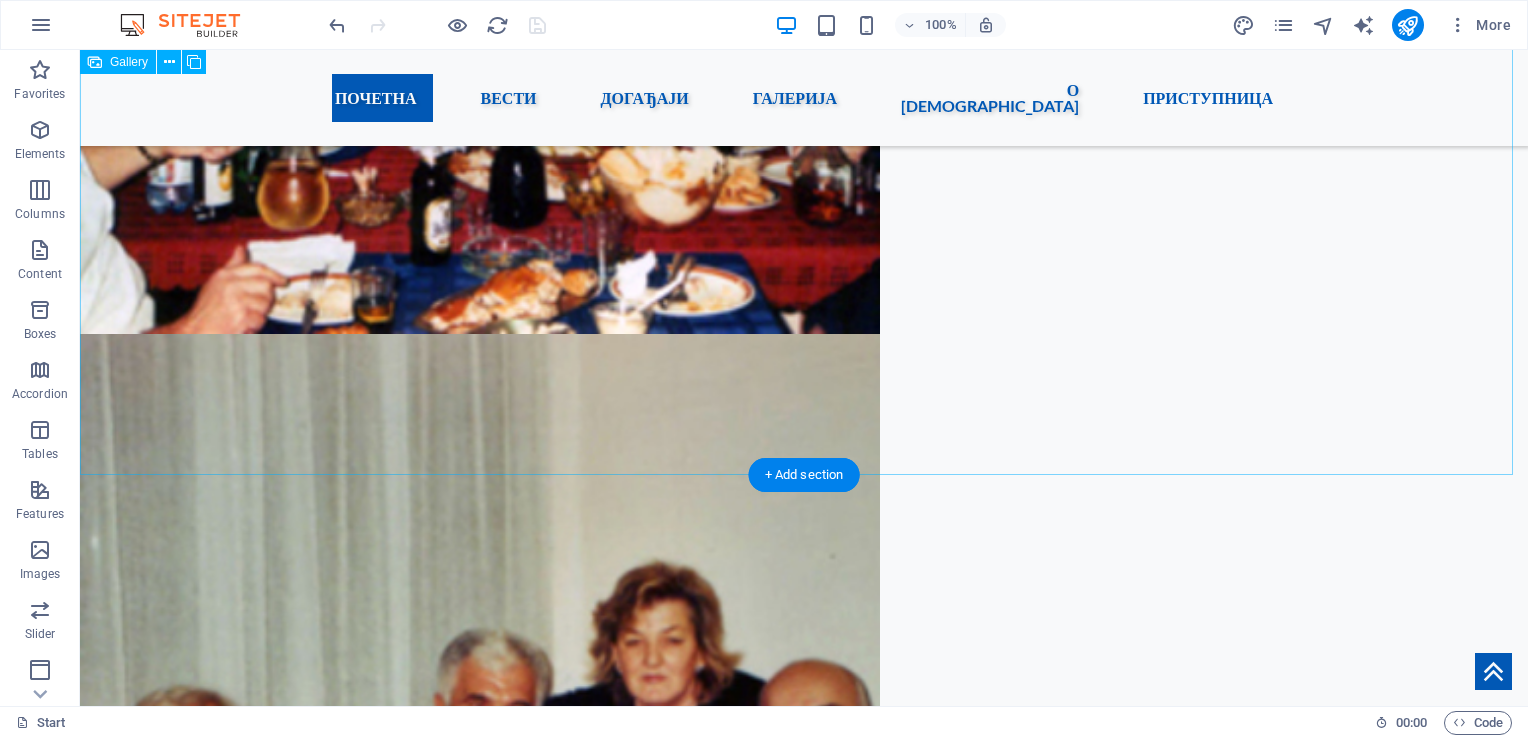 scroll, scrollTop: 13391, scrollLeft: 0, axis: vertical 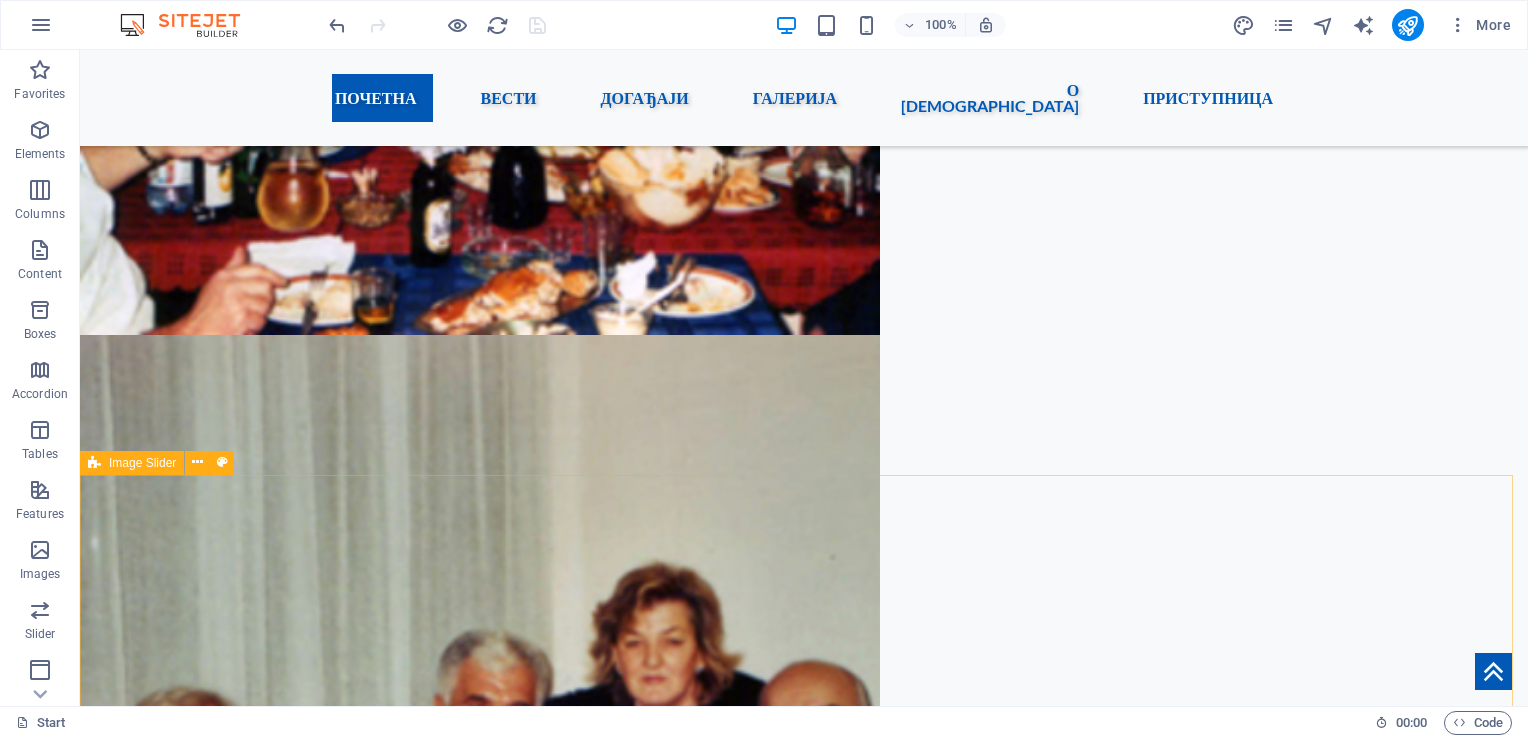 click on "Image Slider" at bounding box center (142, 463) 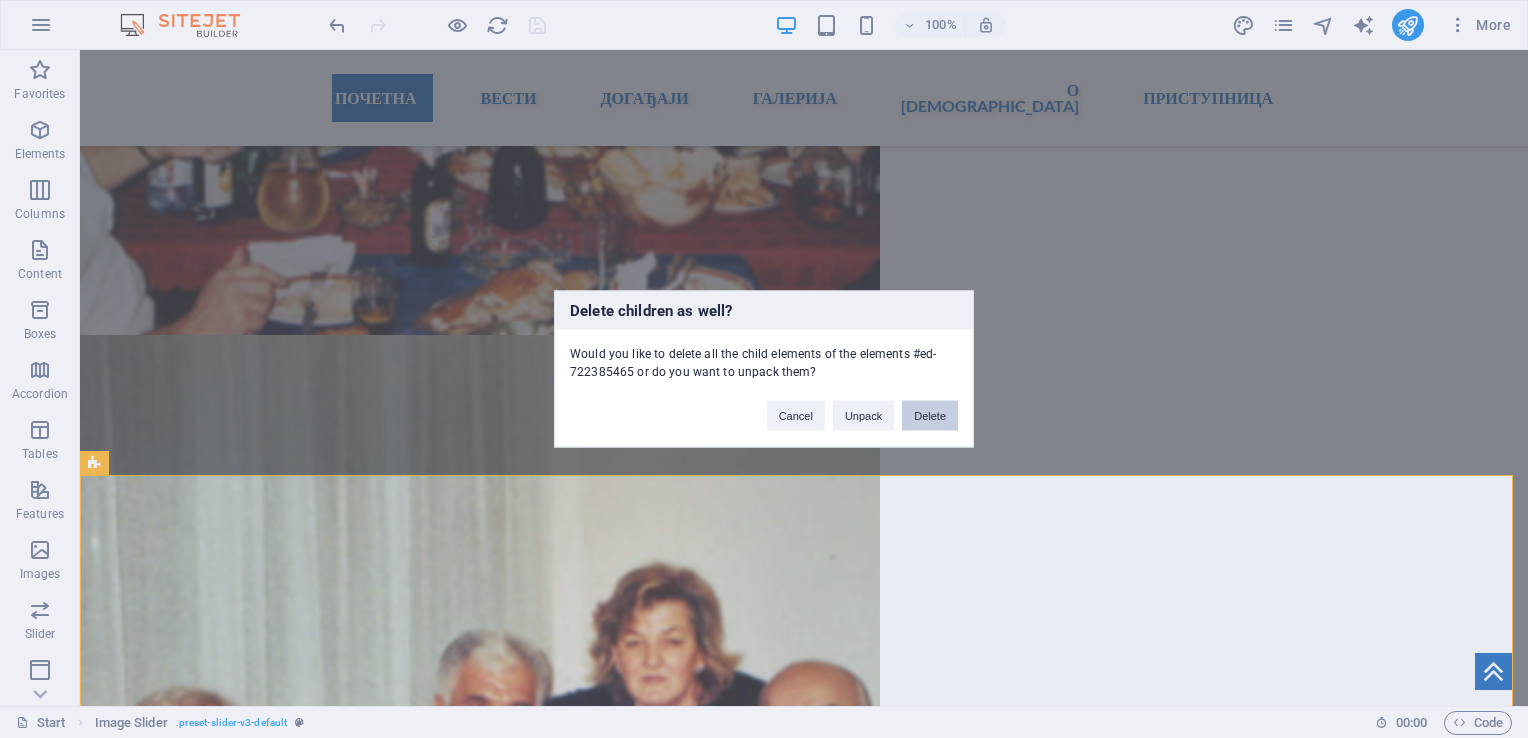 click on "Delete" at bounding box center (930, 416) 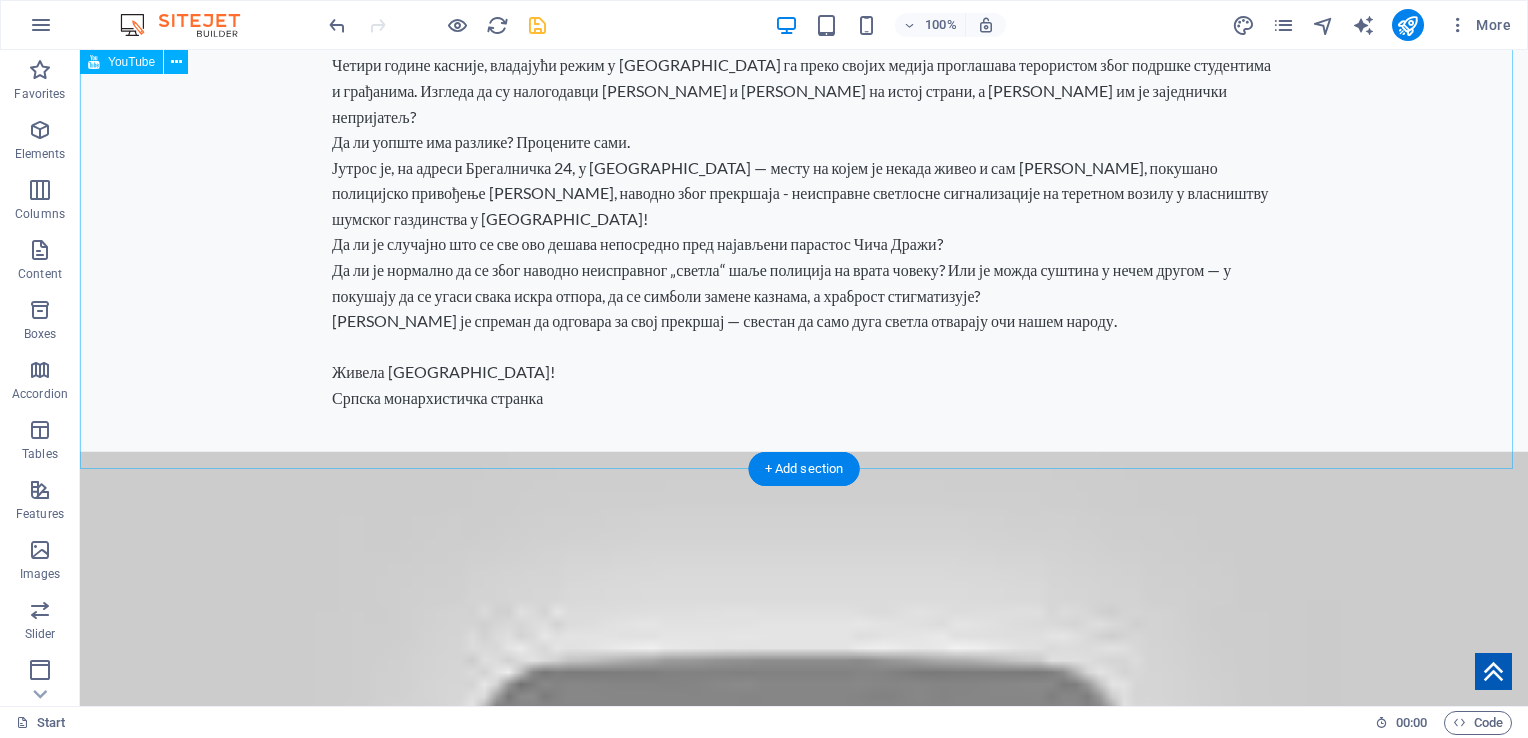 scroll, scrollTop: 1616, scrollLeft: 0, axis: vertical 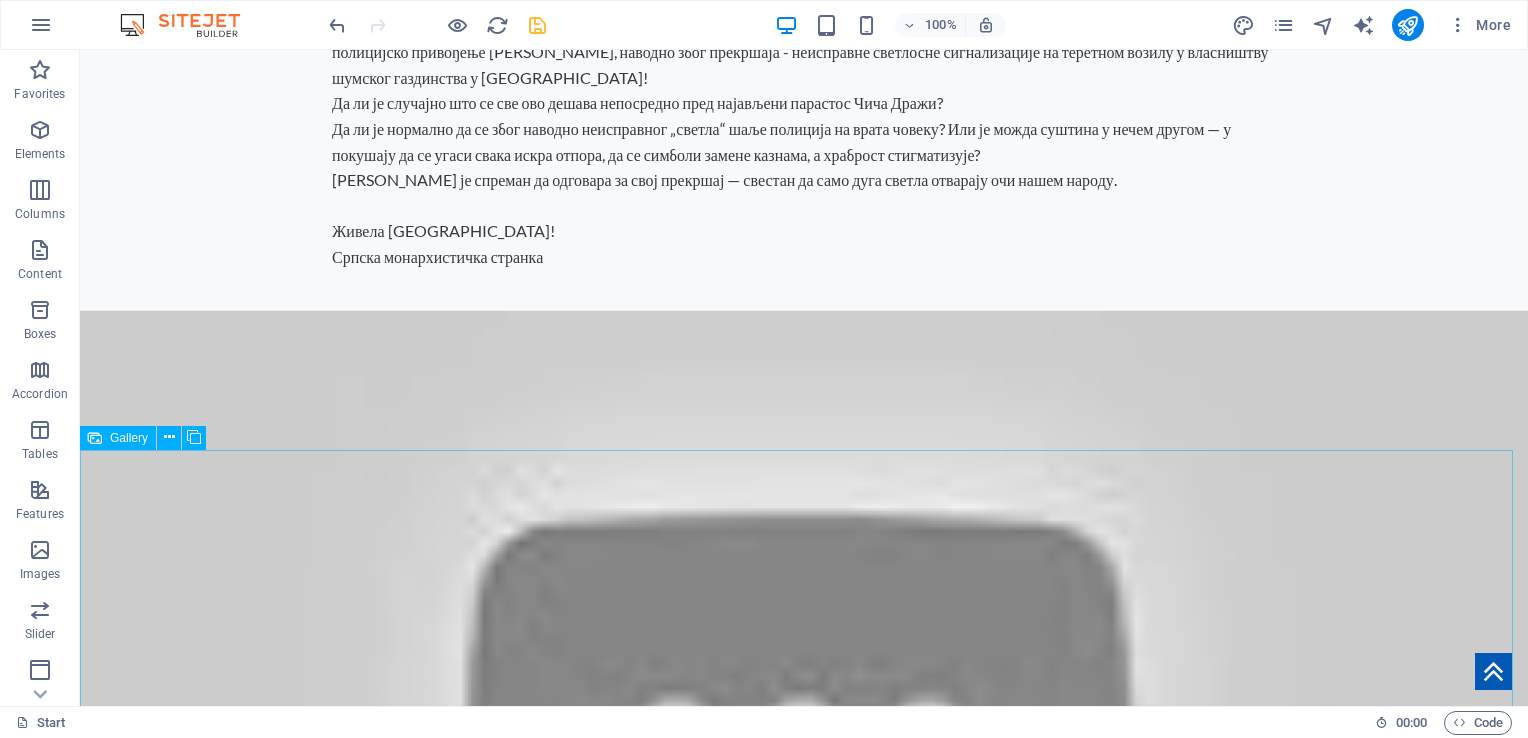 click on "Gallery" at bounding box center [129, 438] 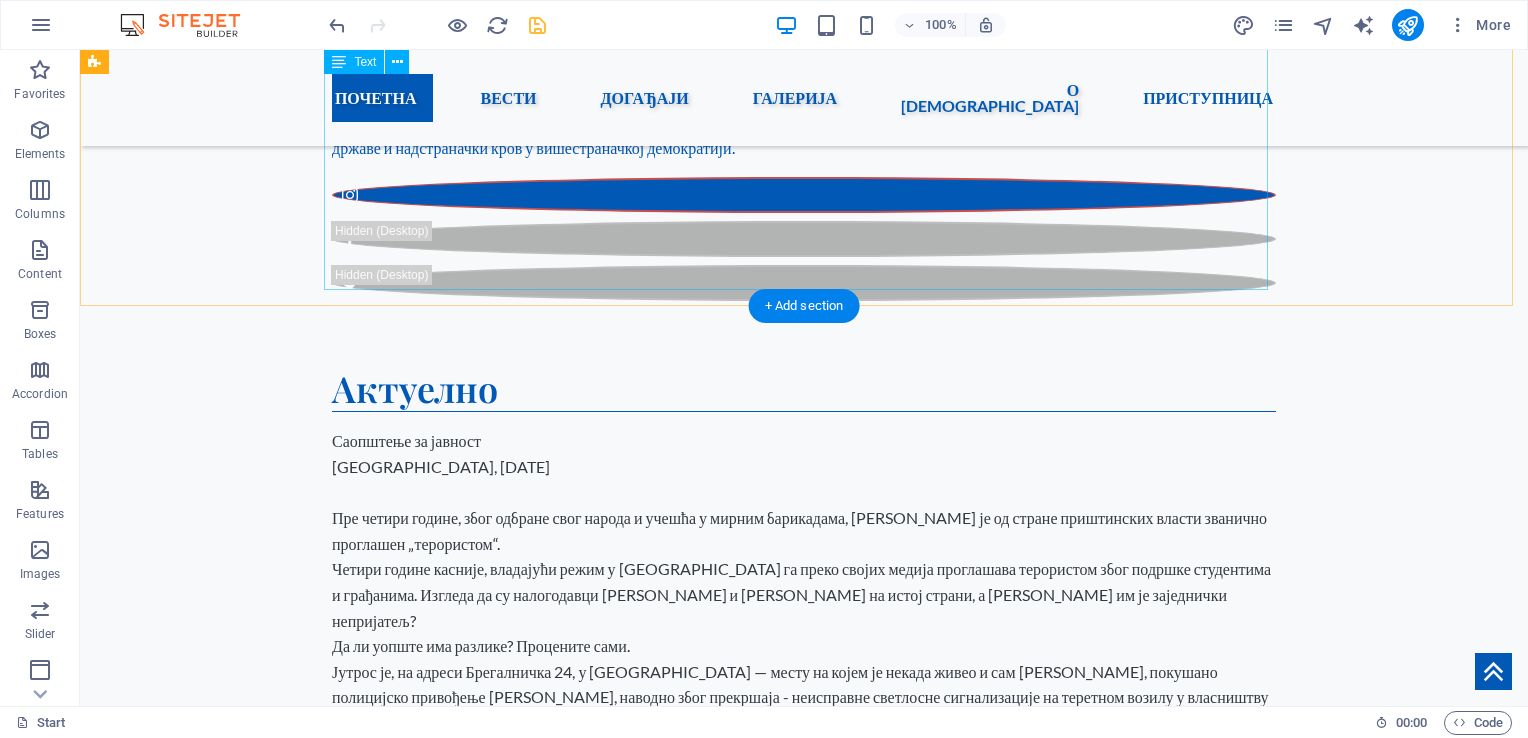 scroll, scrollTop: 953, scrollLeft: 0, axis: vertical 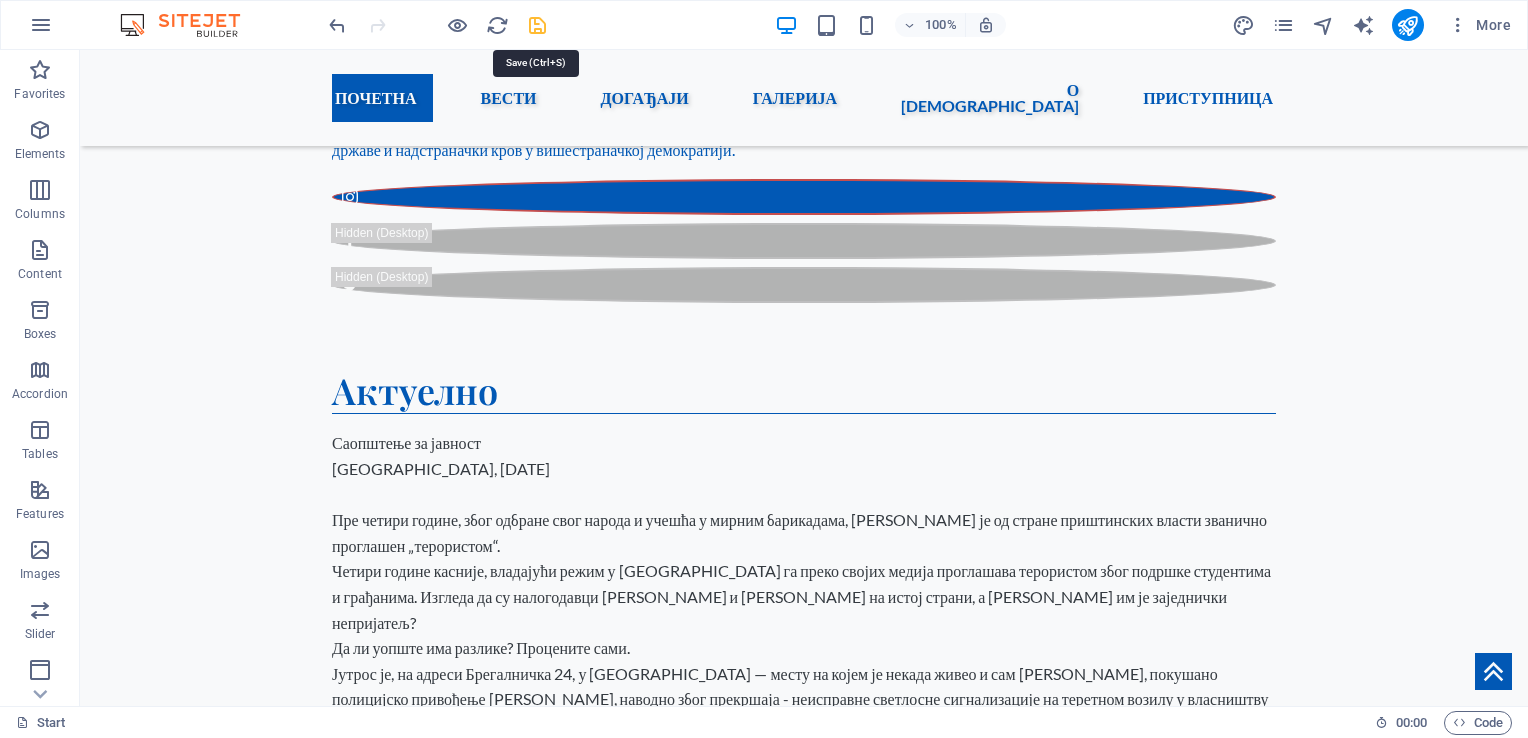 click at bounding box center (537, 25) 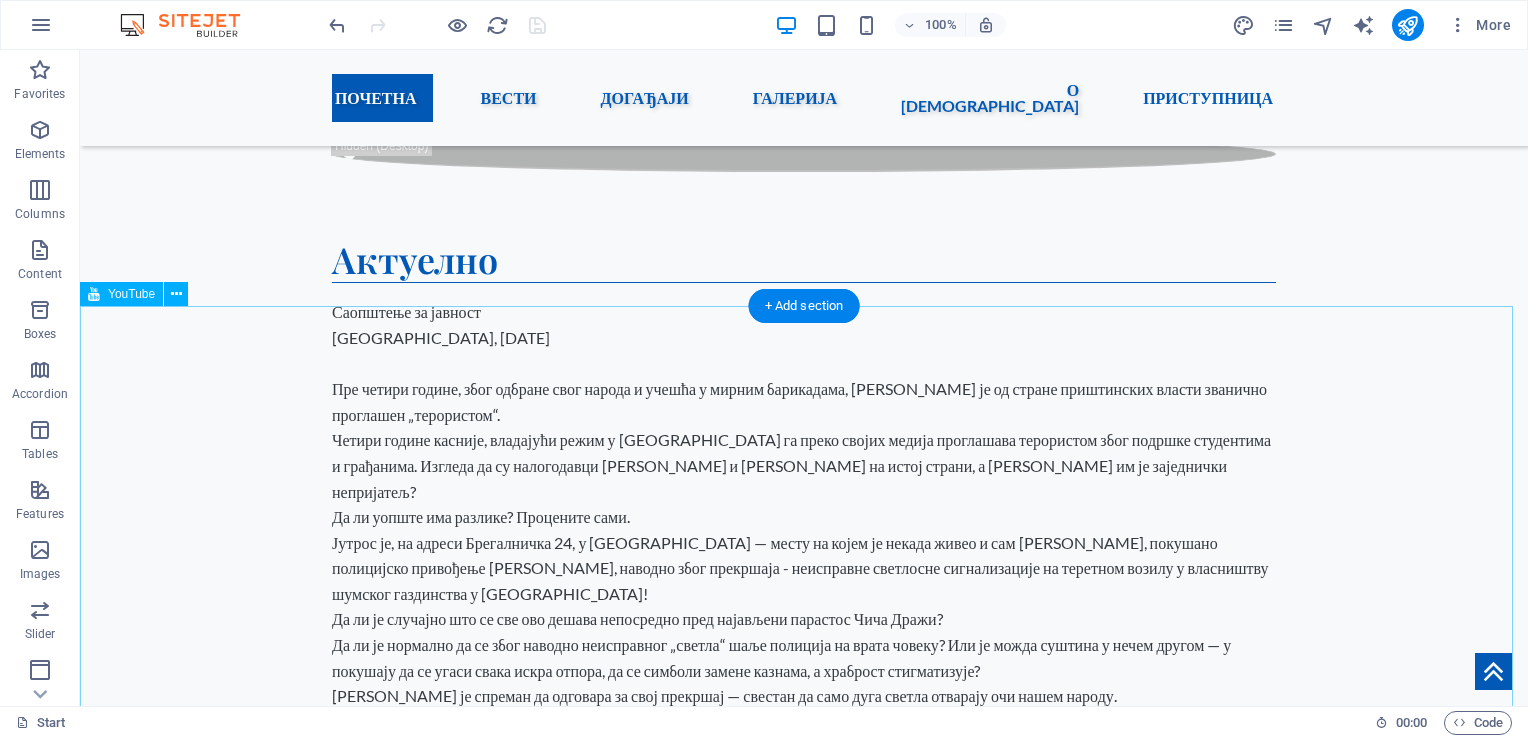 scroll, scrollTop: 1085, scrollLeft: 0, axis: vertical 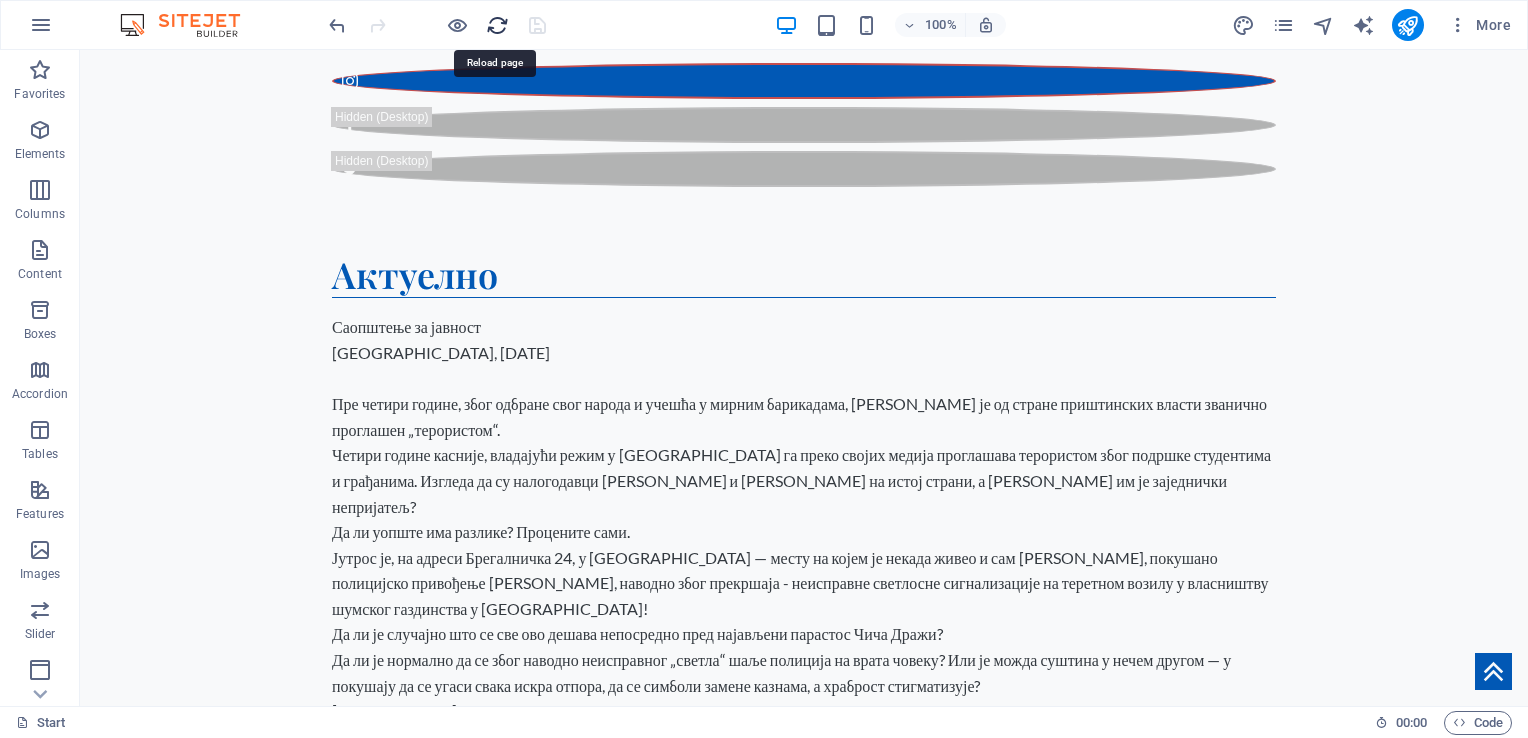 click at bounding box center [497, 25] 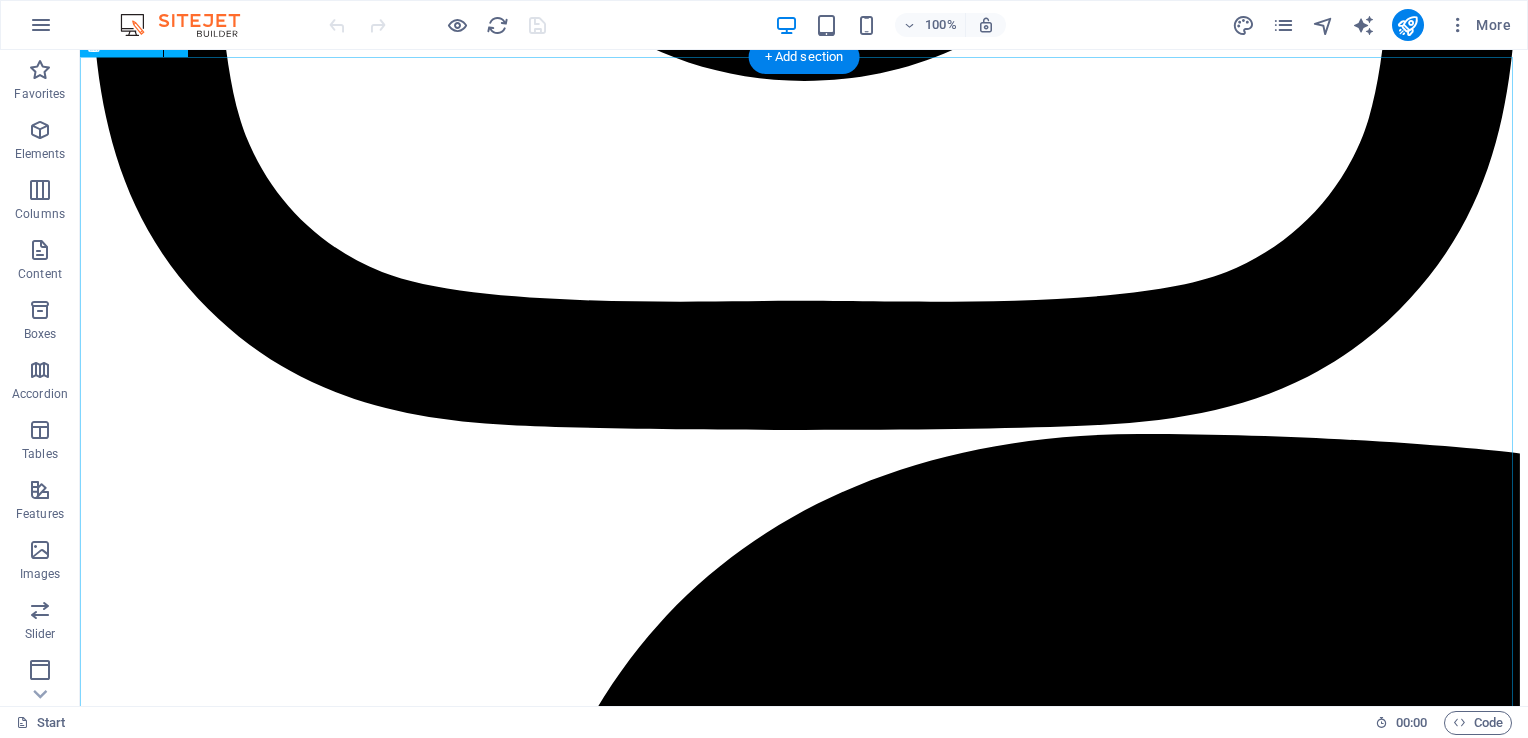 scroll, scrollTop: 1206, scrollLeft: 0, axis: vertical 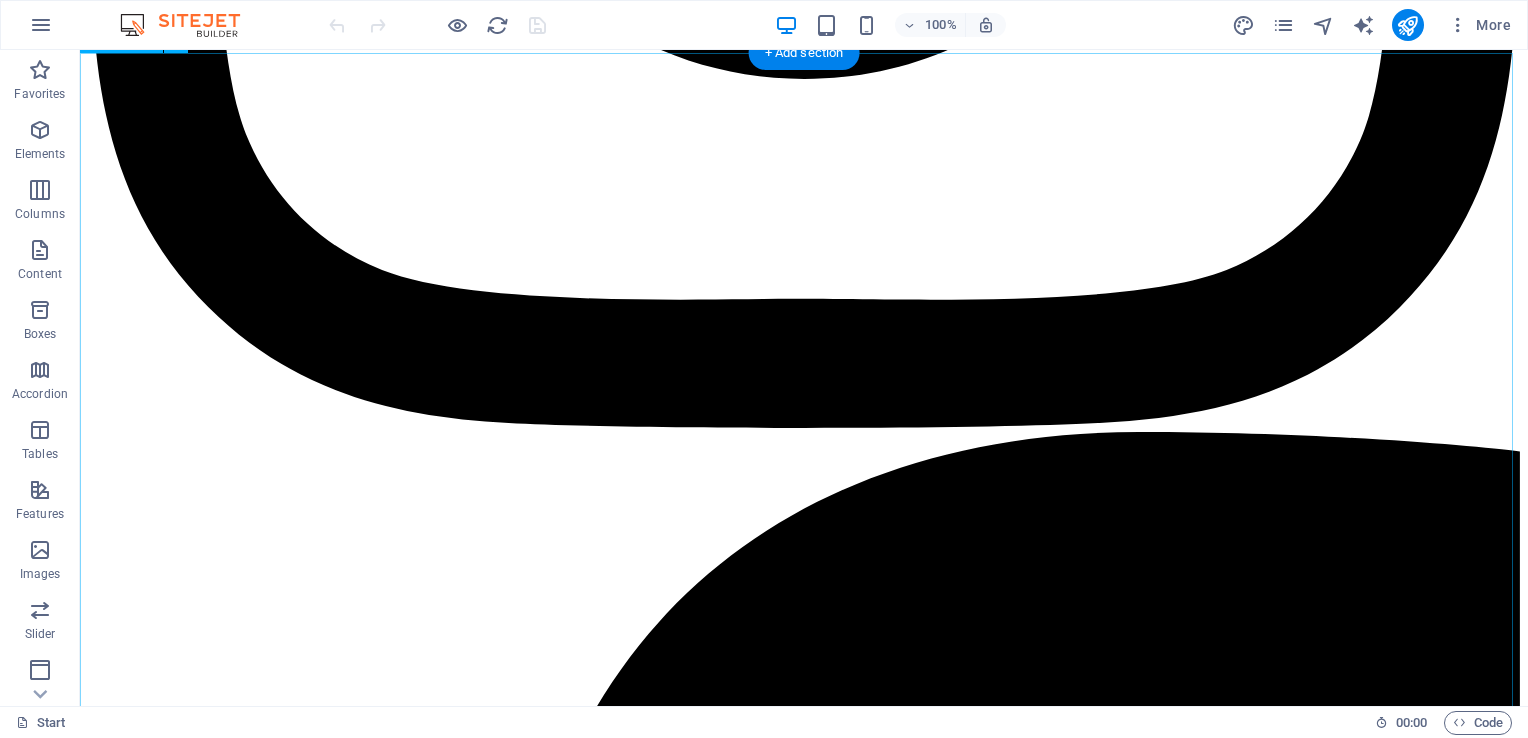 click at bounding box center [804, 11362] 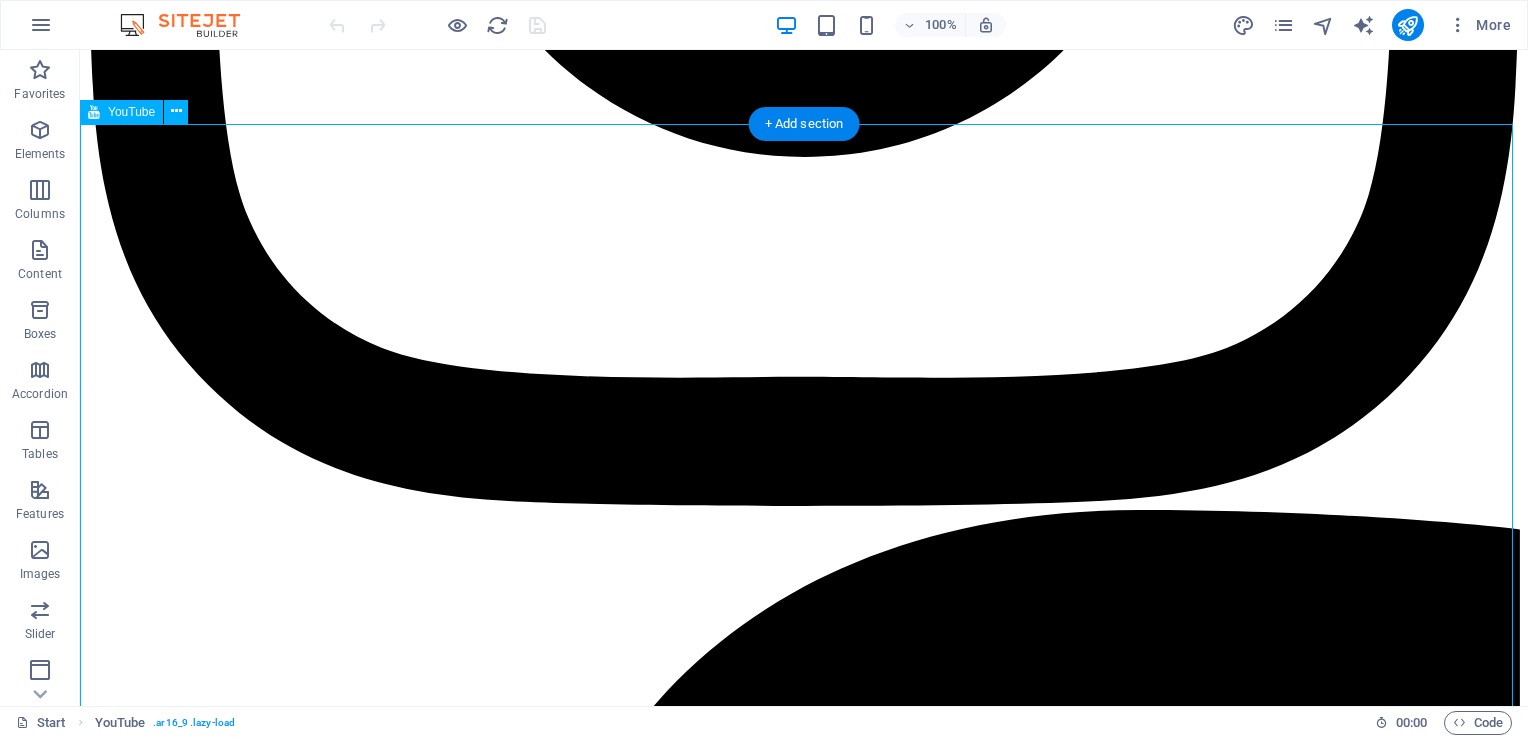 scroll, scrollTop: 1124, scrollLeft: 0, axis: vertical 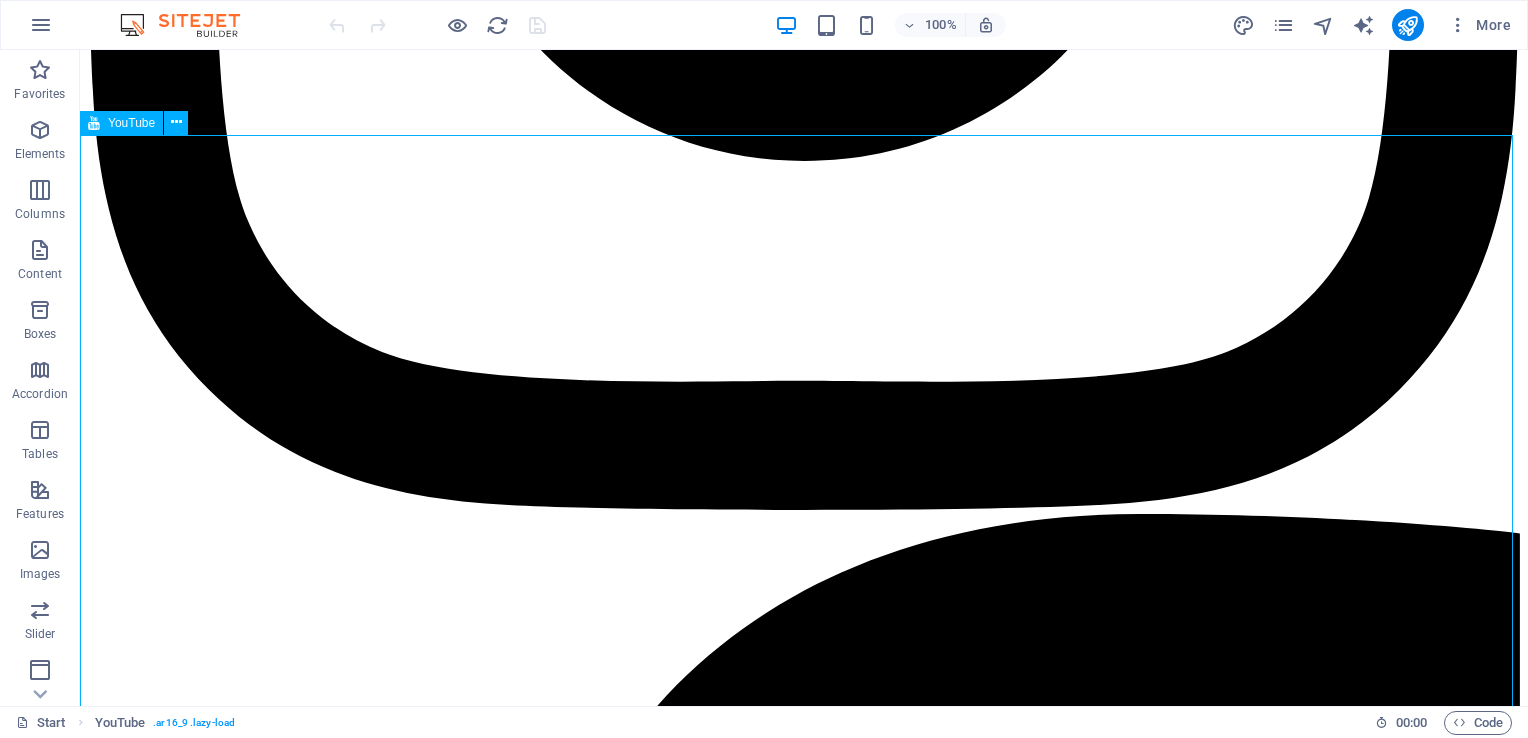 click on "YouTube" at bounding box center [131, 123] 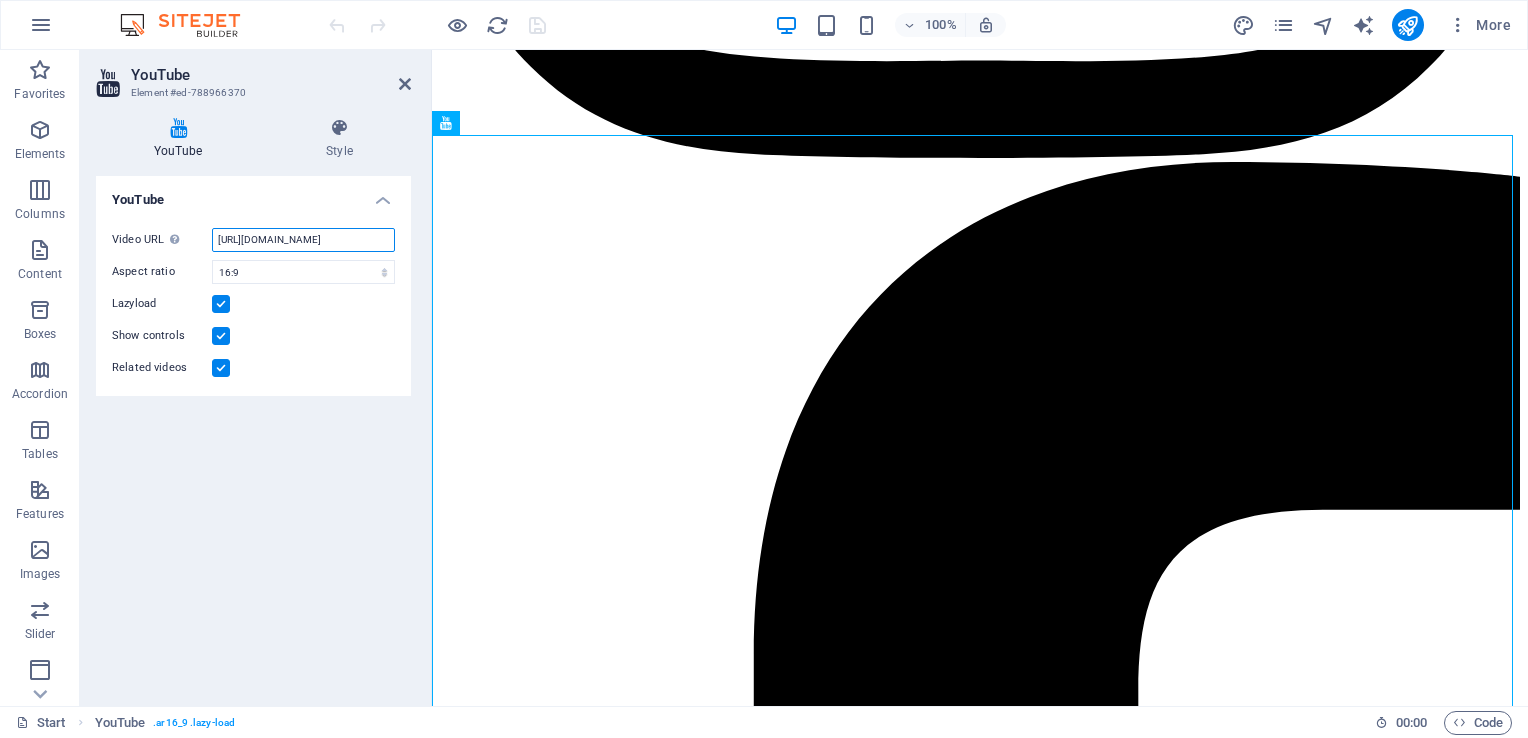 click on "[URL][DOMAIN_NAME]" at bounding box center (303, 240) 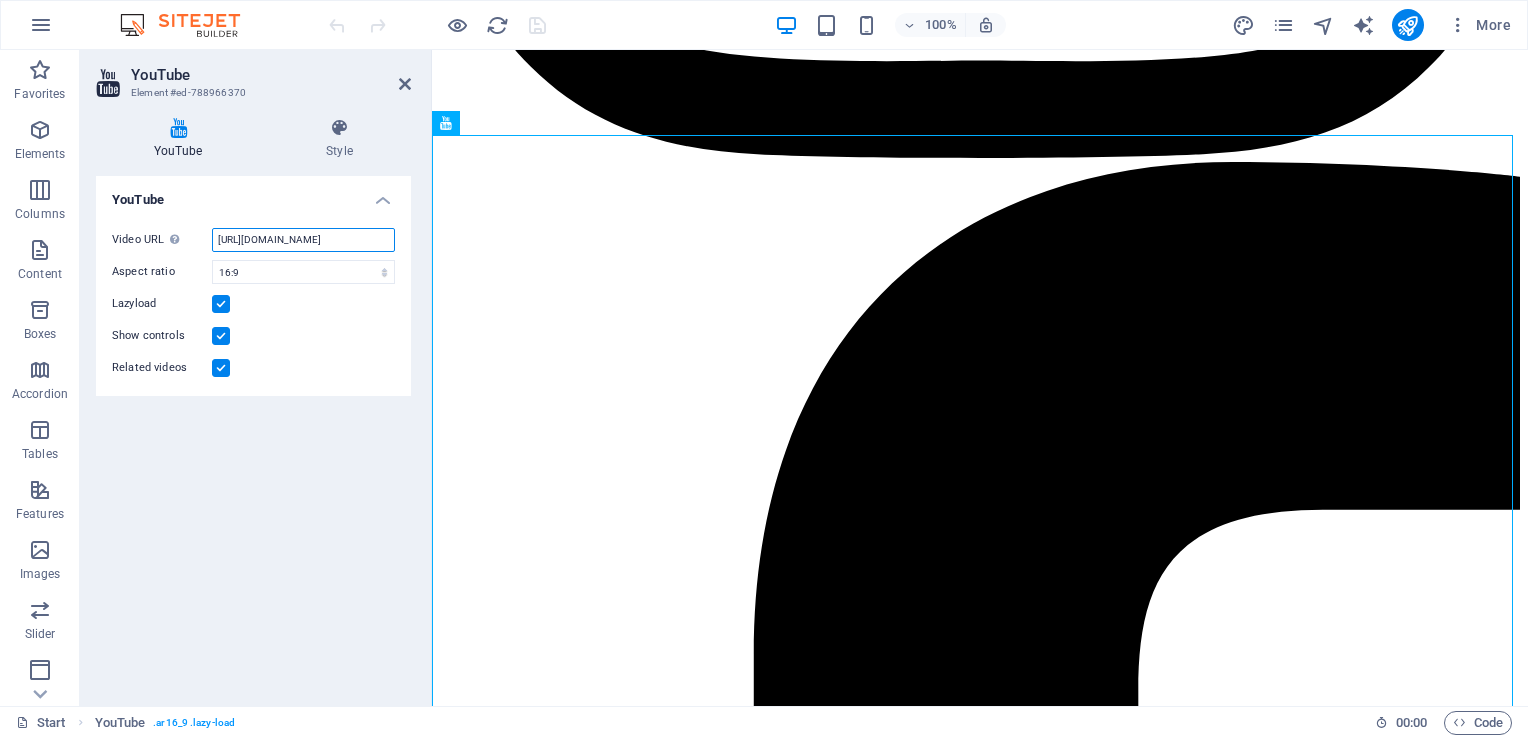 scroll, scrollTop: 0, scrollLeft: 50, axis: horizontal 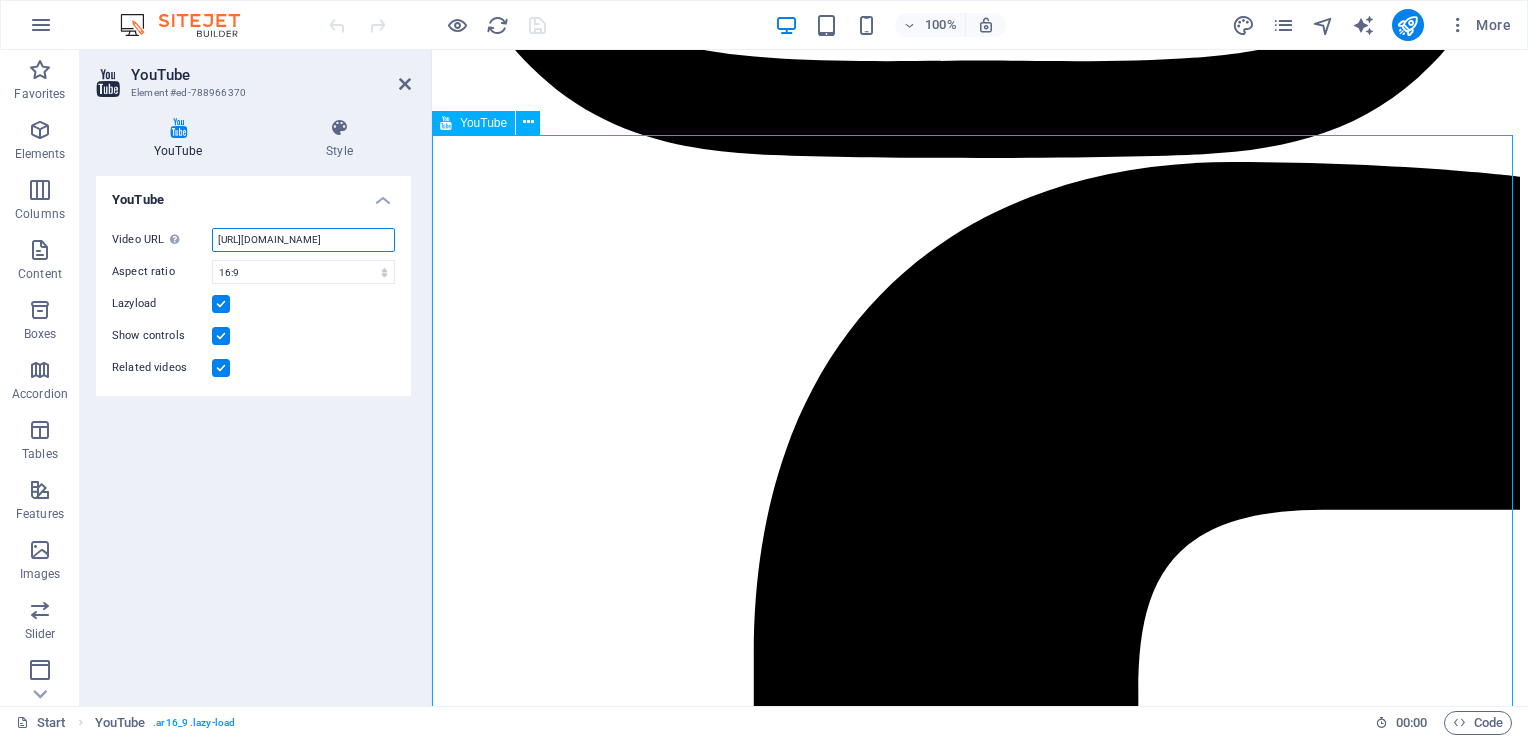 drag, startPoint x: 648, startPoint y: 290, endPoint x: 614, endPoint y: 428, distance: 142.12671 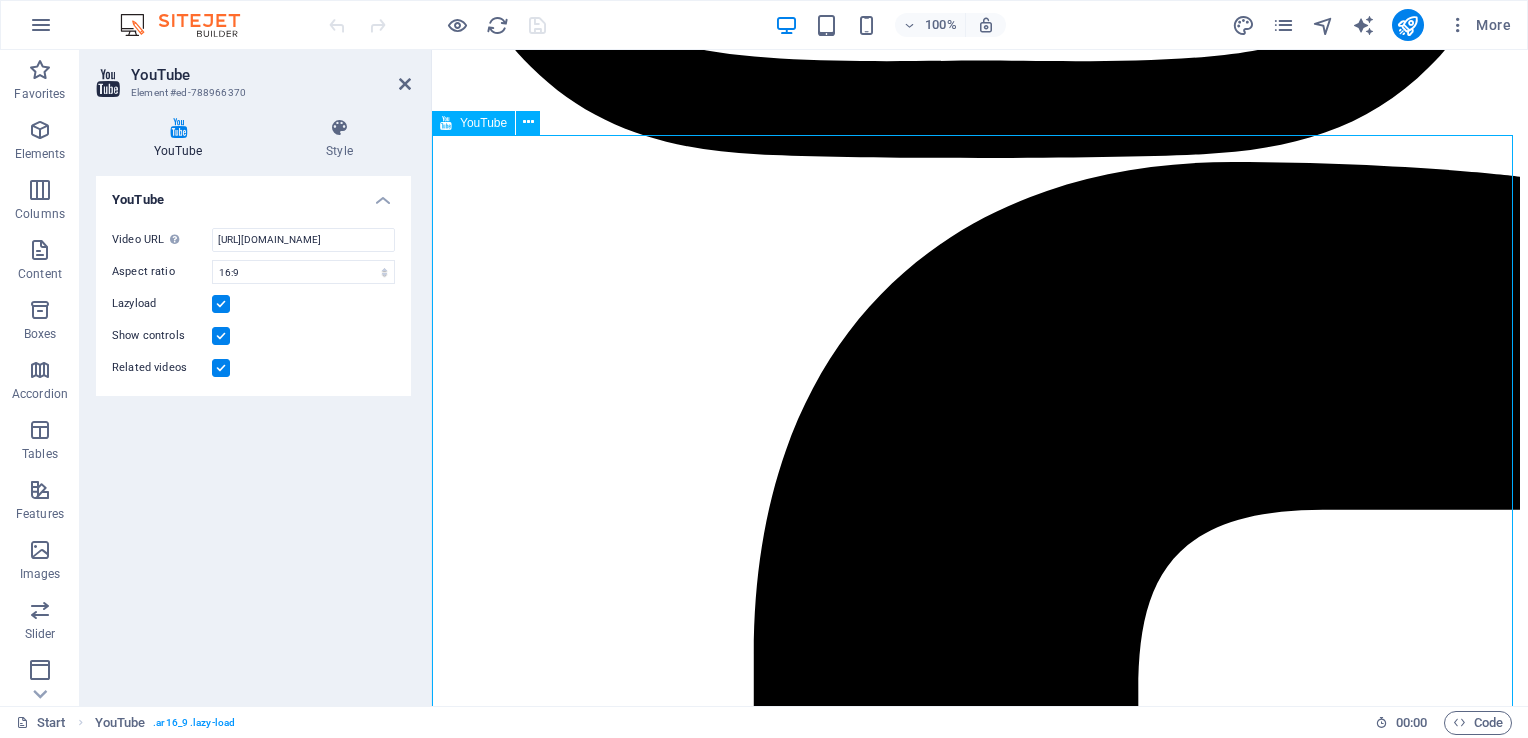 scroll, scrollTop: 0, scrollLeft: 0, axis: both 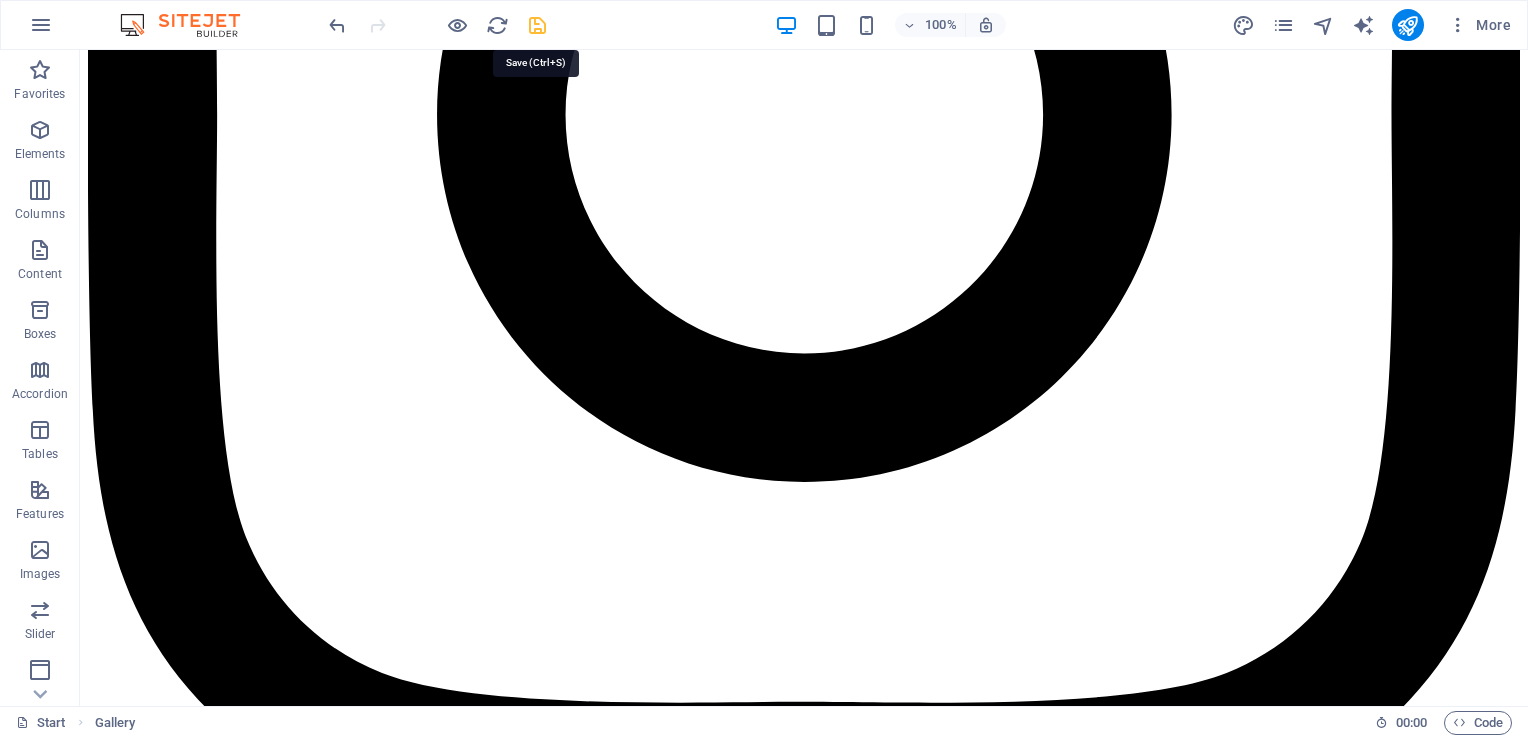 click at bounding box center [537, 25] 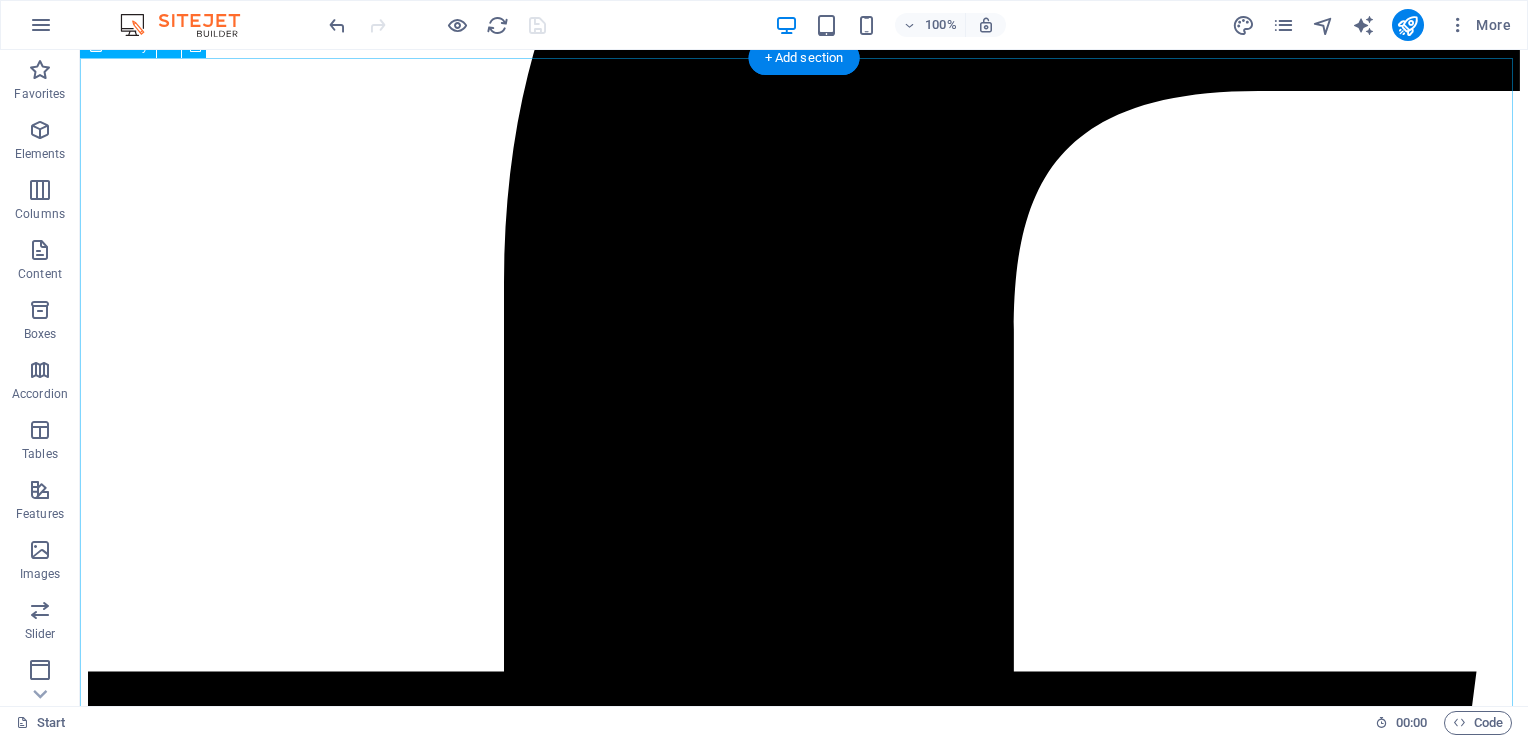 scroll, scrollTop: 1852, scrollLeft: 0, axis: vertical 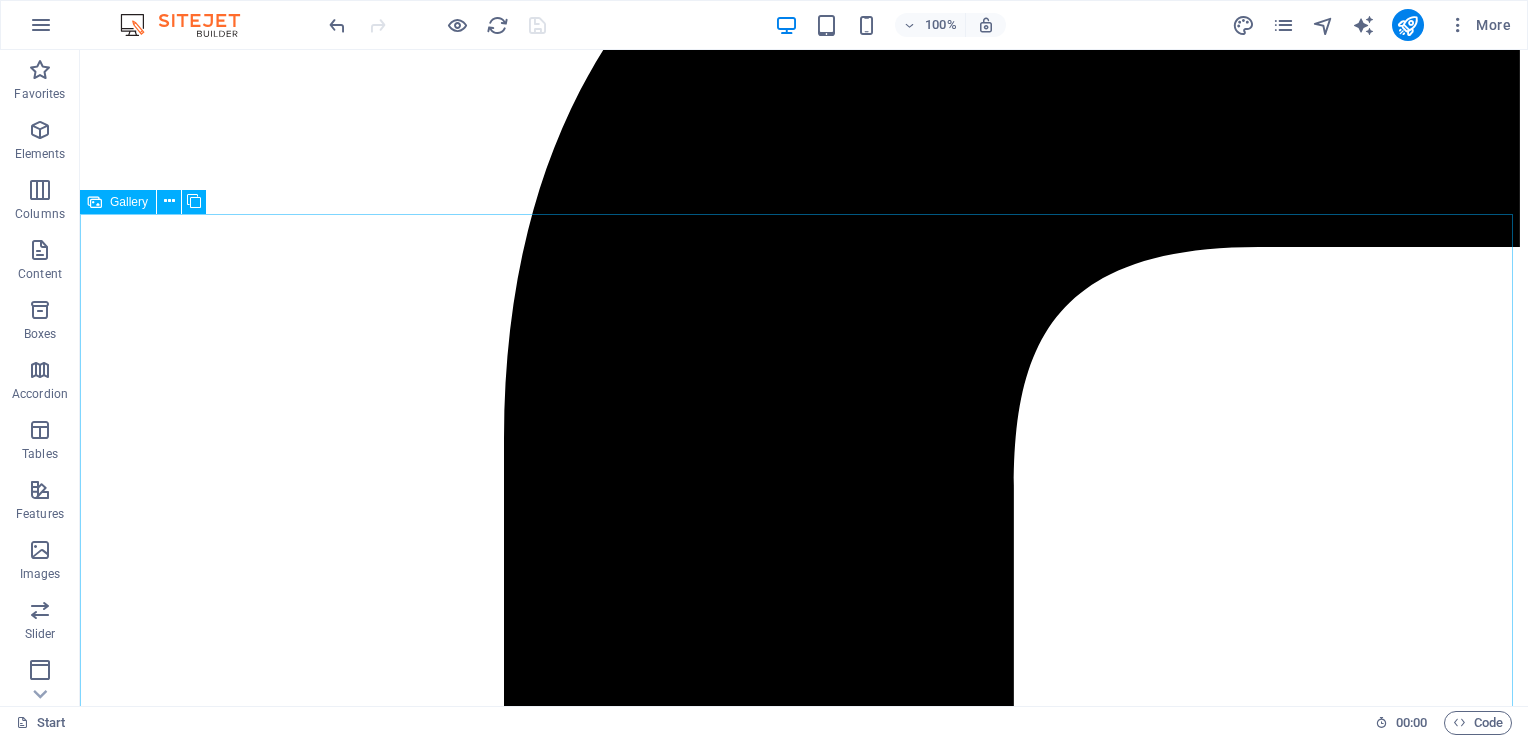 click on "Gallery" at bounding box center (129, 202) 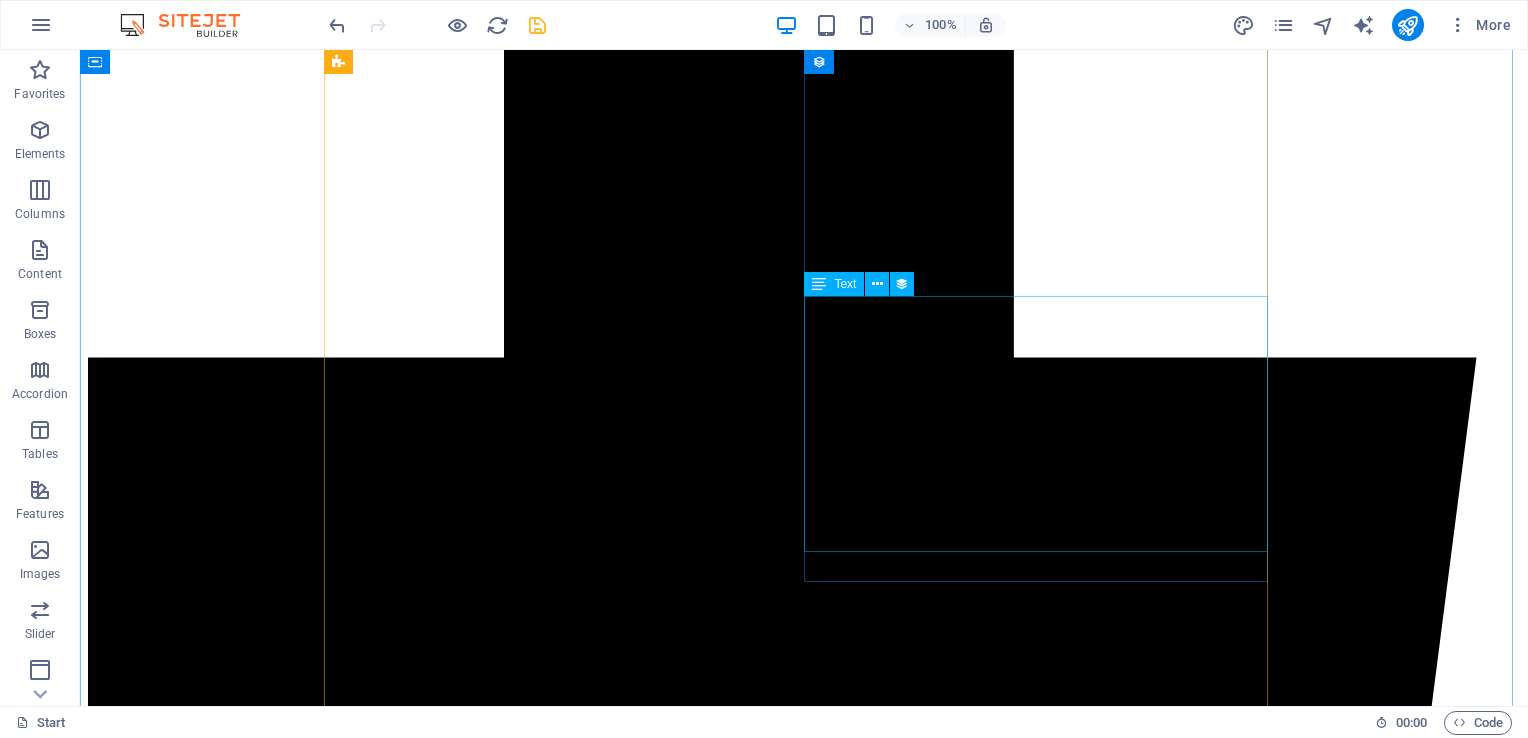scroll, scrollTop: 2323, scrollLeft: 0, axis: vertical 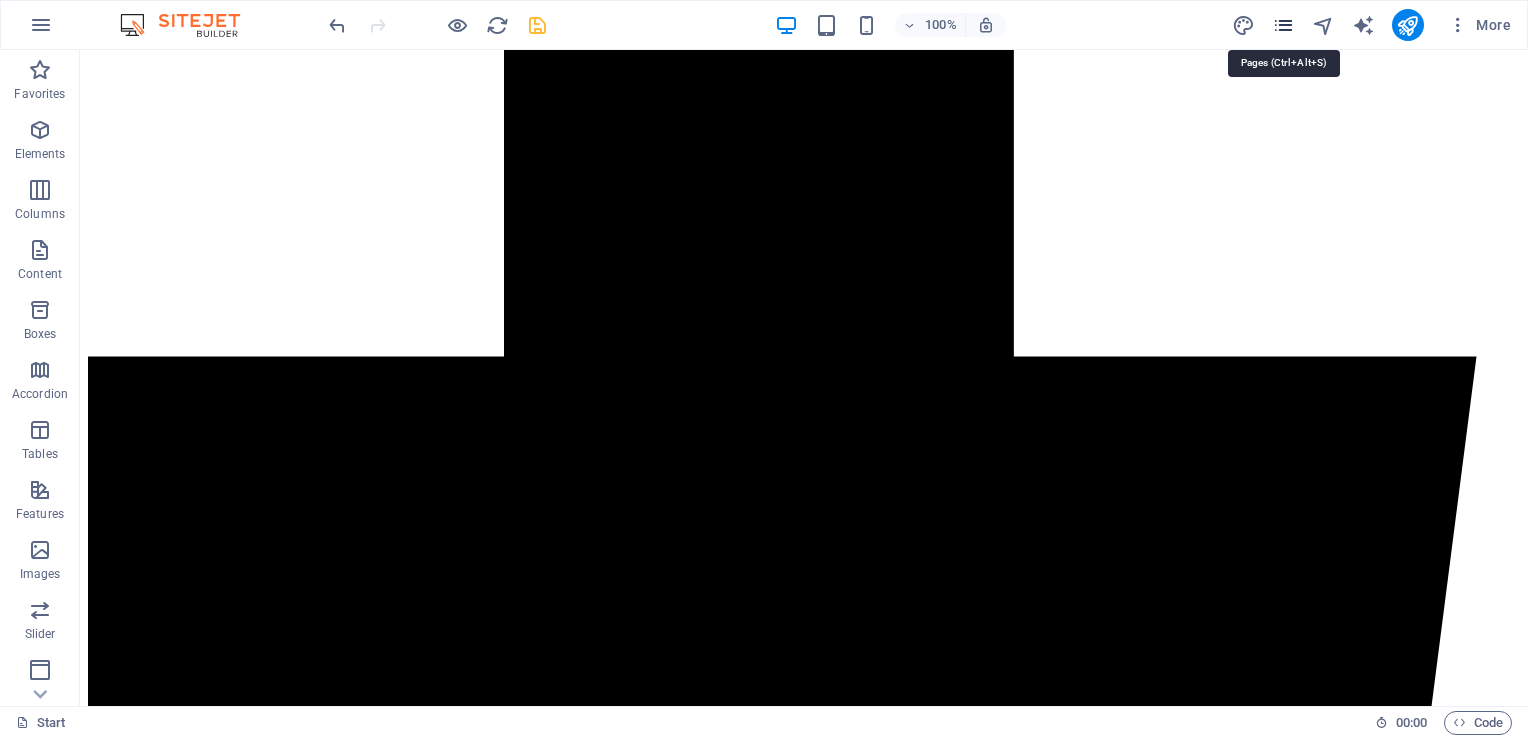 click at bounding box center (1283, 25) 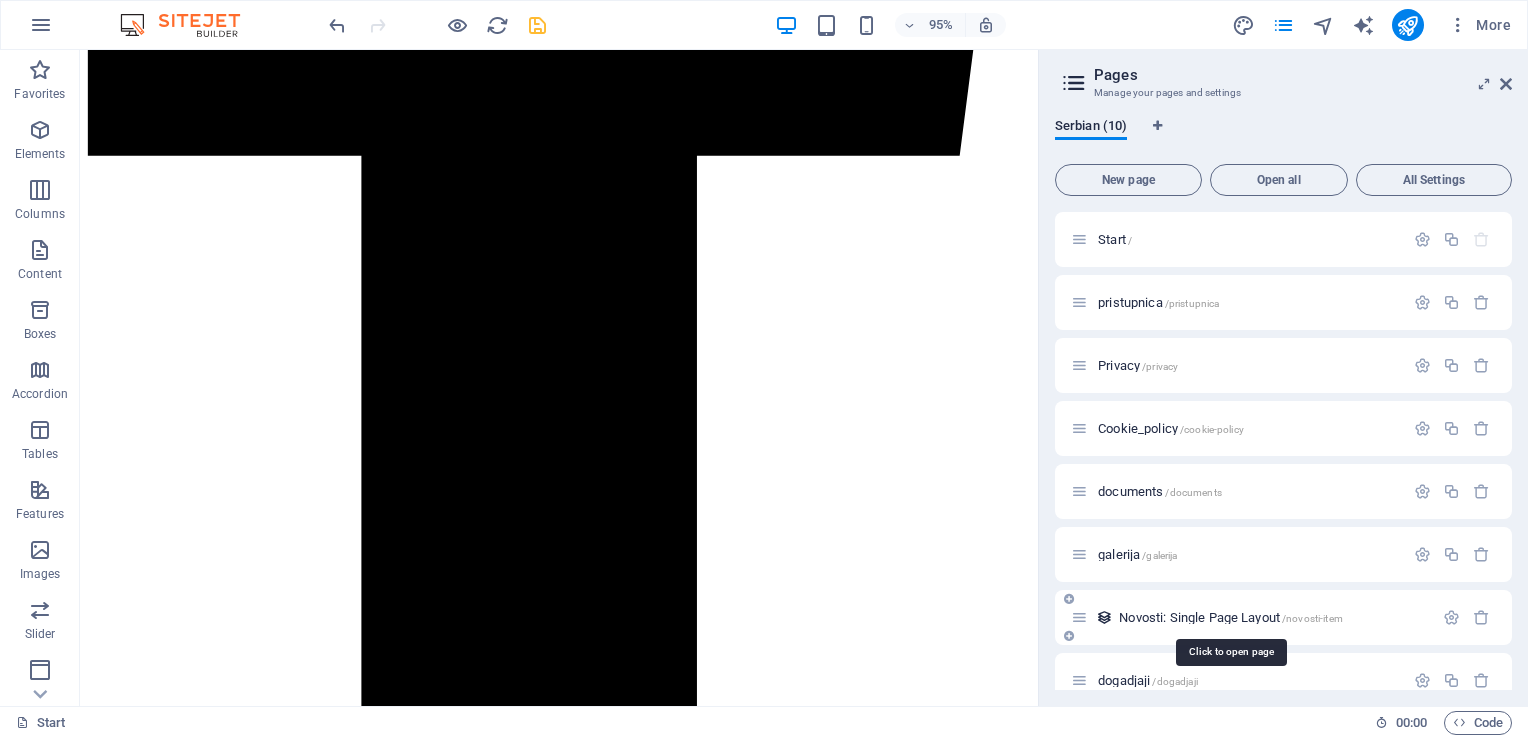 scroll, scrollTop: 152, scrollLeft: 0, axis: vertical 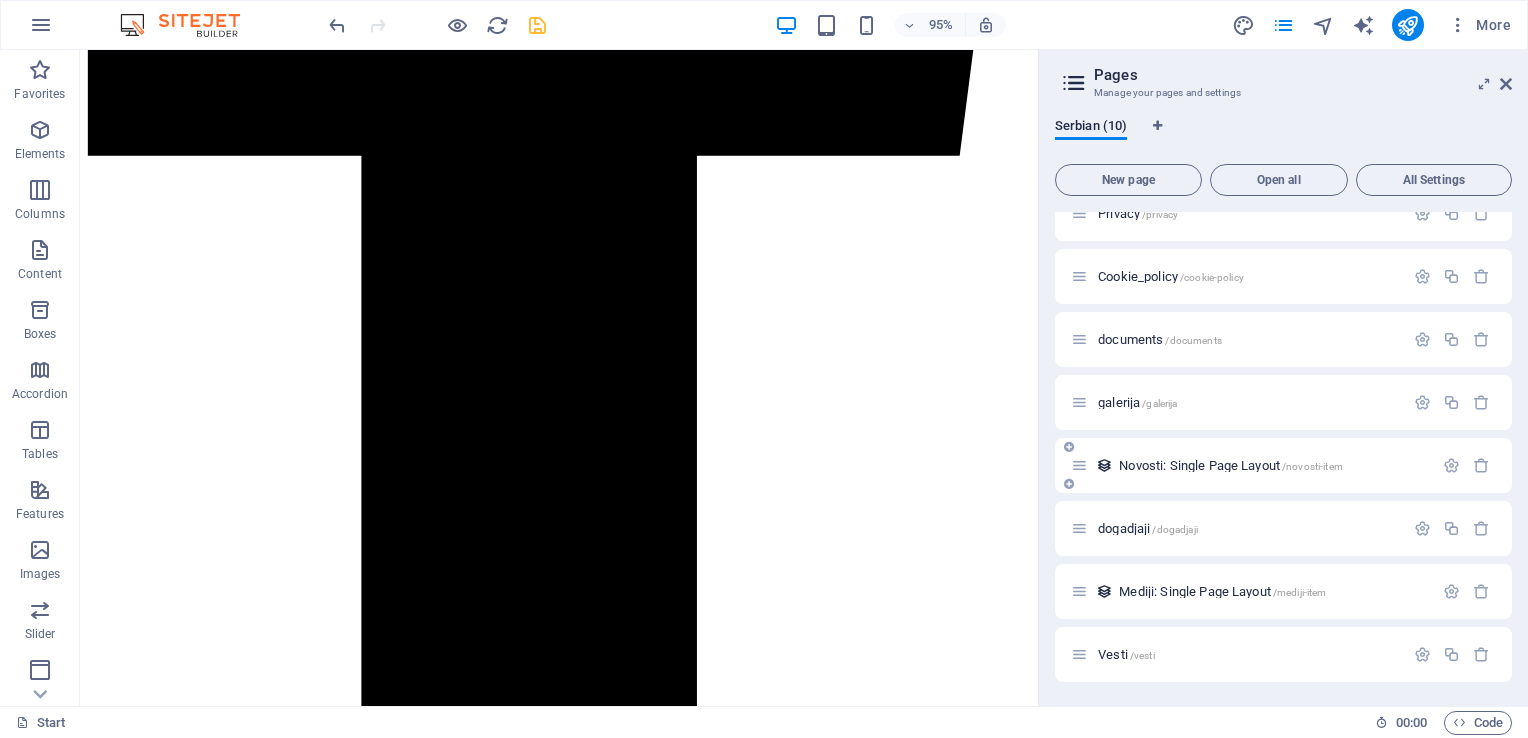 click on "Novosti: Single Page Layout /novosti-item" at bounding box center [1231, 465] 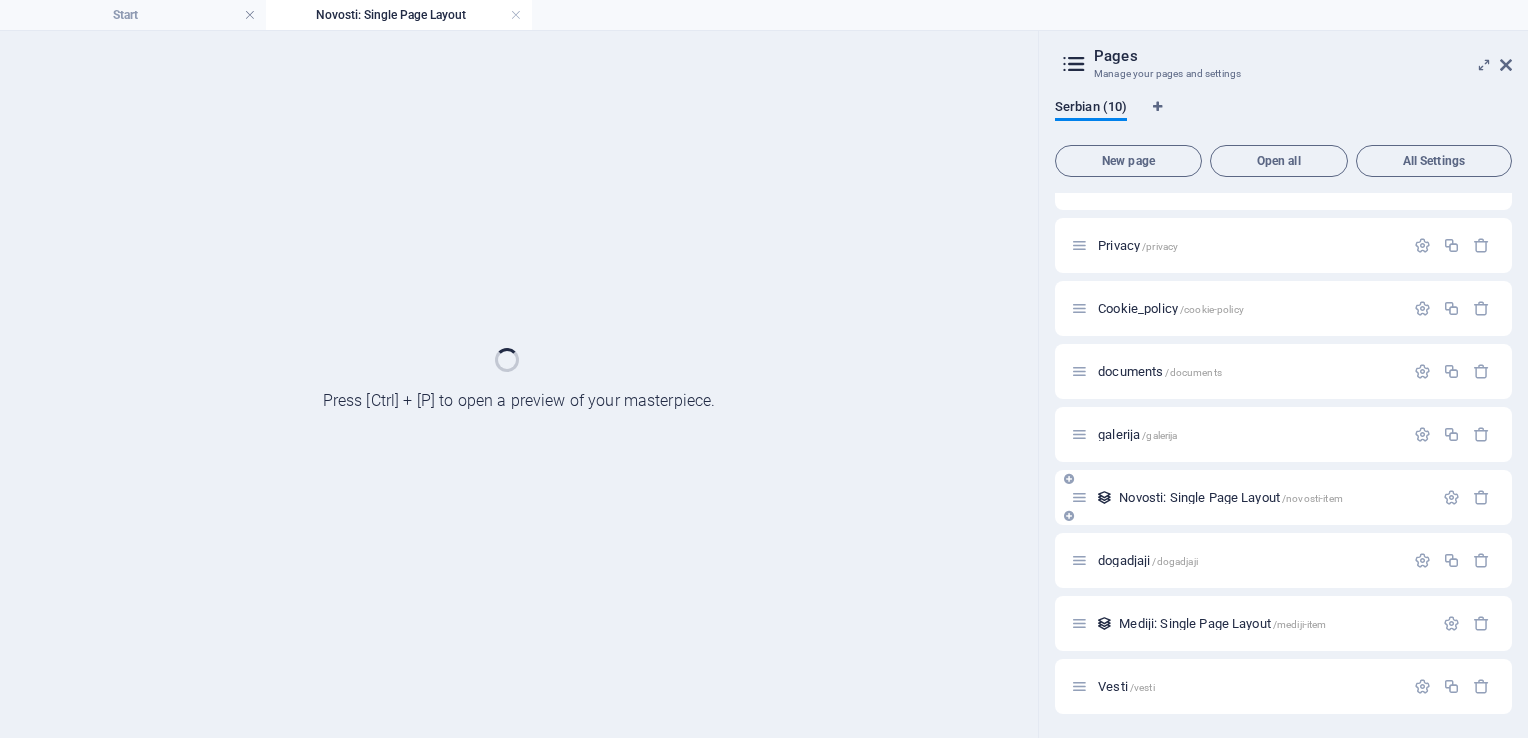scroll, scrollTop: 0, scrollLeft: 0, axis: both 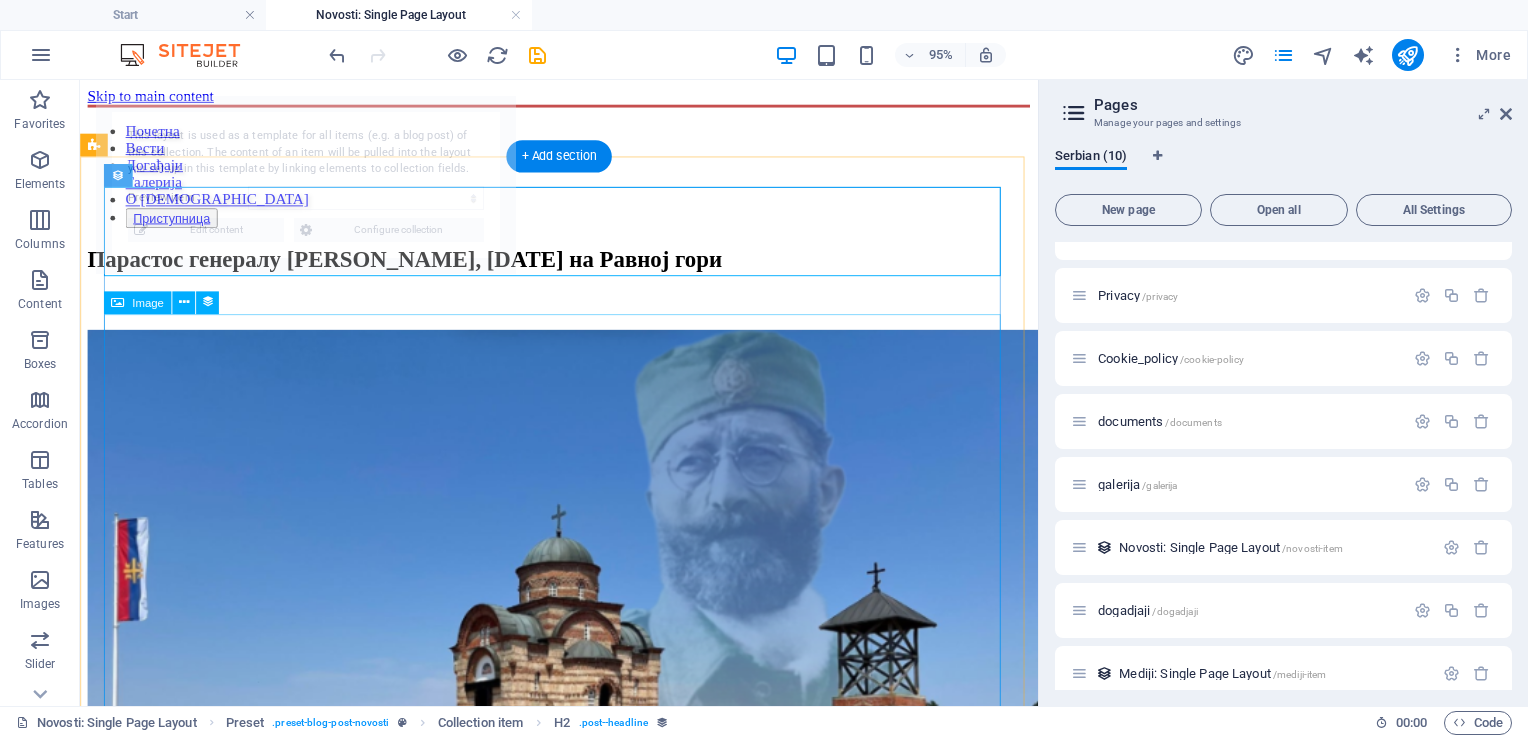 select on "68718e90abd8f2c5e30f2dab" 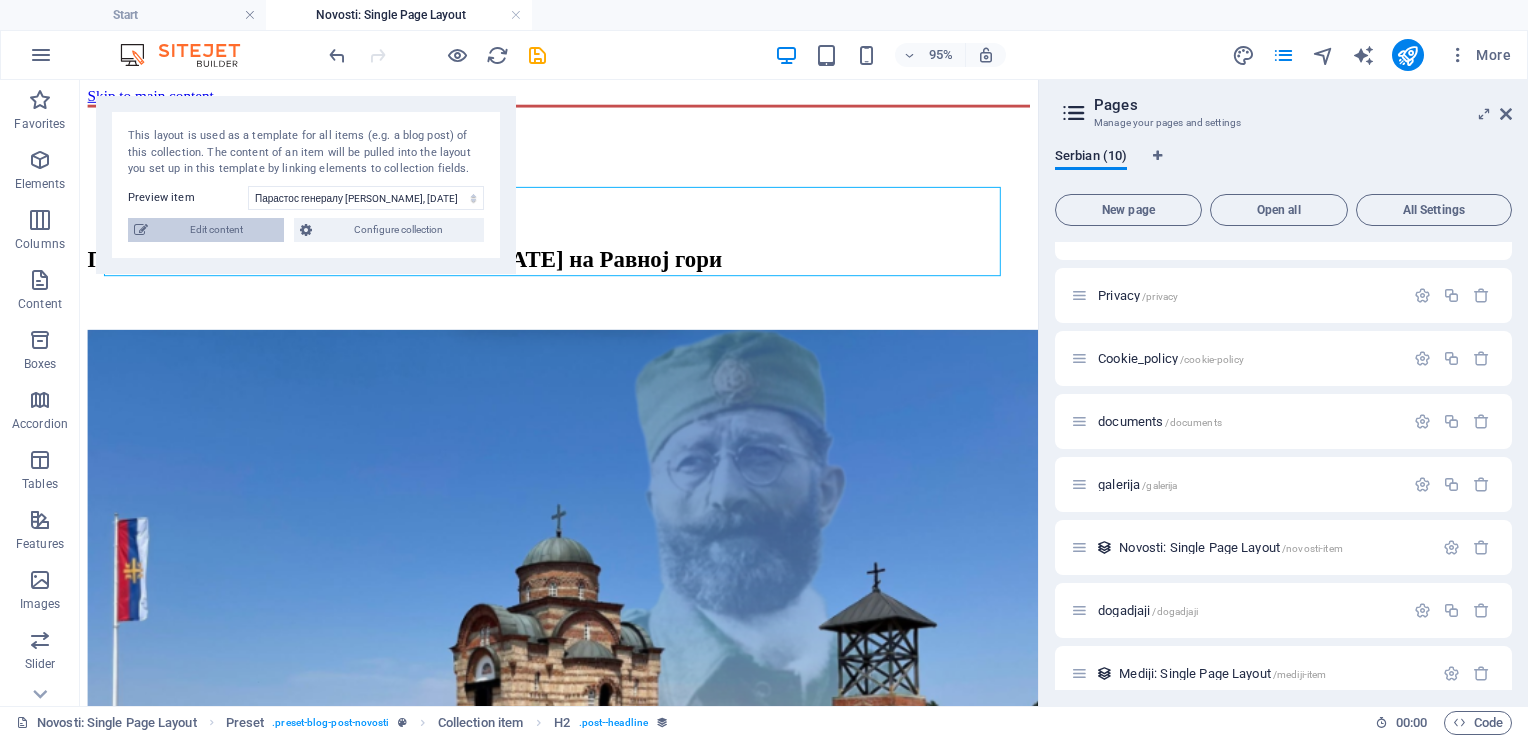 click on "Edit content" at bounding box center (216, 230) 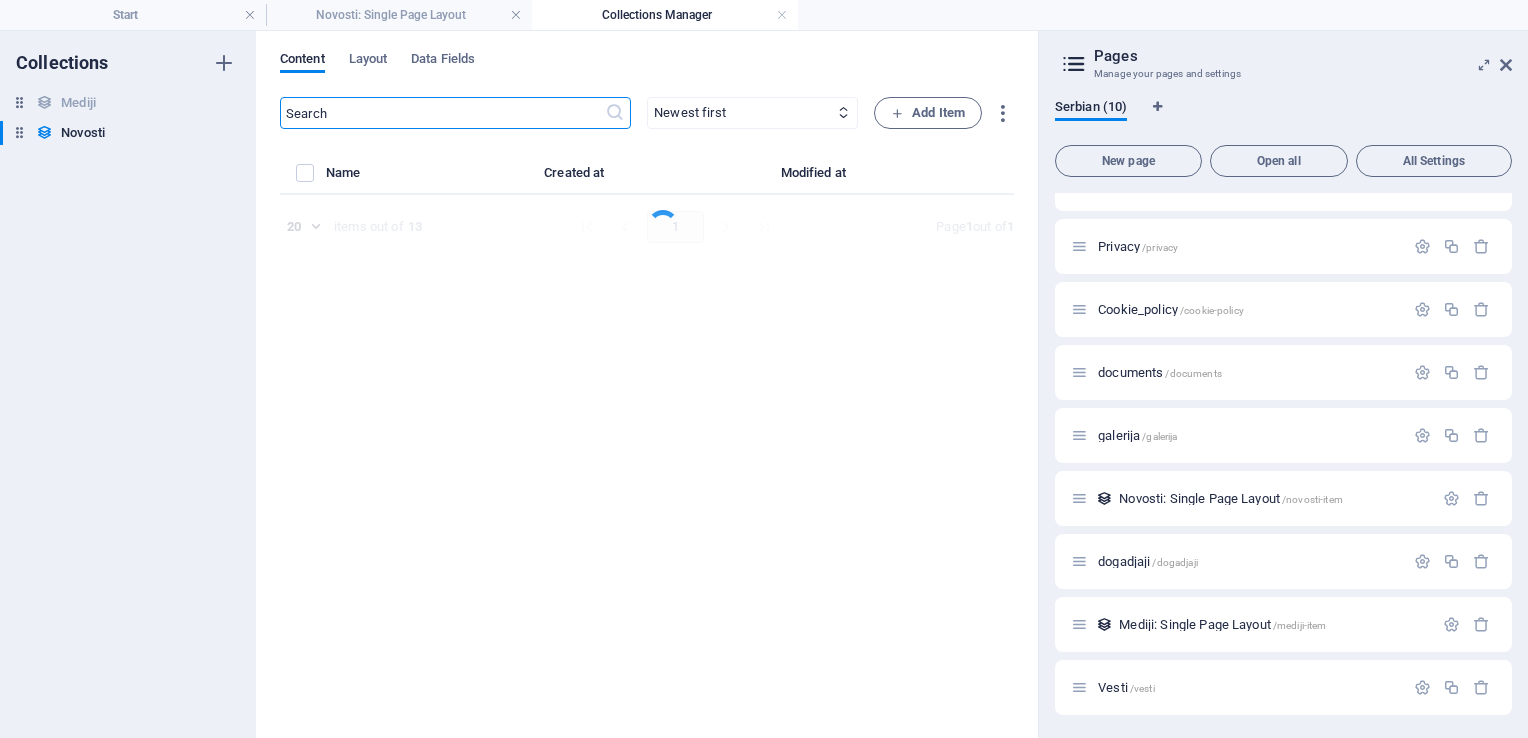 select on "Догађаји" 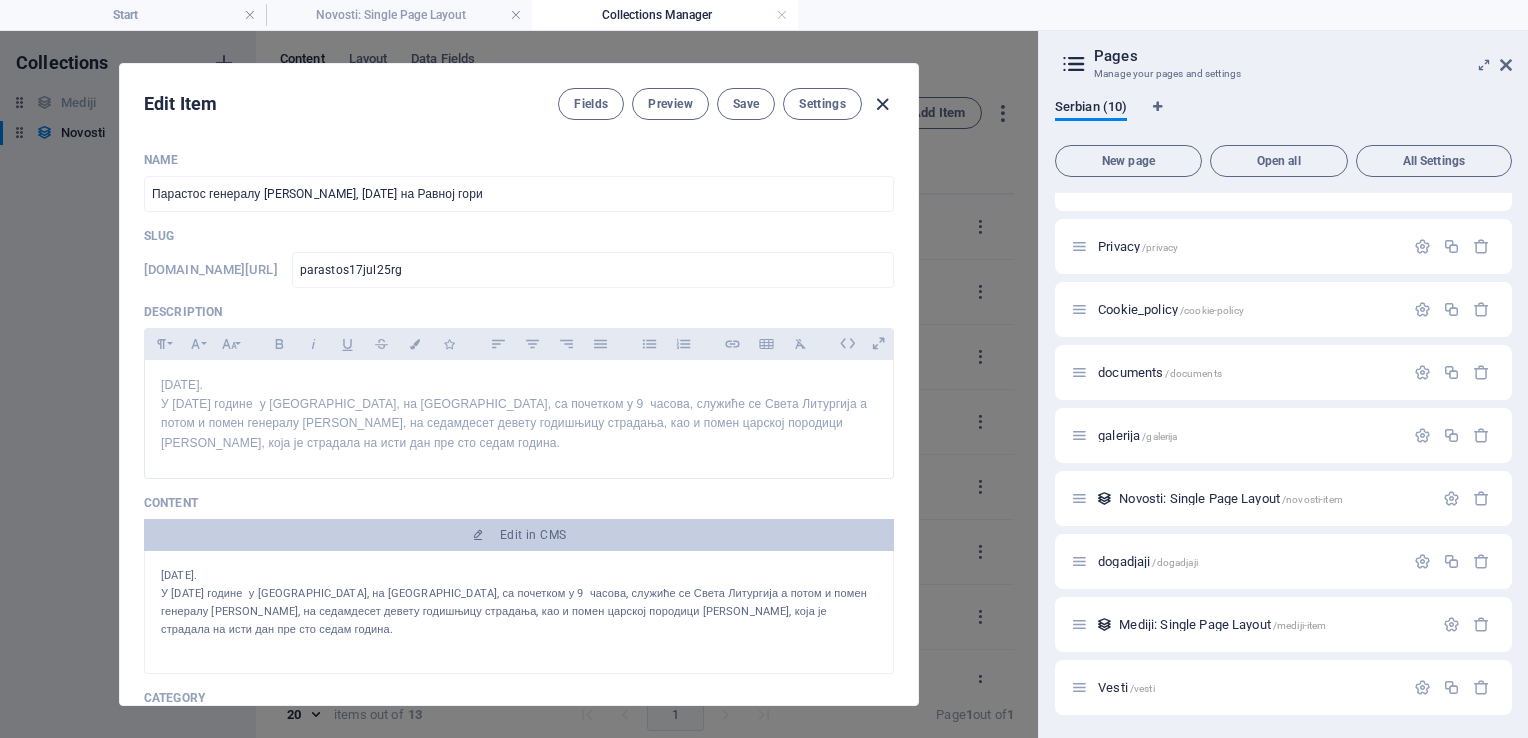 click at bounding box center [882, 104] 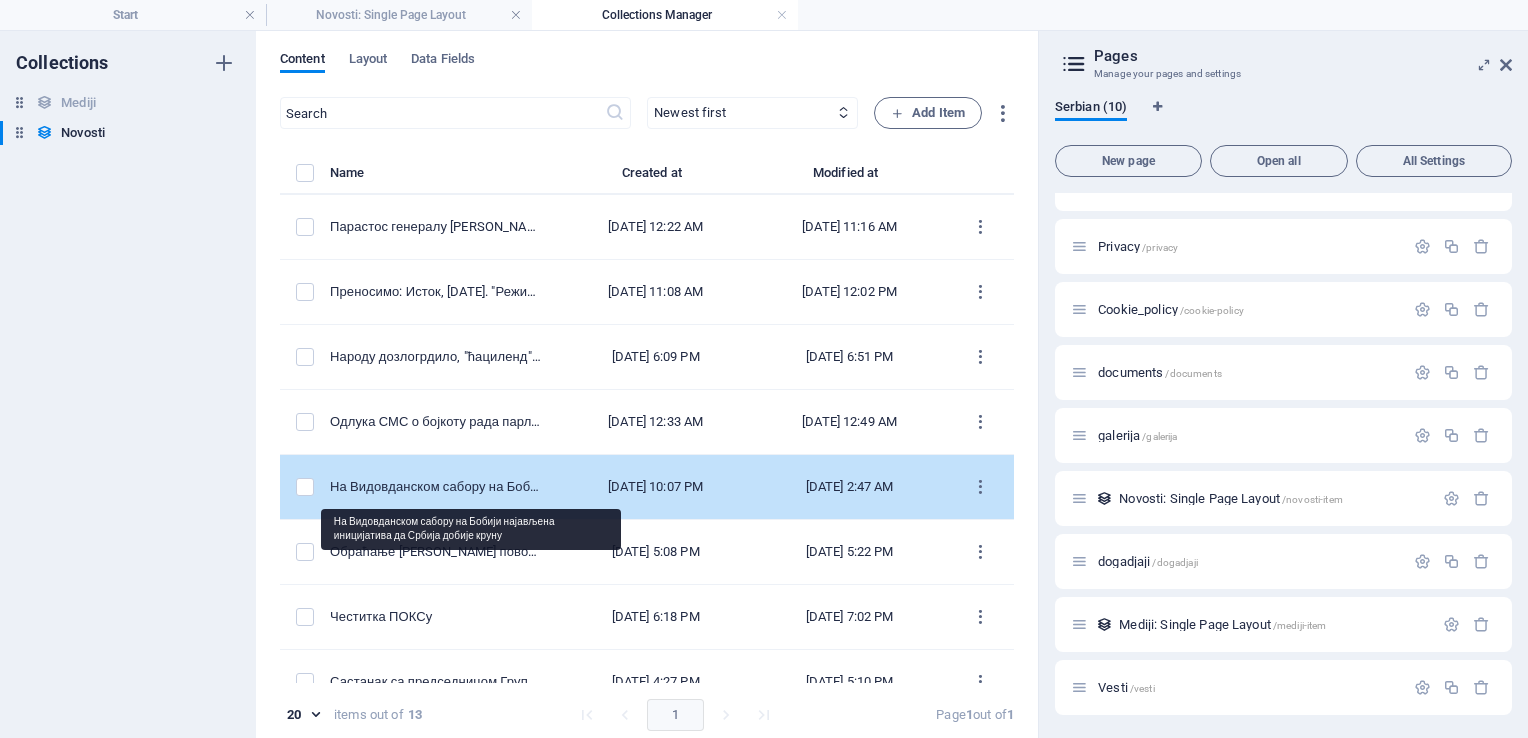 click on "На Видовданском сабору на Бобији најављена иницијатива да Србија добије круну" at bounding box center (436, 487) 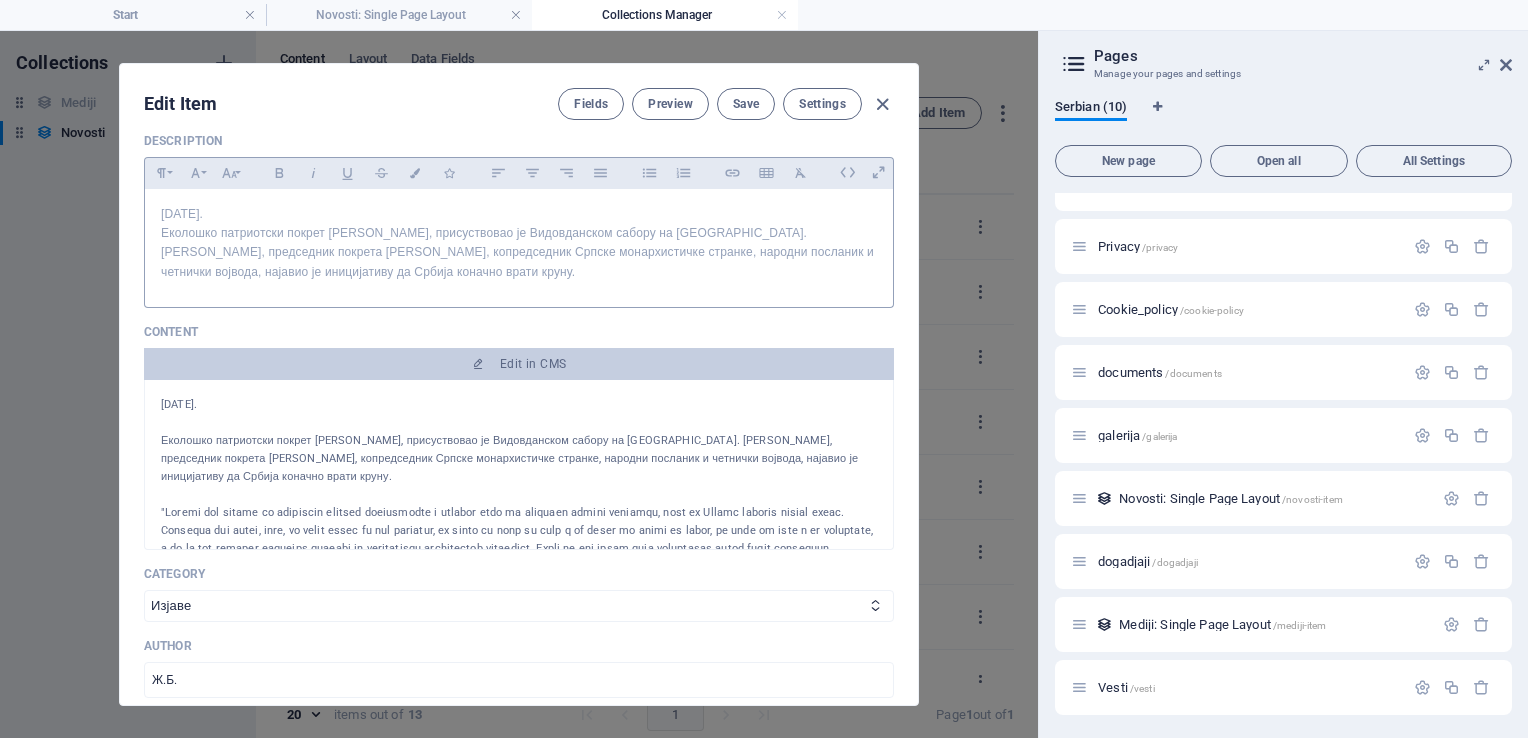 scroll, scrollTop: 172, scrollLeft: 0, axis: vertical 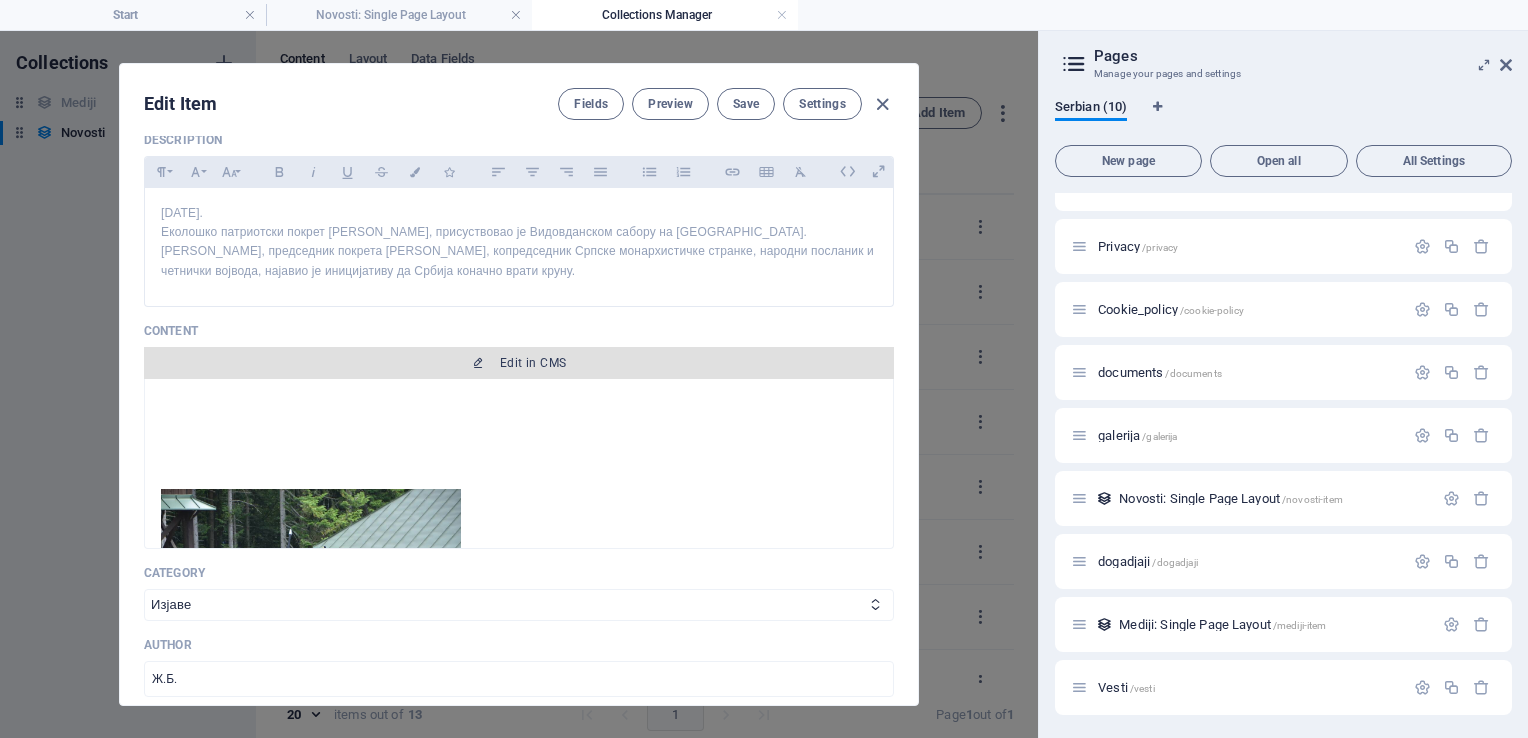 click on "Edit in CMS" at bounding box center (533, 363) 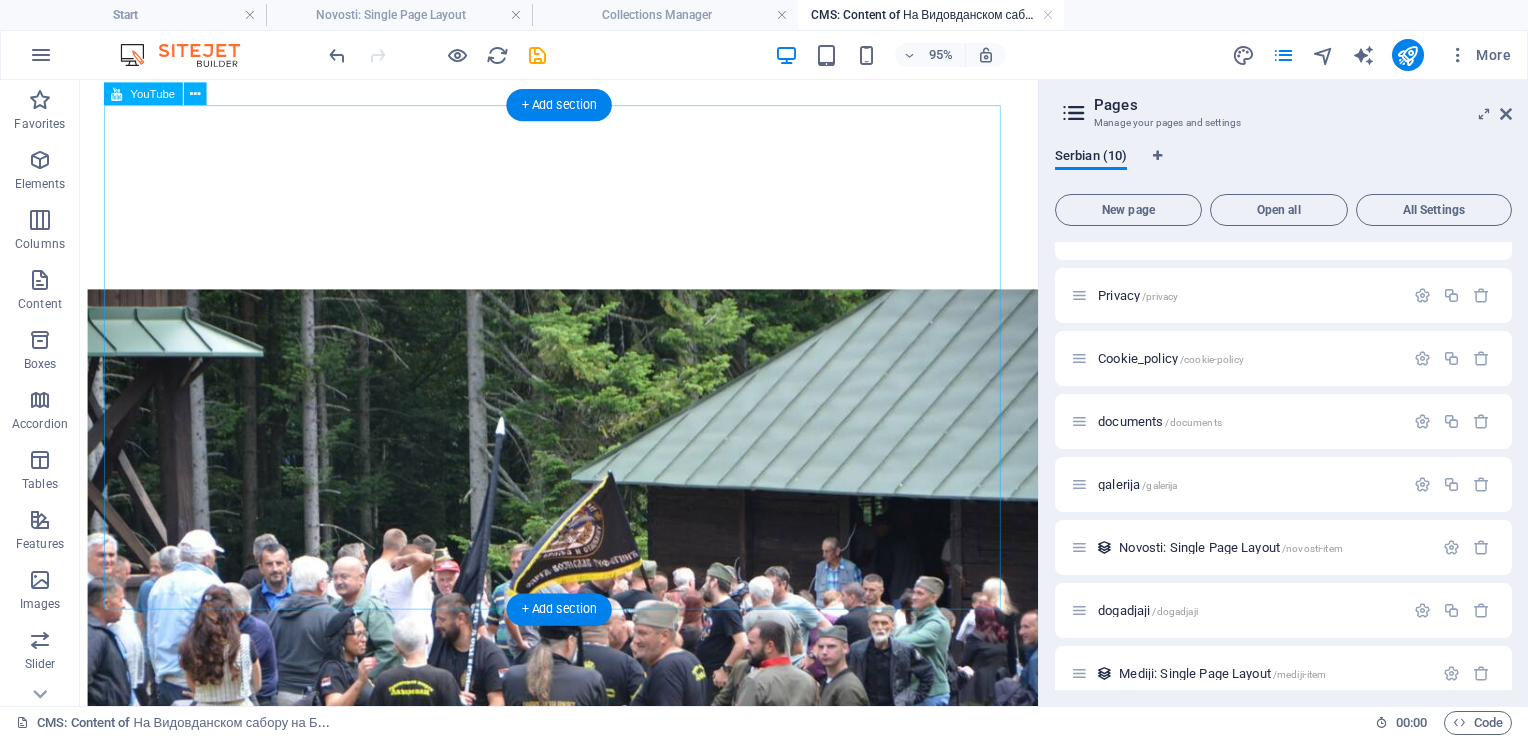 scroll, scrollTop: 367, scrollLeft: 0, axis: vertical 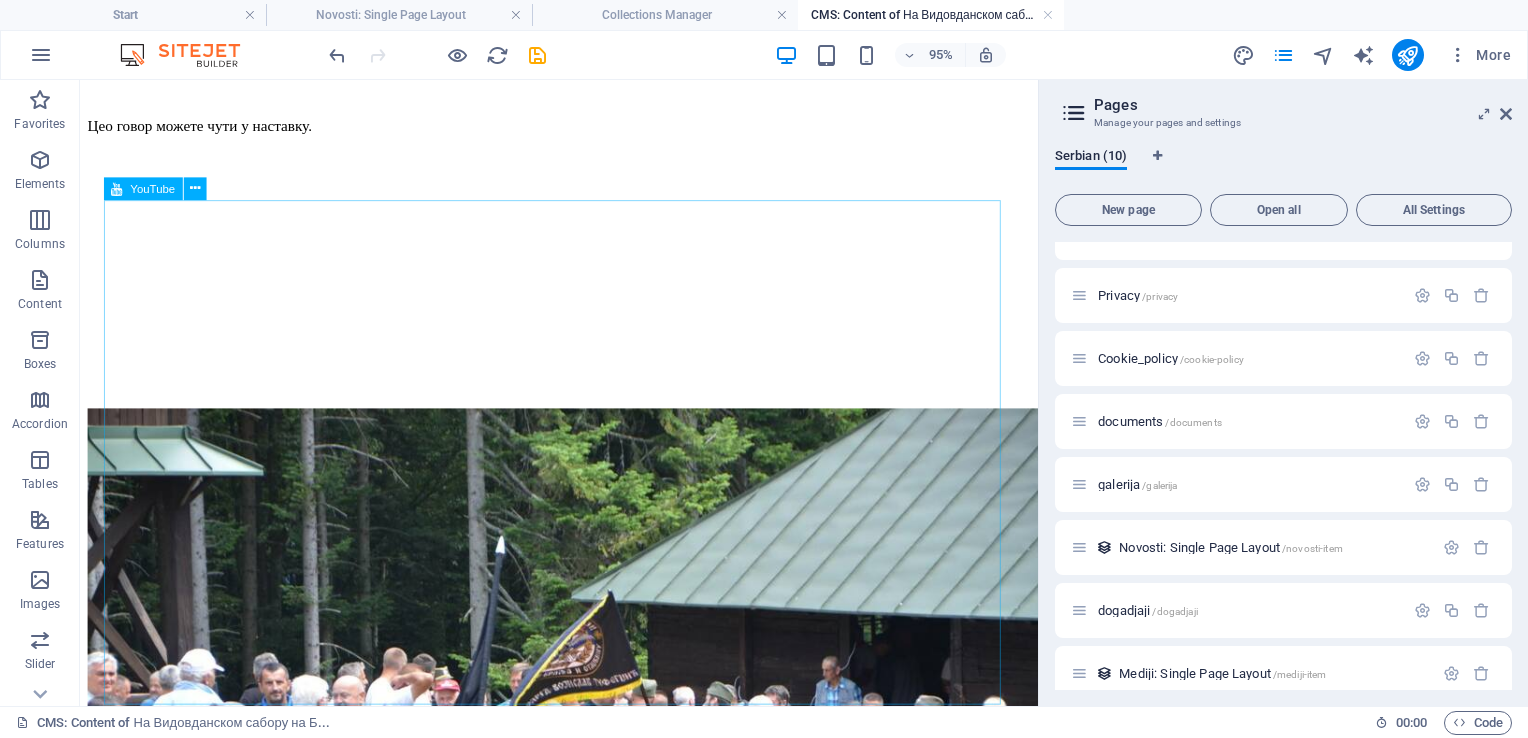 click on "YouTube" at bounding box center [152, 187] 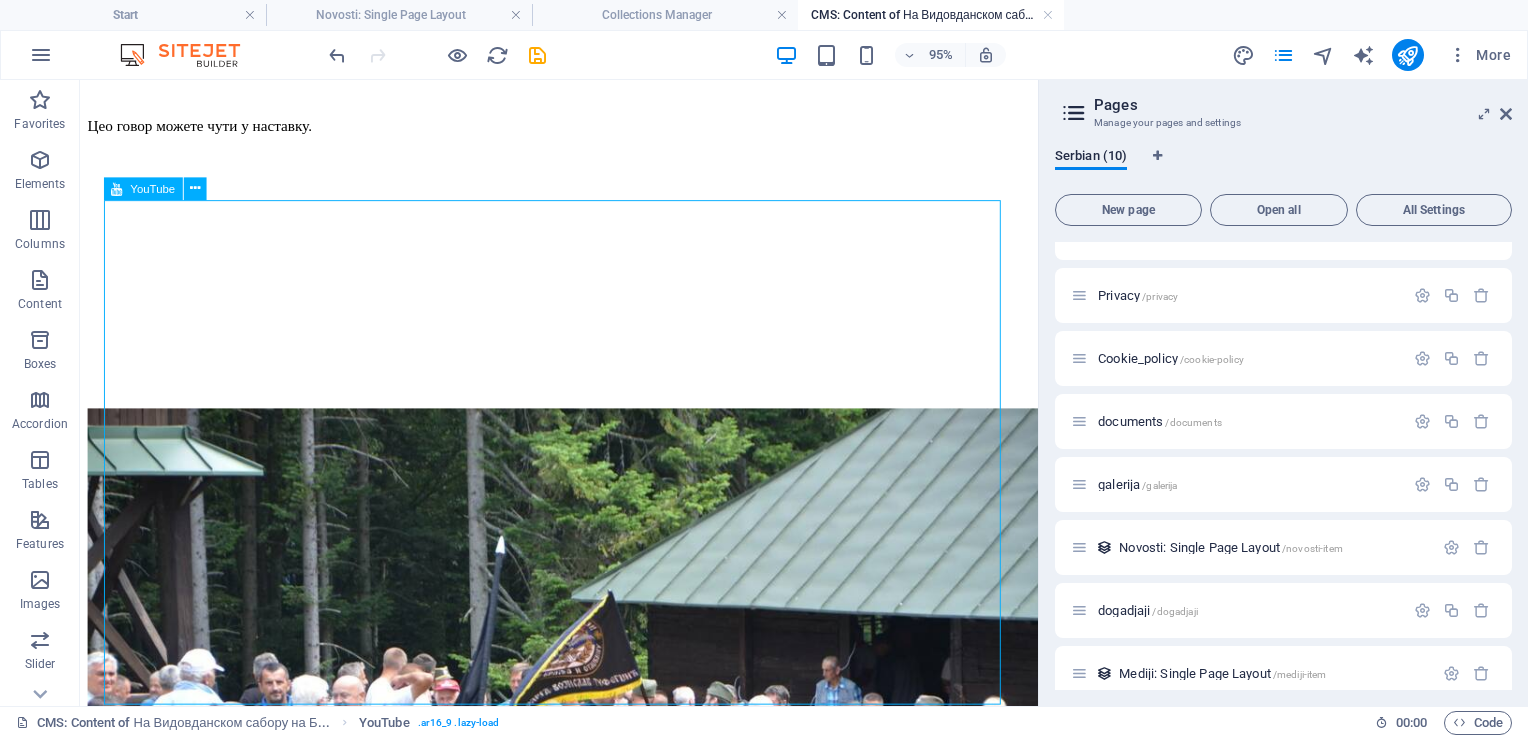 click on "YouTube" at bounding box center (152, 187) 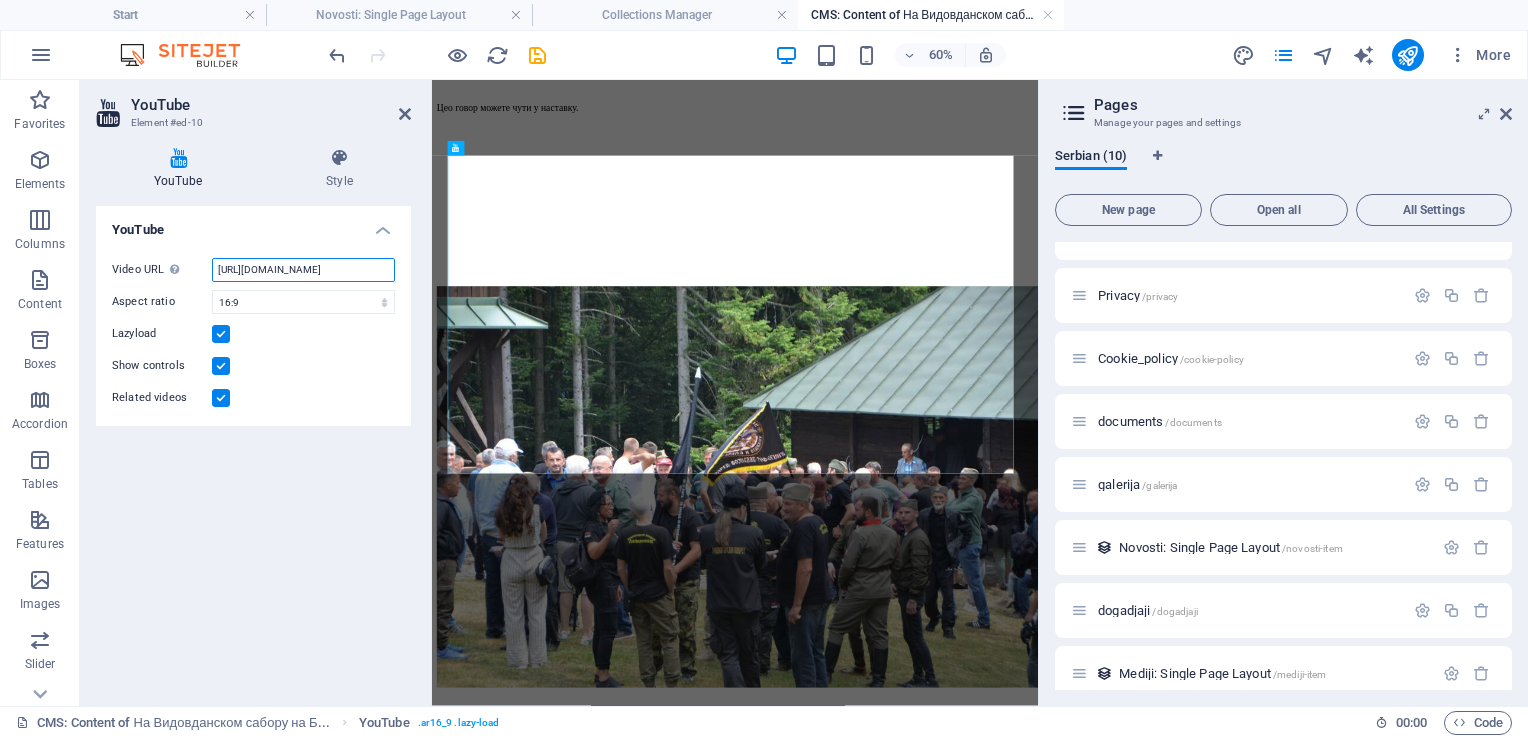 click on "[URL][DOMAIN_NAME]" at bounding box center (303, 270) 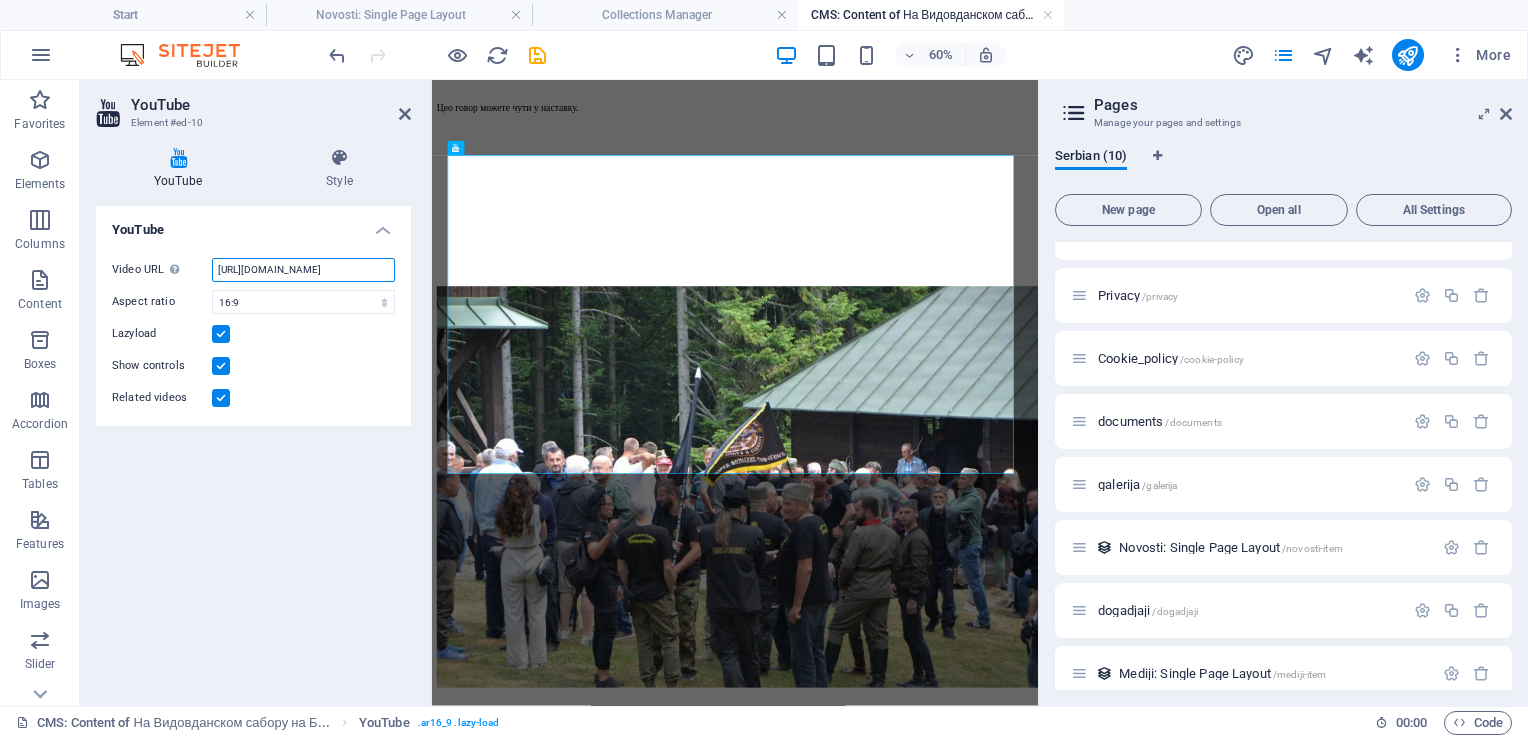 scroll, scrollTop: 0, scrollLeft: 47, axis: horizontal 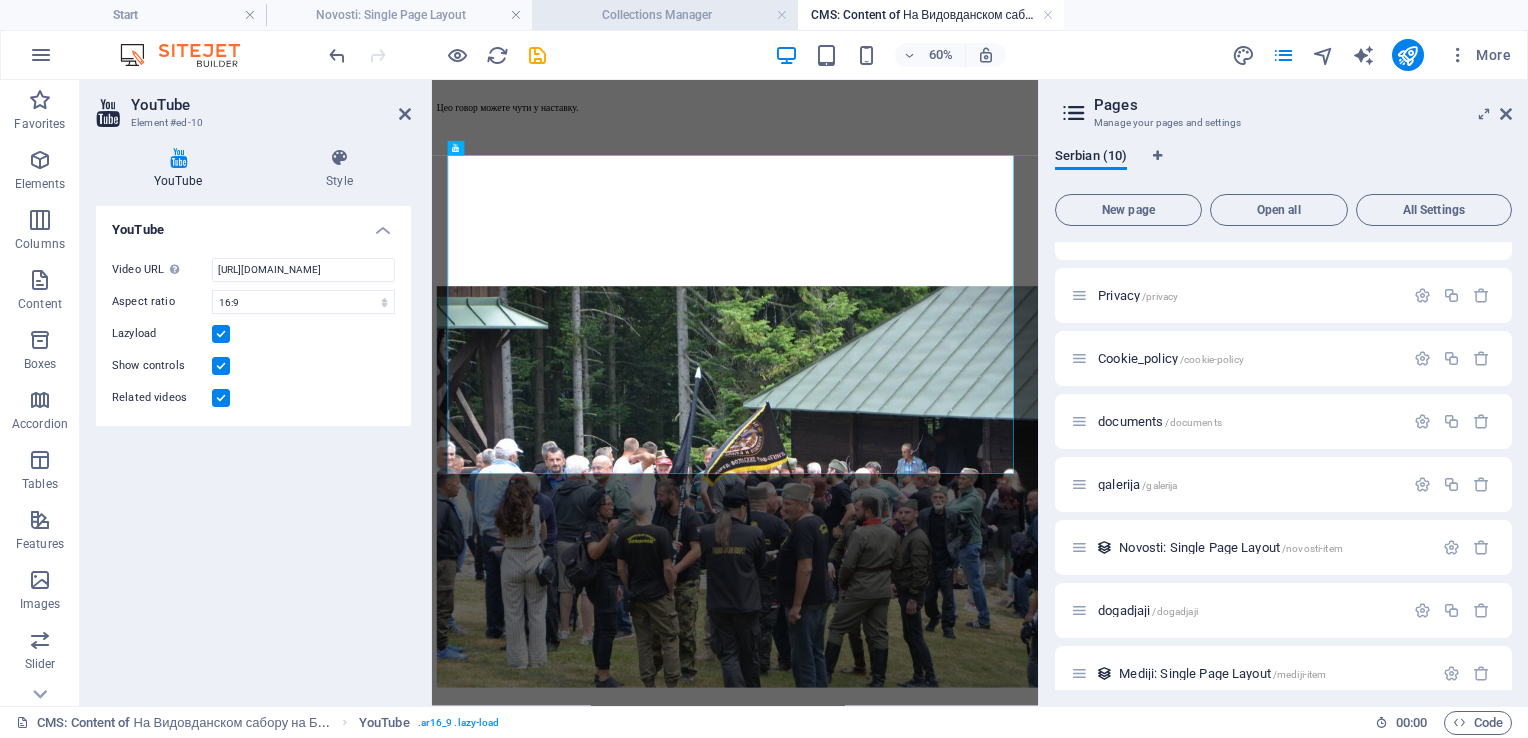 click on "Collections Manager" at bounding box center (665, 15) 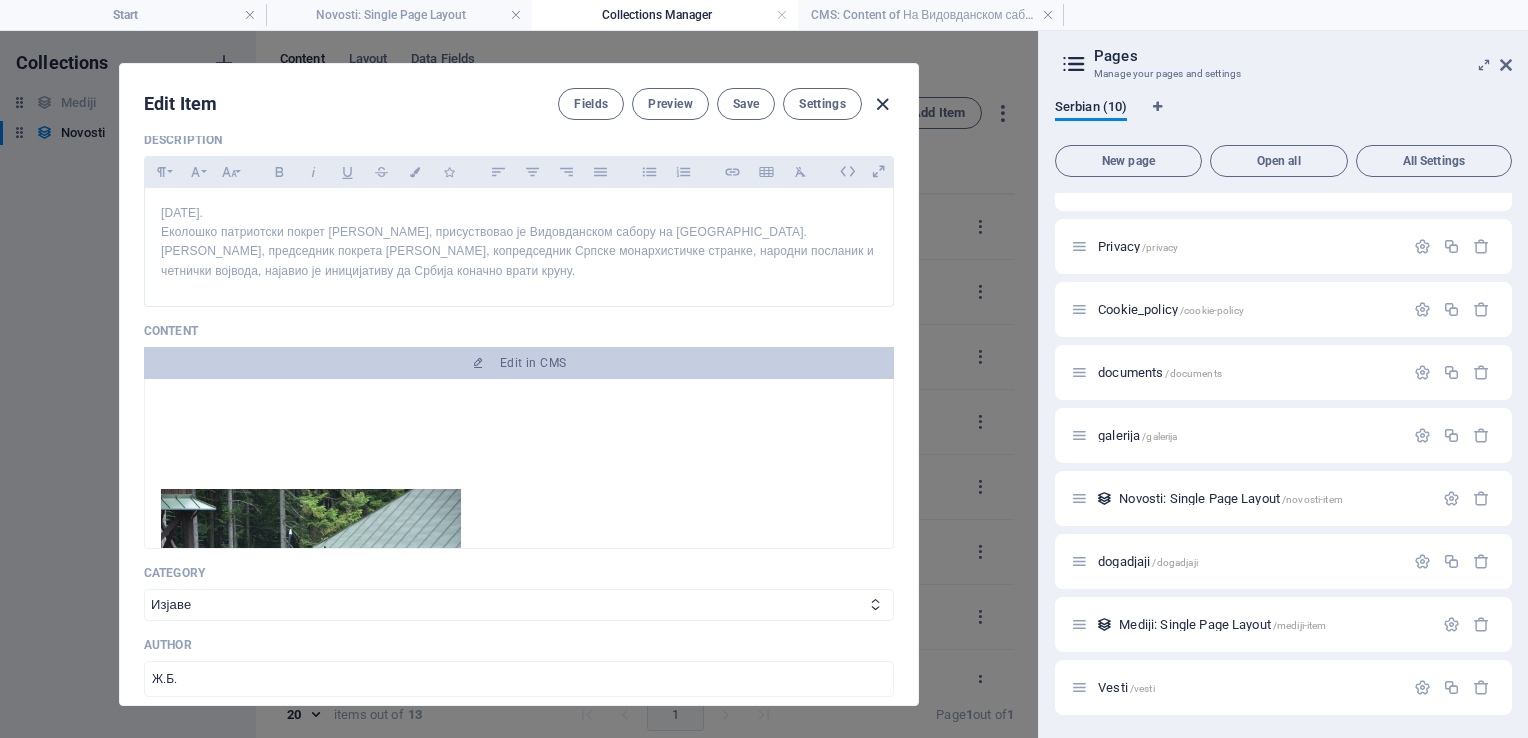 click at bounding box center [882, 104] 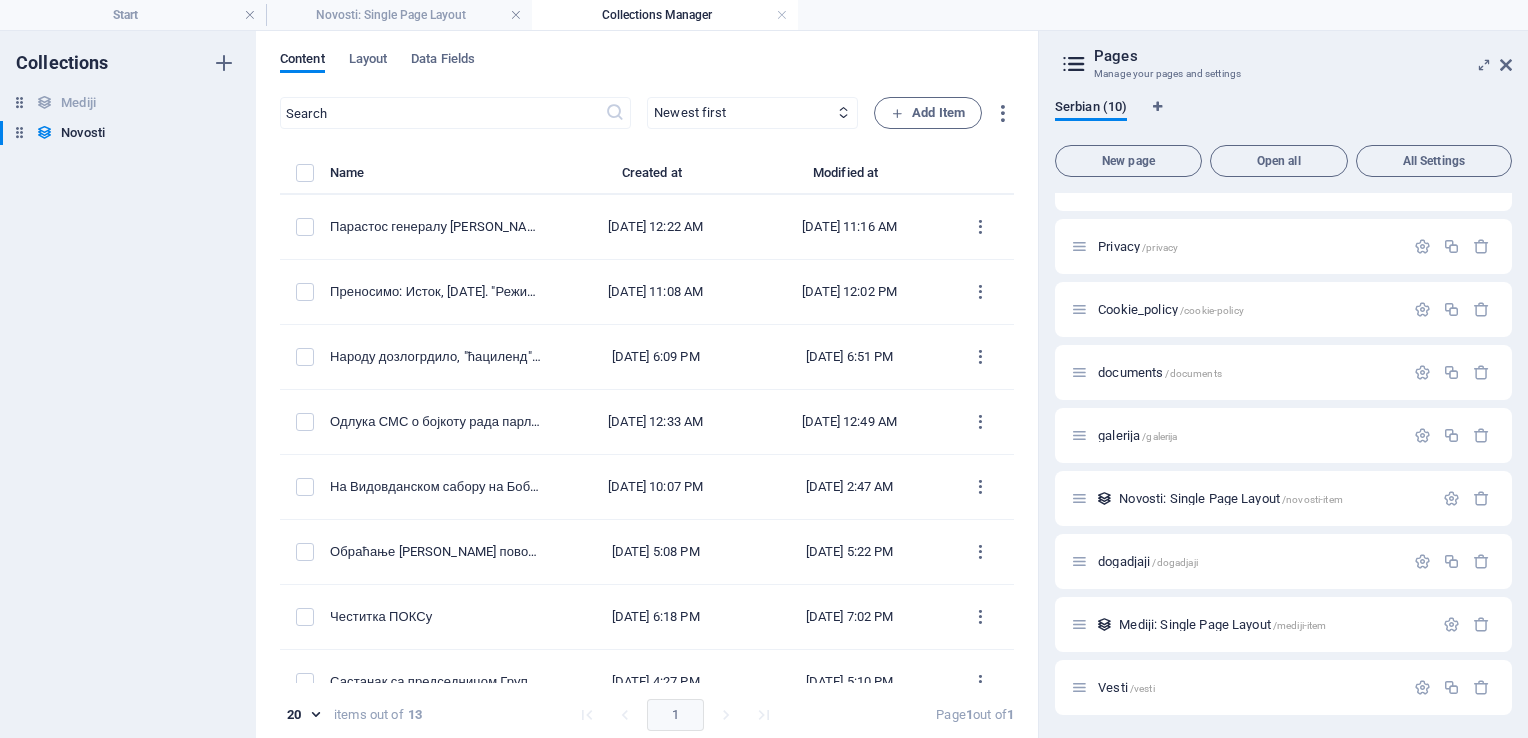 scroll, scrollTop: 0, scrollLeft: 0, axis: both 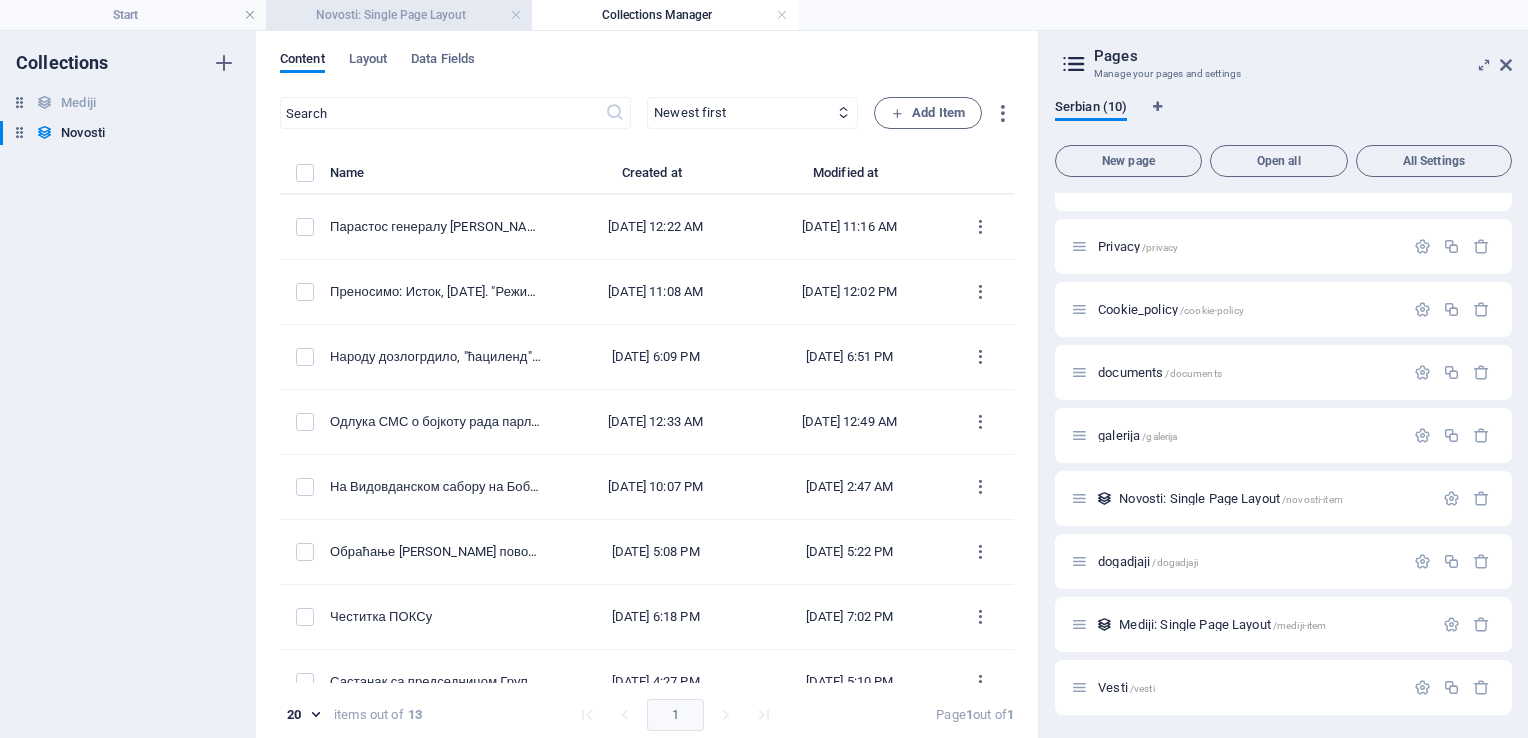 click on "Novosti: Single Page Layout" at bounding box center (399, 15) 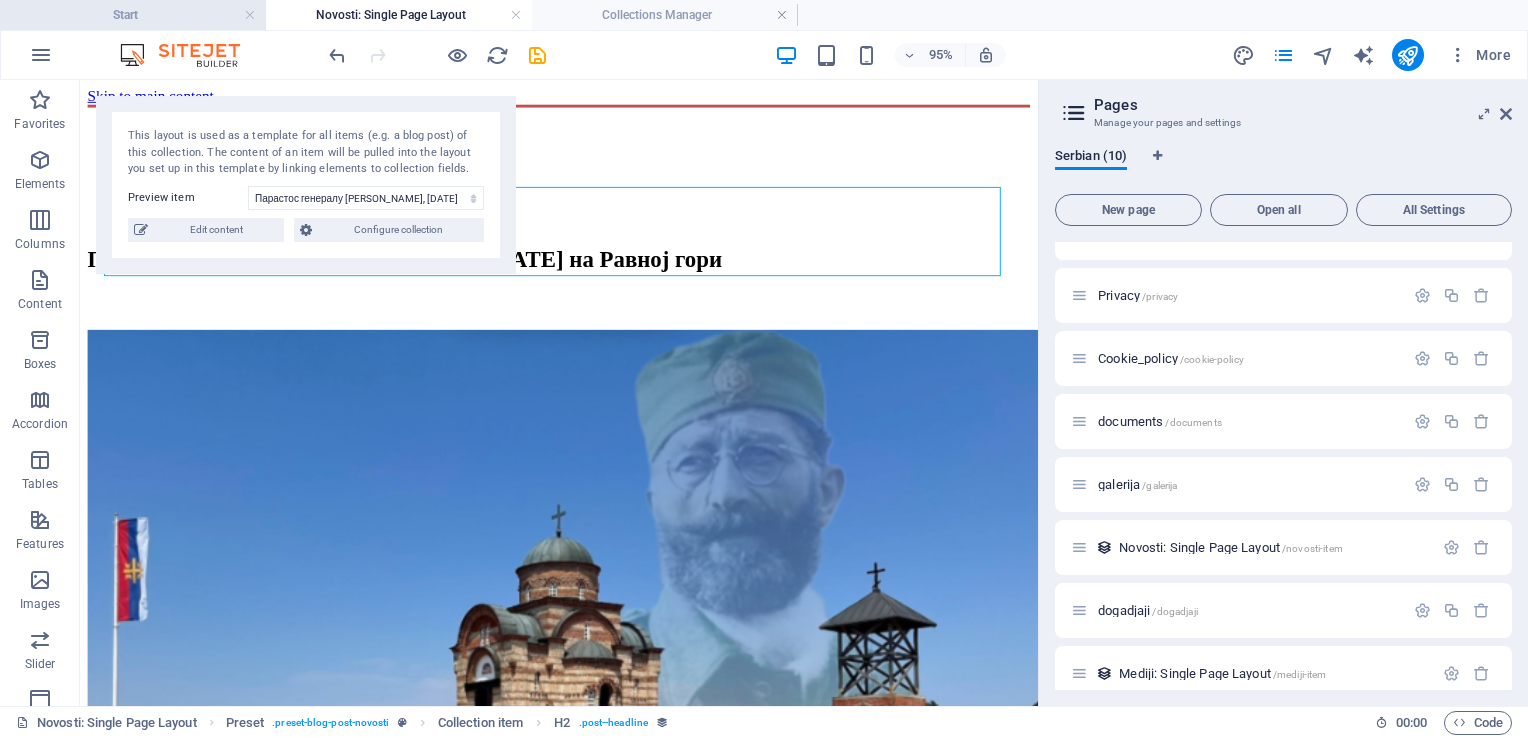 click on "Start" at bounding box center [133, 15] 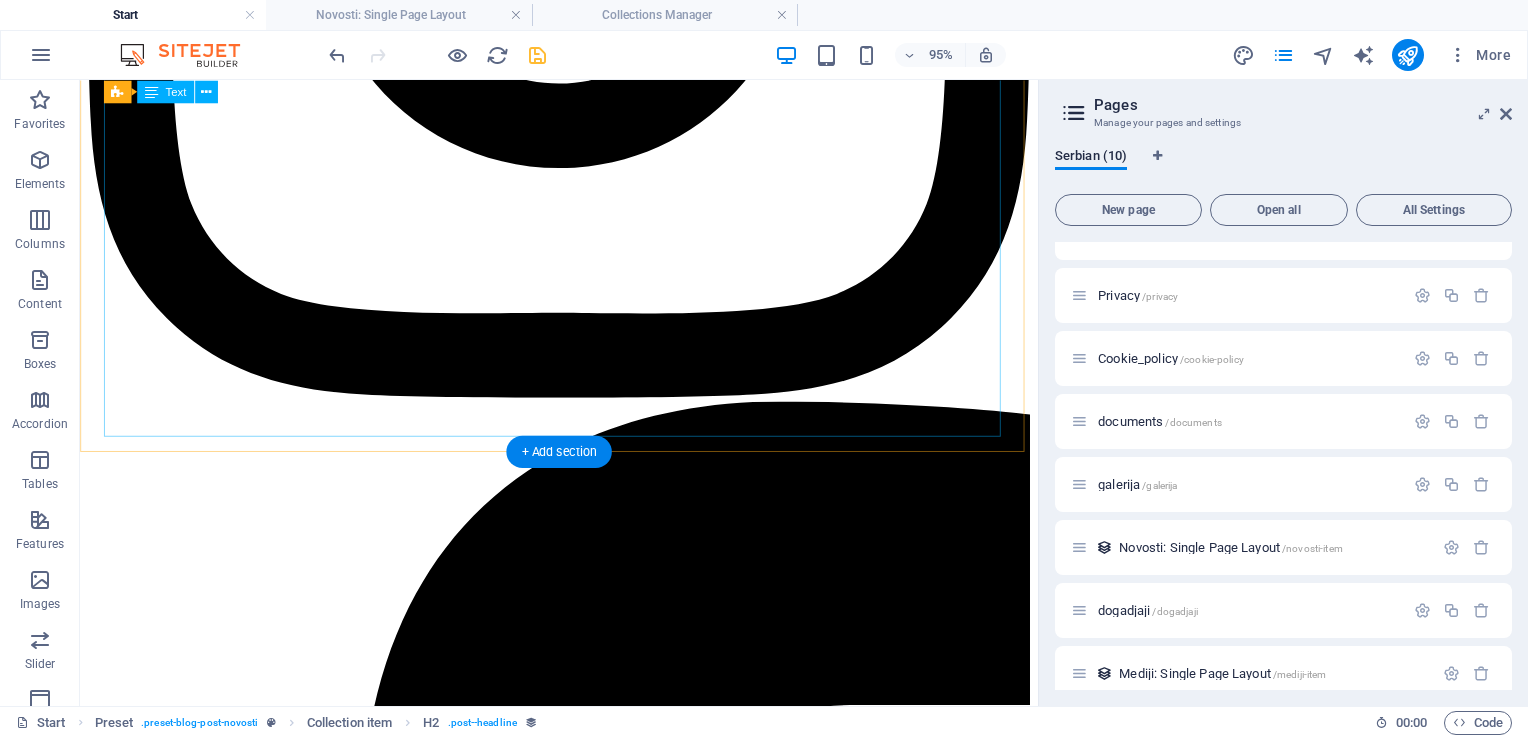 scroll, scrollTop: 809, scrollLeft: 0, axis: vertical 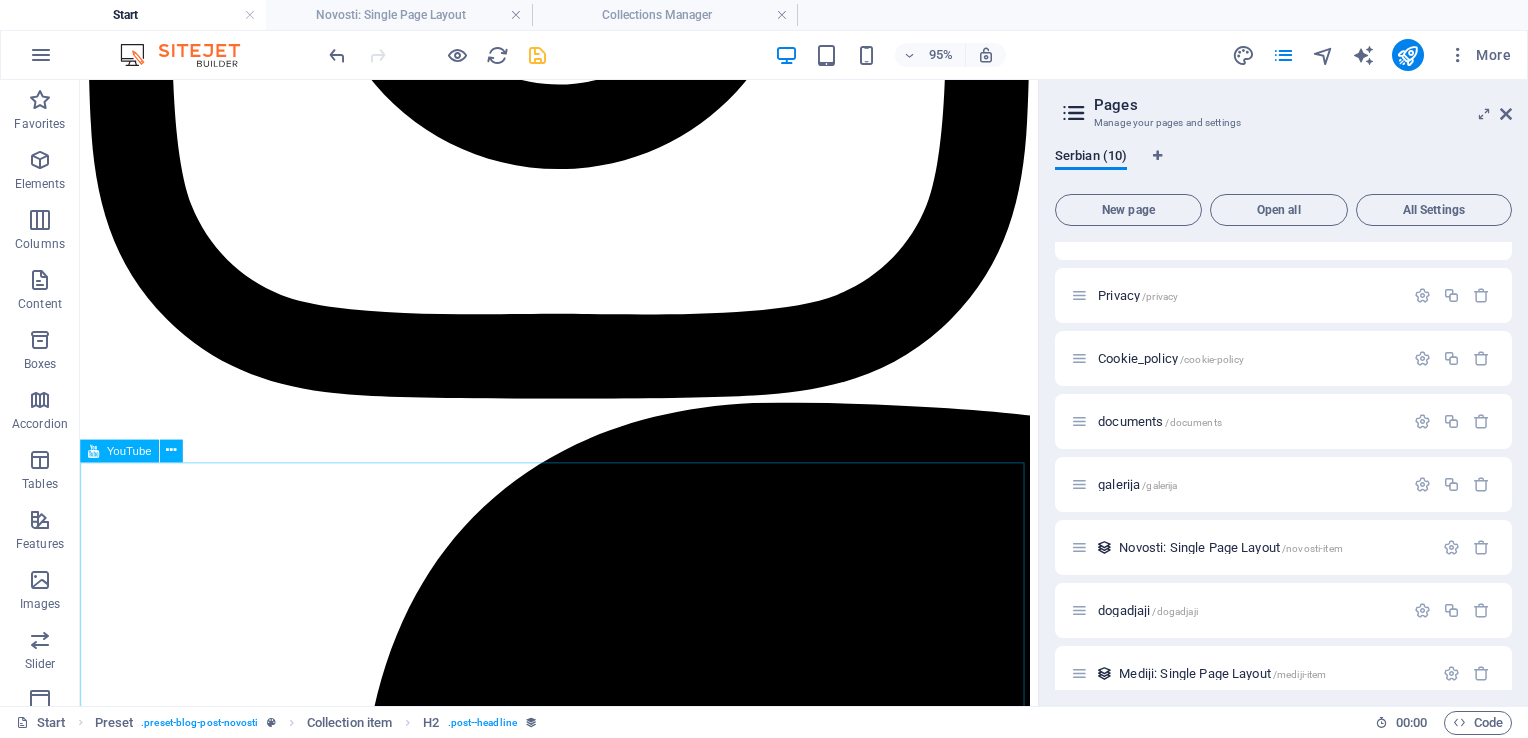 click on "YouTube" at bounding box center [129, 450] 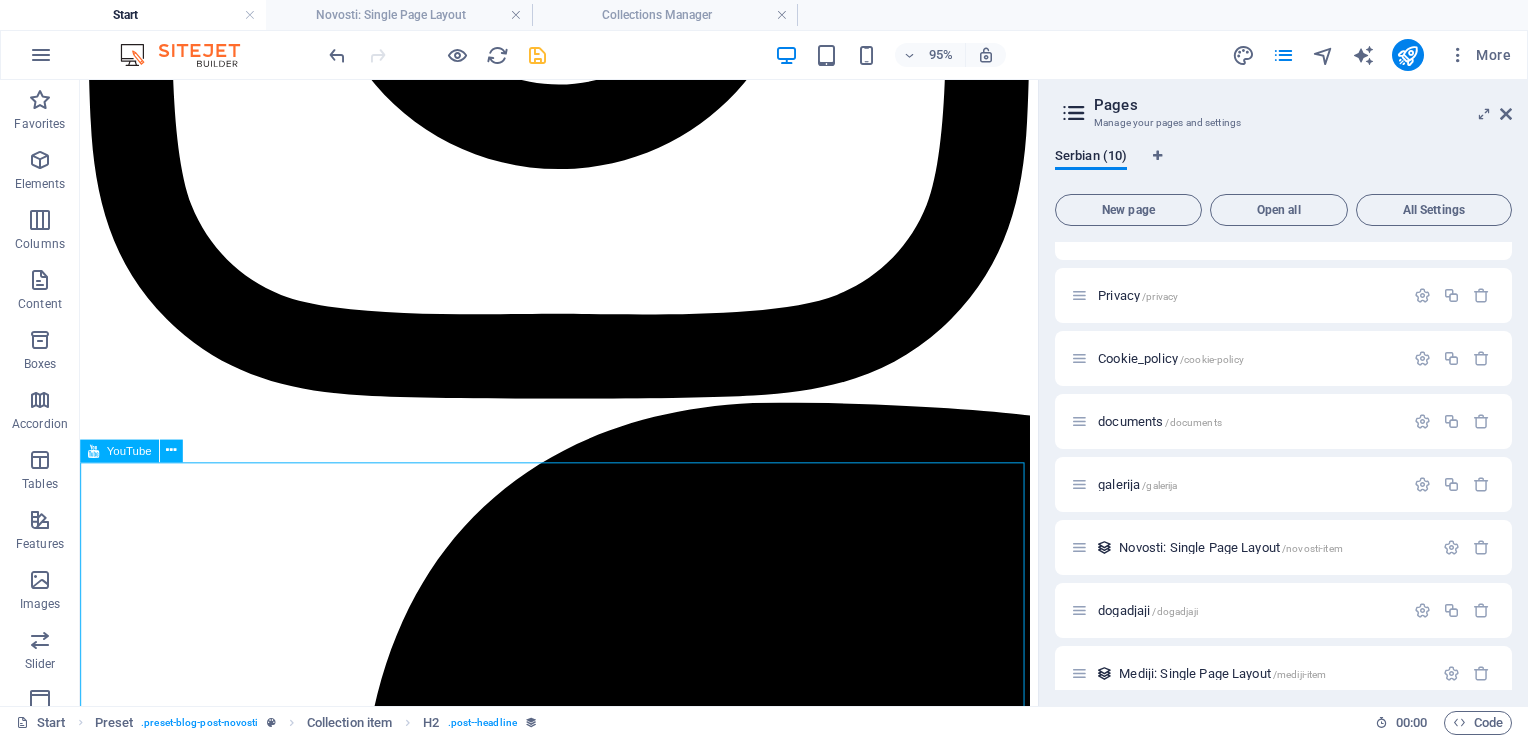 click on "YouTube" at bounding box center [129, 450] 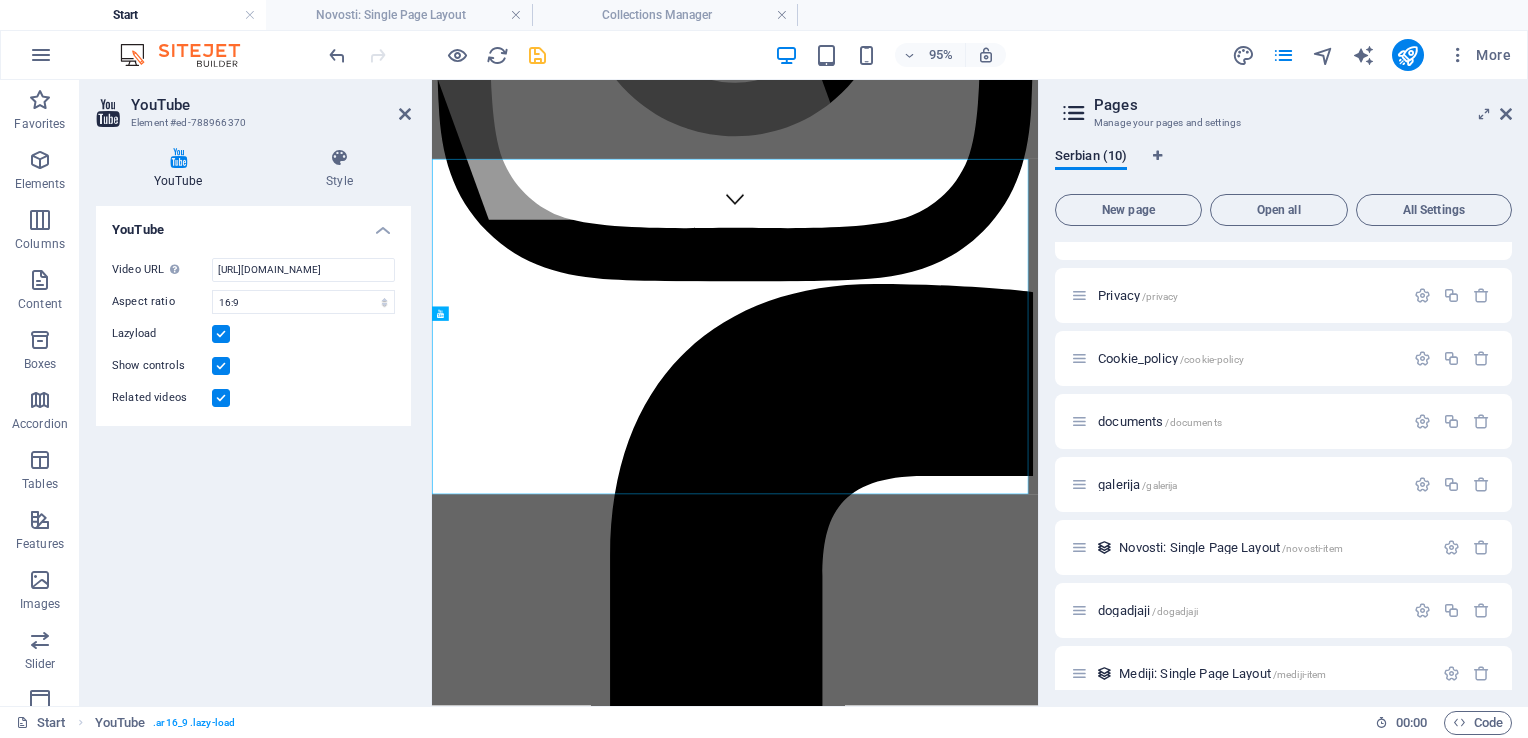 scroll, scrollTop: 1079, scrollLeft: 0, axis: vertical 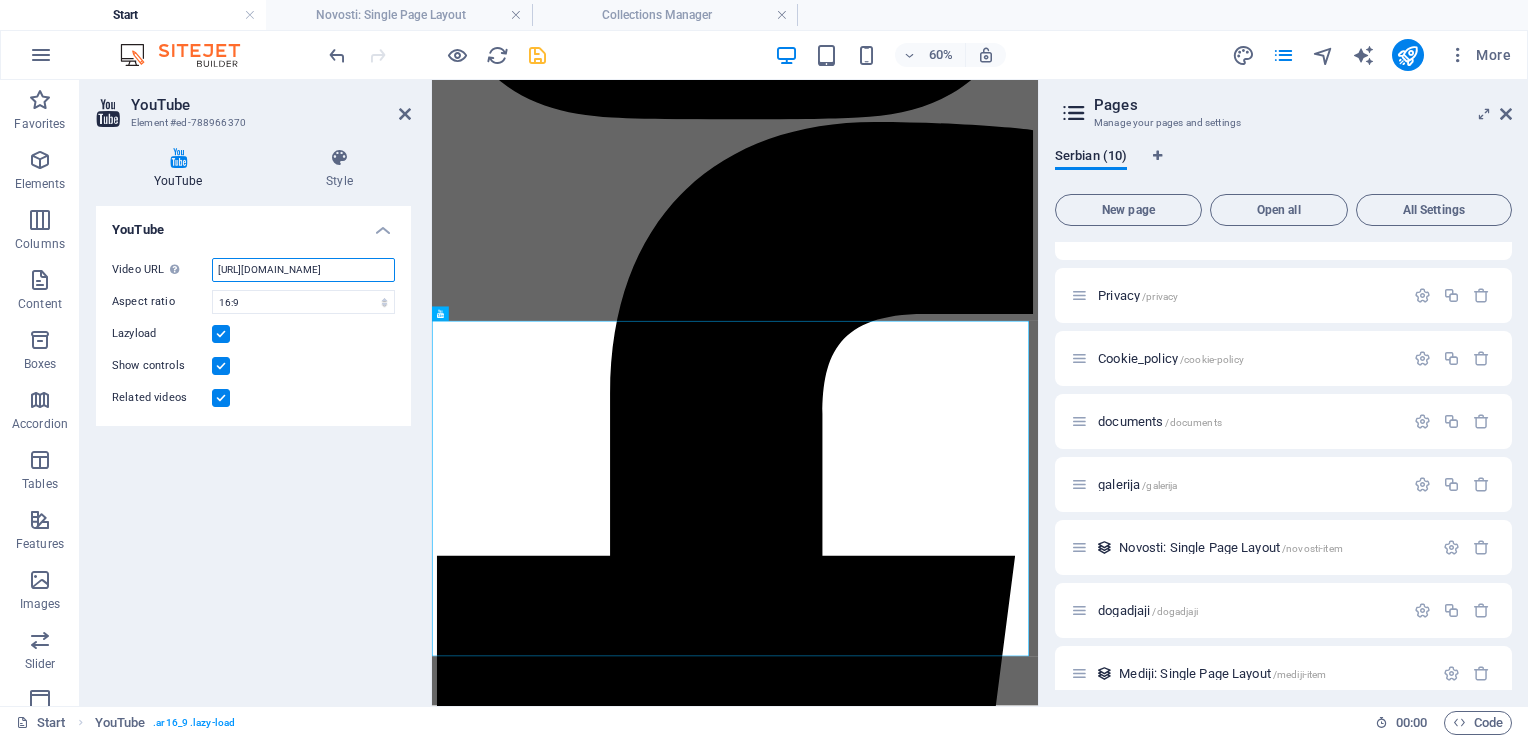 click on "[URL][DOMAIN_NAME]" at bounding box center [303, 270] 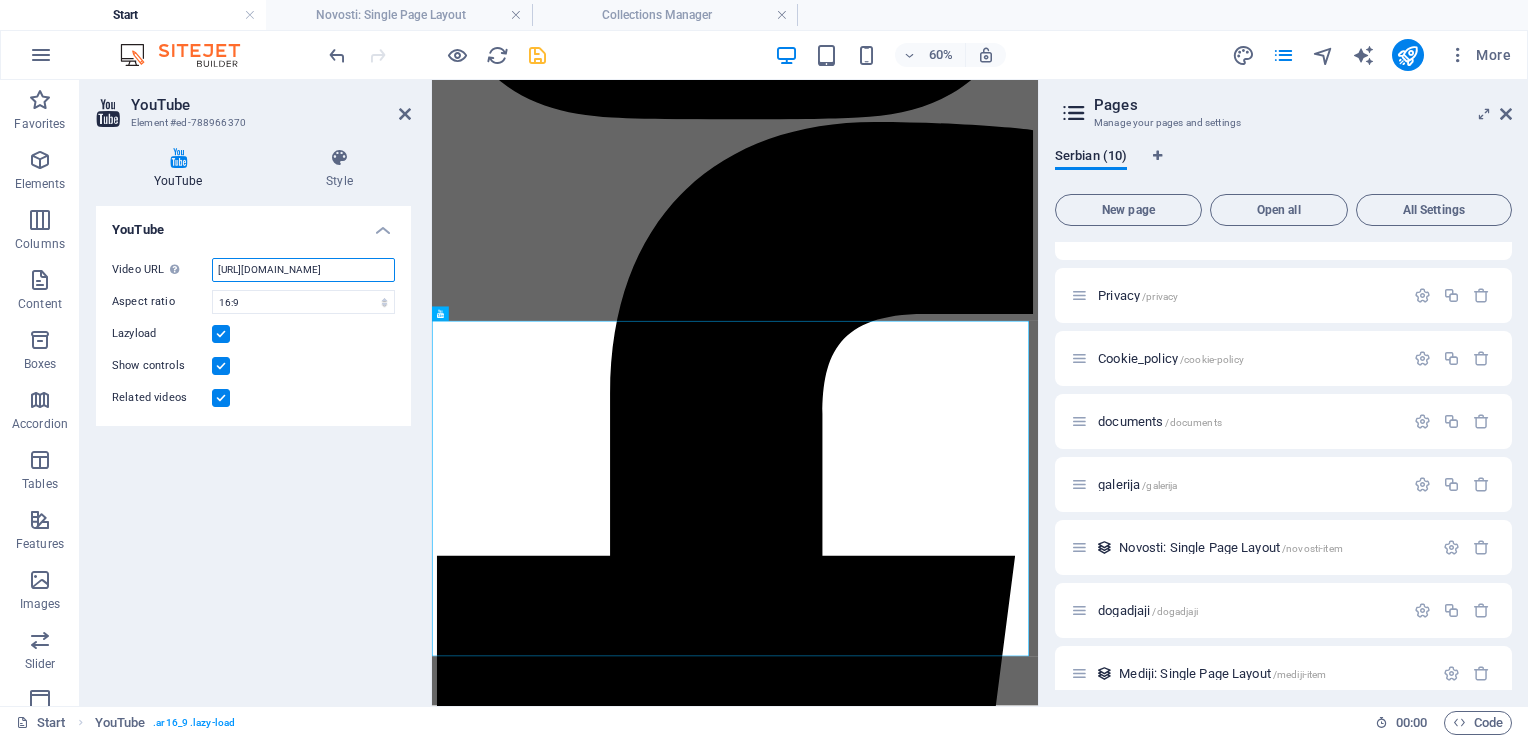 scroll, scrollTop: 0, scrollLeft: 50, axis: horizontal 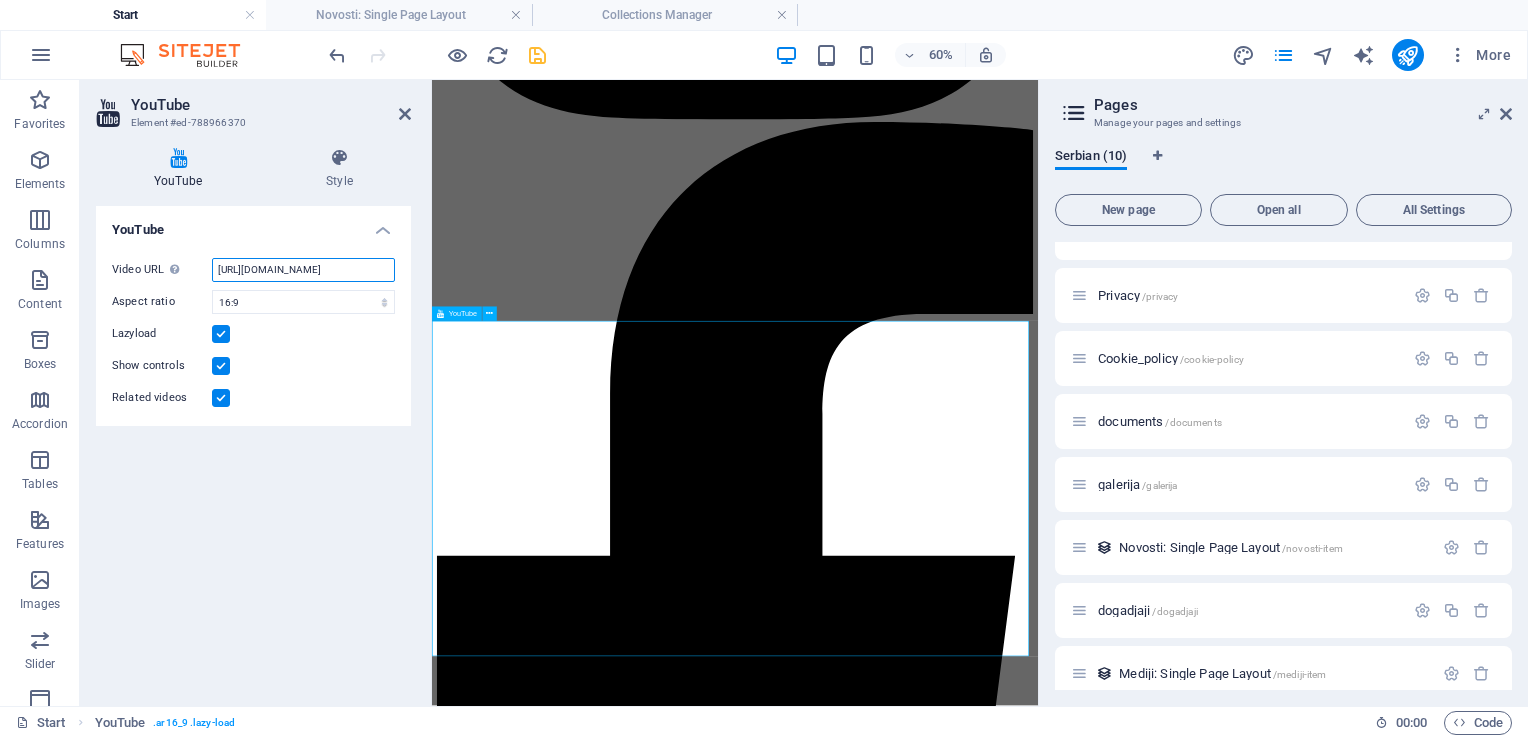 drag, startPoint x: 648, startPoint y: 347, endPoint x: 666, endPoint y: 499, distance: 153.06207 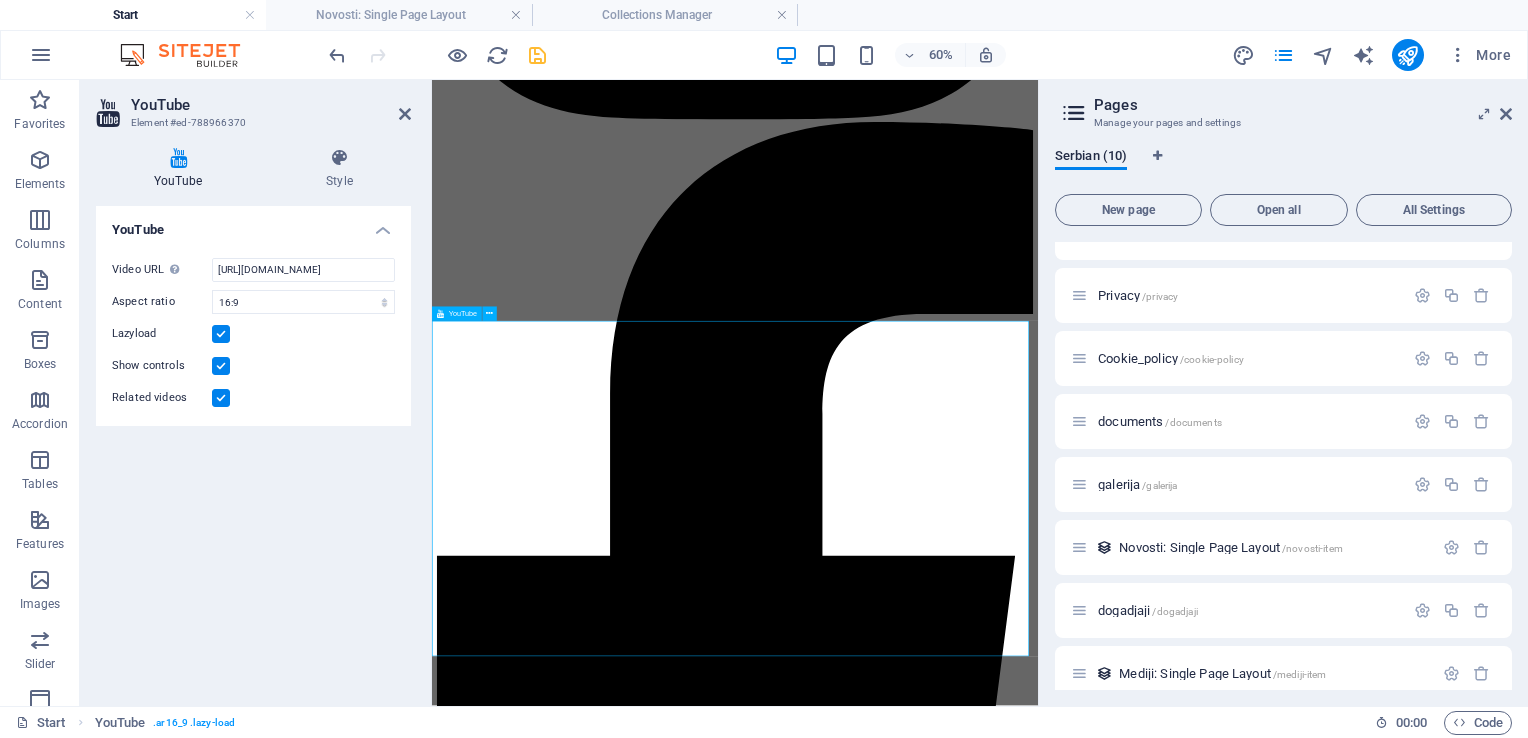 scroll, scrollTop: 0, scrollLeft: 0, axis: both 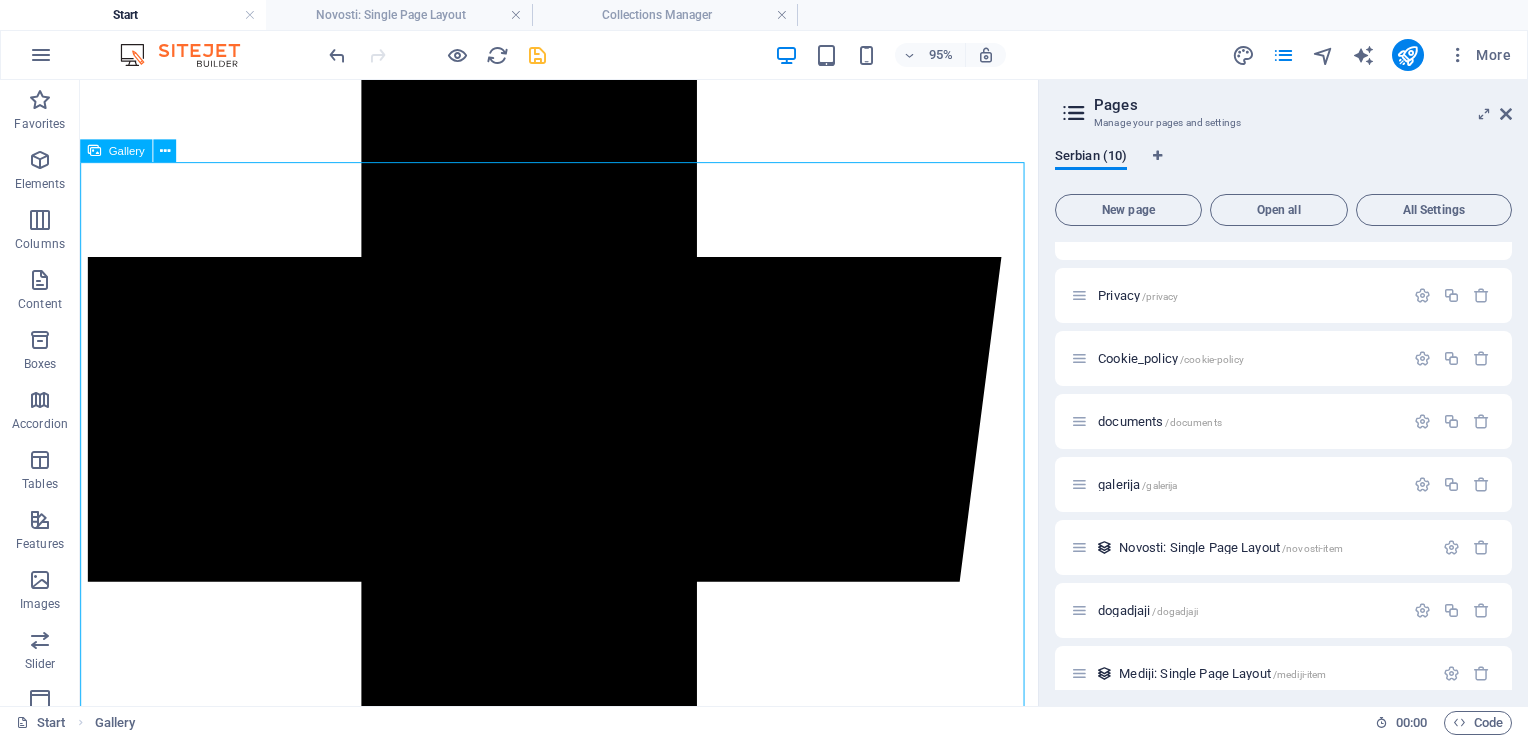 click on "Gallery" at bounding box center (127, 150) 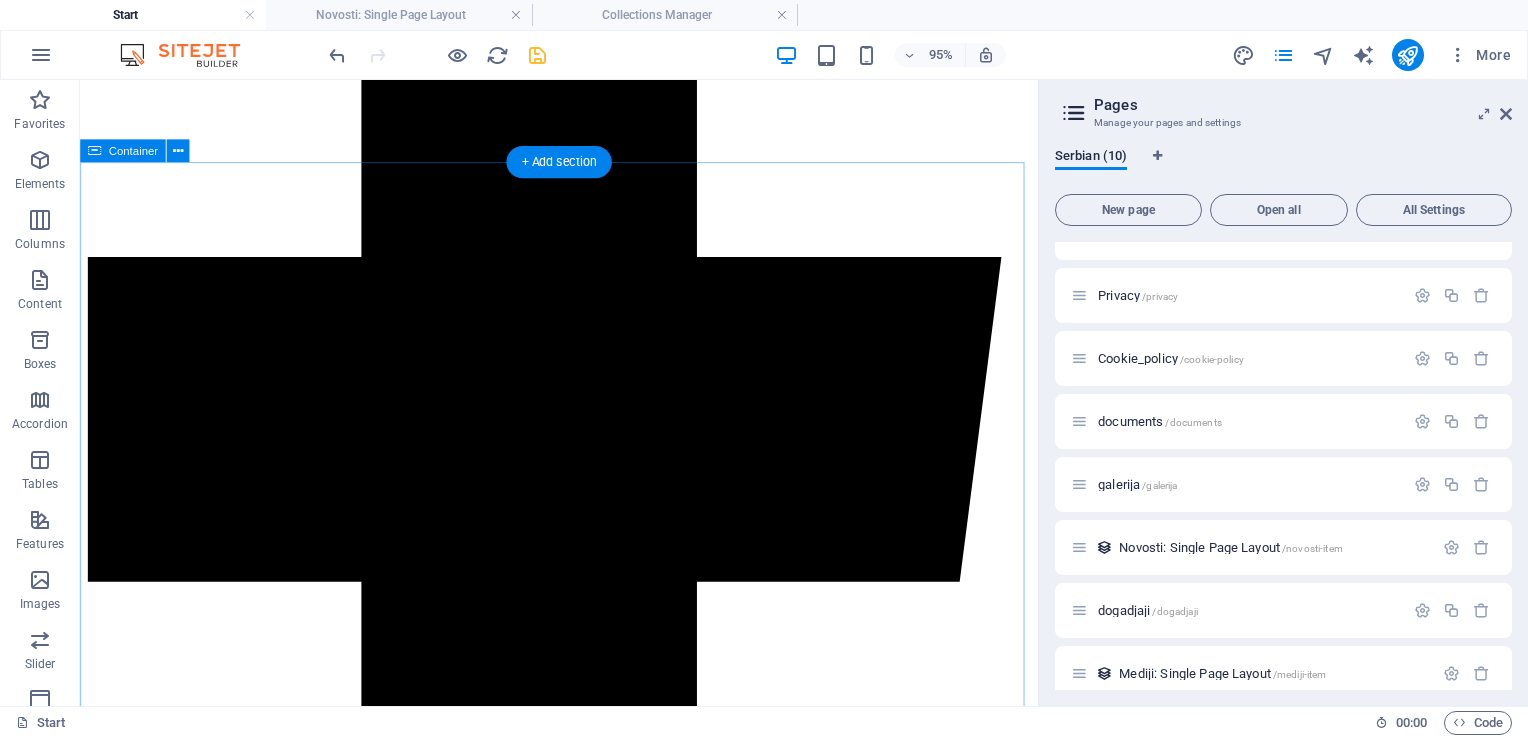 scroll, scrollTop: 1444, scrollLeft: 0, axis: vertical 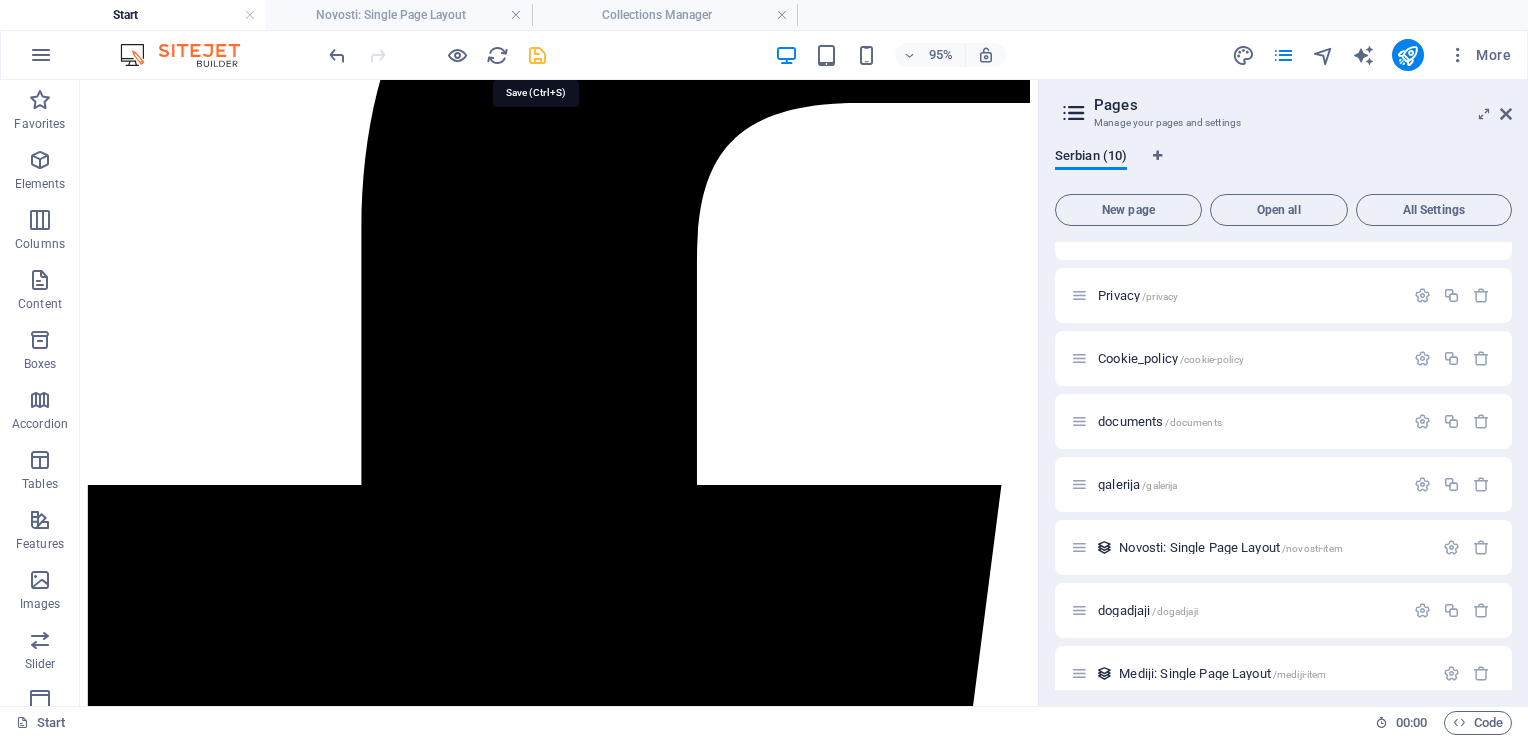 click at bounding box center (537, 55) 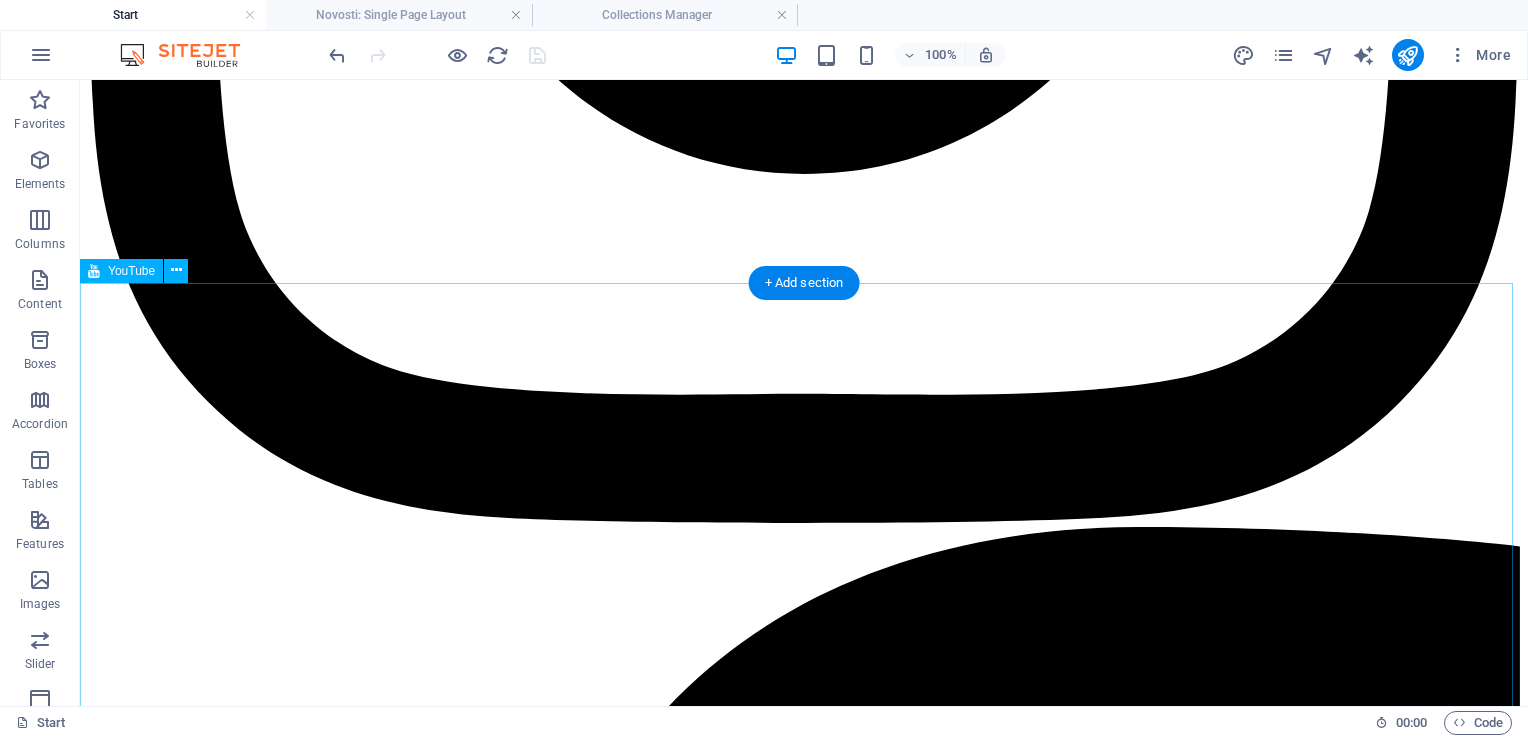scroll, scrollTop: 1142, scrollLeft: 0, axis: vertical 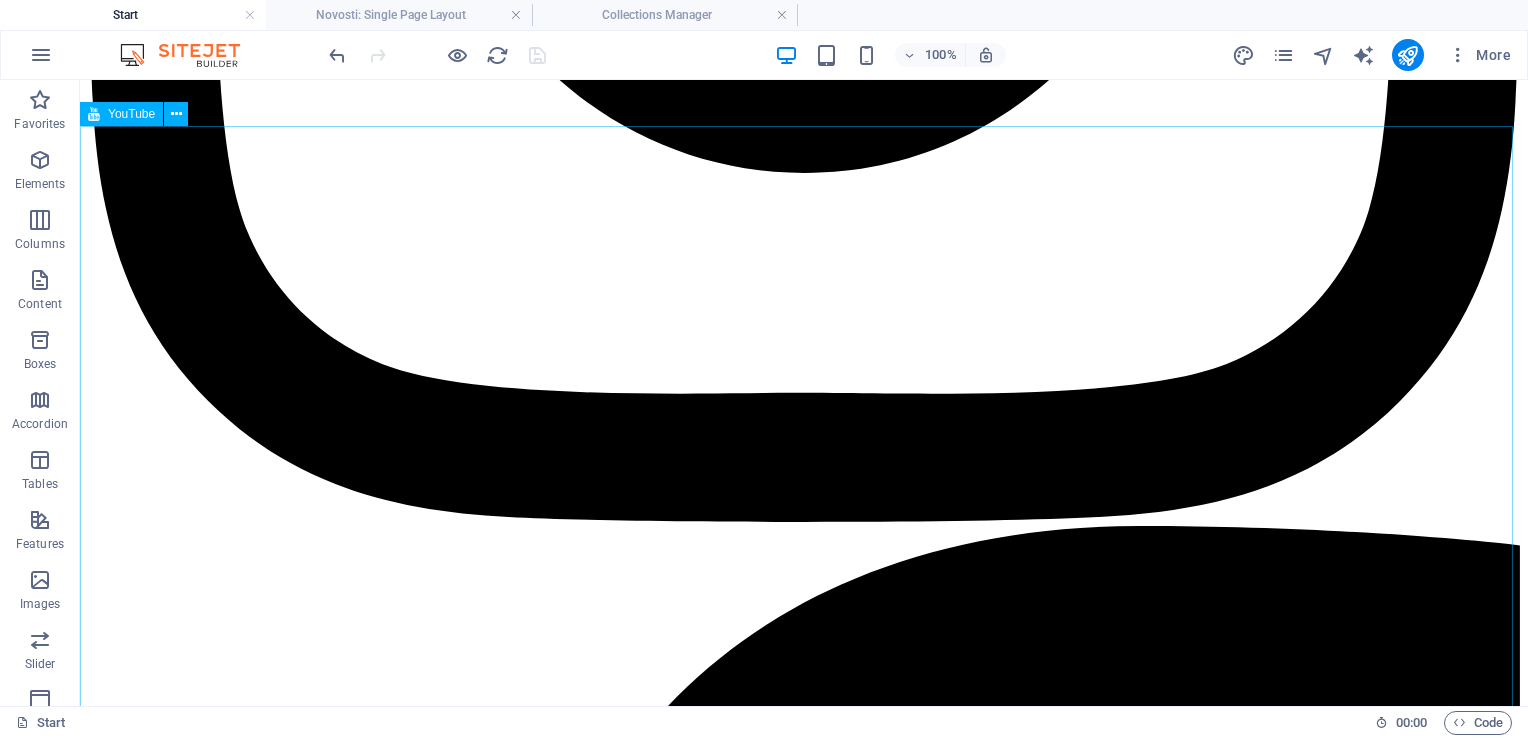 click on "YouTube" at bounding box center (131, 114) 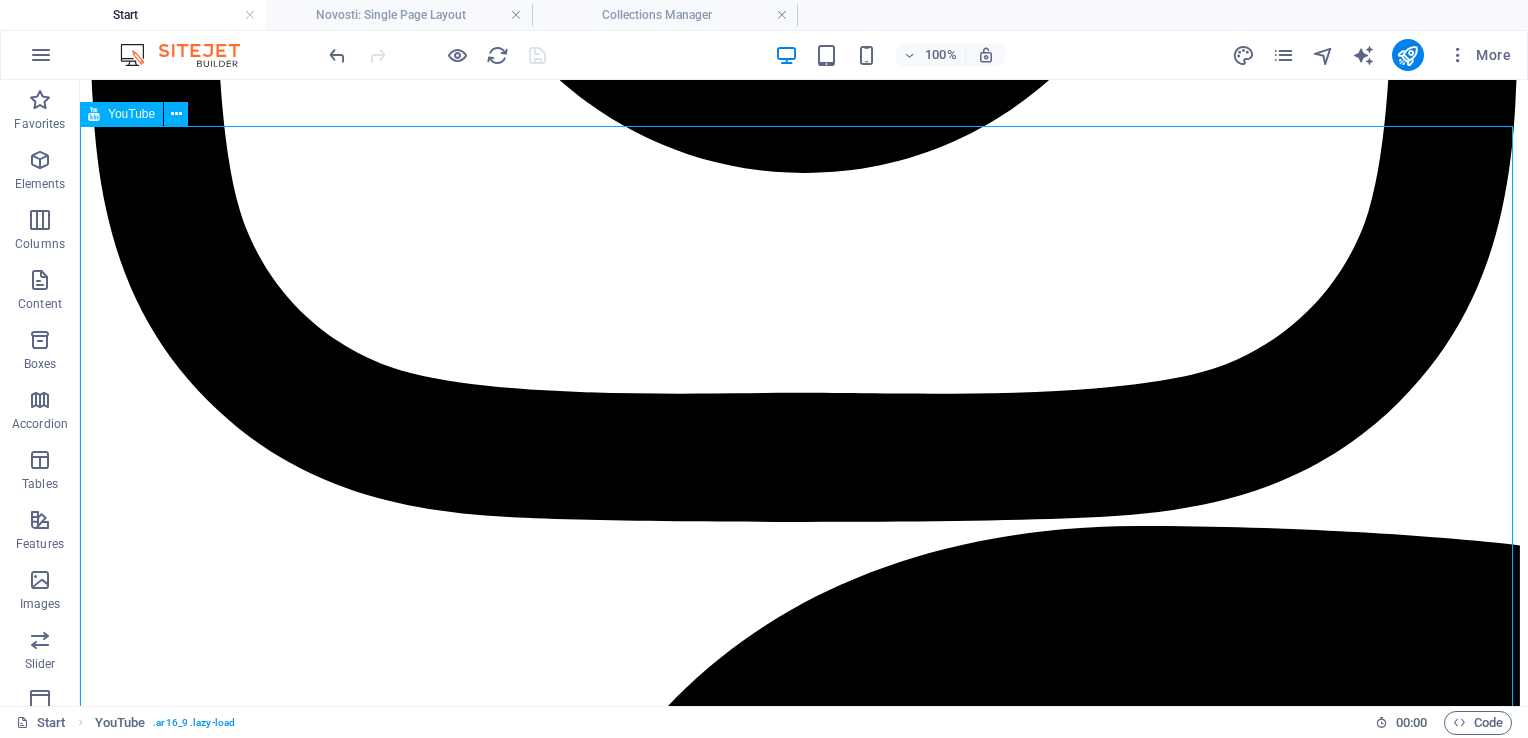 click on "YouTube" at bounding box center (131, 114) 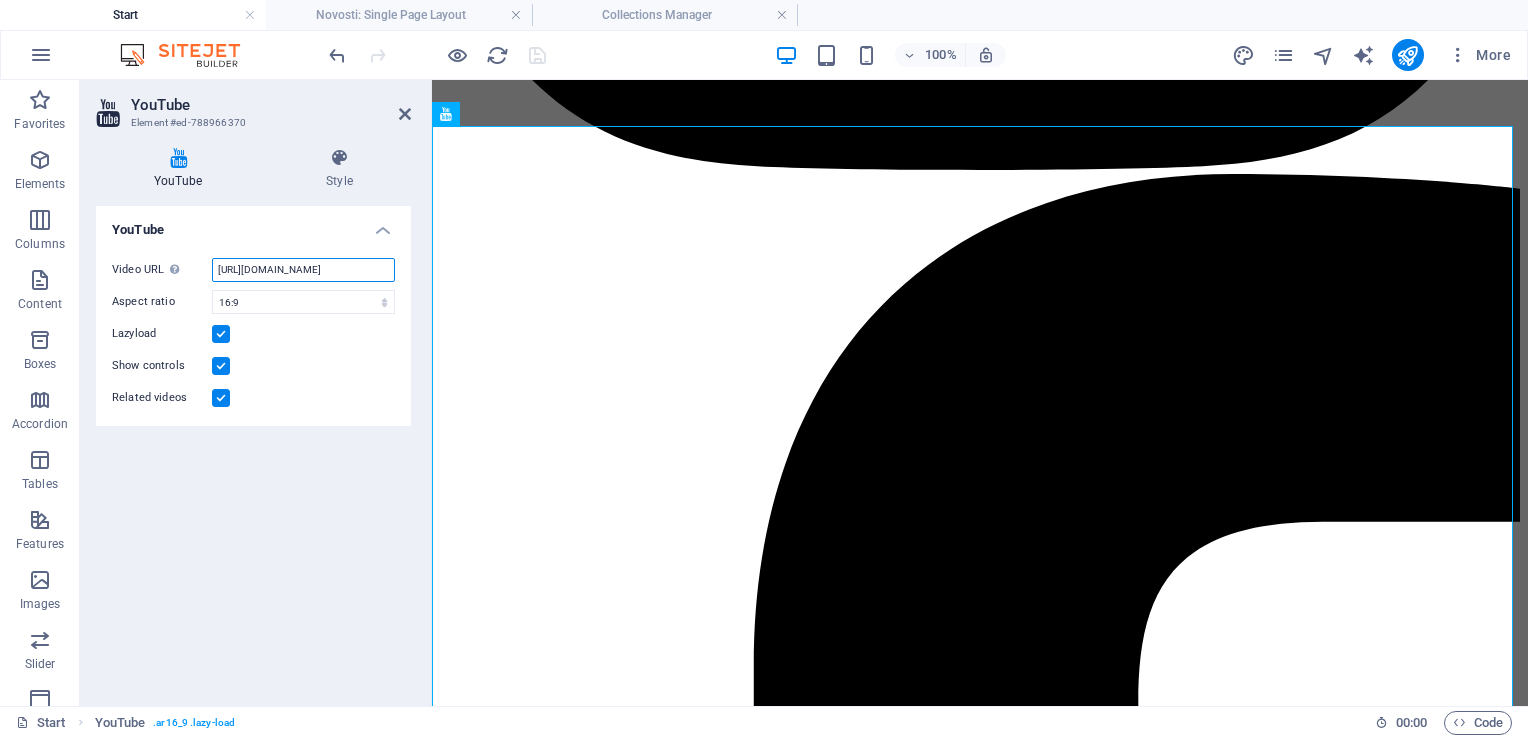 click on "[URL][DOMAIN_NAME]" at bounding box center [303, 270] 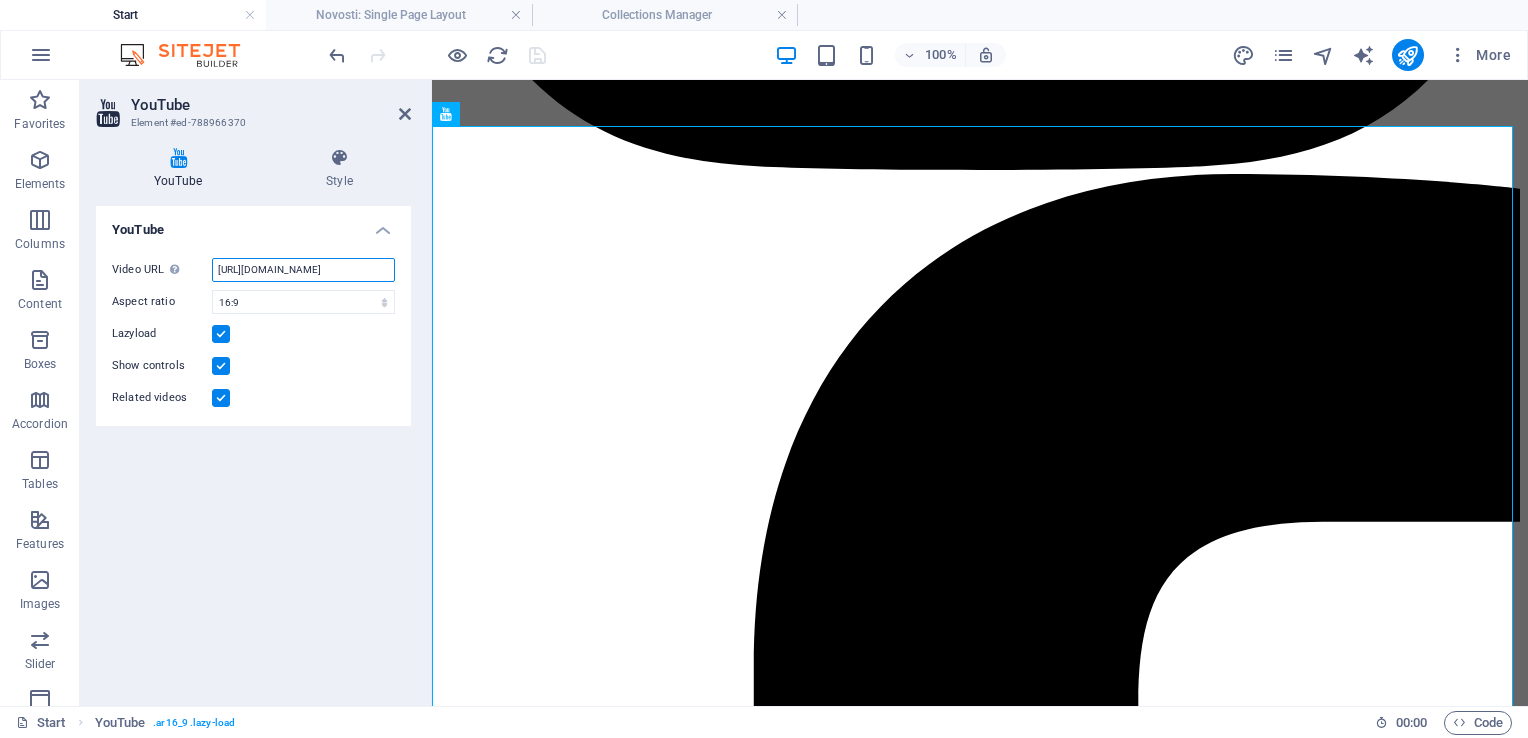 scroll, scrollTop: 0, scrollLeft: 50, axis: horizontal 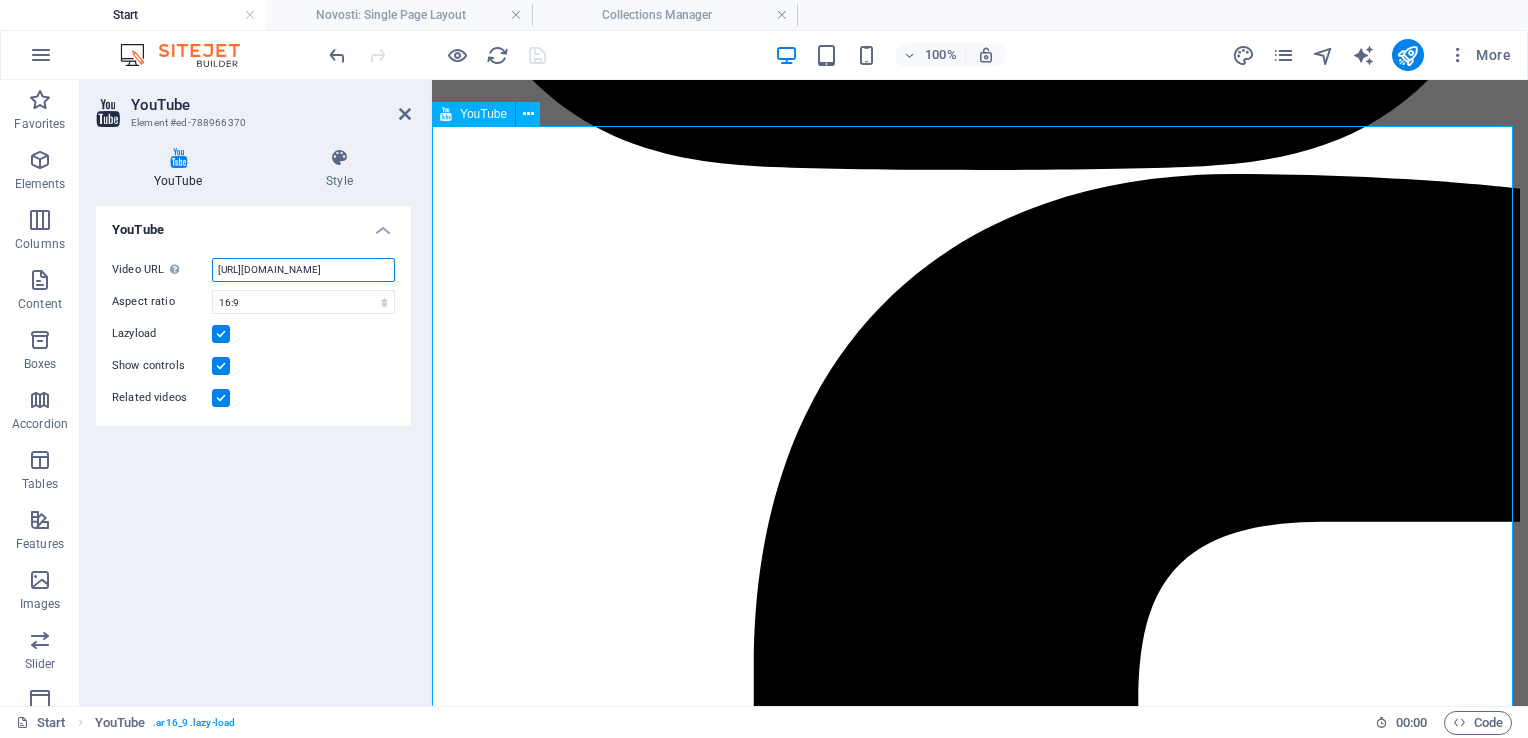 drag, startPoint x: 648, startPoint y: 344, endPoint x: 529, endPoint y: 316, distance: 122.24974 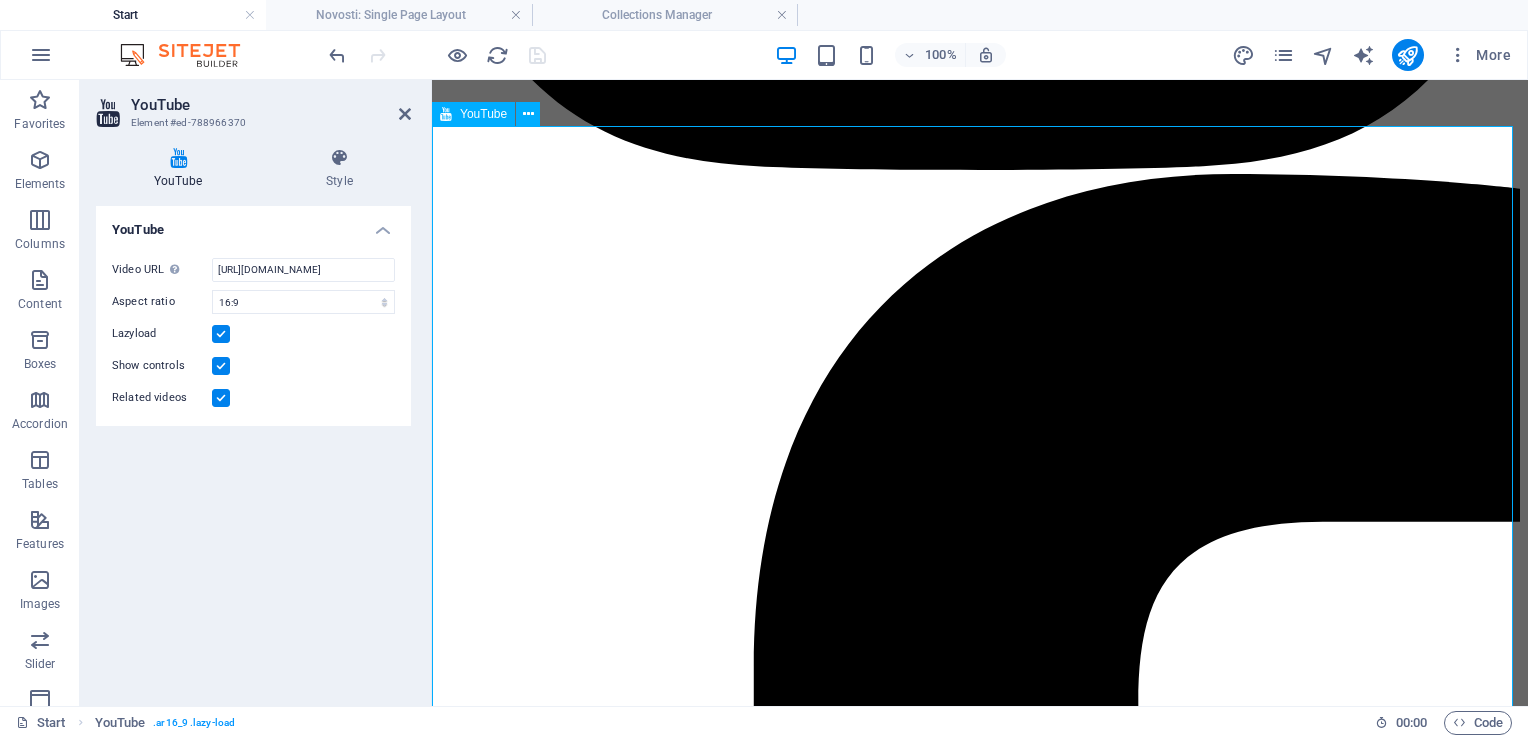 scroll, scrollTop: 0, scrollLeft: 0, axis: both 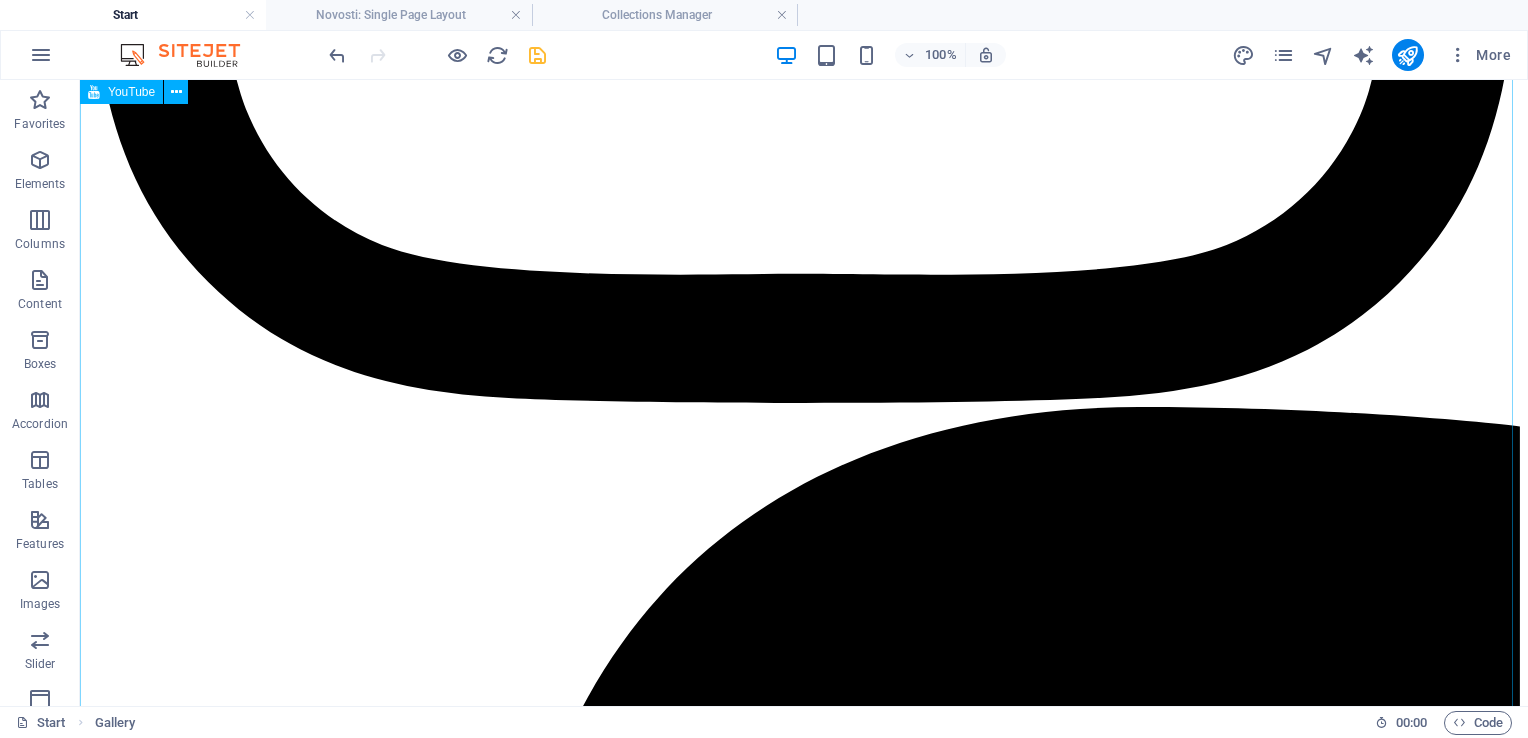 click at bounding box center [804, 11316] 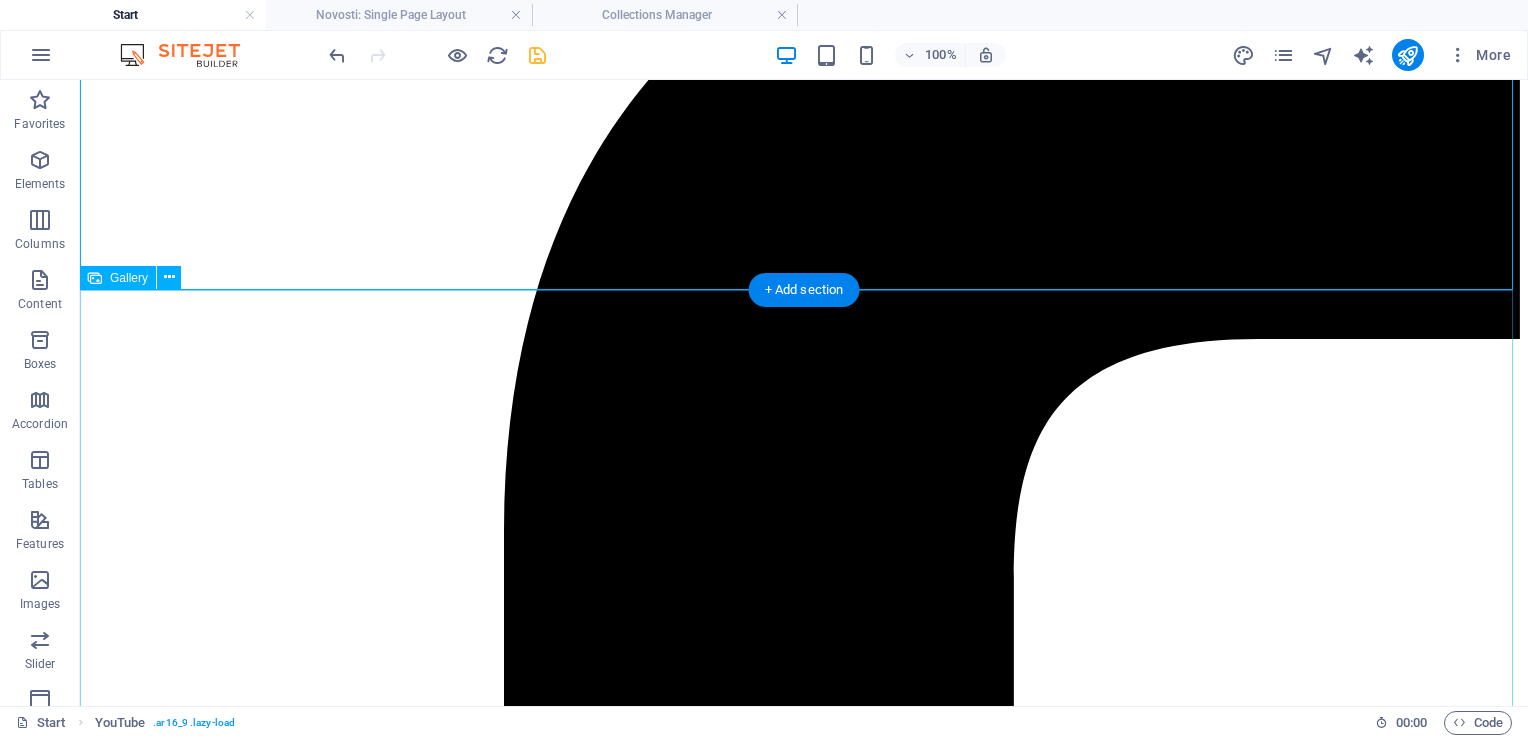 scroll, scrollTop: 1792, scrollLeft: 0, axis: vertical 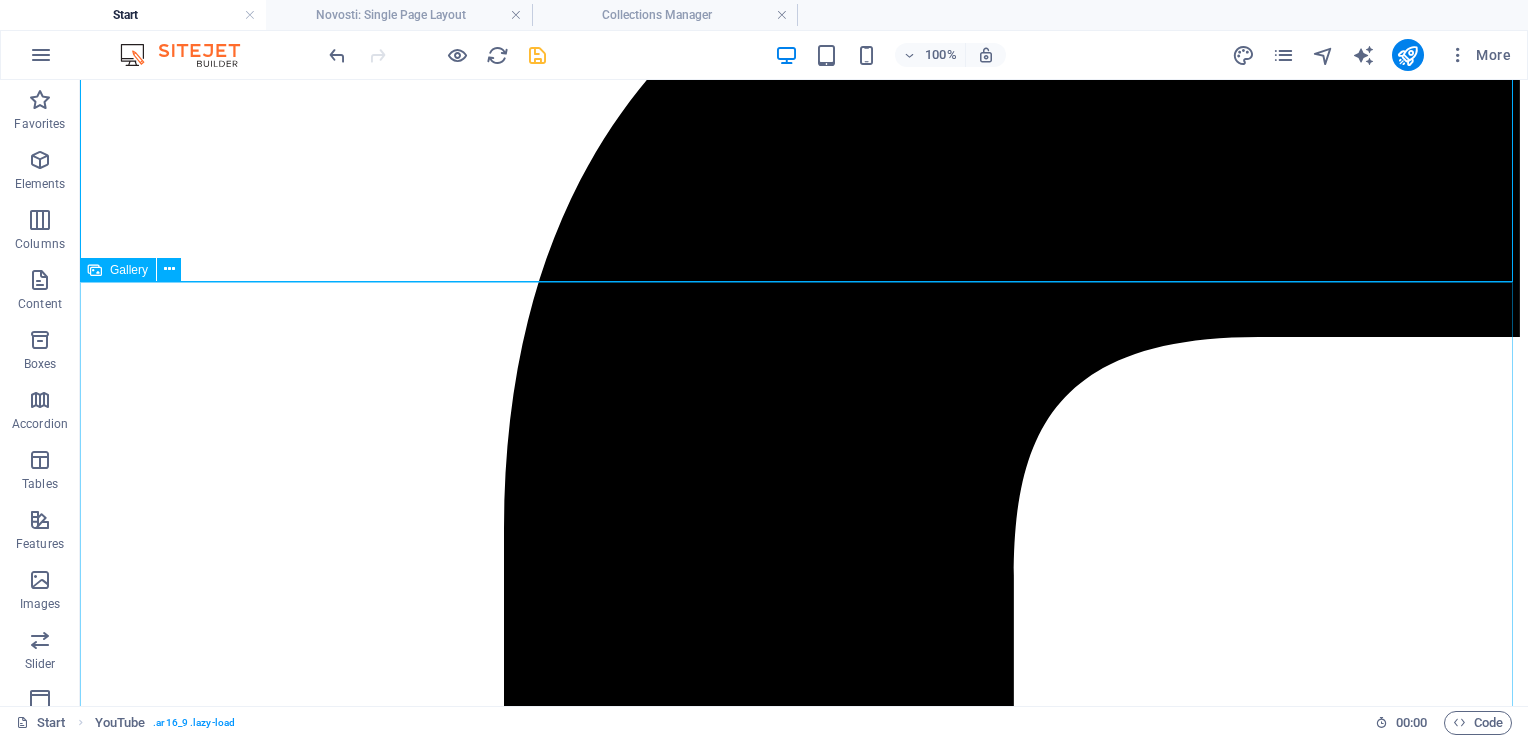click on "Gallery" at bounding box center [129, 270] 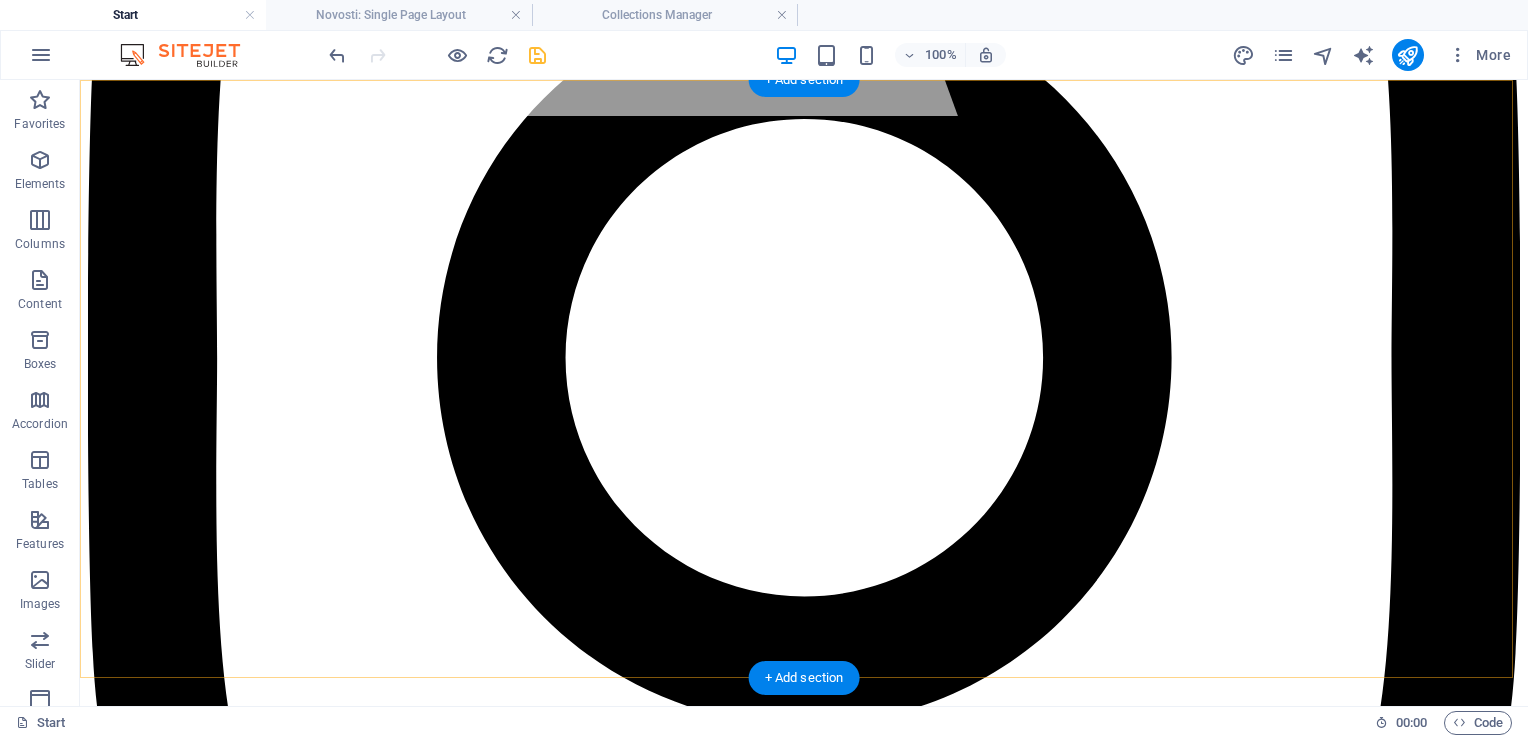 scroll, scrollTop: 591, scrollLeft: 0, axis: vertical 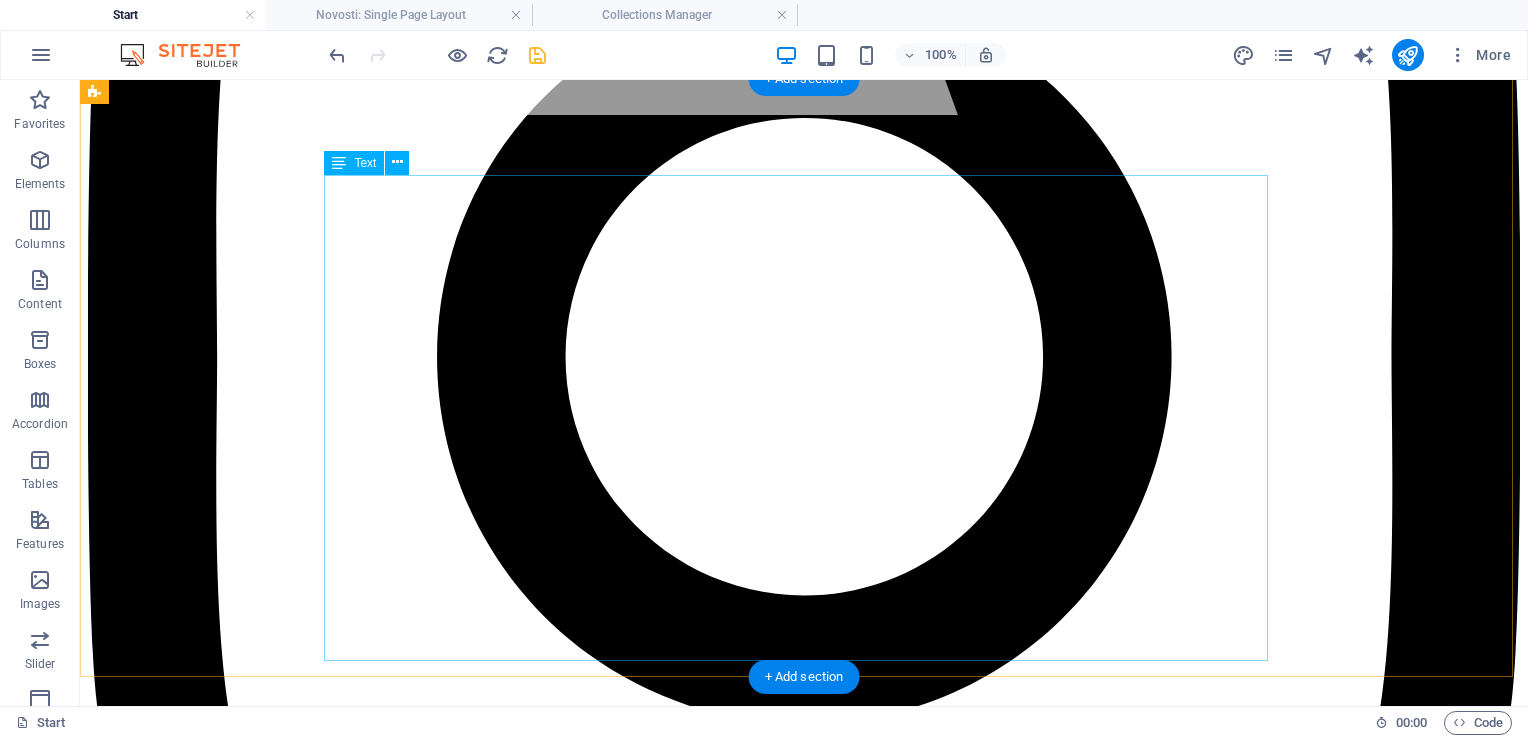 click on "Саопштење за јавност [GEOGRAPHIC_DATA], [DATE] Пре четири године, због одбране свог народа и учешћа у мирним барикадама, [PERSON_NAME] је од стране приштинских власти званично проглашен „терористом“. Четири године касније, владајући режим у [GEOGRAPHIC_DATA] га преко својих медија проглашава терористом због подршке студентима и грађанима. Изгледа да су налогодавци [PERSON_NAME] и [PERSON_NAME] на истој страни, а [PERSON_NAME] им је заједнички непријатељ? Да ли уопште има разлике? Процените сами. Живела Србија! Српска монархистичка странка" at bounding box center [804, 11620] 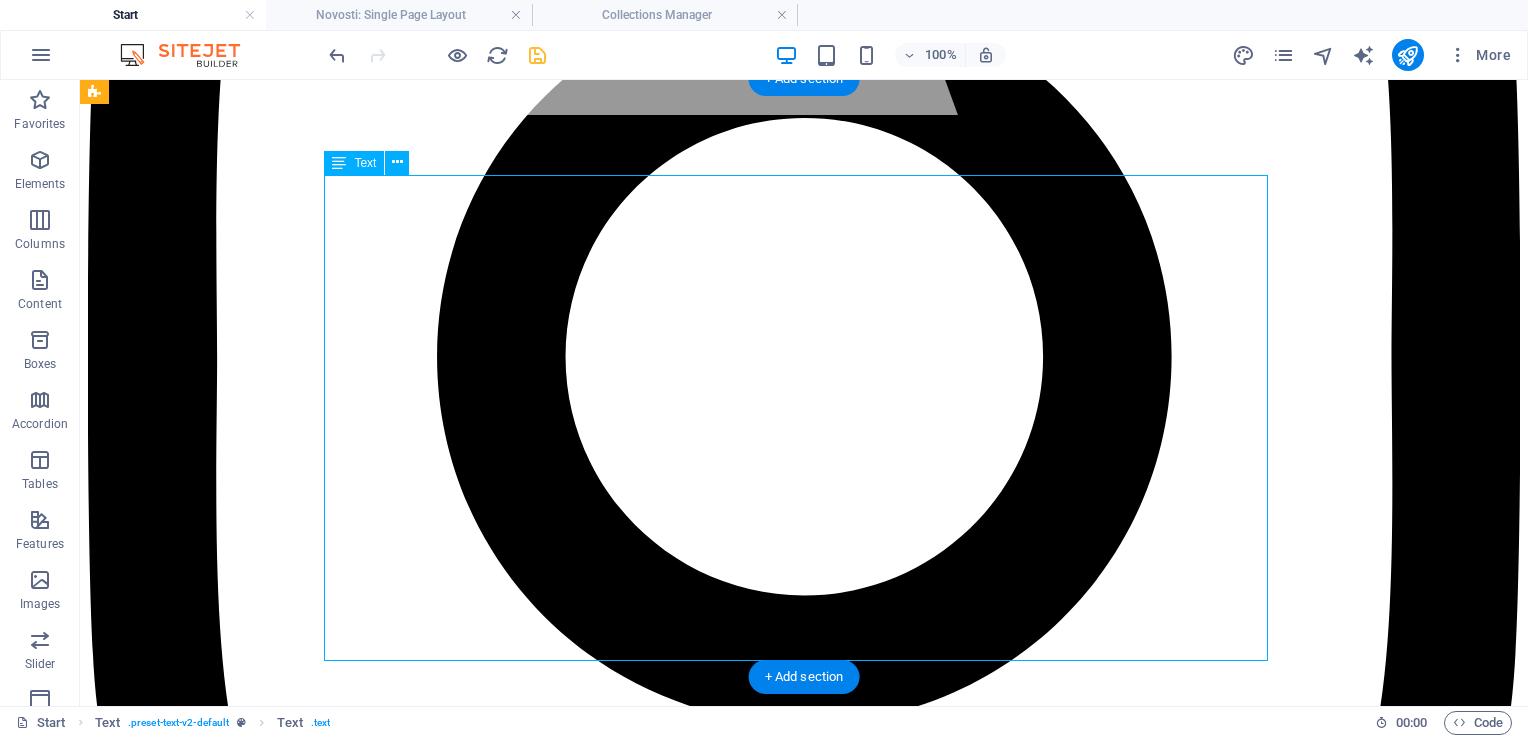 click on "Саопштење за јавност [GEOGRAPHIC_DATA], [DATE] Пре четири године, због одбране свог народа и учешћа у мирним барикадама, [PERSON_NAME] је од стране приштинских власти званично проглашен „терористом“. Четири године касније, владајући режим у [GEOGRAPHIC_DATA] га преко својих медија проглашава терористом због подршке студентима и грађанима. Изгледа да су налогодавци [PERSON_NAME] и [PERSON_NAME] на истој страни, а [PERSON_NAME] им је заједнички непријатељ? Да ли уопште има разлике? Процените сами. Живела Србија! Српска монархистичка странка" at bounding box center (804, 11620) 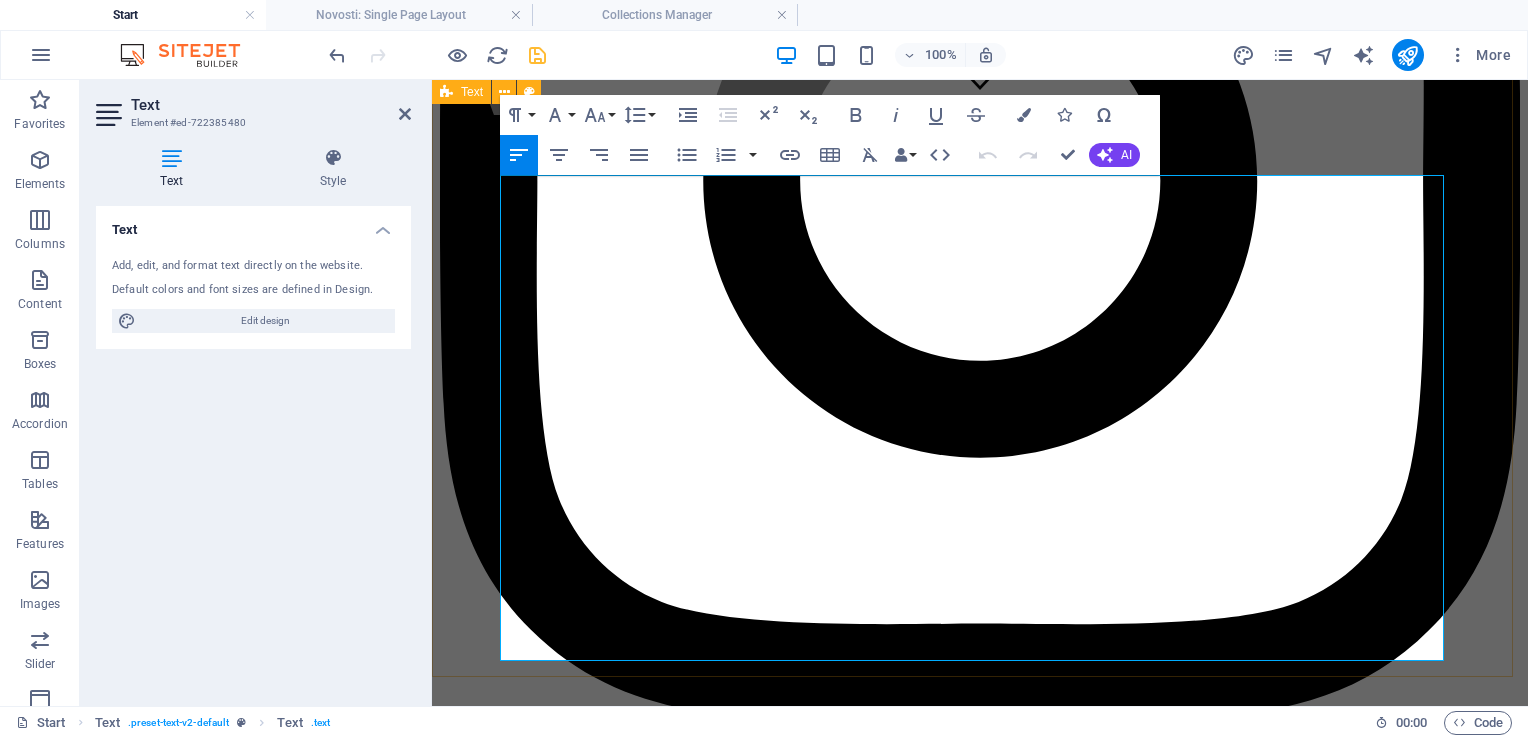 drag, startPoint x: 1271, startPoint y: 348, endPoint x: 488, endPoint y: 270, distance: 786.8755 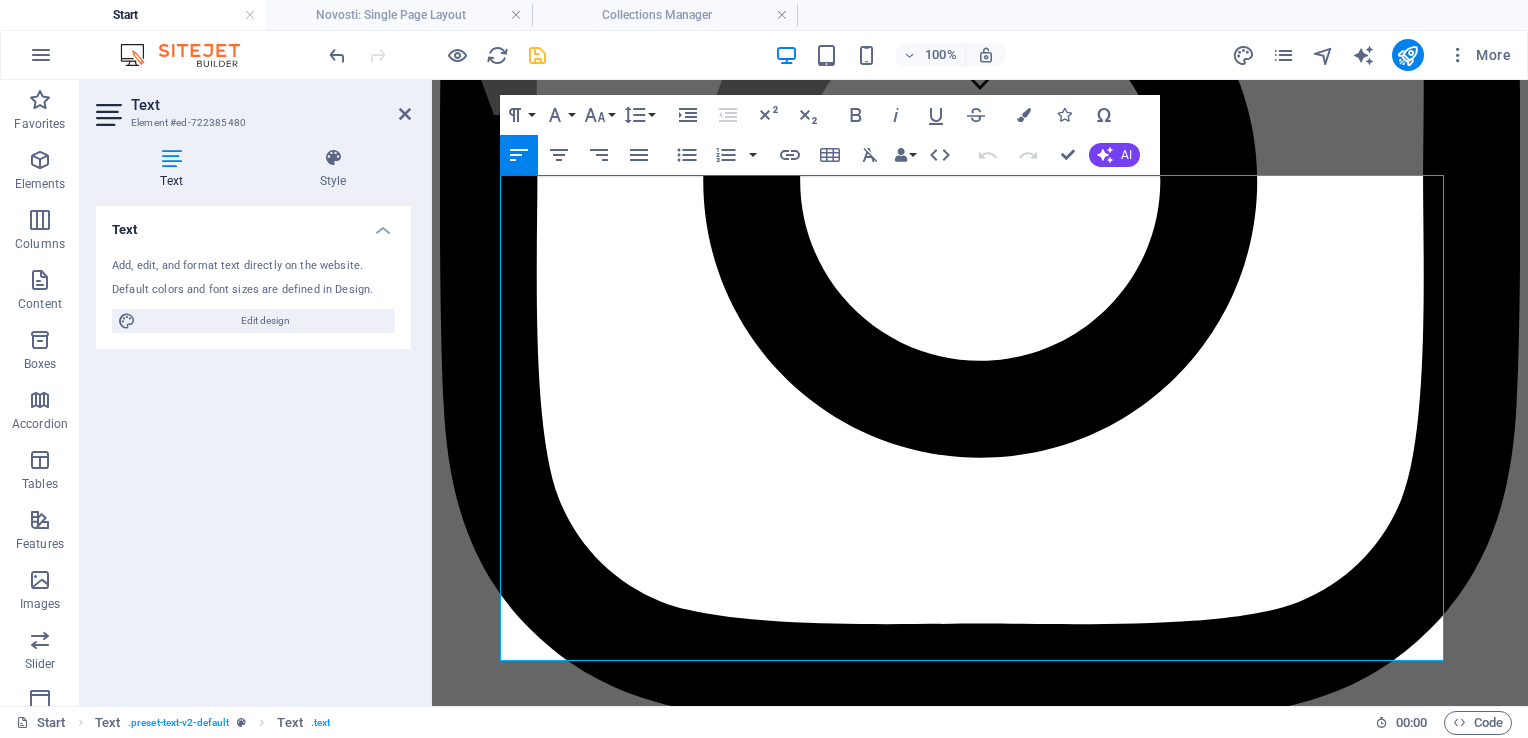 click on "Text Add, edit, and format text directly on the website. Default colors and font sizes are defined in Design. Edit design Alignment Left aligned Centered Right aligned" at bounding box center [253, 448] 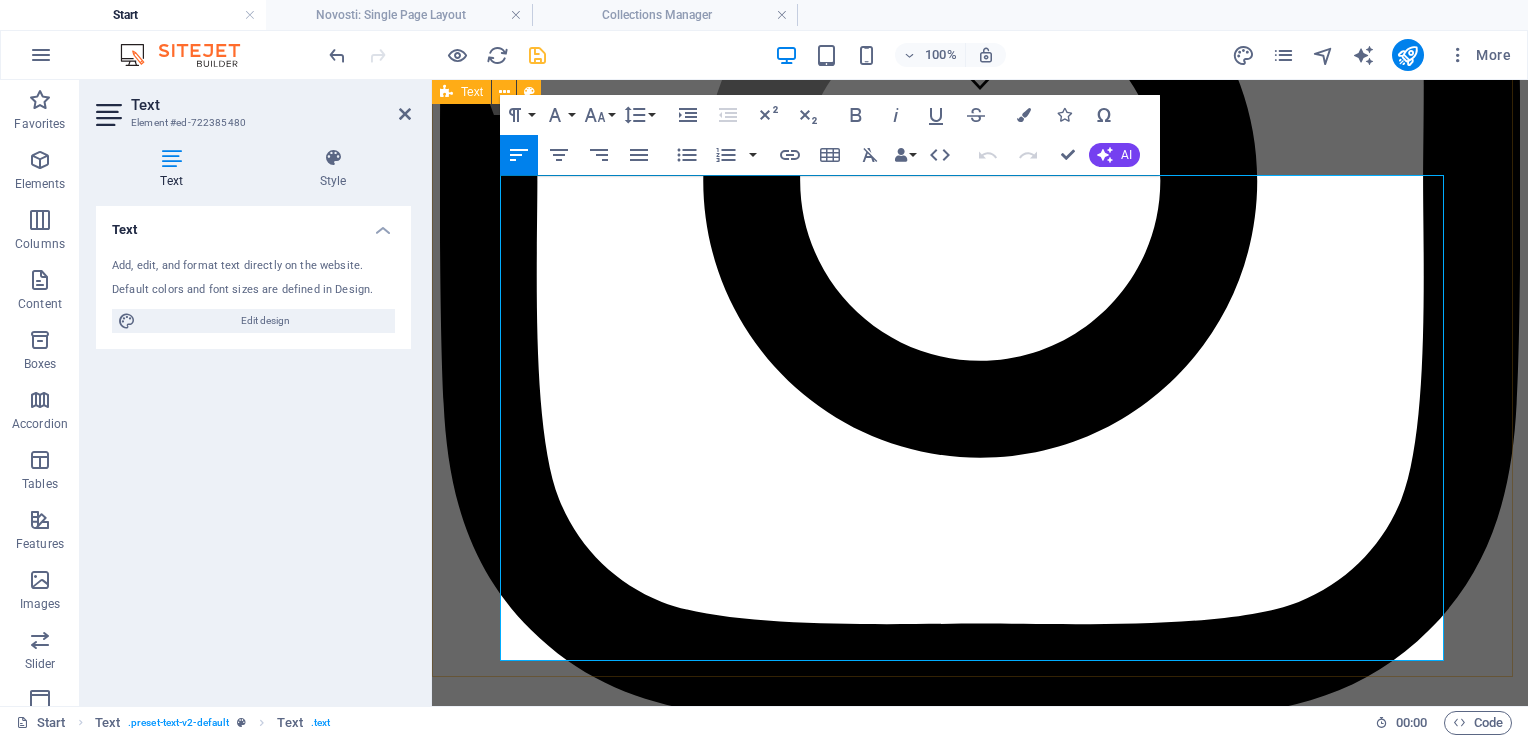 click on "Актуелно Саопштење за јавност [GEOGRAPHIC_DATA], [DATE] Пре четири године, због одбране свог народа и учешћа у мирним барикадама, [PERSON_NAME] је од стране приштинских власти званично проглашен „терористом“. Четири године касније, владајући режим у [GEOGRAPHIC_DATA] га преко својих медија проглашава терористом због подршке студентима и грађанима. Изгледа да су налогодавци [PERSON_NAME] и [PERSON_NAME] на истој страни, а [PERSON_NAME] им је заједнички непријатељ? Да ли уопште има разлике? Процените сами. Живела Србија! Српска монархистичка странка" at bounding box center [980, 8965] 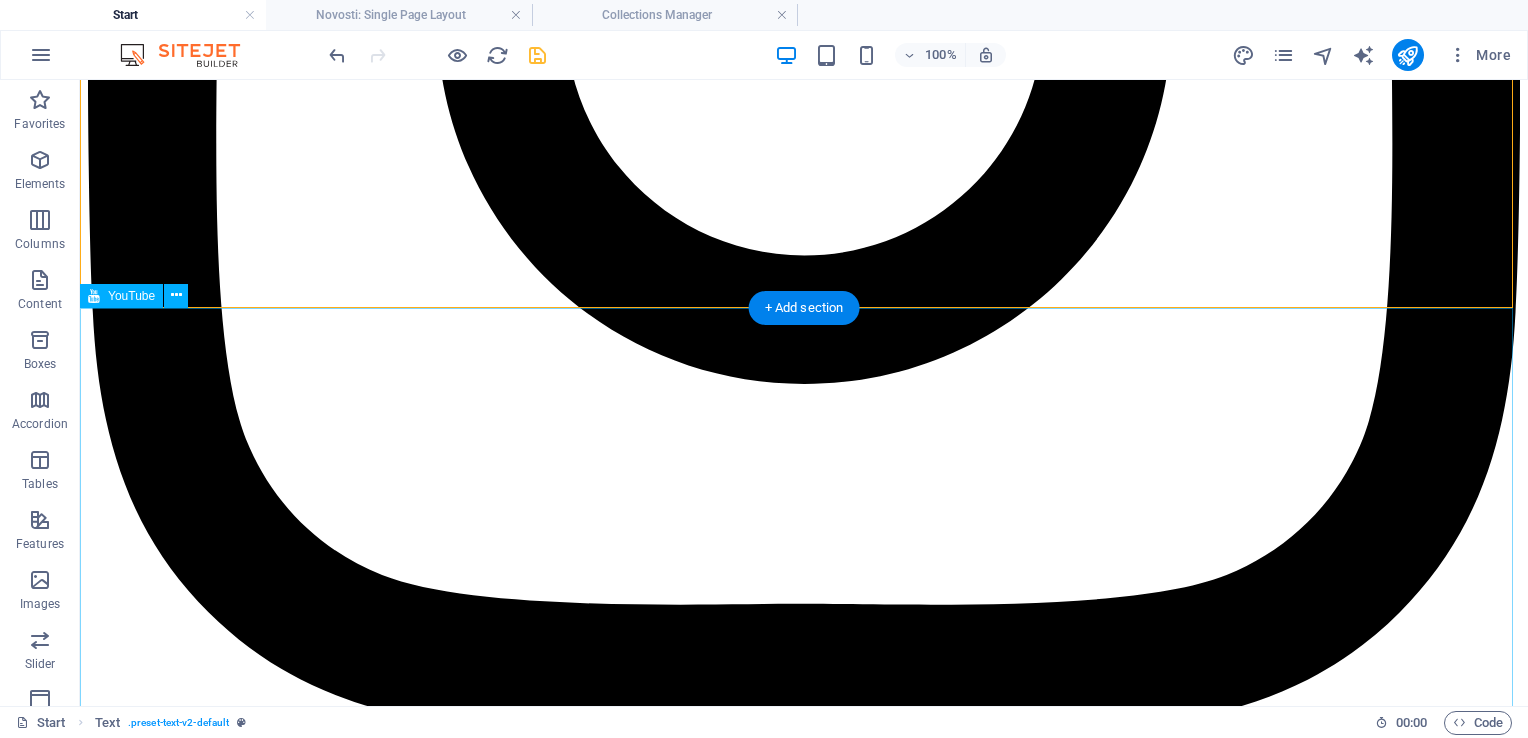 scroll, scrollTop: 928, scrollLeft: 0, axis: vertical 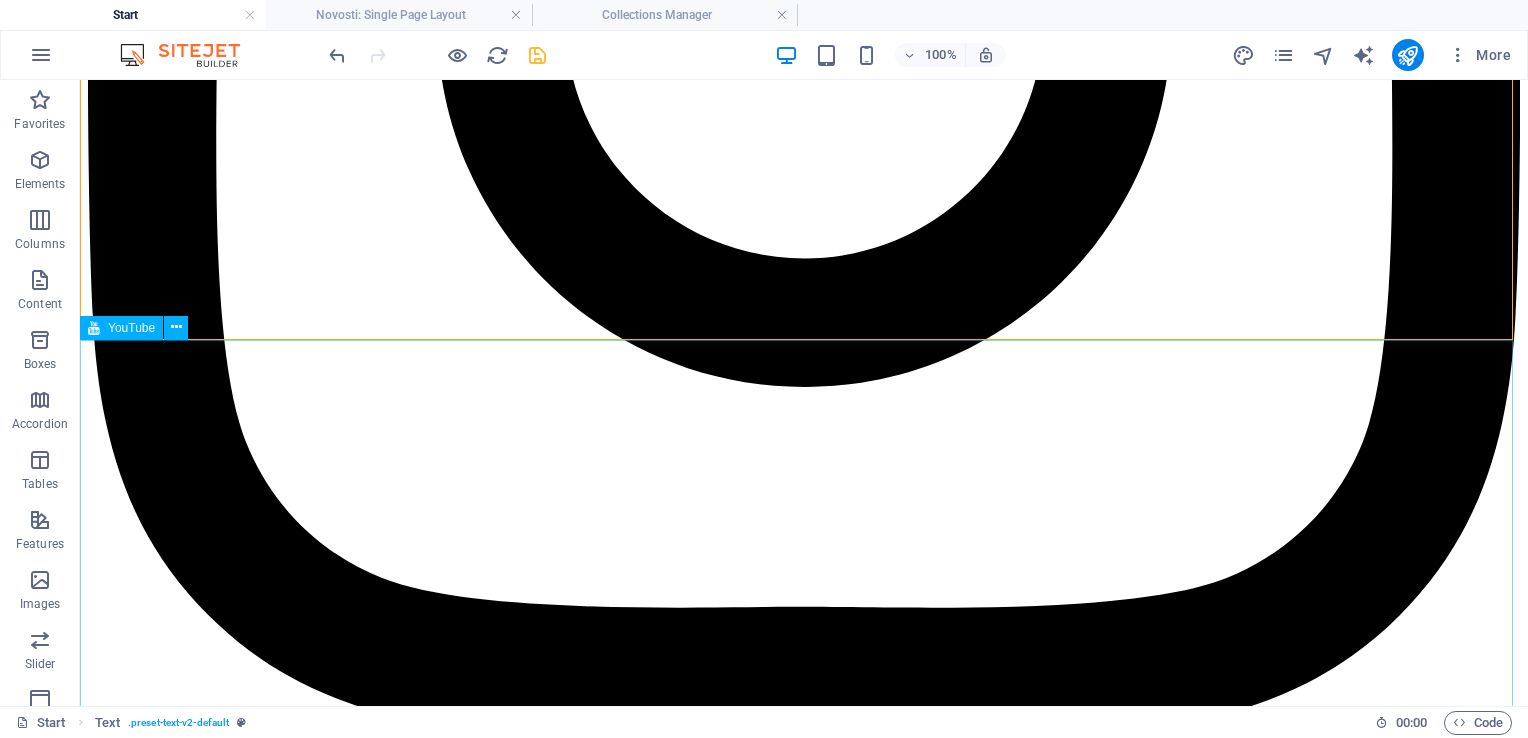 click on "YouTube" at bounding box center [131, 328] 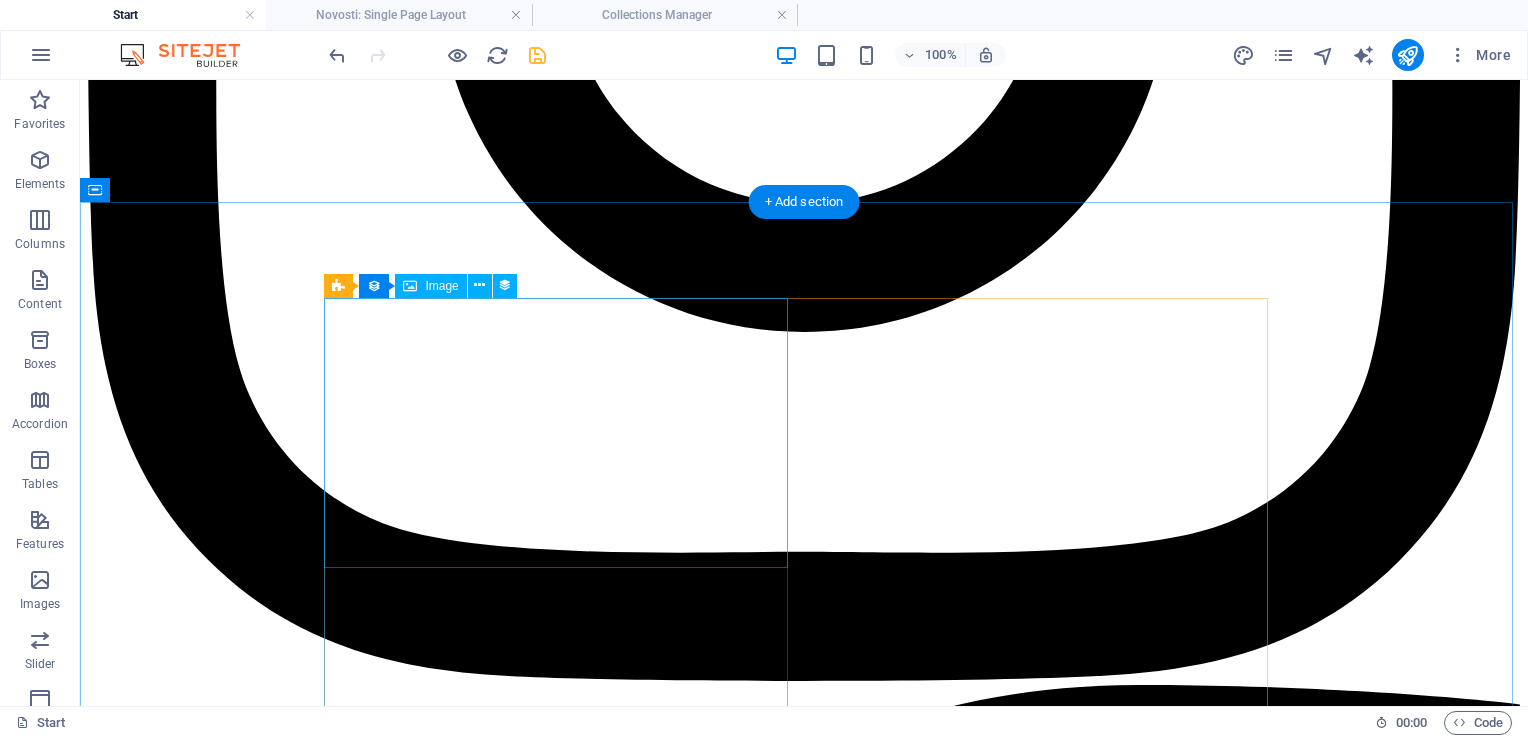 scroll, scrollTop: 1120, scrollLeft: 0, axis: vertical 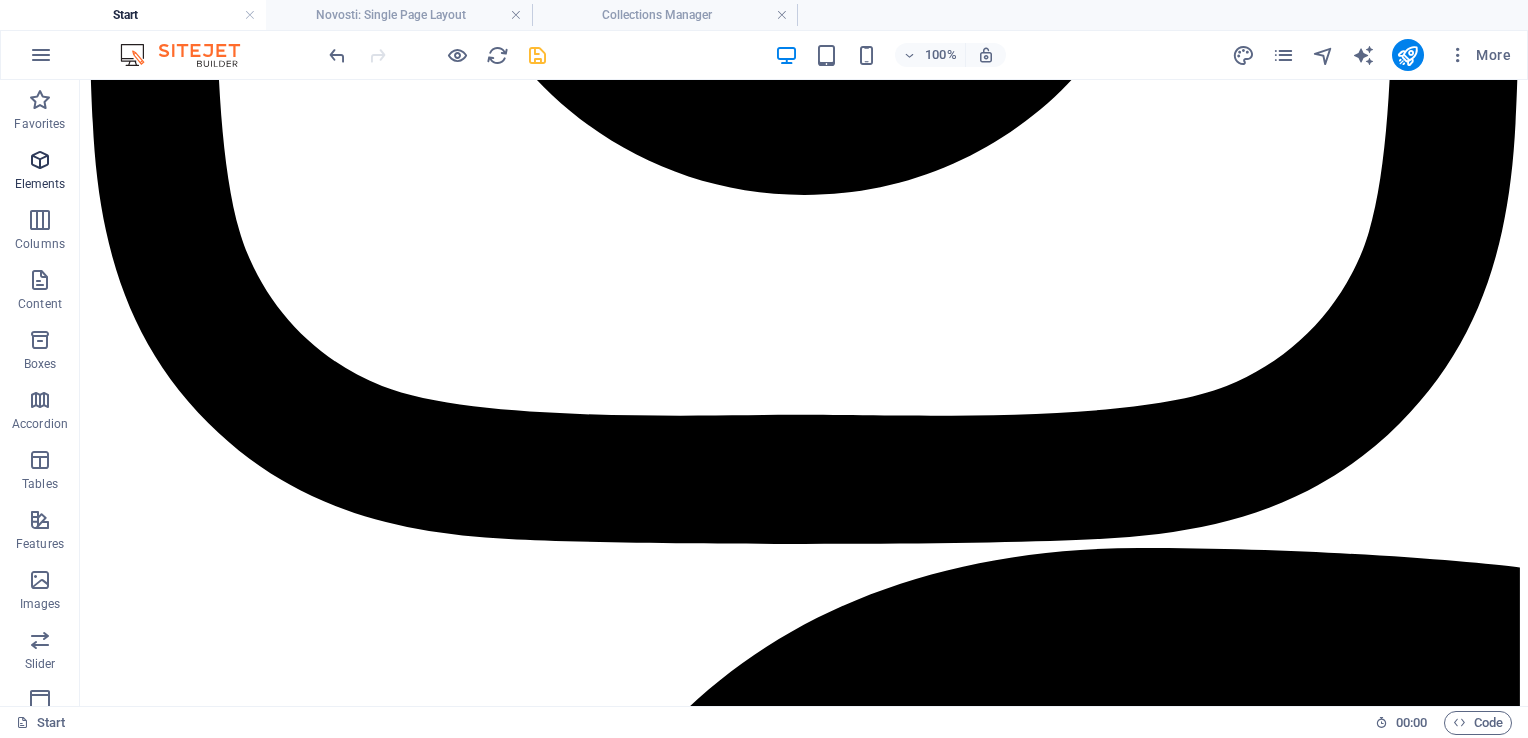 click at bounding box center (40, 160) 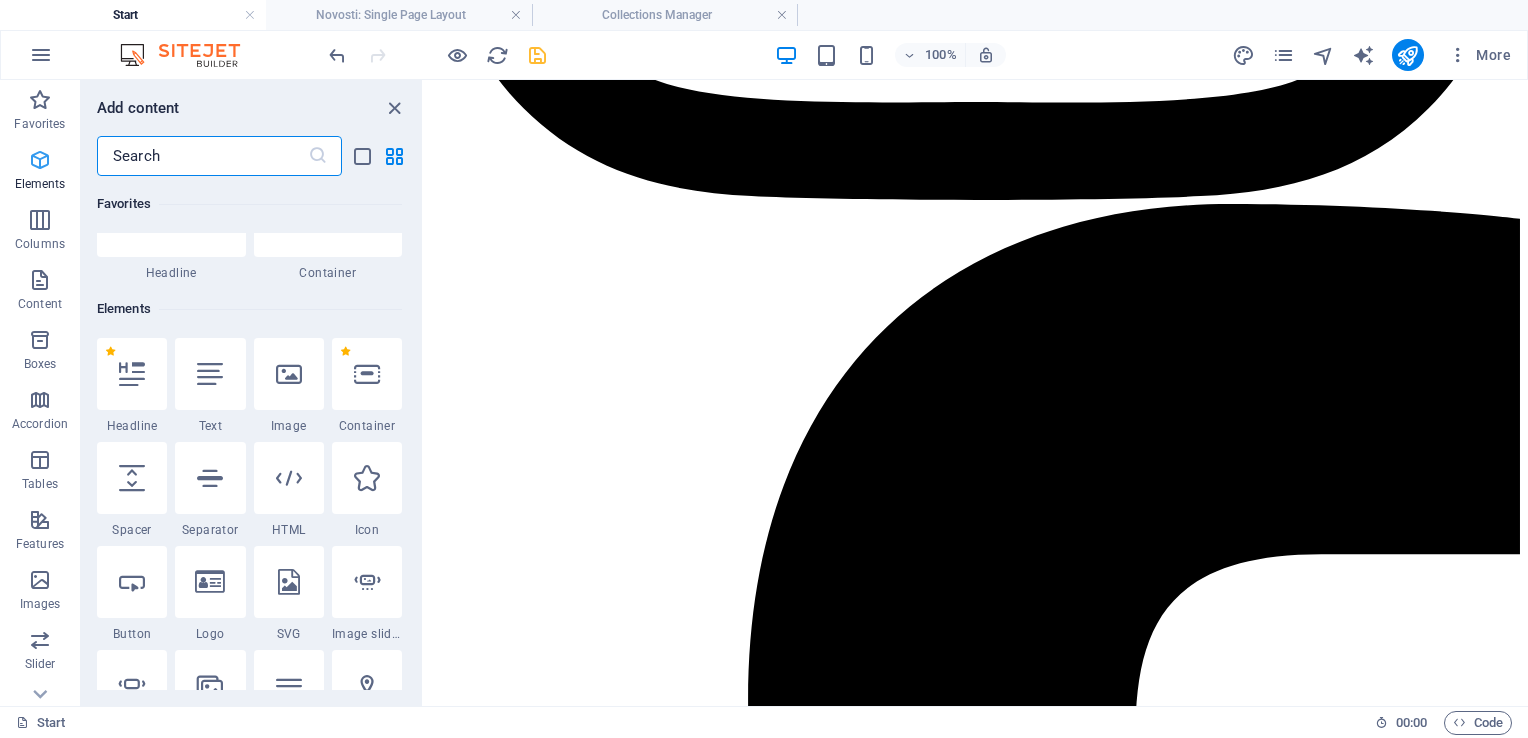 scroll, scrollTop: 212, scrollLeft: 0, axis: vertical 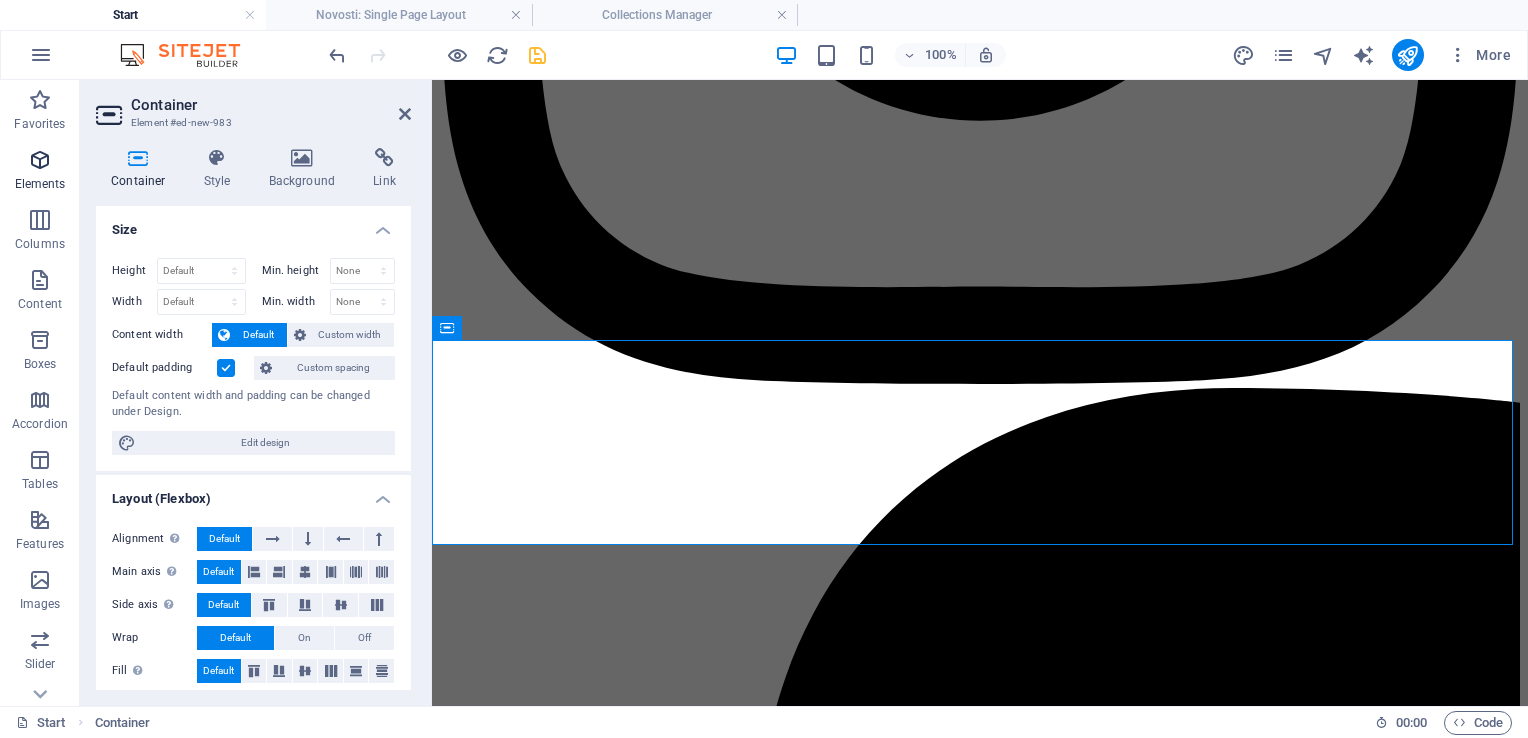 click at bounding box center [40, 160] 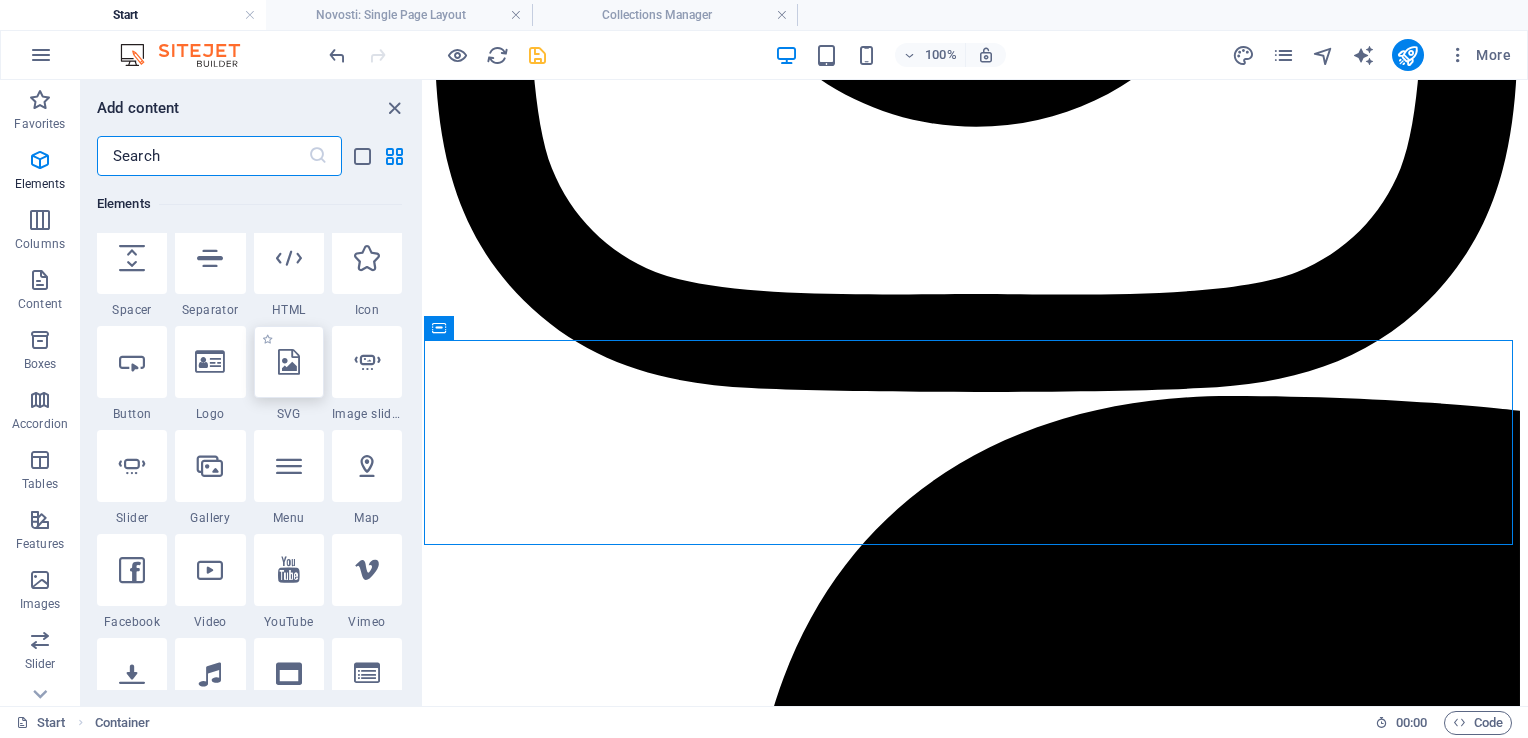 scroll, scrollTop: 329, scrollLeft: 0, axis: vertical 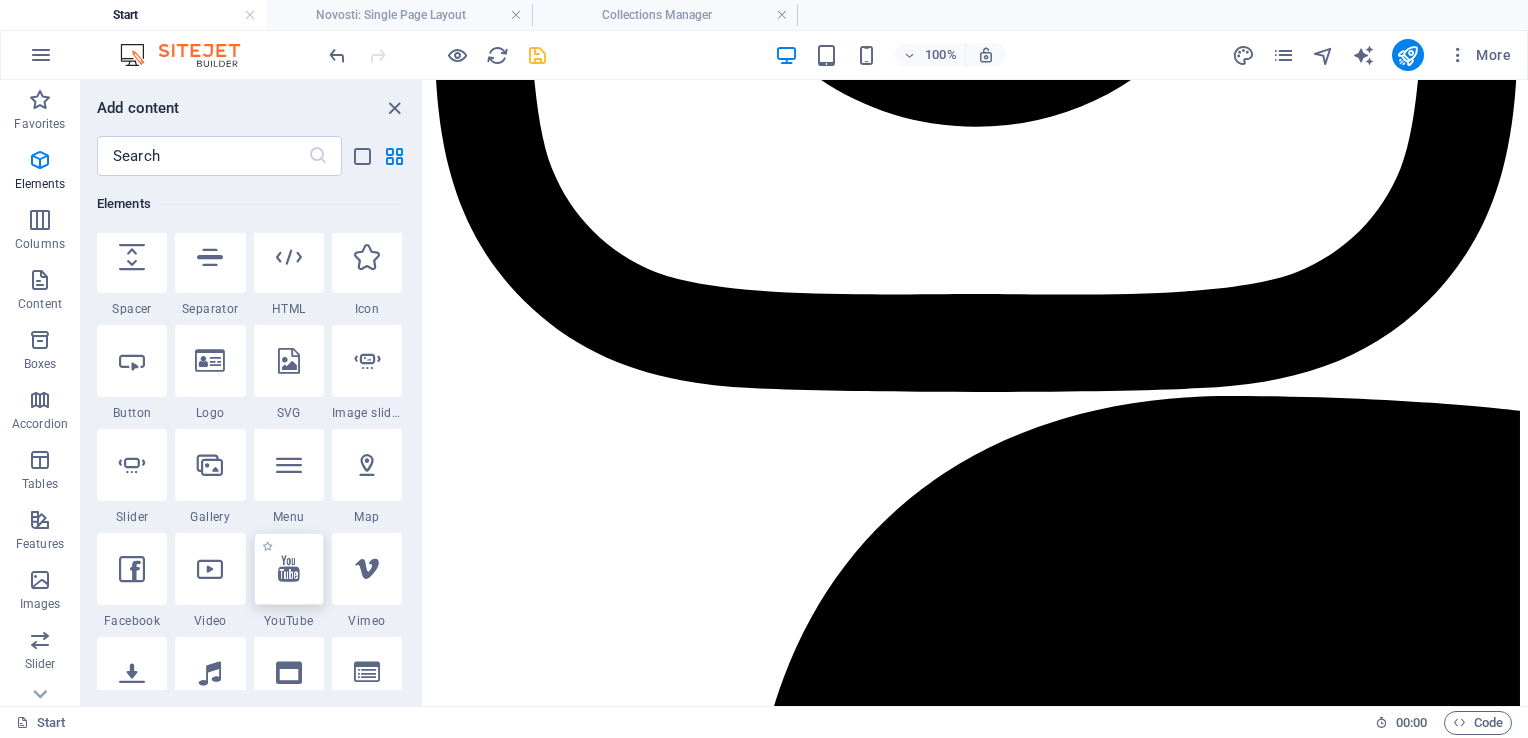 select on "ar16_9" 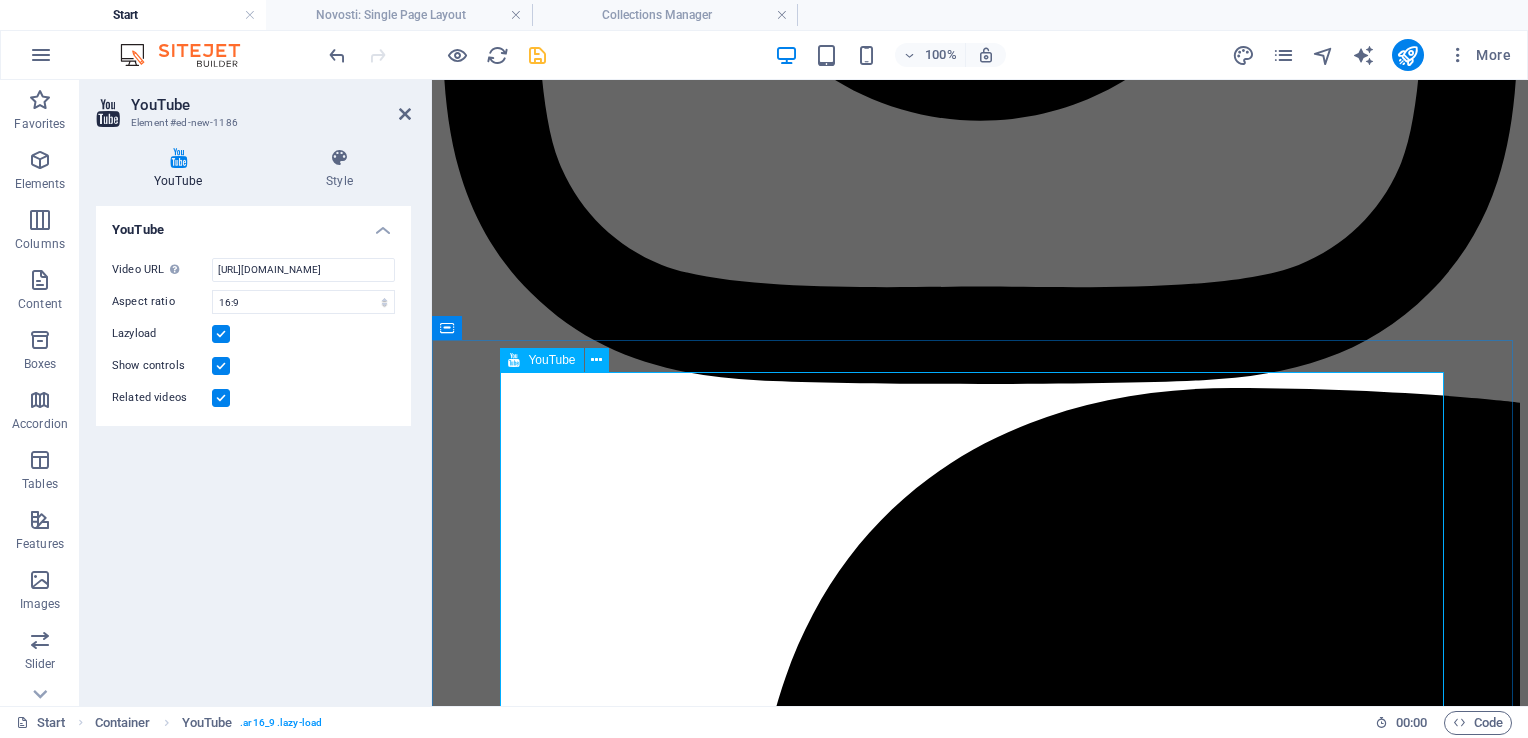 click on "YouTube" at bounding box center [541, 360] 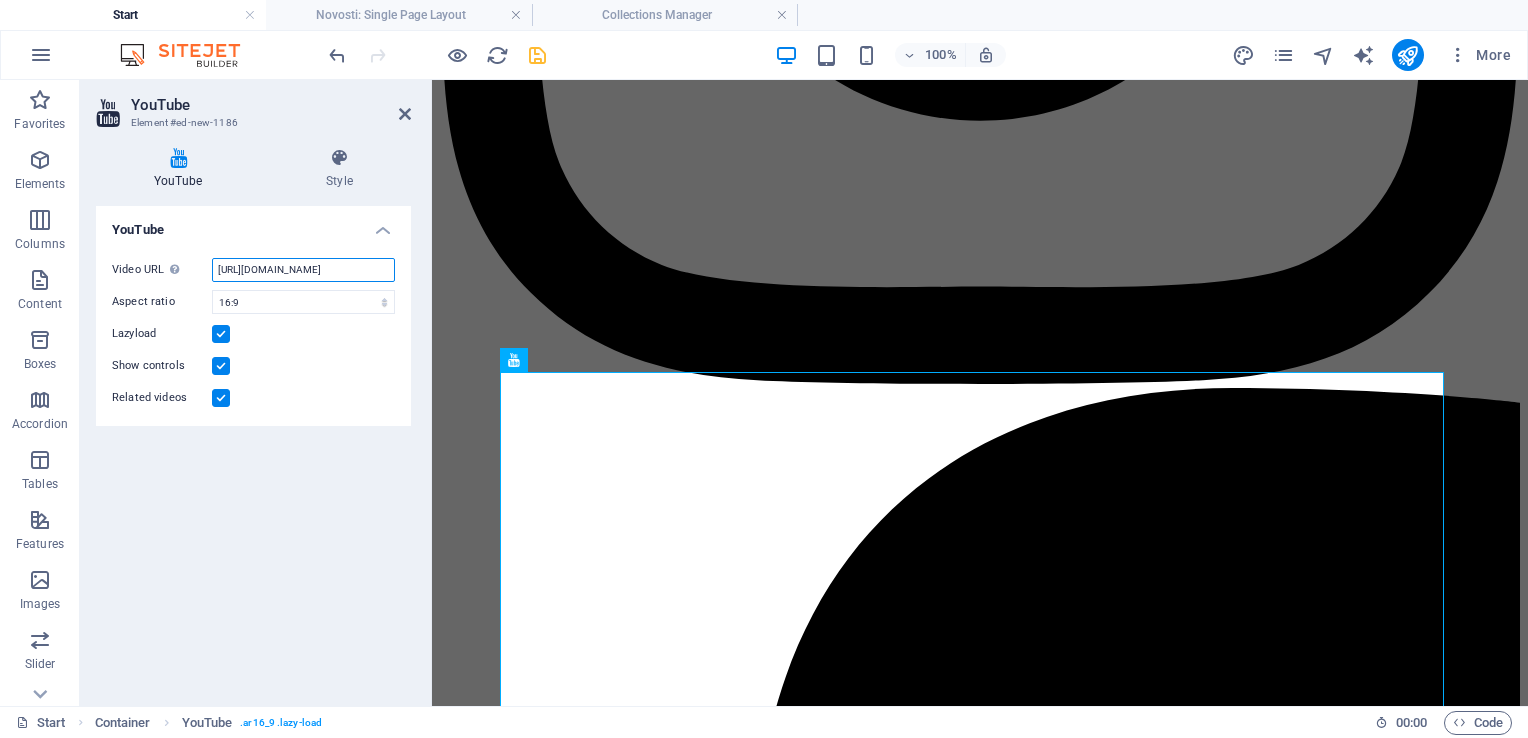 click on "[URL][DOMAIN_NAME]" at bounding box center [303, 270] 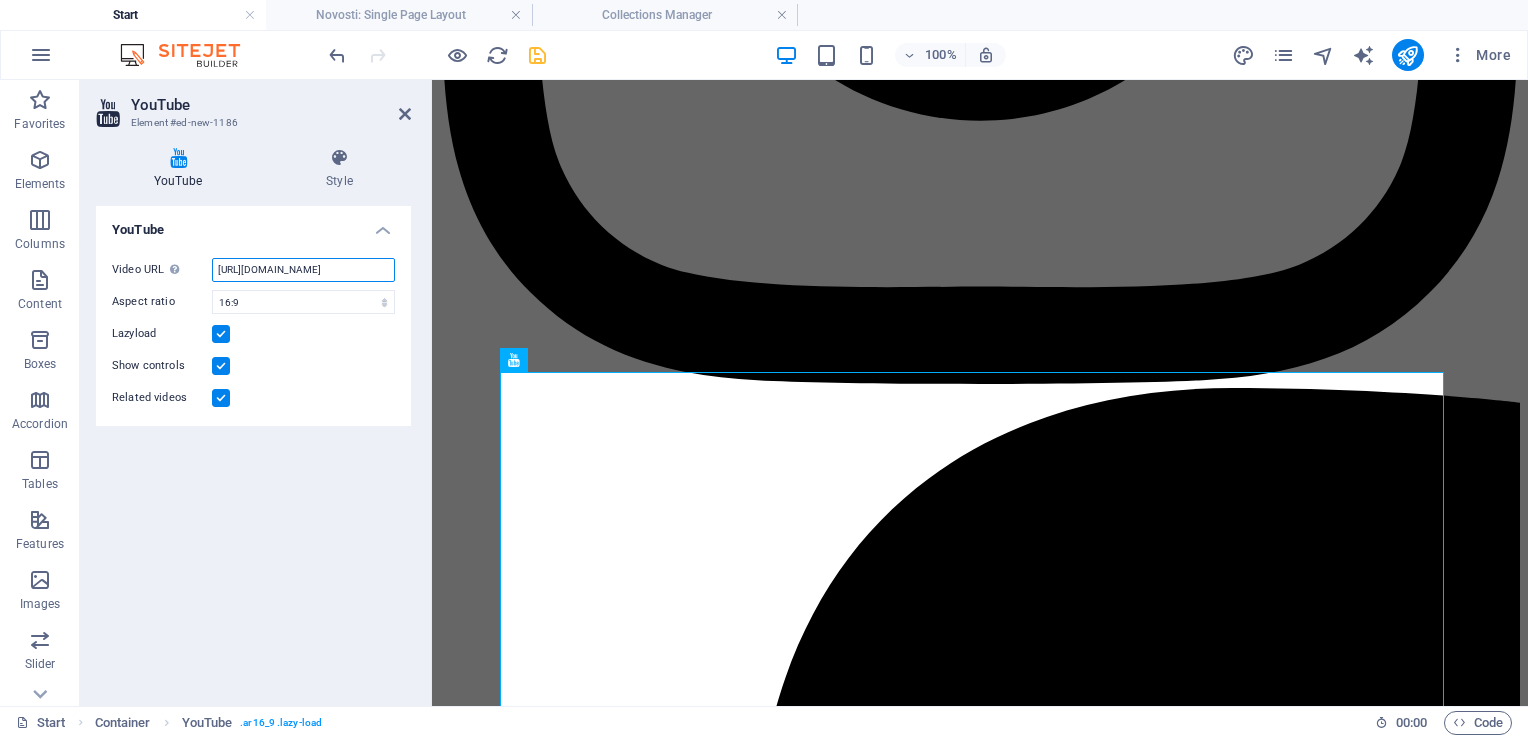 scroll, scrollTop: 0, scrollLeft: 50, axis: horizontal 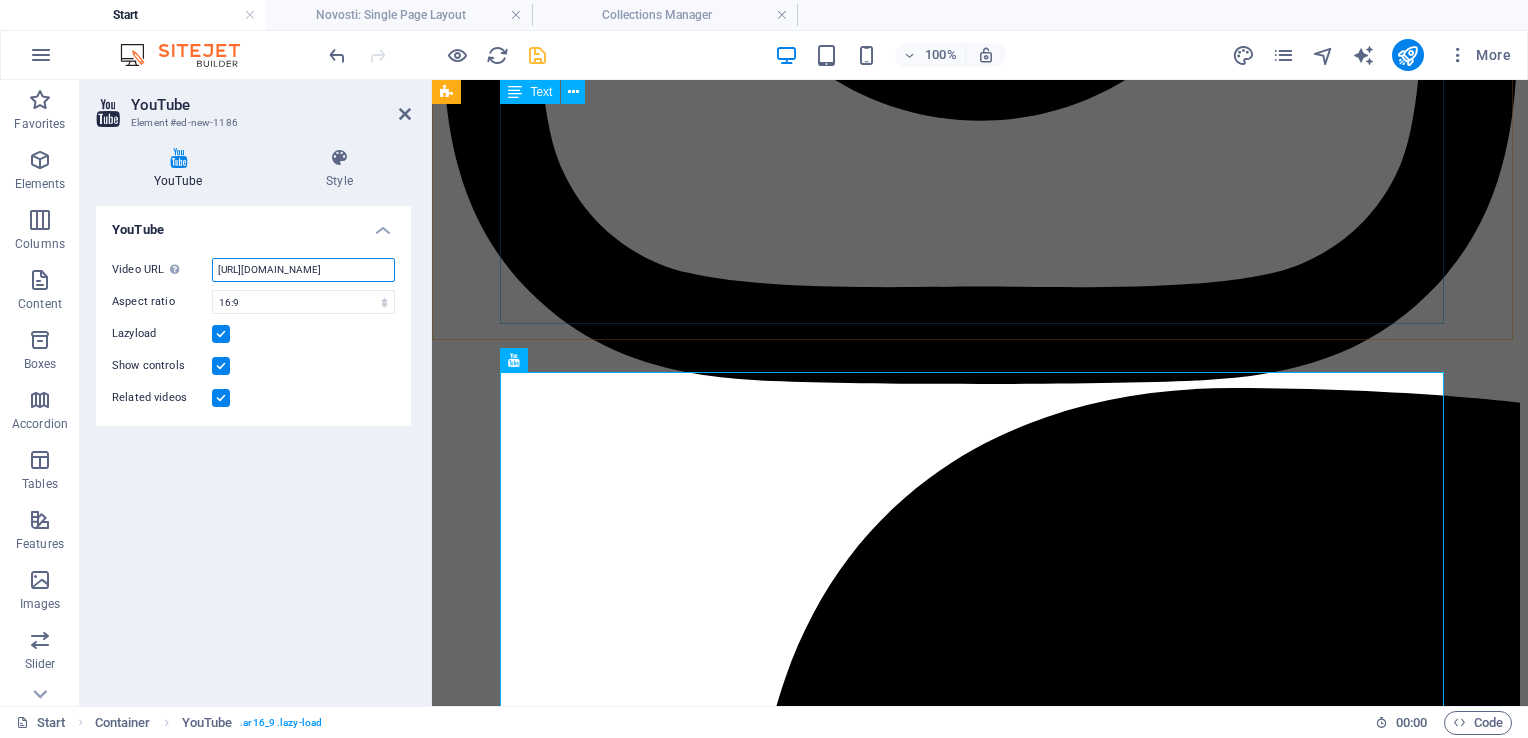 drag, startPoint x: 648, startPoint y: 346, endPoint x: 577, endPoint y: 306, distance: 81.49233 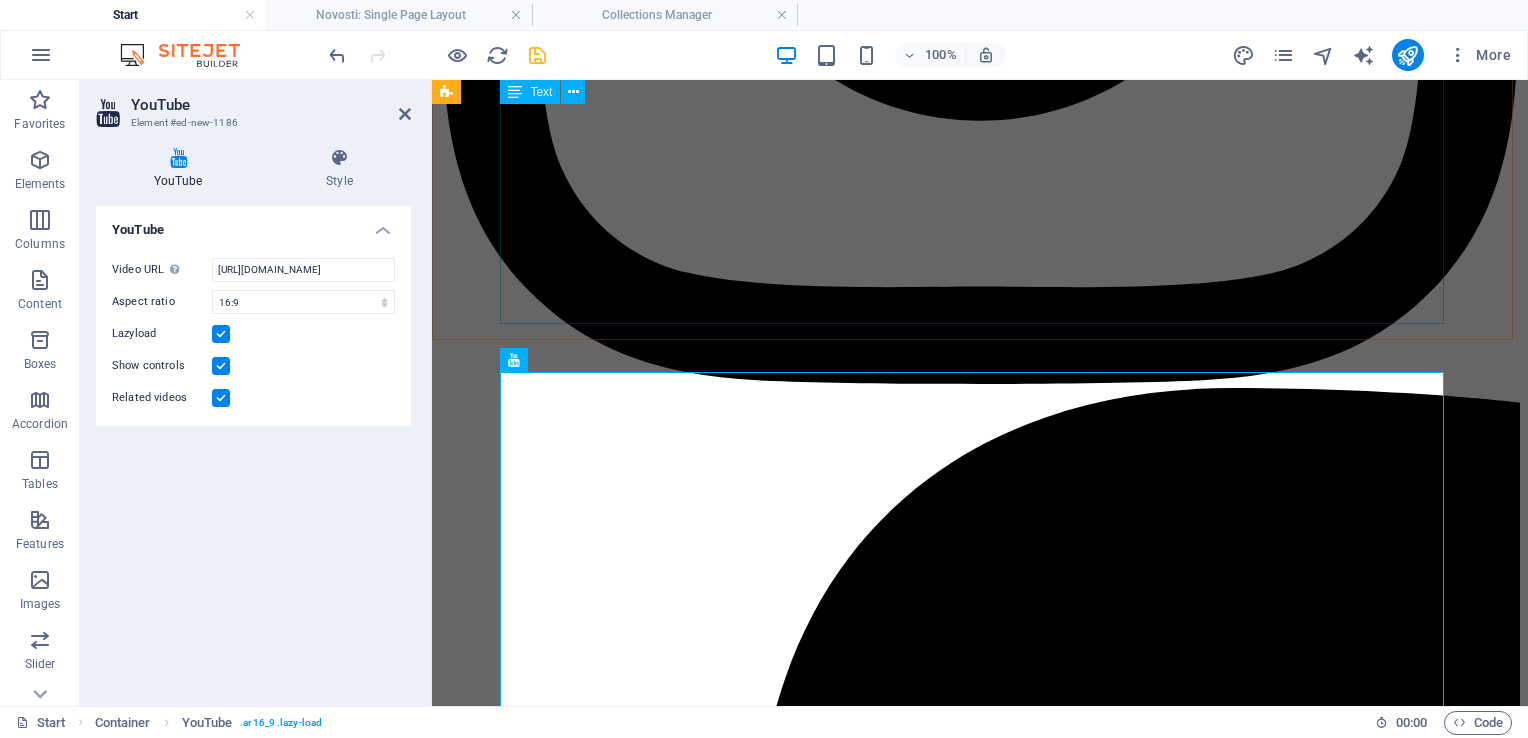 scroll, scrollTop: 0, scrollLeft: 0, axis: both 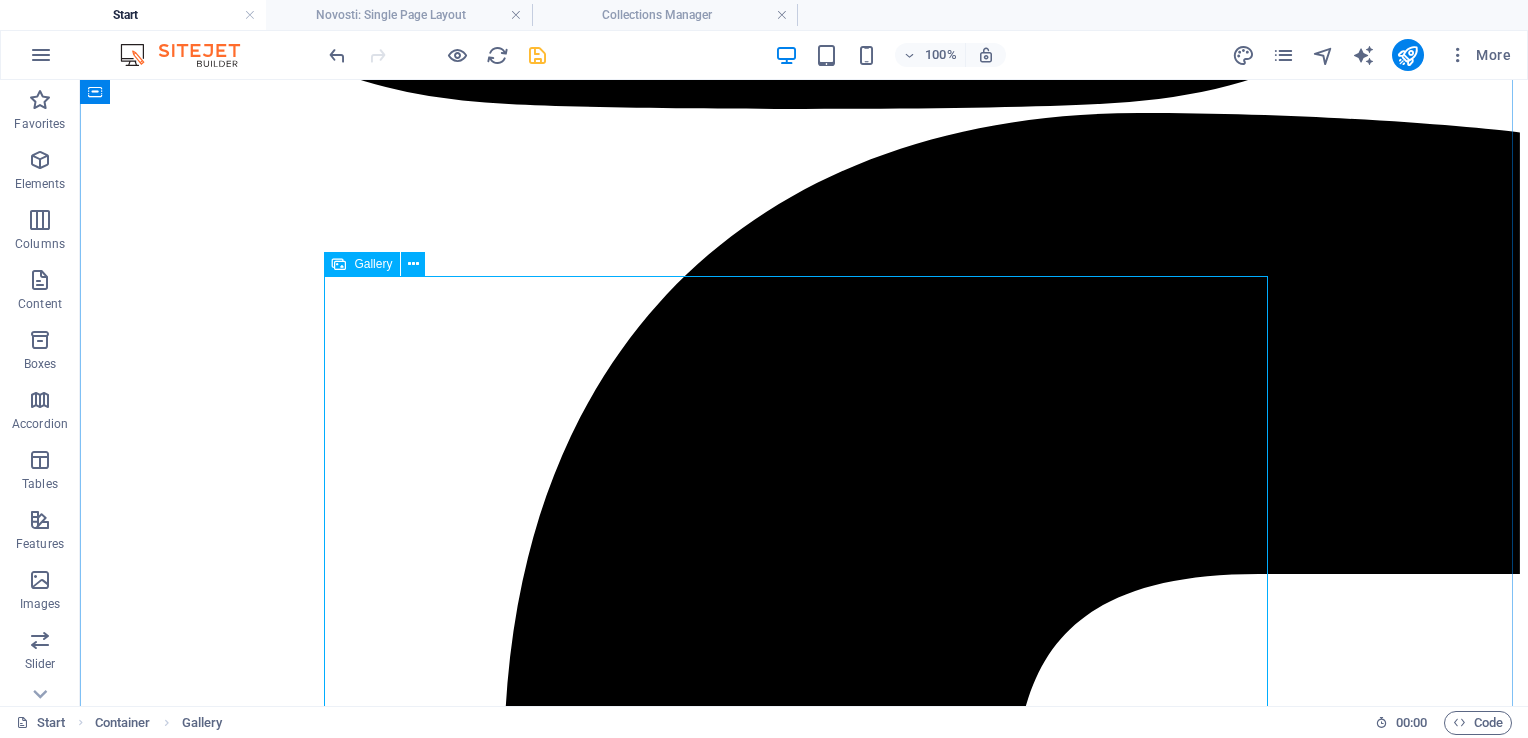 click on "Gallery" at bounding box center [362, 264] 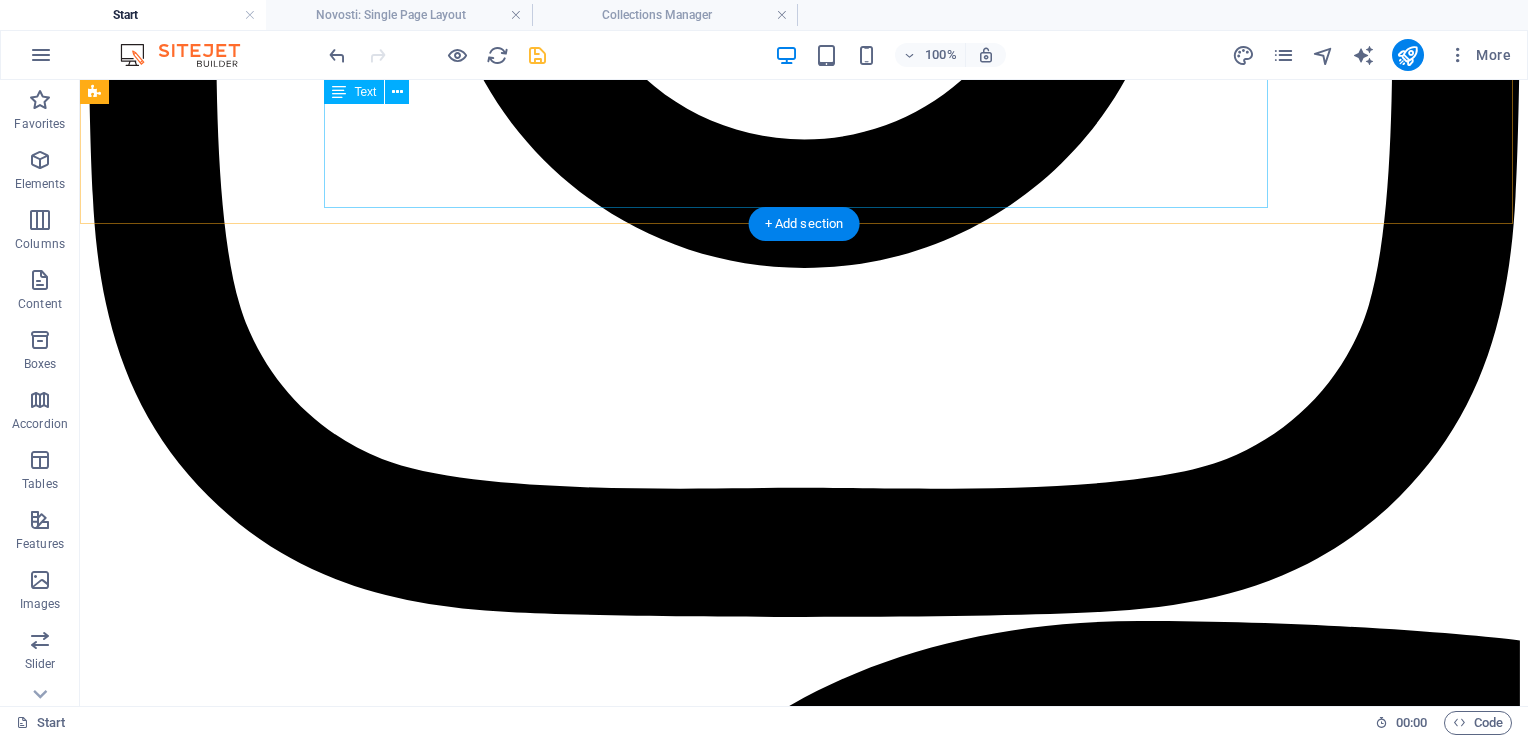 scroll, scrollTop: 1048, scrollLeft: 0, axis: vertical 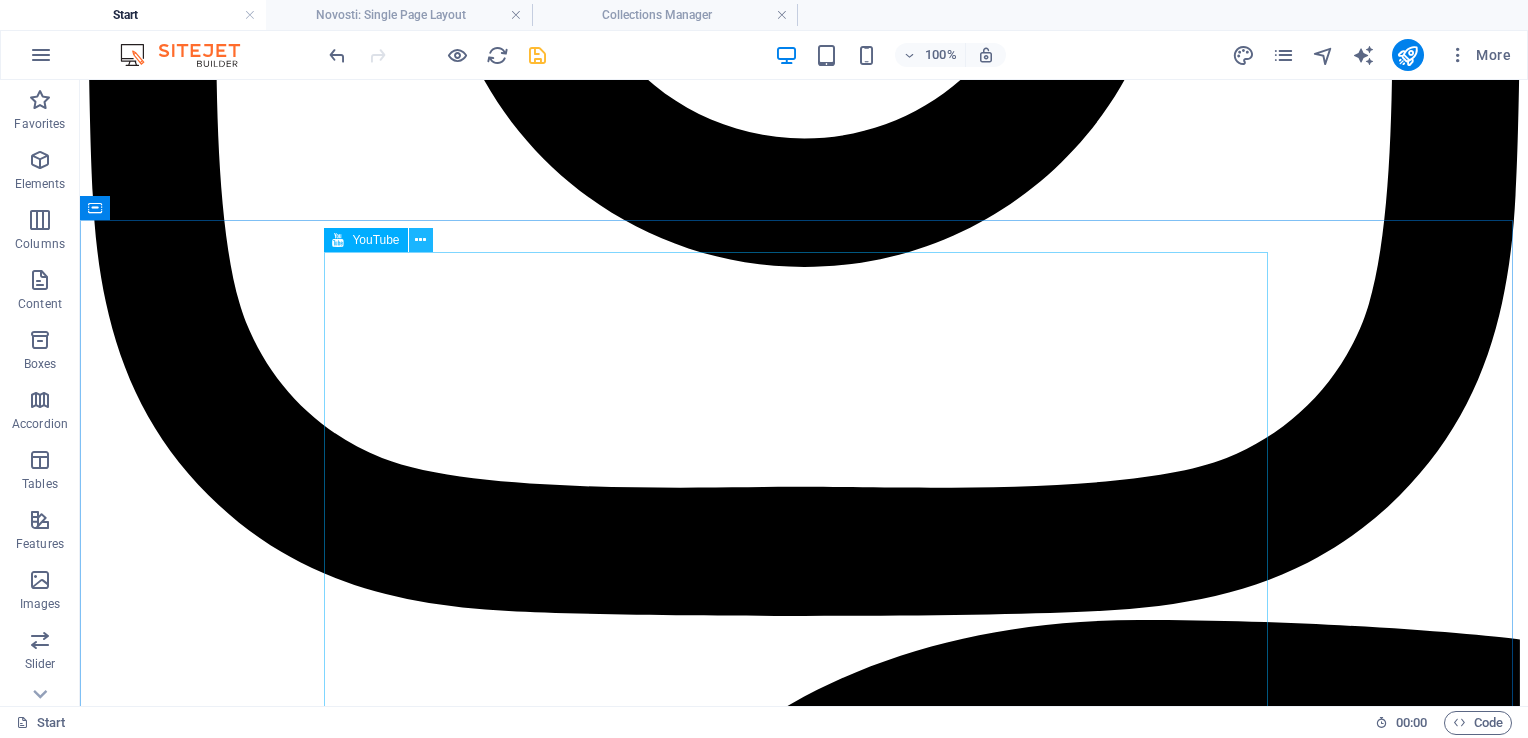 click at bounding box center (421, 240) 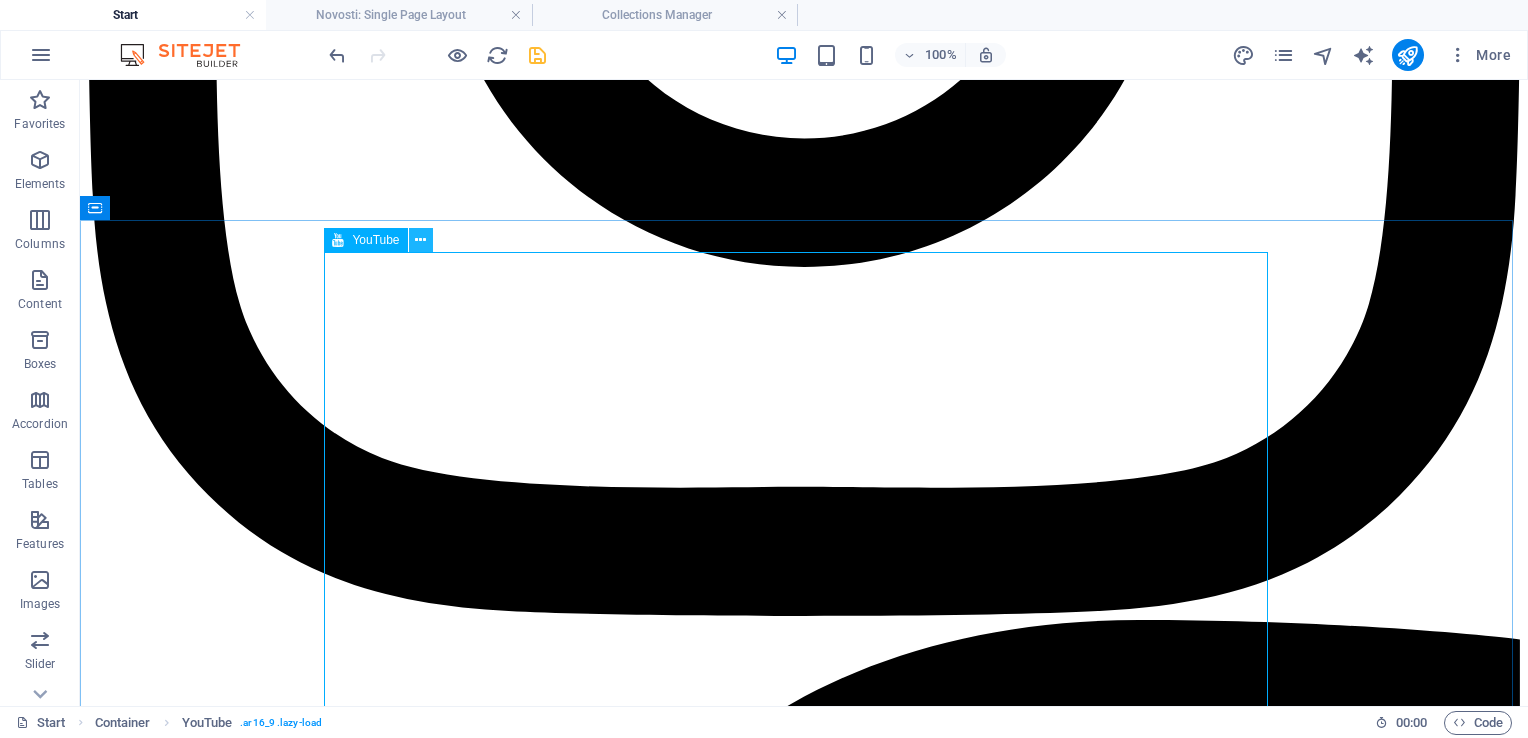 click at bounding box center [420, 240] 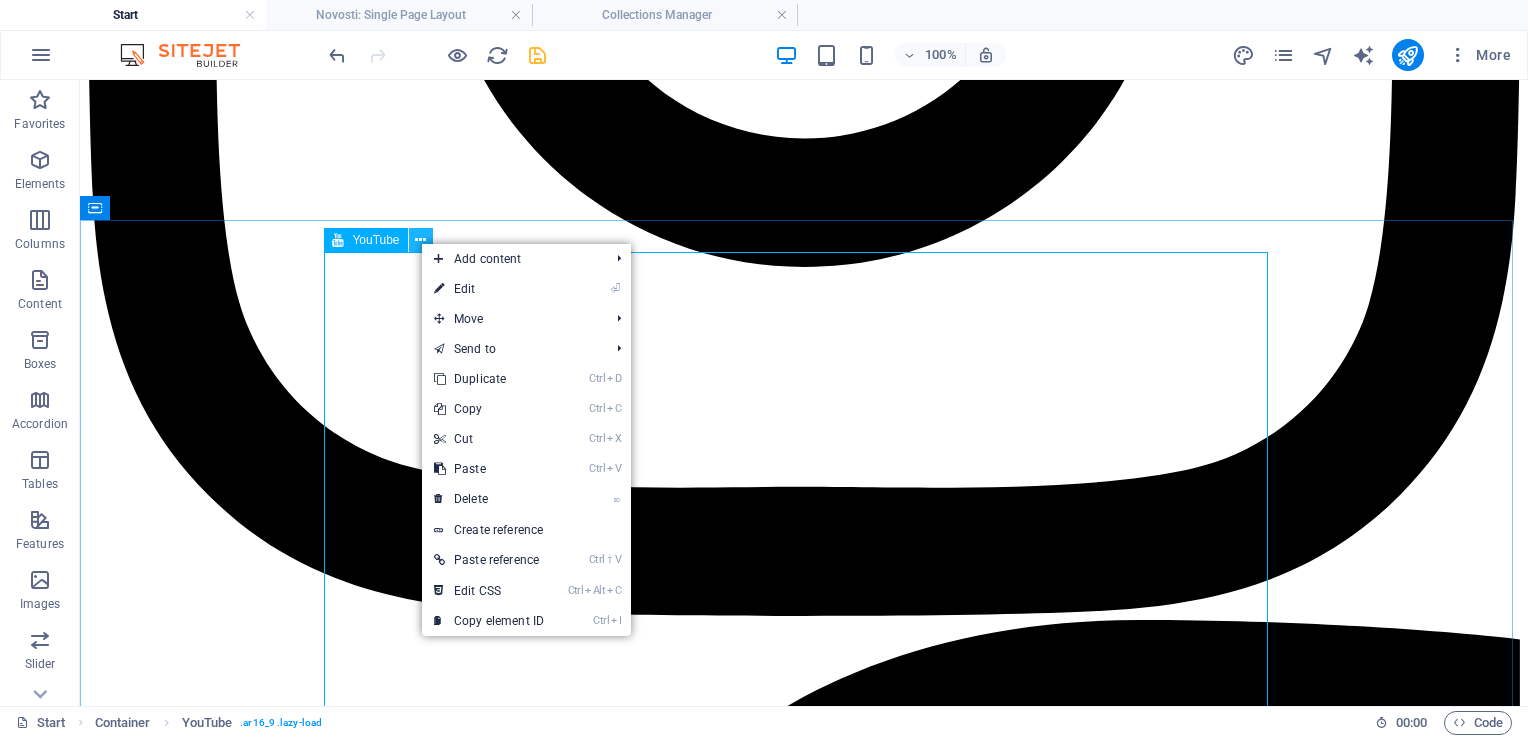 click at bounding box center [420, 240] 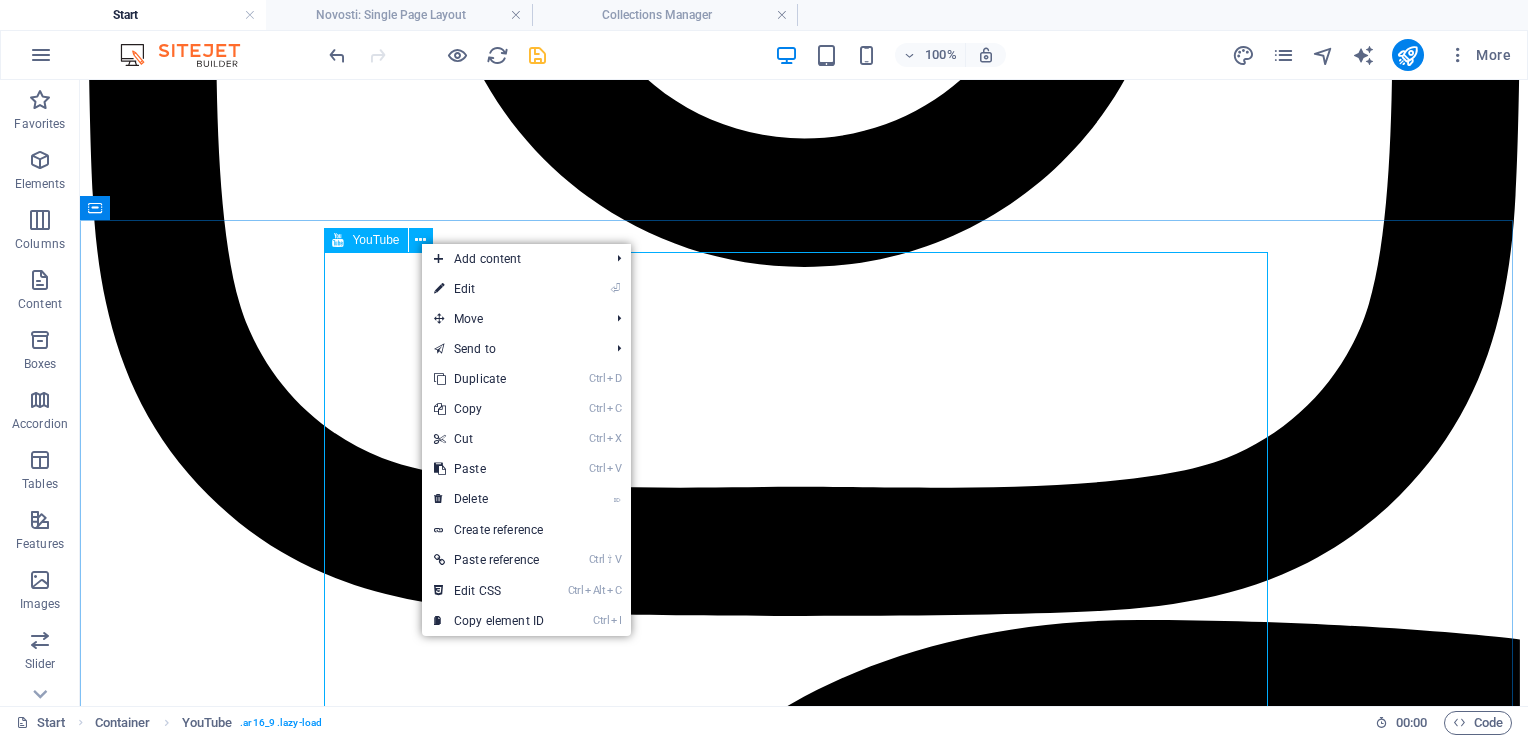 click on "YouTube" at bounding box center (375, 240) 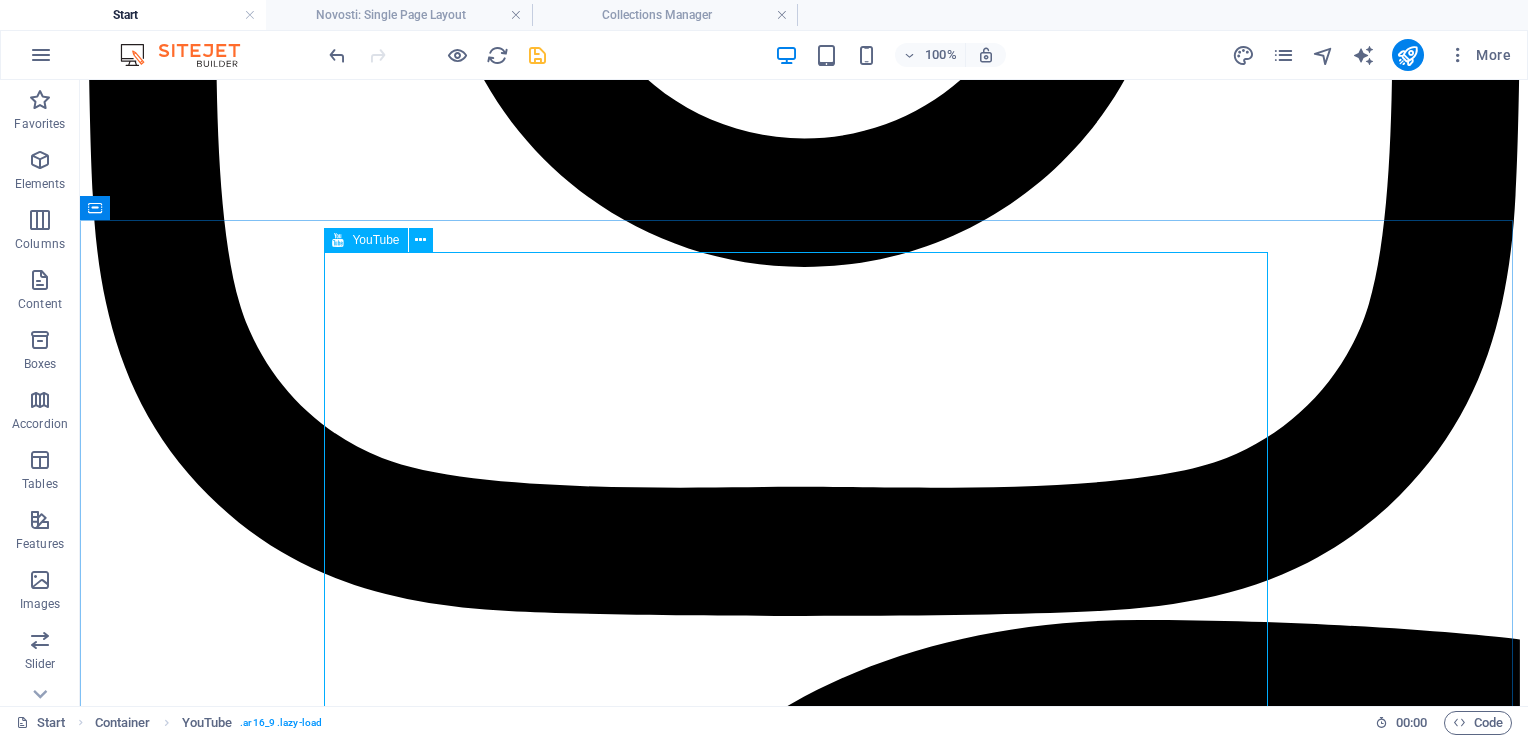click on "YouTube" at bounding box center [375, 240] 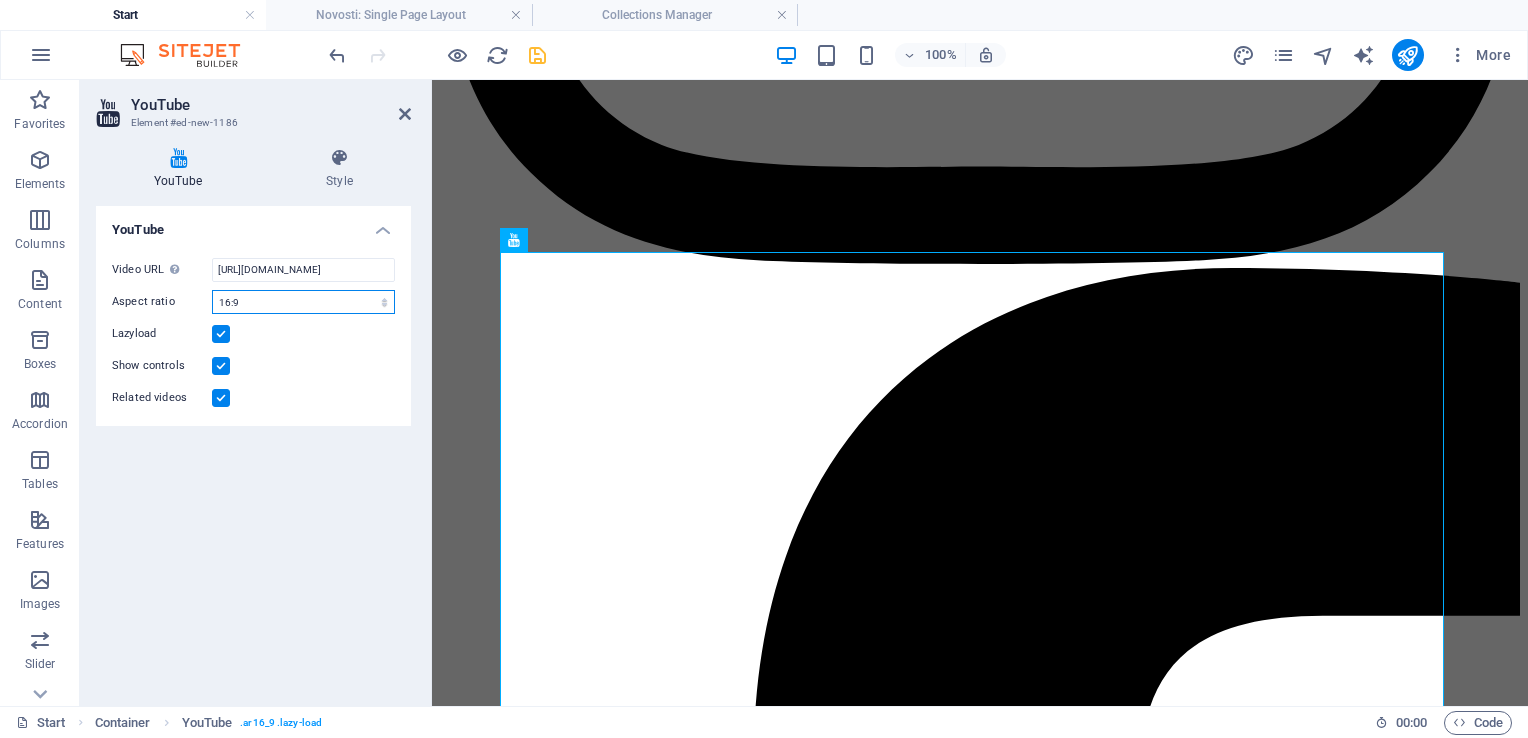 click on "16:10 16:9 4:3 2:1 1:1" at bounding box center [303, 302] 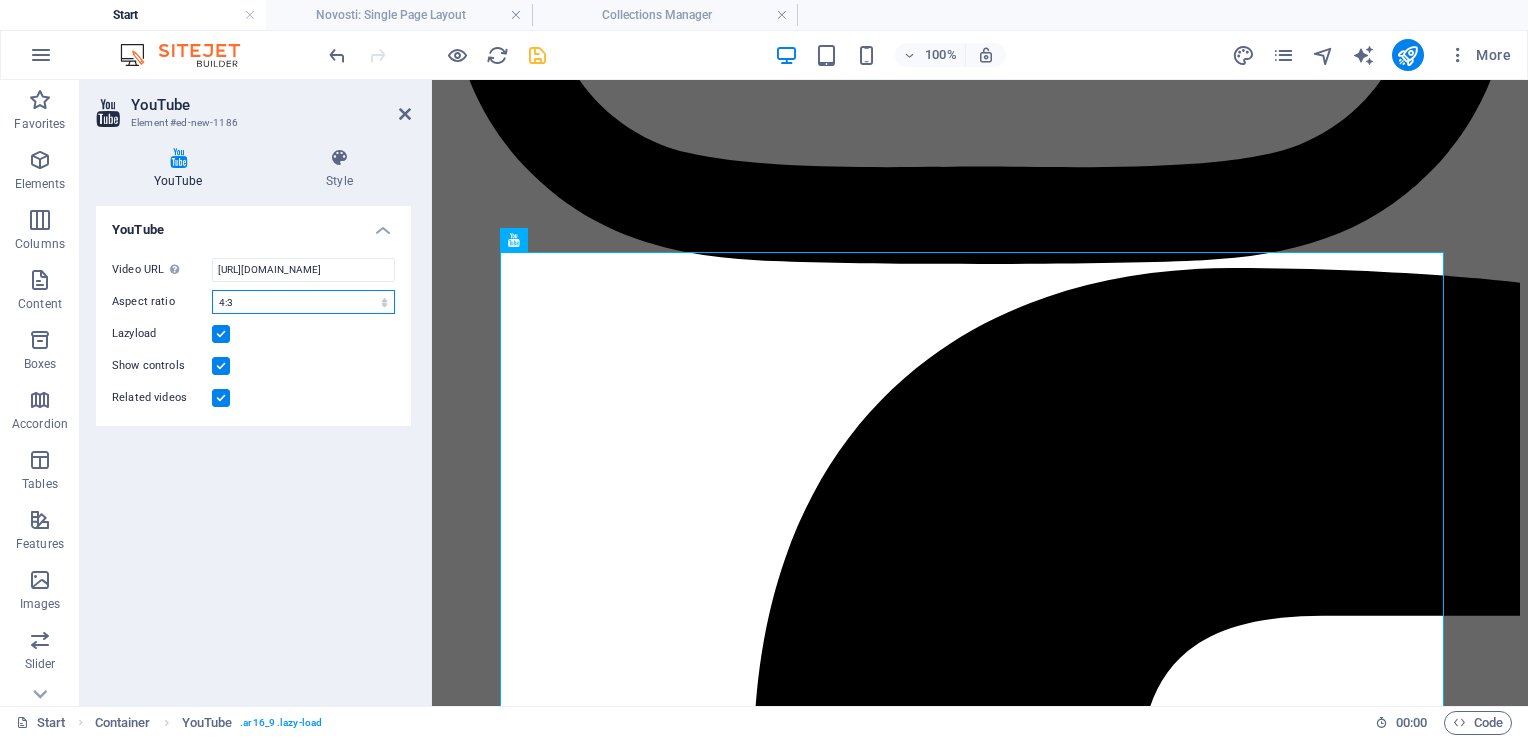 click on "16:10 16:9 4:3 2:1 1:1" at bounding box center [303, 302] 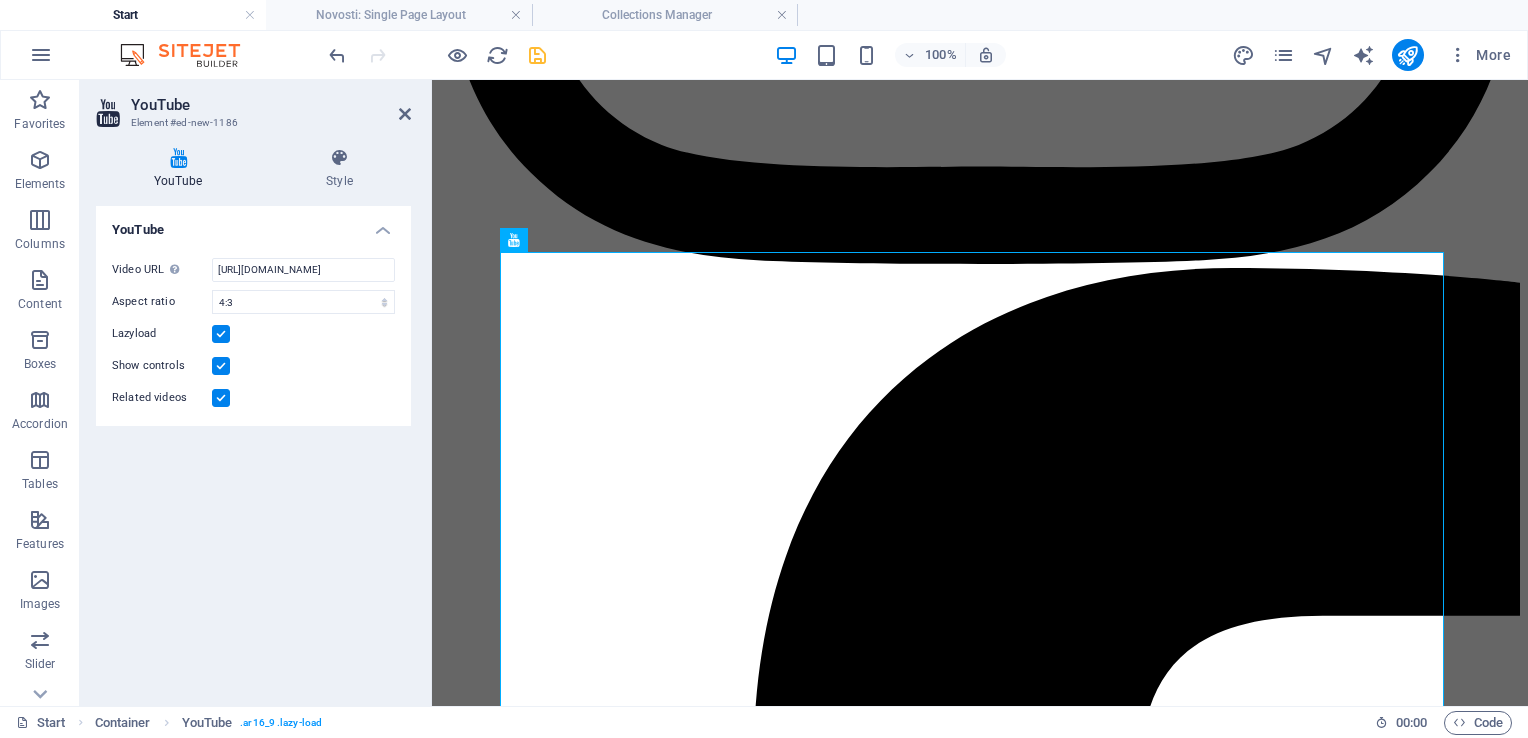 click at bounding box center (221, 366) 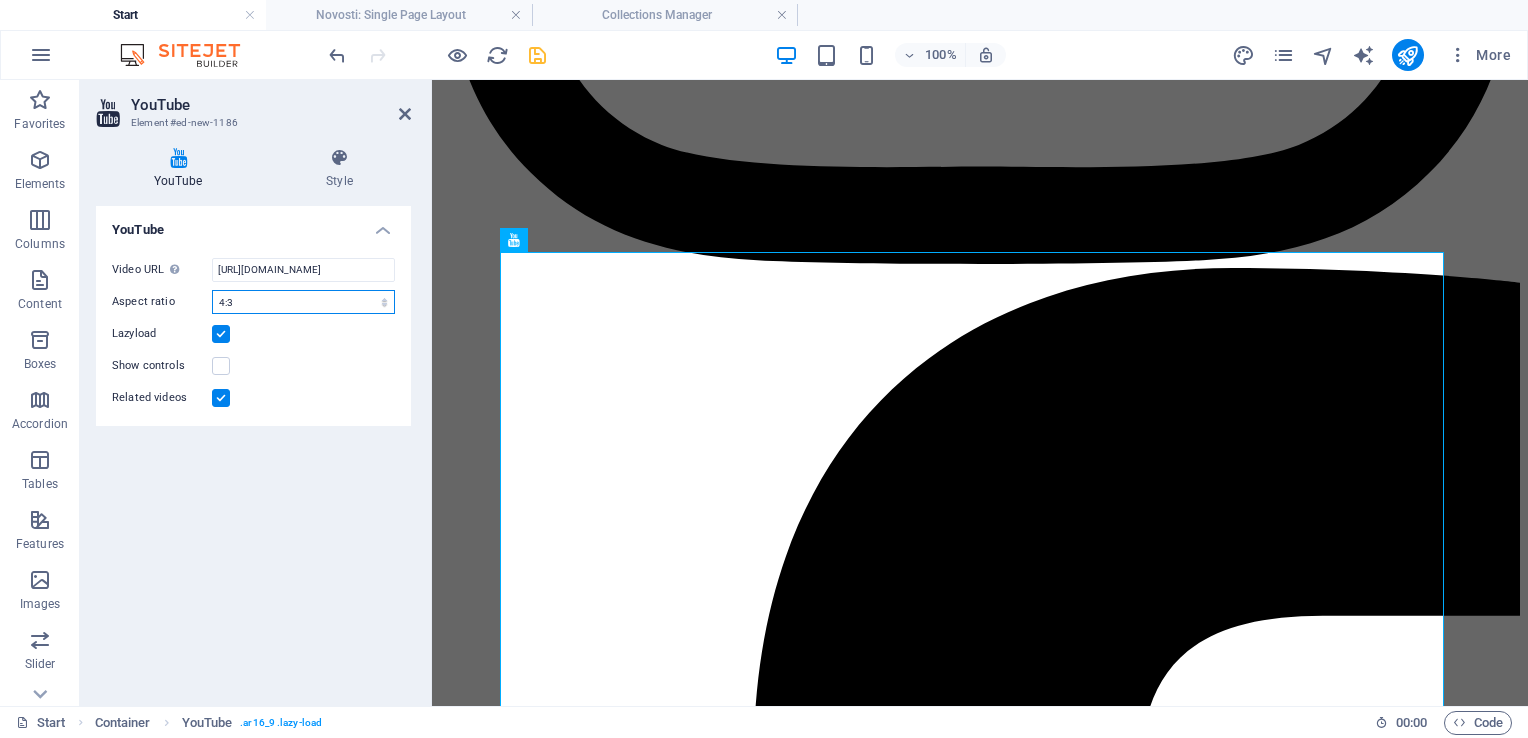 click on "16:10 16:9 4:3 2:1 1:1" at bounding box center (303, 302) 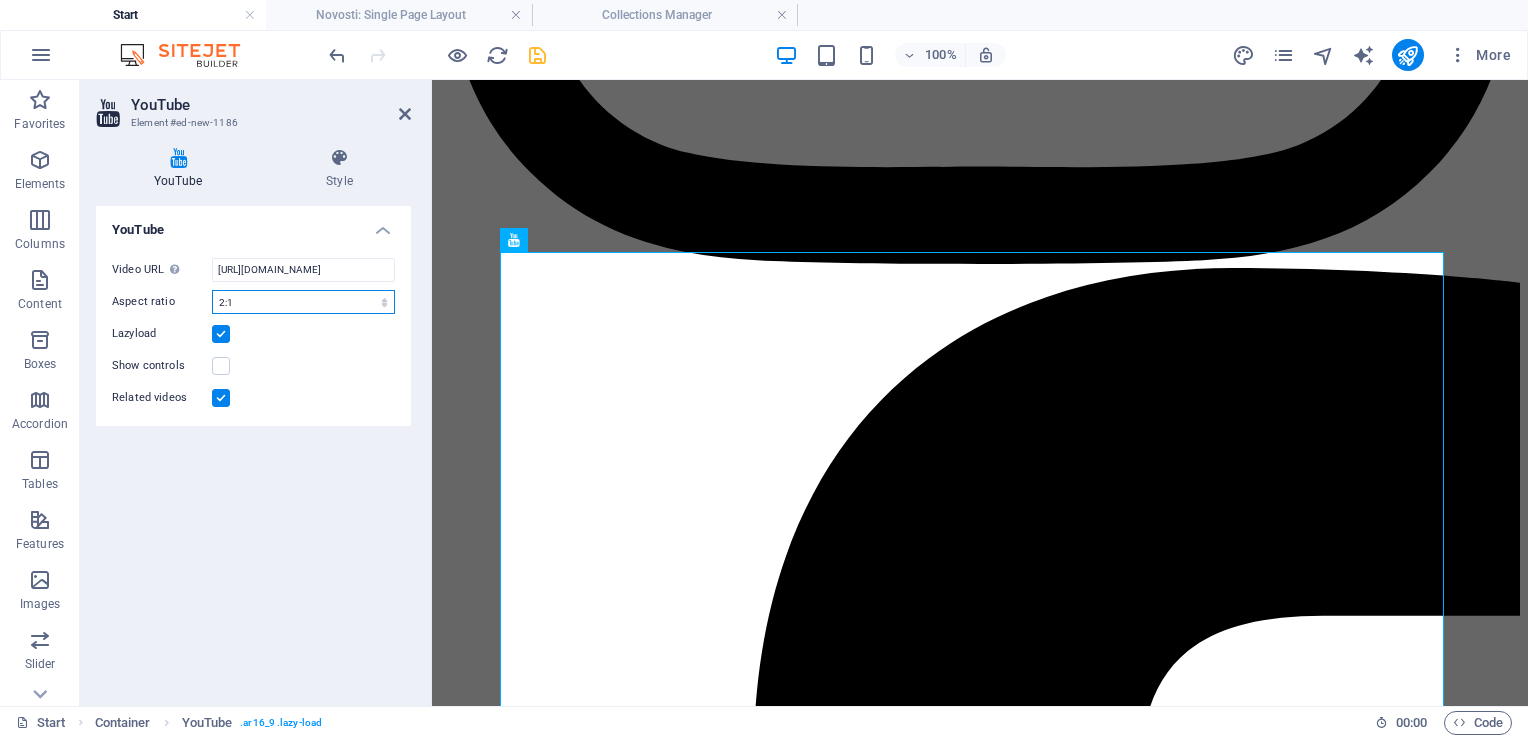 click on "16:10 16:9 4:3 2:1 1:1" at bounding box center (303, 302) 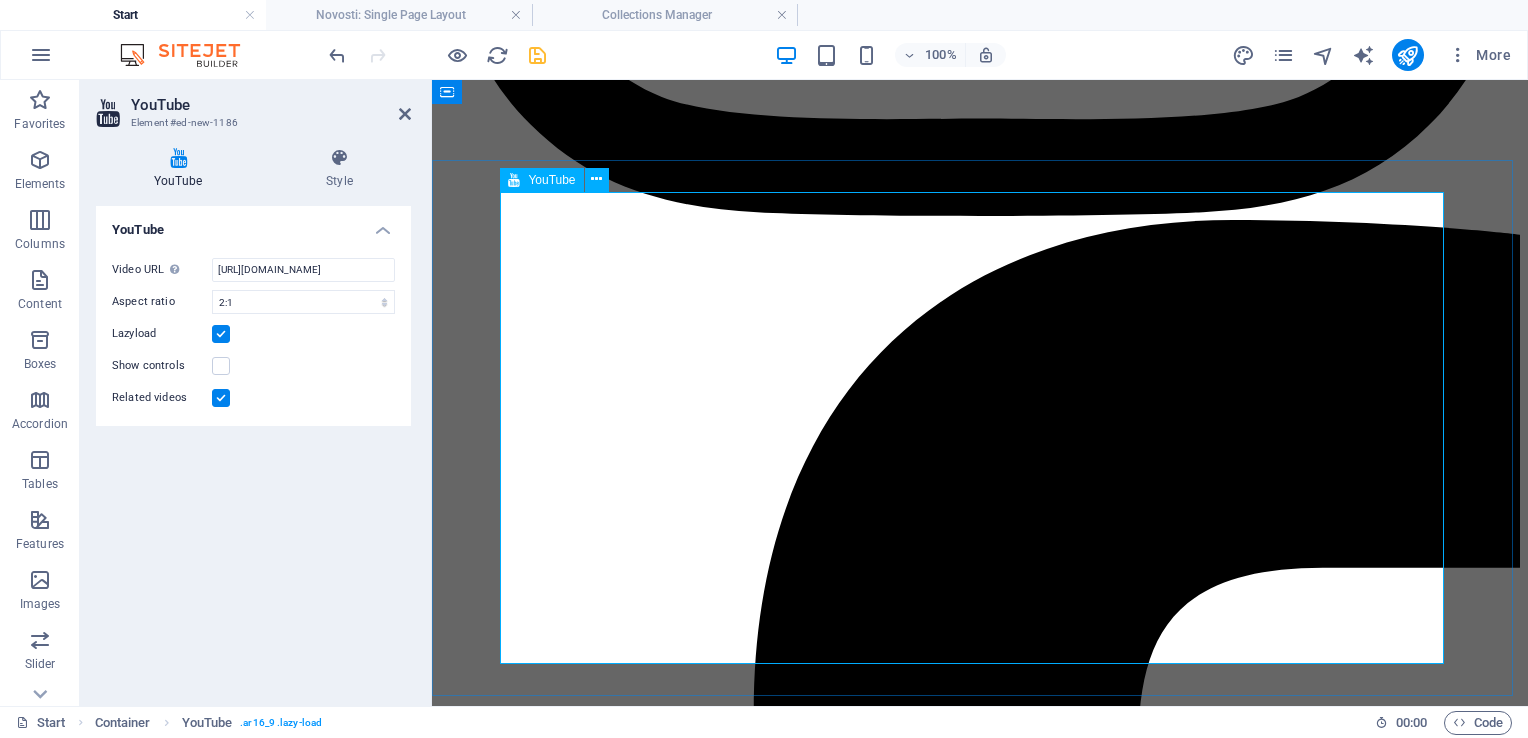 scroll, scrollTop: 1095, scrollLeft: 0, axis: vertical 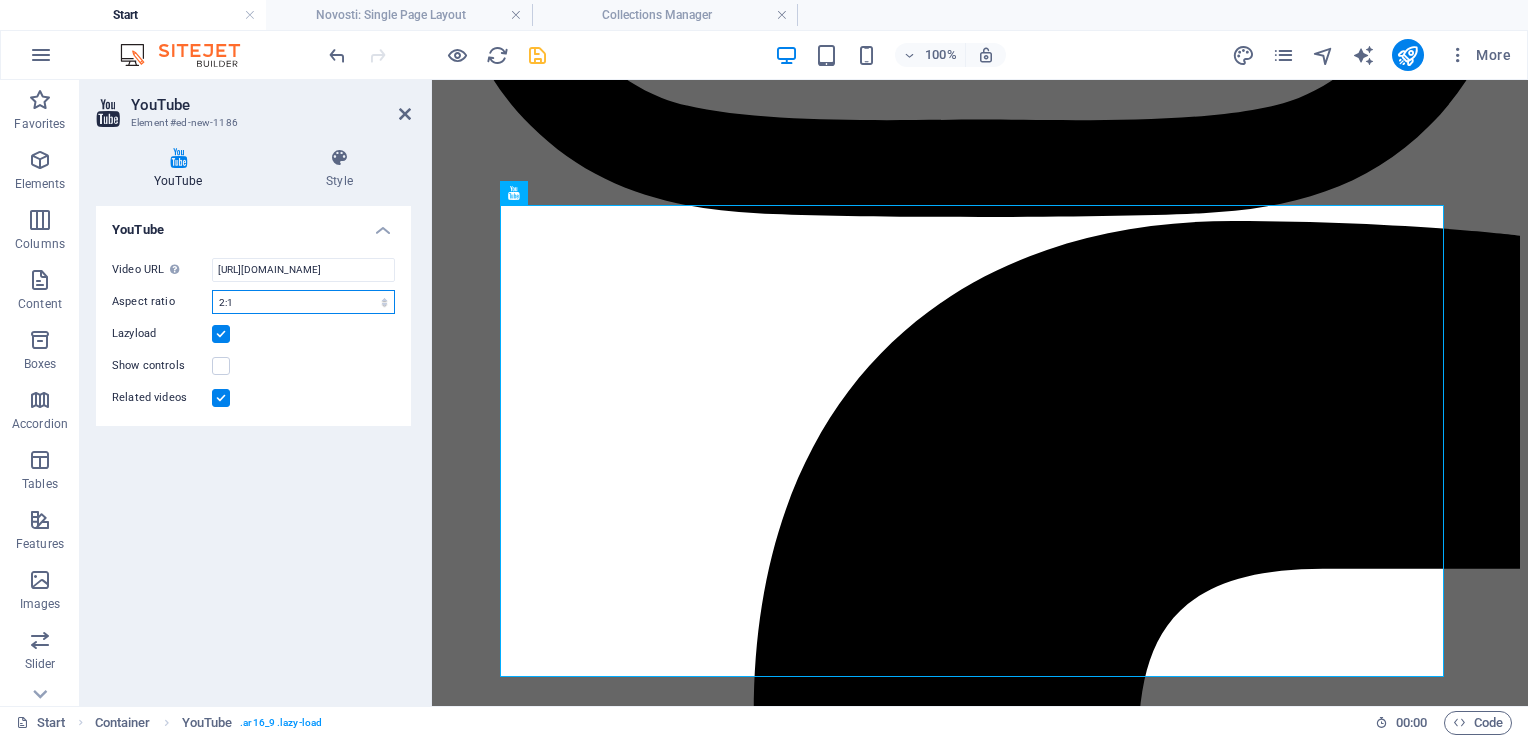 click on "16:10 16:9 4:3 2:1 1:1" at bounding box center (303, 302) 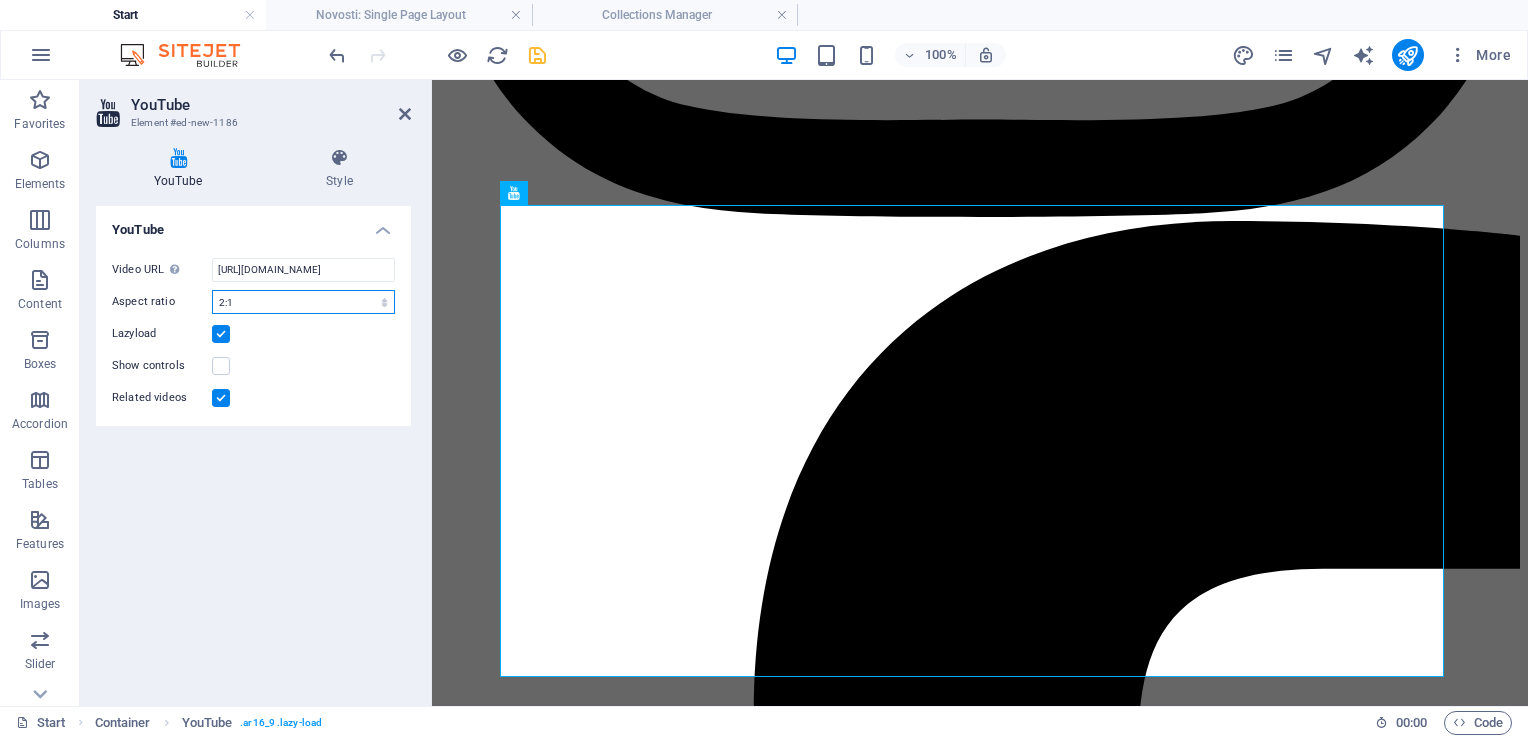 select on "ar1_1" 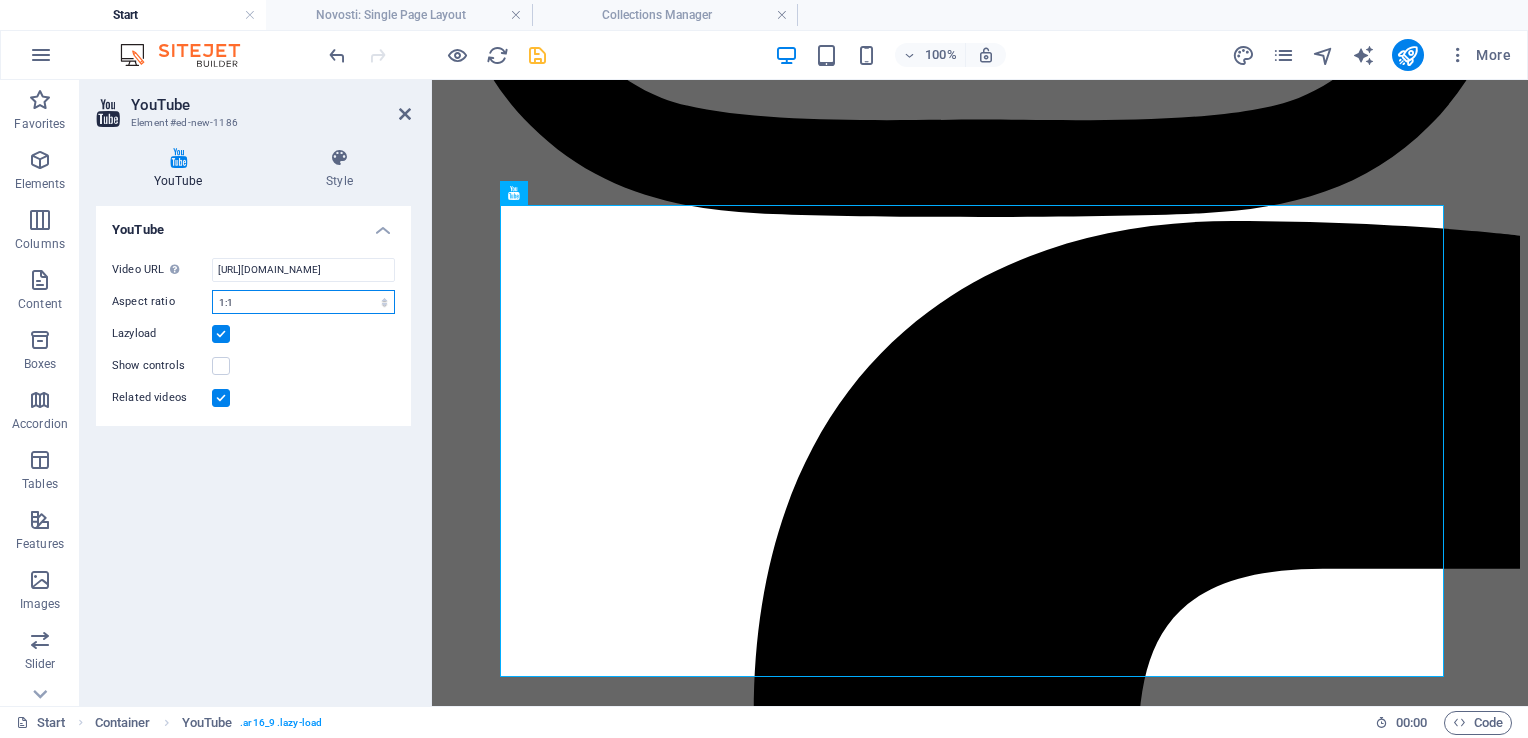 click on "16:10 16:9 4:3 2:1 1:1" at bounding box center [303, 302] 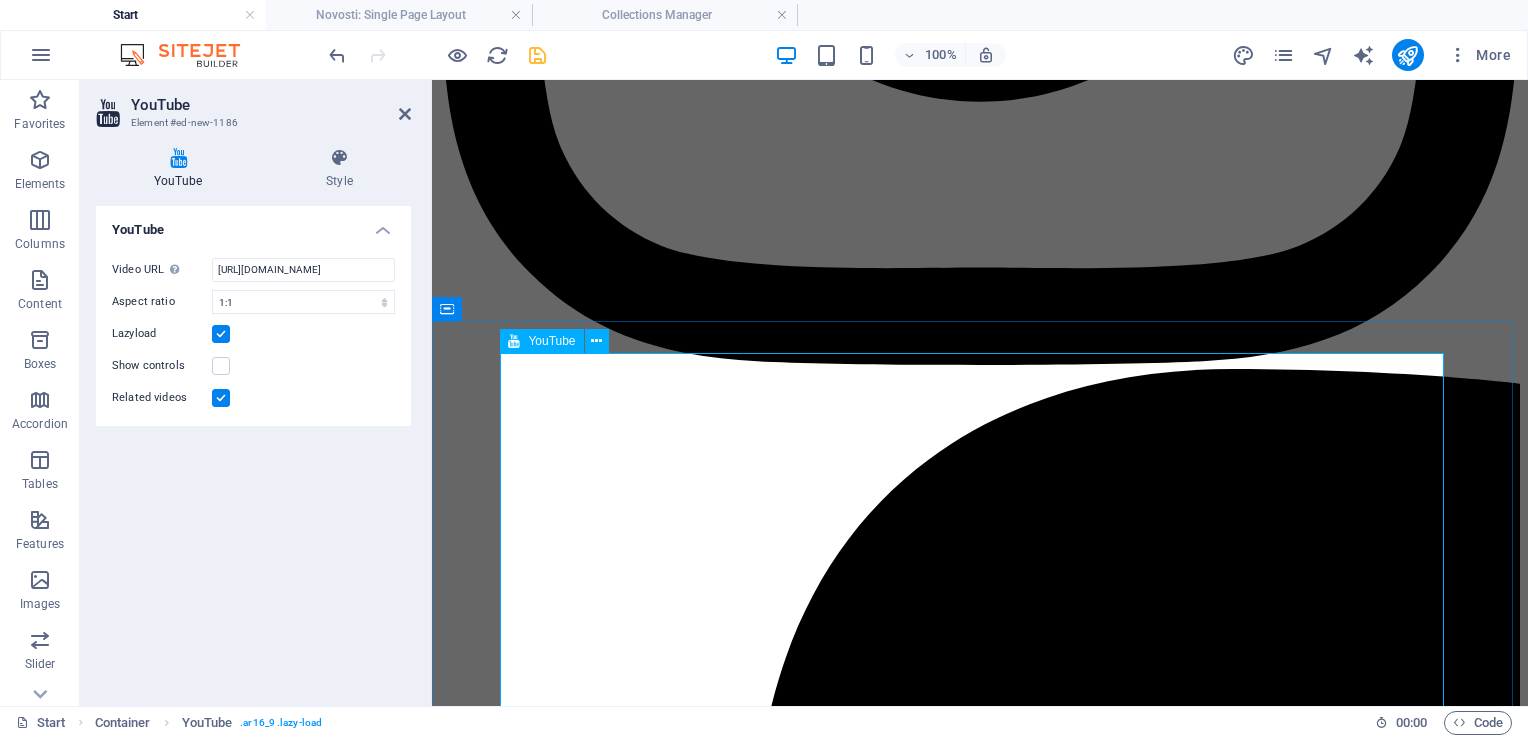 scroll, scrollTop: 946, scrollLeft: 0, axis: vertical 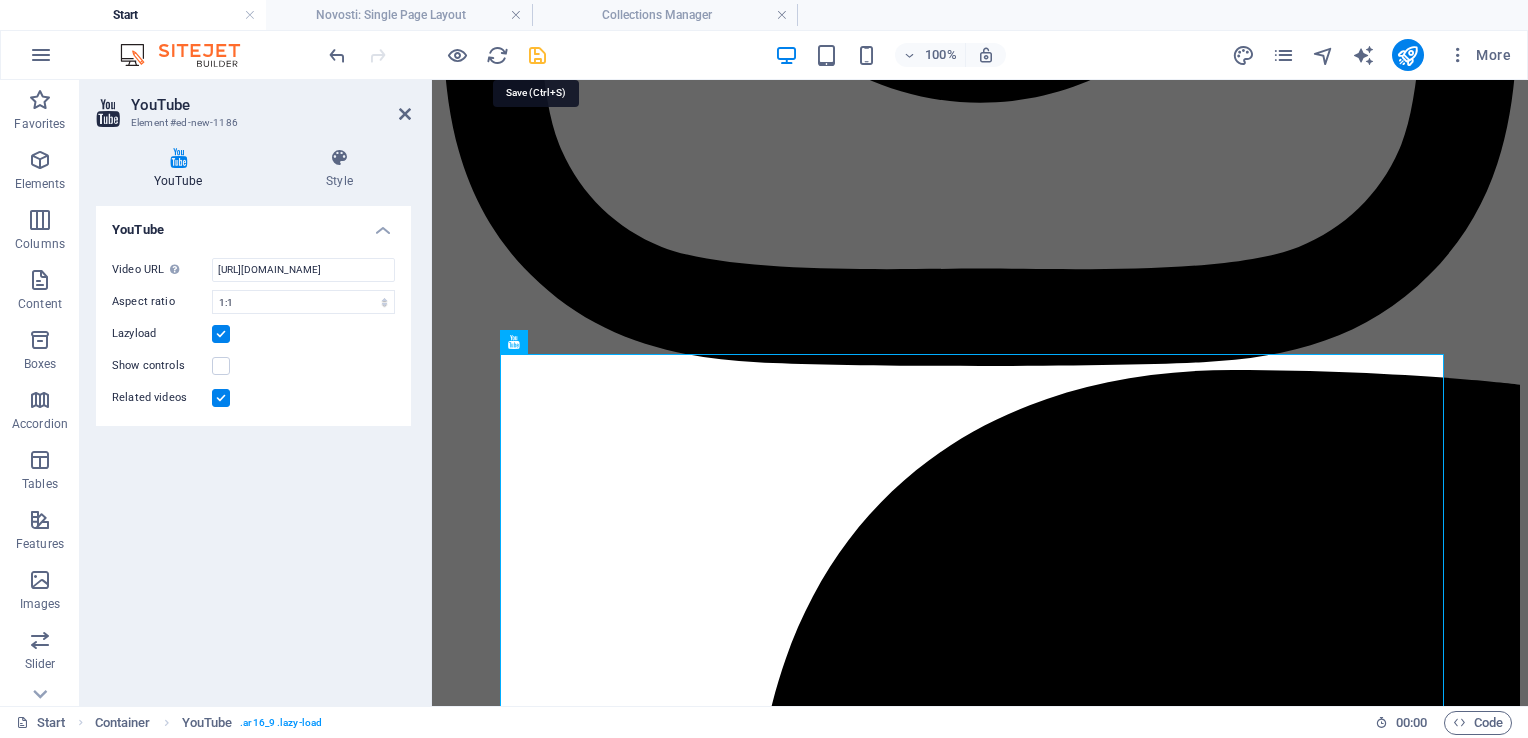 click at bounding box center [537, 55] 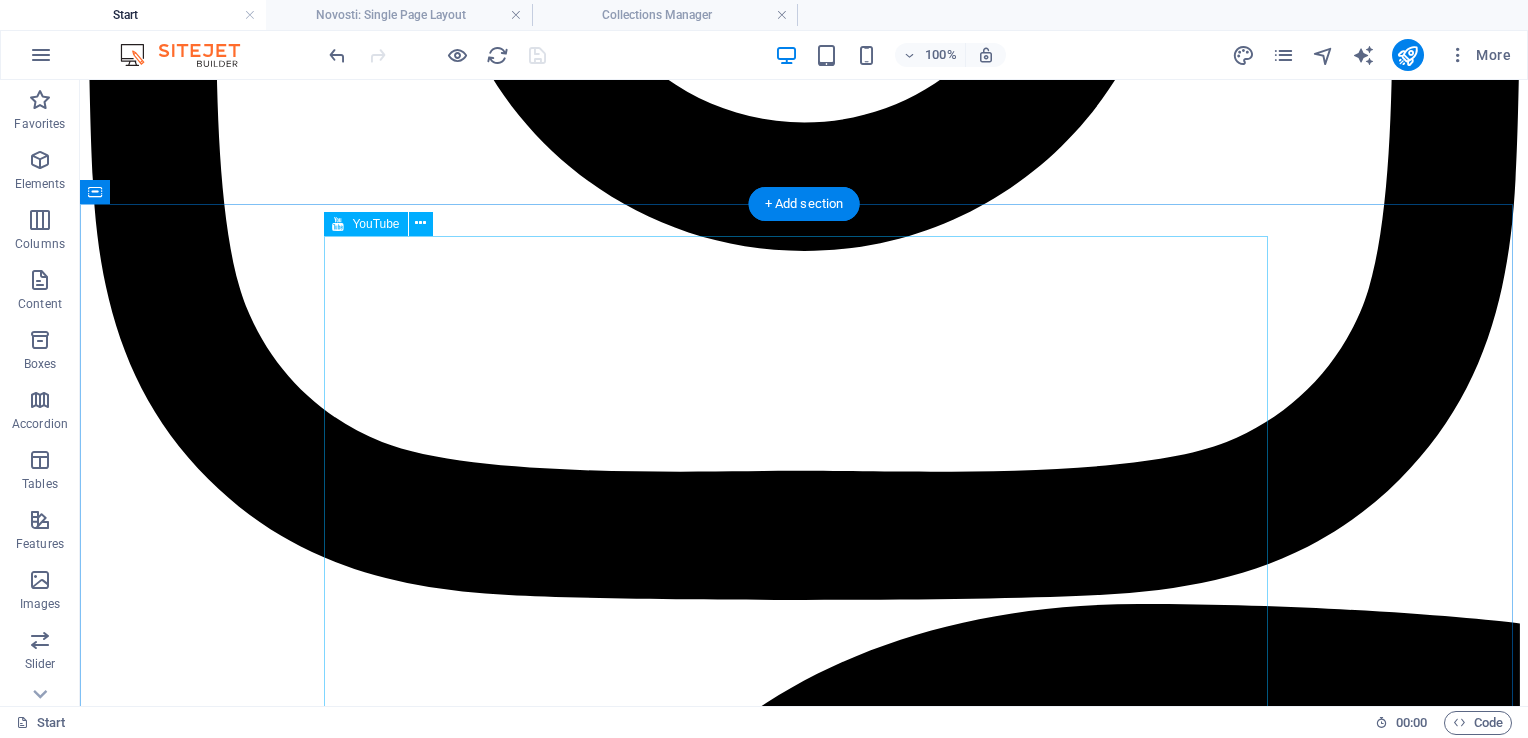 scroll, scrollTop: 1046, scrollLeft: 0, axis: vertical 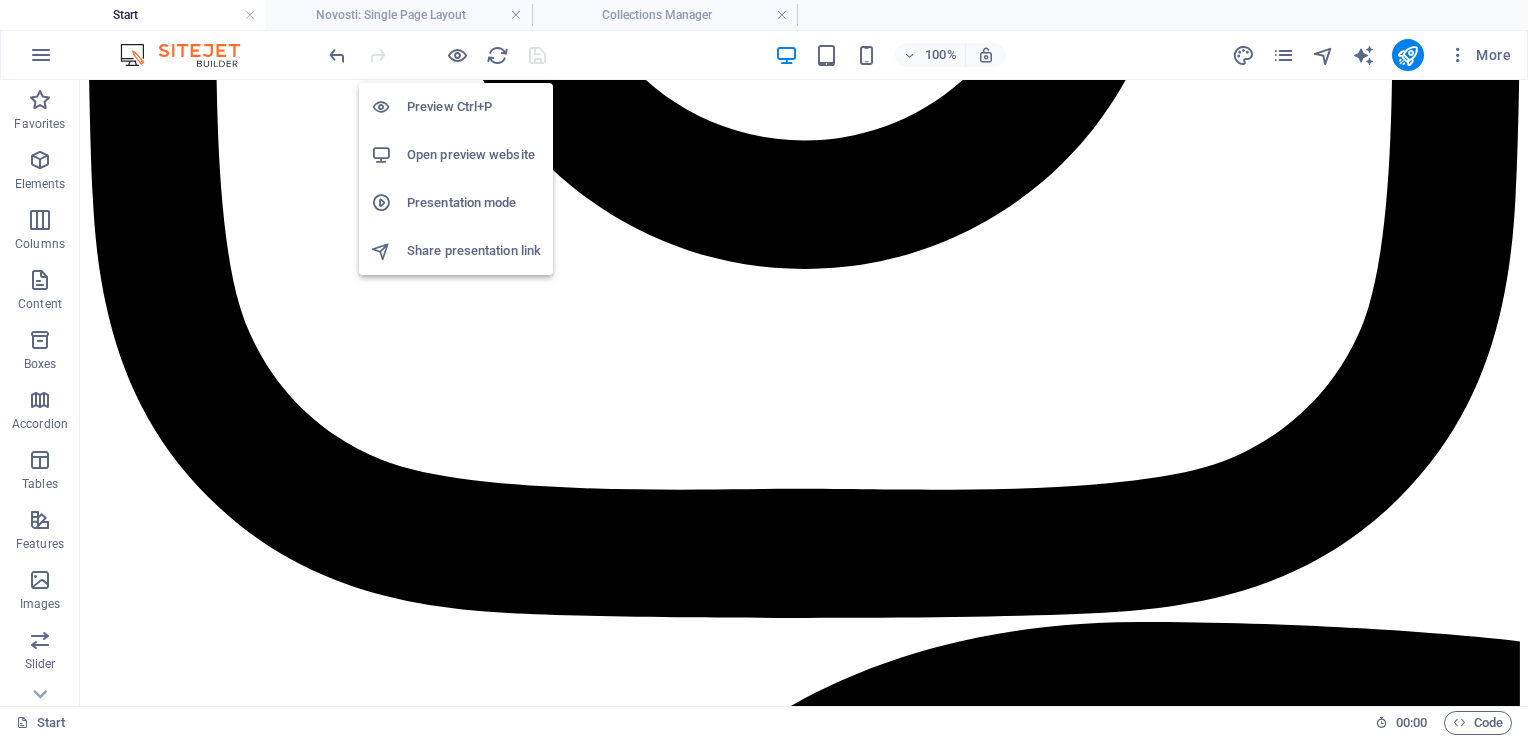 click on "Open preview website" at bounding box center (474, 155) 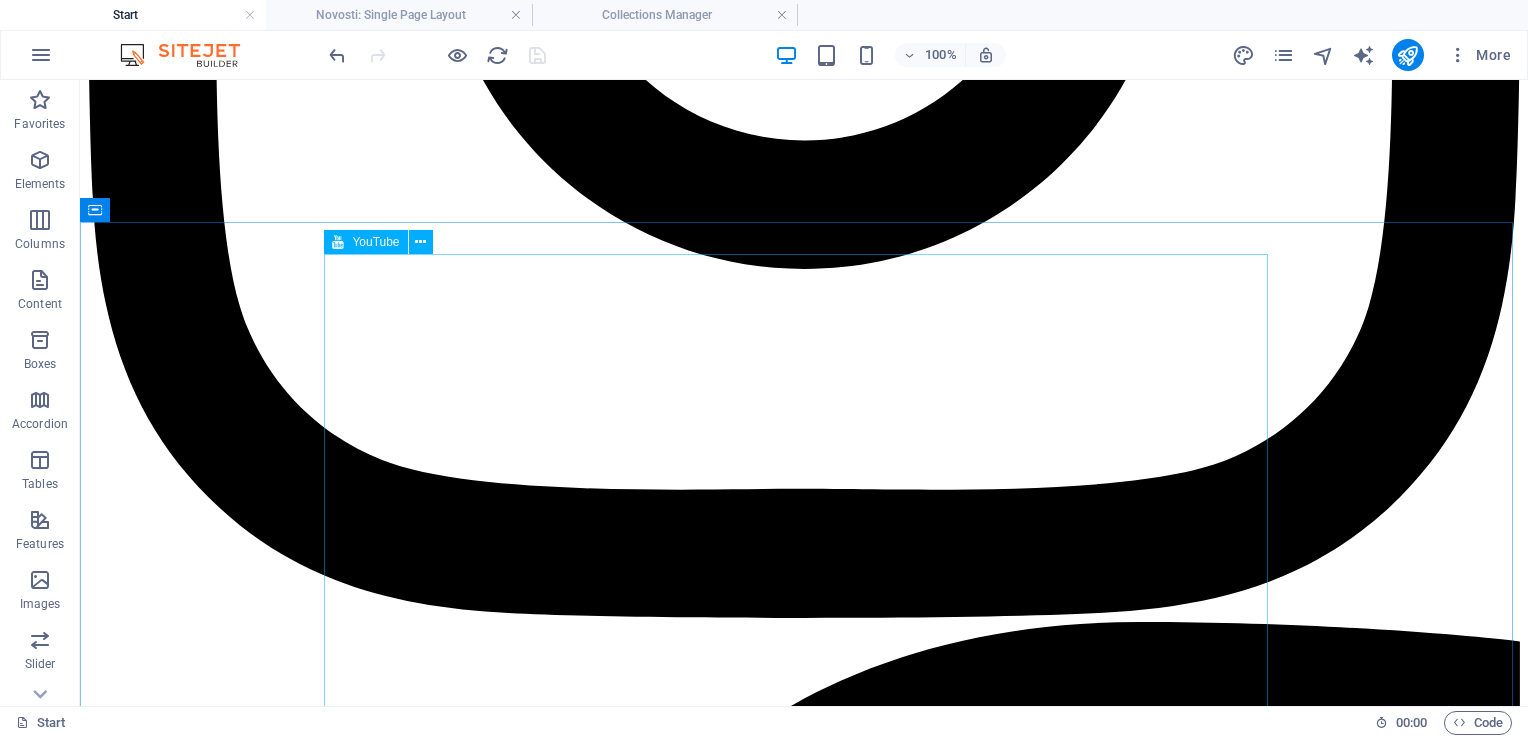 click on "YouTube" at bounding box center [375, 242] 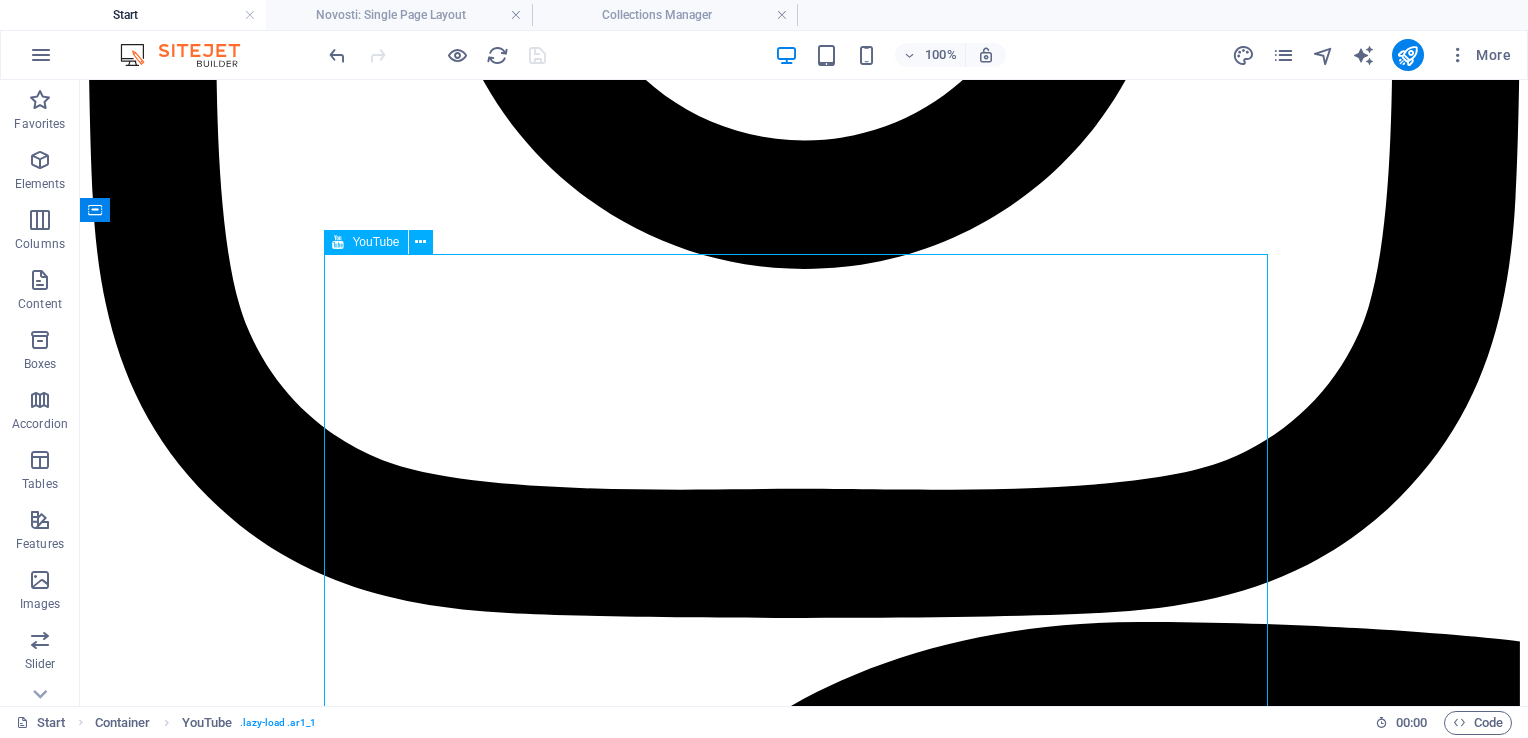 click on "YouTube" at bounding box center [375, 242] 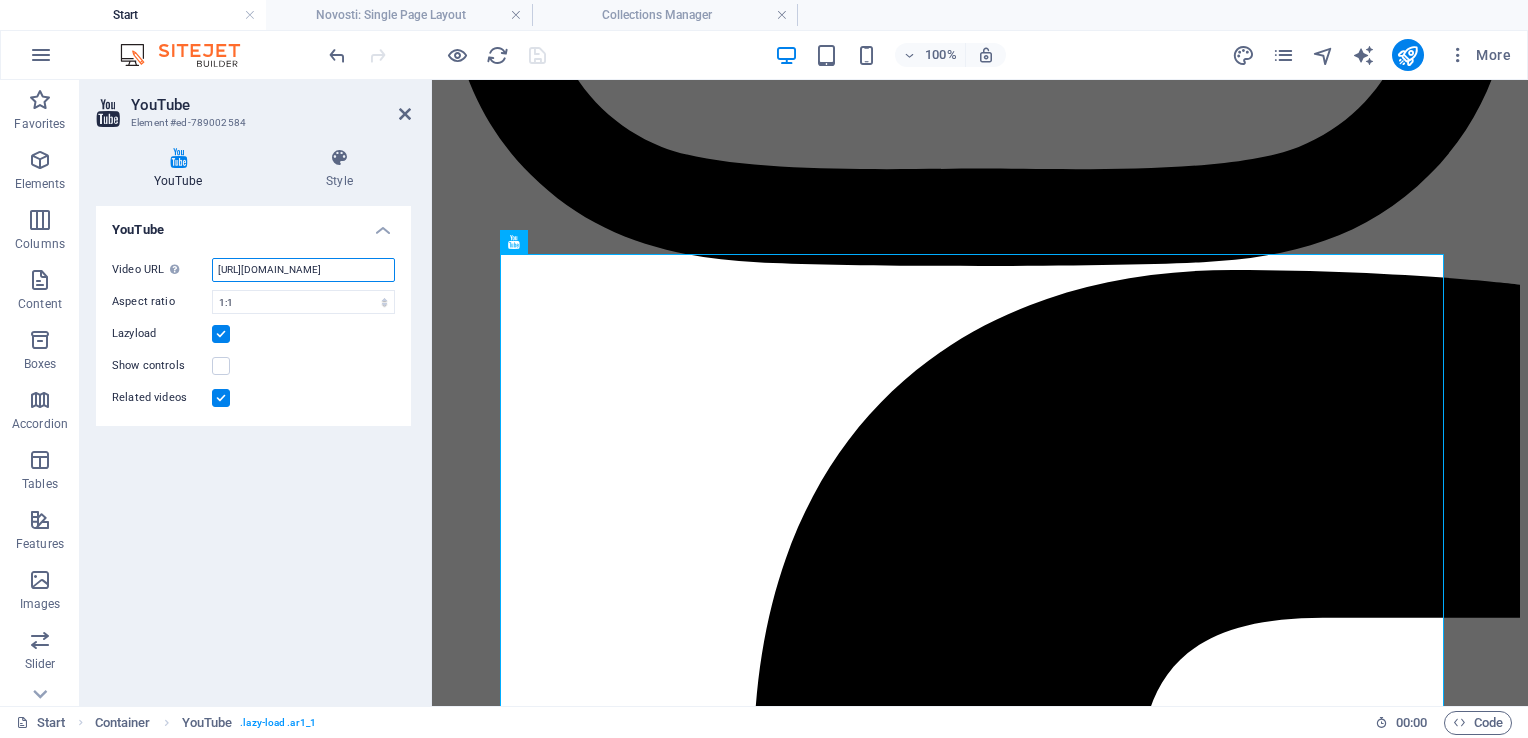 click on "[URL][DOMAIN_NAME]" at bounding box center (303, 270) 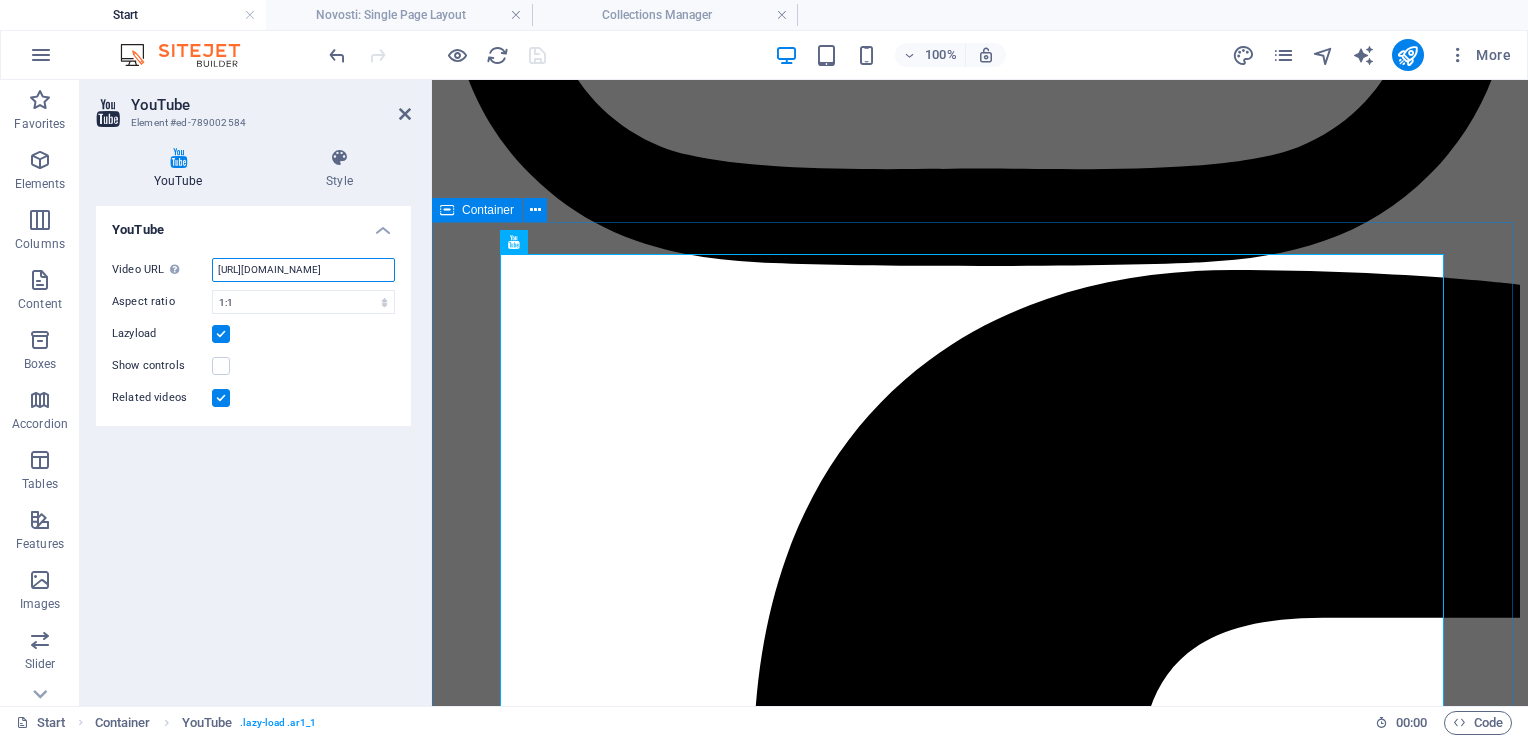 scroll, scrollTop: 0, scrollLeft: 50, axis: horizontal 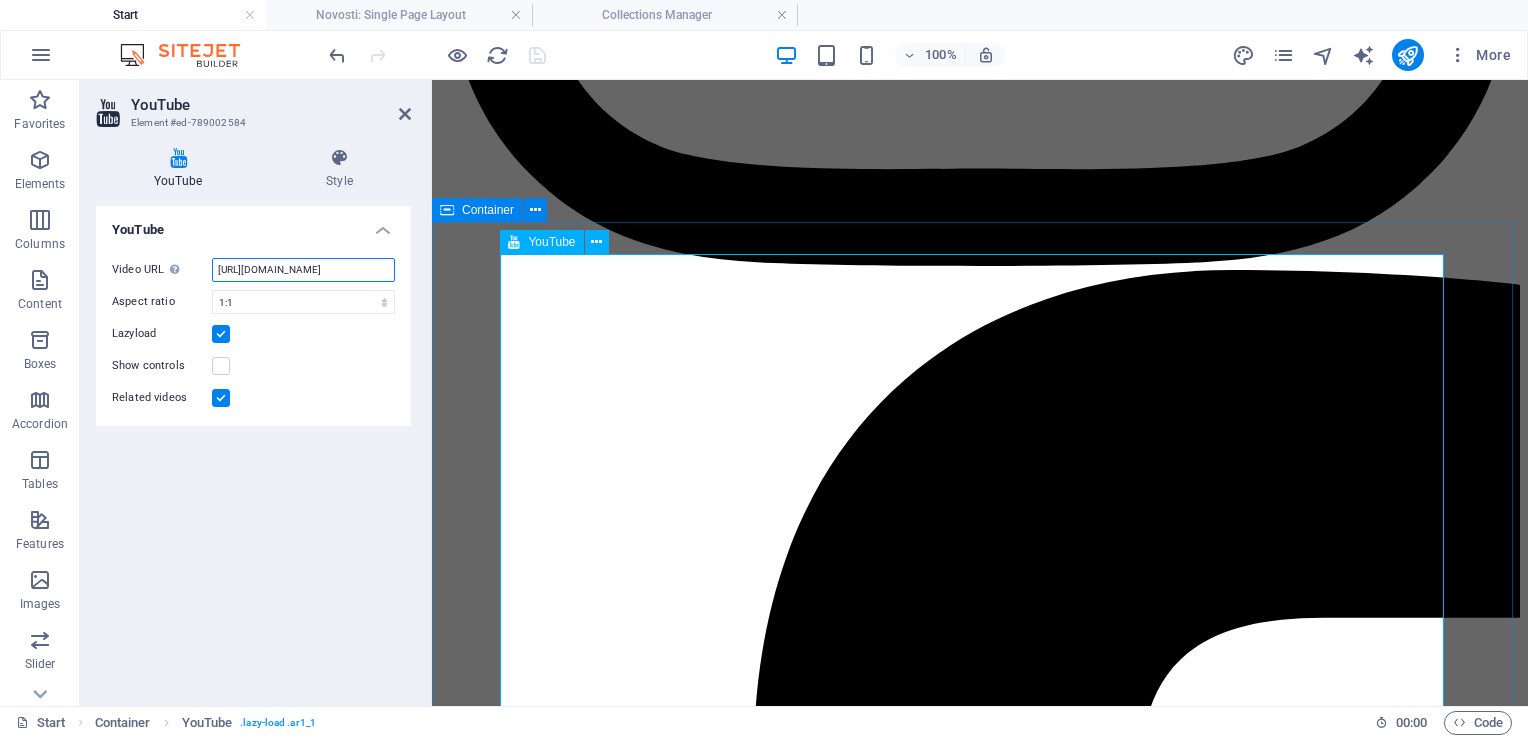 drag, startPoint x: 649, startPoint y: 343, endPoint x: 502, endPoint y: 302, distance: 152.61061 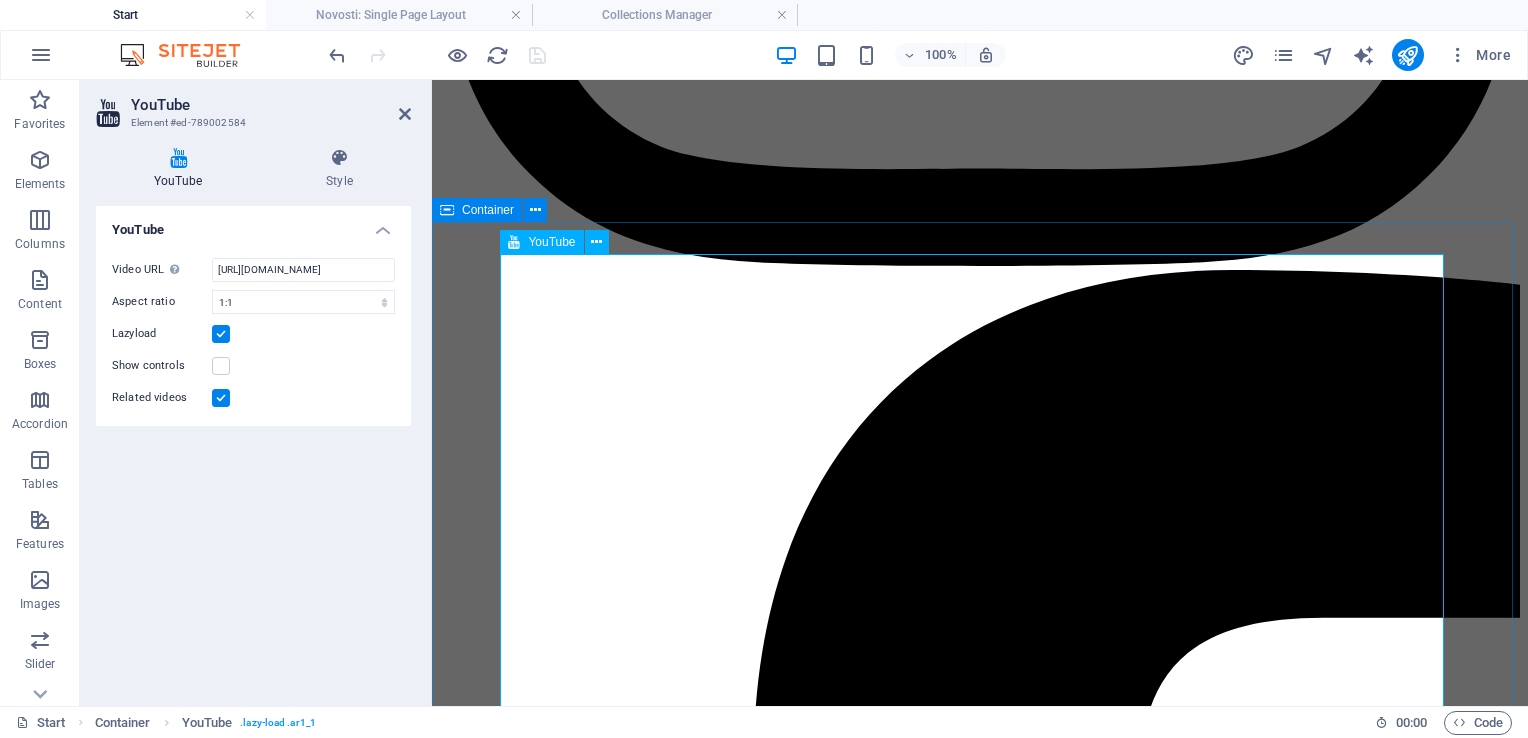 scroll, scrollTop: 0, scrollLeft: 0, axis: both 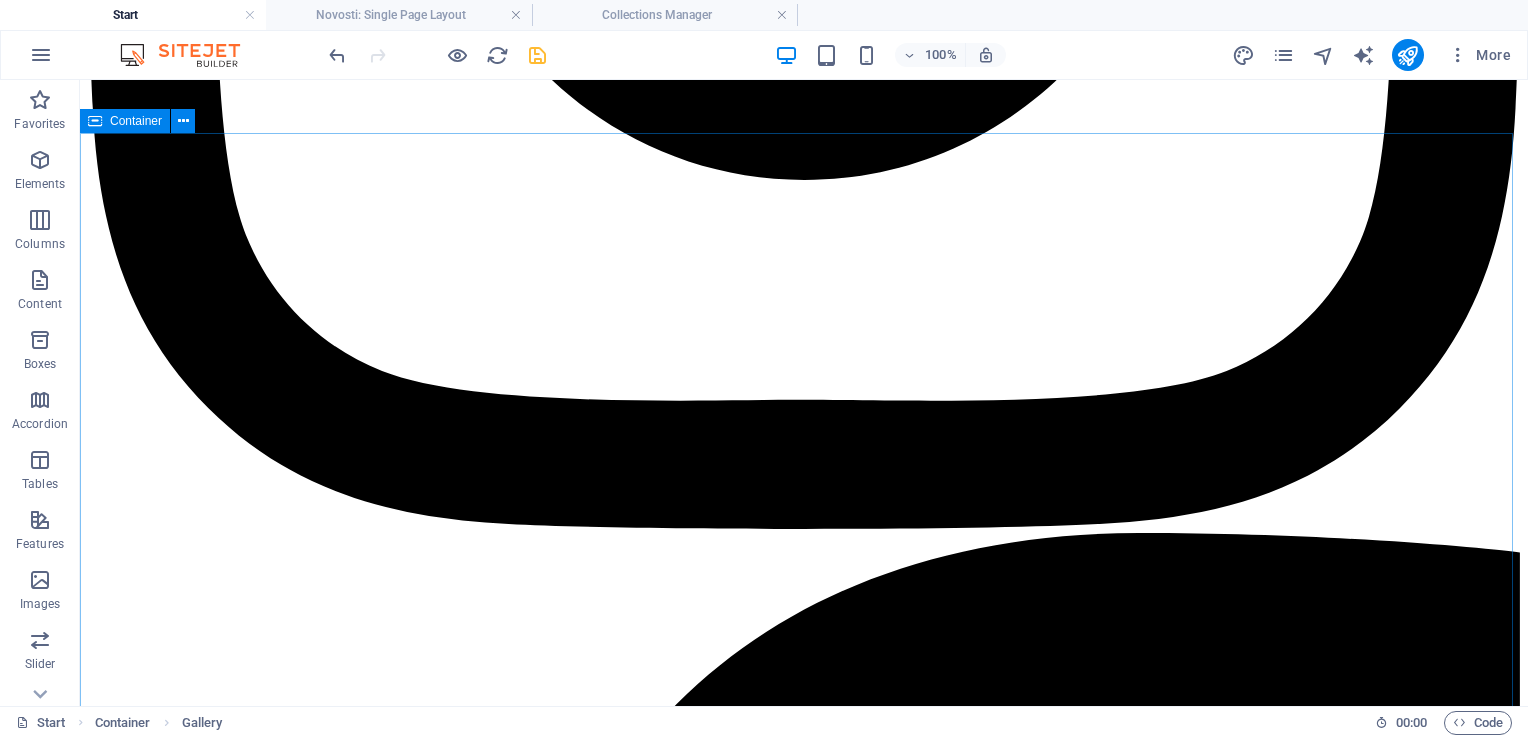 click on "Container" at bounding box center (125, 121) 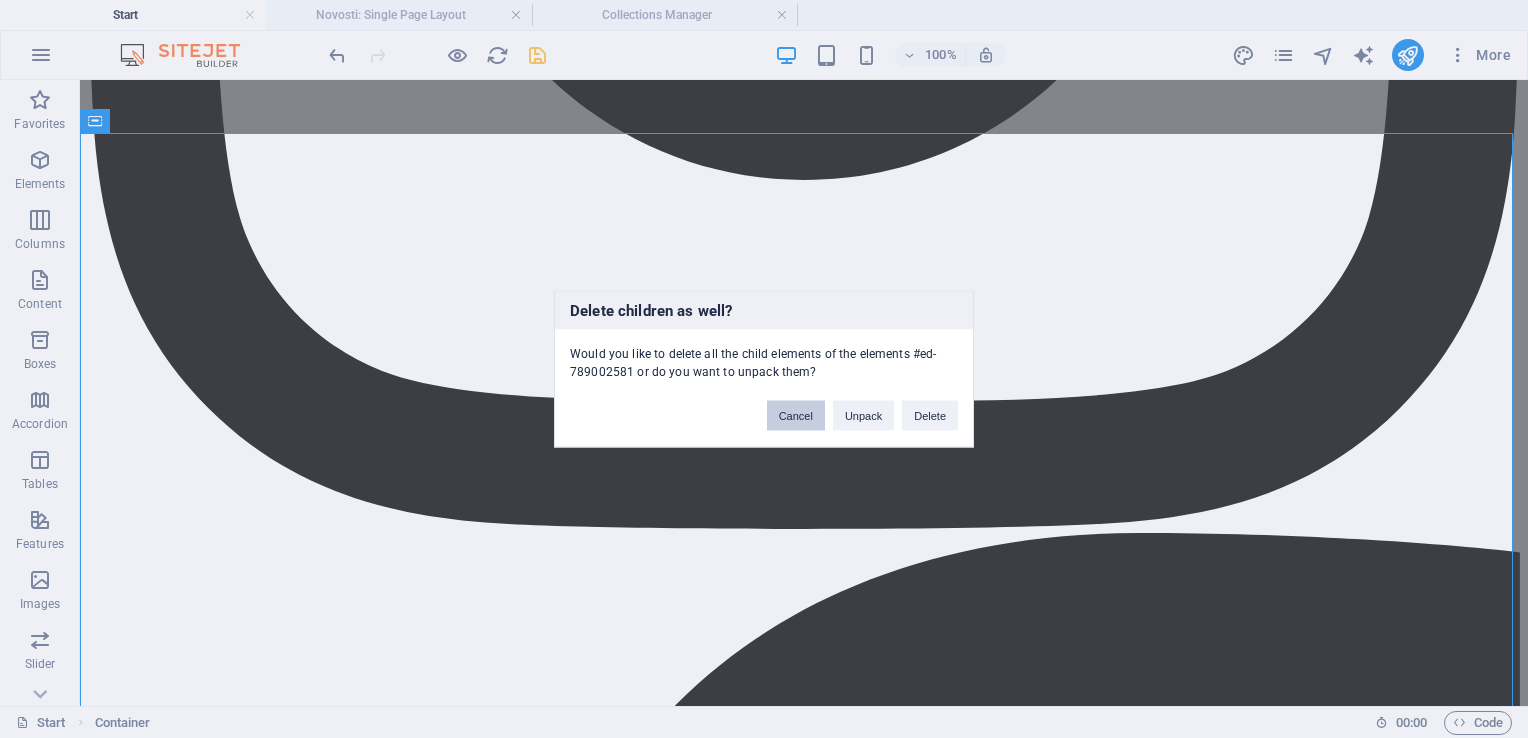 click on "Cancel" at bounding box center (796, 416) 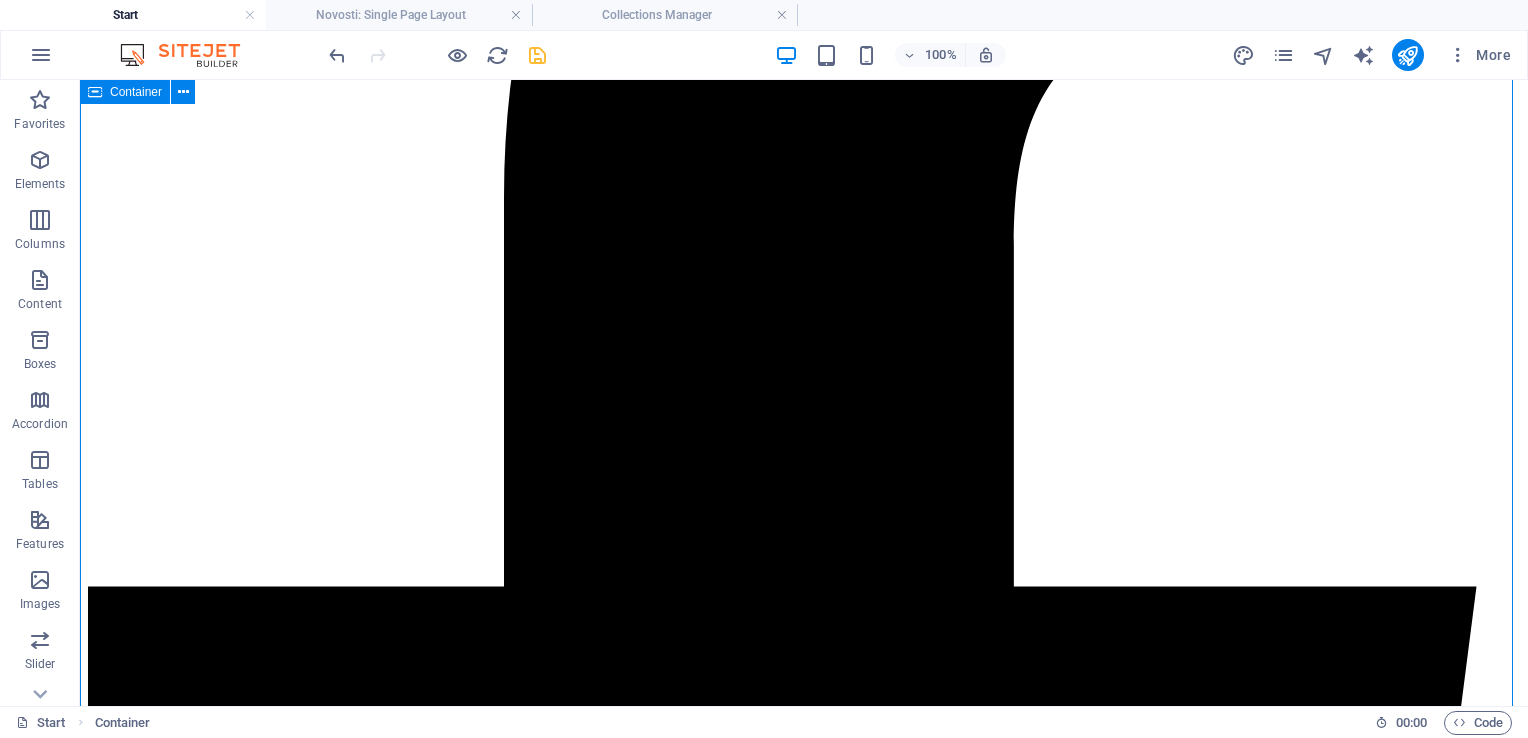 scroll, scrollTop: 2124, scrollLeft: 0, axis: vertical 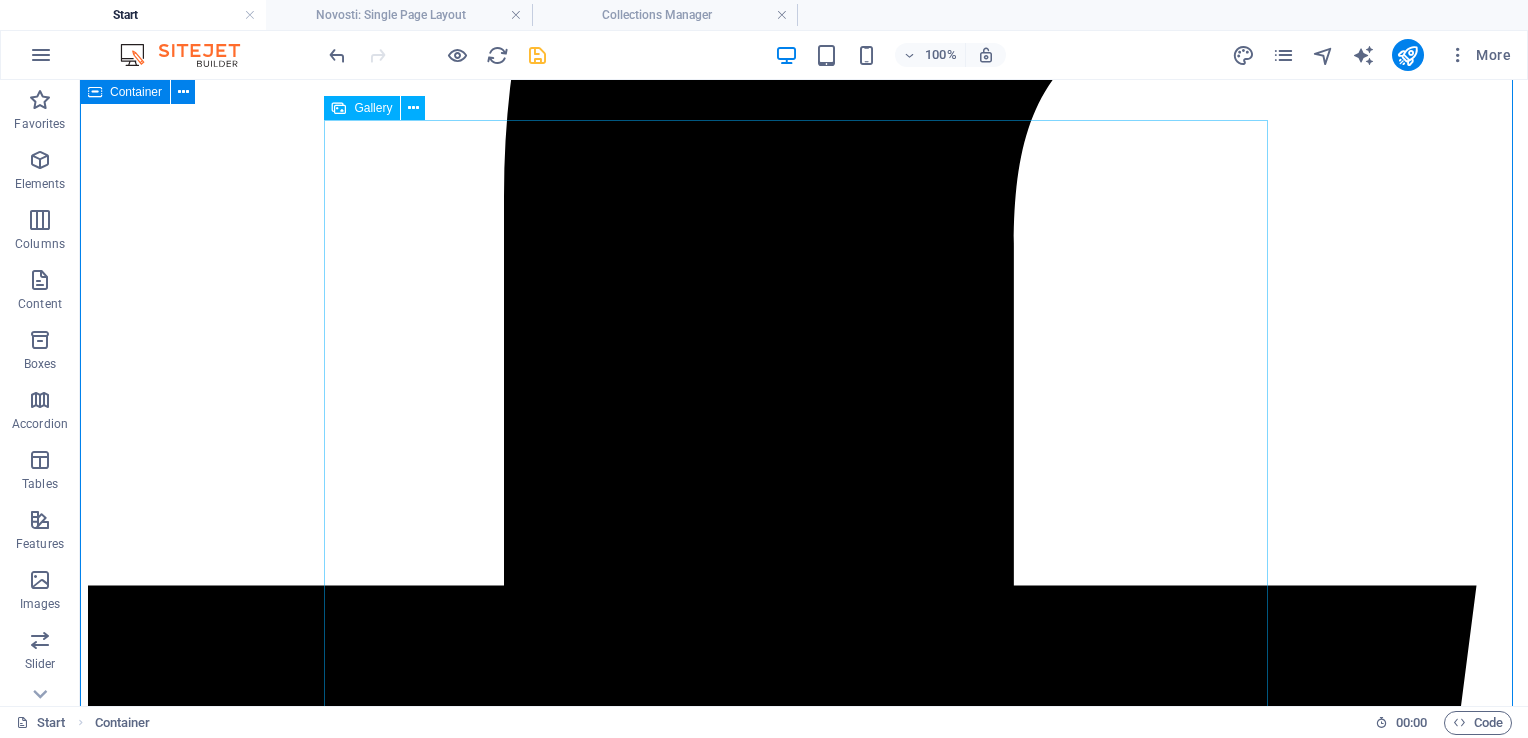 click on "Gallery" at bounding box center [373, 108] 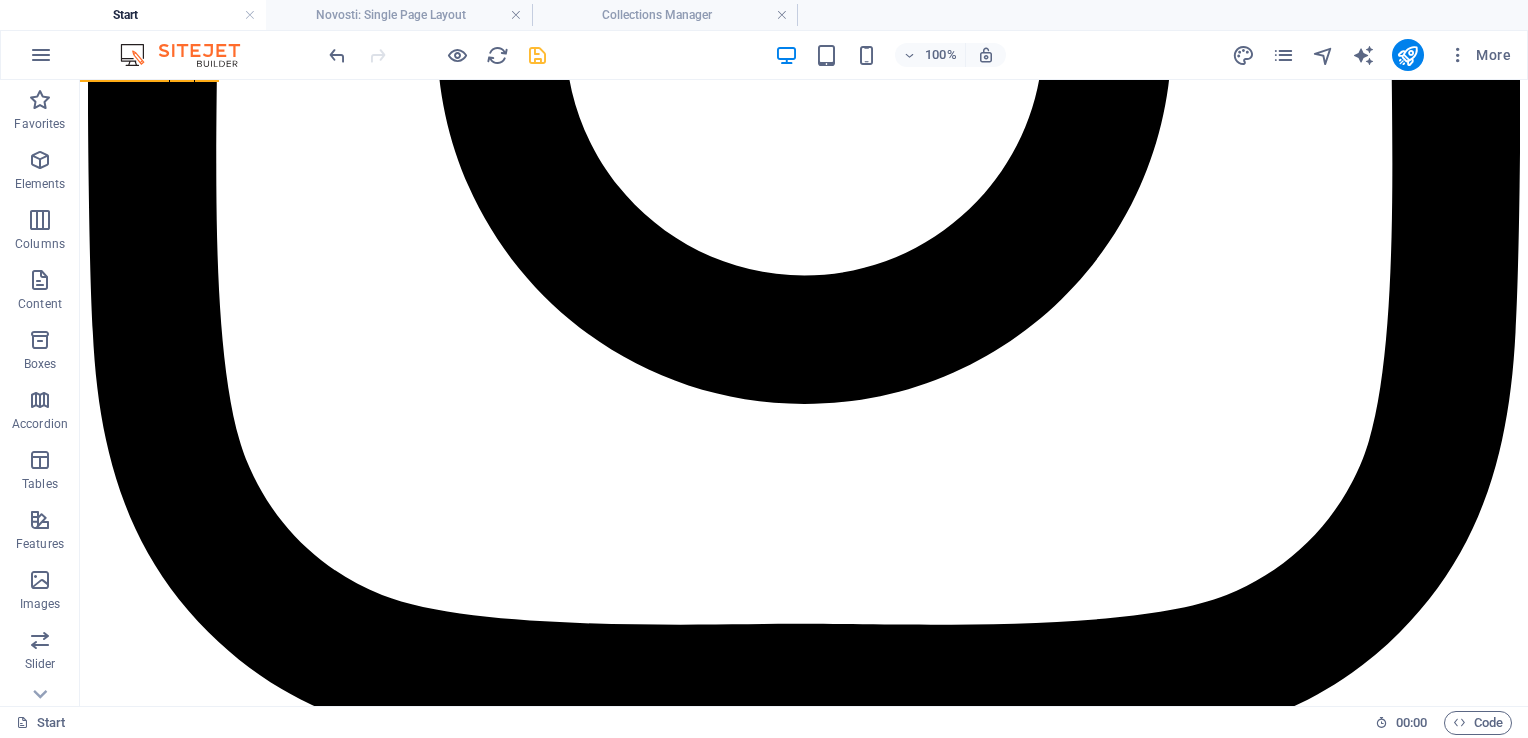 scroll, scrollTop: 890, scrollLeft: 0, axis: vertical 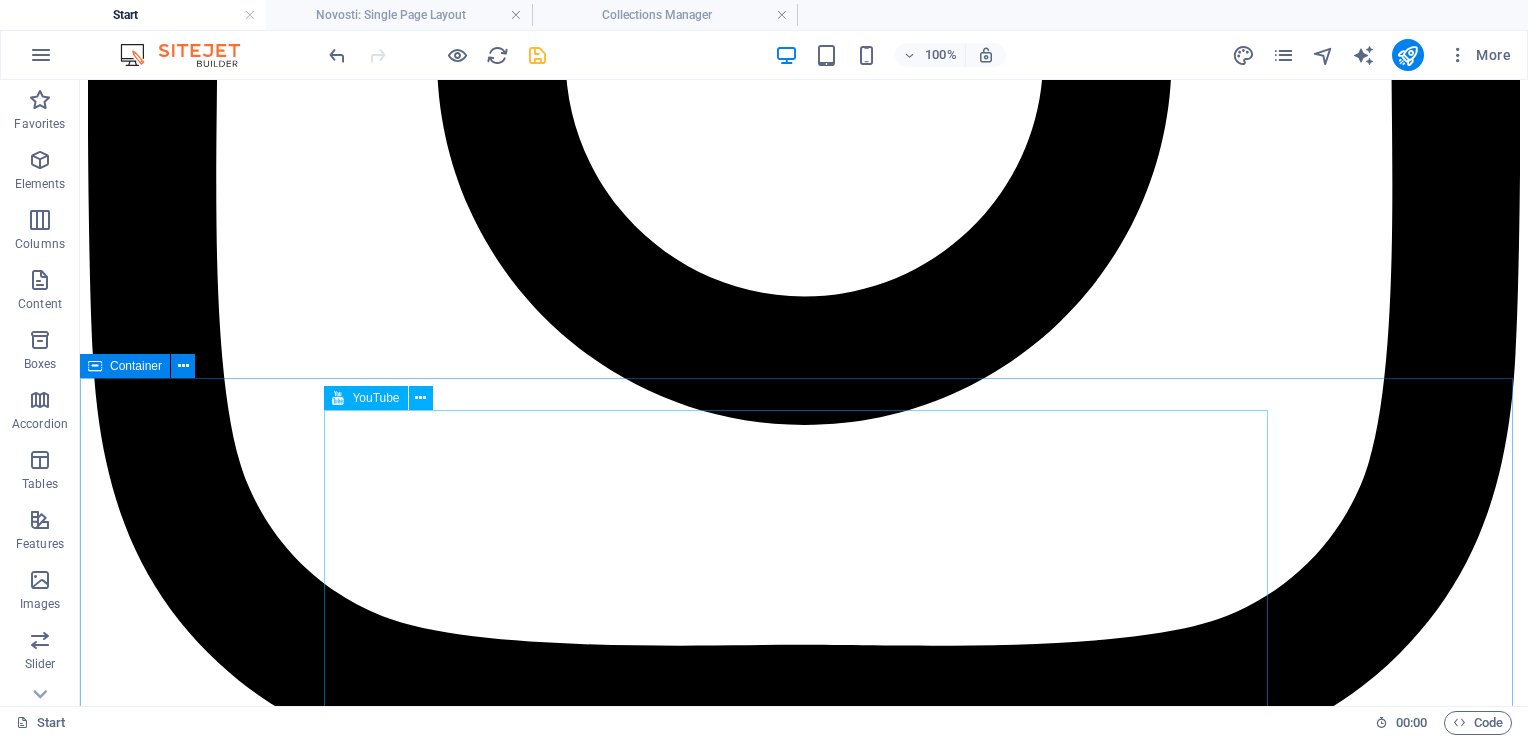 click on "YouTube" at bounding box center [375, 398] 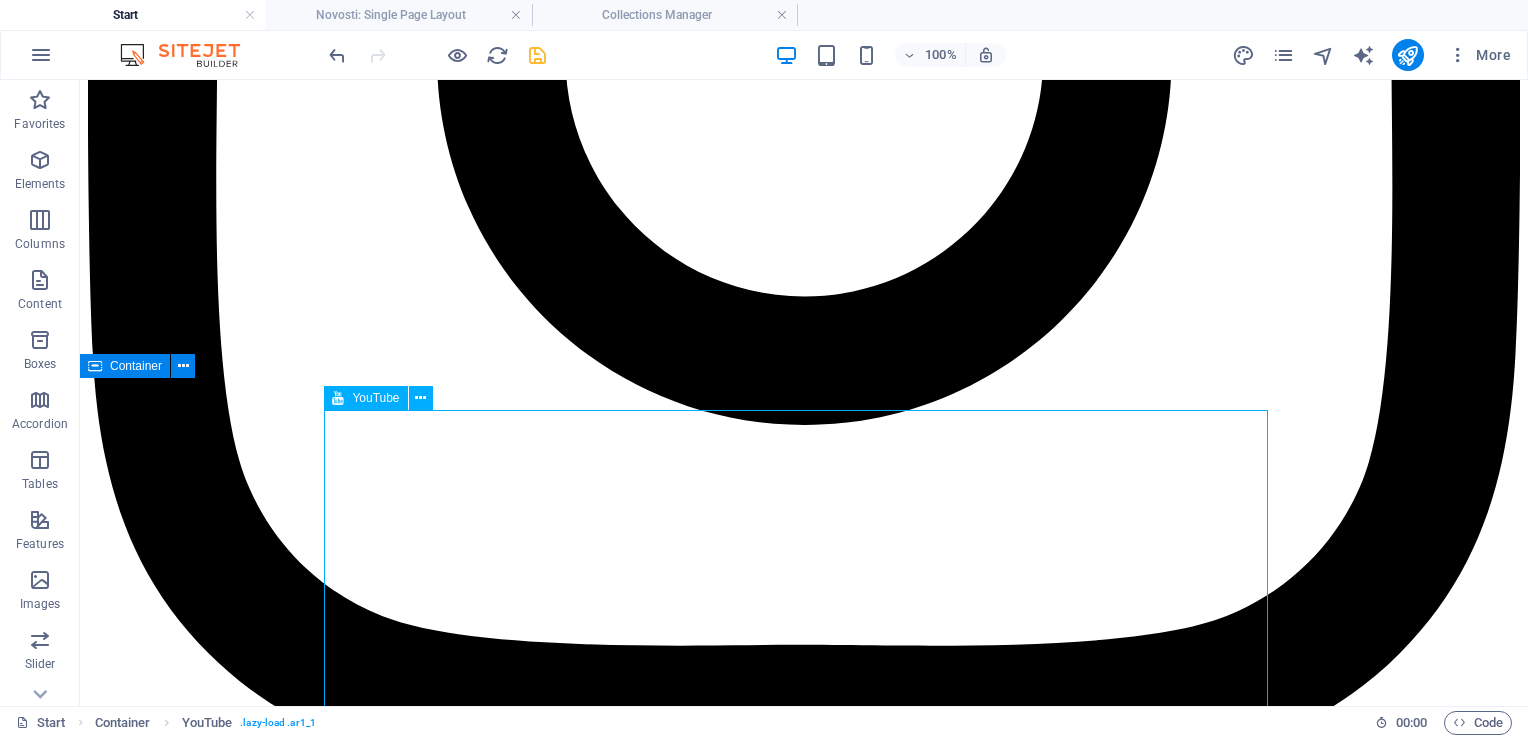 click on "YouTube" at bounding box center (375, 398) 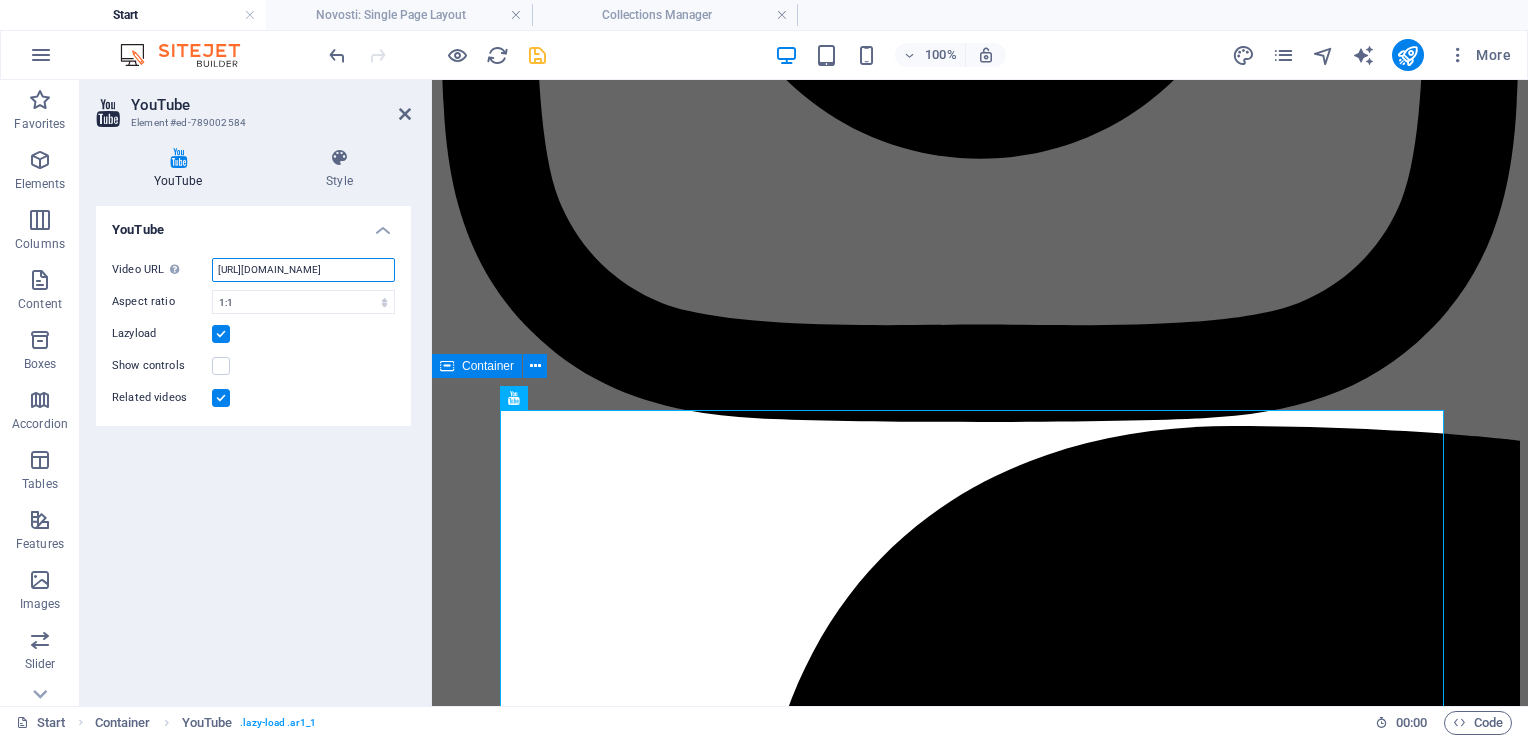 click on "[URL][DOMAIN_NAME]" at bounding box center (303, 270) 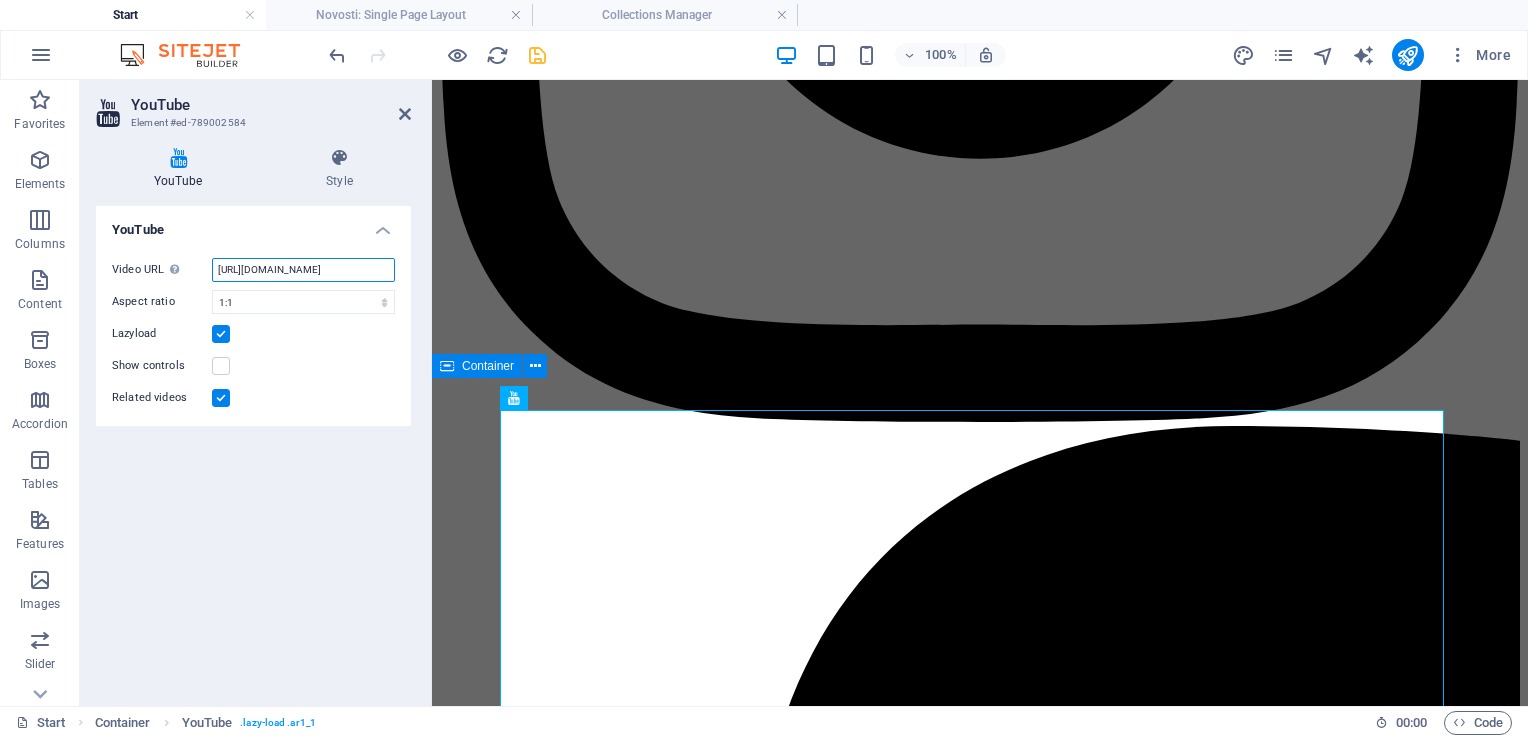 scroll, scrollTop: 0, scrollLeft: 0, axis: both 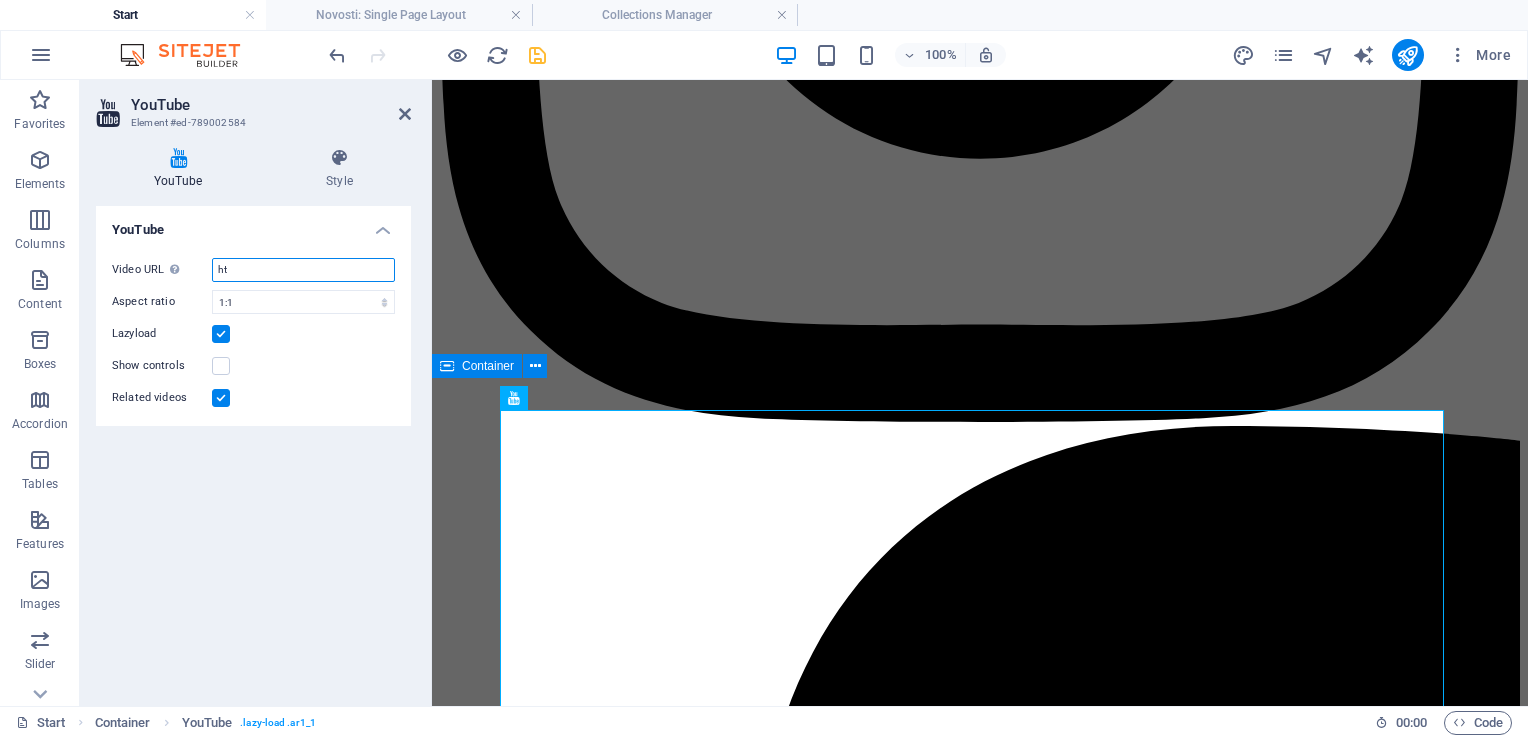 type on "h" 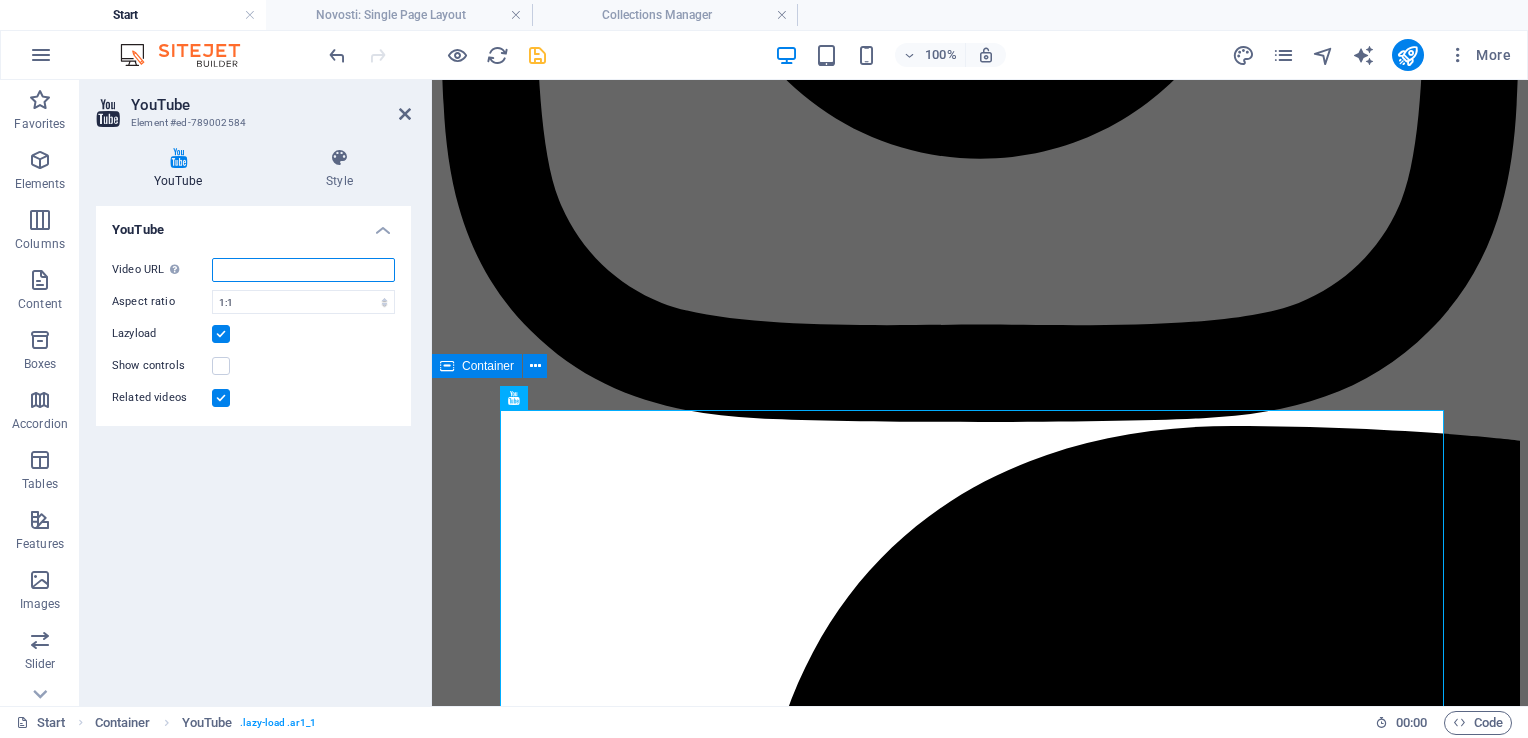 click on "Video URL Insert (or paste) a video URL." at bounding box center (303, 270) 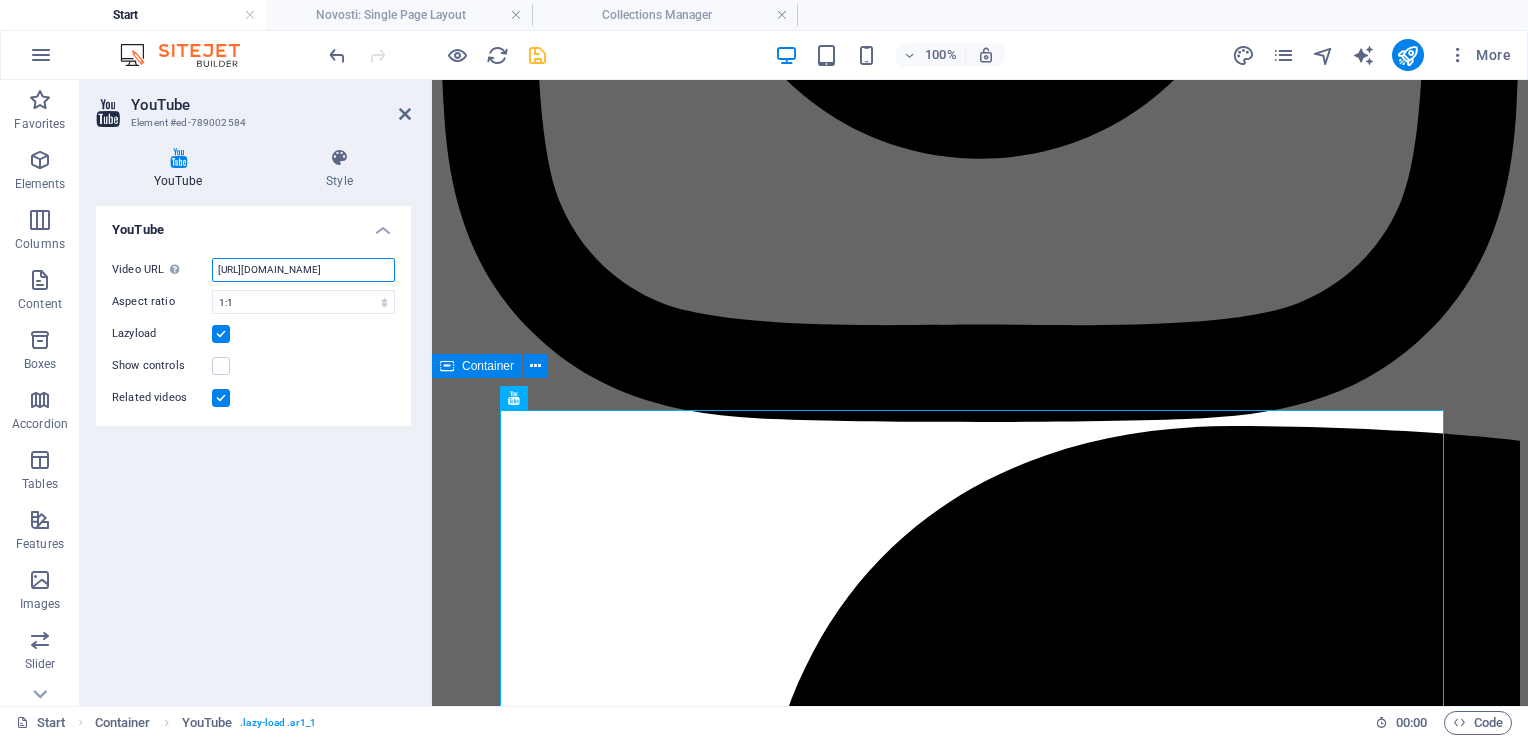 scroll, scrollTop: 0, scrollLeft: 128, axis: horizontal 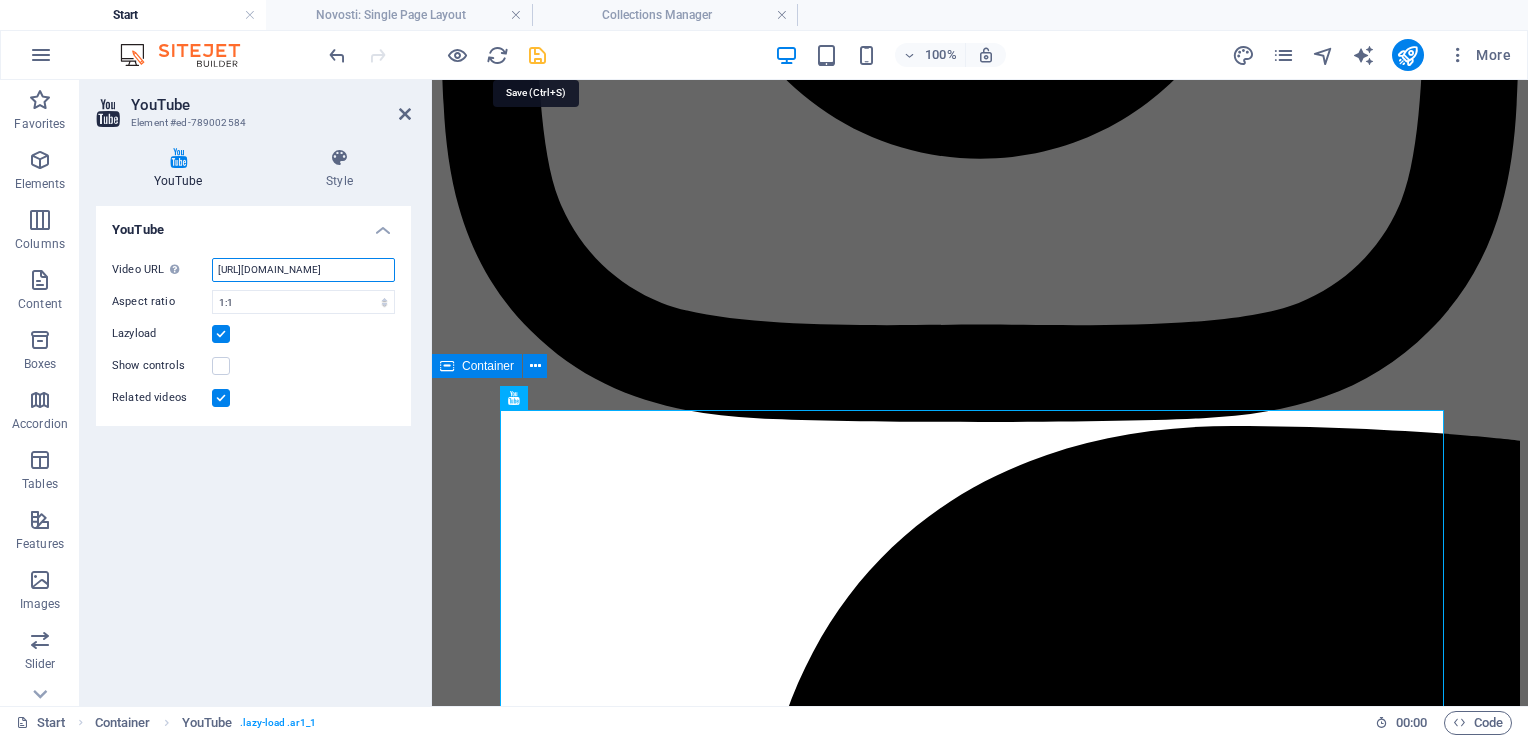 type on "[URL][DOMAIN_NAME]" 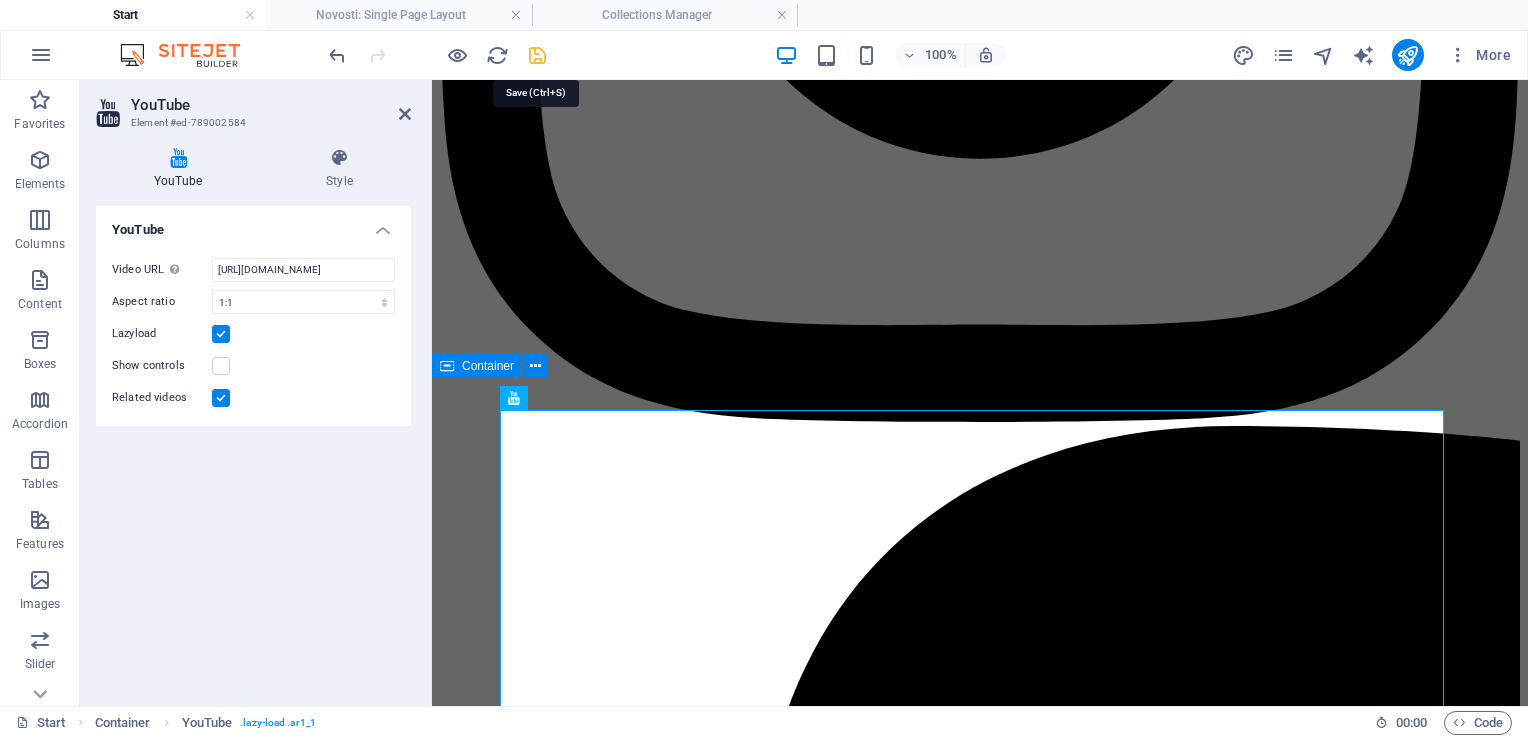 scroll, scrollTop: 0, scrollLeft: 0, axis: both 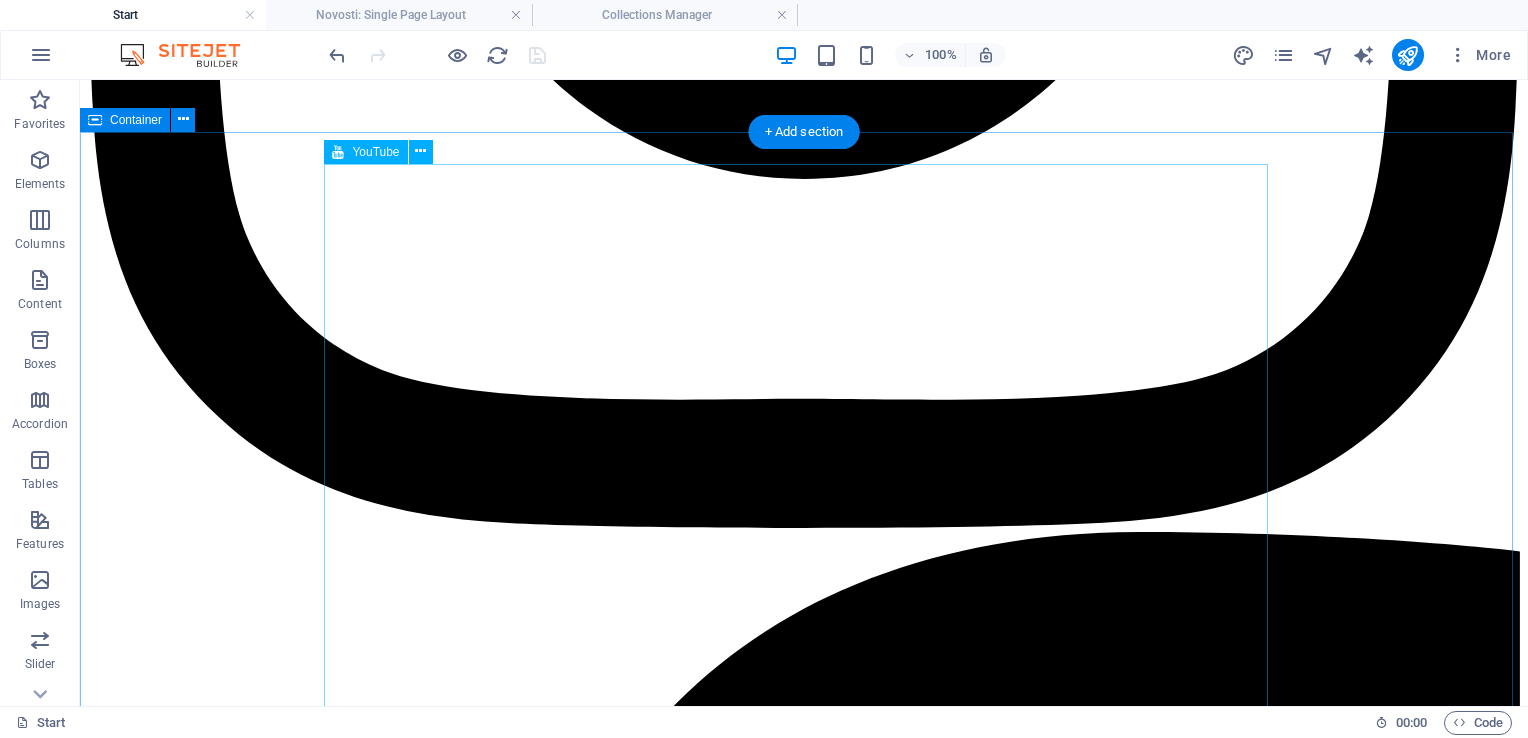 click at bounding box center [804, 11441] 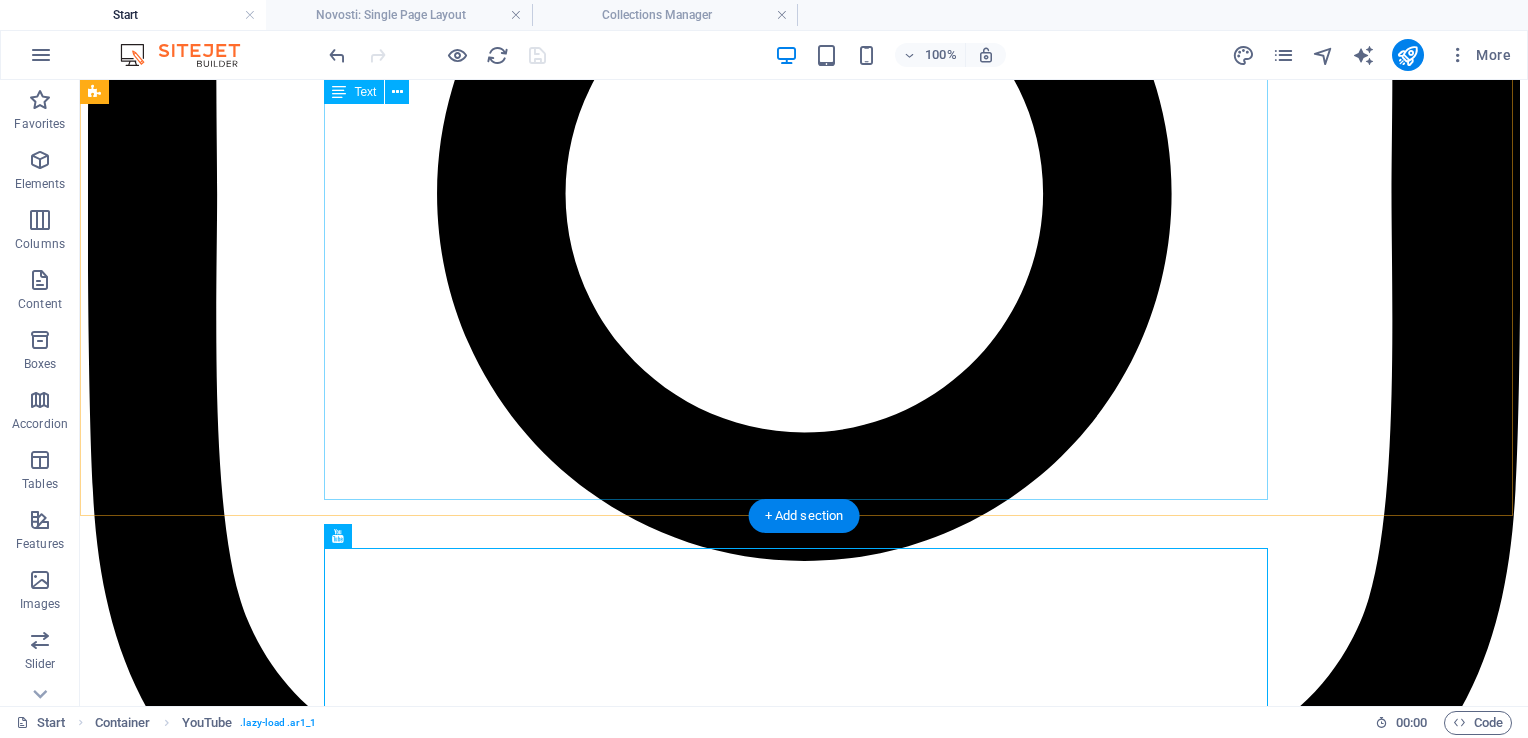 scroll, scrollTop: 752, scrollLeft: 0, axis: vertical 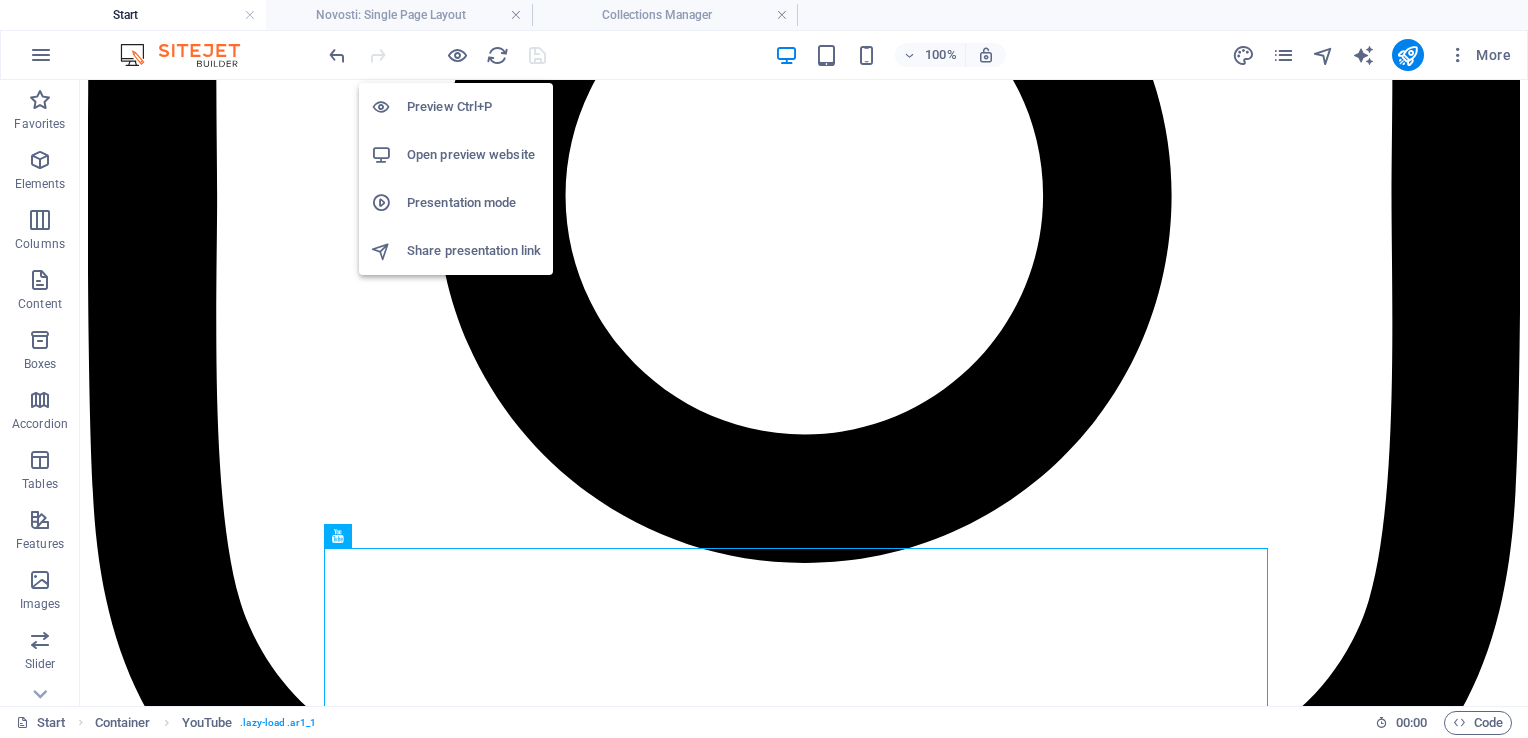 click on "Preview Ctrl+P" at bounding box center [474, 107] 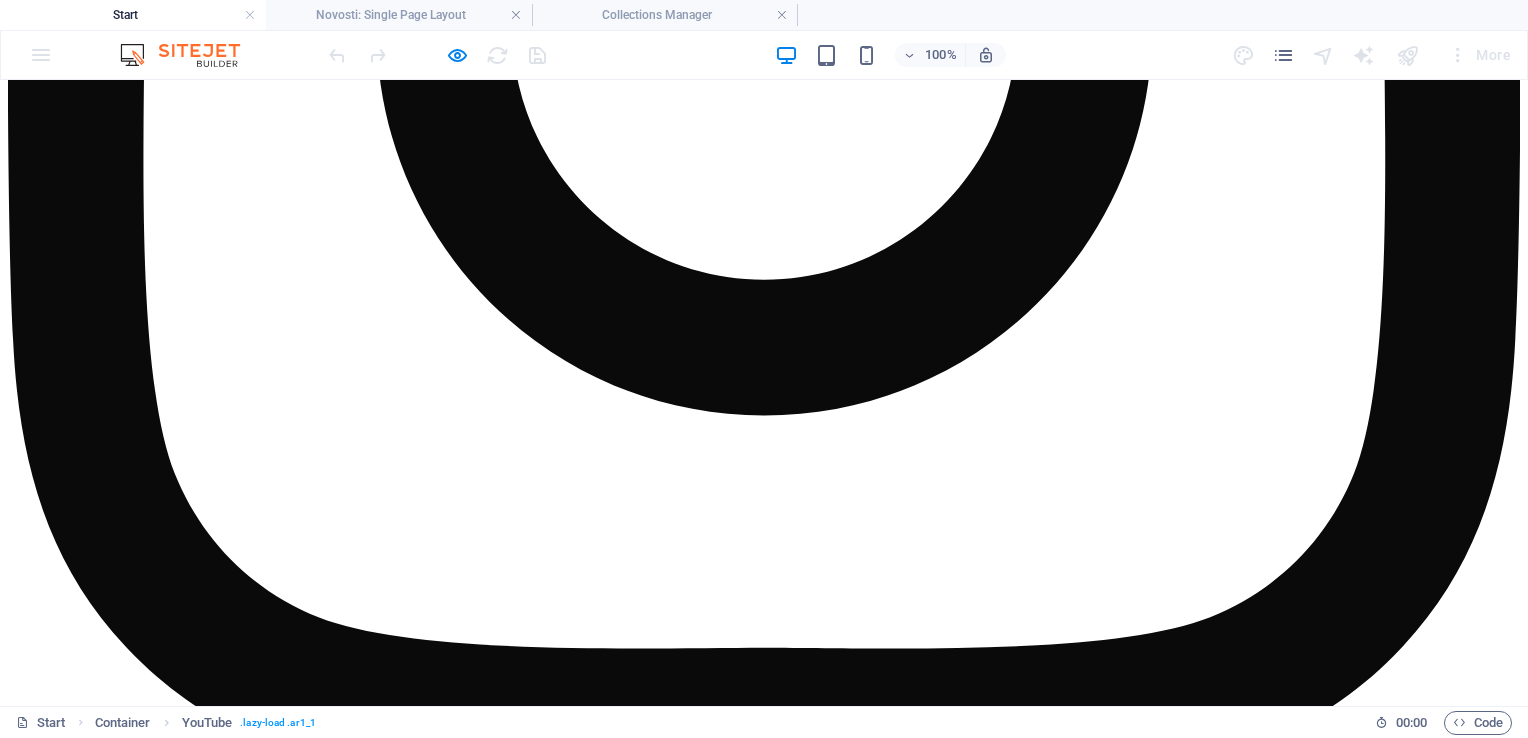 scroll, scrollTop: 954, scrollLeft: 0, axis: vertical 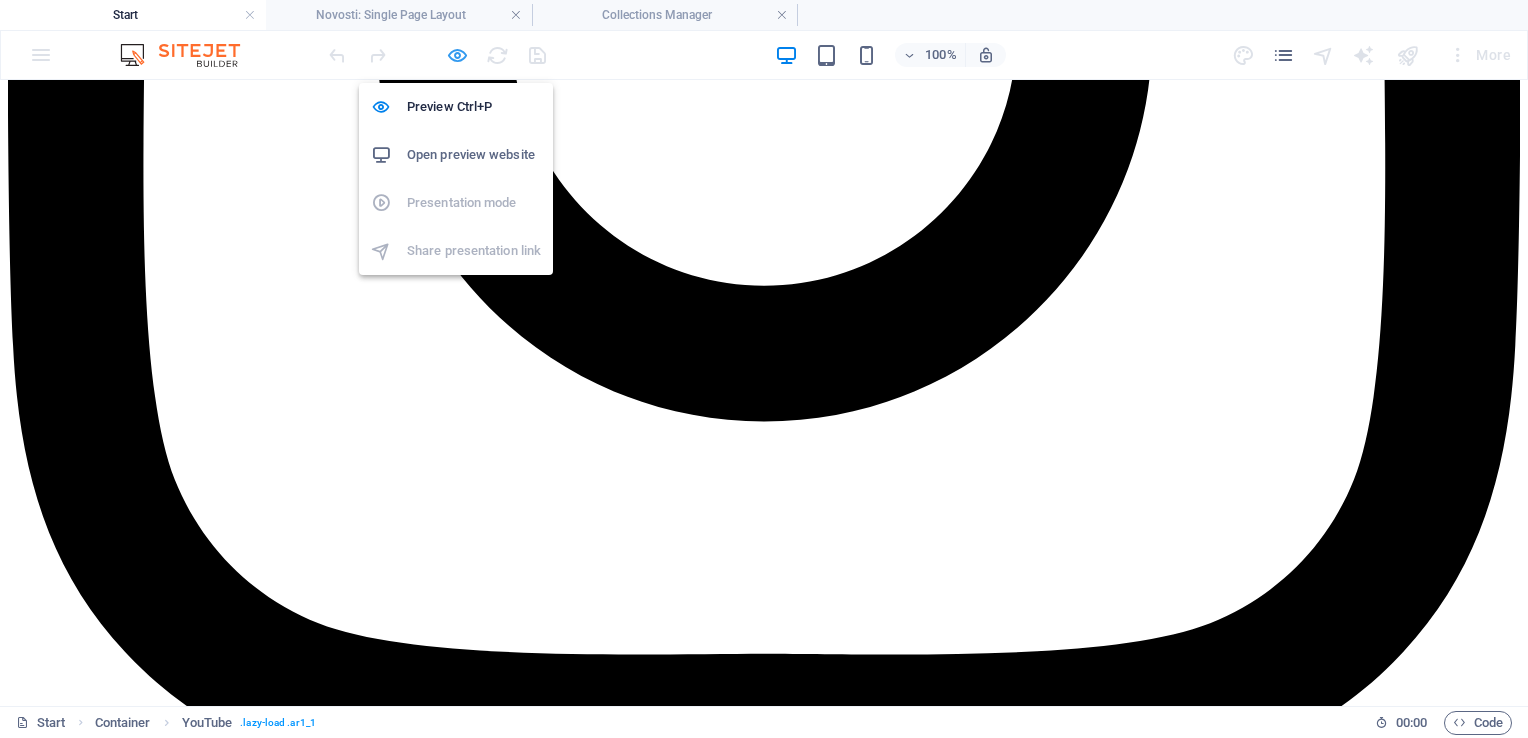 click at bounding box center [457, 55] 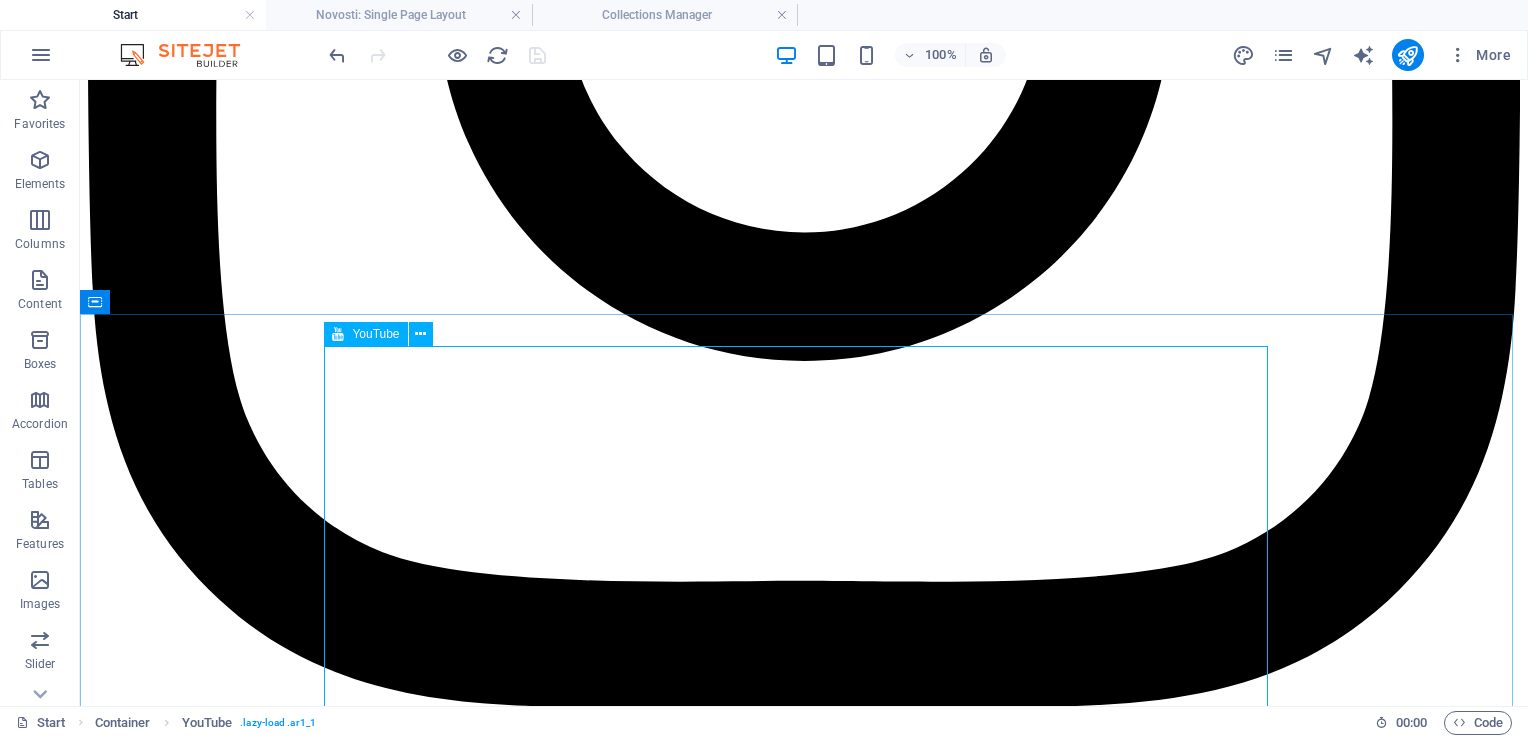 click on "YouTube" at bounding box center (375, 334) 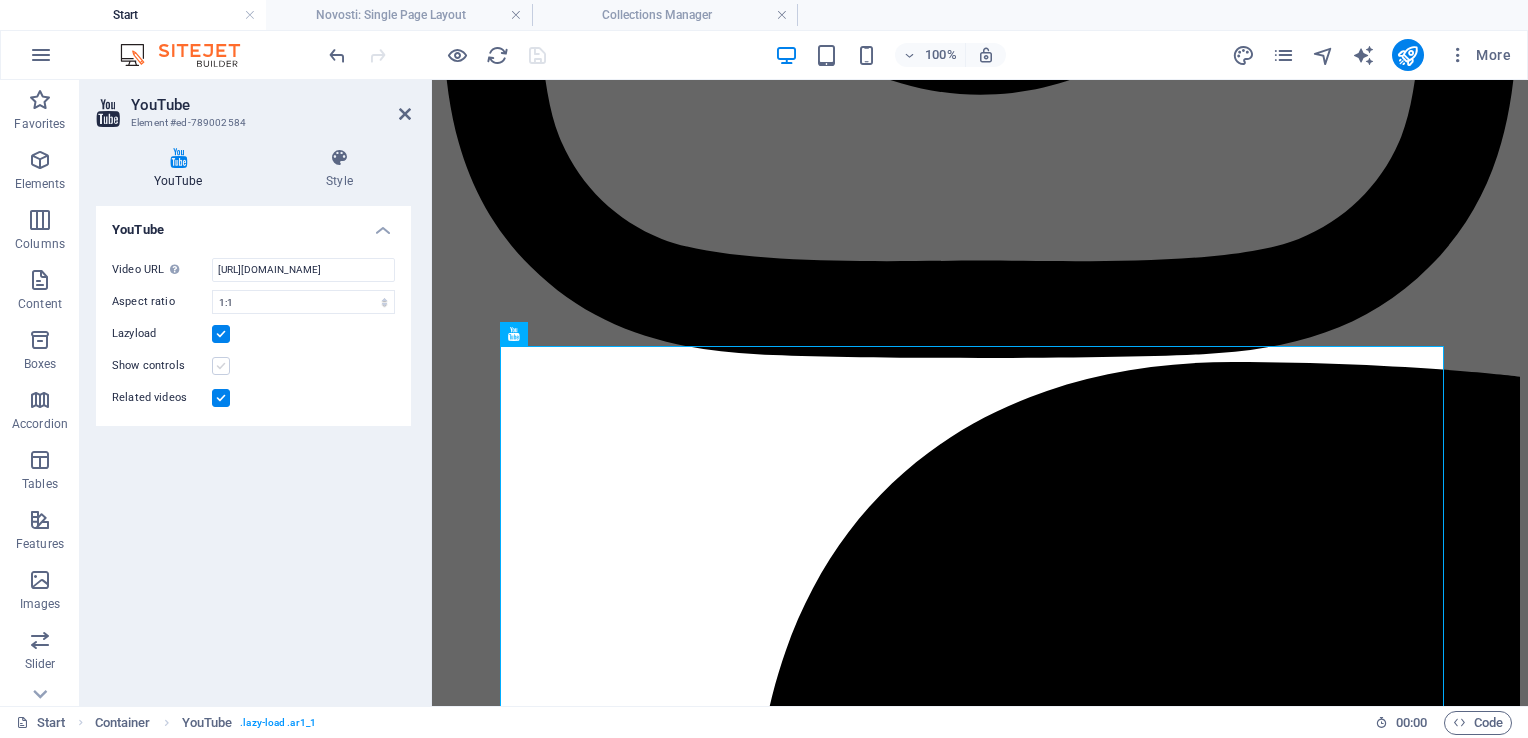 click at bounding box center [221, 366] 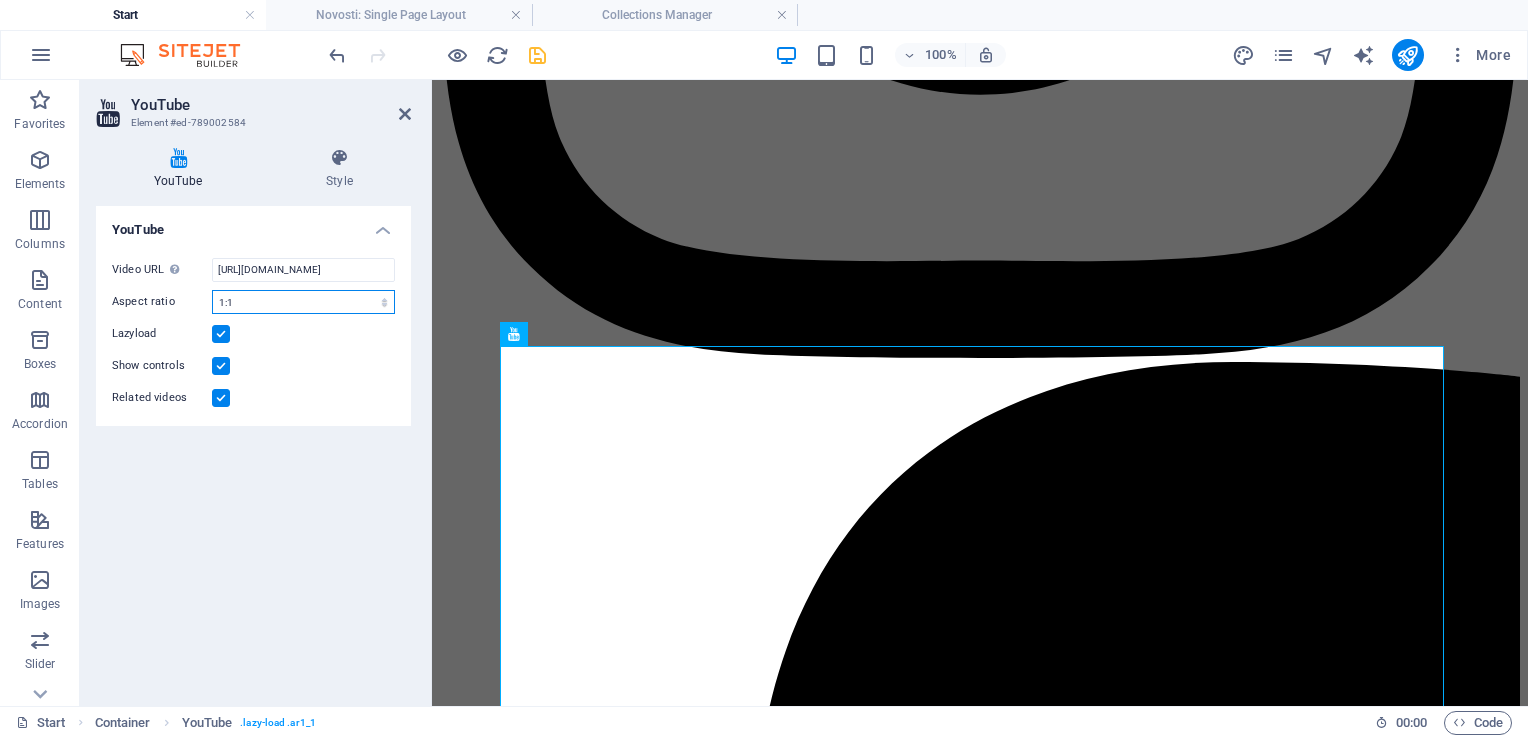 click on "16:10 16:9 4:3 2:1 1:1" at bounding box center [303, 302] 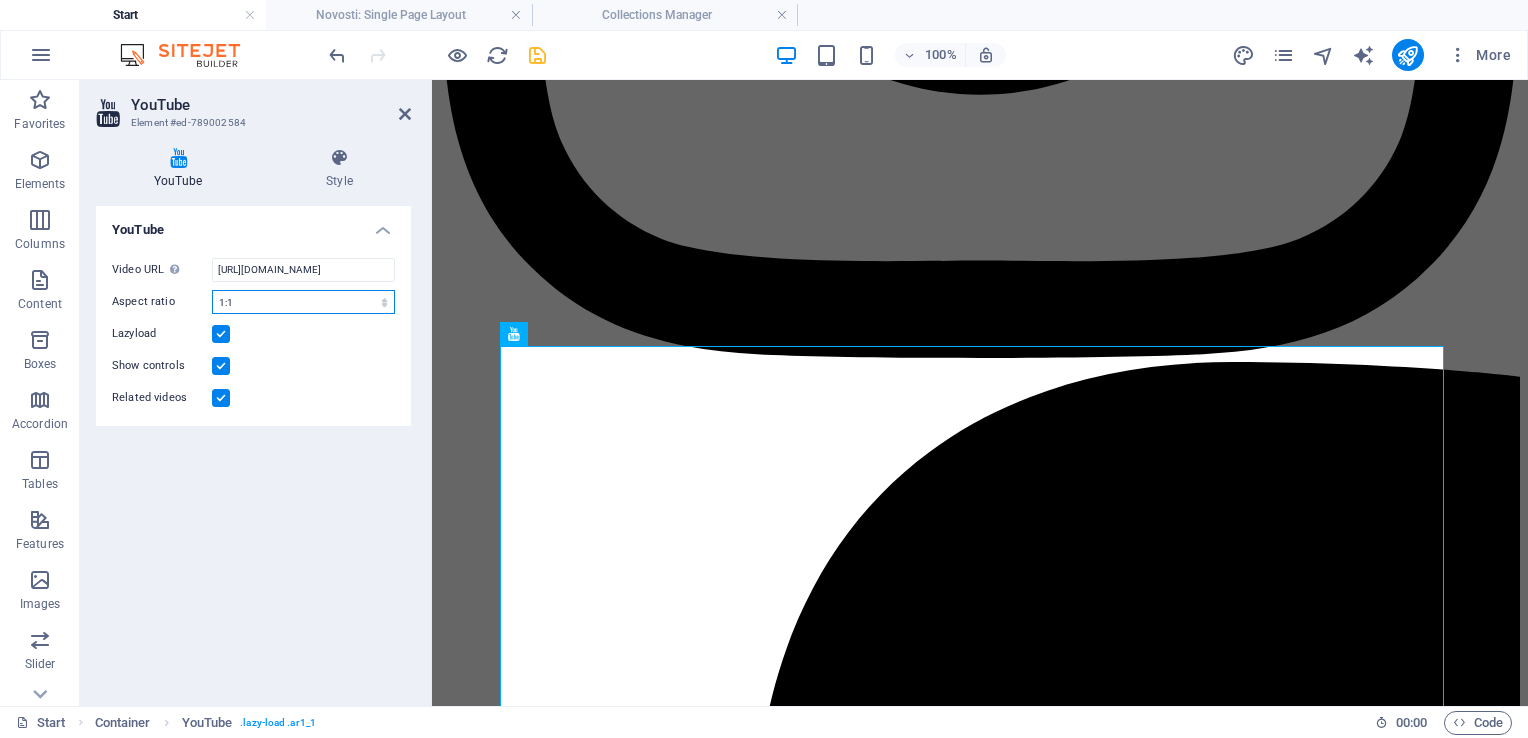 select on "ar16_9" 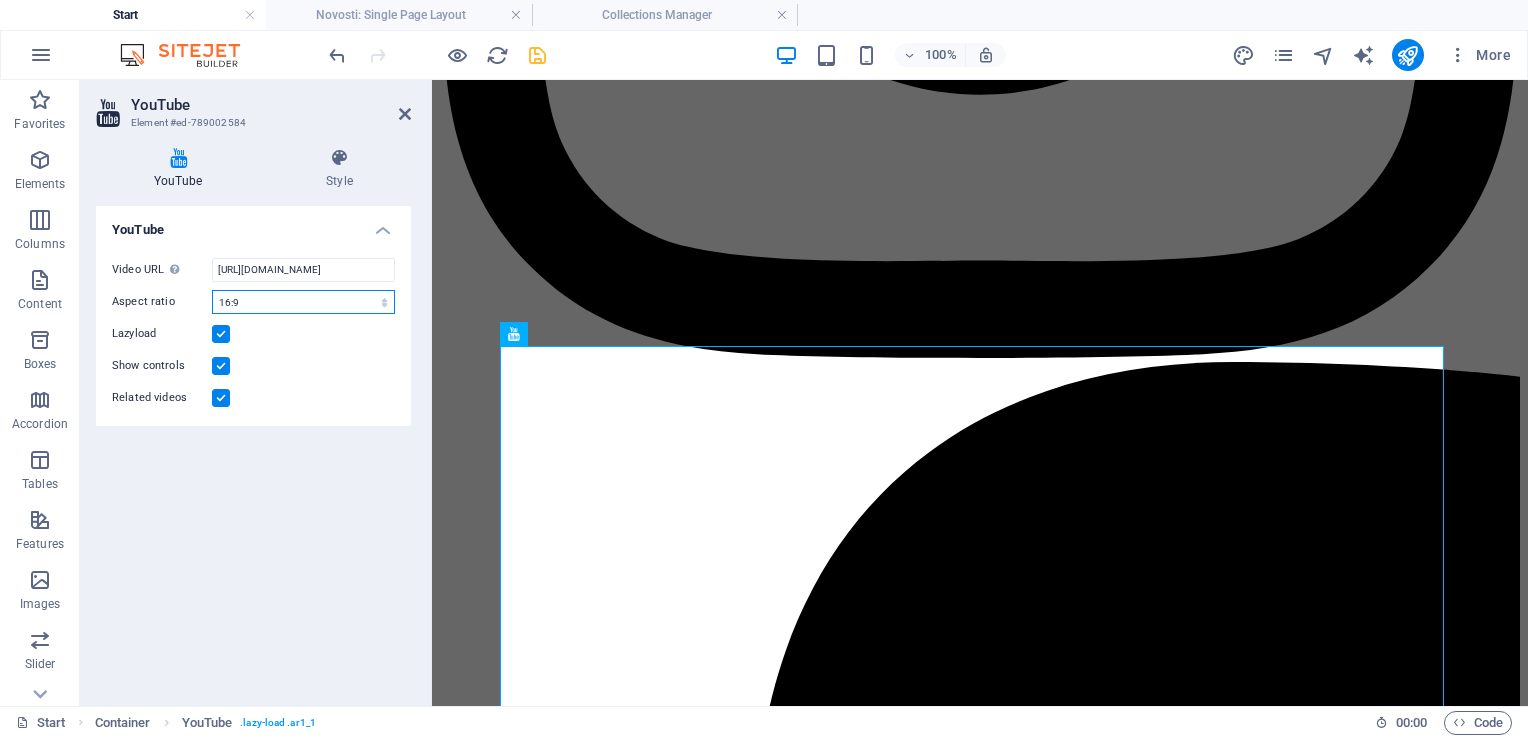 click on "16:10 16:9 4:3 2:1 1:1" at bounding box center [303, 302] 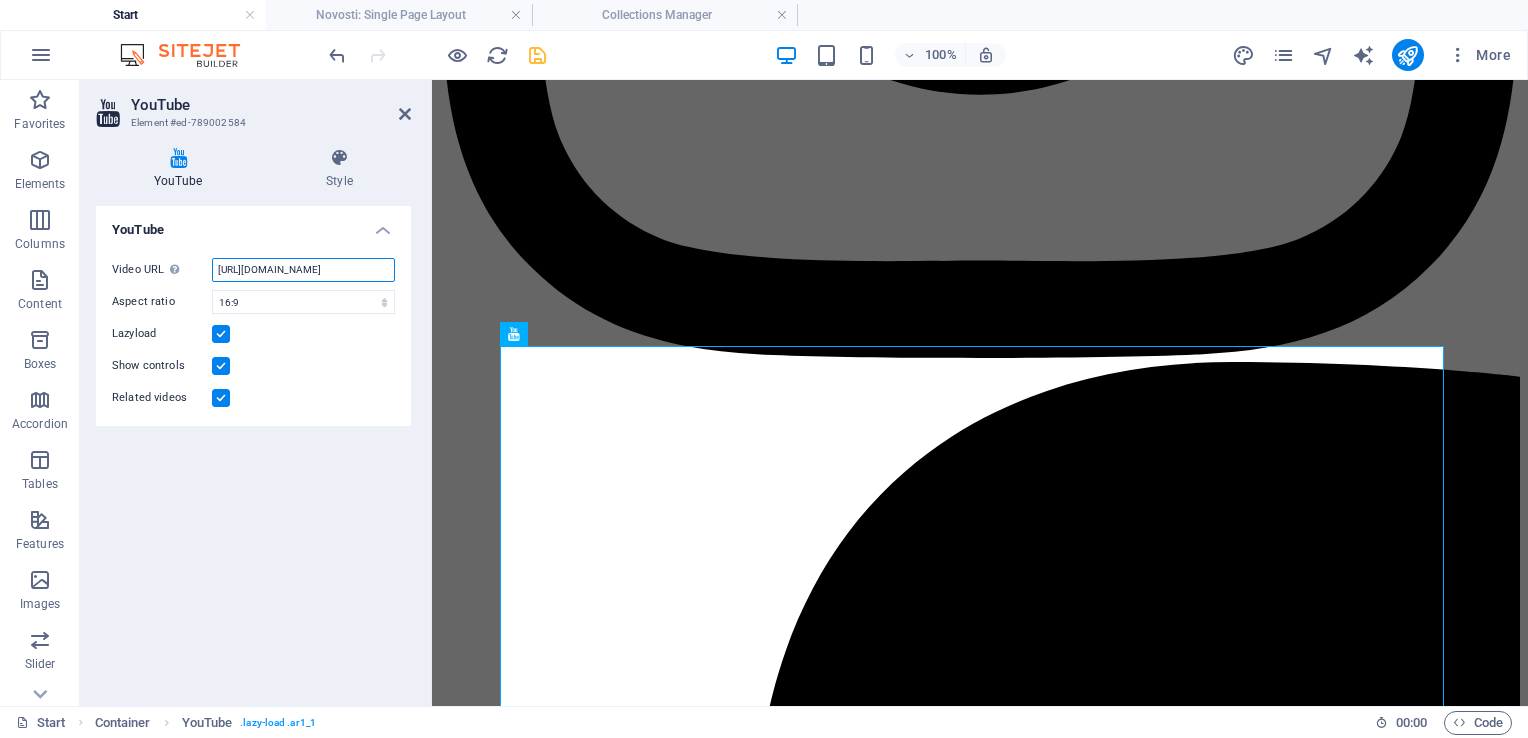 click on "[URL][DOMAIN_NAME]" at bounding box center (303, 270) 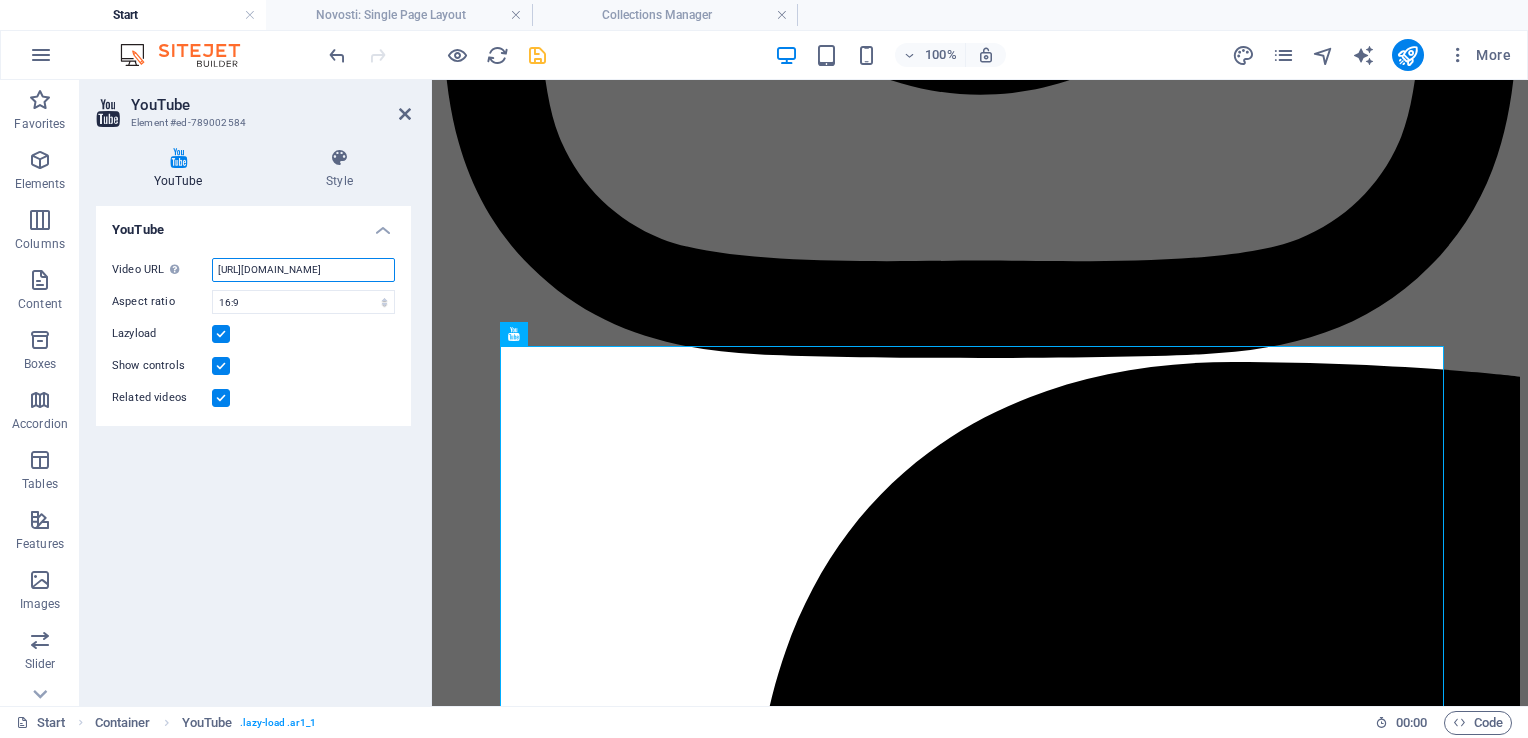 scroll, scrollTop: 0, scrollLeft: 0, axis: both 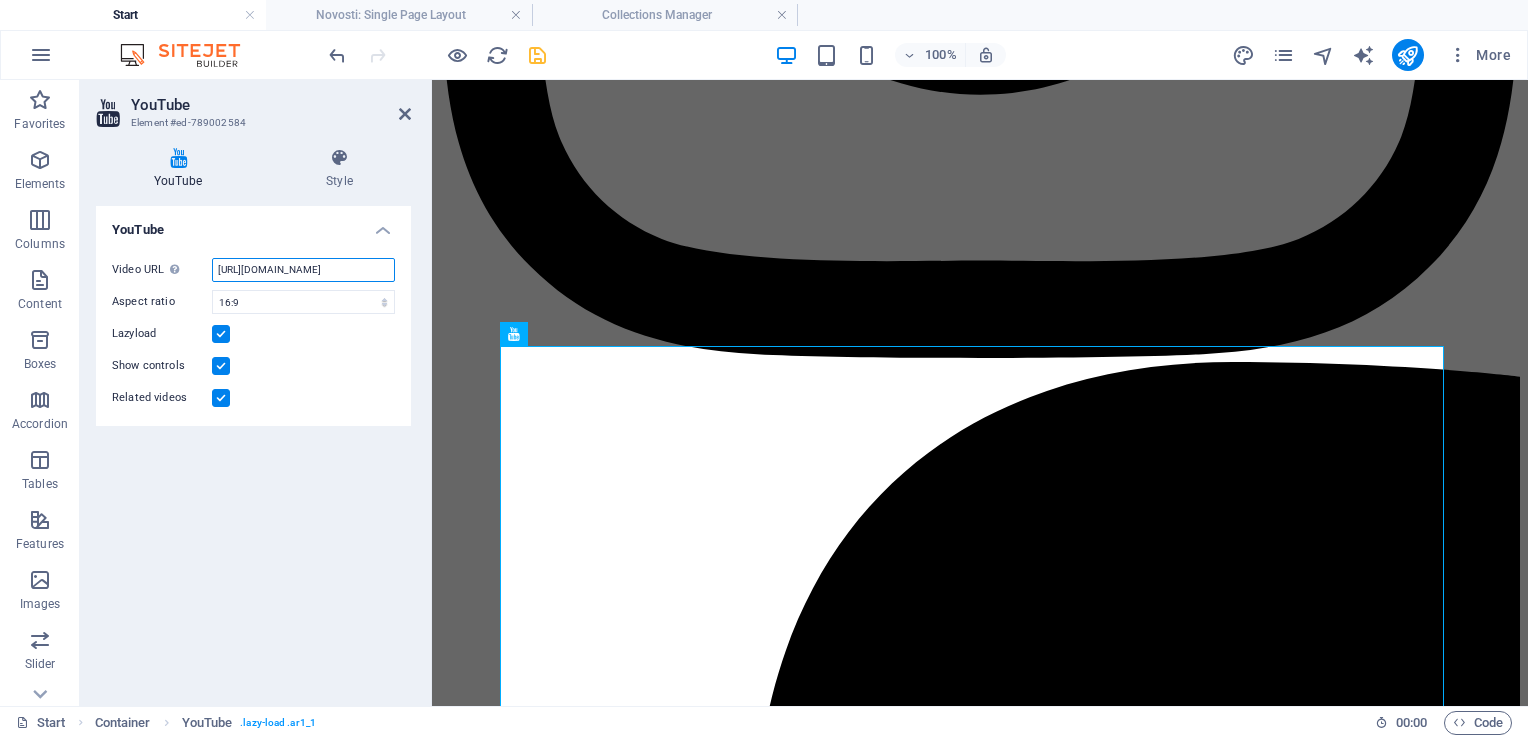 click on "[URL][DOMAIN_NAME]" at bounding box center (303, 270) 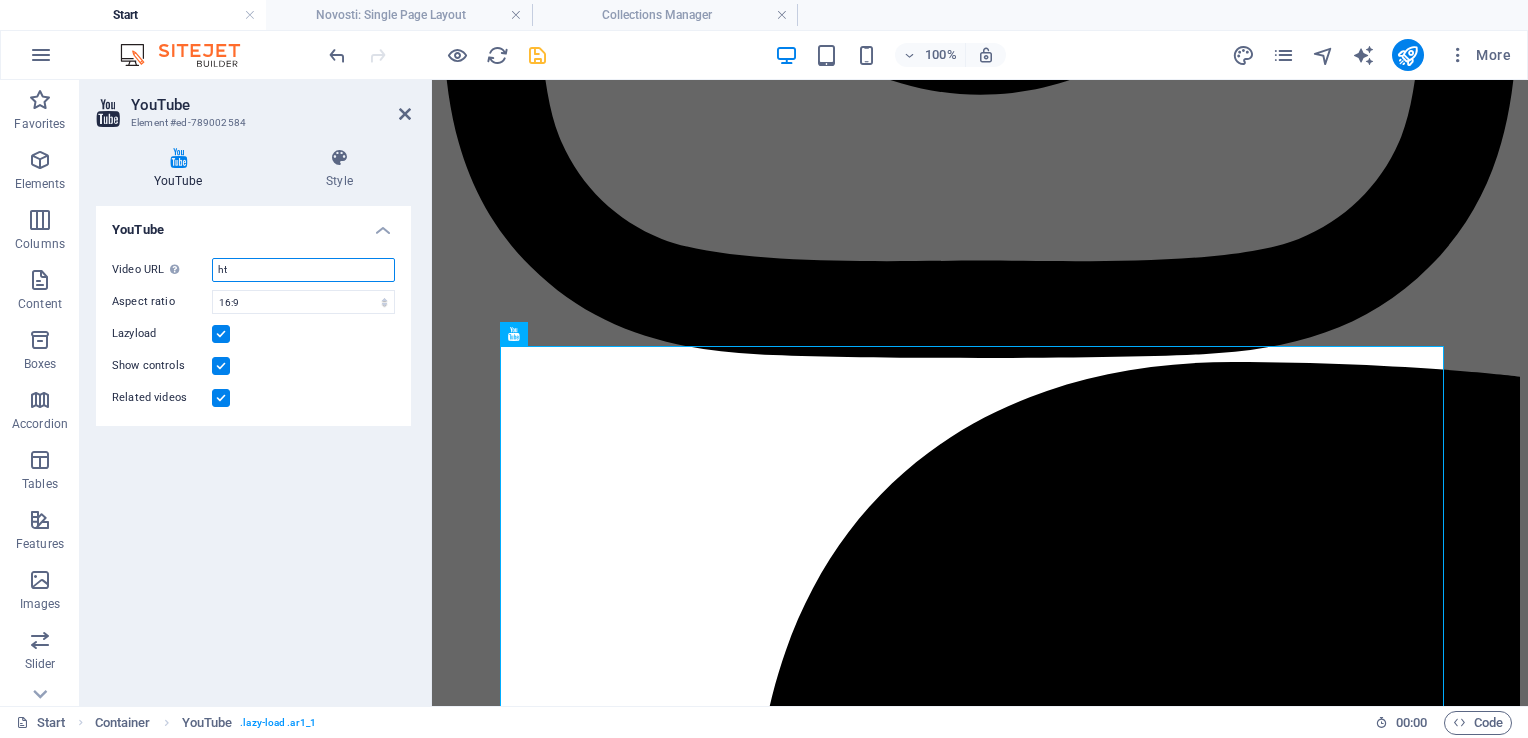 type on "h" 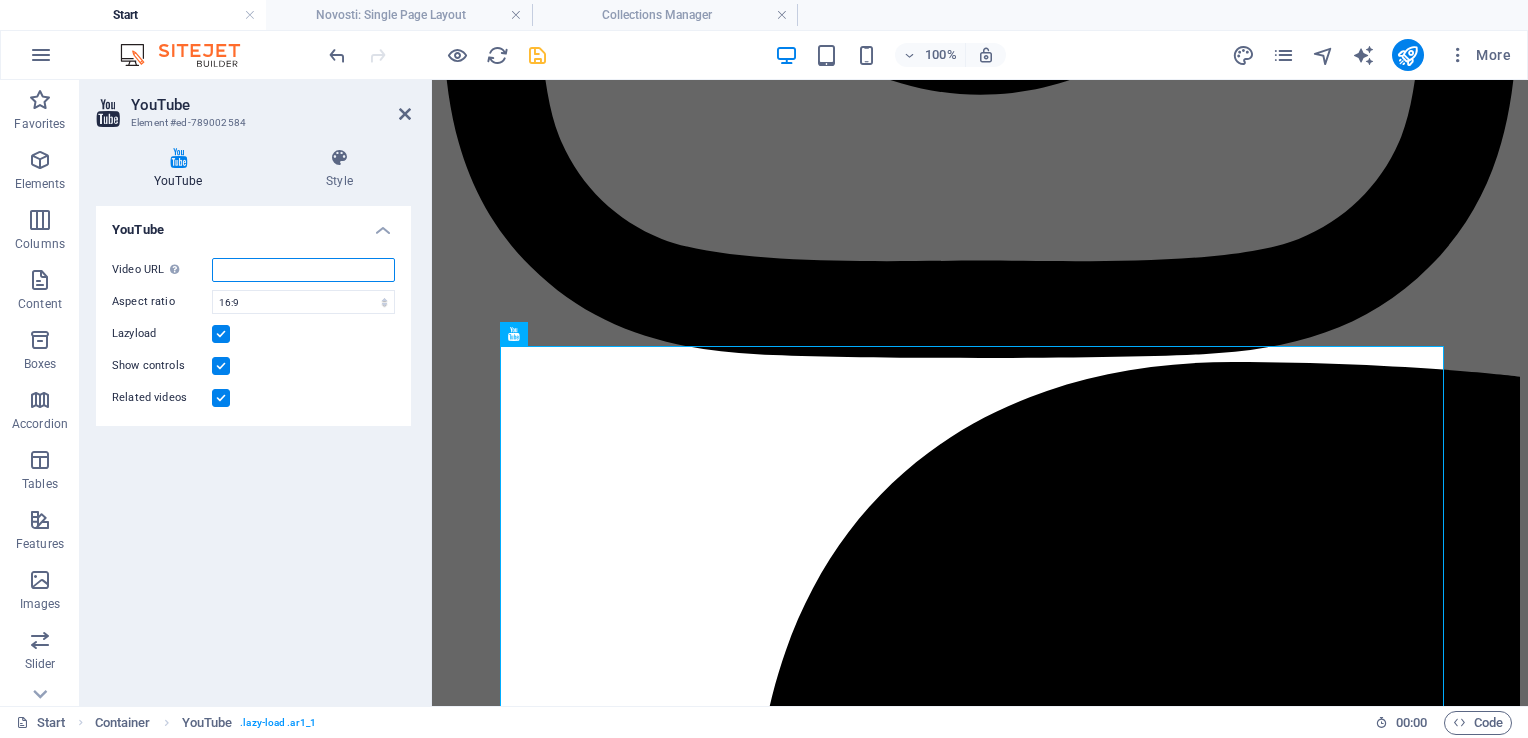 paste on "[URL][DOMAIN_NAME]" 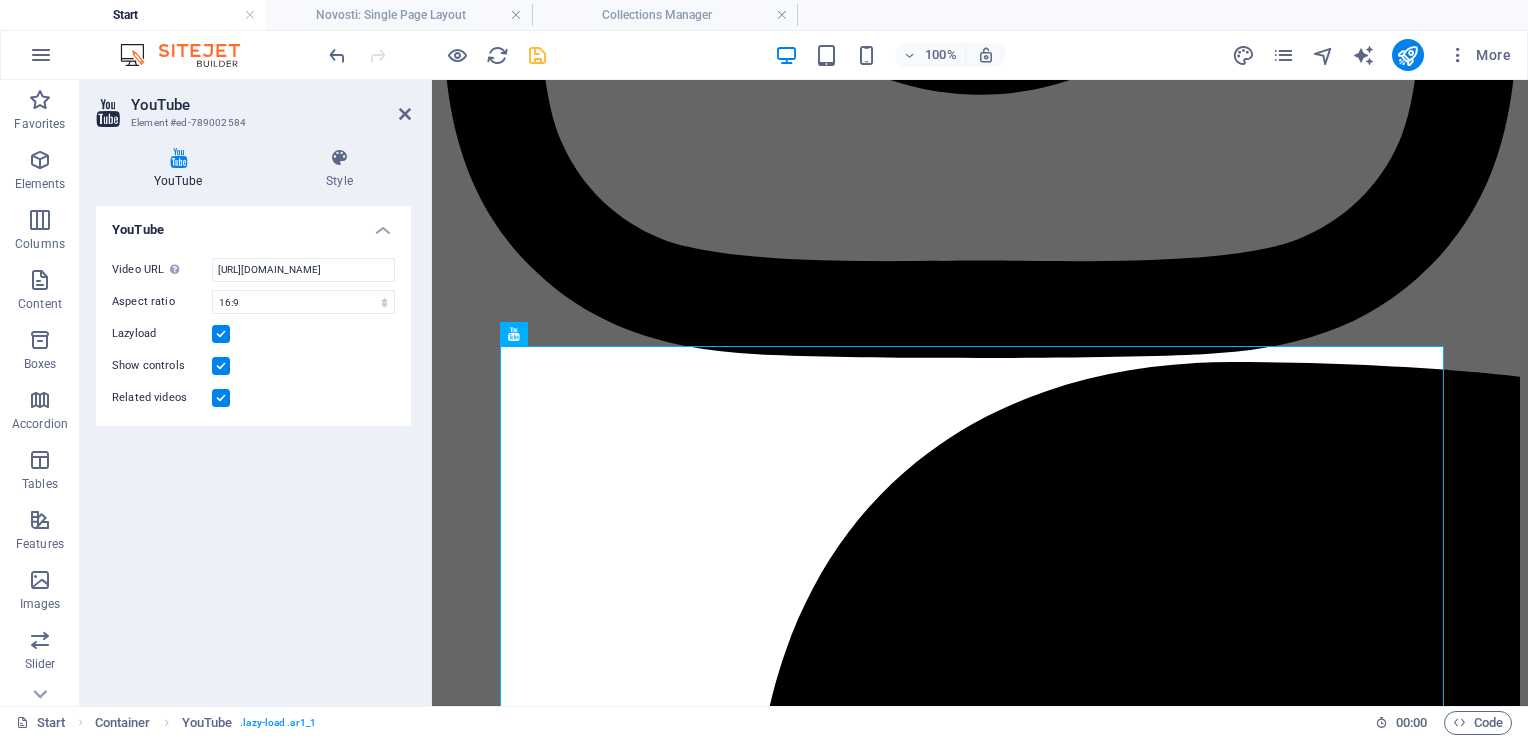 scroll, scrollTop: 0, scrollLeft: 0, axis: both 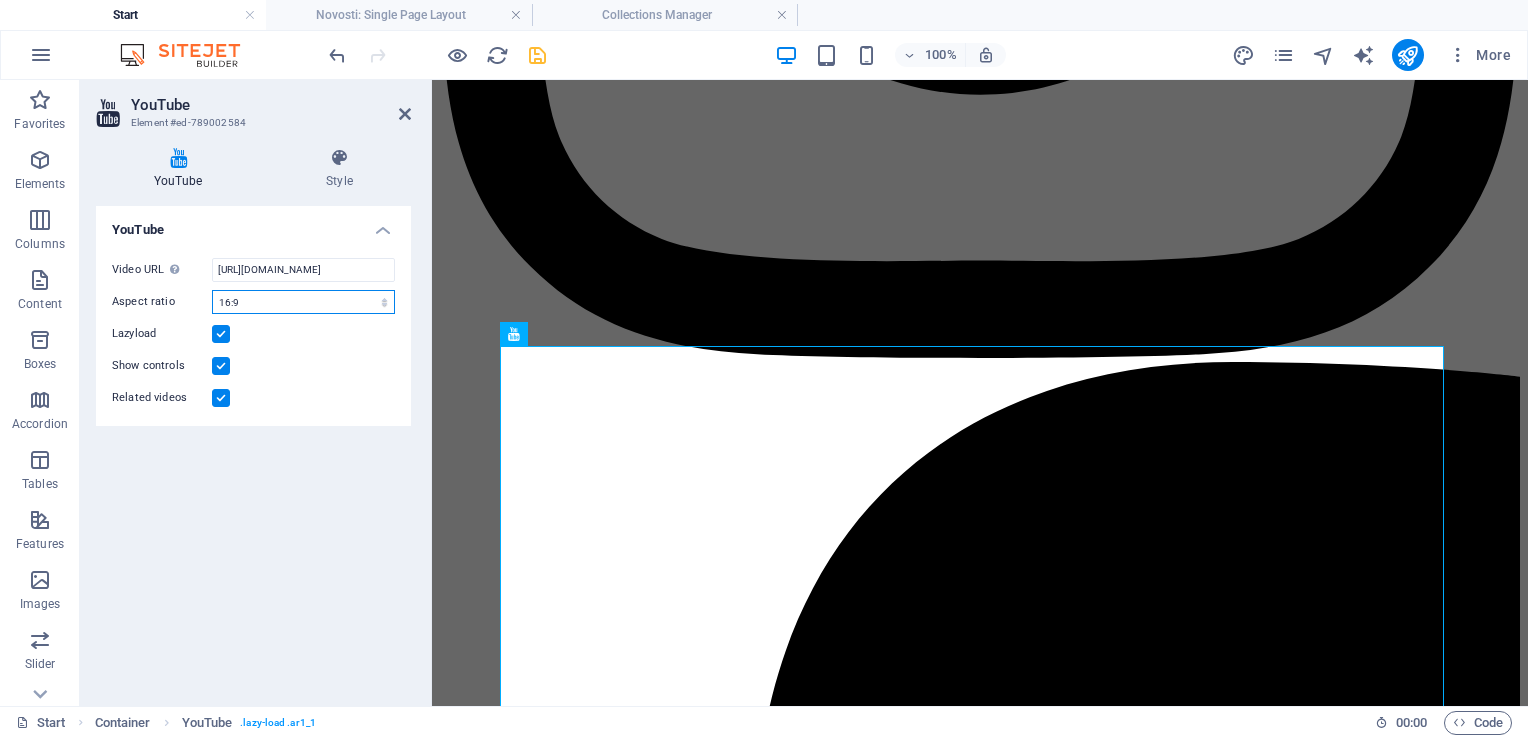 click on "16:10 16:9 4:3 2:1 1:1" at bounding box center (303, 302) 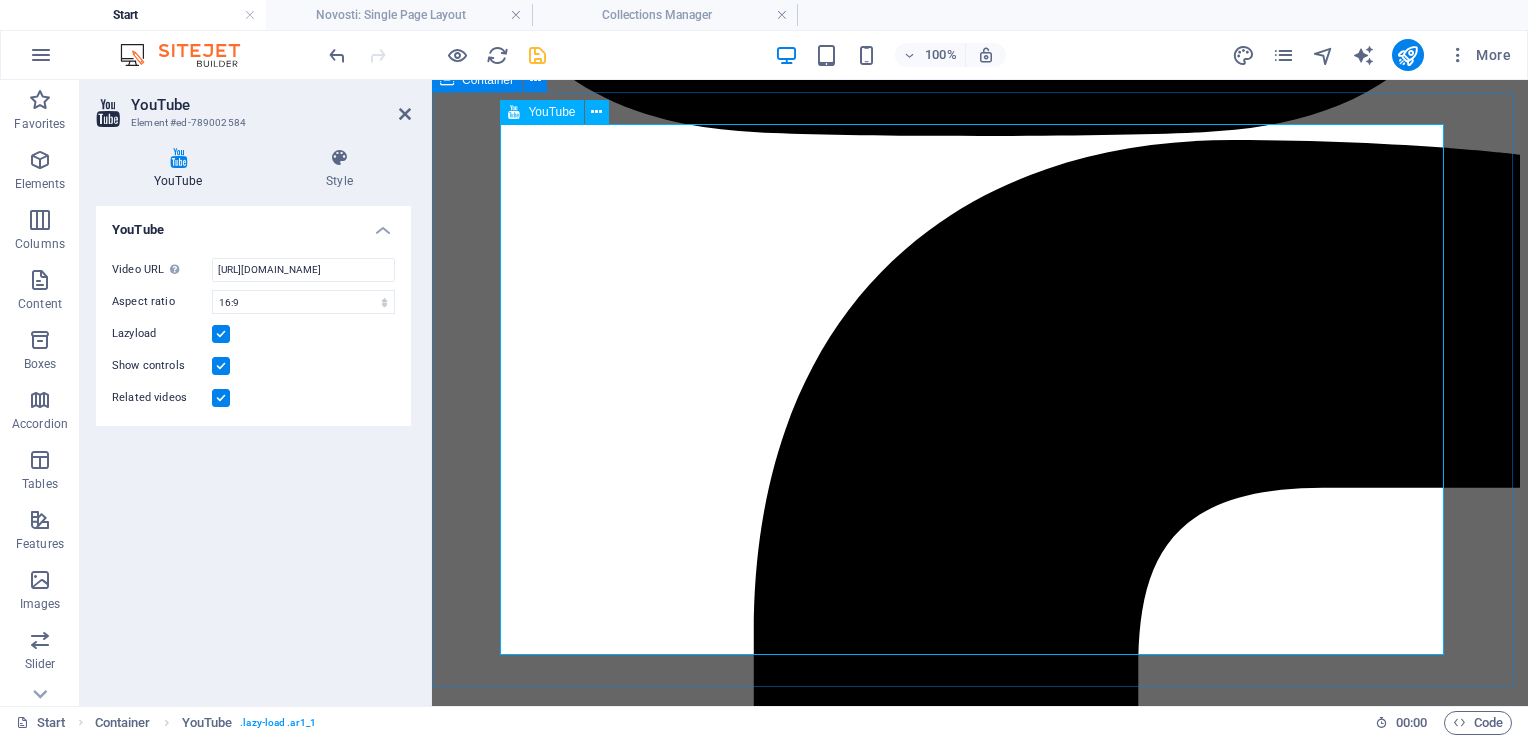 scroll, scrollTop: 1175, scrollLeft: 0, axis: vertical 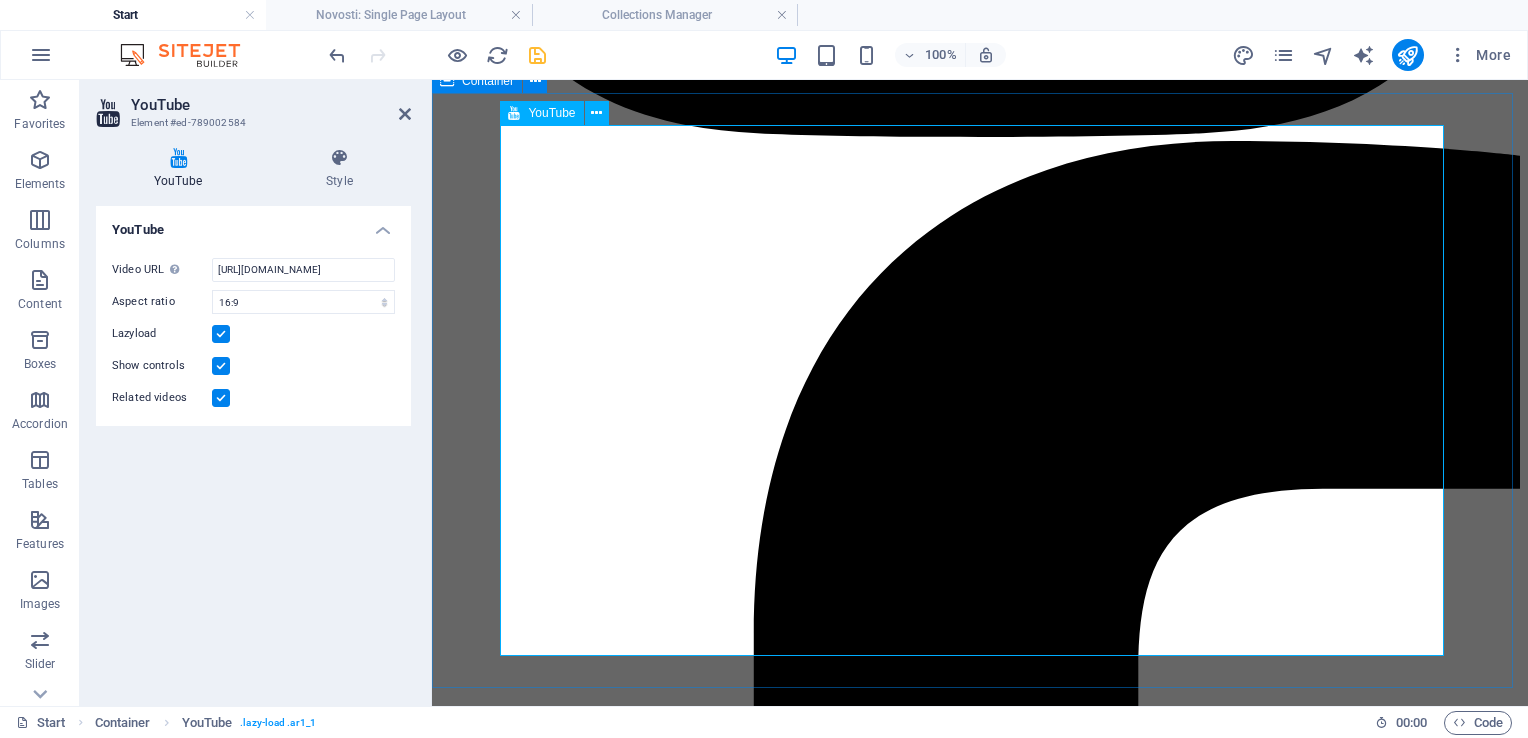 click at bounding box center [980, 8815] 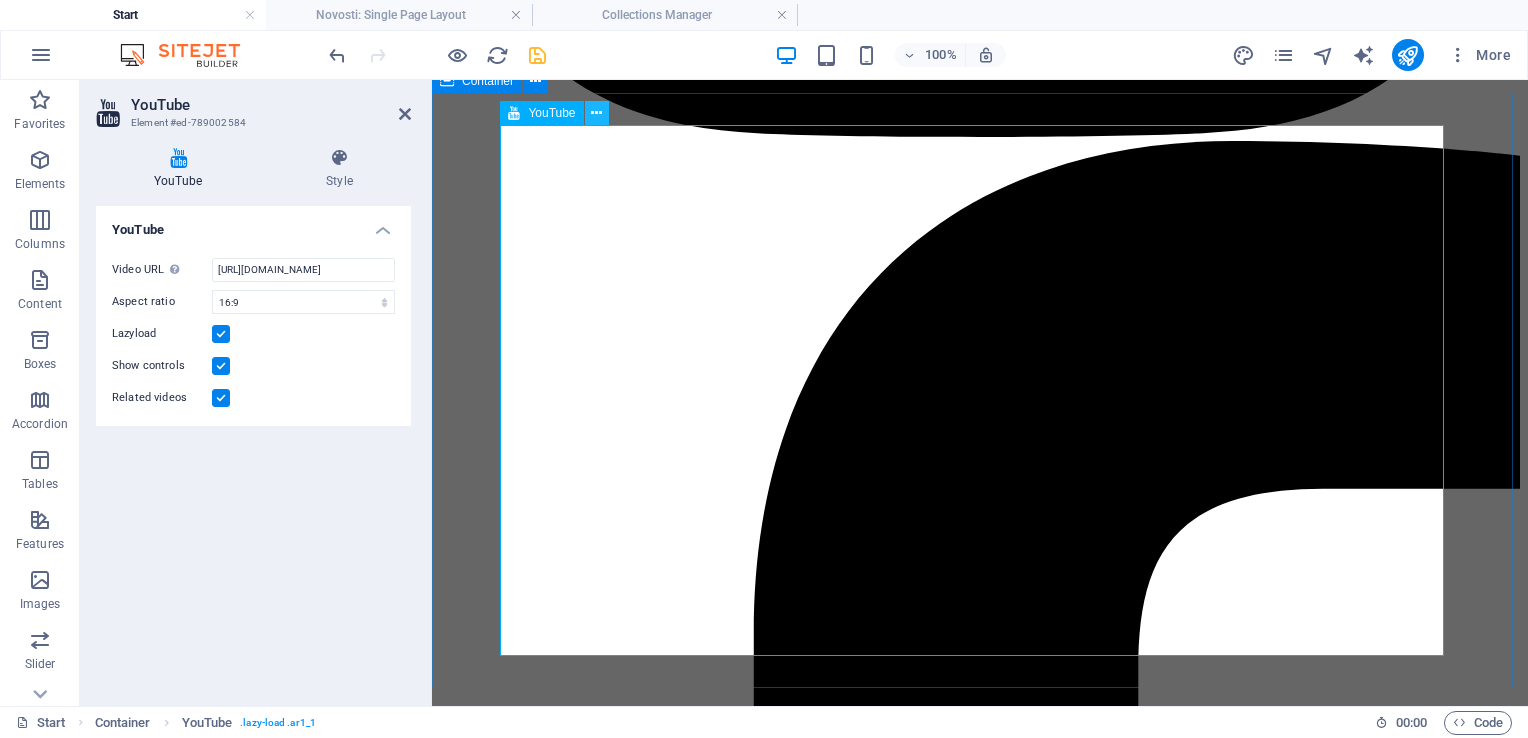 click at bounding box center (596, 113) 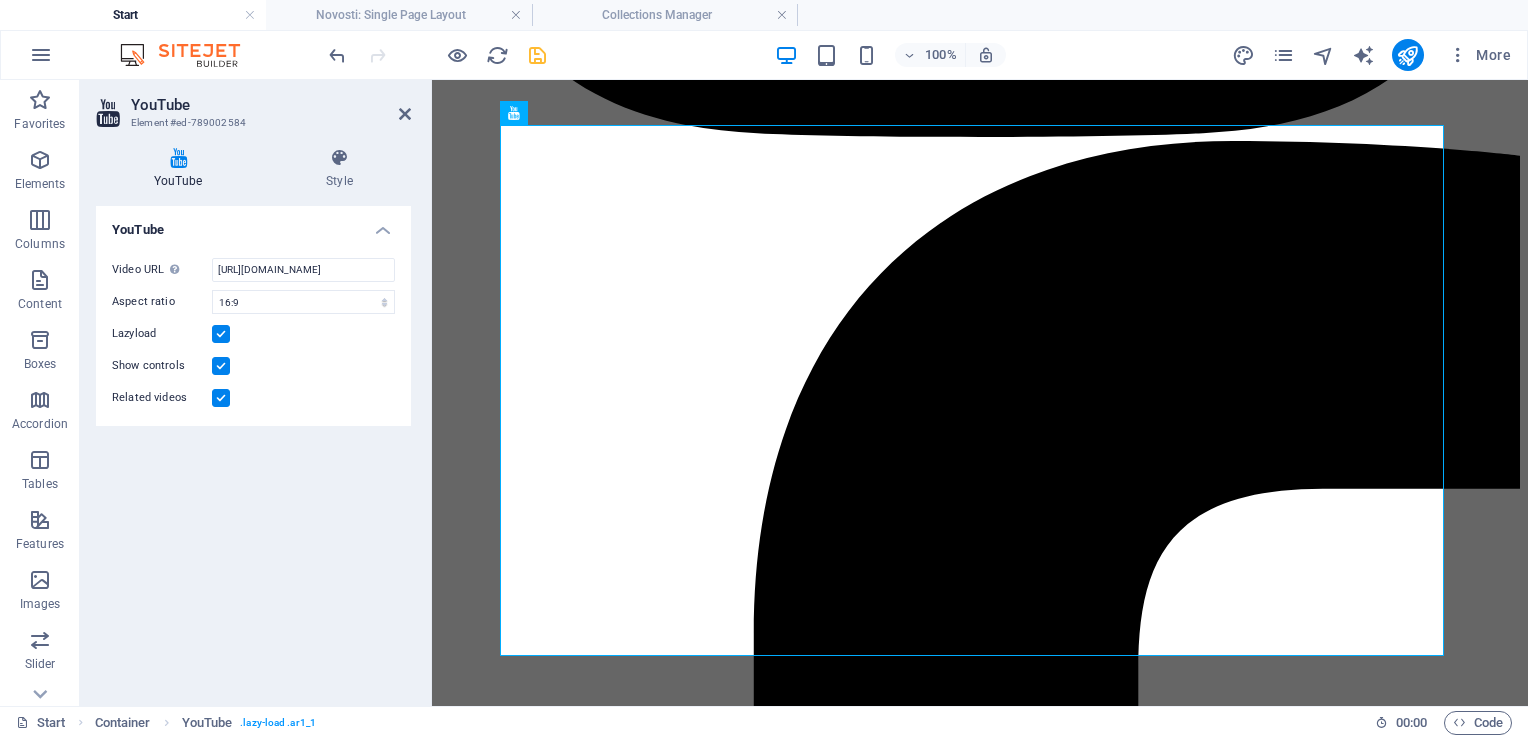 click on "YouTube Style YouTube Video URL Insert (or paste) a video URL. [URL][DOMAIN_NAME] Aspect ratio 16:10 16:9 4:3 2:1 1:1 Lazyload Show controls Related videos Preset Element Layout How this element expands within the layout (Flexbox). Size Default auto px % 1/1 1/2 1/3 1/4 1/5 1/6 1/7 1/8 1/9 1/10 Grow Shrink Order Container layout Visible Visible Opacity 100 % Overflow Spacing Margin Default auto px % rem vw vh Custom Custom auto px % rem vw vh auto px % rem vw vh auto px % rem vw vh auto px % rem vw vh Padding Default px rem % vh vw Custom Custom px rem % vh vw px rem % vh vw px rem % vh vw px rem % vh vw Border Style              - Width 1 auto px rem % vh vw Custom Custom 1 auto px rem % vh vw 1 auto px rem % vh vw 1 auto px rem % vh vw 1 auto px rem % vh vw  - Color Round corners Default px rem % vh vw Custom Custom px rem % vh vw px rem % vh vw px rem % vh vw px rem % vh vw Shadow Default None Outside Inside Color X offset 0 px rem vh vw Y offset 0 px rem 0" at bounding box center (253, 419) 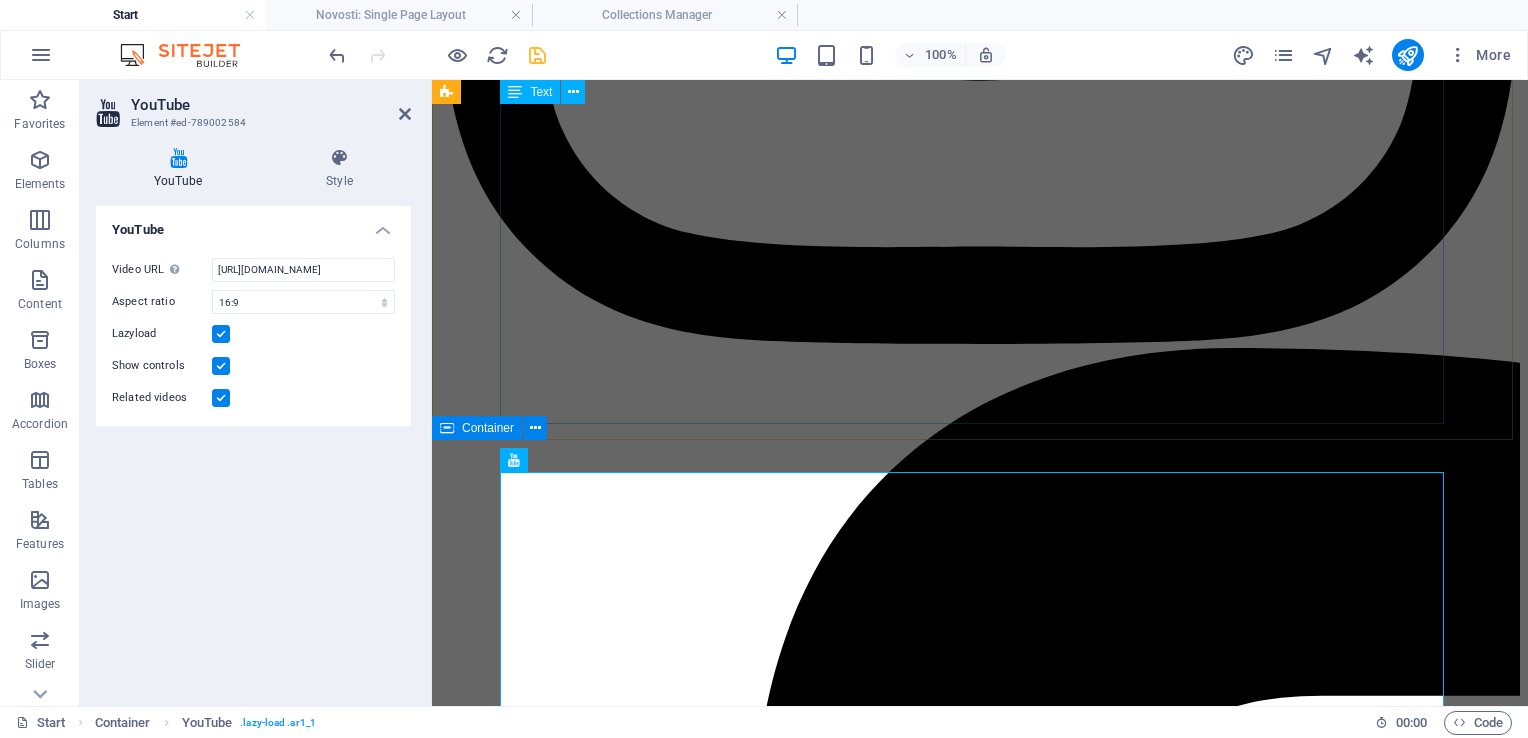 scroll, scrollTop: 968, scrollLeft: 0, axis: vertical 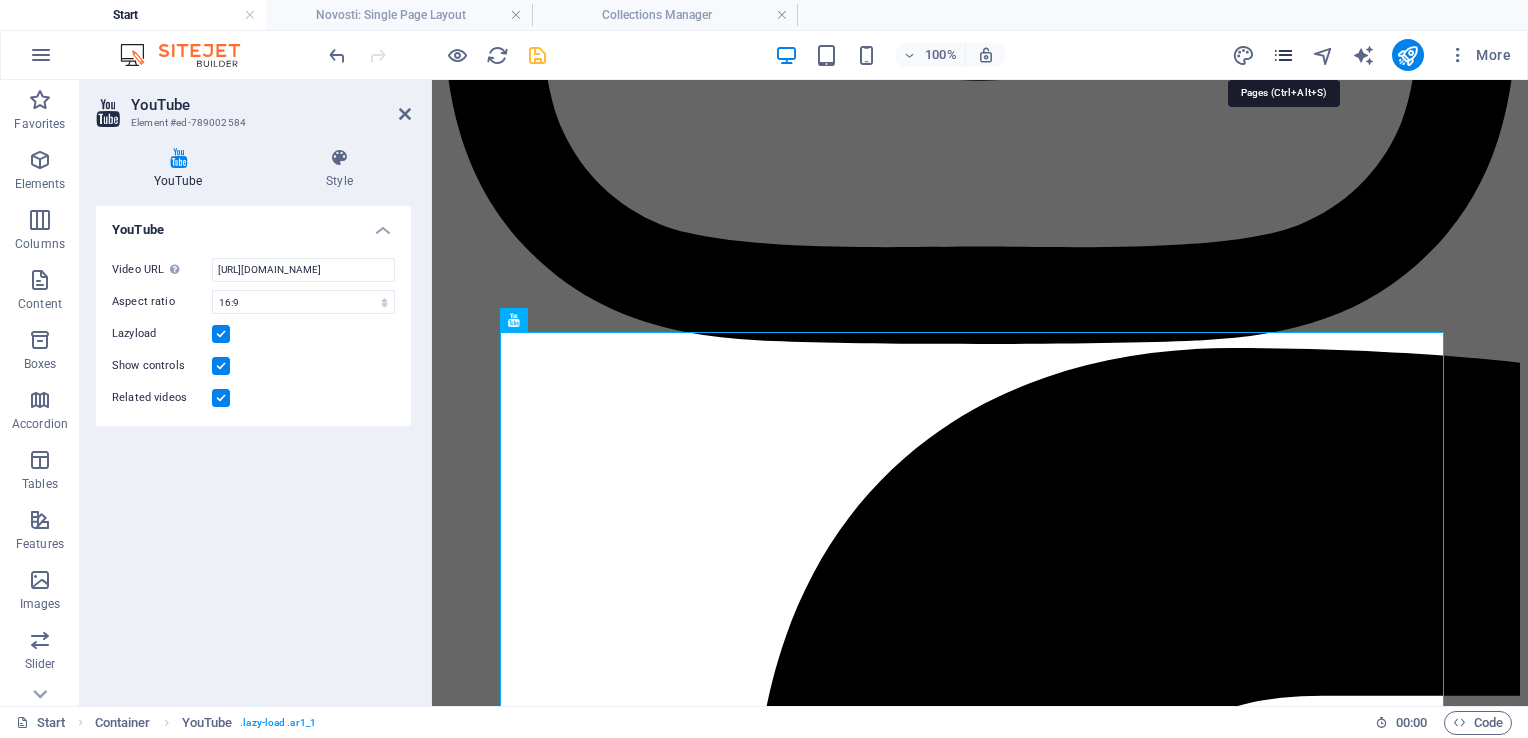 click at bounding box center (1283, 55) 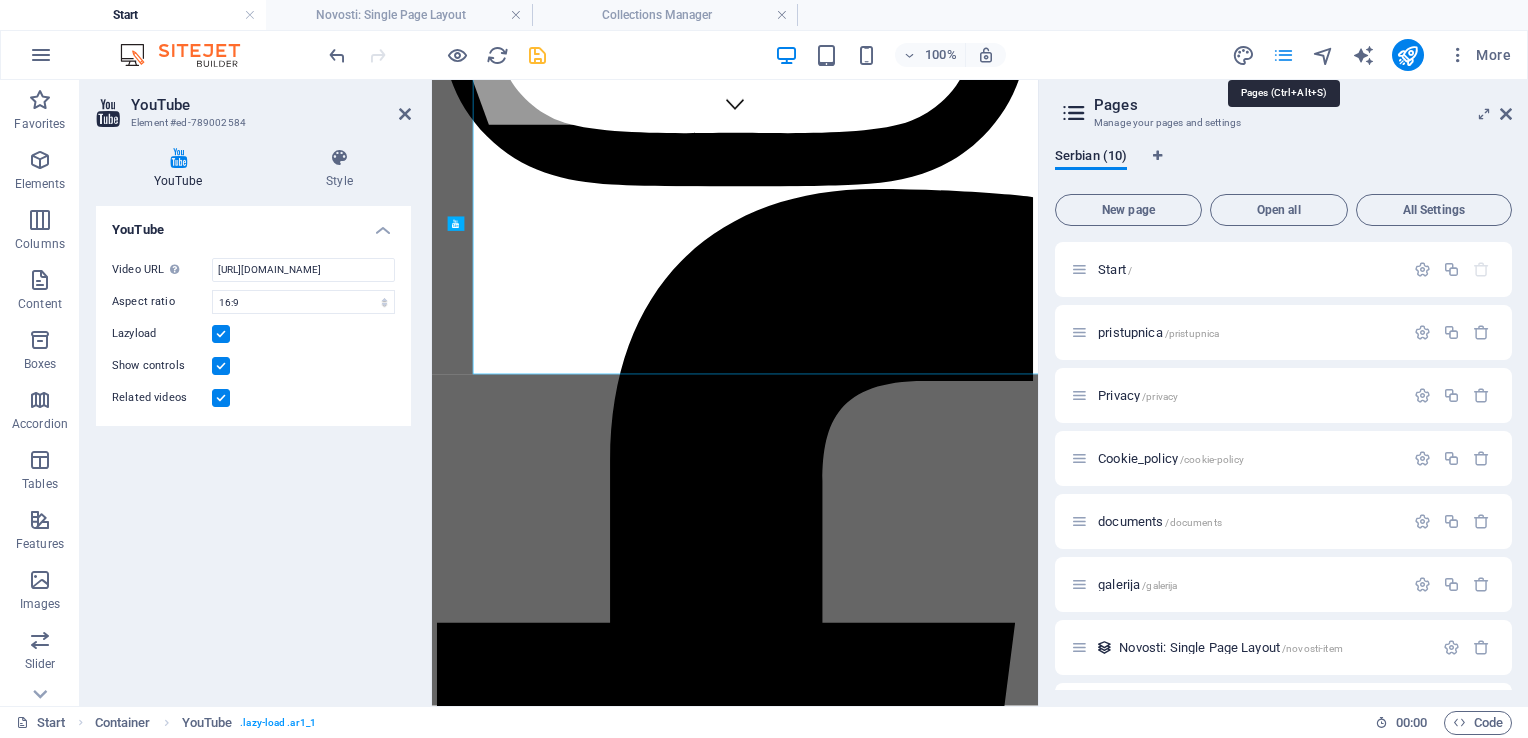 scroll, scrollTop: 1260, scrollLeft: 0, axis: vertical 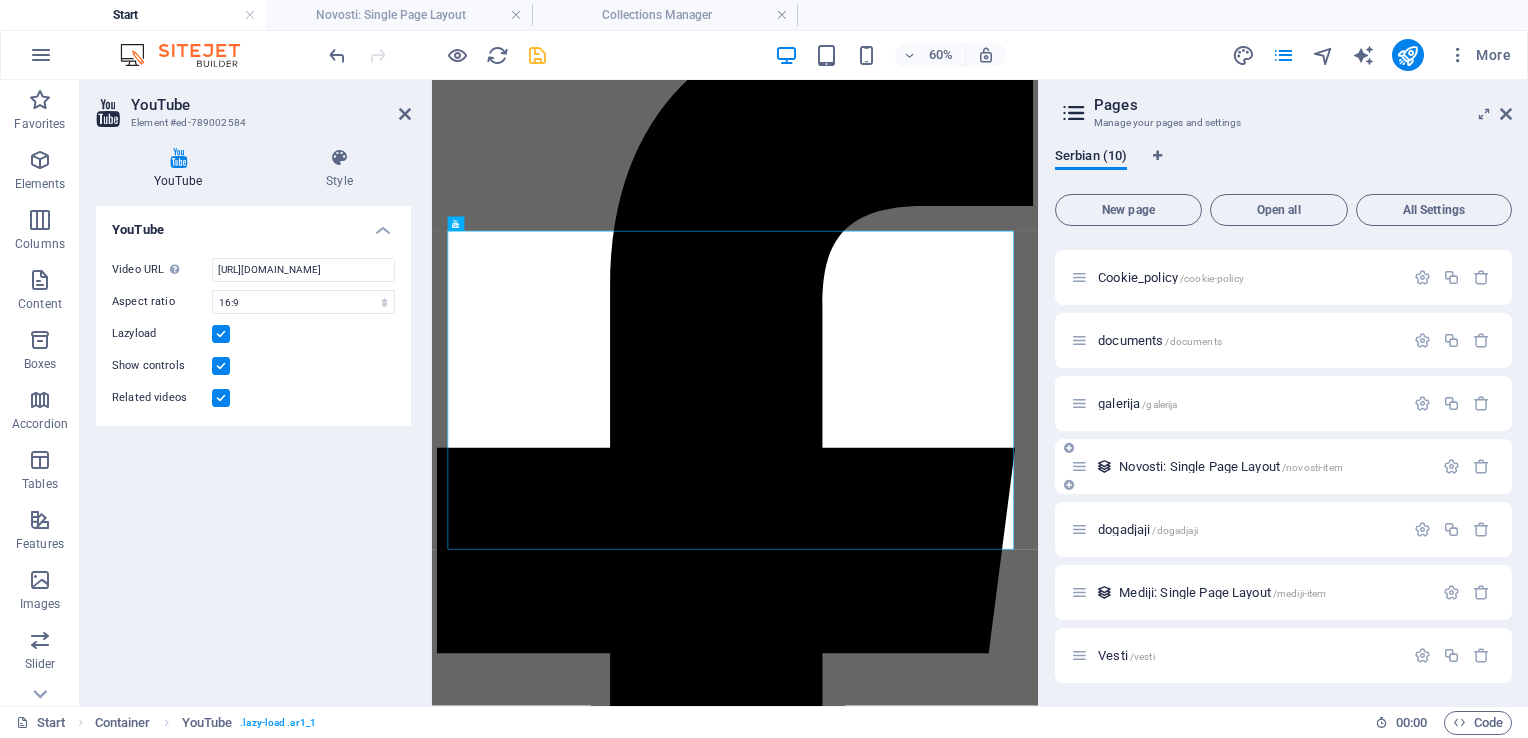 click on "Novosti: Single Page Layout /novosti-item" at bounding box center (1231, 466) 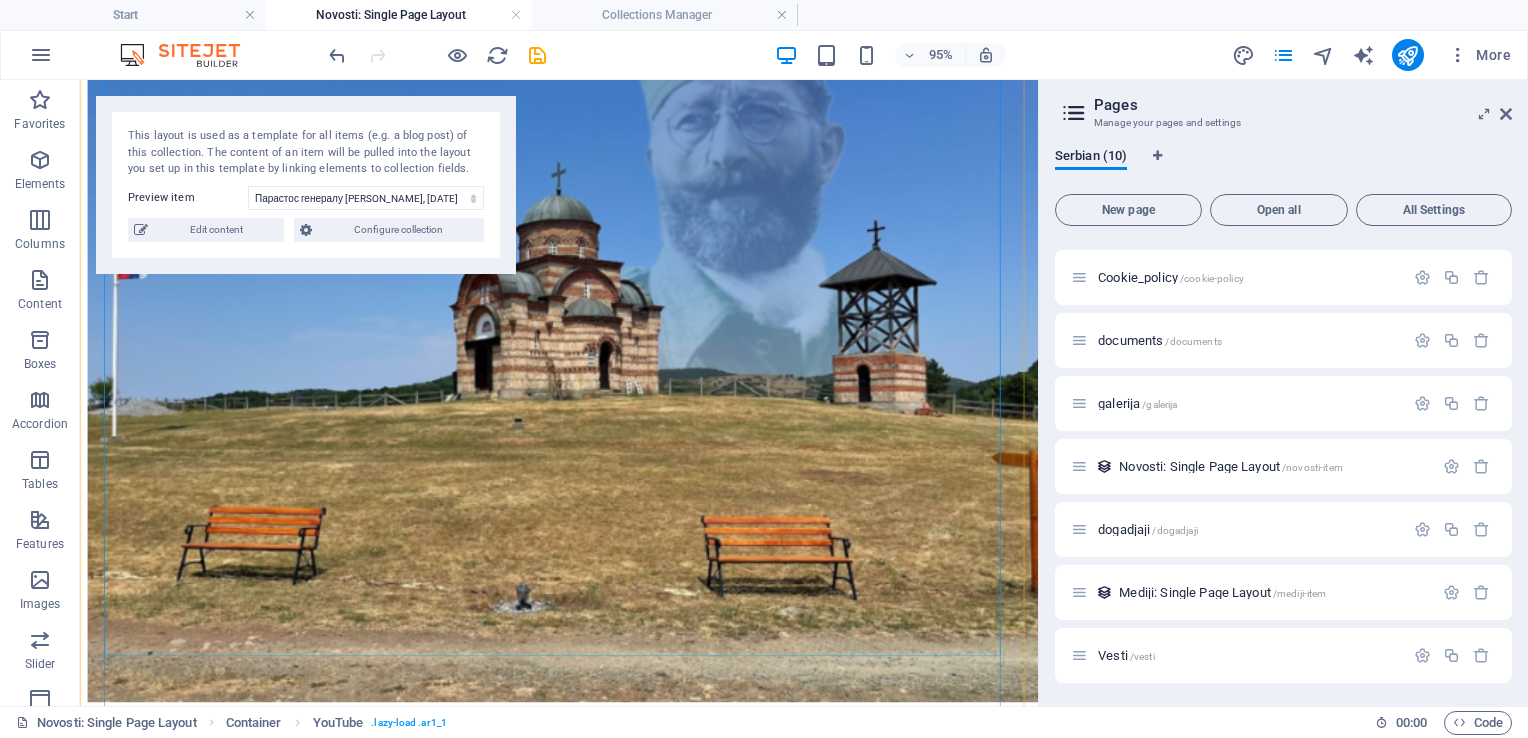 scroll, scrollTop: 363, scrollLeft: 0, axis: vertical 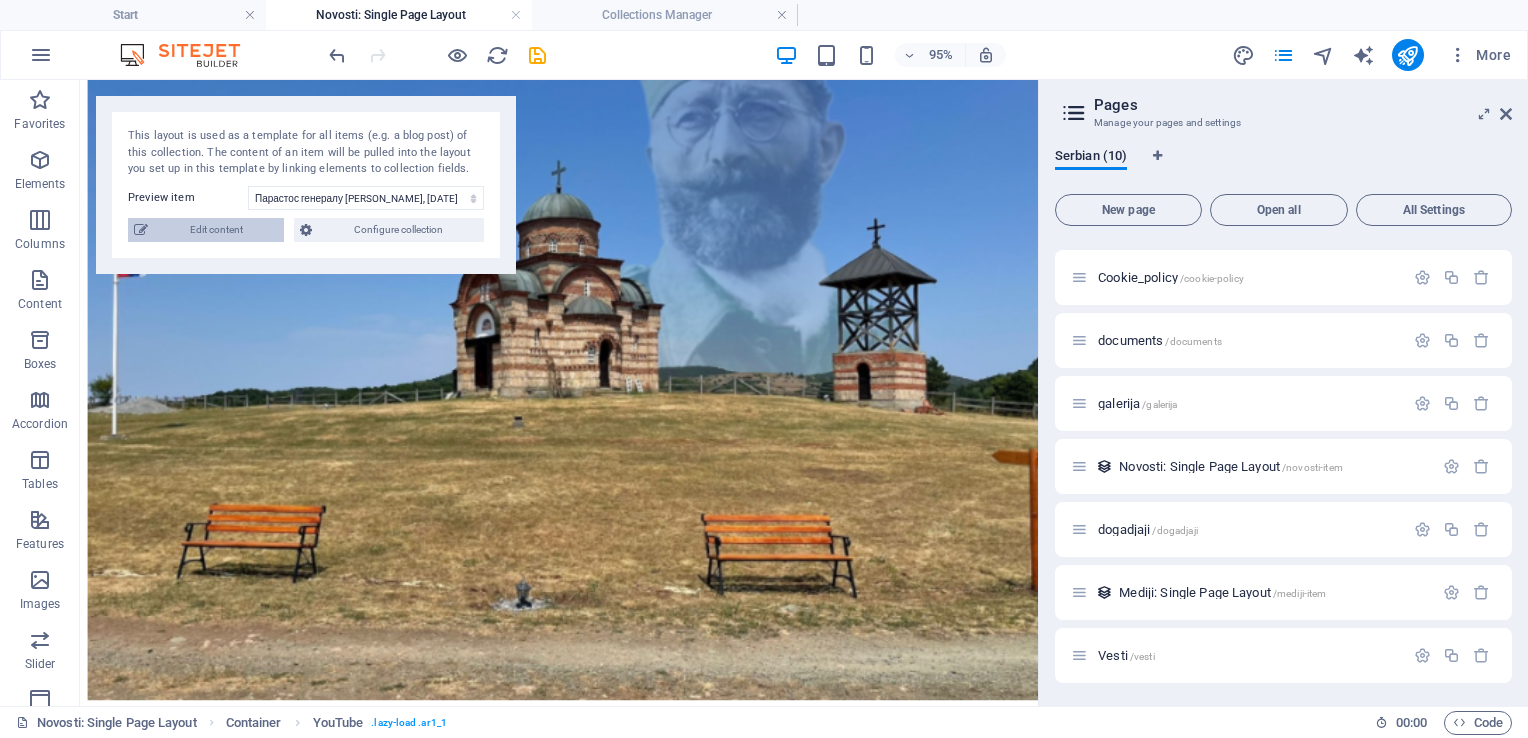 click on "Edit content" at bounding box center (216, 230) 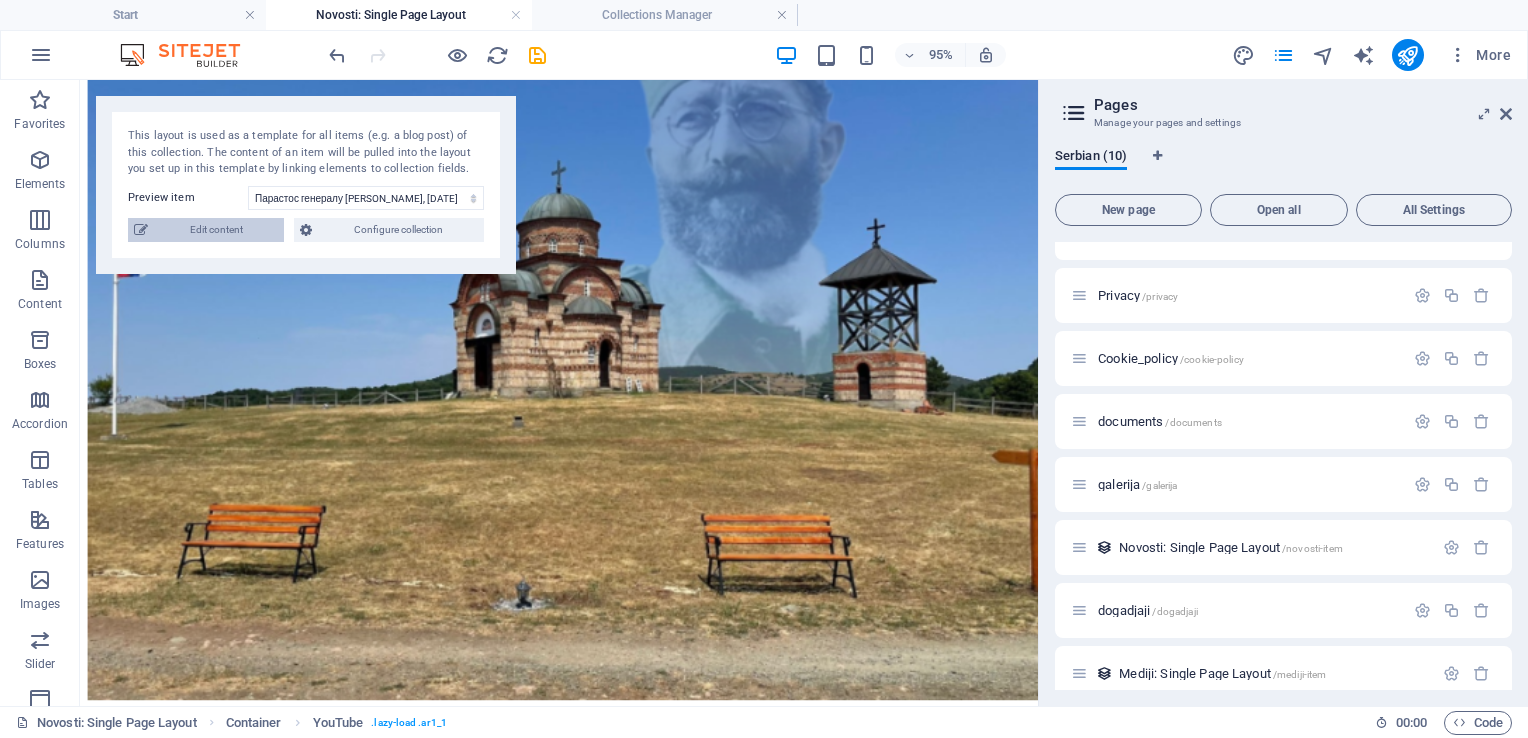 scroll, scrollTop: 0, scrollLeft: 0, axis: both 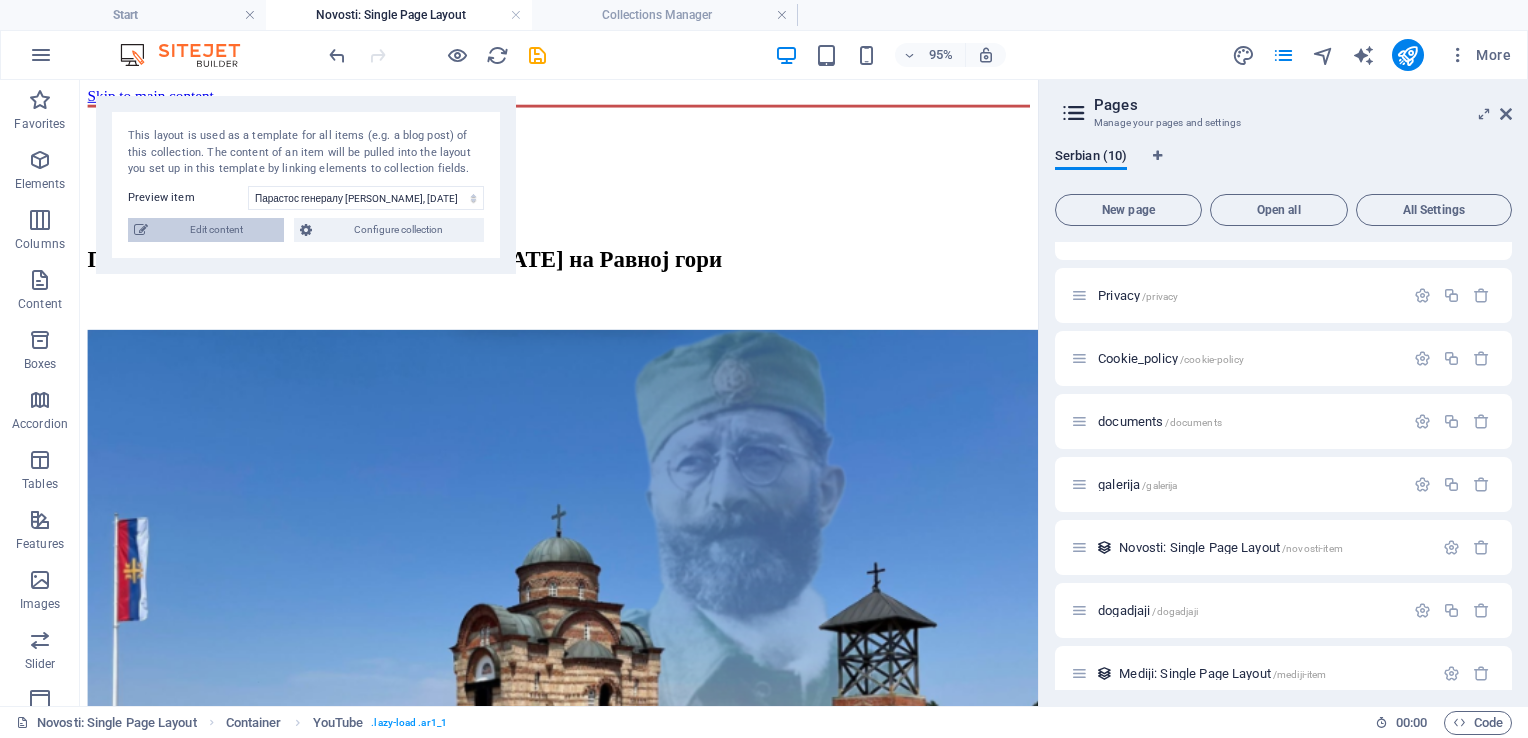 select on "Догађаји" 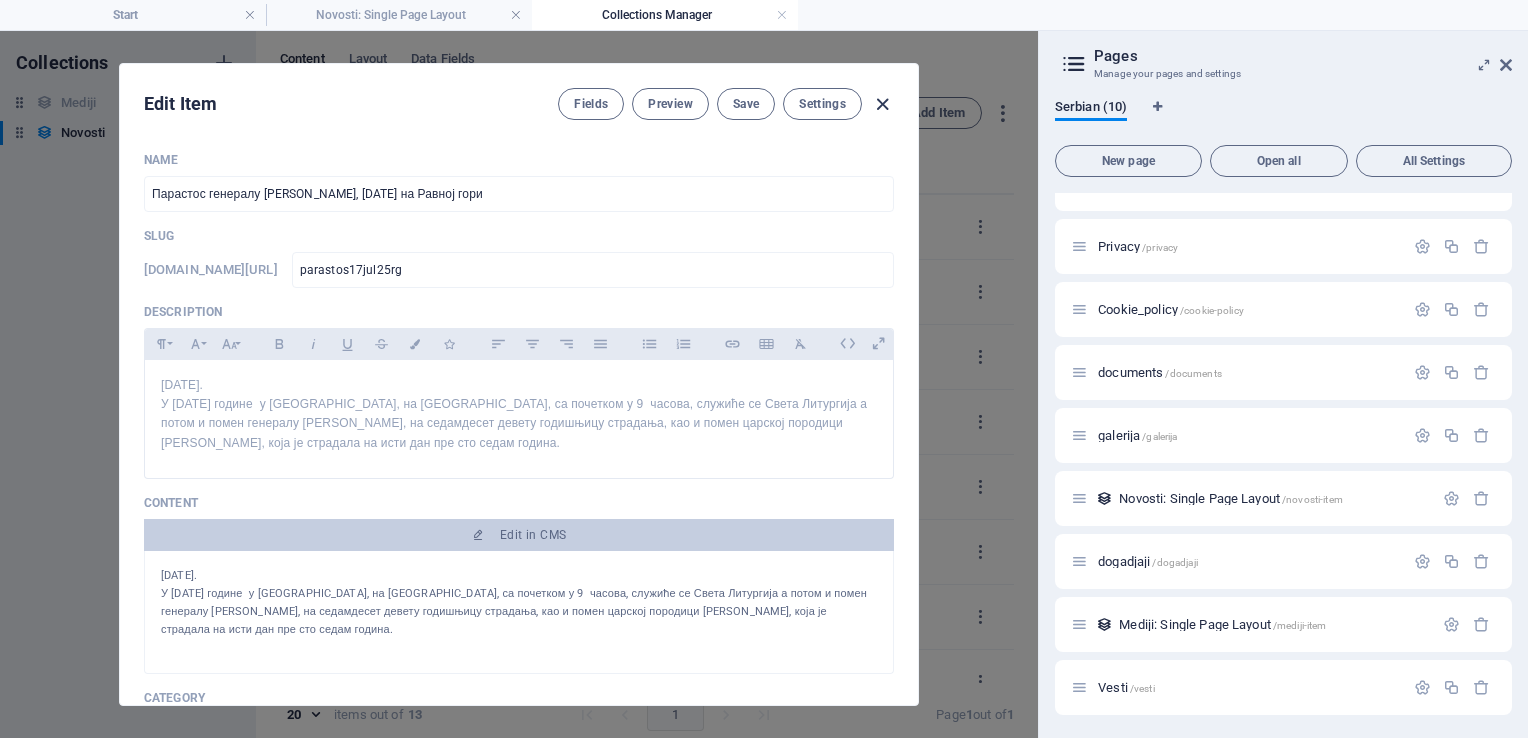 click at bounding box center [882, 104] 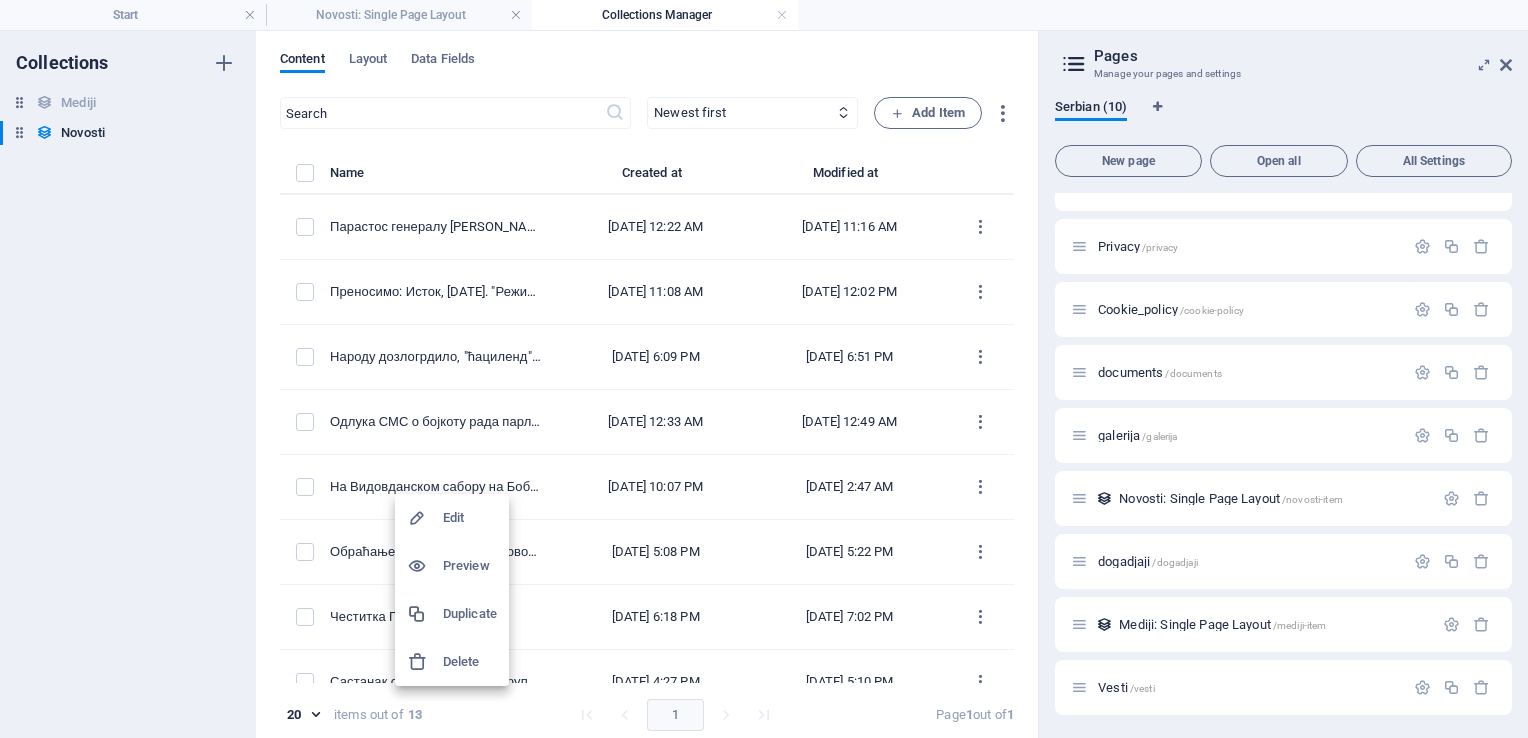 click on "Duplicate" at bounding box center [470, 614] 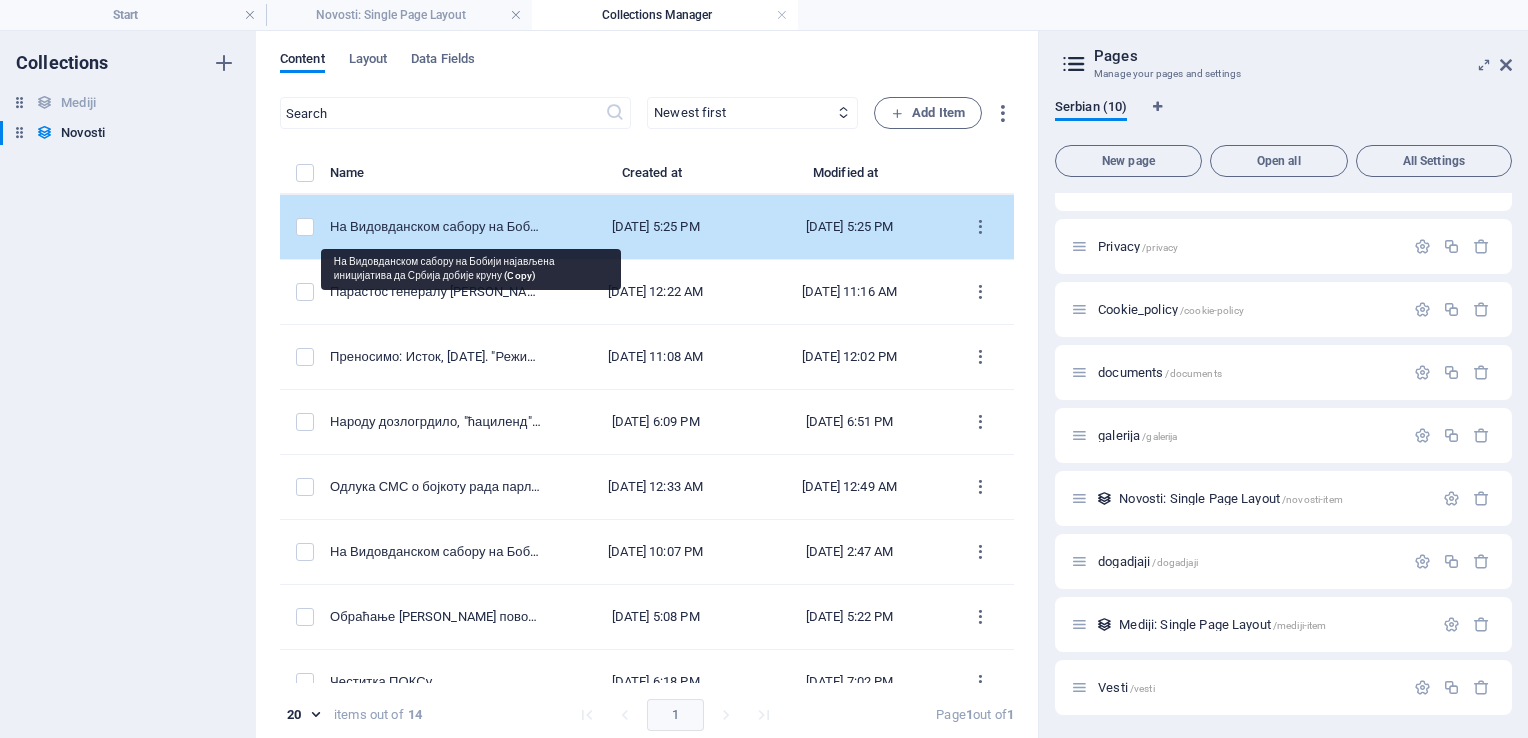 click on "На Видовданском сабору на Бобији најављена иницијатива да Србија добије круну (Copy)" at bounding box center [436, 227] 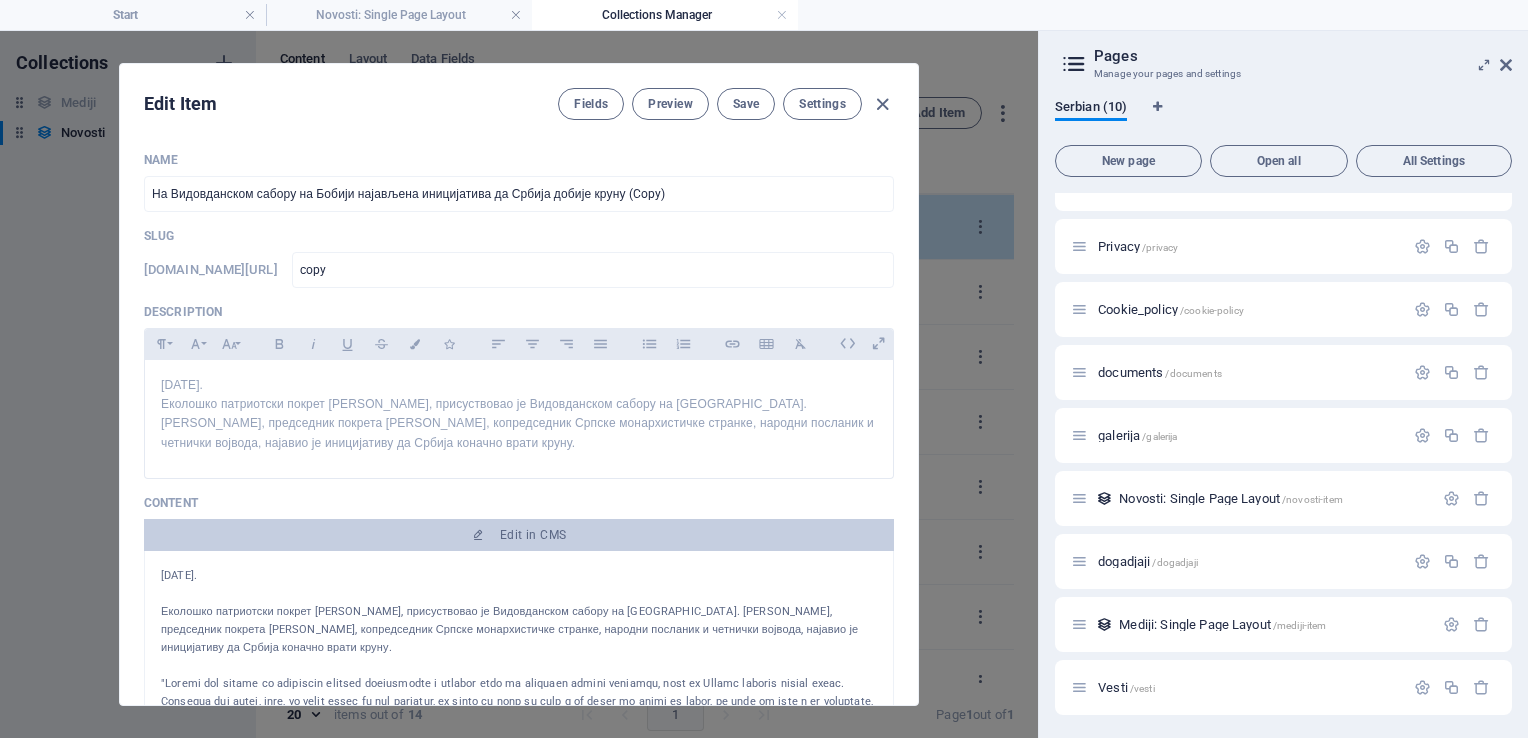 click on "Slug" at bounding box center (519, 236) 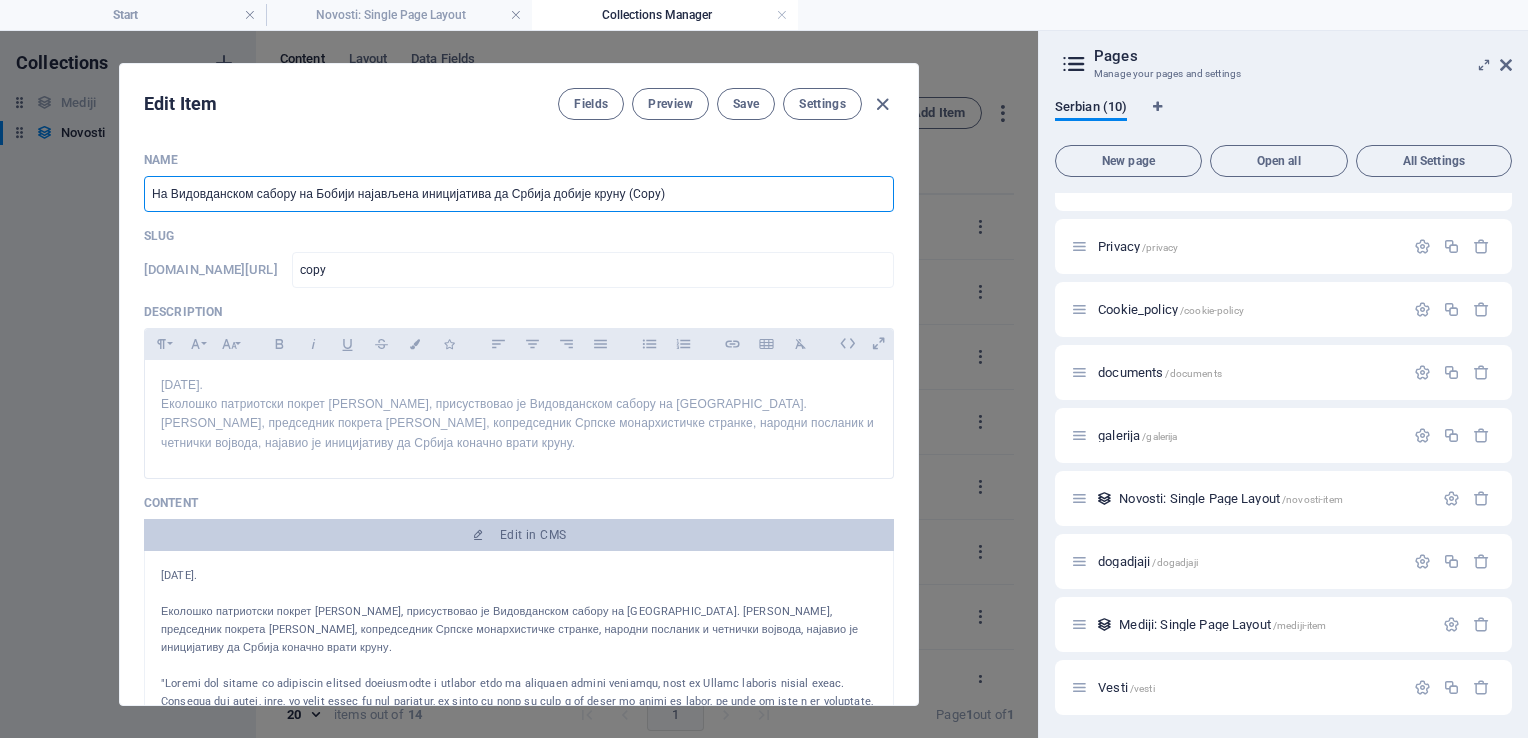 drag, startPoint x: 681, startPoint y: 196, endPoint x: 143, endPoint y: 188, distance: 538.05945 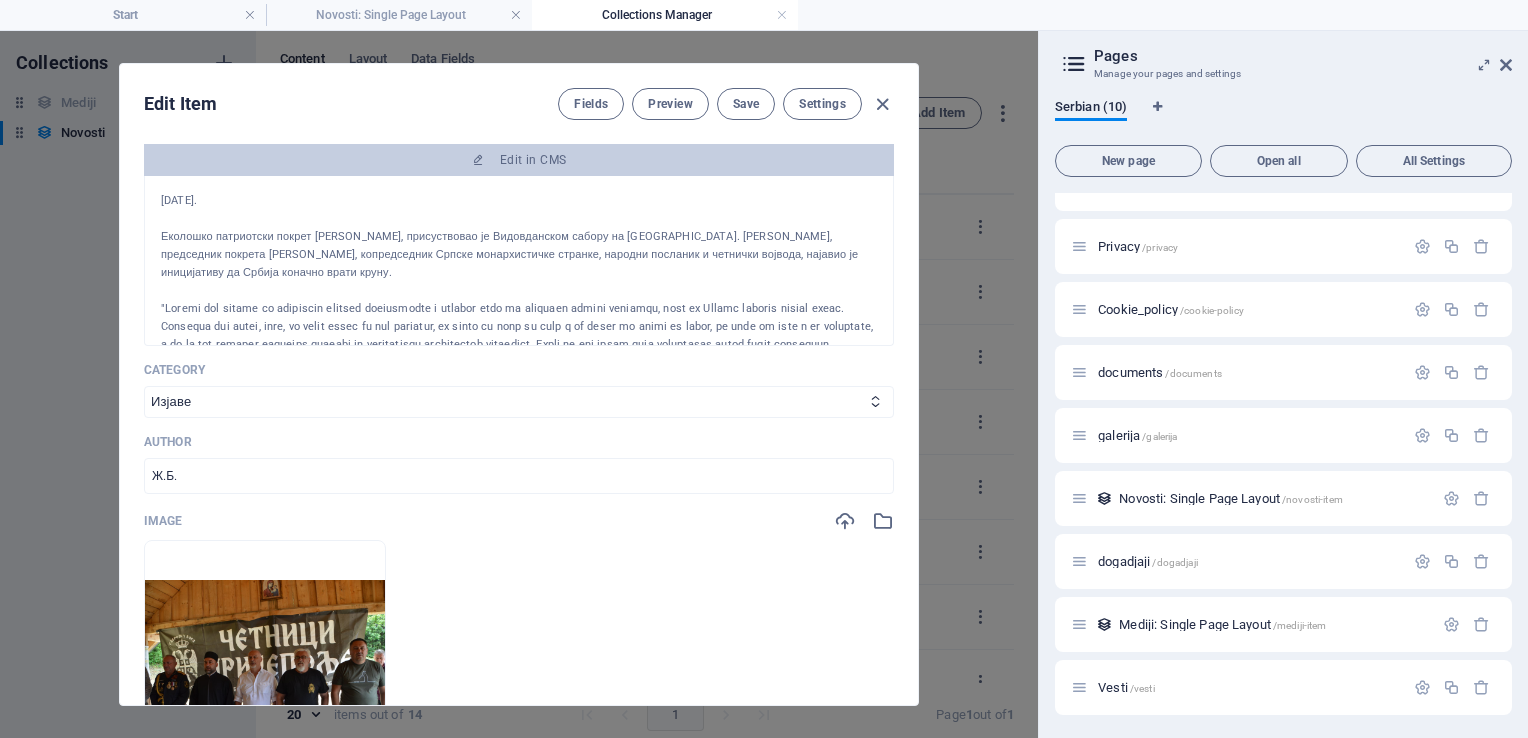 scroll, scrollTop: 374, scrollLeft: 0, axis: vertical 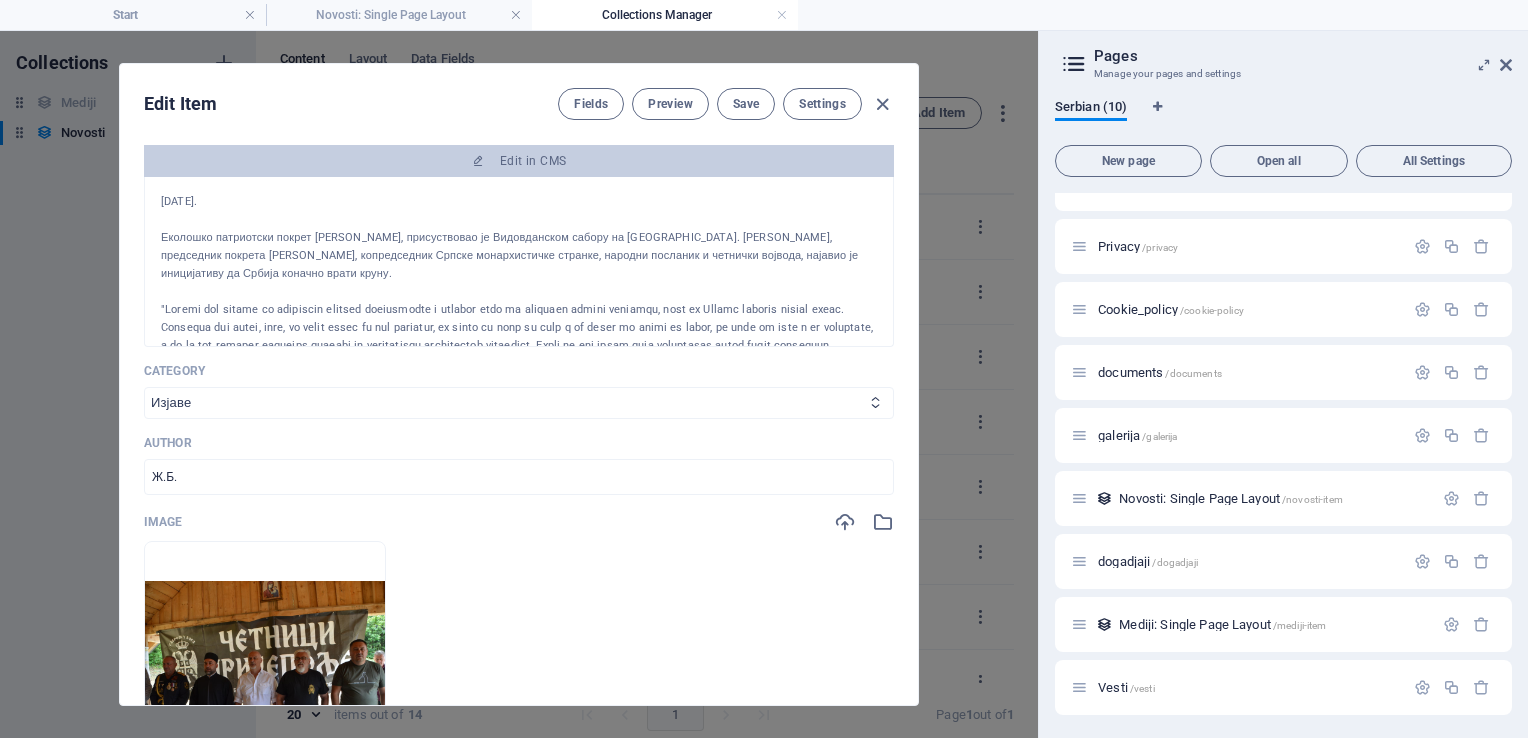 drag, startPoint x: 866, startPoint y: 404, endPoint x: 840, endPoint y: 400, distance: 26.305893 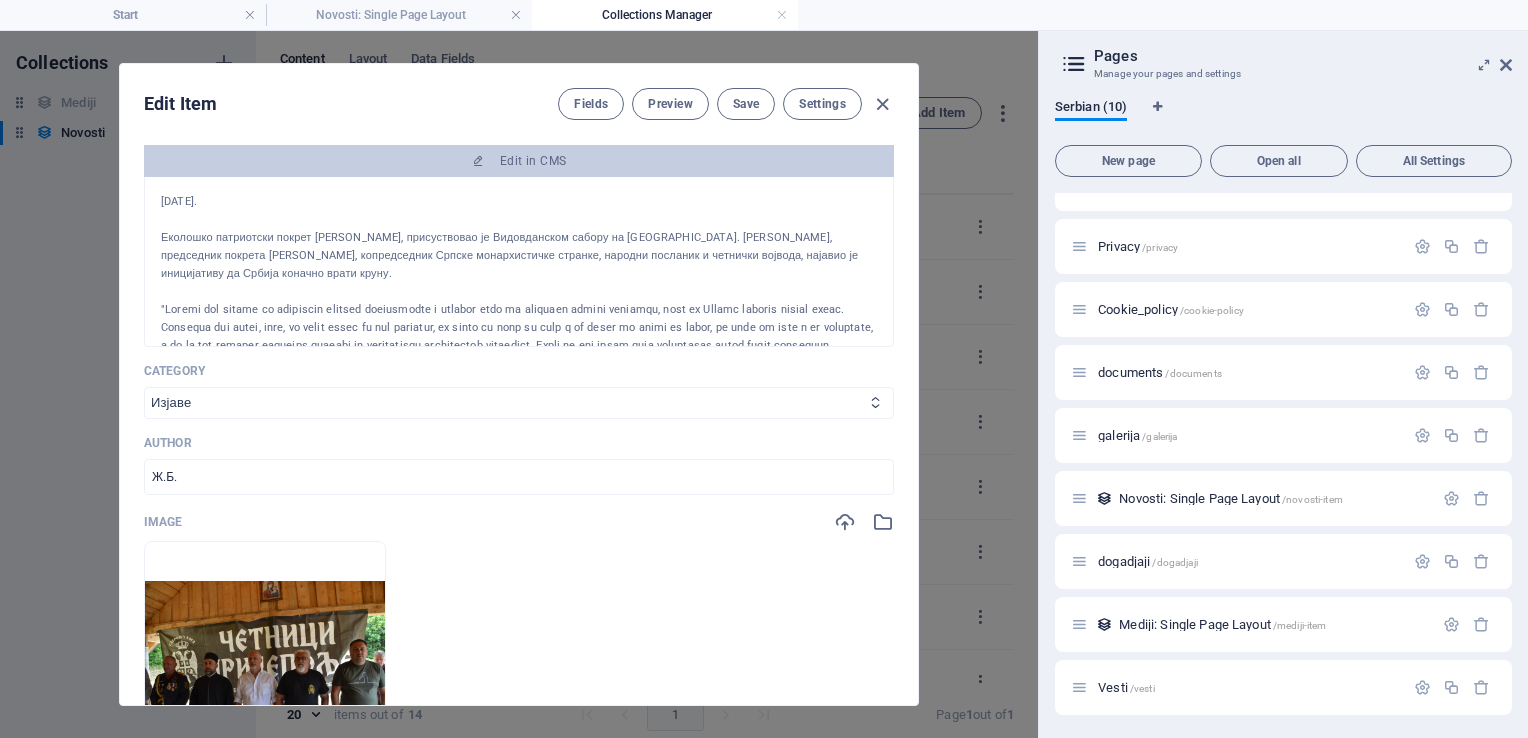 click on "Вести Саопштења Акције Интервјуи Изјаве Догађаји Актуелно" at bounding box center (519, 403) 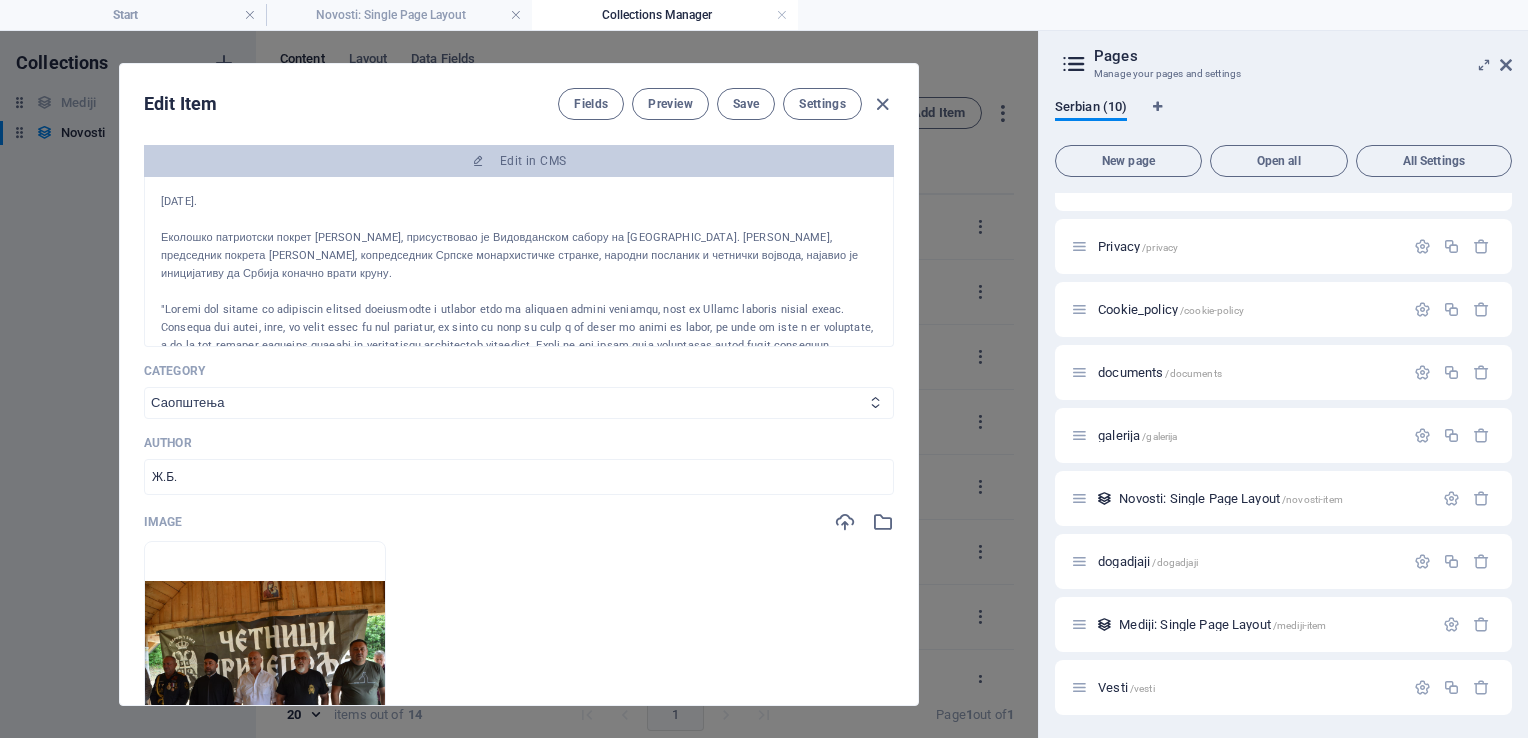 click on "Вести Саопштења Акције Интервјуи Изјаве Догађаји Актуелно" at bounding box center [519, 403] 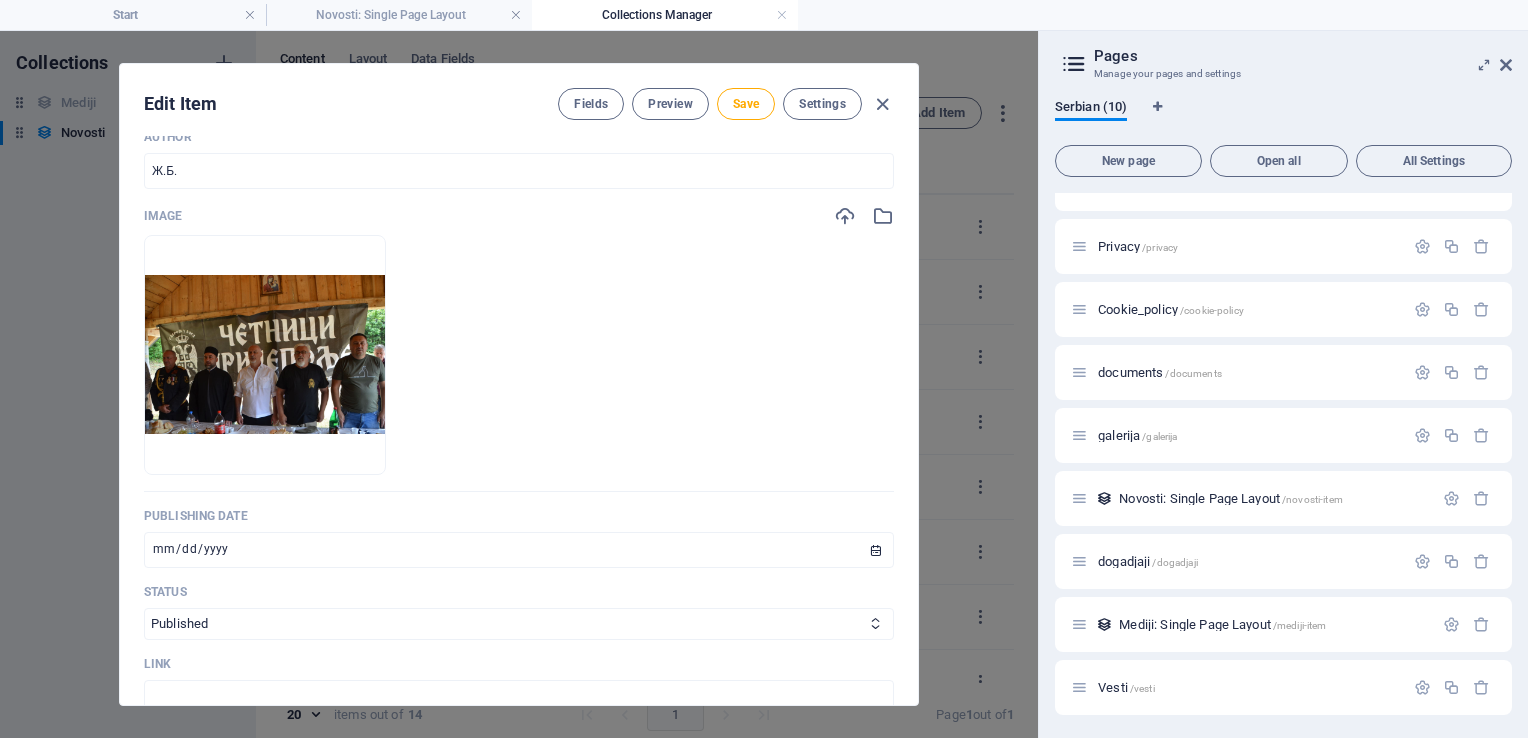 scroll, scrollTop: 678, scrollLeft: 0, axis: vertical 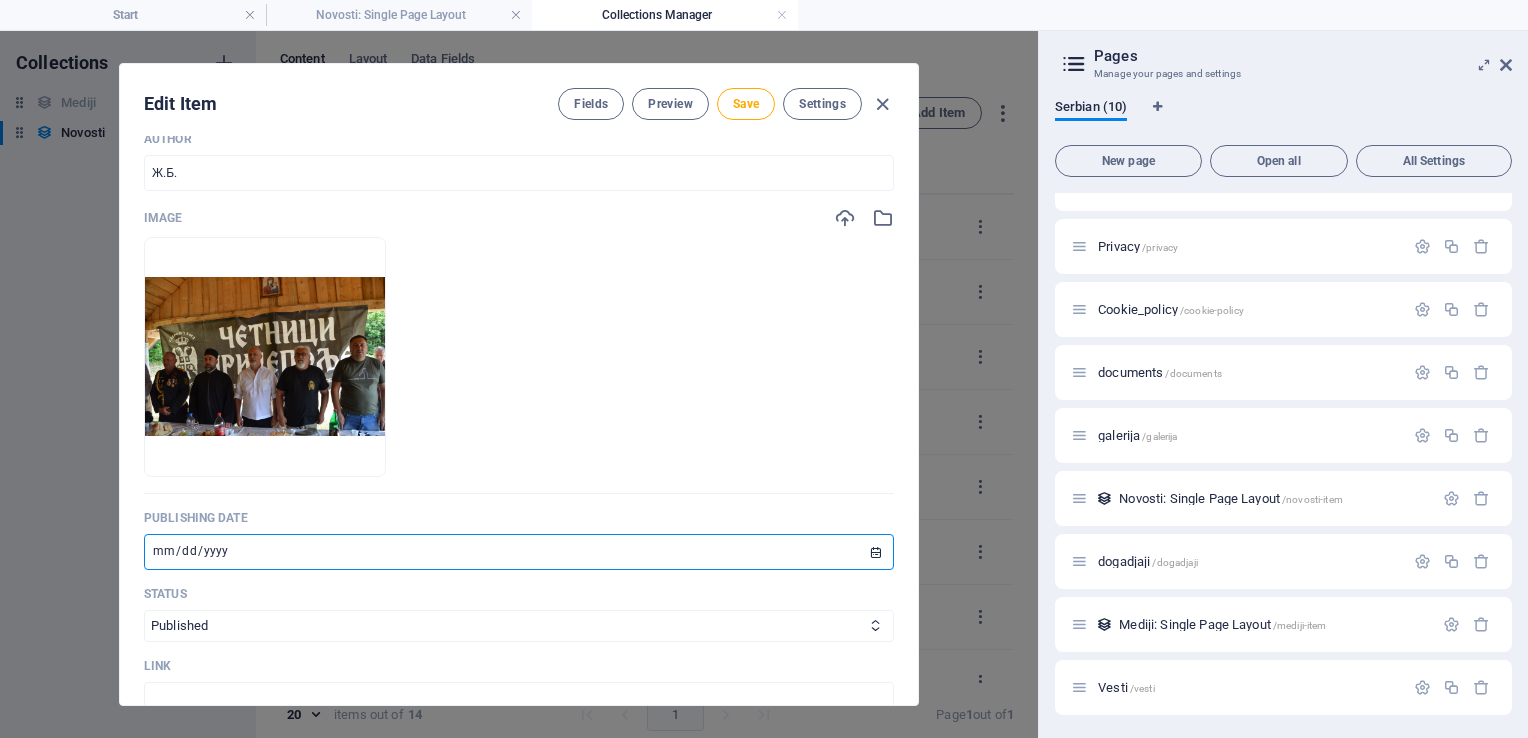 click on "[DATE]" at bounding box center (519, 552) 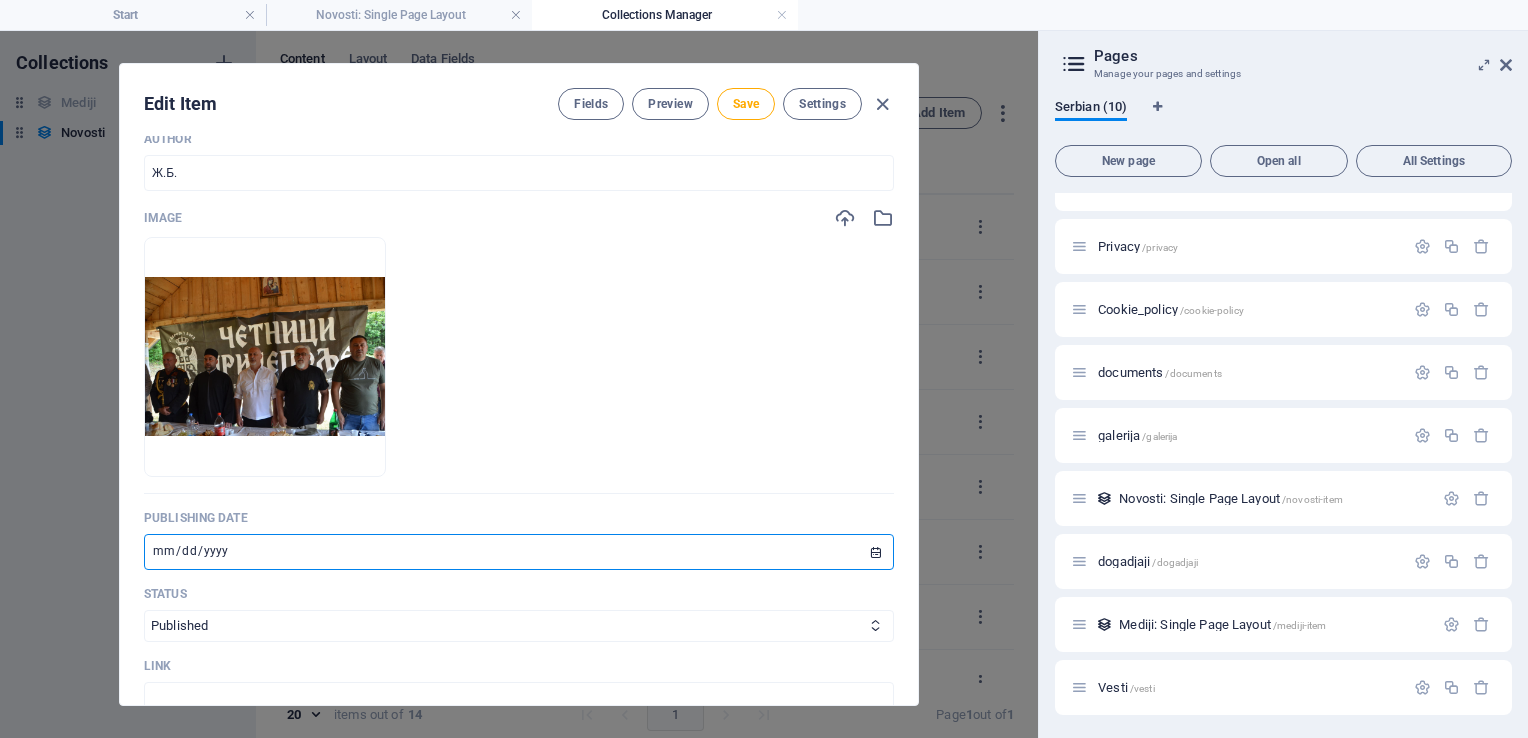 click on "[DATE]" at bounding box center [519, 552] 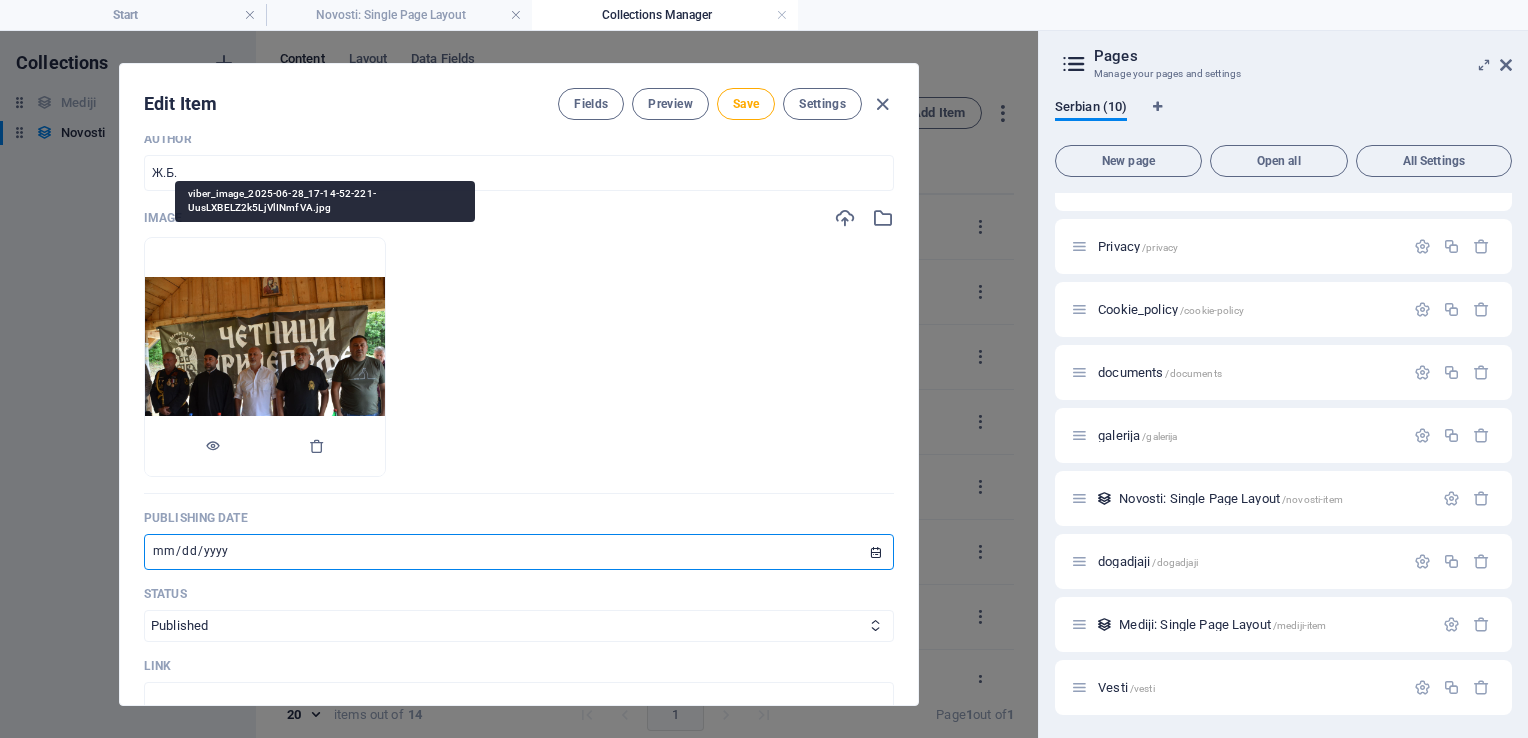 type on "[DATE]" 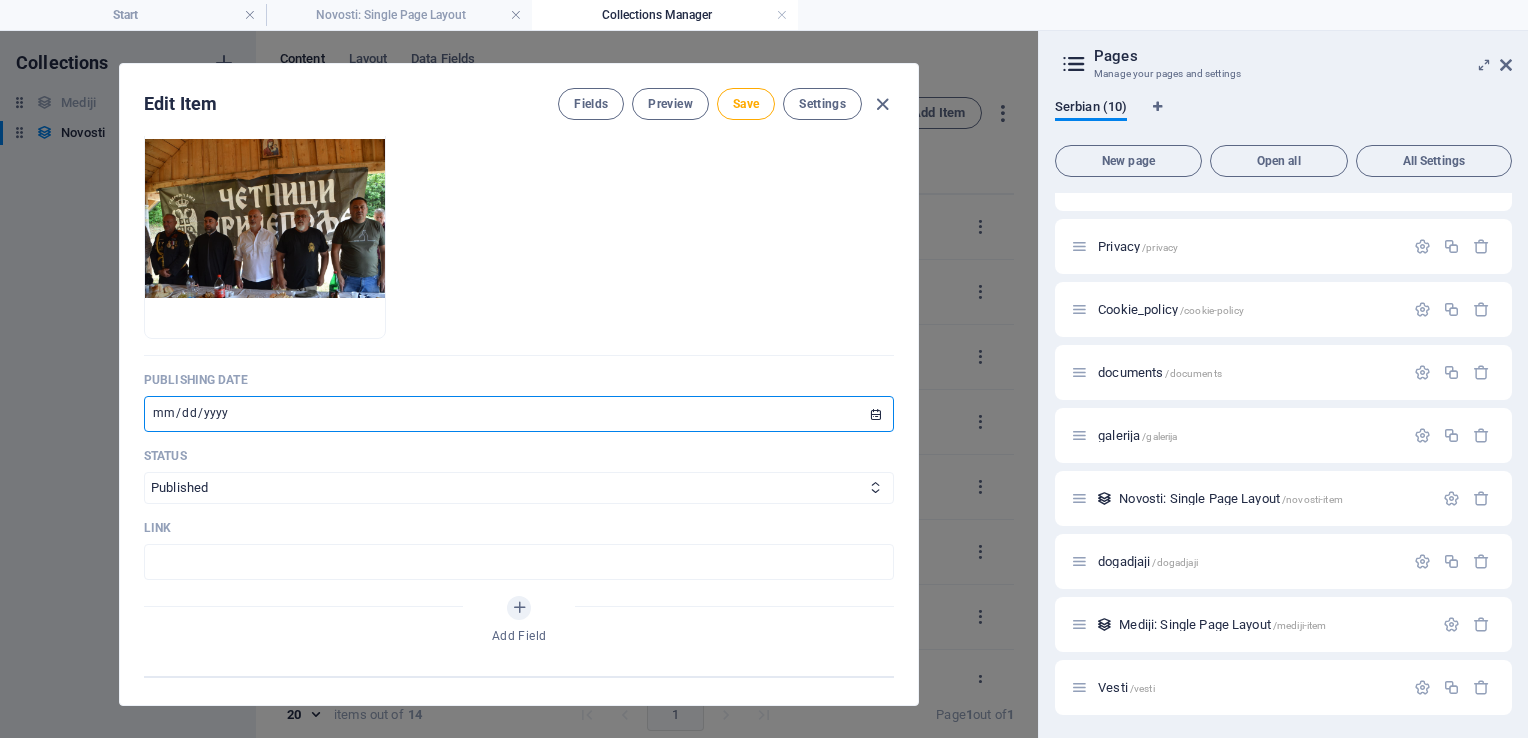 scroll, scrollTop: 816, scrollLeft: 0, axis: vertical 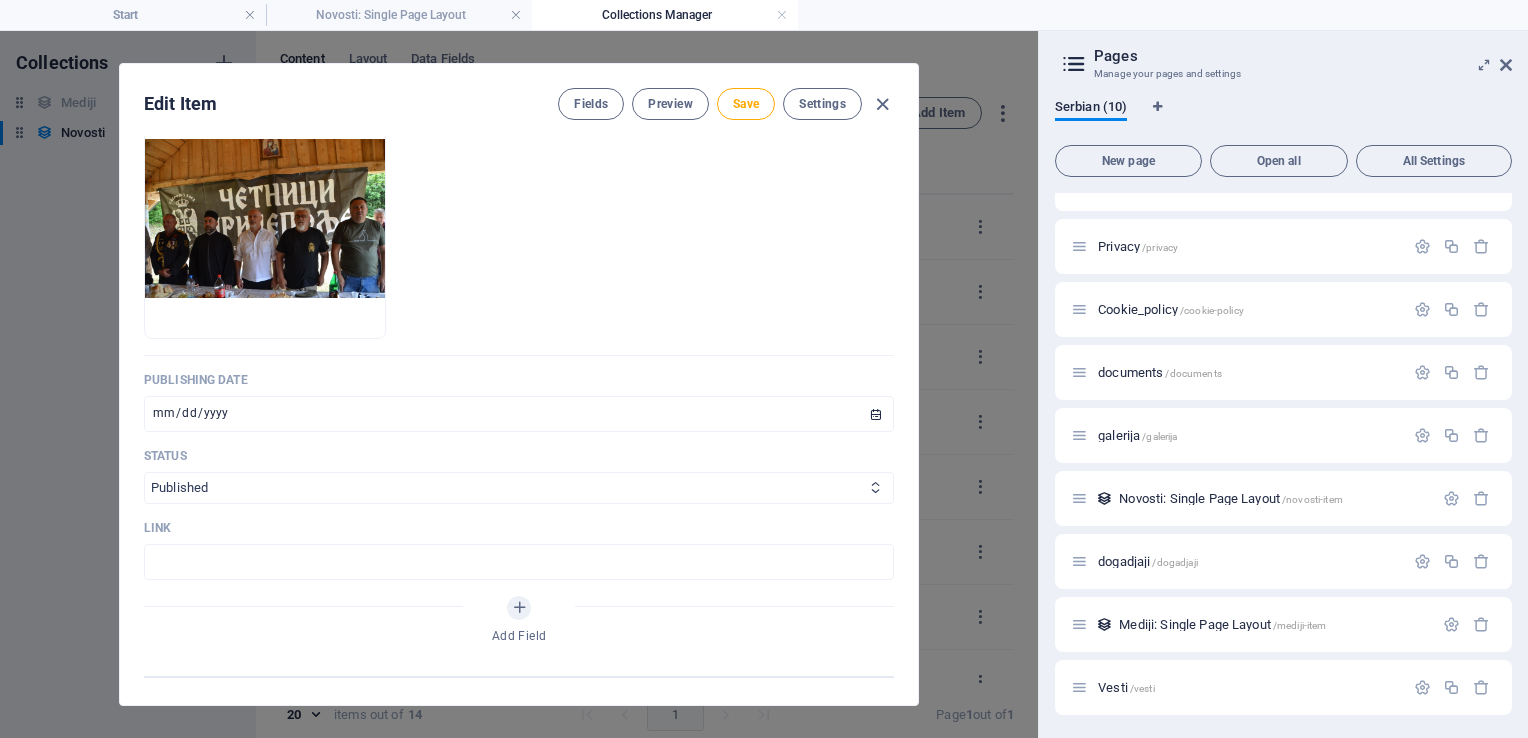 click at bounding box center (875, 487) 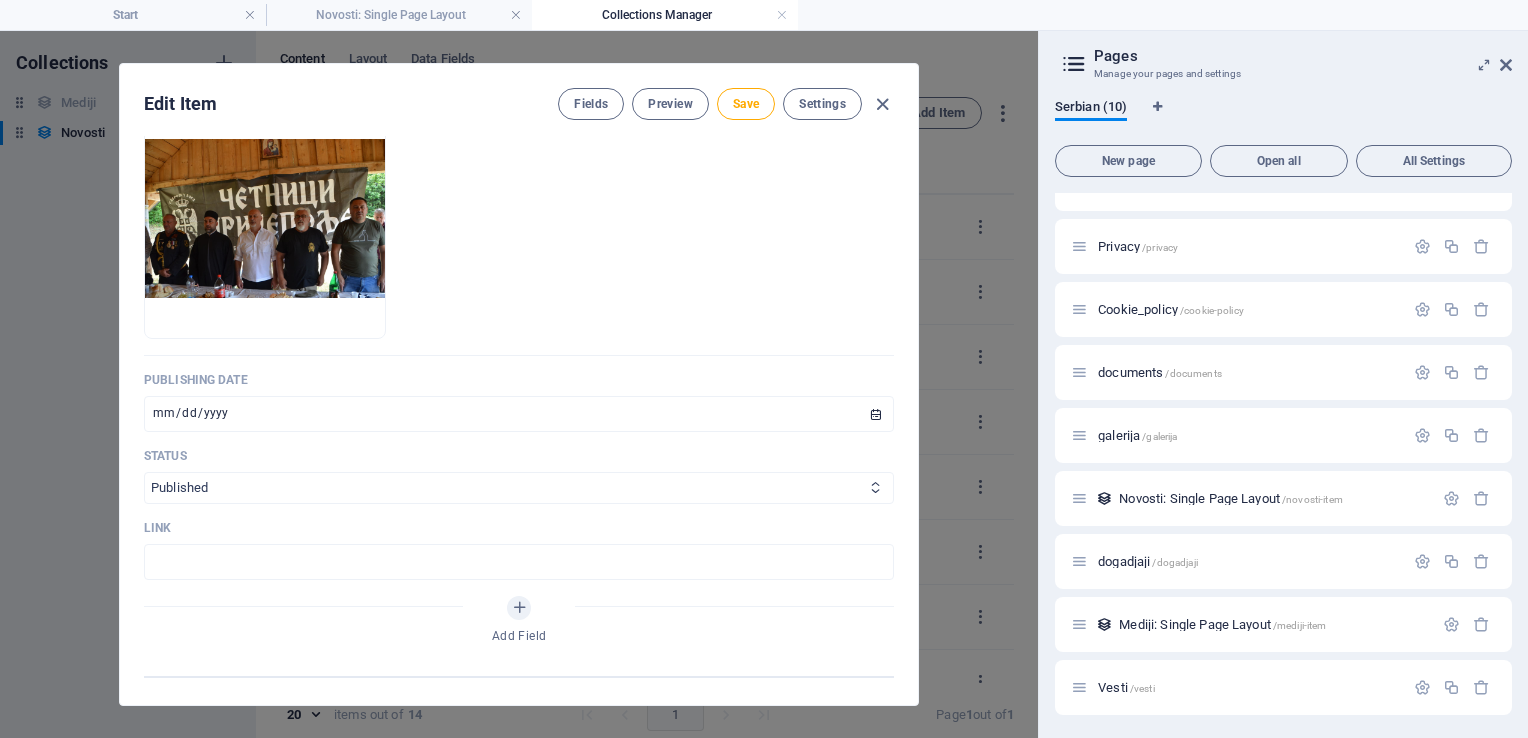 click on "Published Draft" at bounding box center [519, 488] 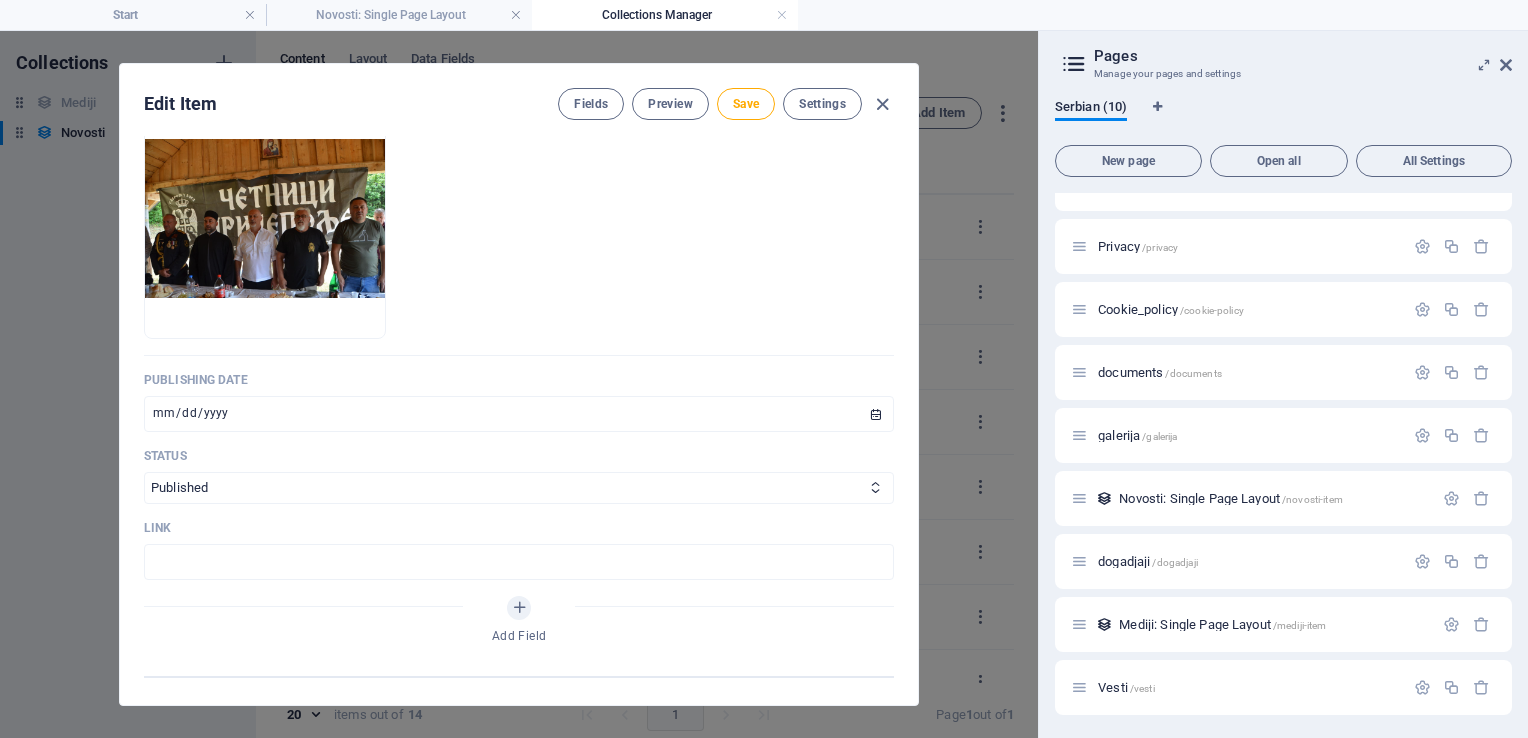 select on "Draft" 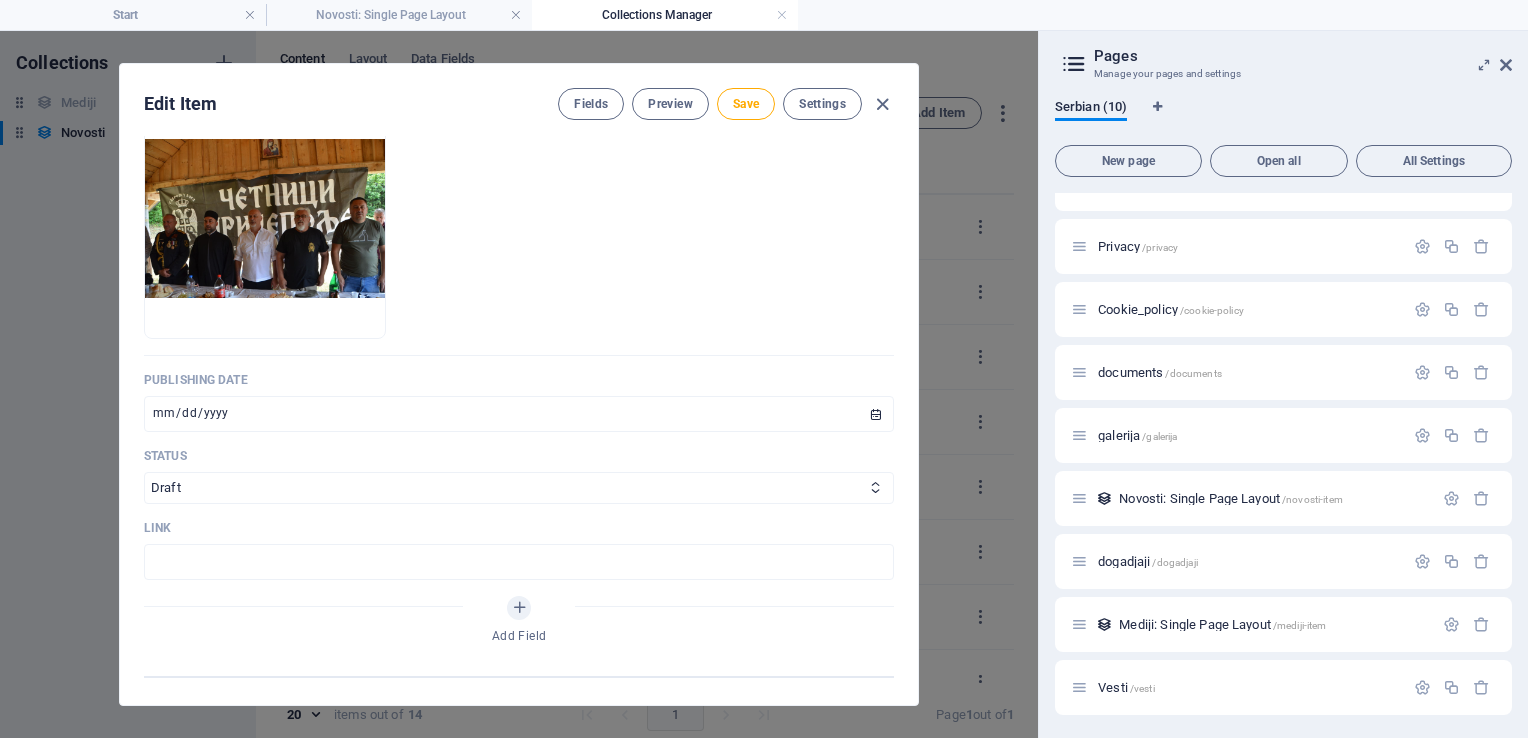 click on "Published Draft" at bounding box center [519, 488] 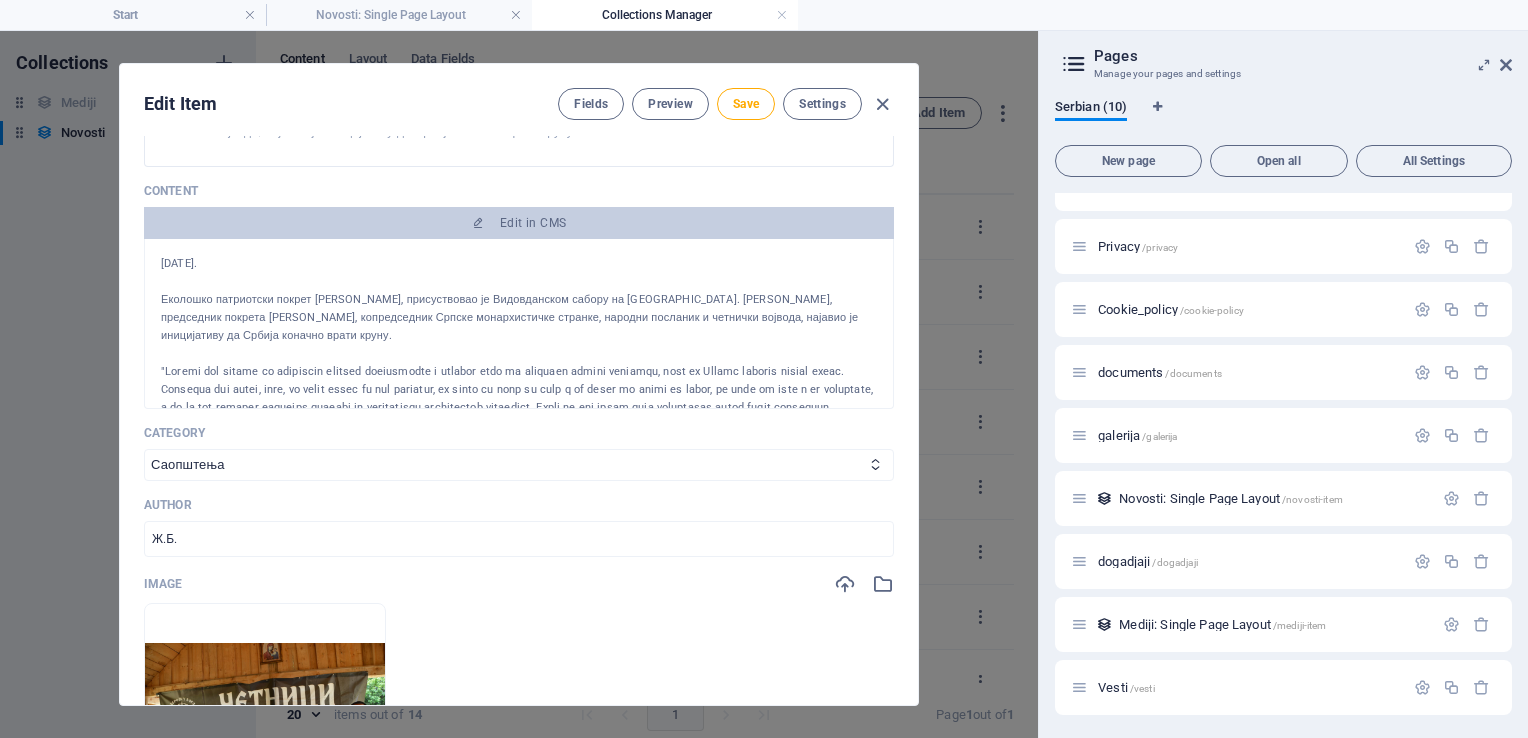 scroll, scrollTop: 0, scrollLeft: 0, axis: both 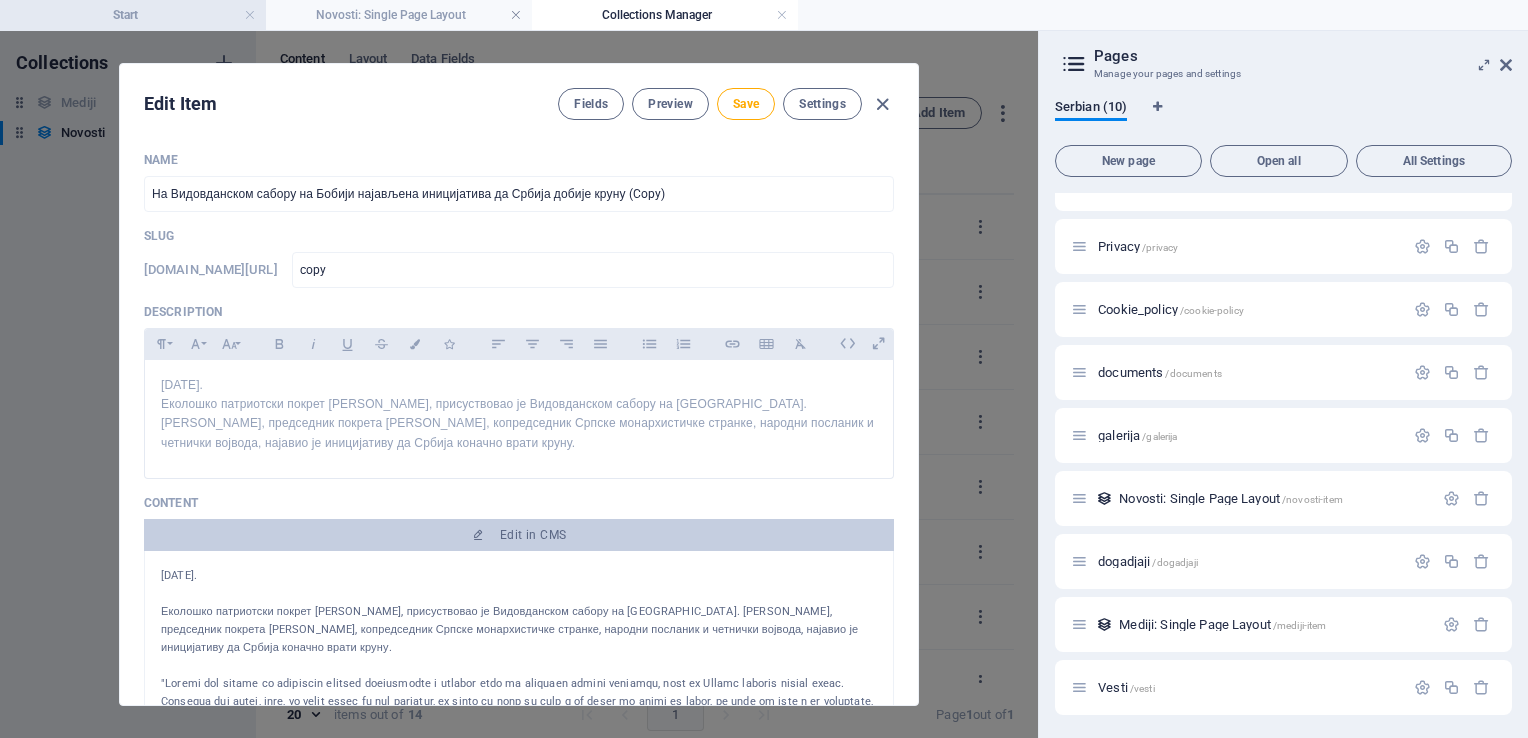 click on "Start" at bounding box center (133, 15) 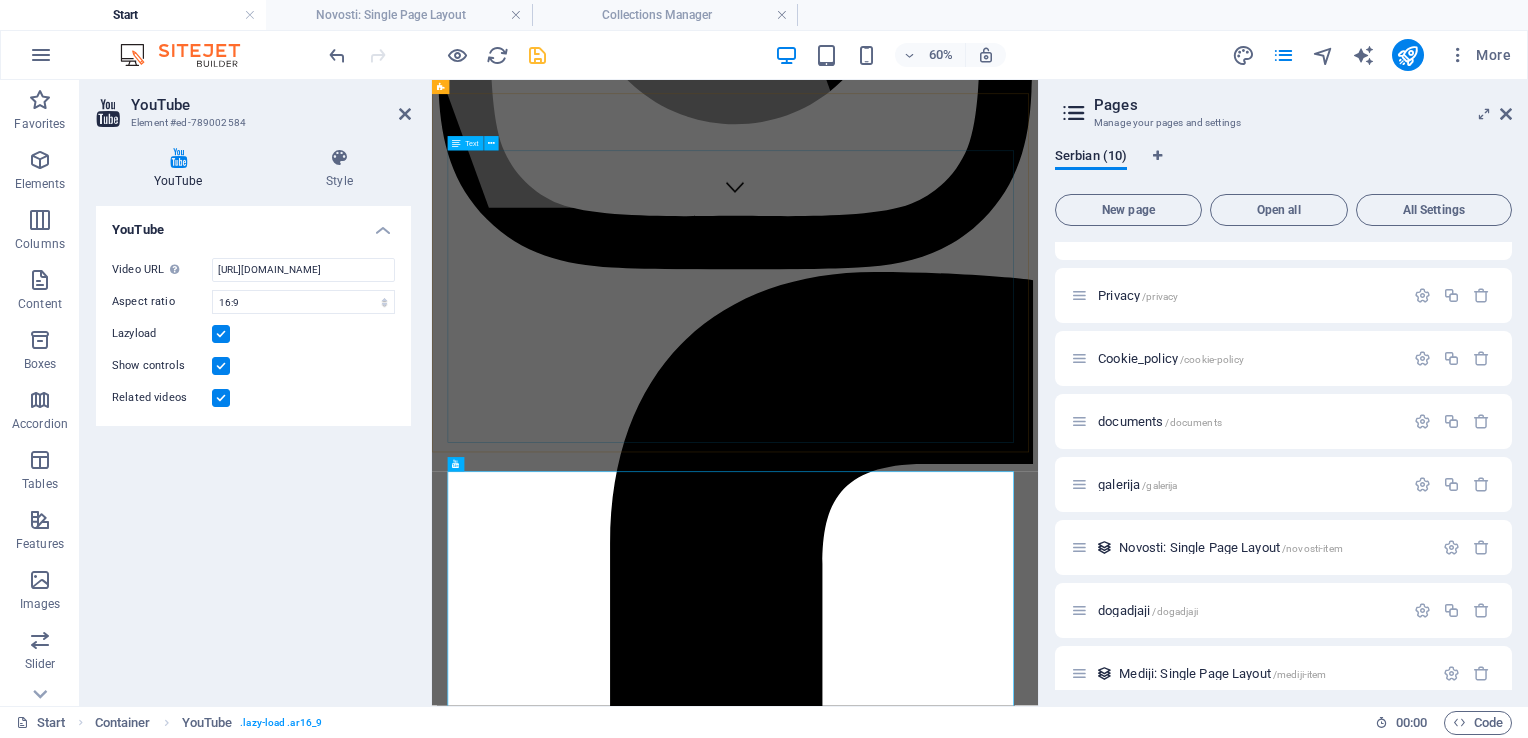 scroll, scrollTop: 828, scrollLeft: 0, axis: vertical 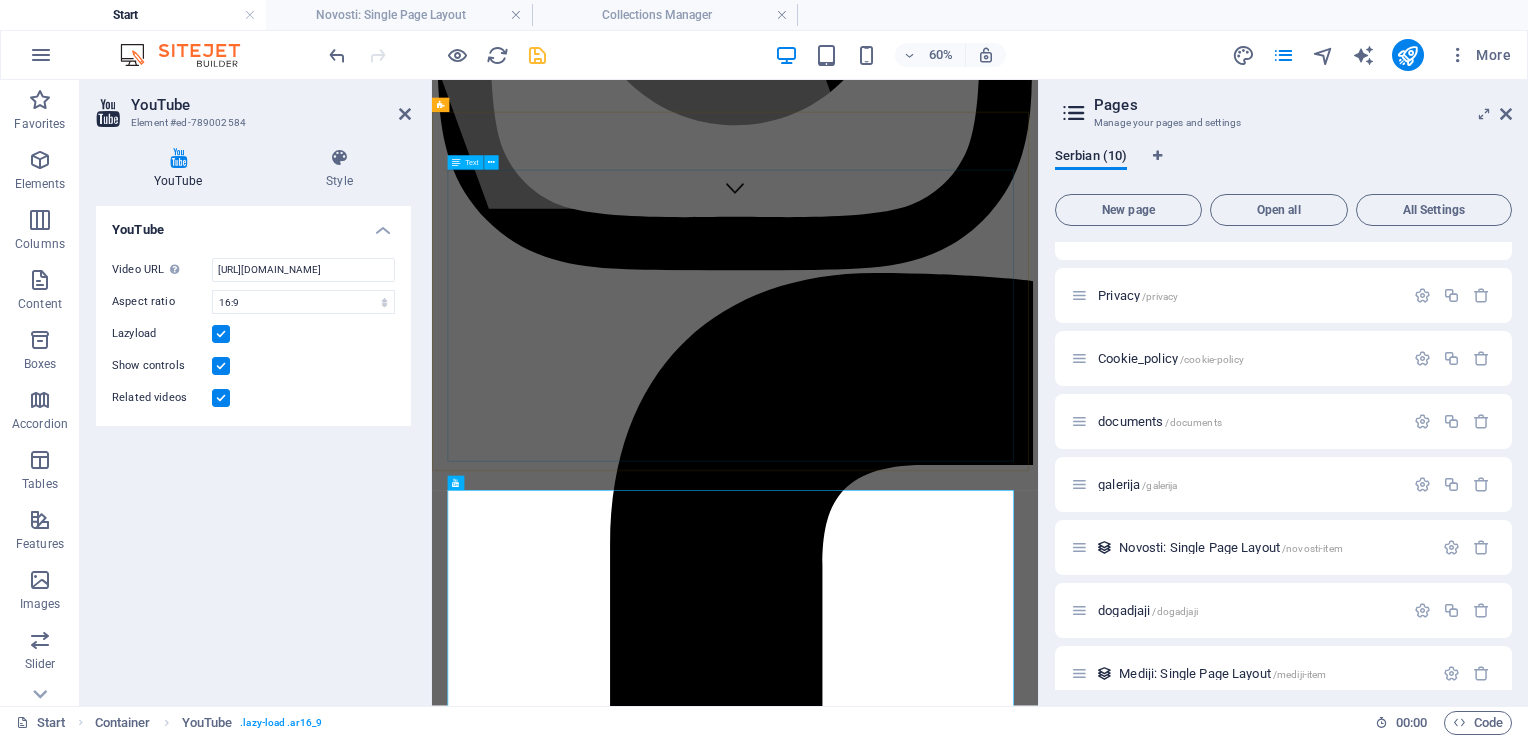 click on "Саопштење за јавност [GEOGRAPHIC_DATA], [DATE] Пре четири године, због одбране свог народа и учешћа у мирним барикадама, [PERSON_NAME] је од стране приштинских власти званично проглашен „терористом“. Четири године касније, владајући режим у [GEOGRAPHIC_DATA] га преко својих медија проглашава терористом због подршке студентима и грађанима. Изгледа да су налогодавци [PERSON_NAME] и [PERSON_NAME] на истој страни, а [PERSON_NAME] им је заједнички непријатељ? Да ли уопште има разлике? Процените сами. Живела Србија! Српска монархистичка странка" at bounding box center [937, 8434] 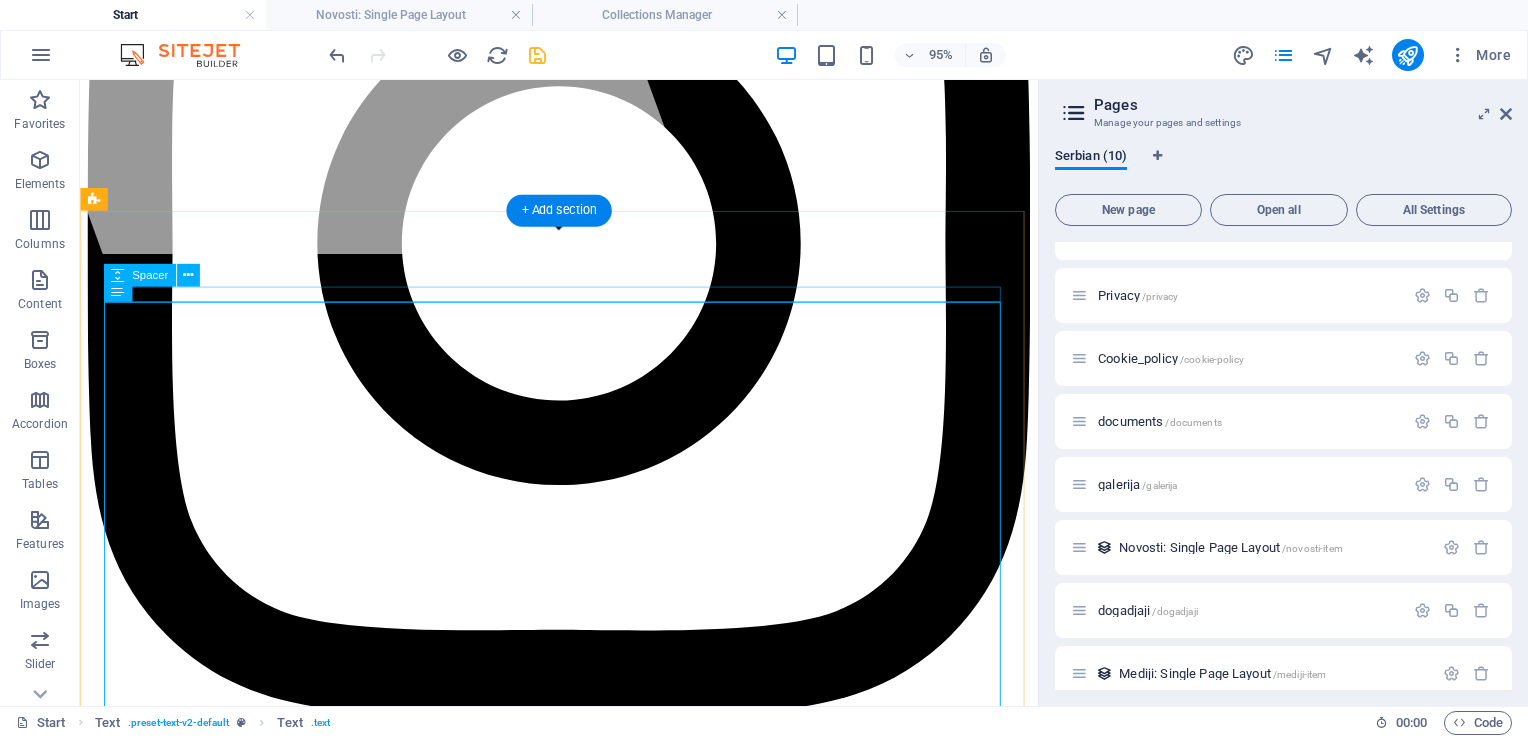 scroll, scrollTop: 475, scrollLeft: 0, axis: vertical 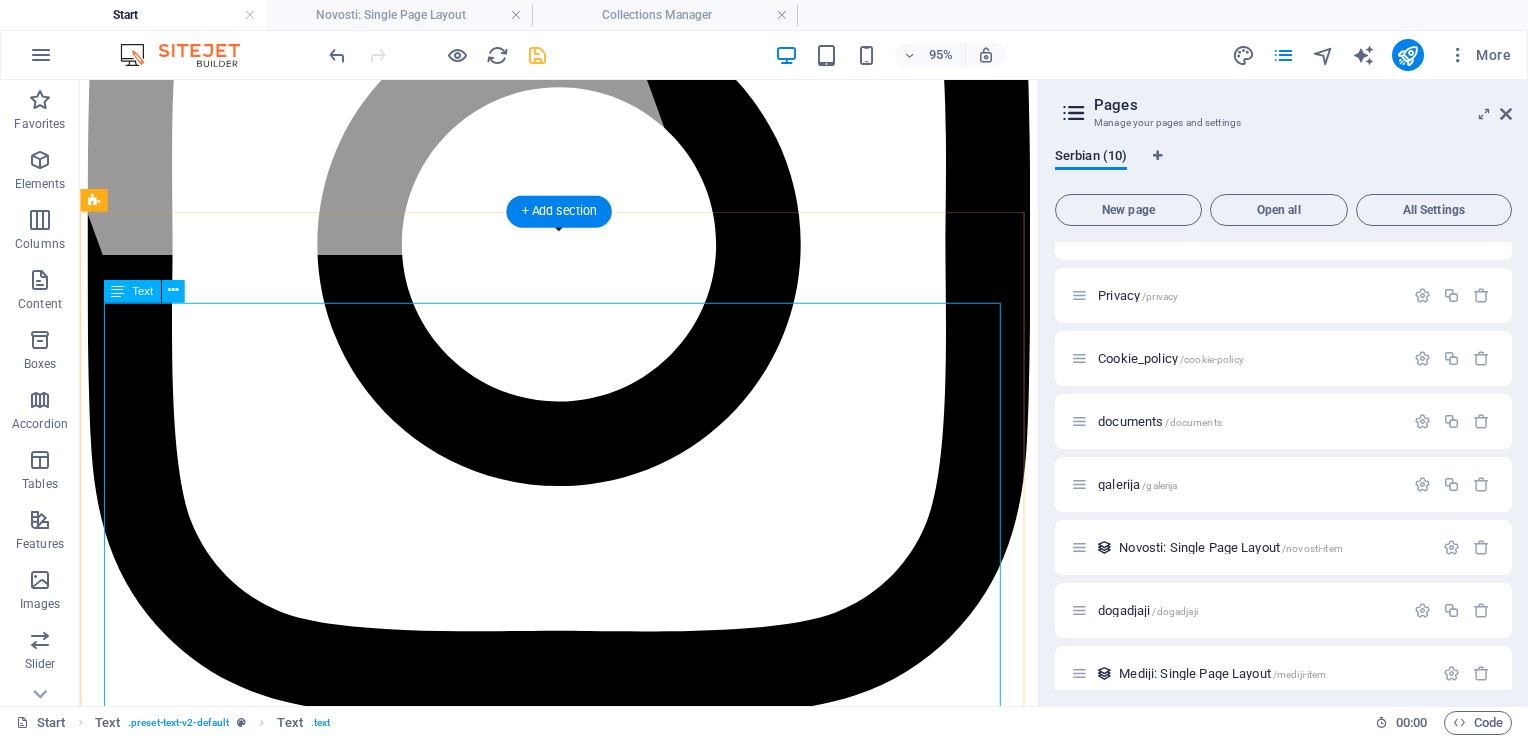 click on "Саопштење за јавност [GEOGRAPHIC_DATA], [DATE] Пре четири године, због одбране свог народа и учешћа у мирним барикадама, [PERSON_NAME] је од стране приштинских власти званично проглашен „терористом“. Четири године касније, владајући режим у [GEOGRAPHIC_DATA] га преко својих медија проглашава терористом због подршке студентима и грађанима. Изгледа да су налогодавци [PERSON_NAME] и [PERSON_NAME] на истој страни, а [PERSON_NAME] им је заједнички непријатељ? Да ли уопште има разлике? Процените сами. Живела Србија! Српска монархистичка странка" at bounding box center (584, 8503) 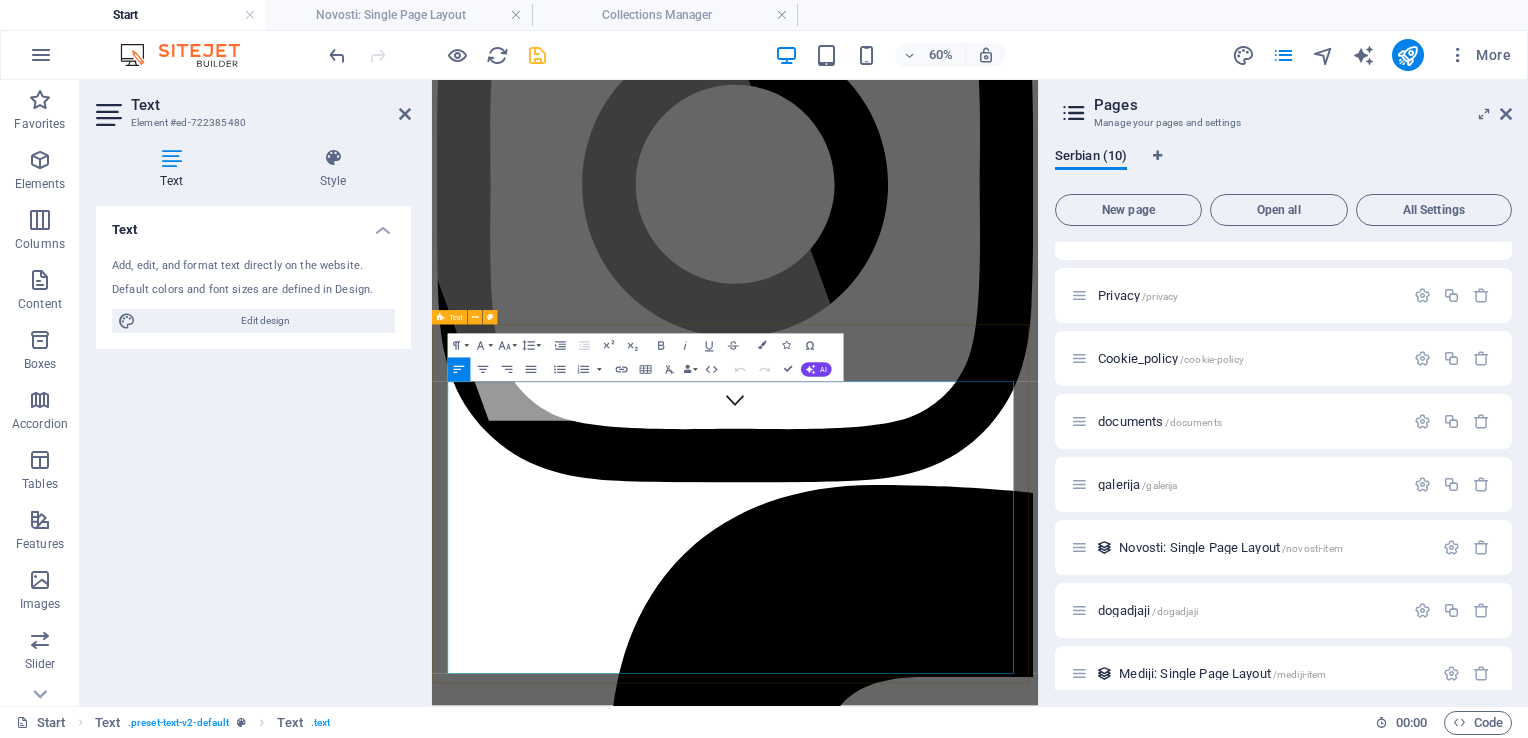 drag, startPoint x: 1228, startPoint y: 754, endPoint x: 448, endPoint y: 670, distance: 784.51 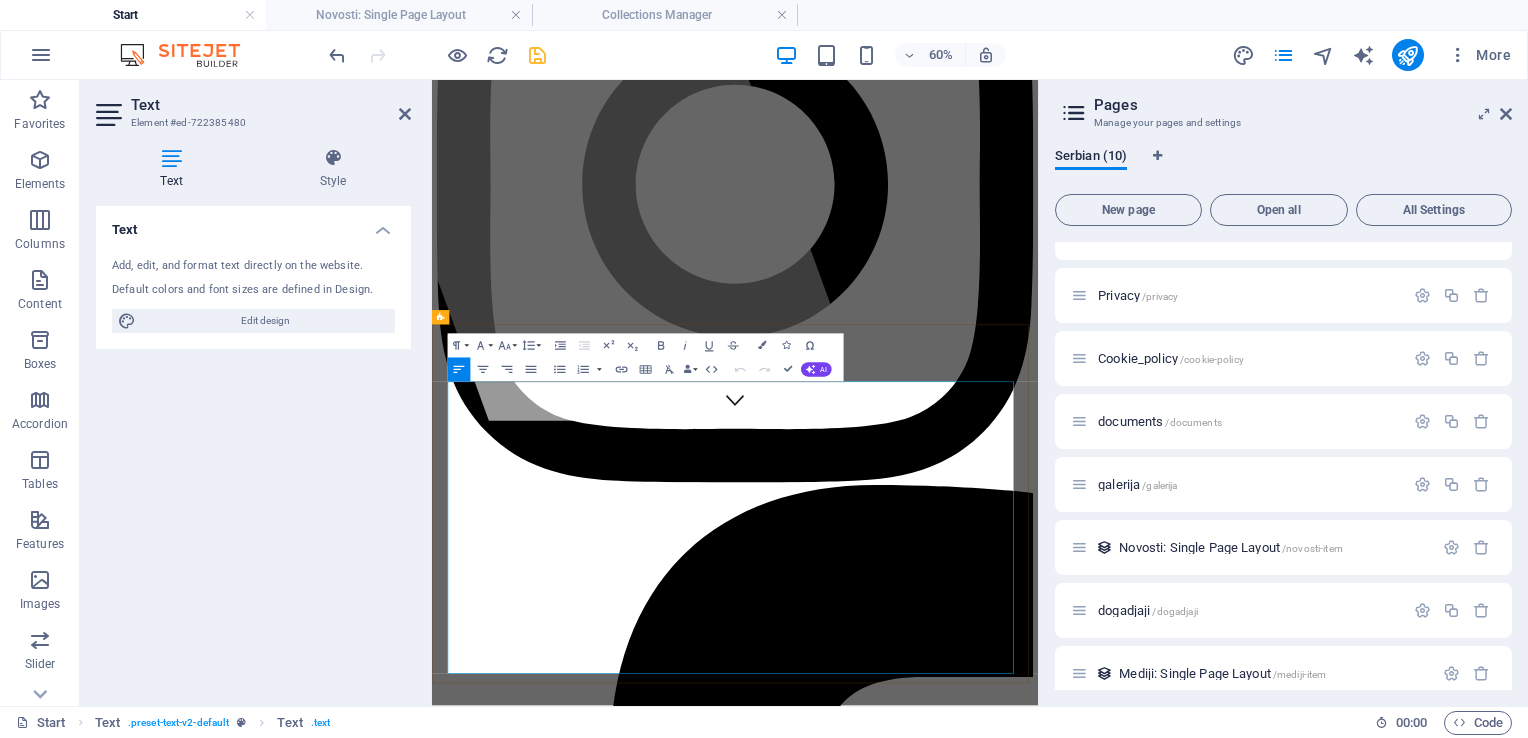 copy on "Пре четири године, због одбране свог народа и учешћа у мирним барикадама, [PERSON_NAME] је од стране приштинских власти званично проглашен „терористом“. Четири године касније, владајући режим у [GEOGRAPHIC_DATA] га преко својих медија проглашава терористом због подршке студентима и грађанима. Изгледа да су налогодавци [PERSON_NAME] и [PERSON_NAME] на истој страни, а [PERSON_NAME] им је заједнички непријатељ?" 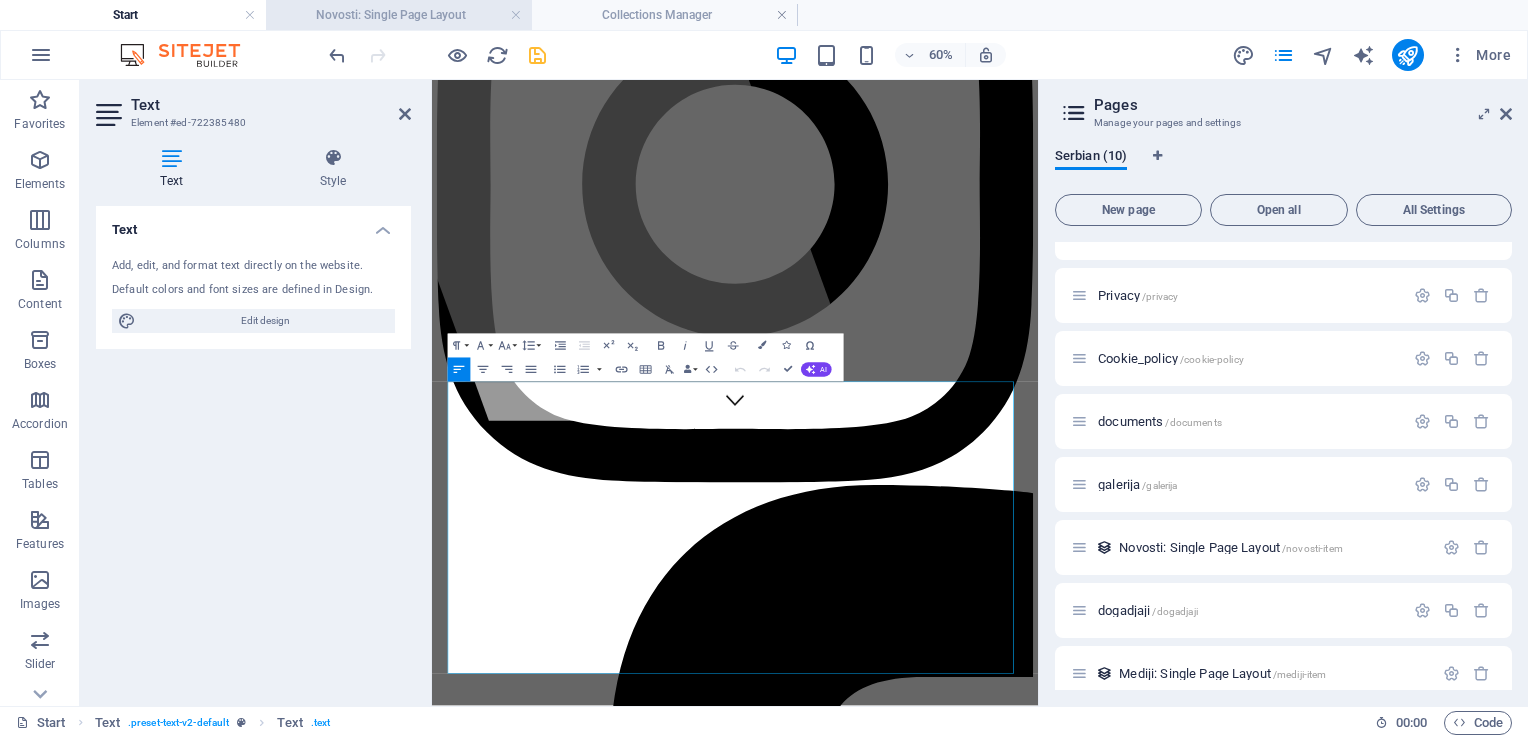 click on "Novosti: Single Page Layout" at bounding box center (399, 15) 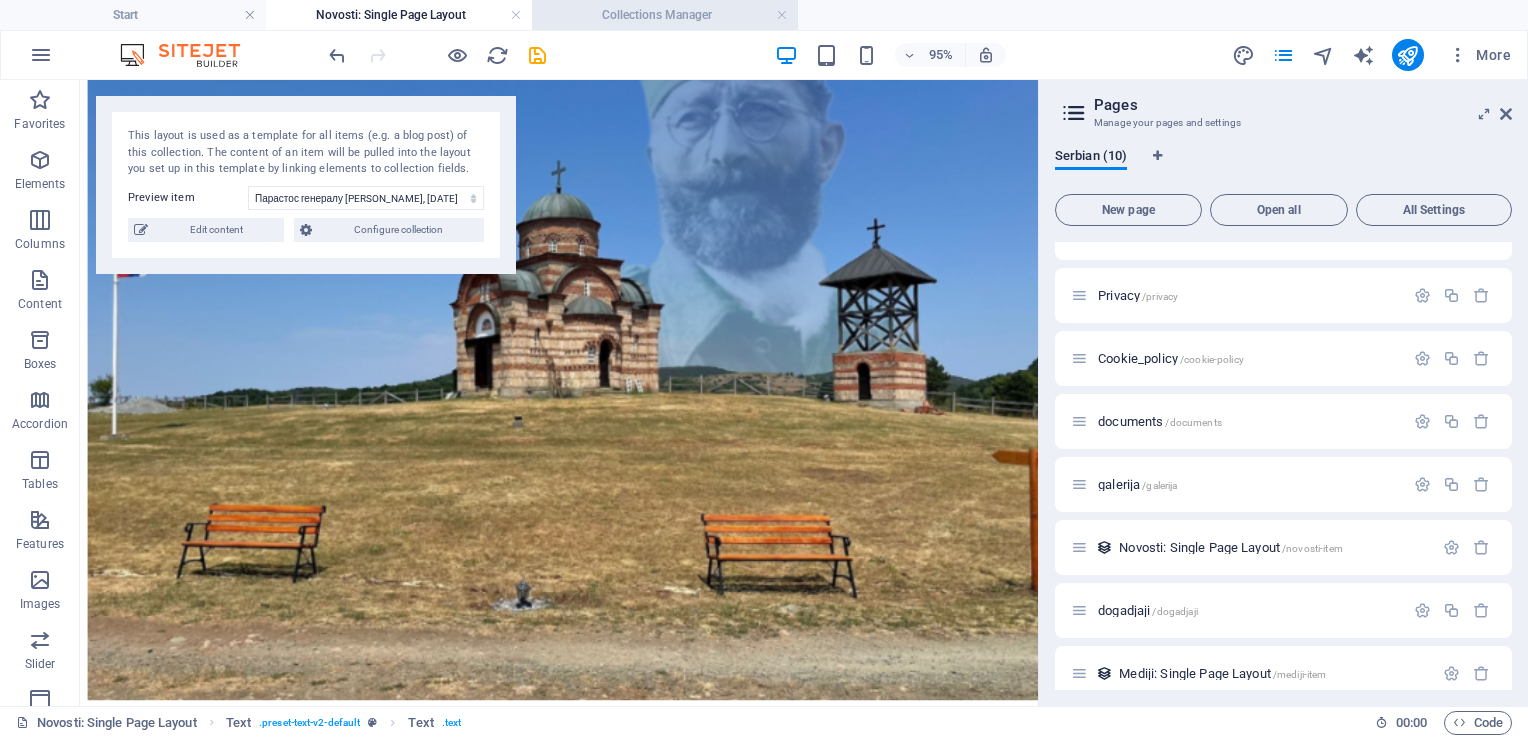 click on "Collections Manager" at bounding box center (665, 15) 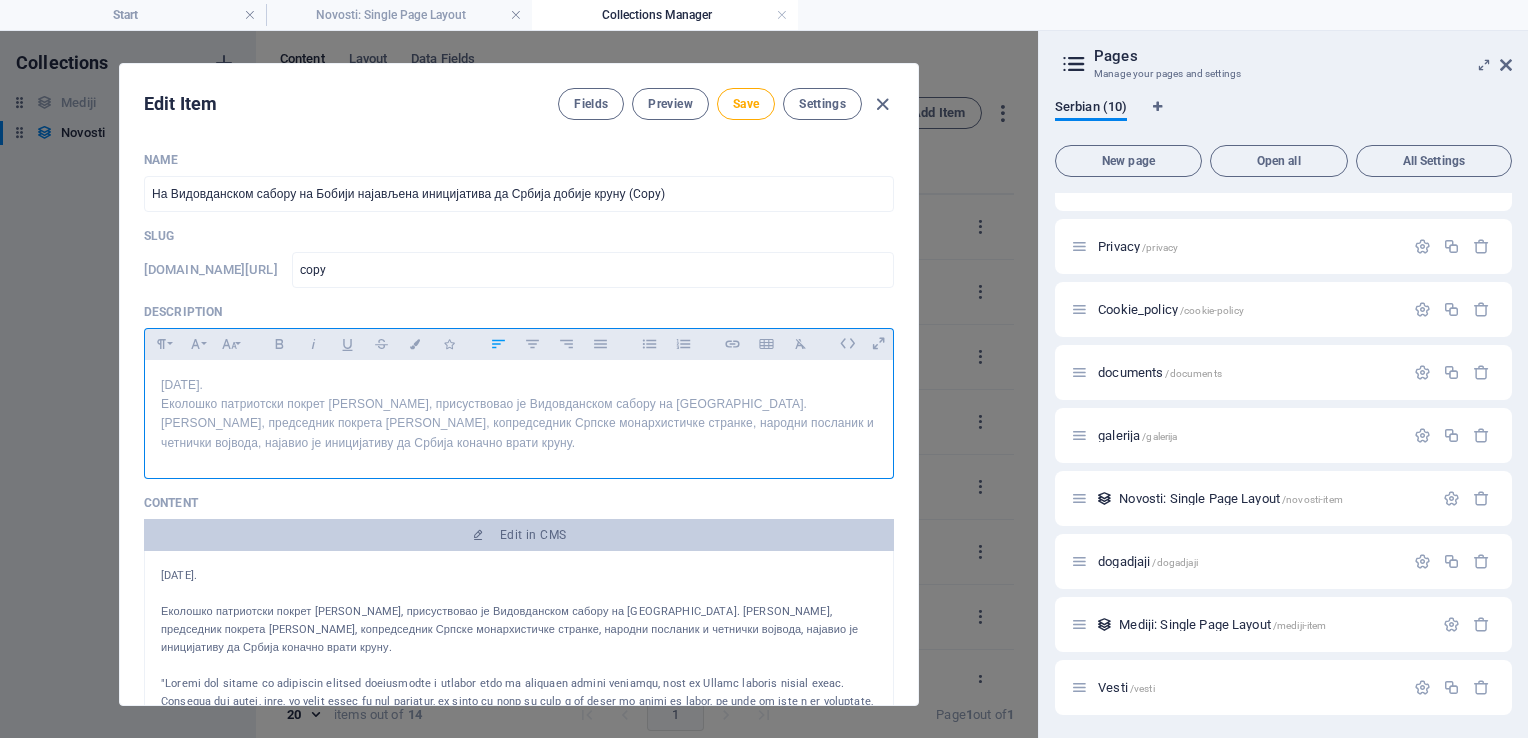 click on "Еколошко патриотски покрет [PERSON_NAME], присуствовао је Видовданском сабору на [GEOGRAPHIC_DATA]. [PERSON_NAME], председник покрета [PERSON_NAME], копредседник Српске монархистичке странке, народни посланик и четнички војвода, најавио је иницијативу да Србија коначно врати круну." at bounding box center (519, 424) 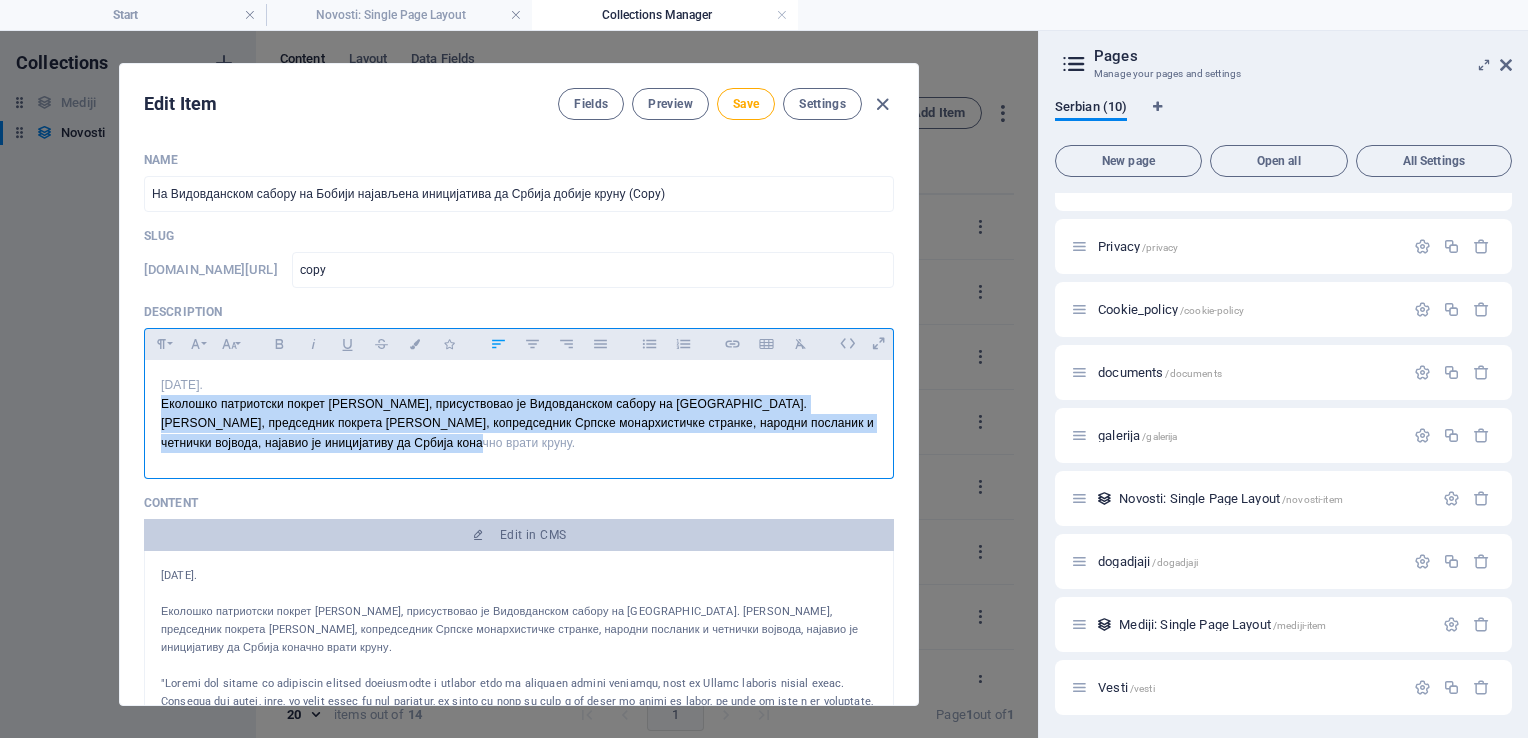 drag, startPoint x: 419, startPoint y: 440, endPoint x: 137, endPoint y: 402, distance: 284.54877 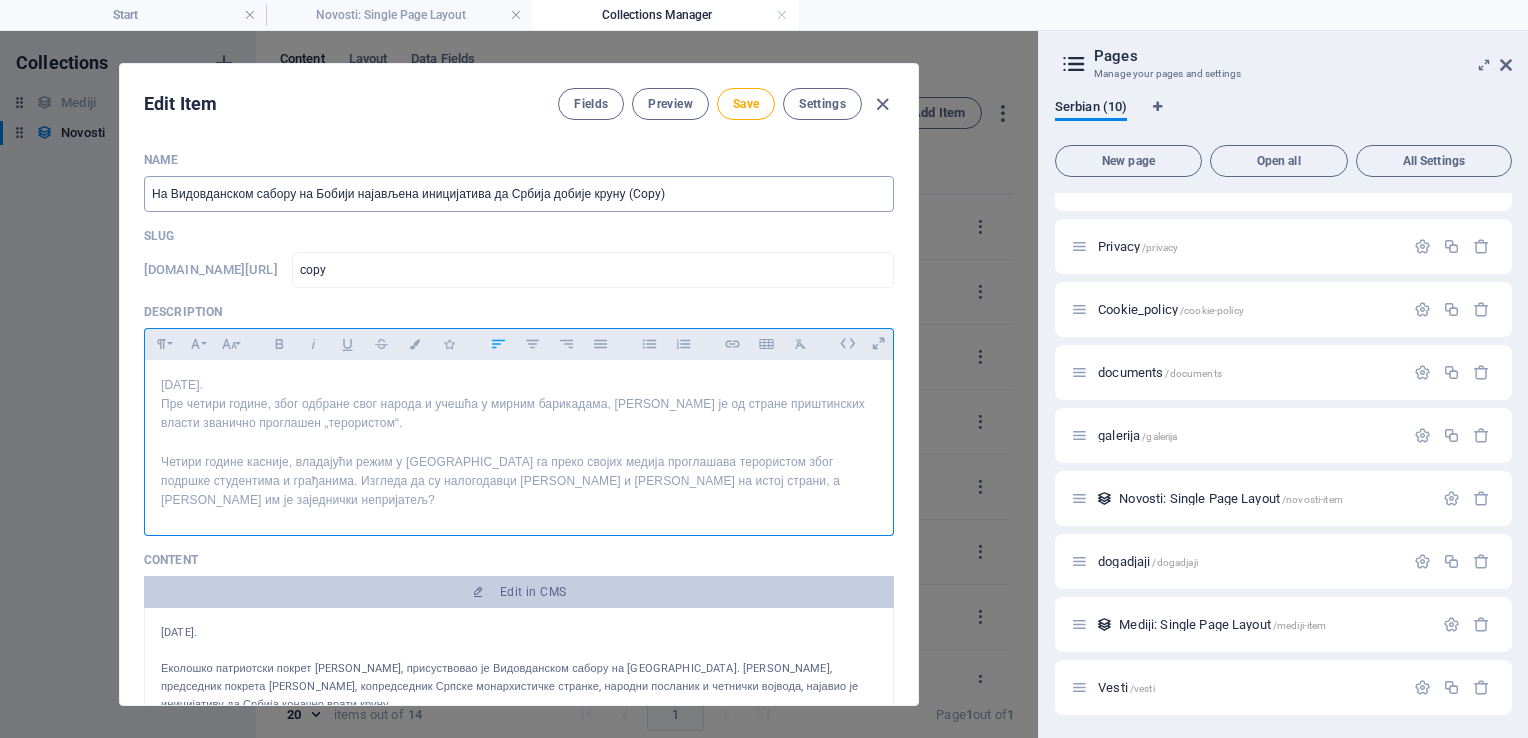 scroll, scrollTop: 5448, scrollLeft: 4, axis: both 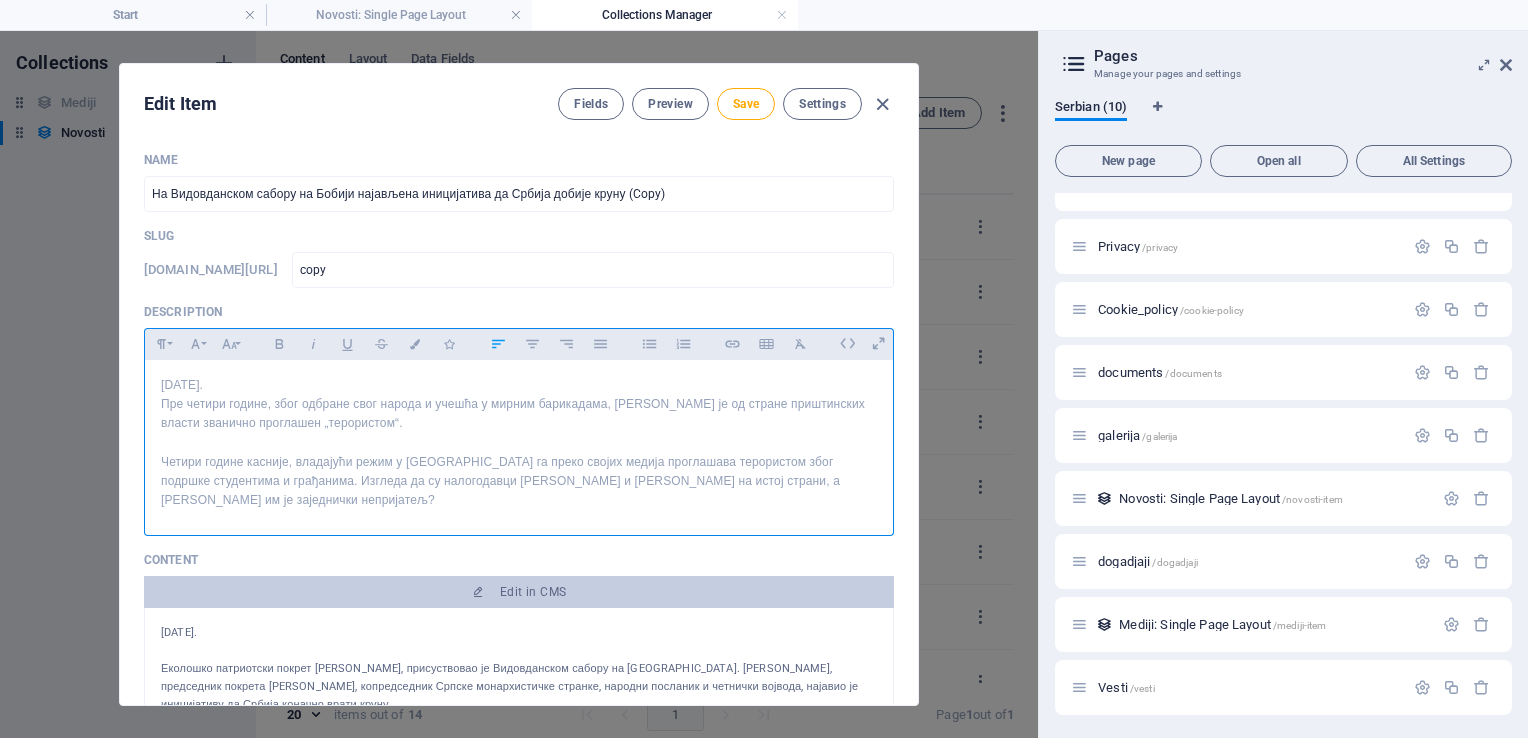 click on "[DATE]." at bounding box center [519, 385] 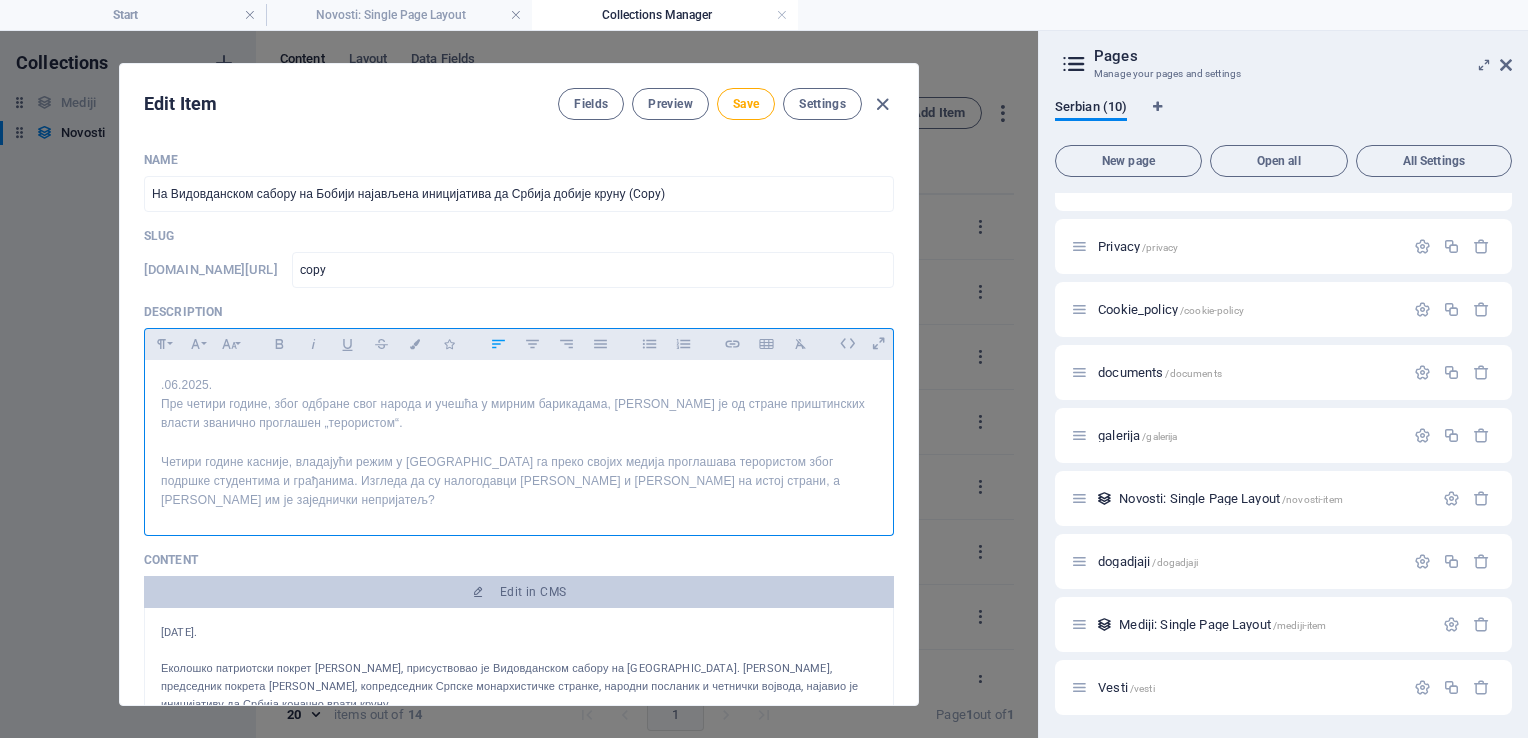 type 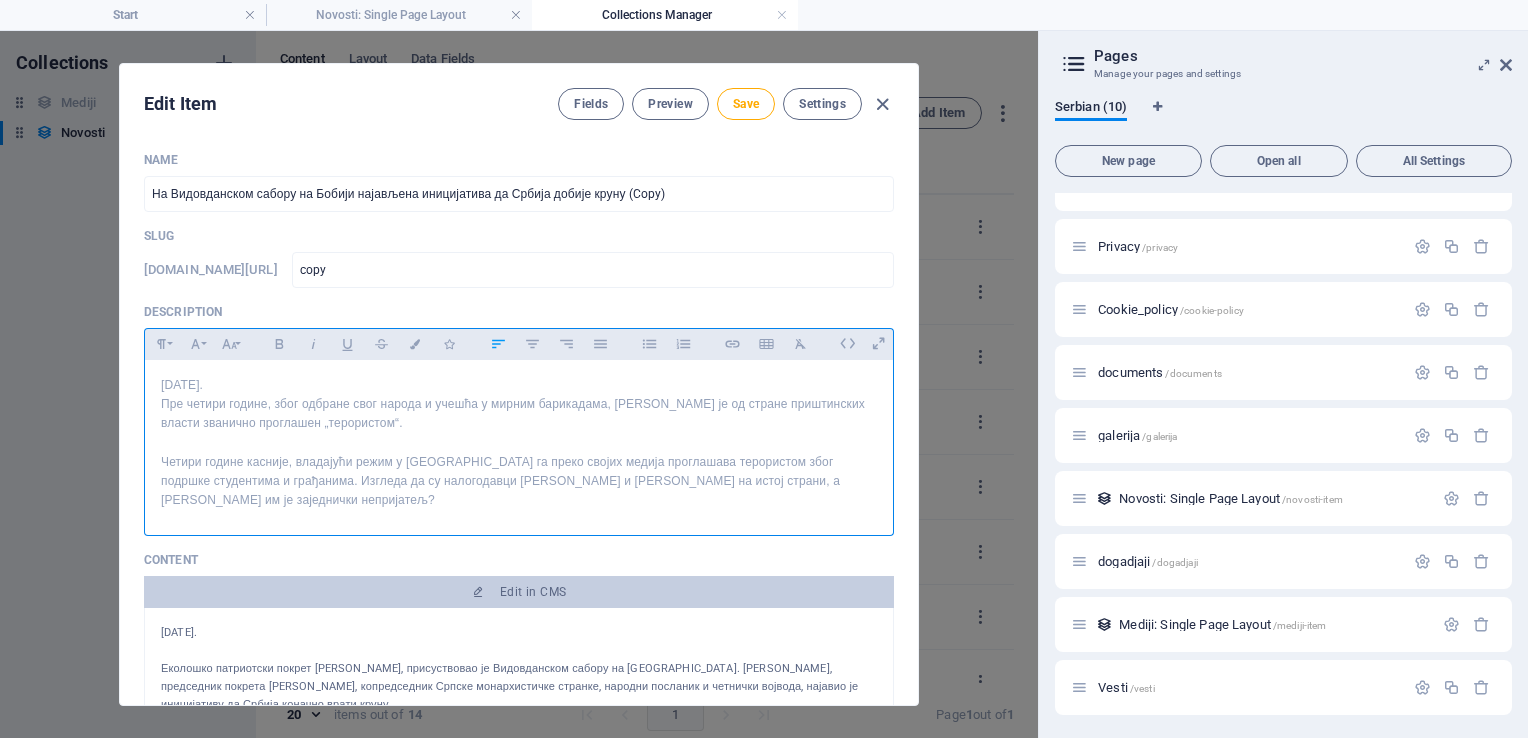 click at bounding box center (519, 443) 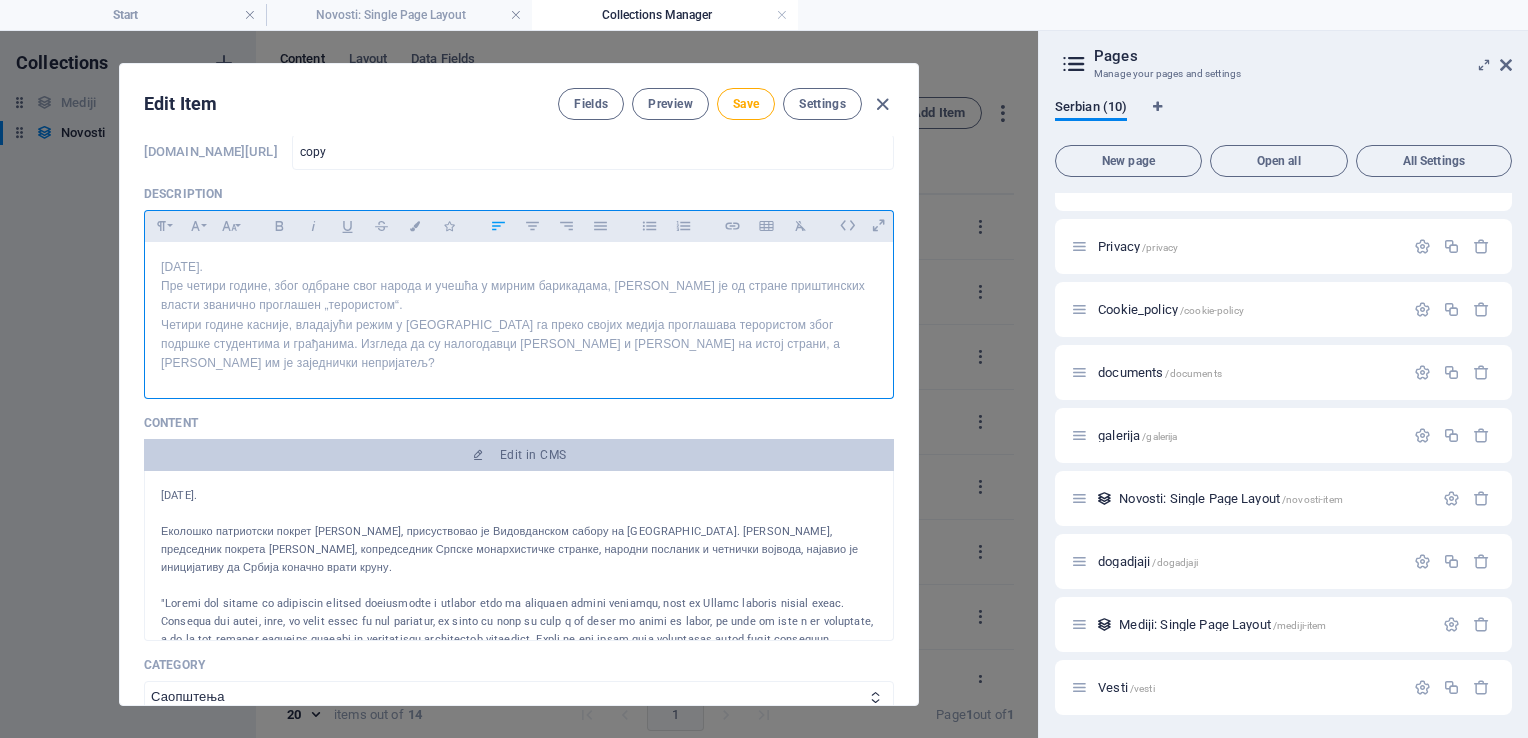 scroll, scrollTop: 122, scrollLeft: 0, axis: vertical 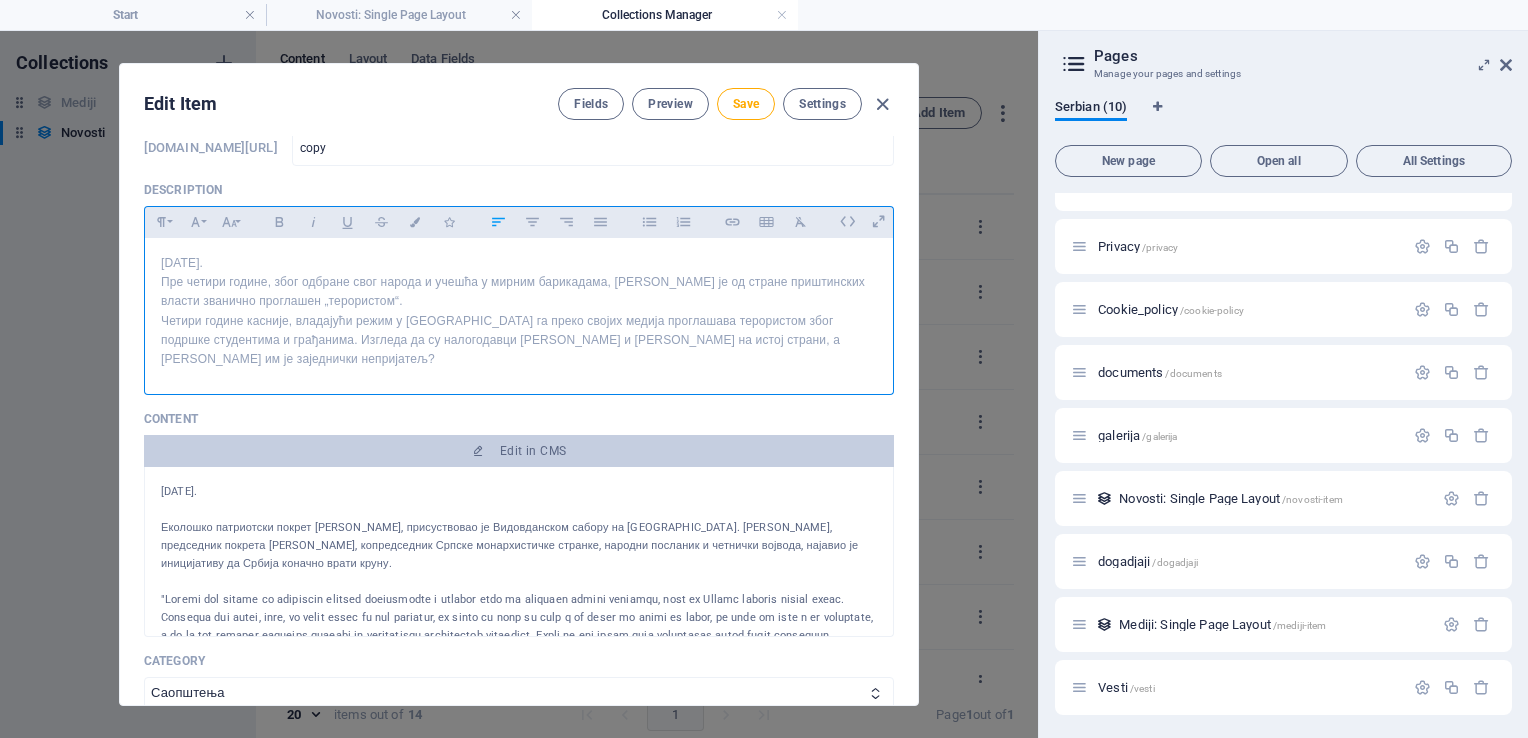 click on "[DATE]." at bounding box center (519, 263) 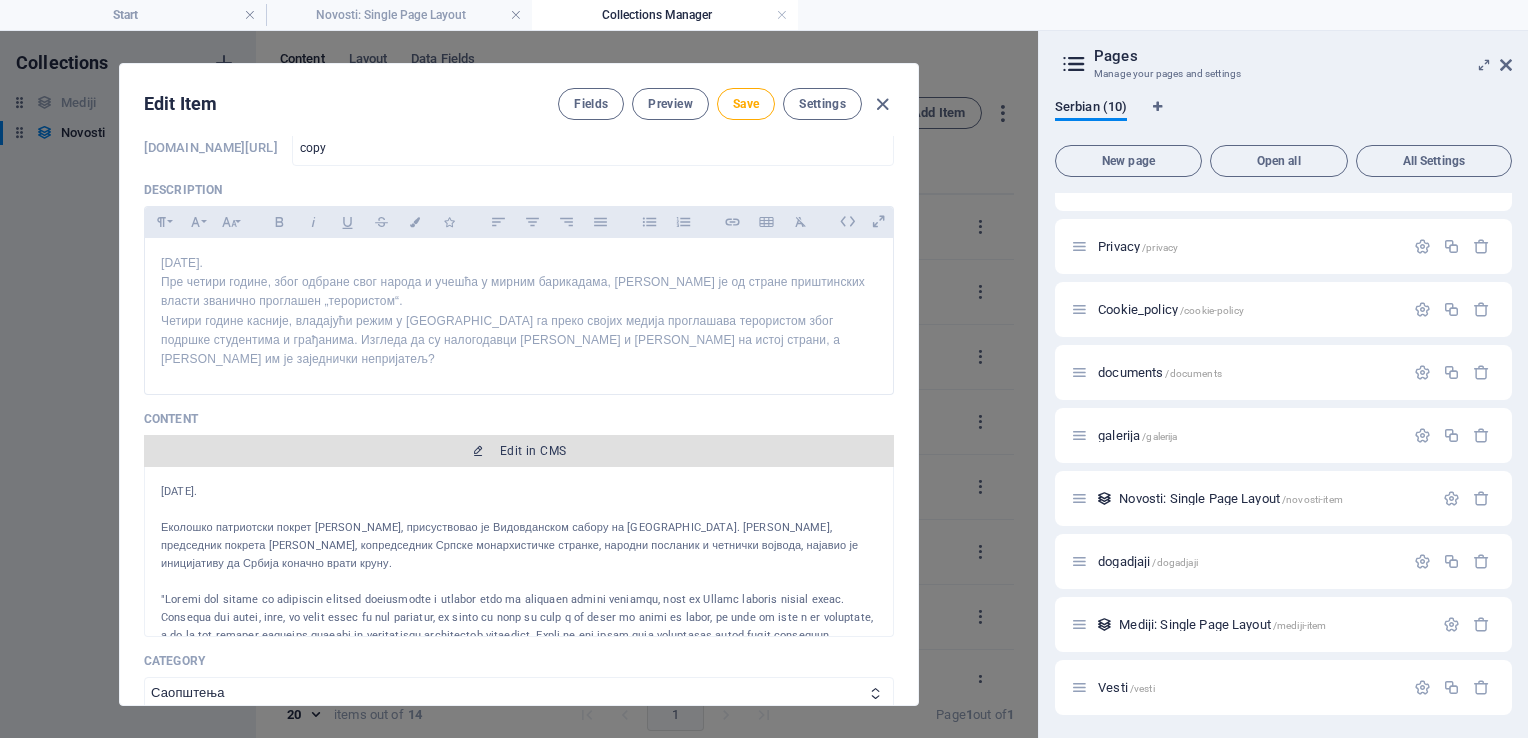 click on "Edit in CMS" at bounding box center [533, 451] 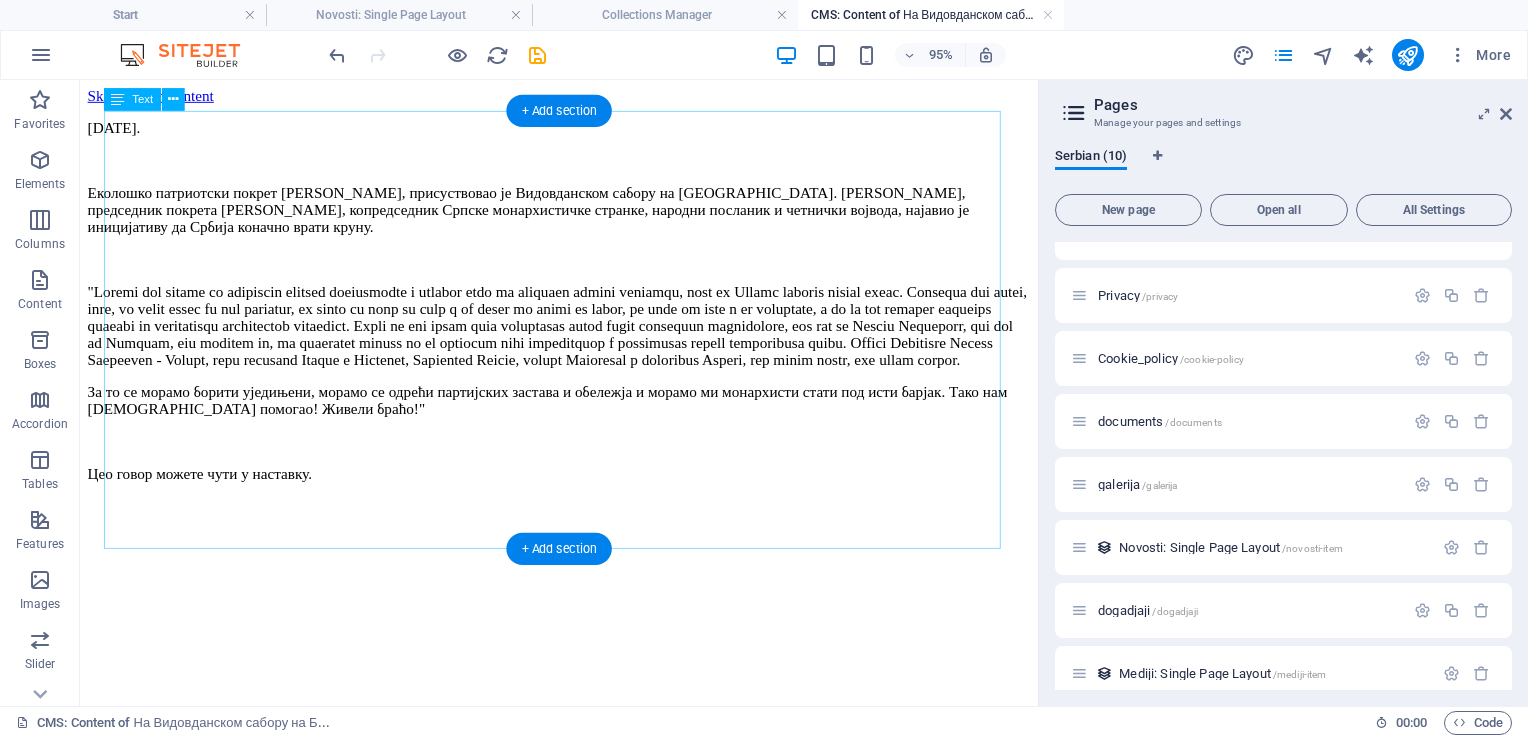 scroll, scrollTop: 0, scrollLeft: 0, axis: both 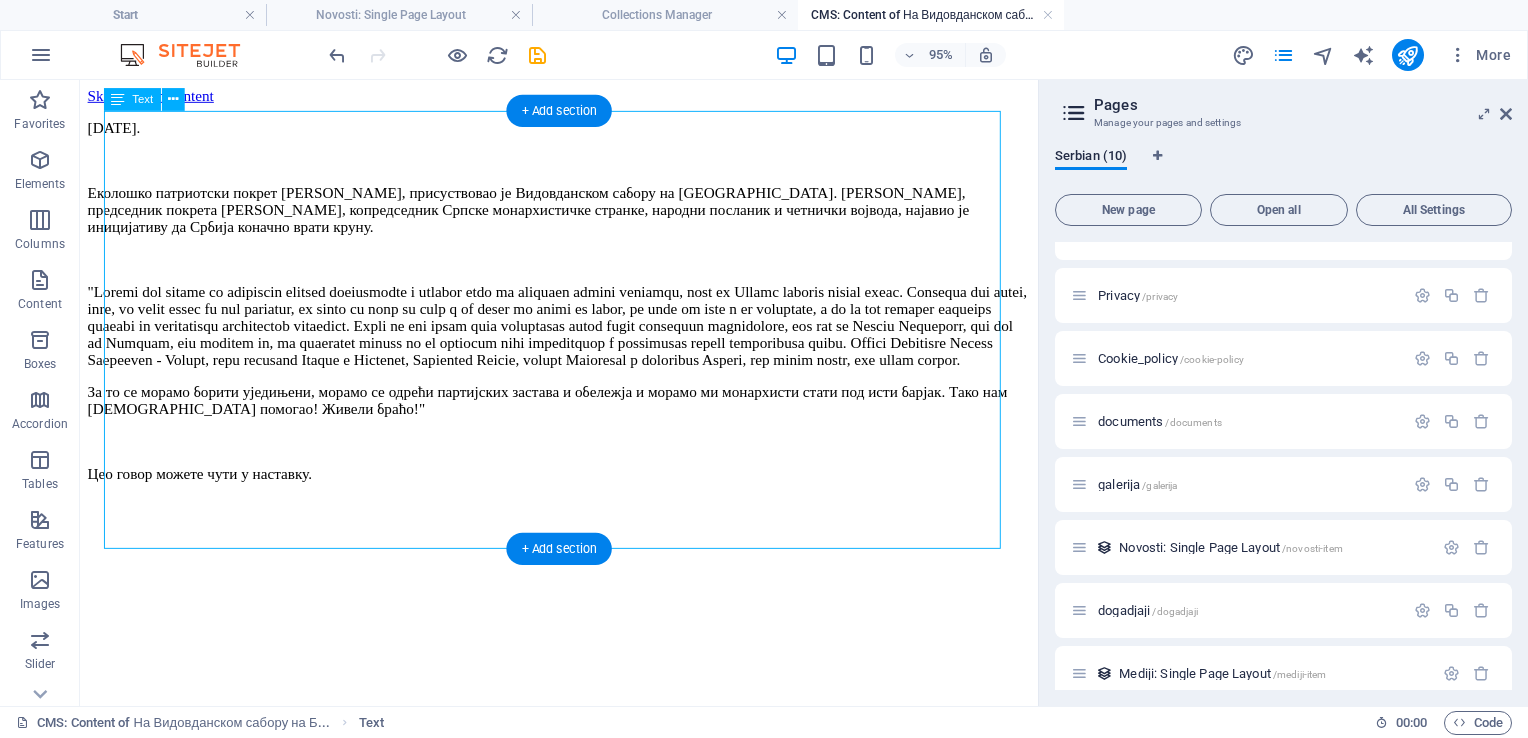click on "[DATE]. Еколошко патриотски покрет [PERSON_NAME], присуствовао је Видовданском сабору на [GEOGRAPHIC_DATA]. [PERSON_NAME], председник покрета [PERSON_NAME], копредседник Српске монархистичке странке, народни посланик и четнички војвода, најавио је иницијативу да Србија коначно врати круну. За то се морамо борити уједињени, морамо се одрећи партијских застава и обележја и морамо ми монархисти стати под исти барјак. Тако нам [DEMOGRAPHIC_DATA] помогао! Живели браћо!" Цео говор можете чути у наставку." at bounding box center [584, 347] 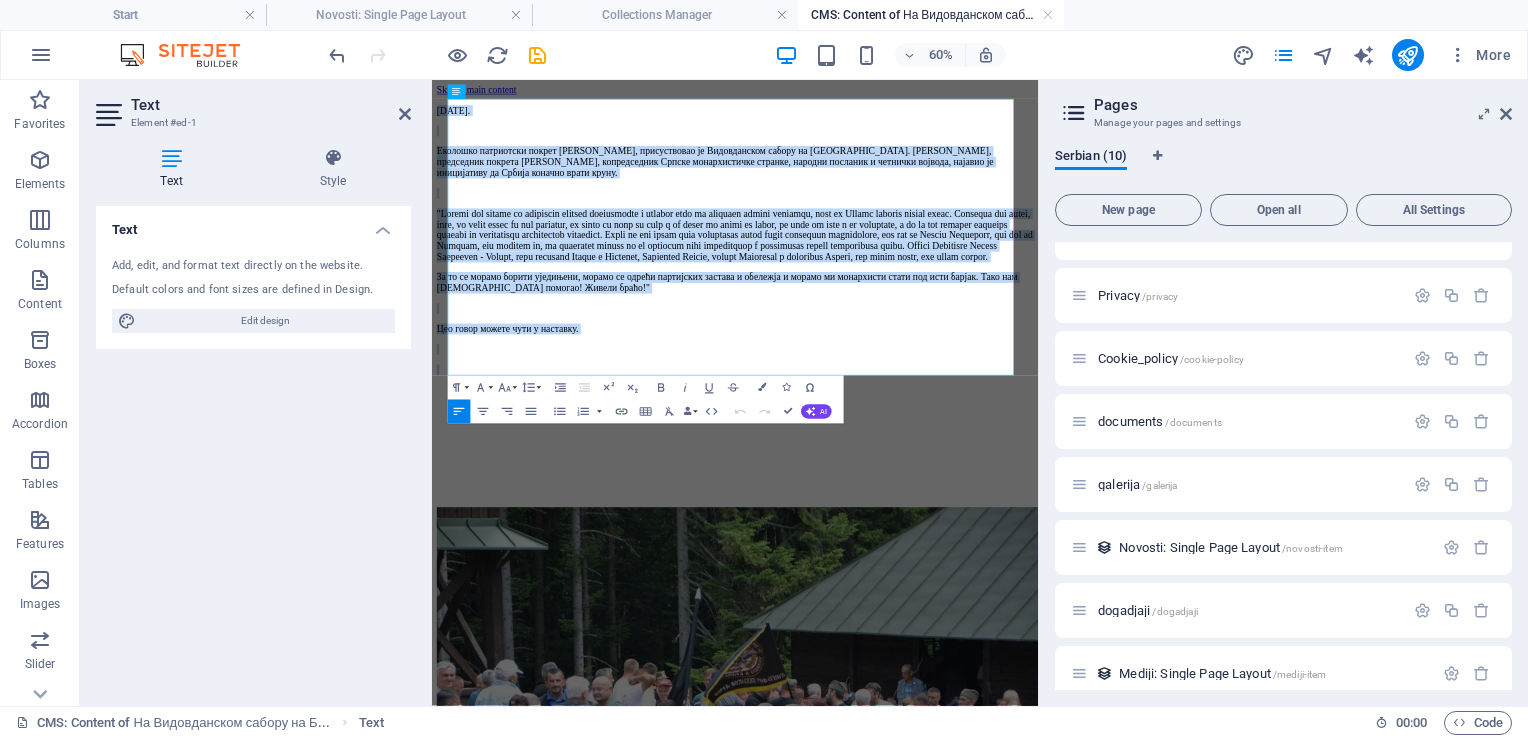 drag, startPoint x: 586, startPoint y: 550, endPoint x: 453, endPoint y: 116, distance: 453.9218 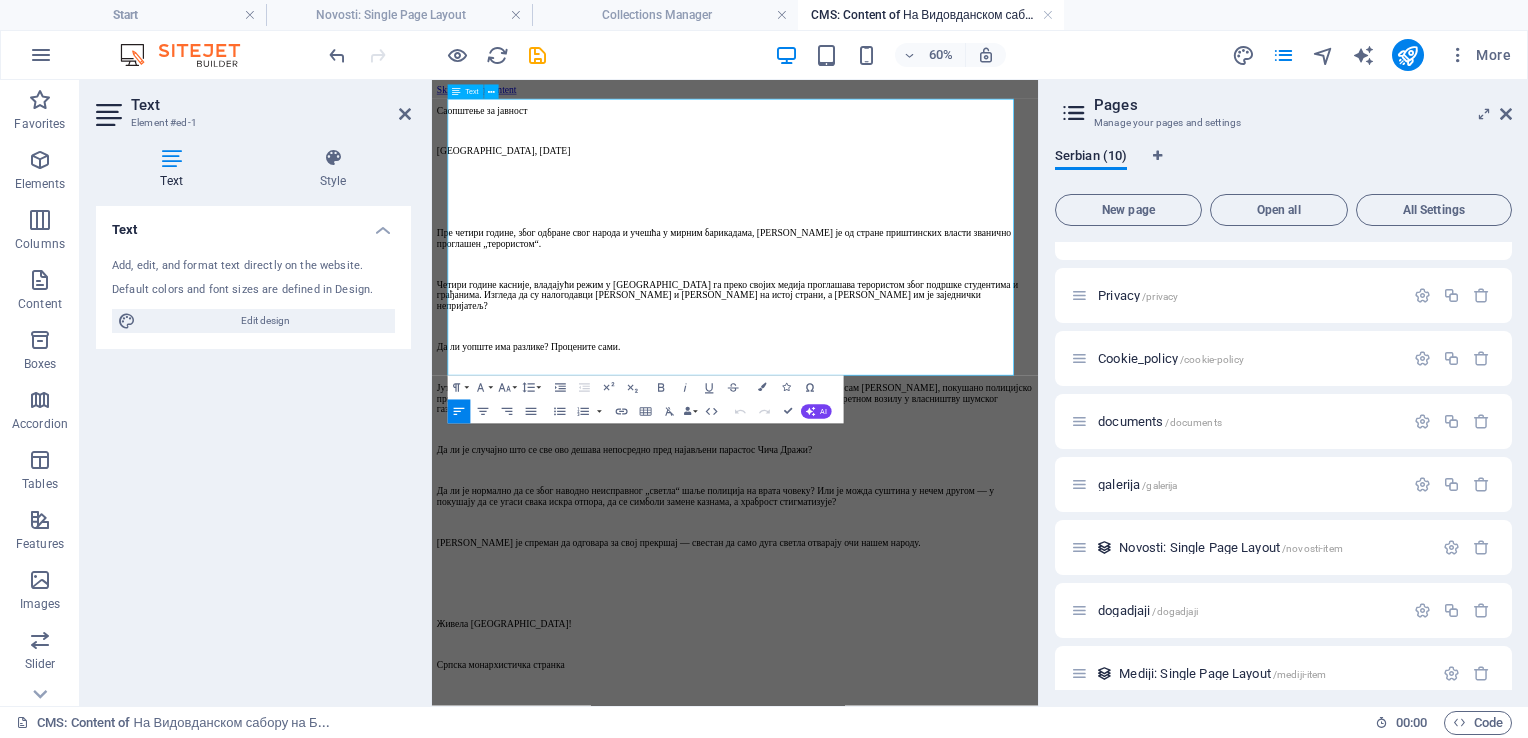 scroll, scrollTop: 22496, scrollLeft: 5, axis: both 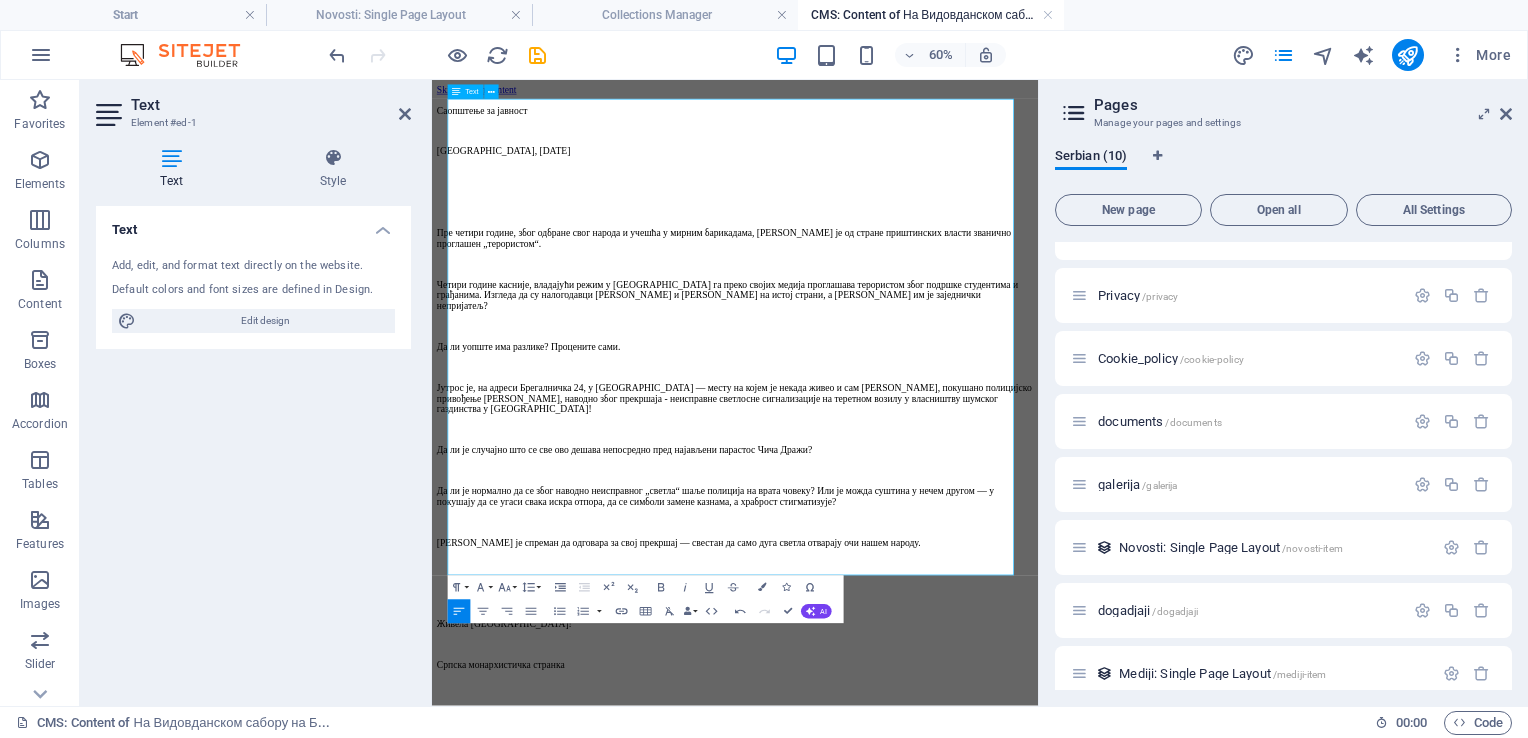 click at bounding box center [937, 919] 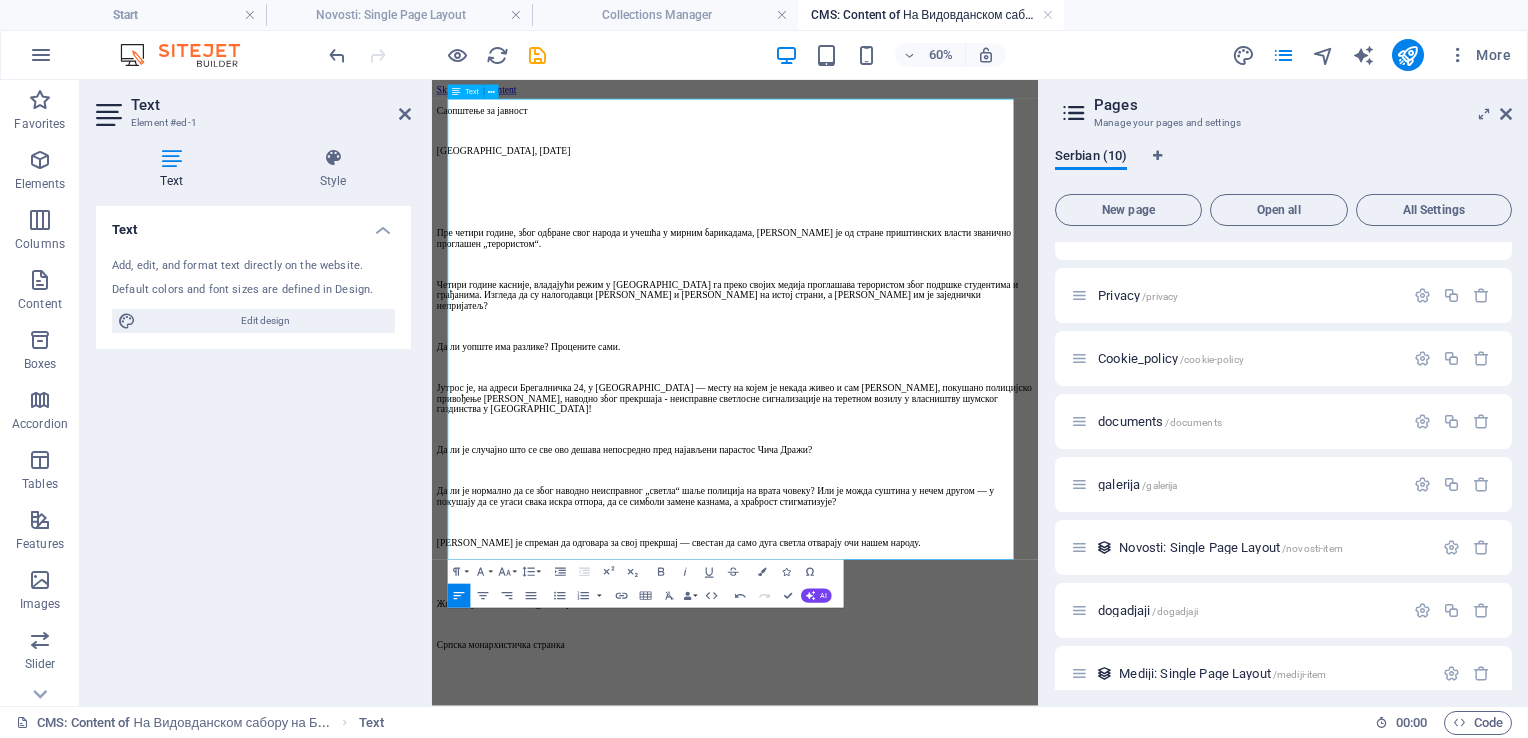 click at bounding box center [937, 165] 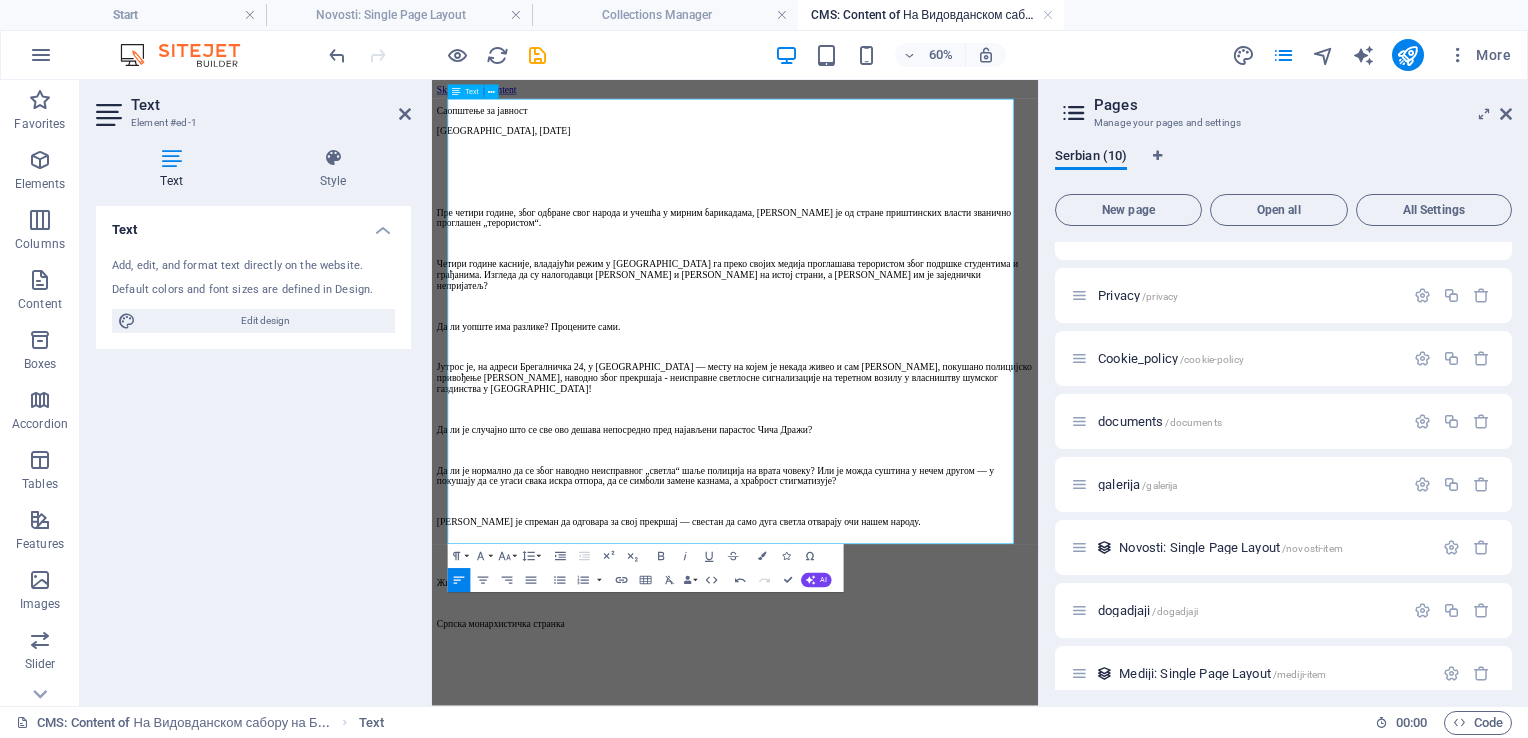 click at bounding box center [937, 199] 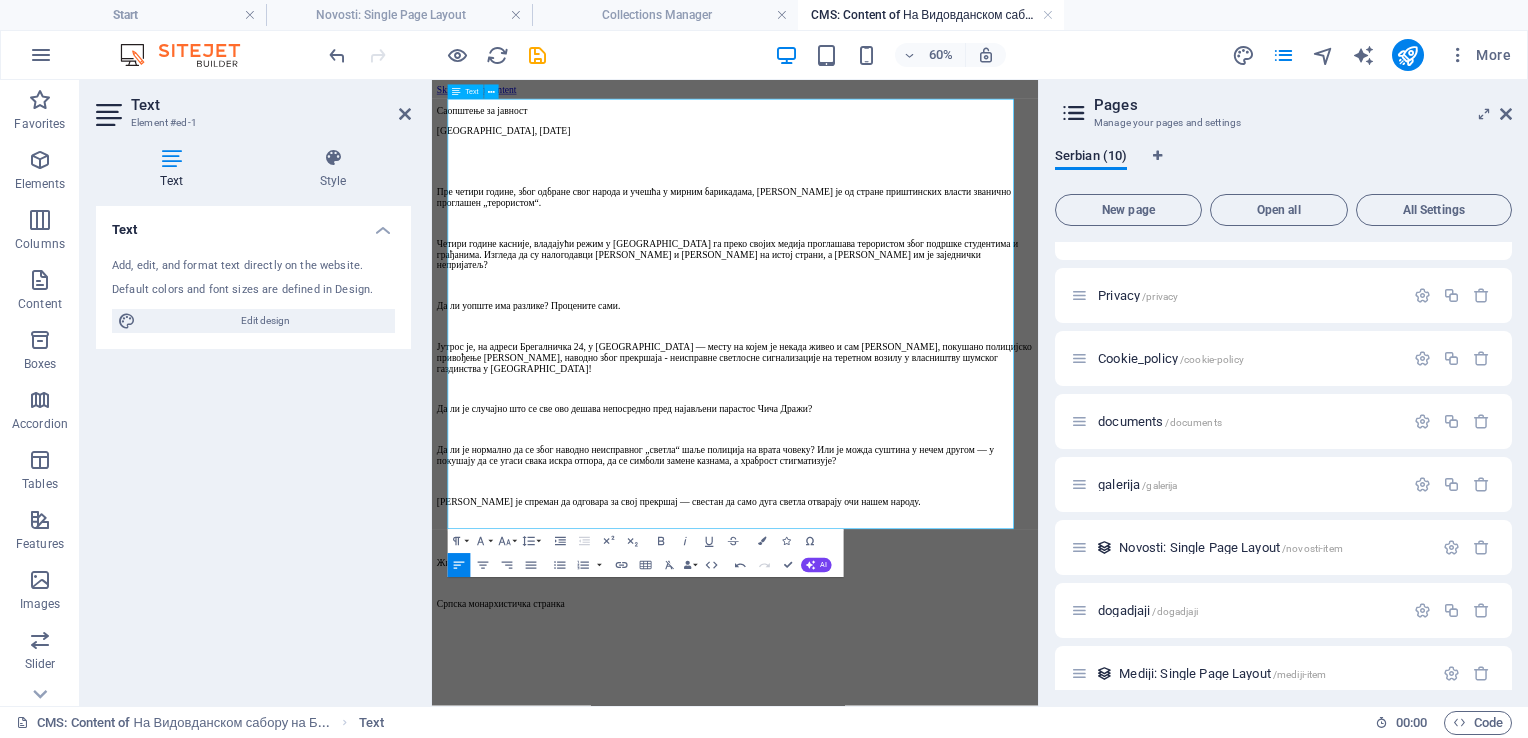 click at bounding box center [937, 319] 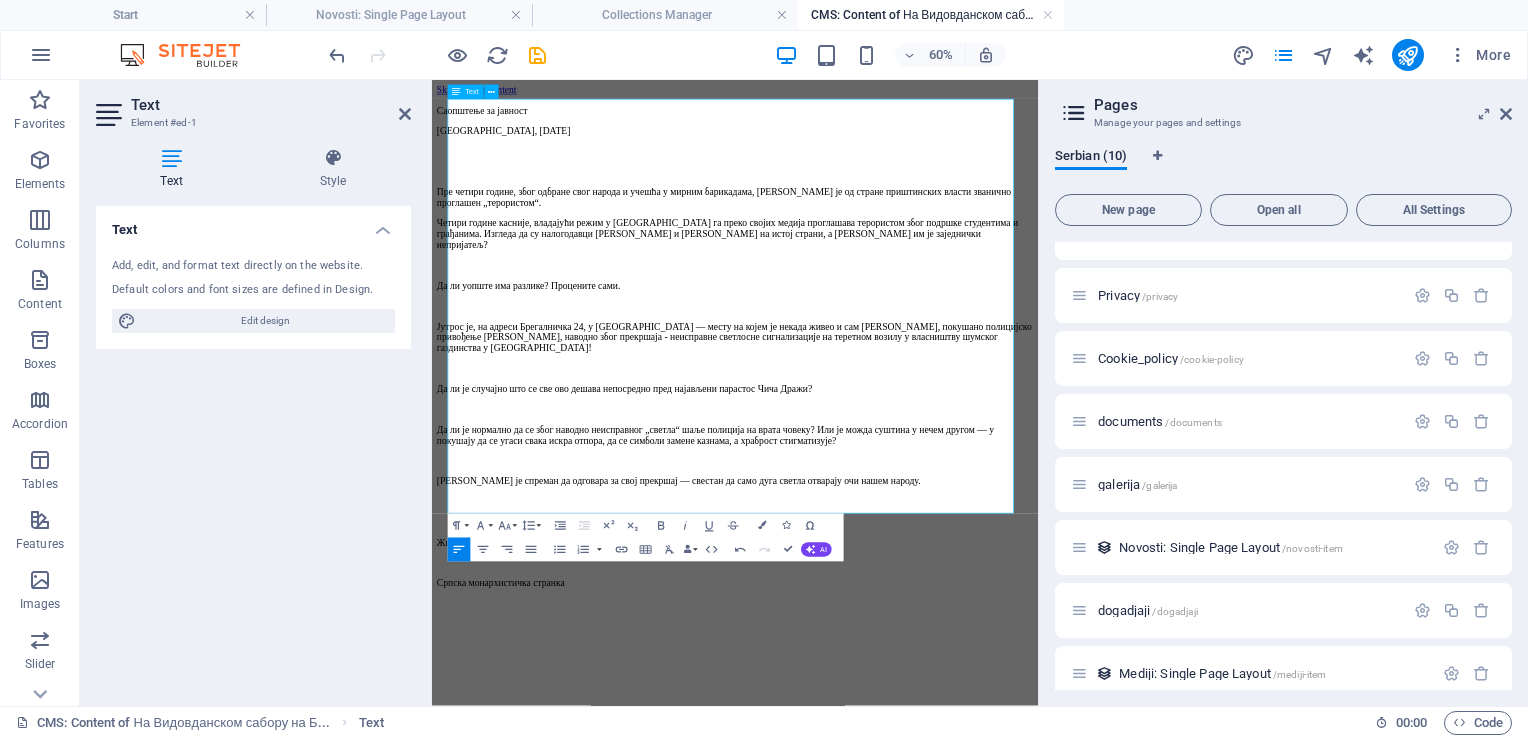 click at bounding box center [937, 389] 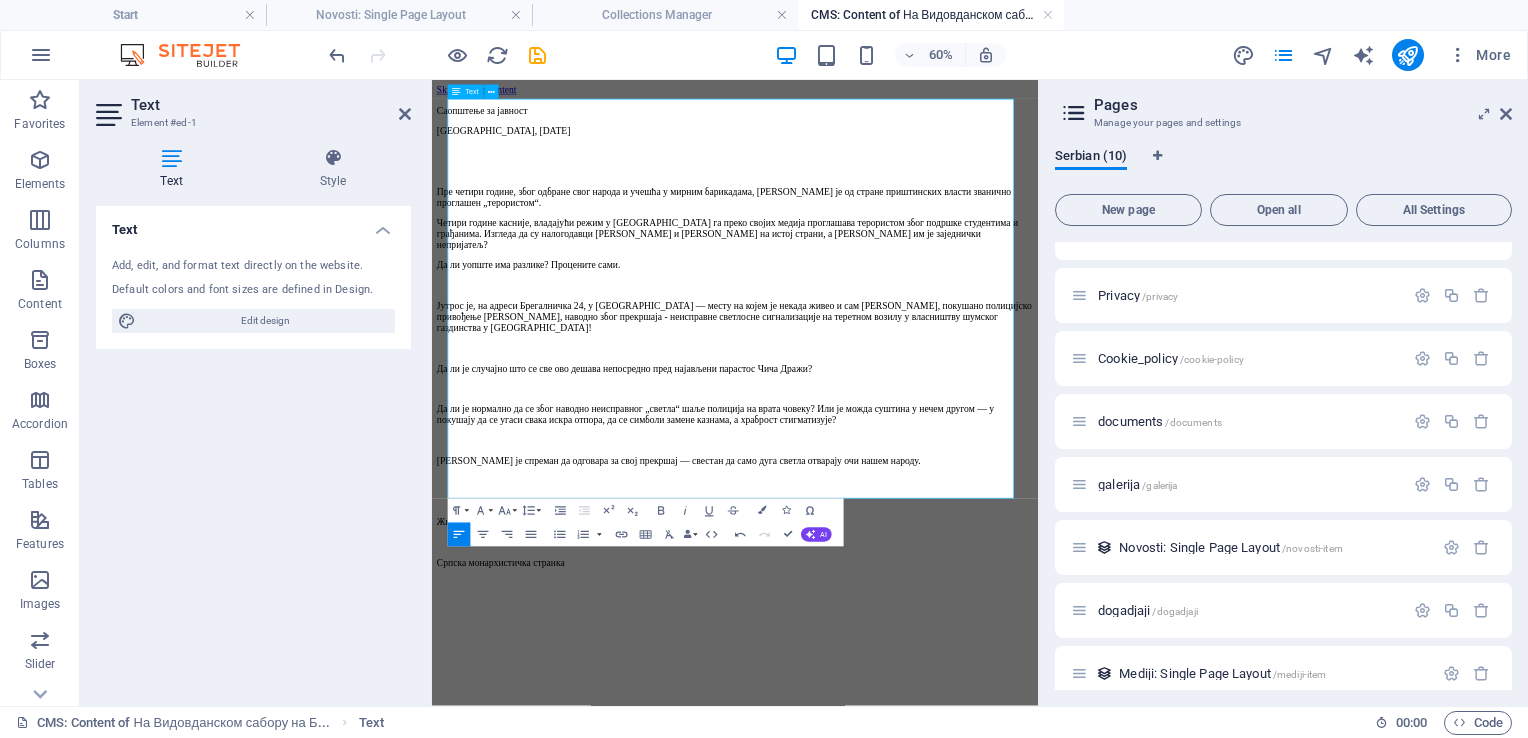 click at bounding box center [937, 527] 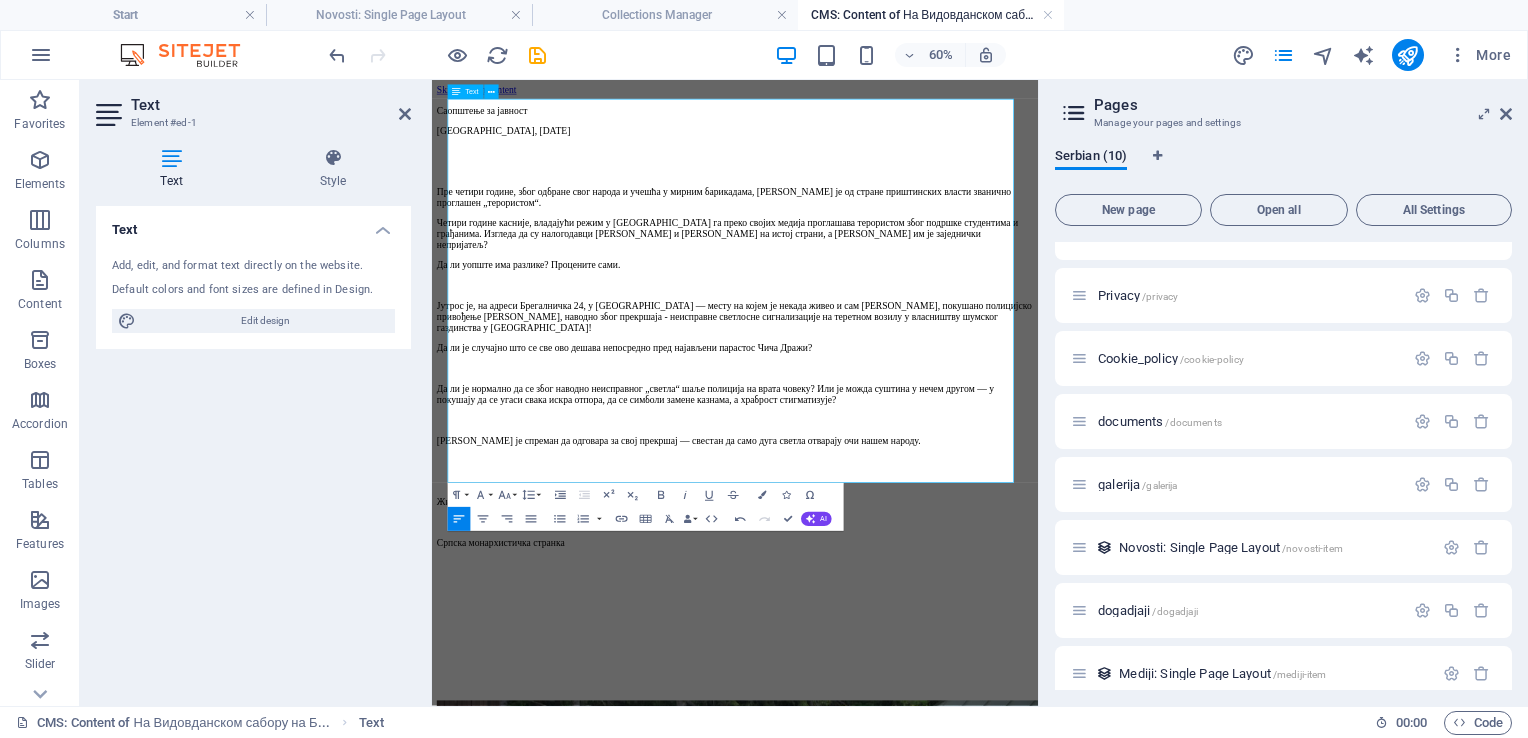 click at bounding box center (937, 647) 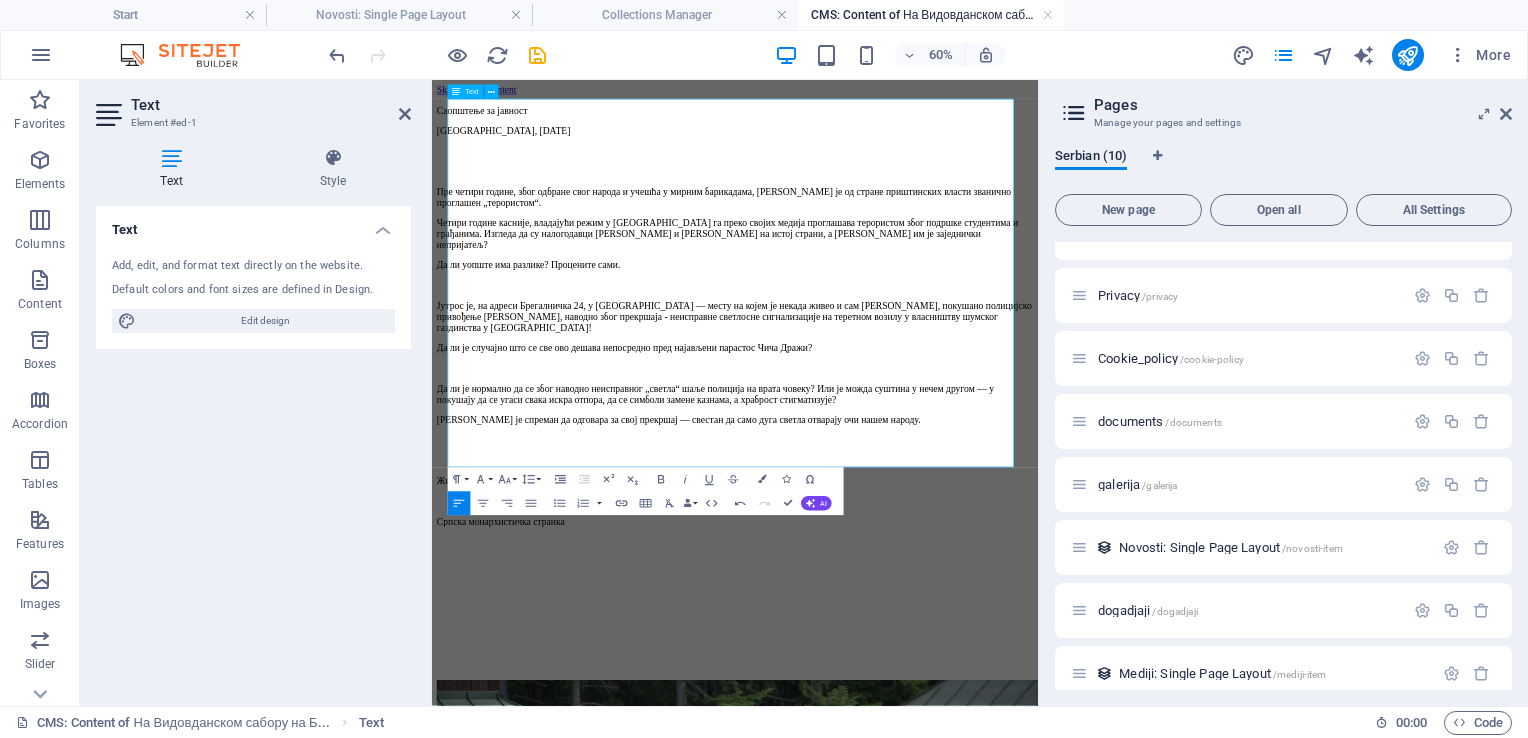 click at bounding box center (937, 715) 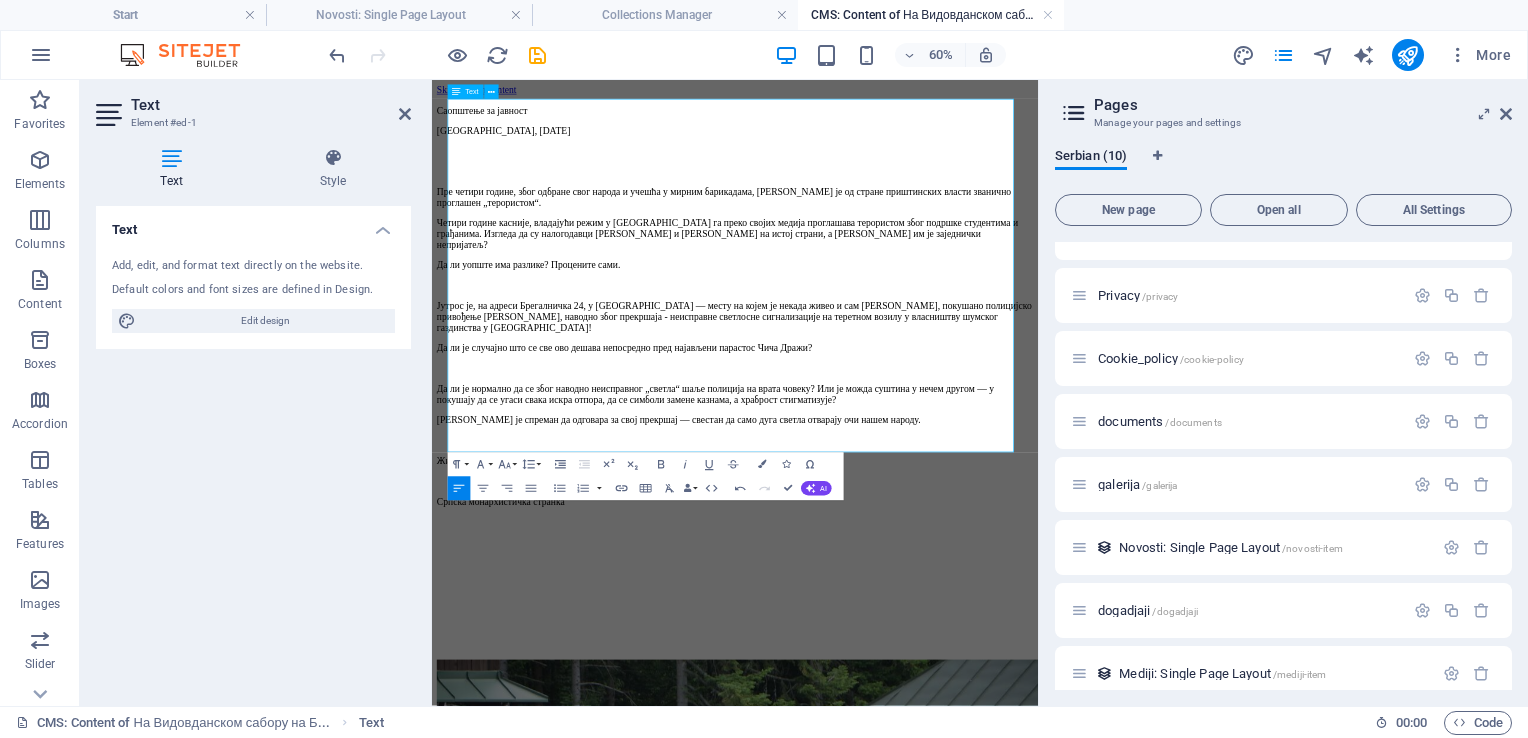 click at bounding box center (937, 749) 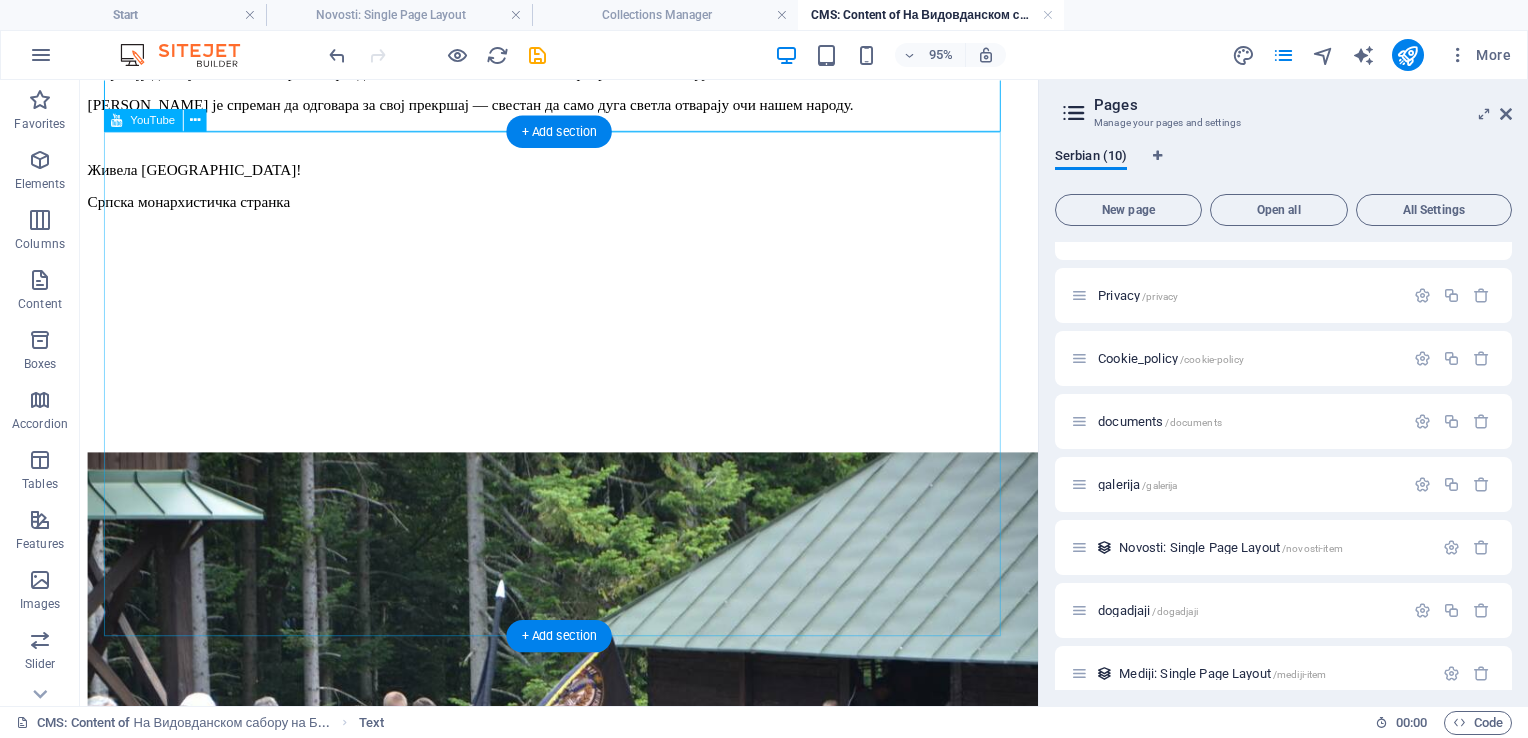 scroll, scrollTop: 542, scrollLeft: 0, axis: vertical 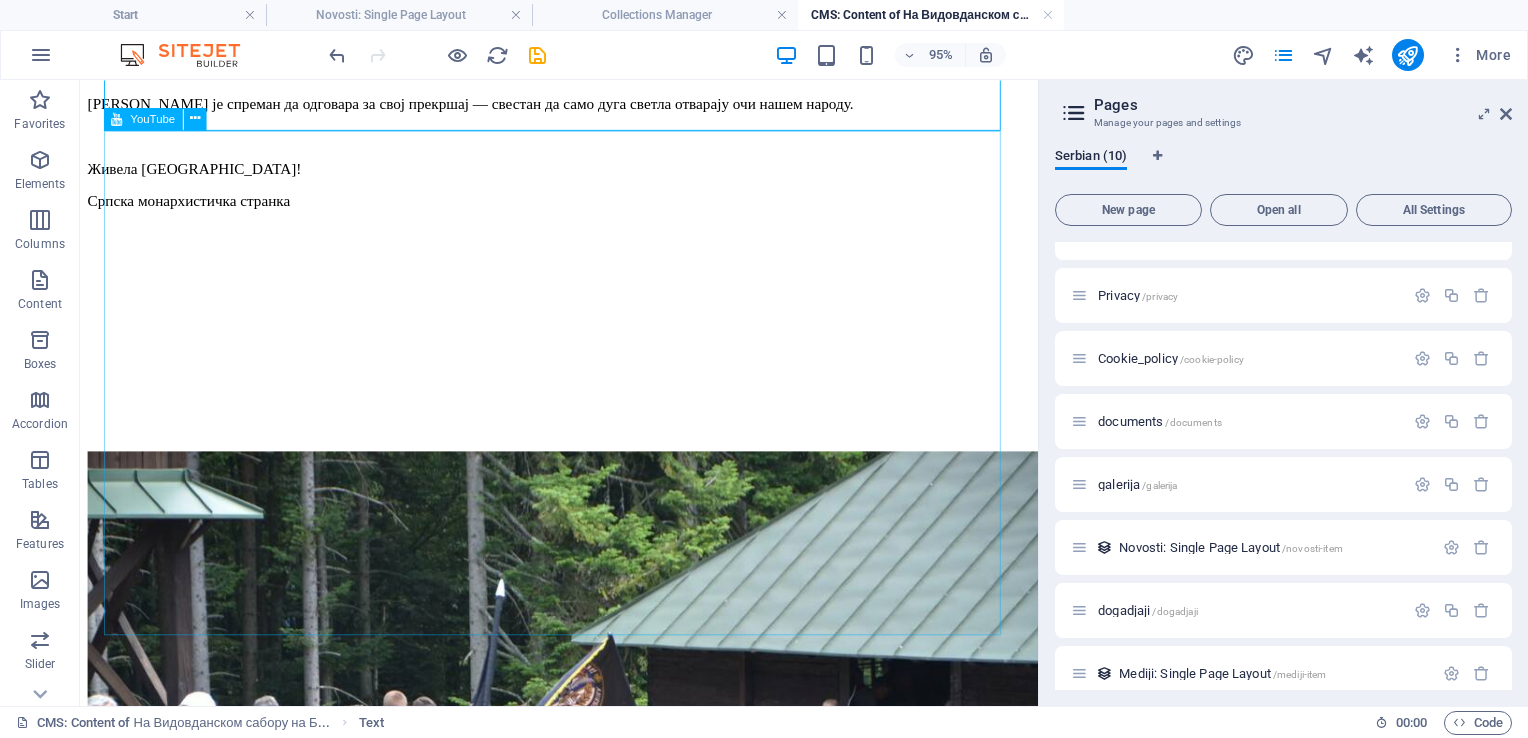 click on "YouTube" at bounding box center [152, 118] 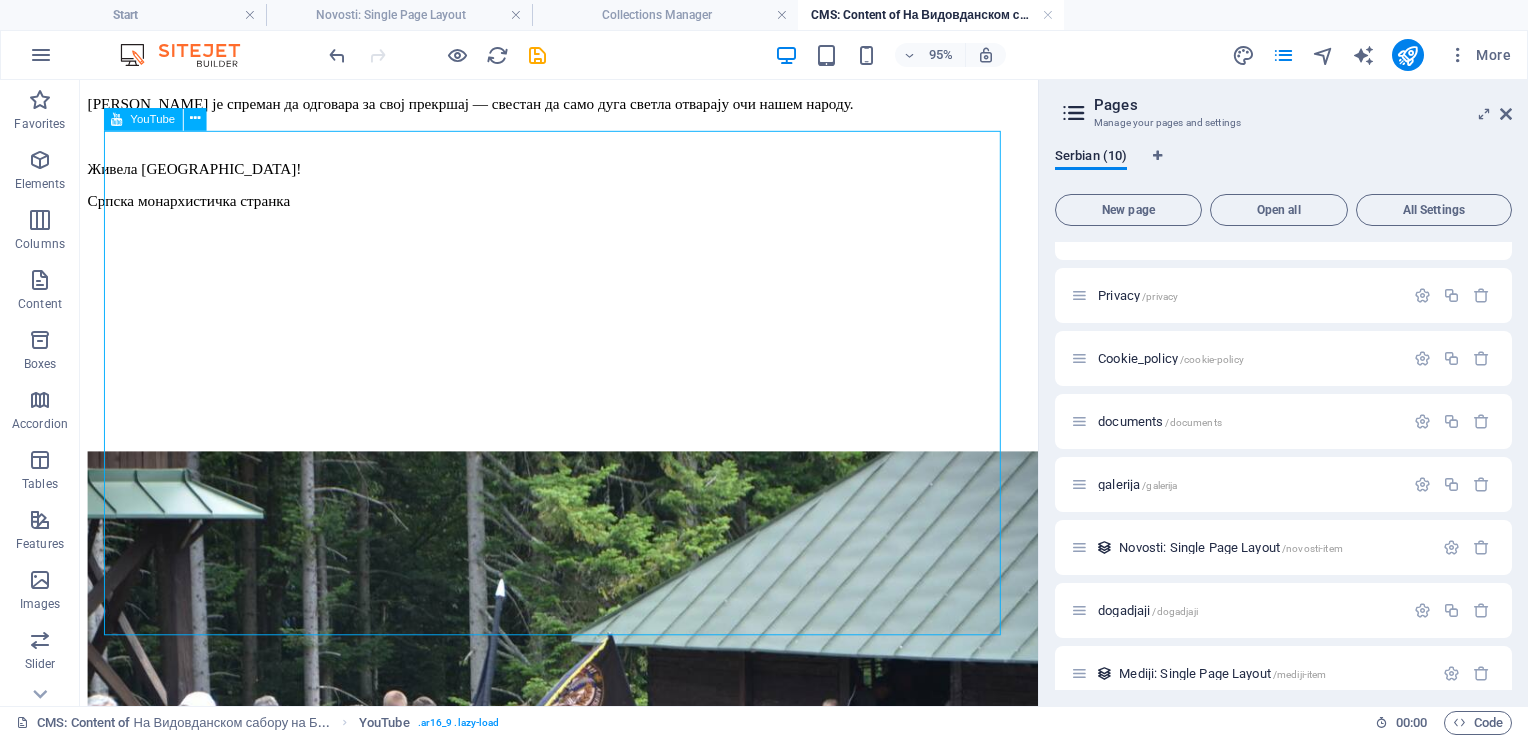 click on "YouTube" at bounding box center [152, 118] 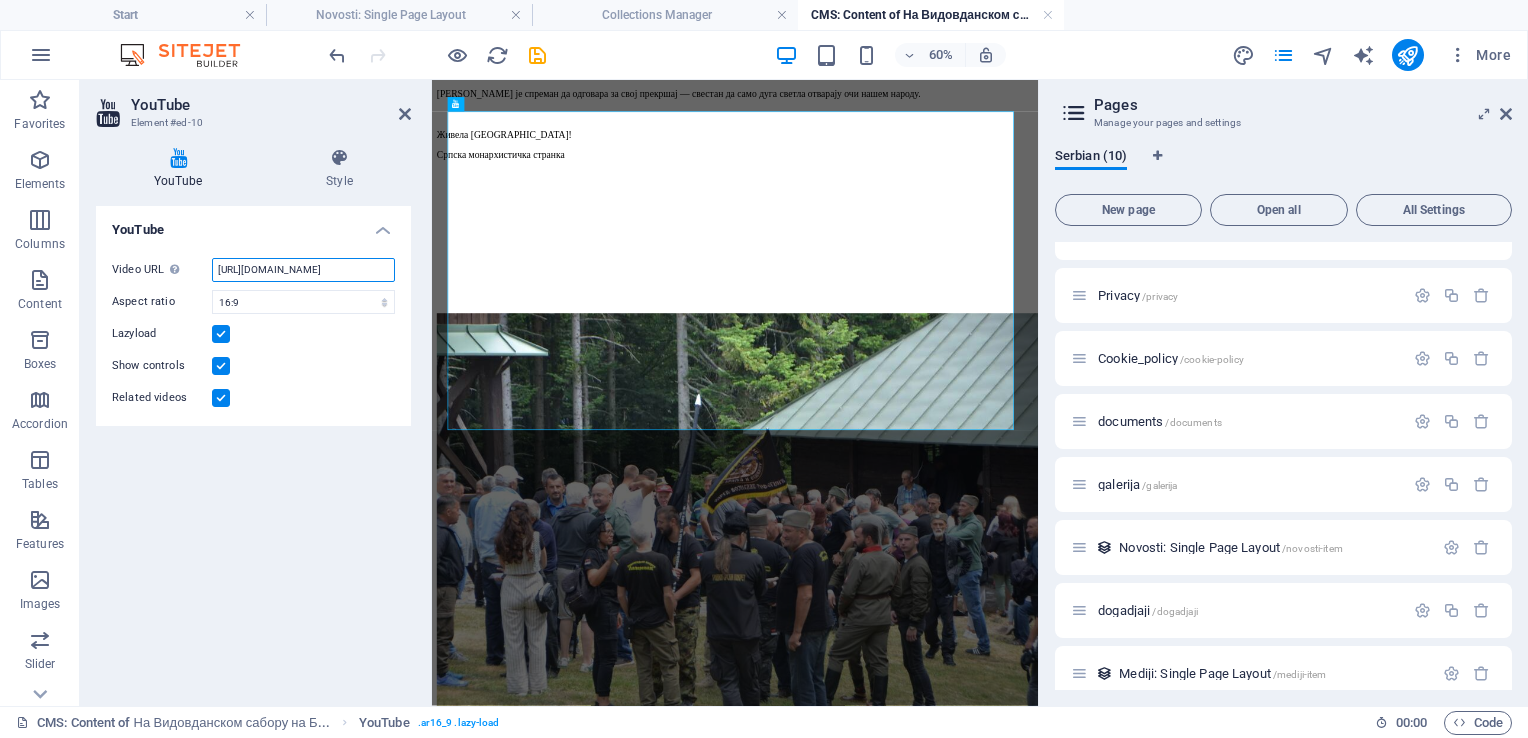 click on "[URL][DOMAIN_NAME]" at bounding box center (303, 270) 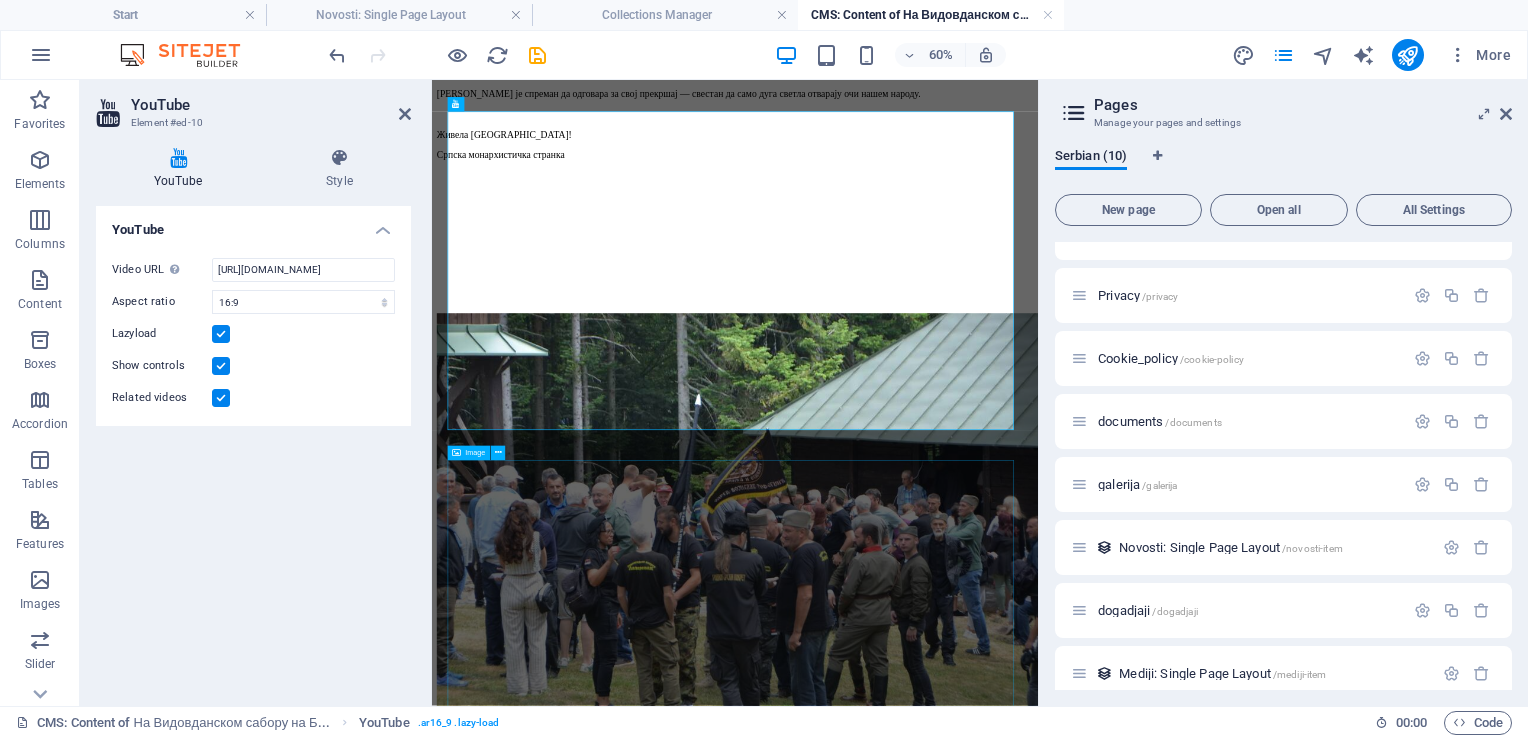 scroll, scrollTop: 0, scrollLeft: 0, axis: both 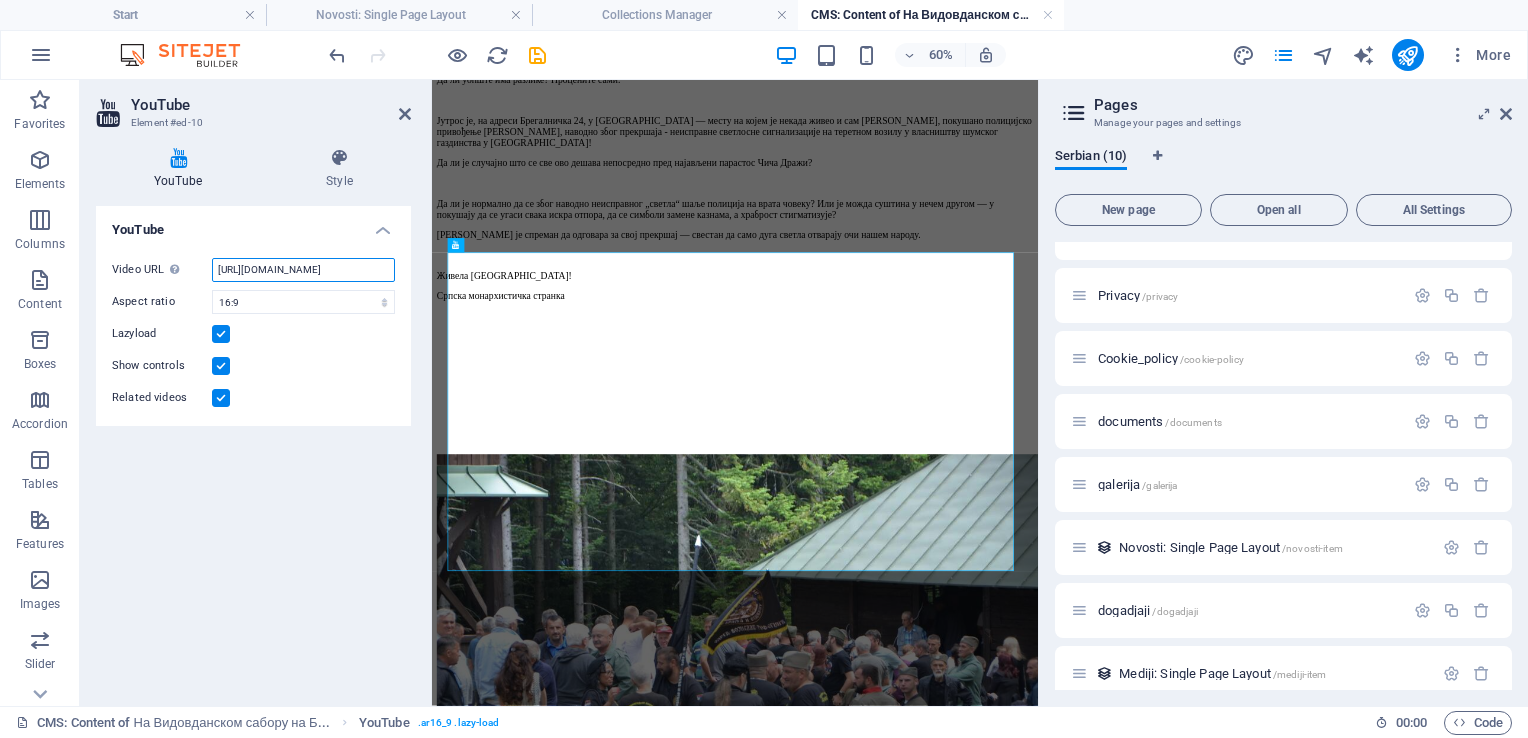 click on "[URL][DOMAIN_NAME]" at bounding box center [303, 270] 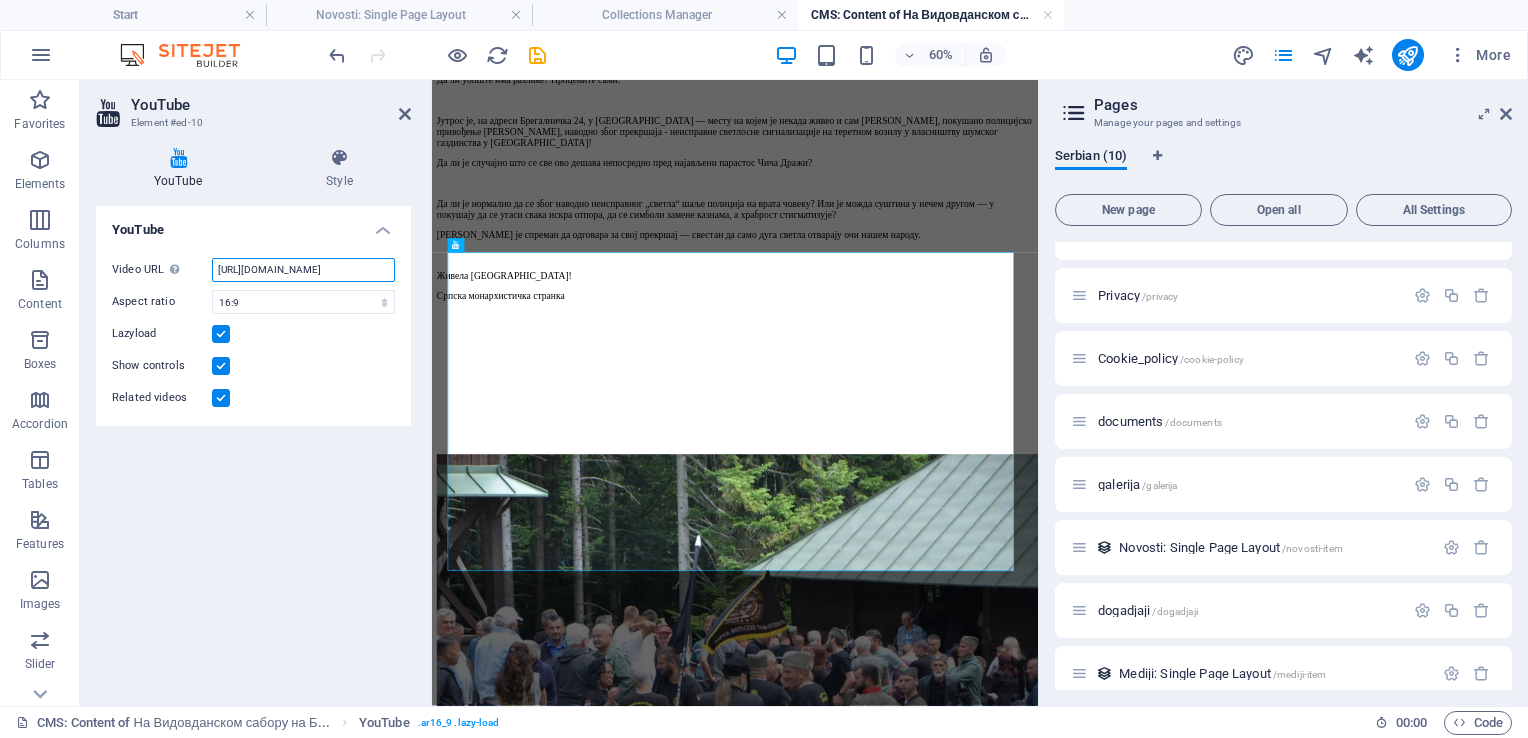 scroll, scrollTop: 0, scrollLeft: 47, axis: horizontal 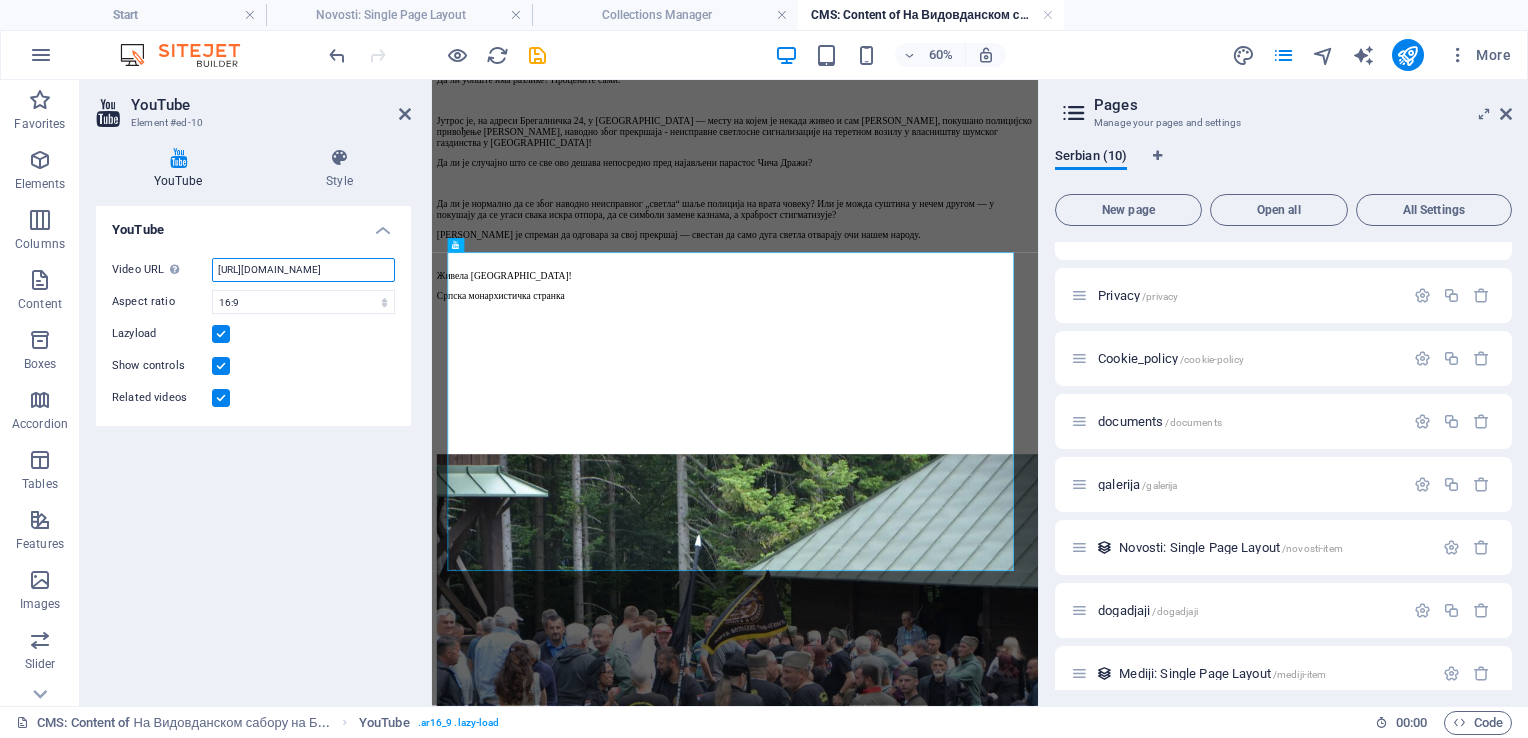 drag, startPoint x: 218, startPoint y: 267, endPoint x: 417, endPoint y: 287, distance: 200.0025 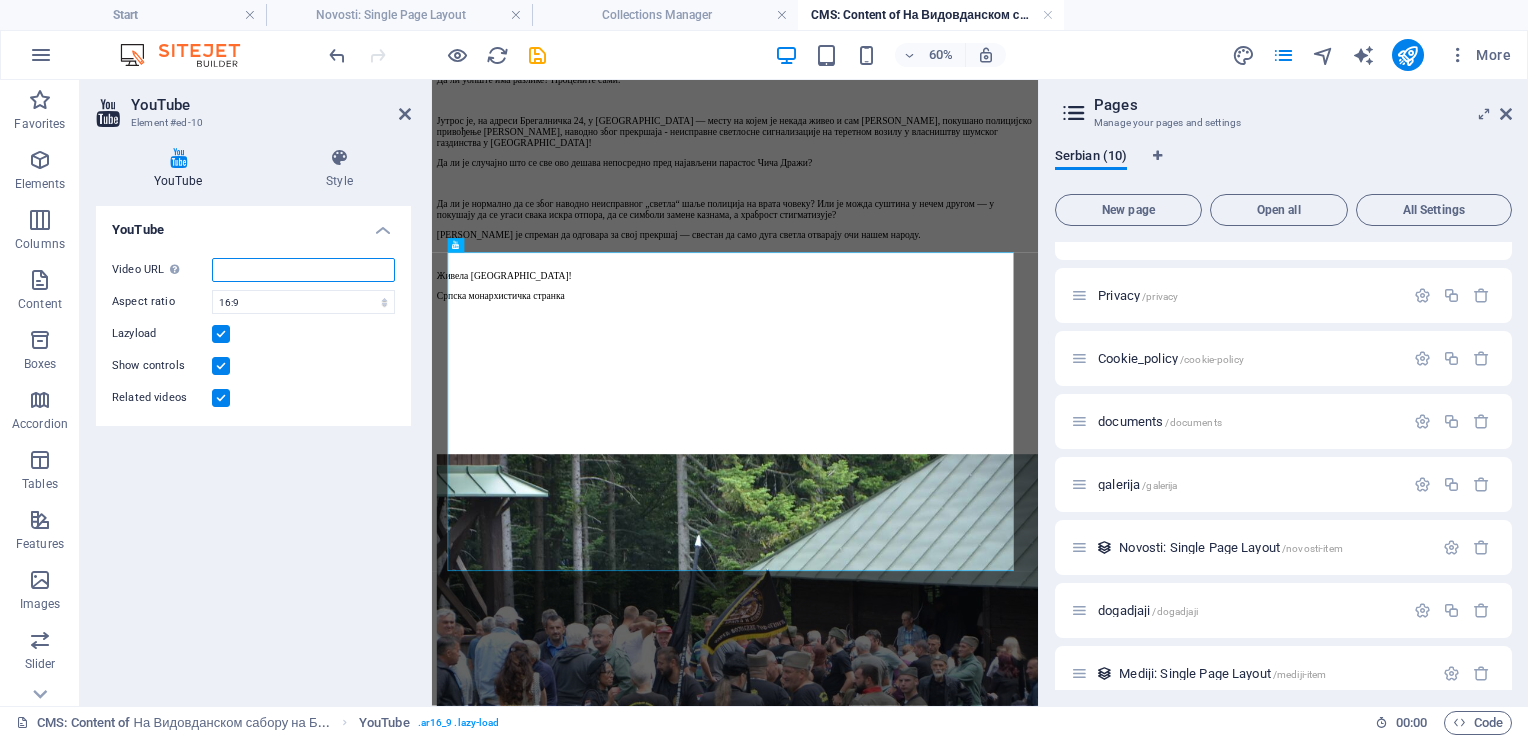 scroll, scrollTop: 0, scrollLeft: 0, axis: both 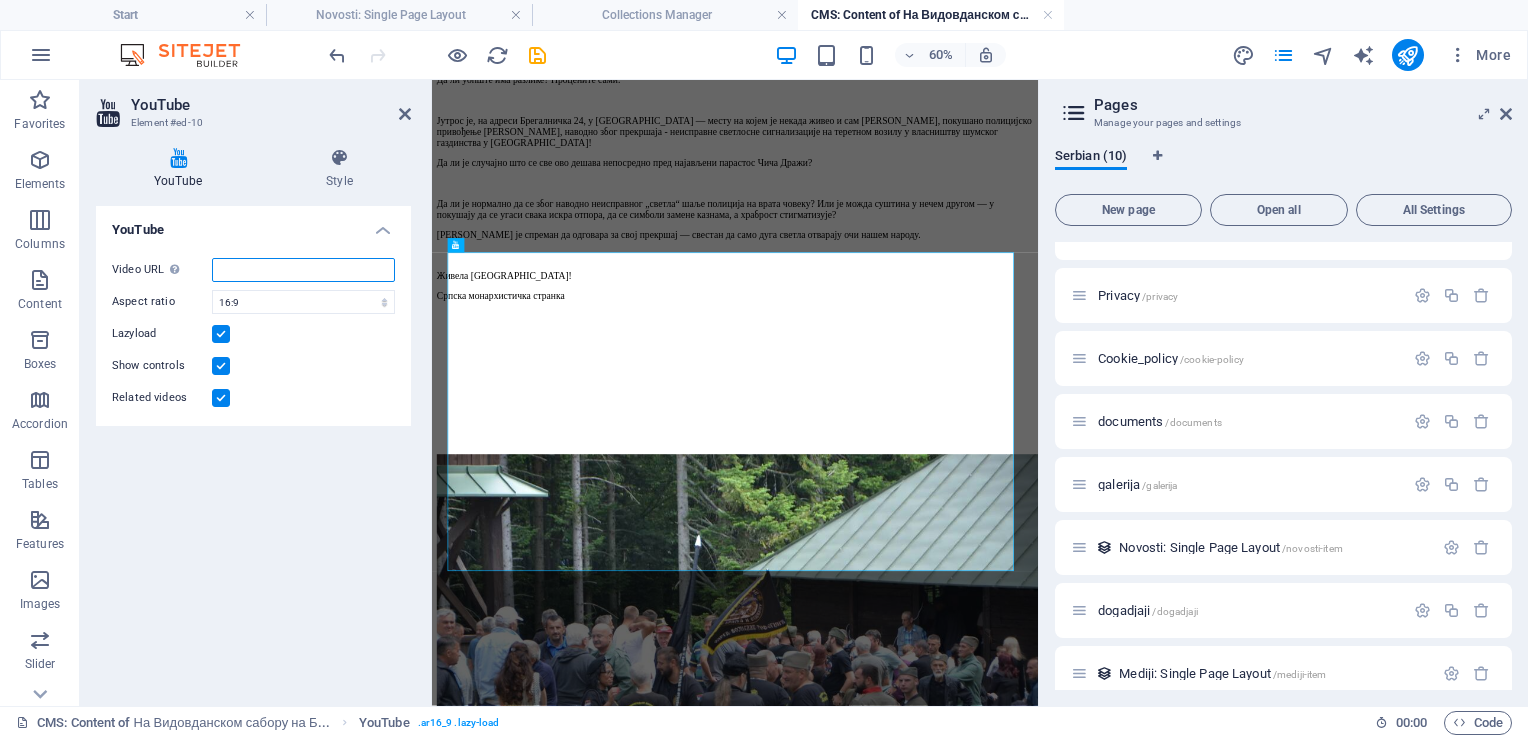 click on "Video URL Insert (or paste) a video URL." at bounding box center (303, 270) 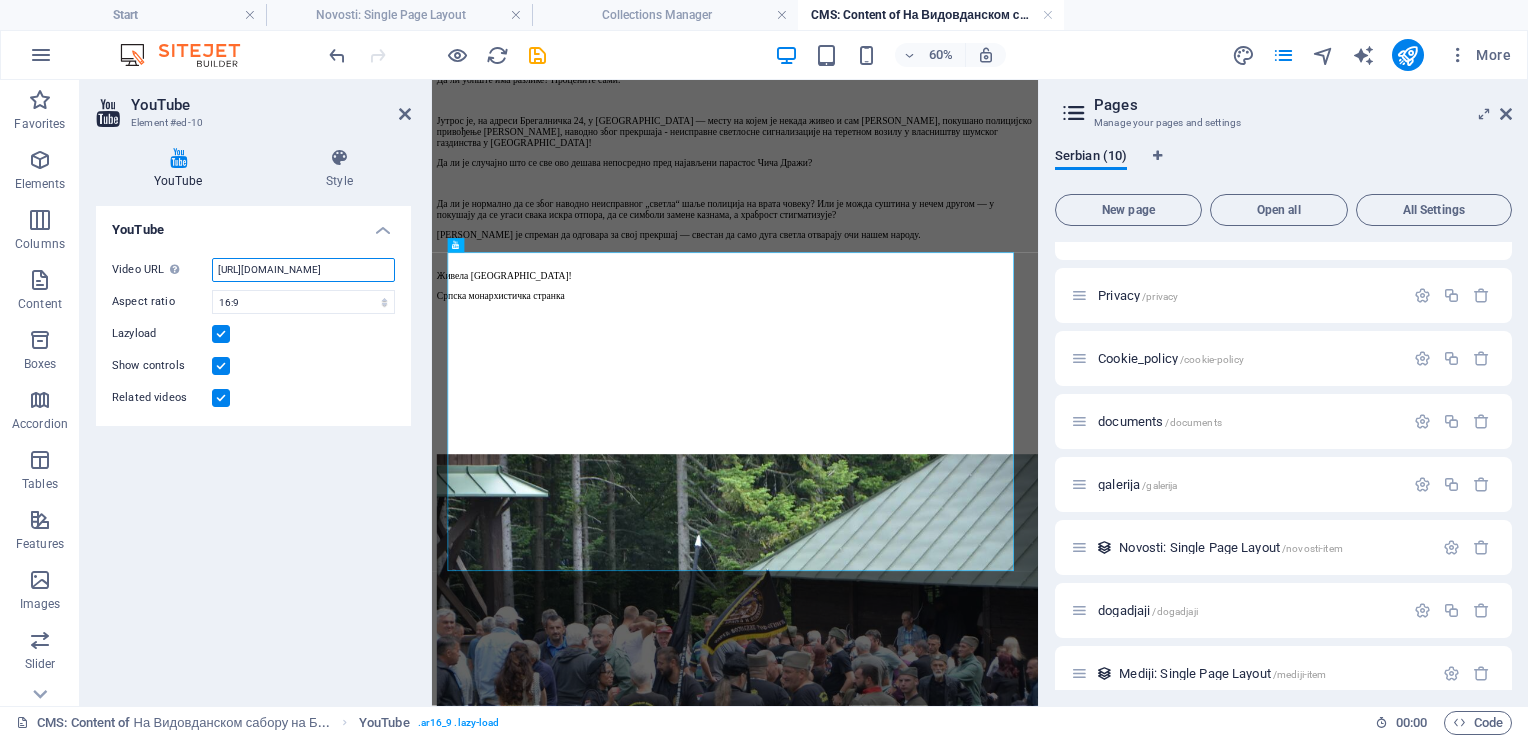 scroll, scrollTop: 0, scrollLeft: 133, axis: horizontal 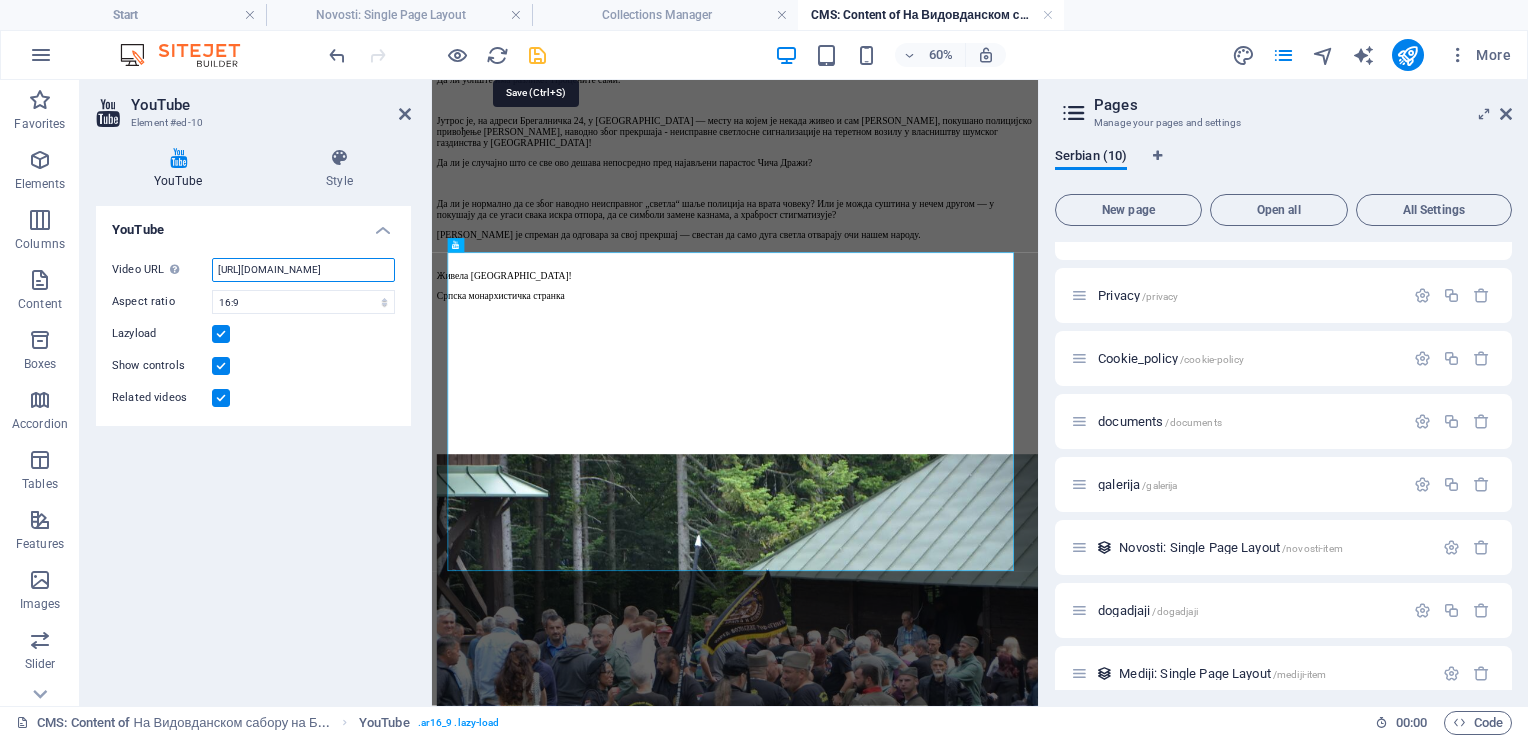 type on "[URL][DOMAIN_NAME]" 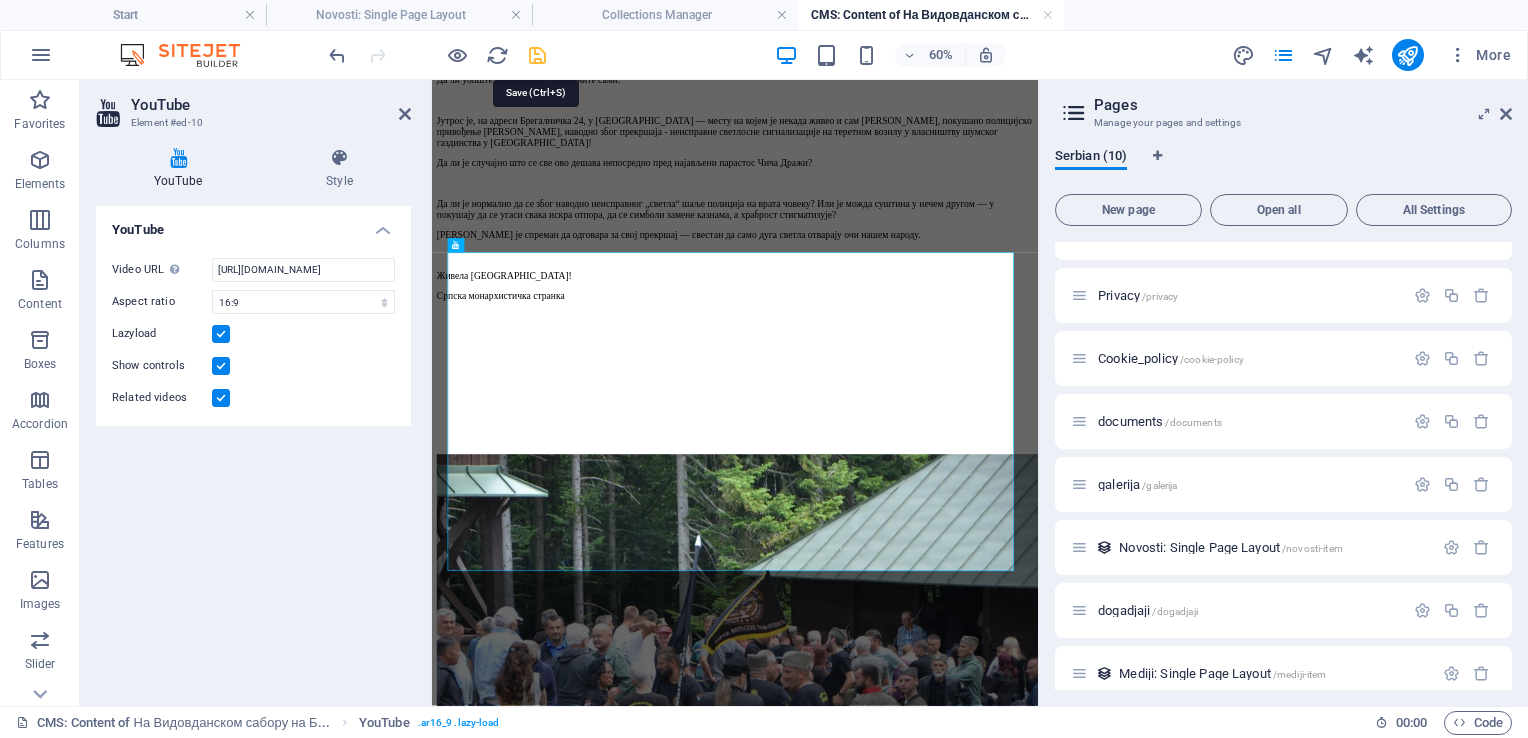 scroll, scrollTop: 0, scrollLeft: 0, axis: both 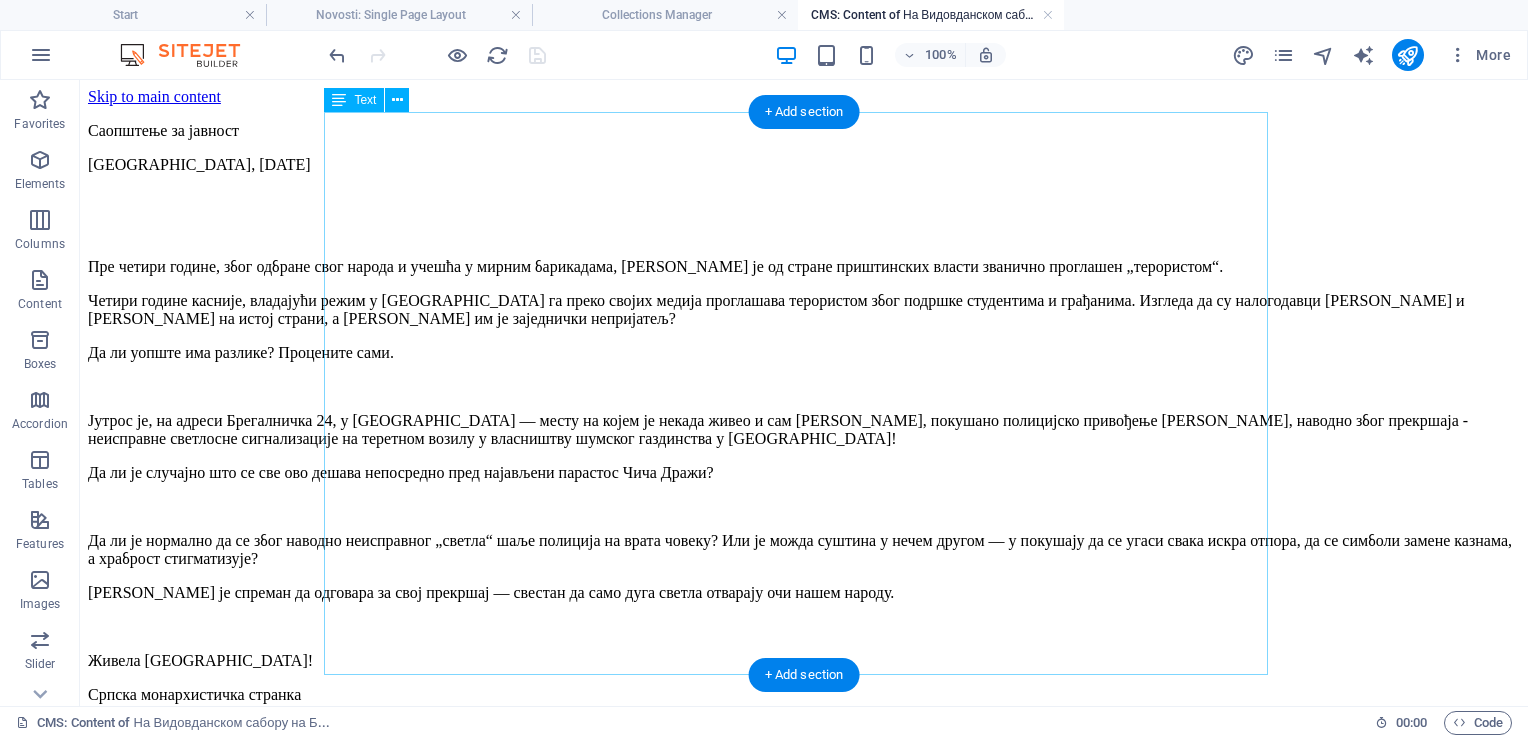 click on "Саопштење за јавност [GEOGRAPHIC_DATA], [DATE] Пре четири године, због одбране свог народа и учешћа у мирним барикадама, [PERSON_NAME] је од стране приштинских власти званично проглашен „терористом“. Четири године касније, владајући режим у [GEOGRAPHIC_DATA] га преко својих медија проглашава терористом због подршке студентима и грађанима. Изгледа да су налогодавци [PERSON_NAME] и [PERSON_NAME] на истој страни, а [PERSON_NAME] им је заједнички непријатељ? Да ли уопште има разлике? Процените сами. Живела Србија! Српска монархистичка странка" at bounding box center (804, 430) 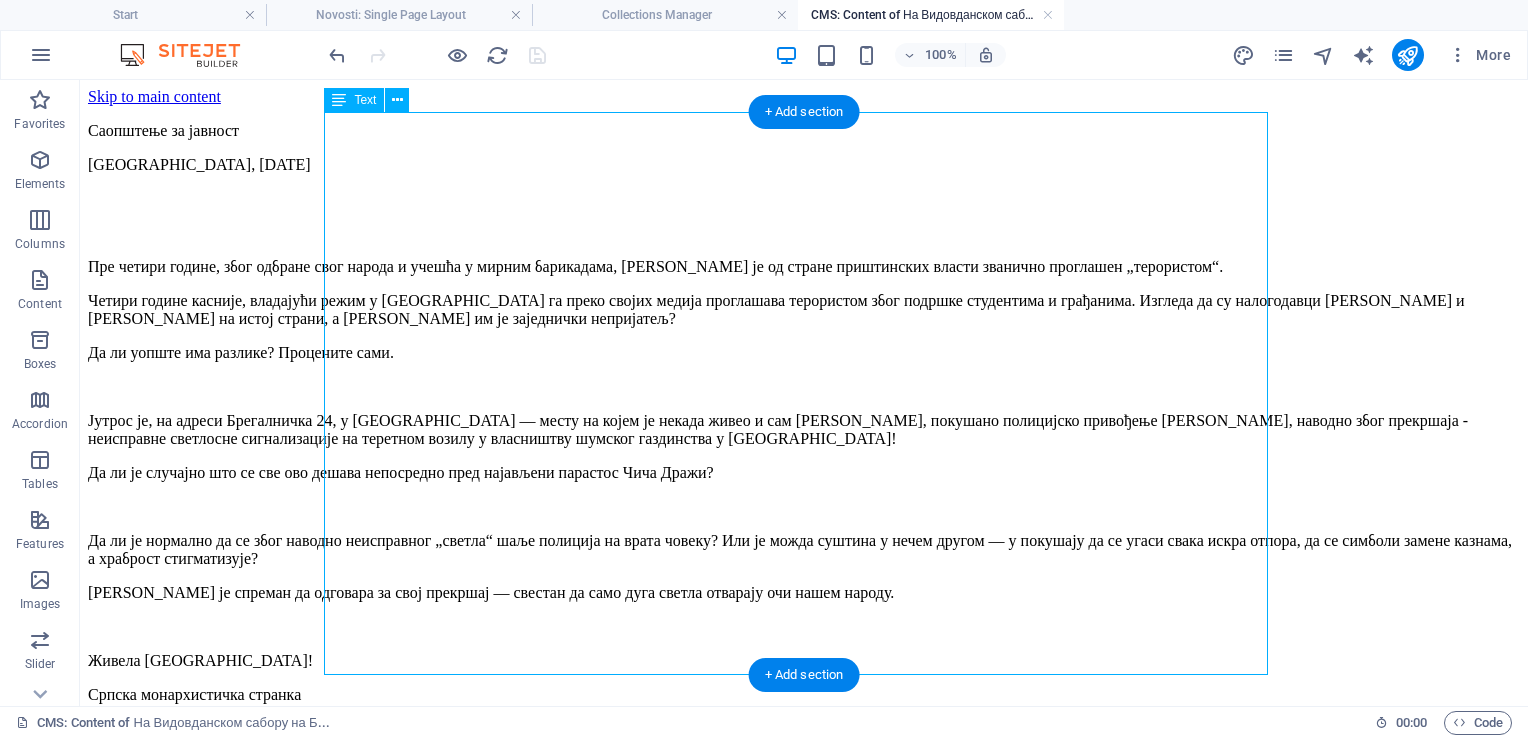 click on "Саопштење за јавност [GEOGRAPHIC_DATA], [DATE] Пре четири године, због одбране свог народа и учешћа у мирним барикадама, [PERSON_NAME] је од стране приштинских власти званично проглашен „терористом“. Четири године касније, владајући режим у [GEOGRAPHIC_DATA] га преко својих медија проглашава терористом због подршке студентима и грађанима. Изгледа да су налогодавци [PERSON_NAME] и [PERSON_NAME] на истој страни, а [PERSON_NAME] им је заједнички непријатељ? Да ли уопште има разлике? Процените сами. Живела Србија! Српска монархистичка странка" at bounding box center [804, 430] 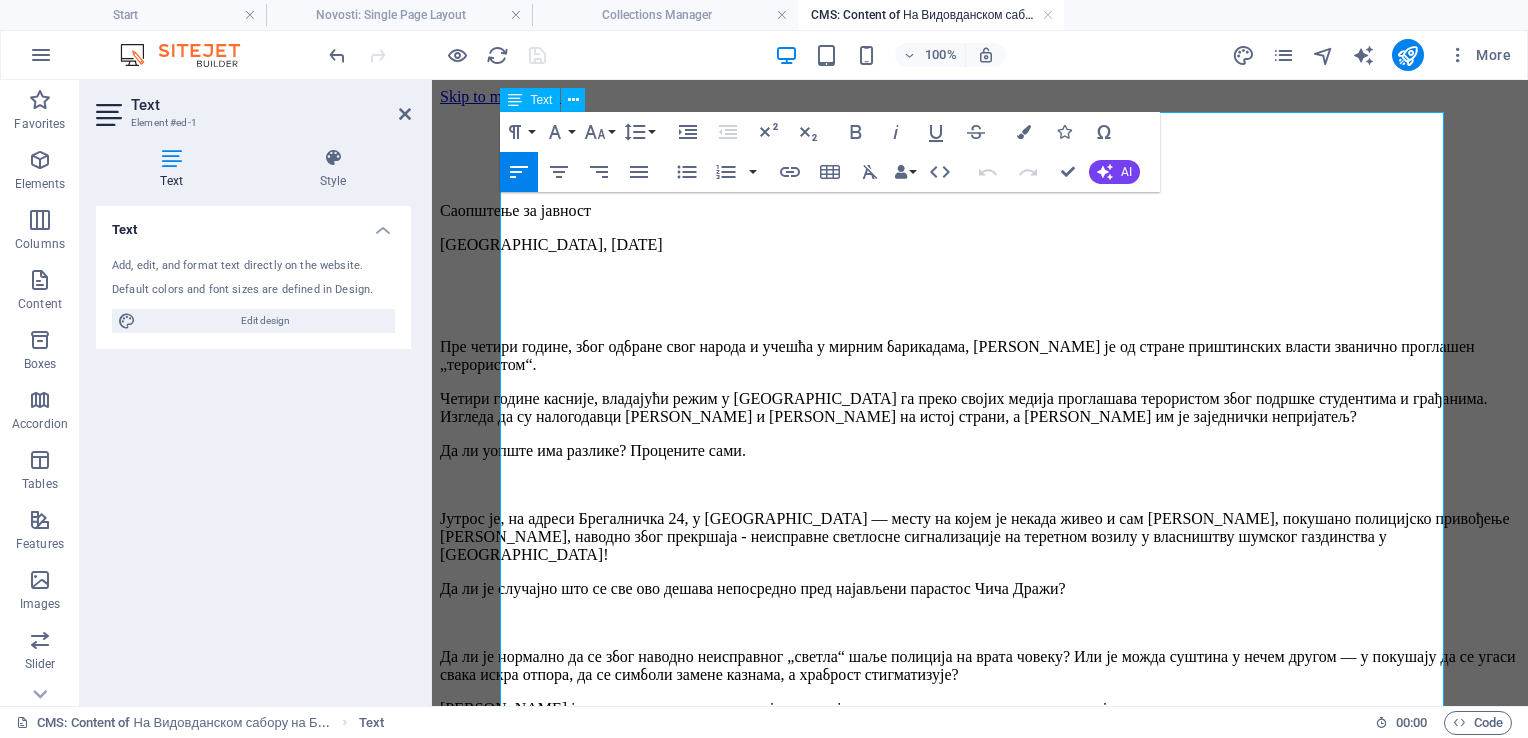 click at bounding box center (980, 313) 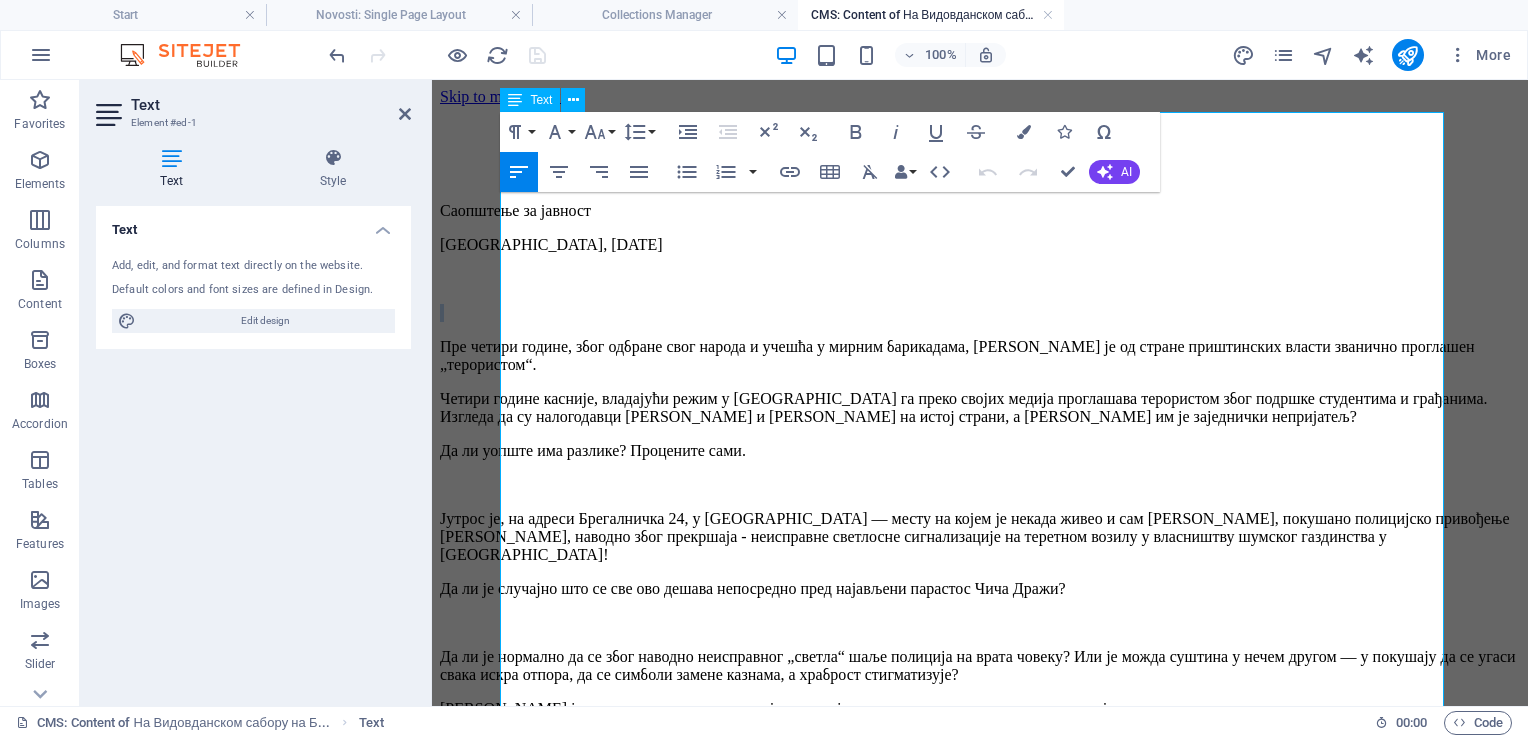 click at bounding box center (980, 313) 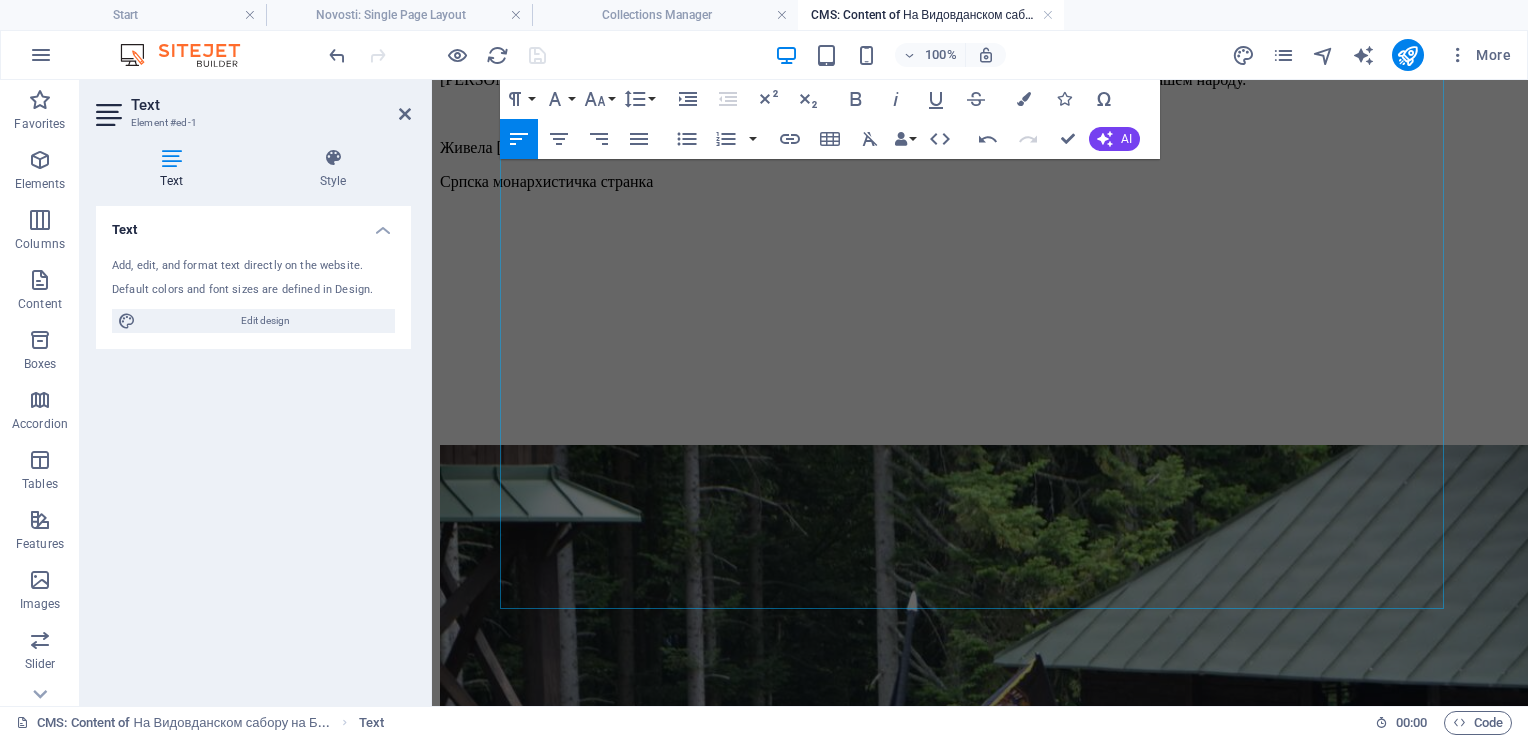 scroll, scrollTop: 594, scrollLeft: 0, axis: vertical 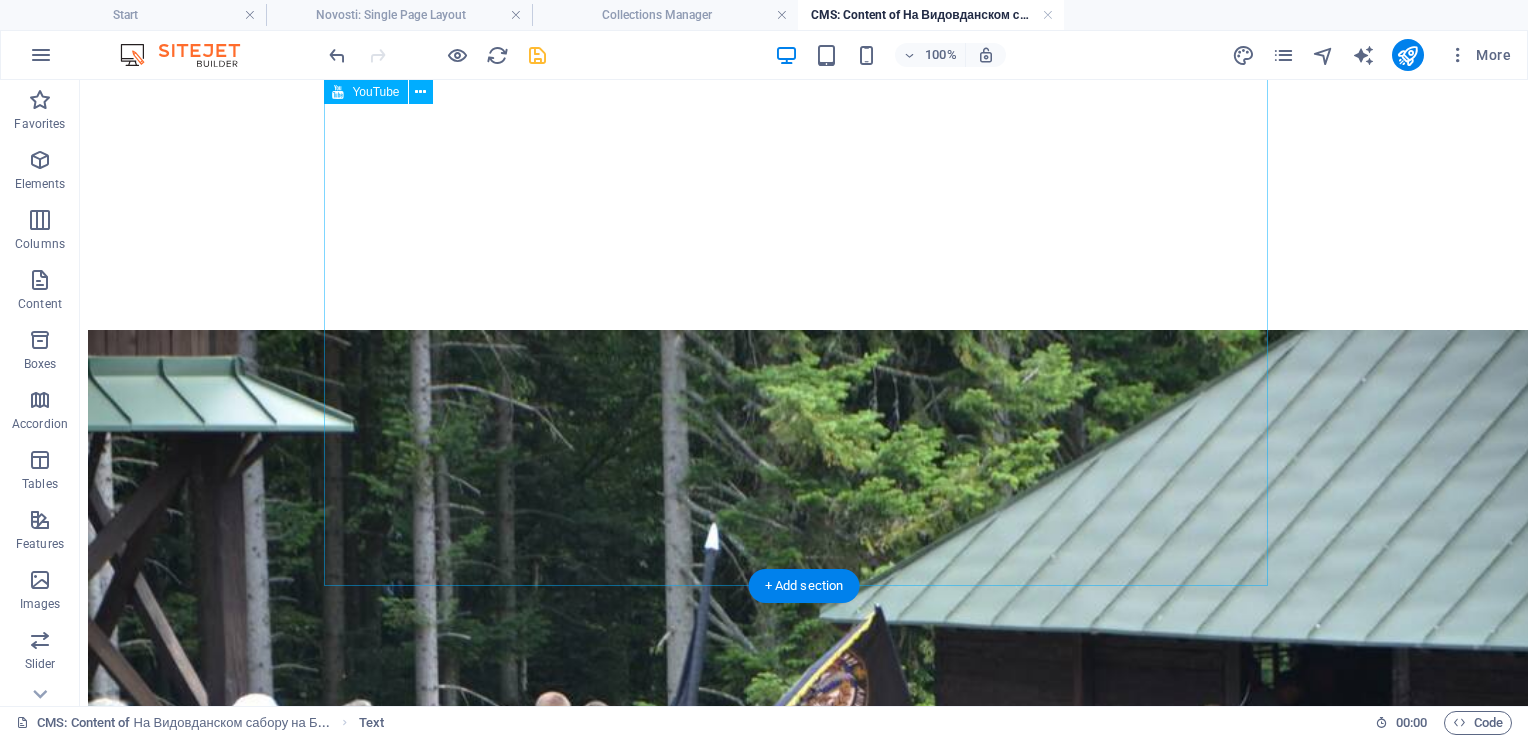 click at bounding box center (804, 203) 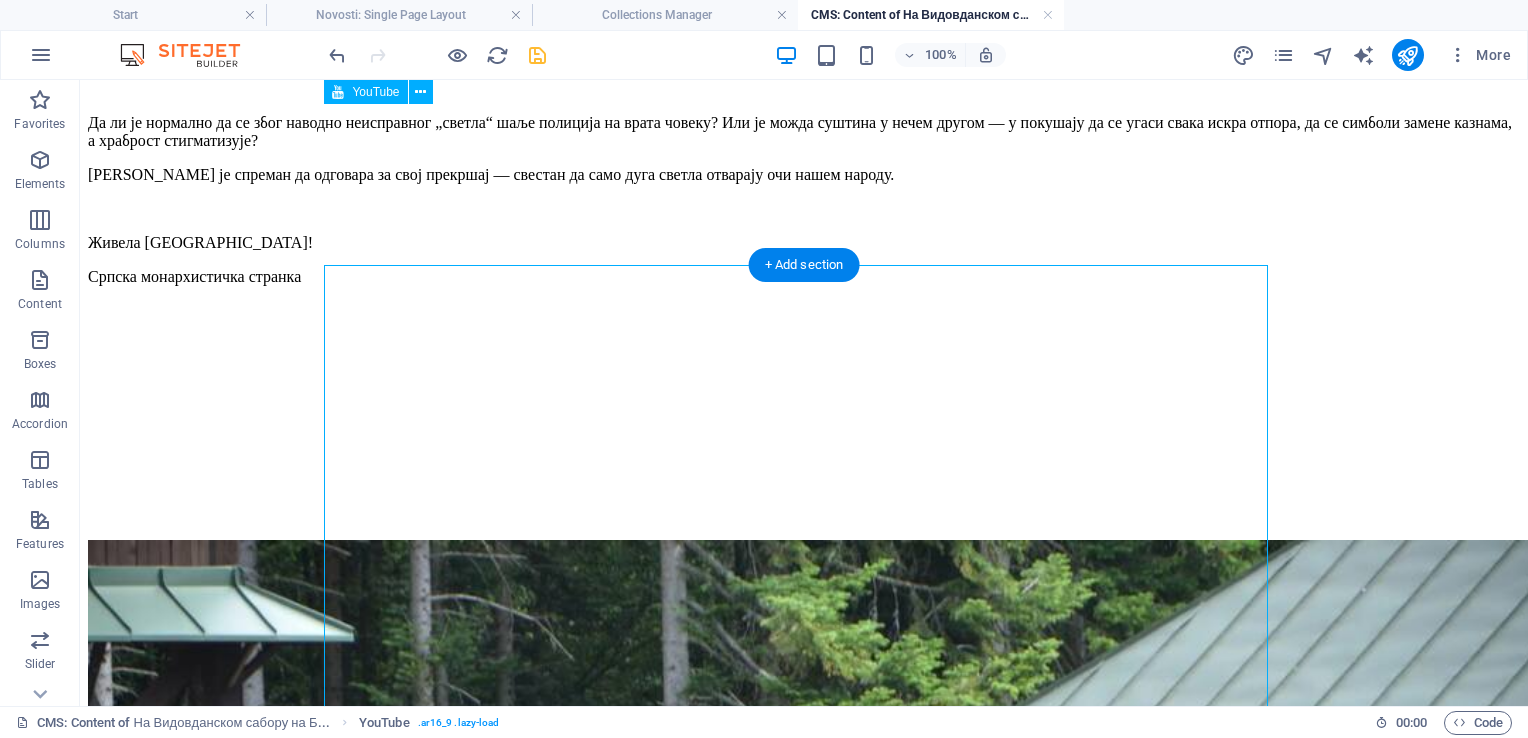 scroll, scrollTop: 382, scrollLeft: 0, axis: vertical 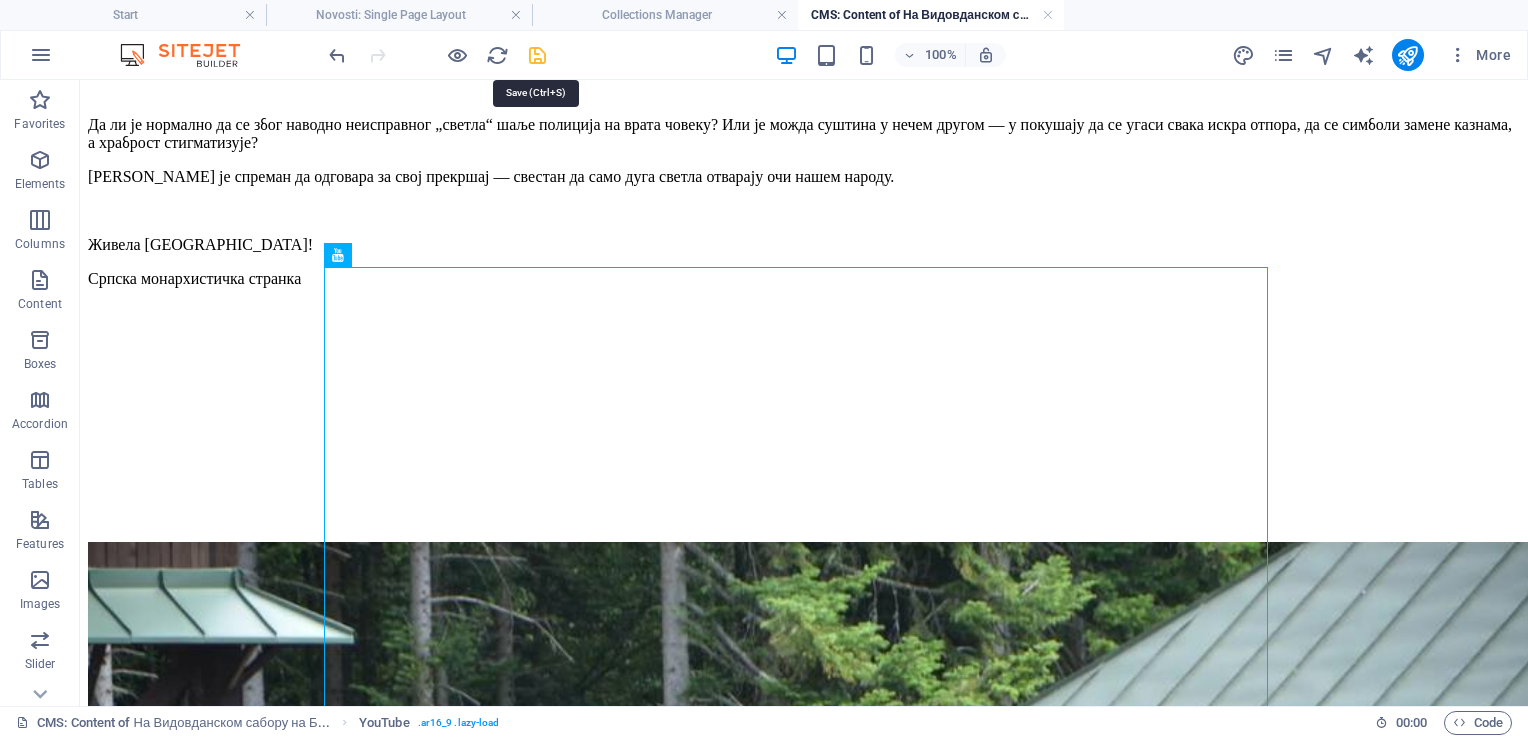 click at bounding box center (537, 55) 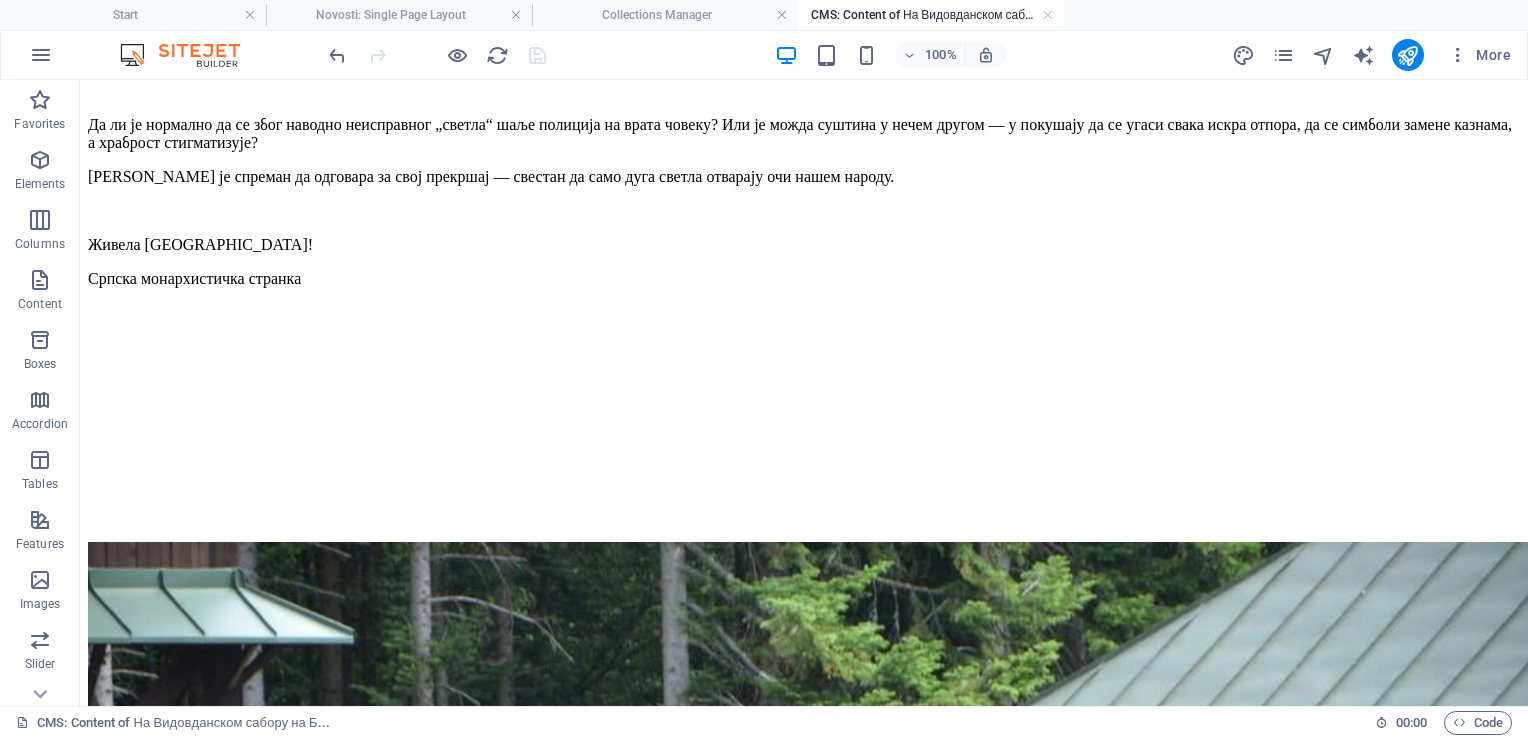 click on "CMS: Content of На Видовданском сабору на Б..." at bounding box center (931, 15) 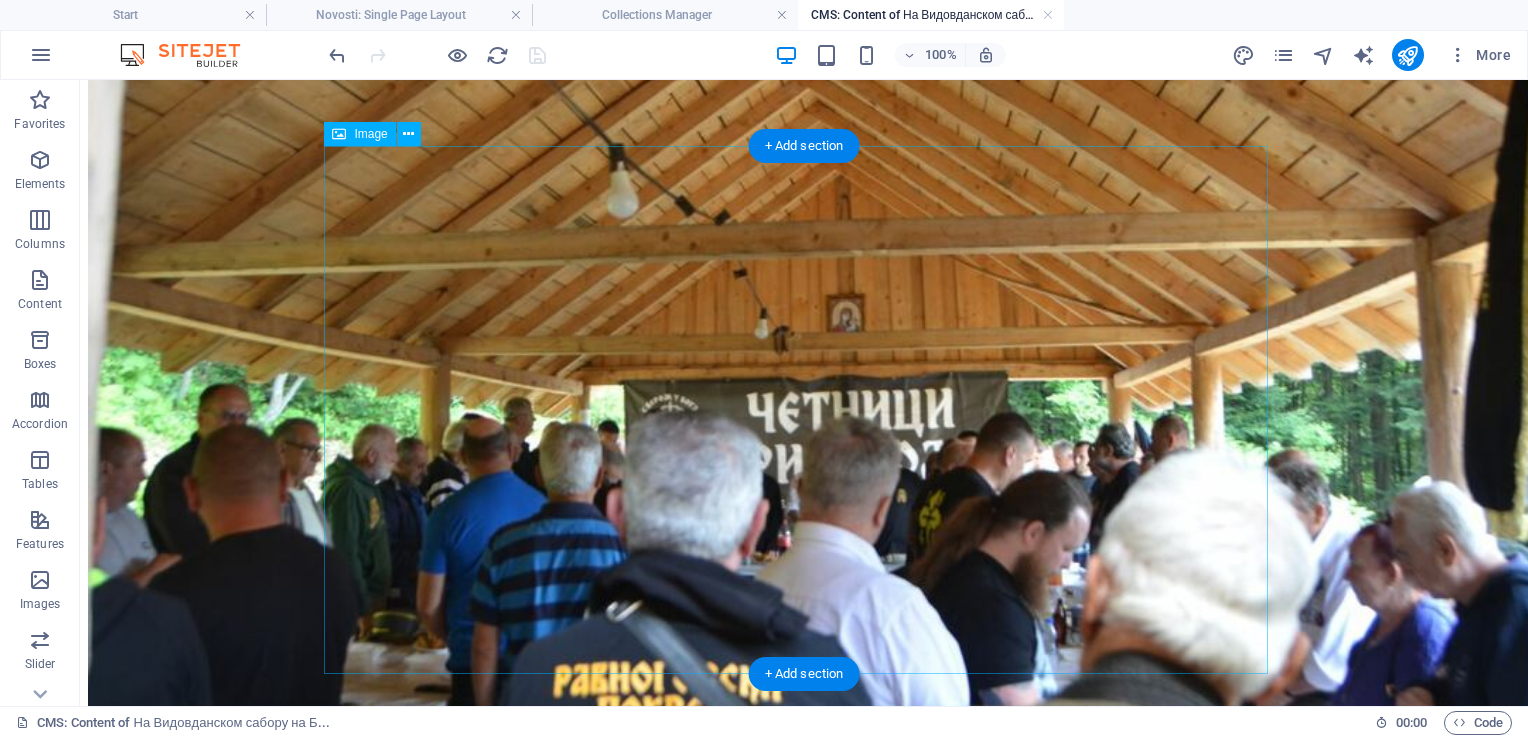 scroll, scrollTop: 2434, scrollLeft: 0, axis: vertical 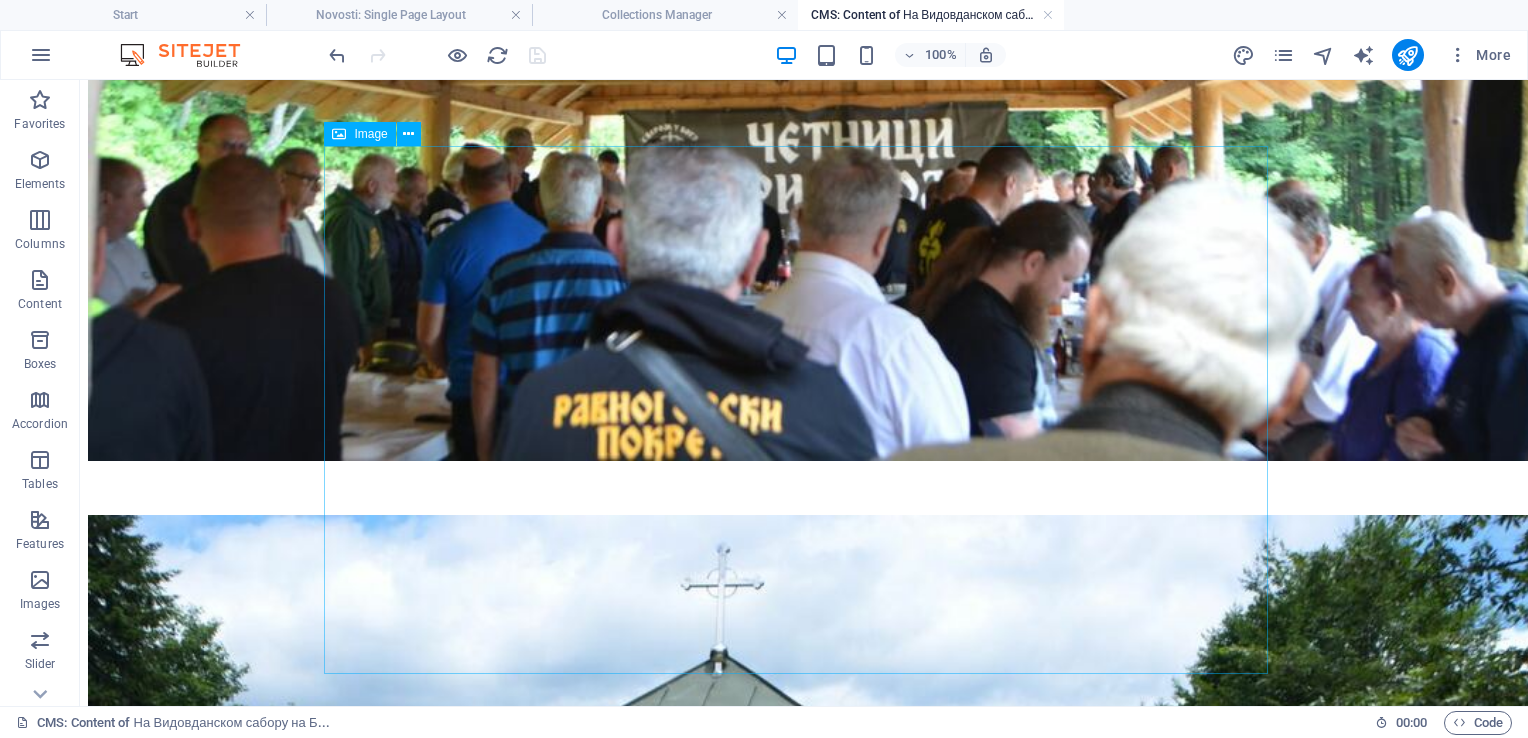 click on "Image" at bounding box center (370, 134) 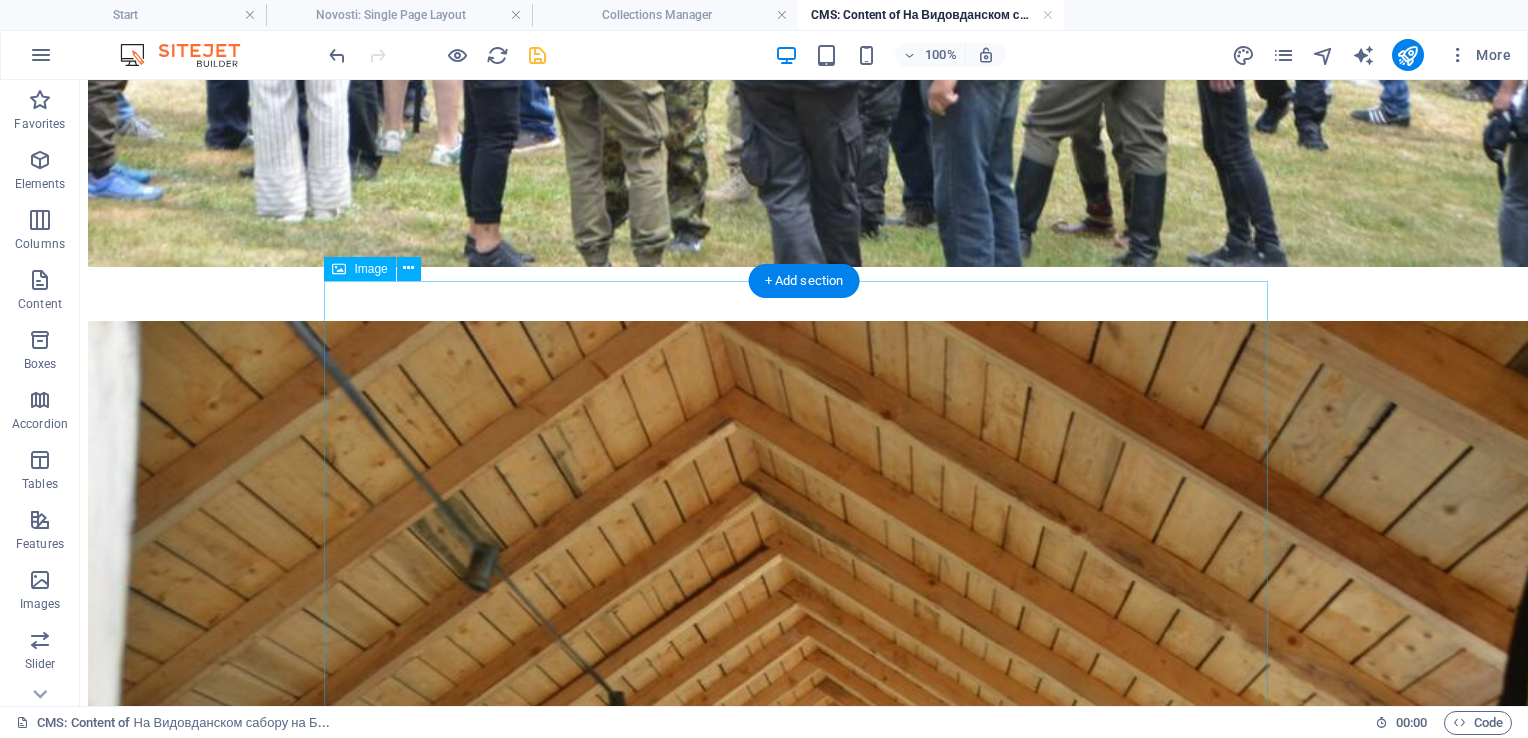 scroll, scrollTop: 1626, scrollLeft: 0, axis: vertical 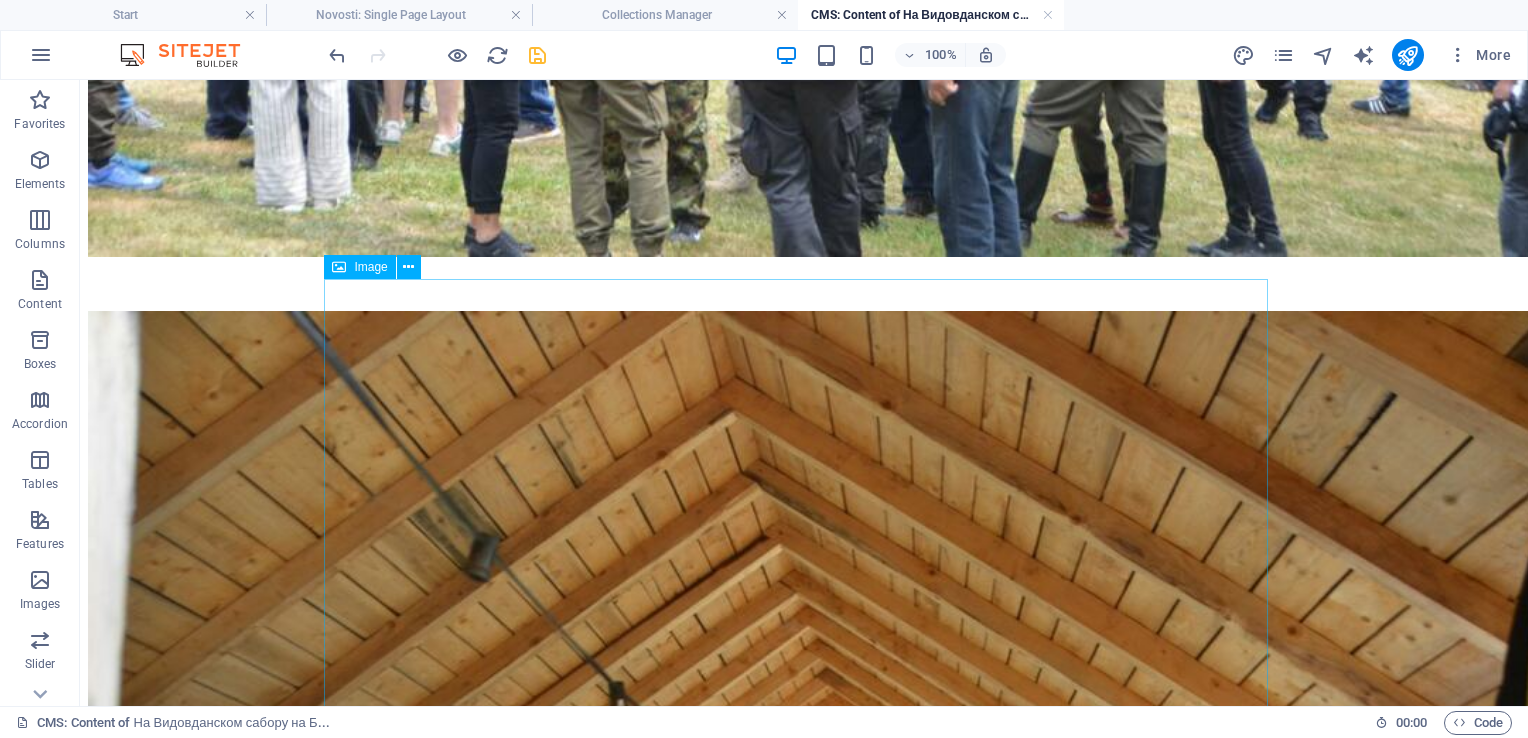 click on "Image" at bounding box center (370, 267) 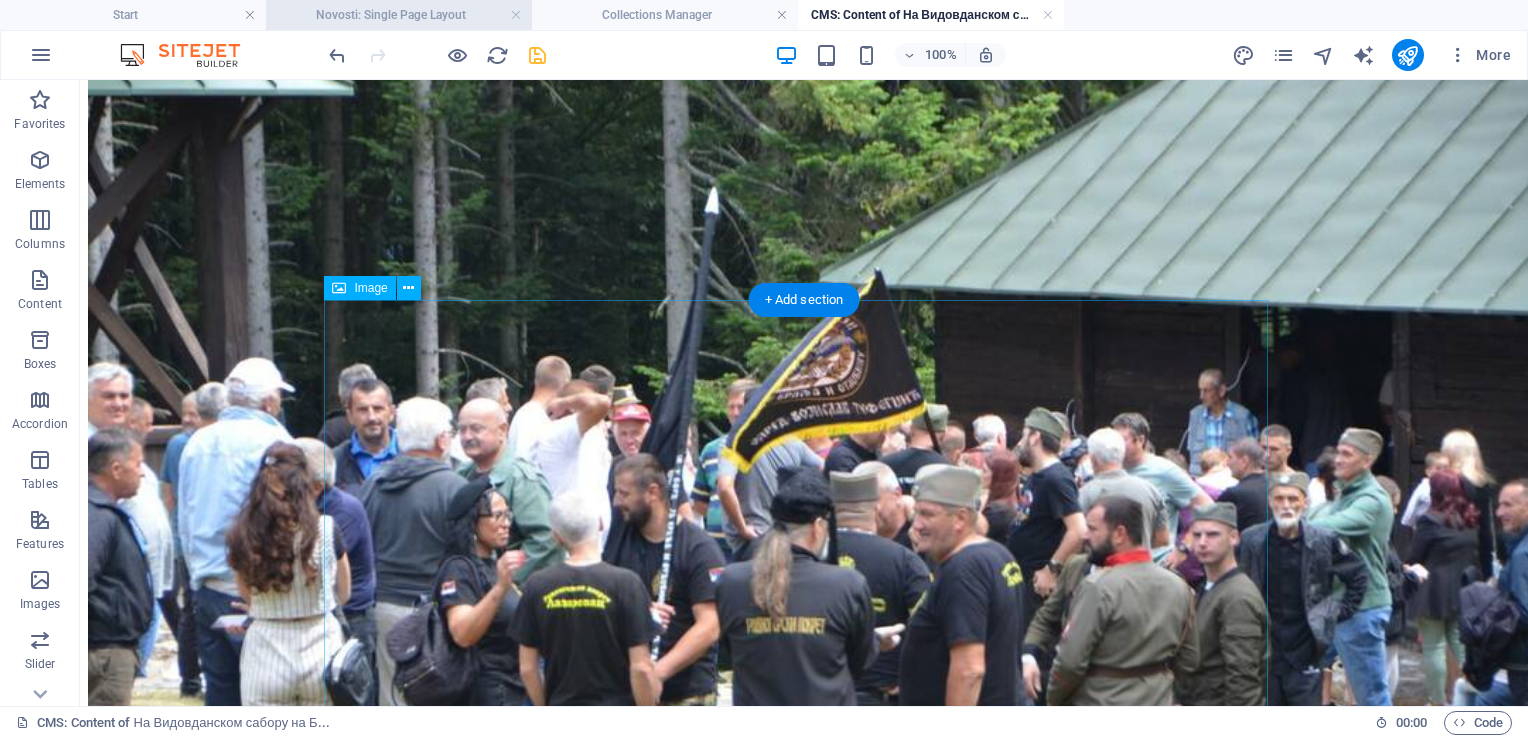 scroll, scrollTop: 929, scrollLeft: 0, axis: vertical 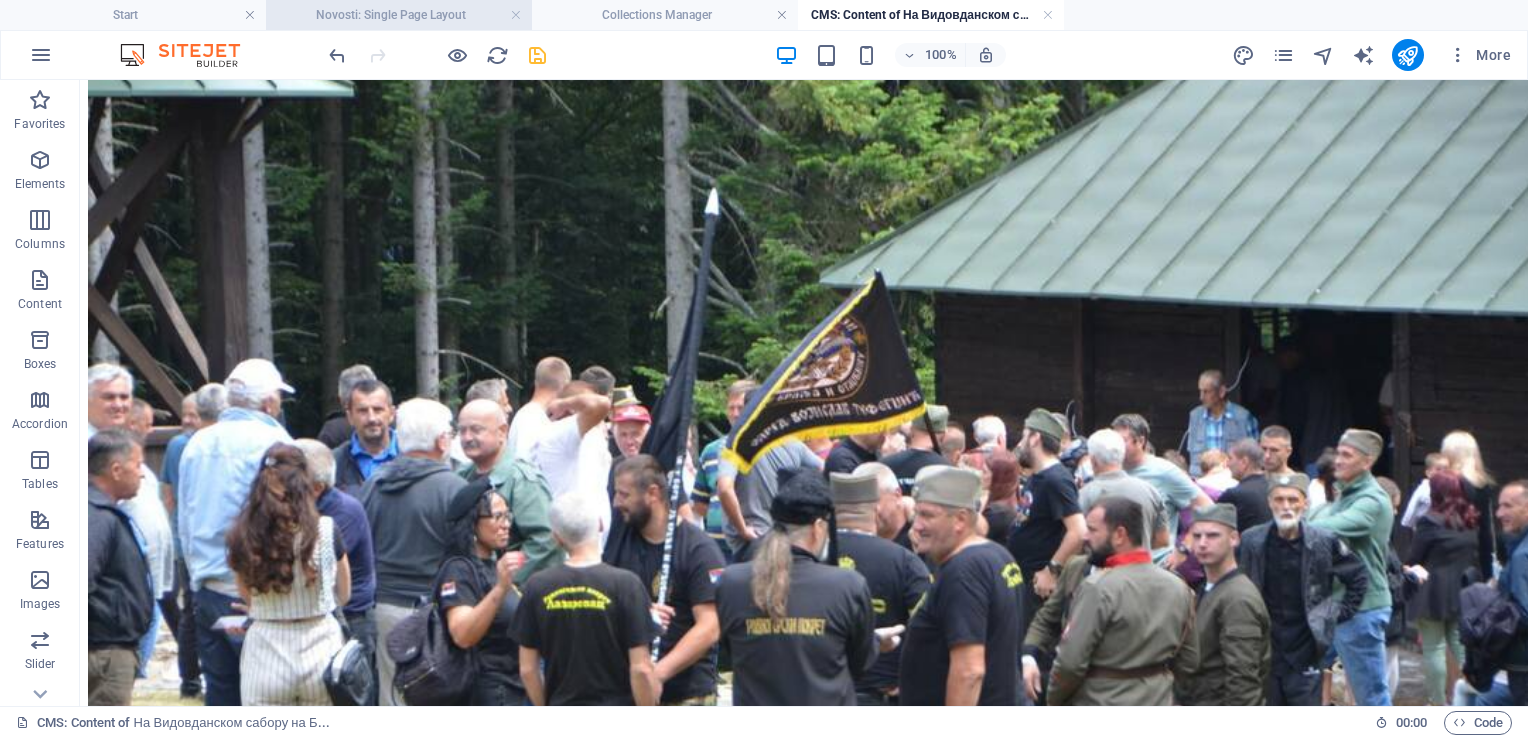 click on "Novosti: Single Page Layout" at bounding box center [399, 15] 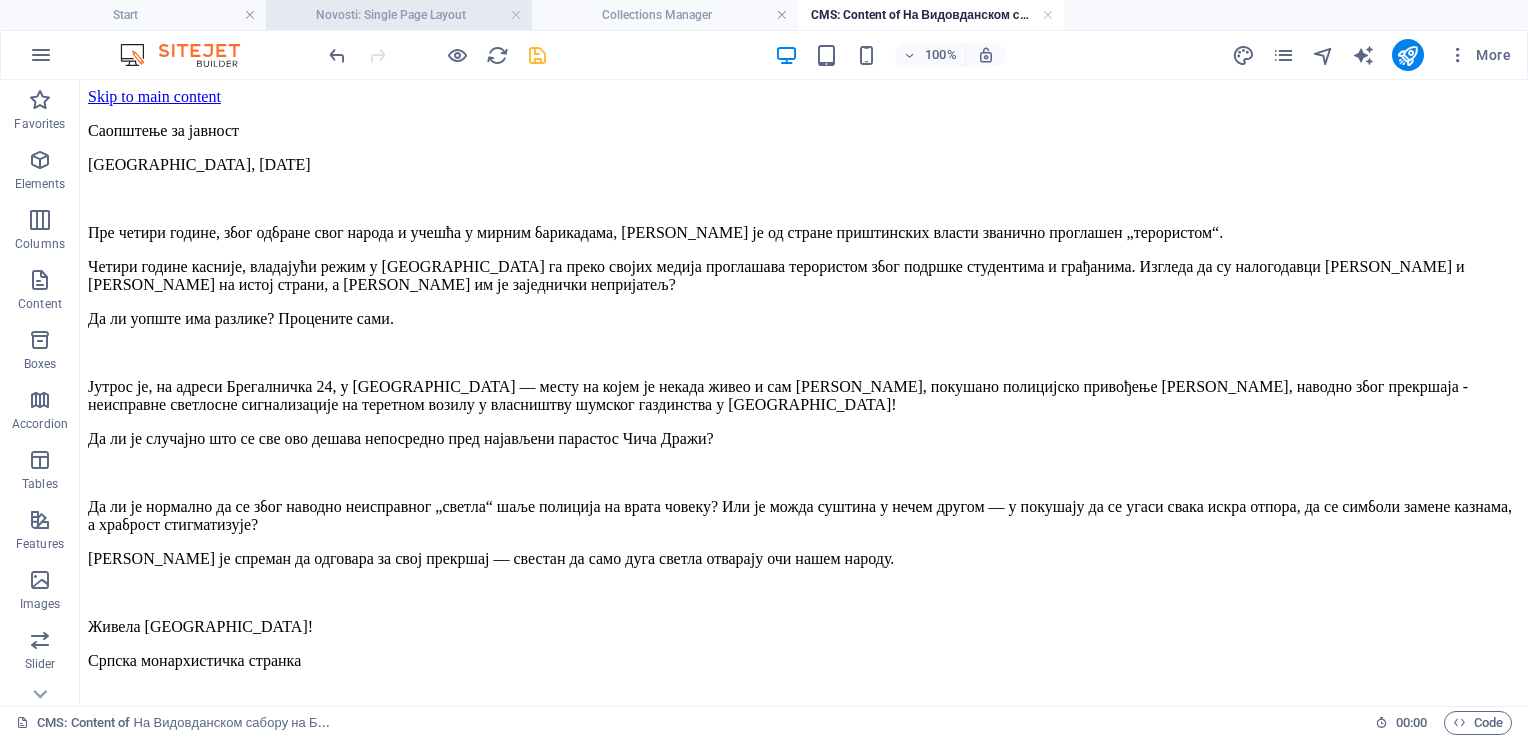 scroll, scrollTop: 363, scrollLeft: 0, axis: vertical 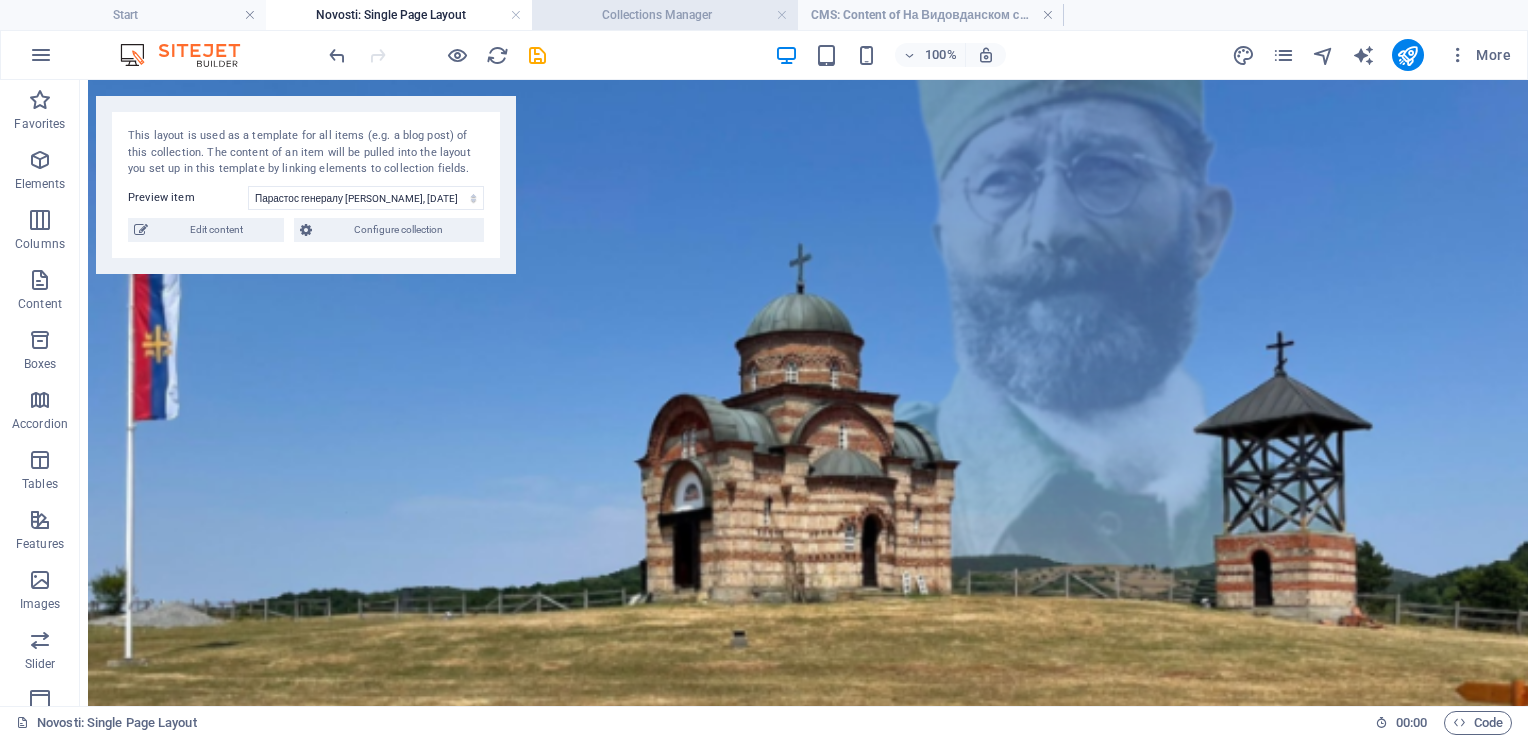 click on "Collections Manager" at bounding box center [665, 15] 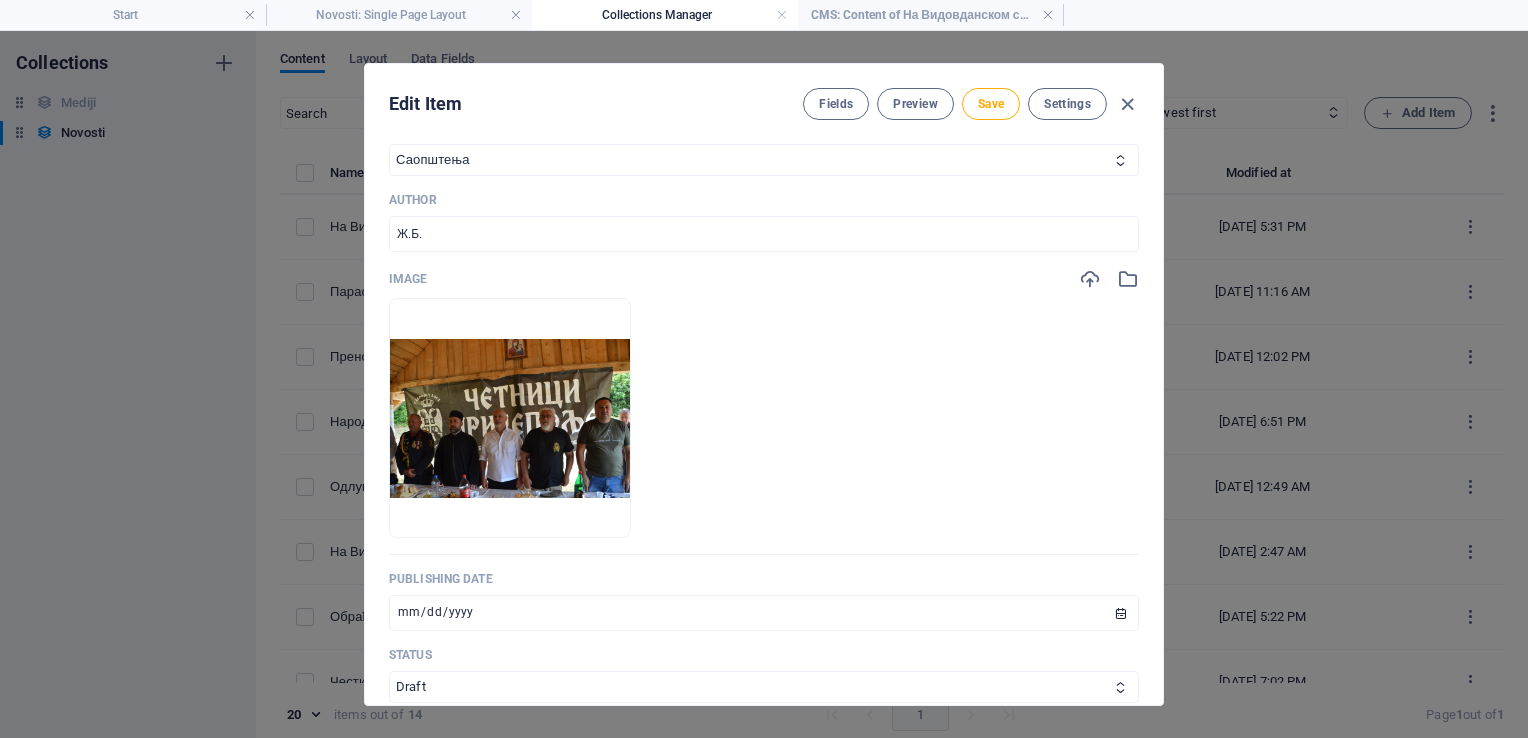 scroll, scrollTop: 642, scrollLeft: 0, axis: vertical 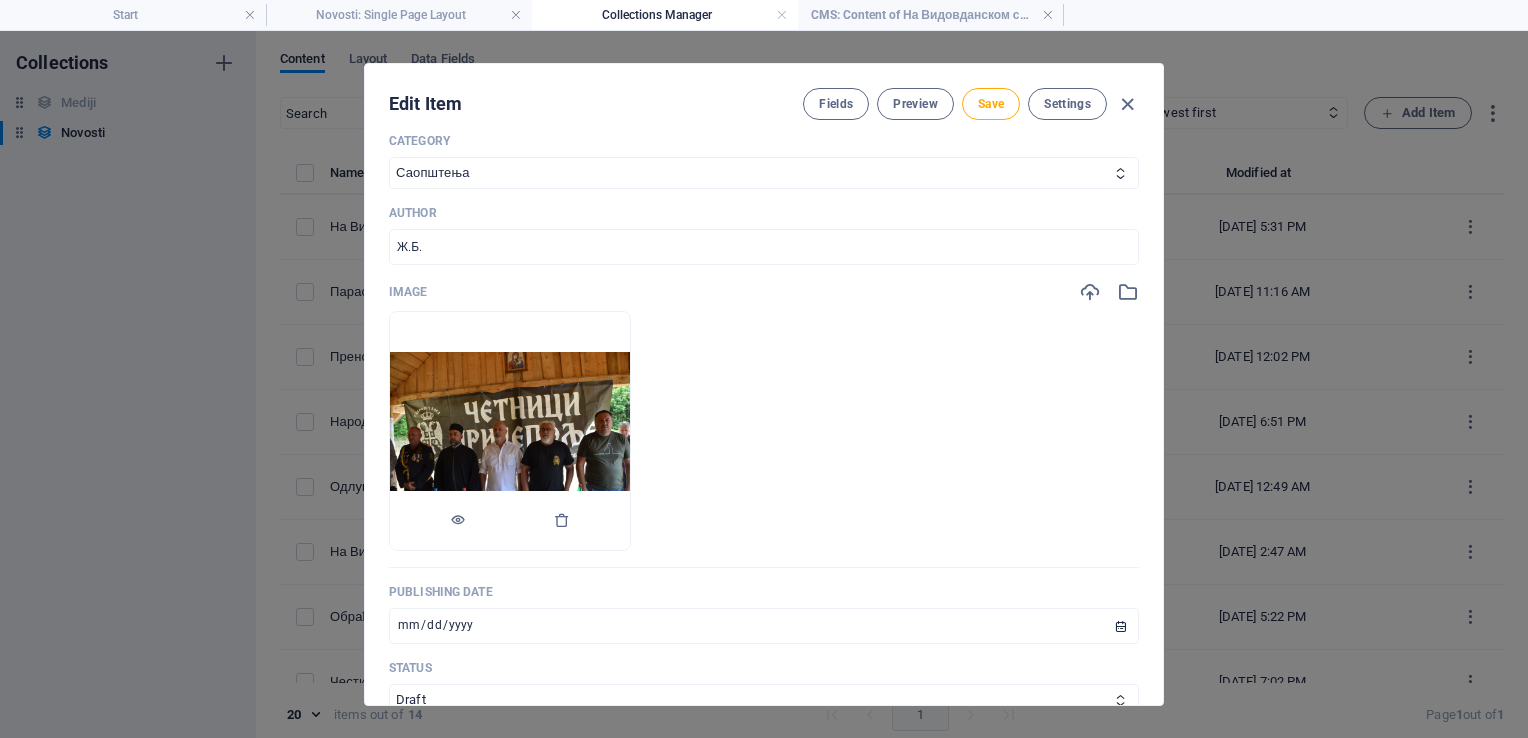 click at bounding box center (510, 431) 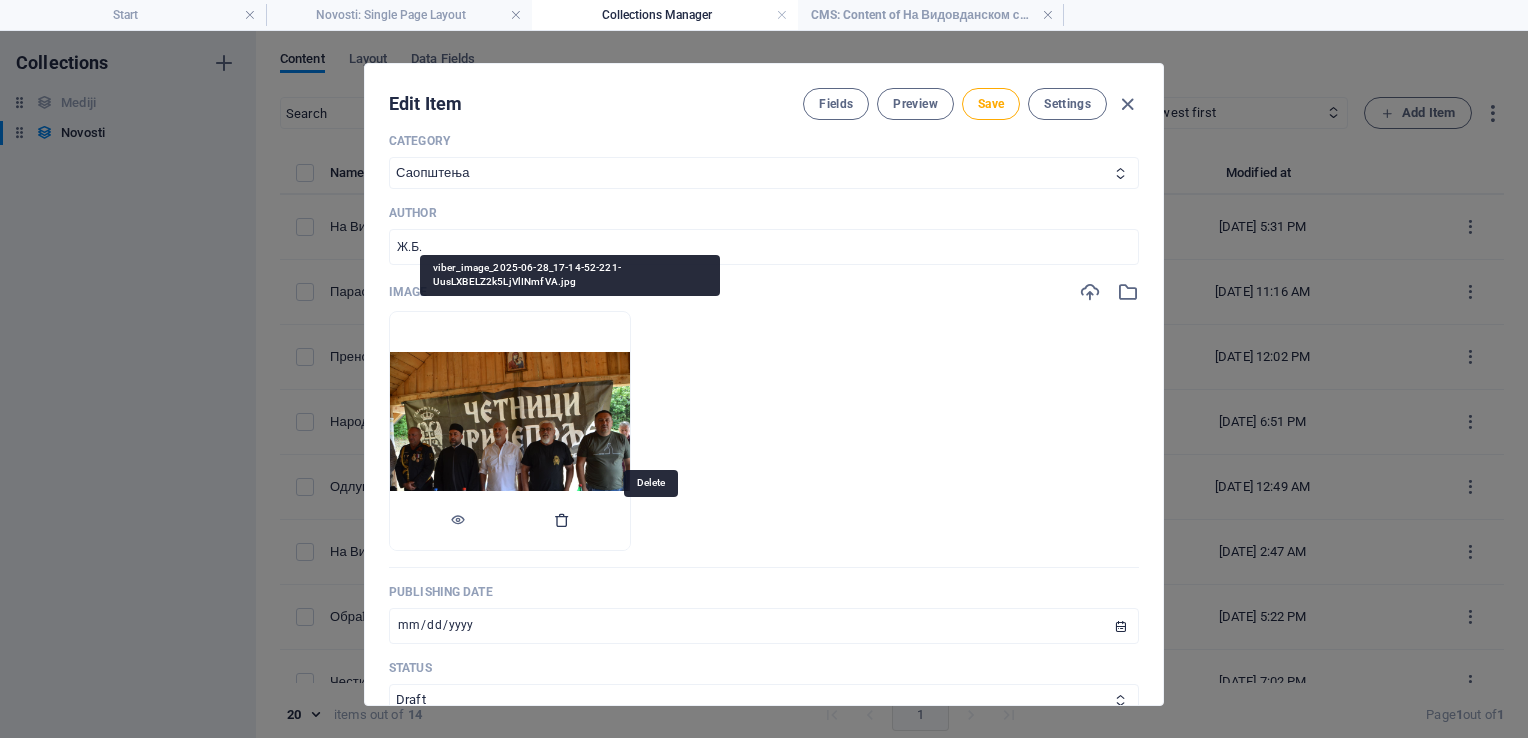 click at bounding box center (562, 520) 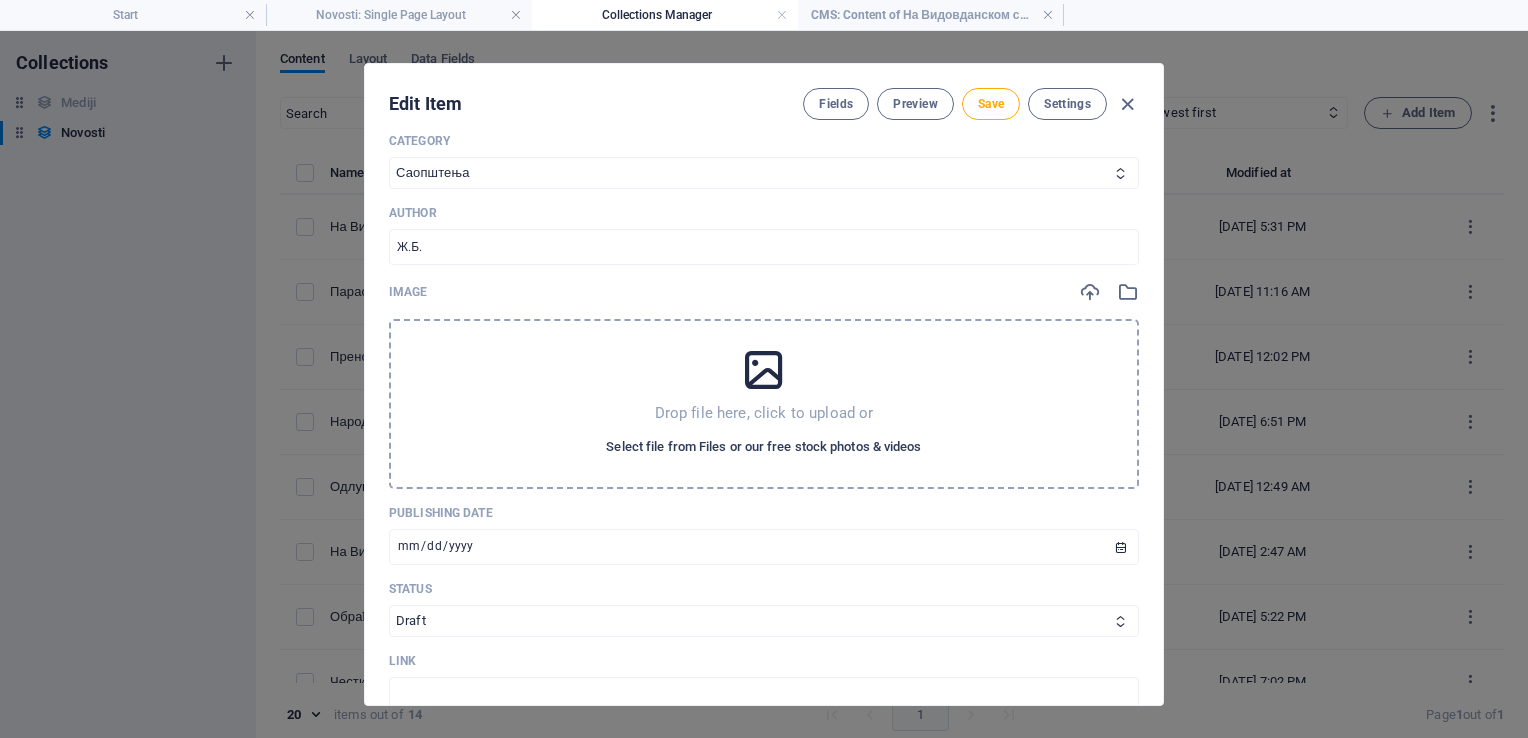 click on "Select file from Files or our free stock photos & videos" at bounding box center (763, 447) 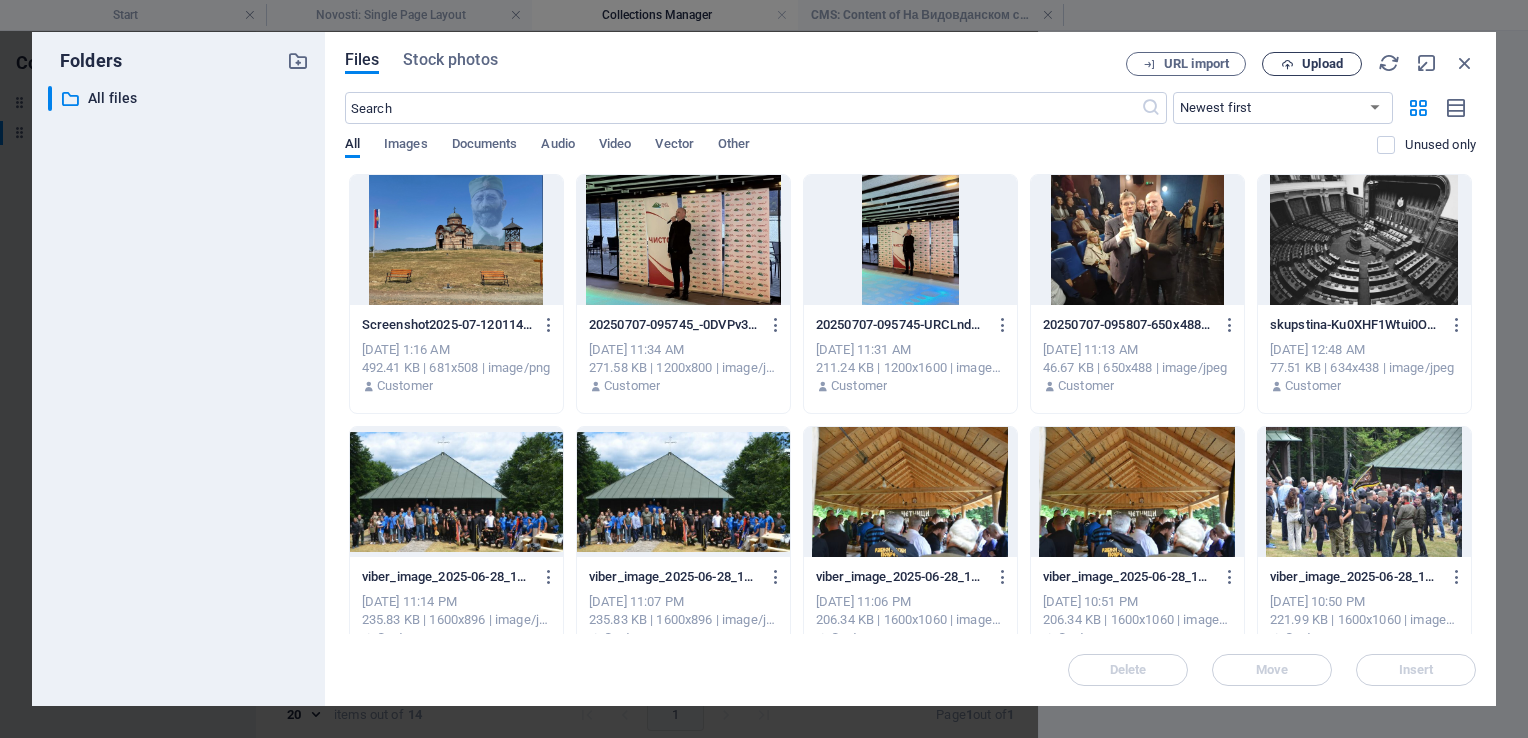 click on "Upload" at bounding box center (1322, 64) 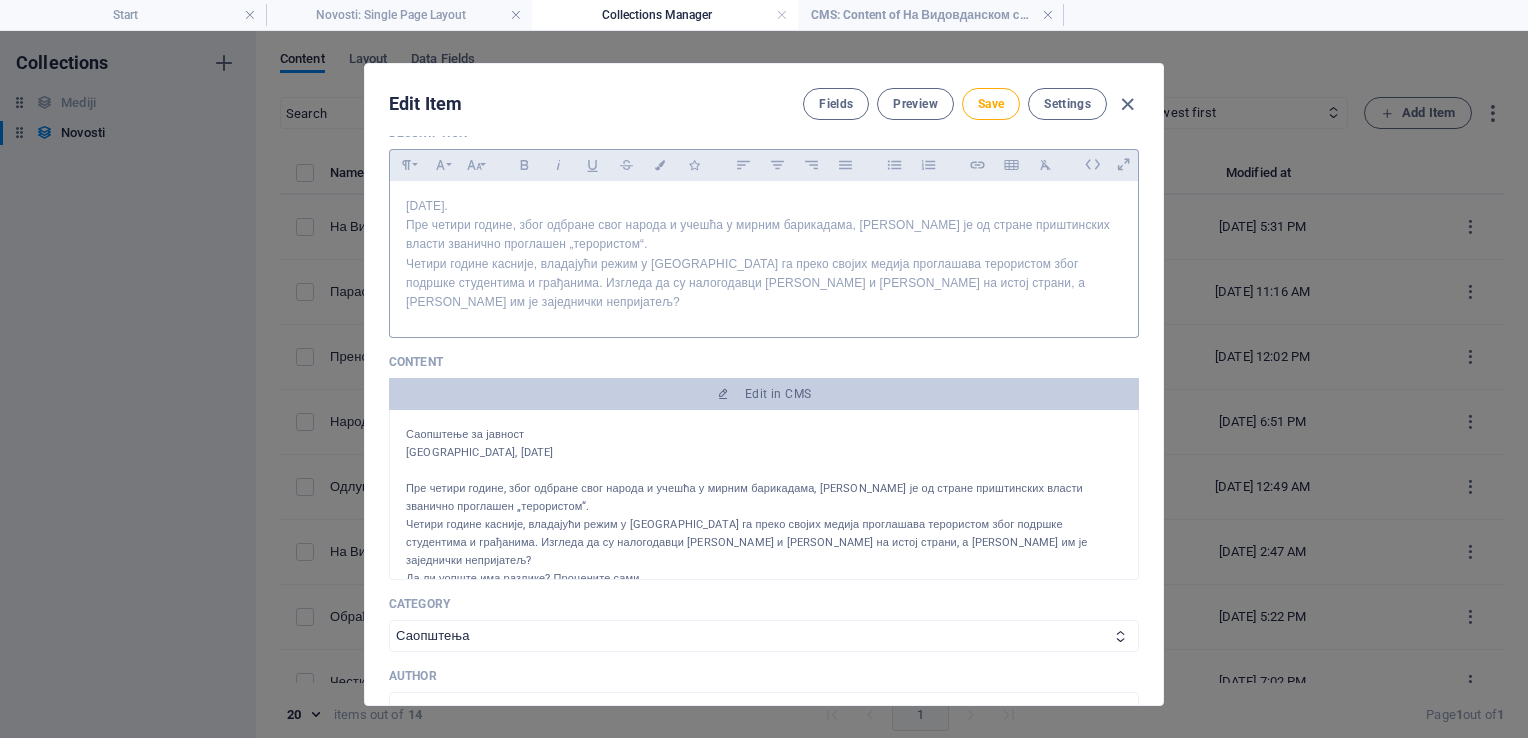 scroll, scrollTop: 180, scrollLeft: 0, axis: vertical 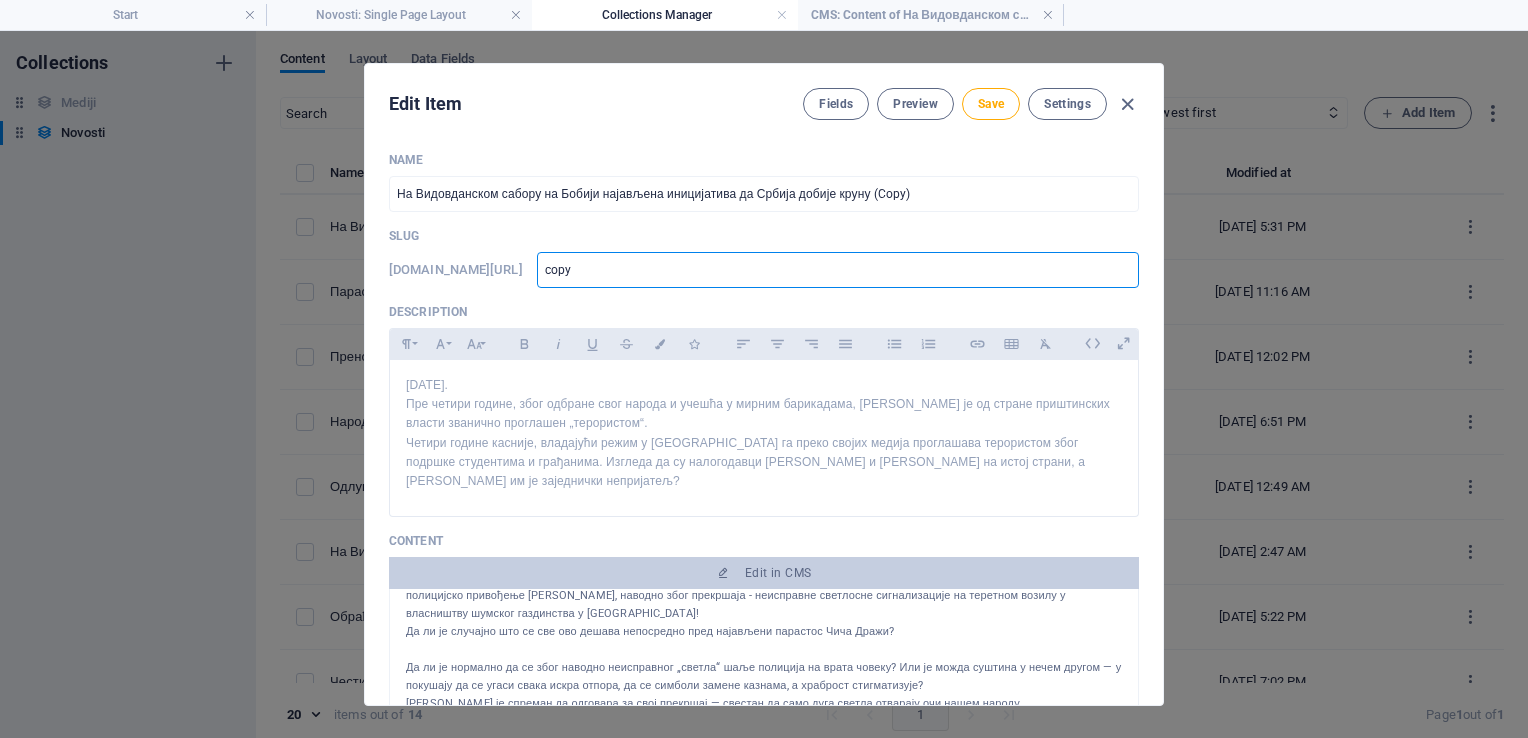 click on "copy" at bounding box center (838, 270) 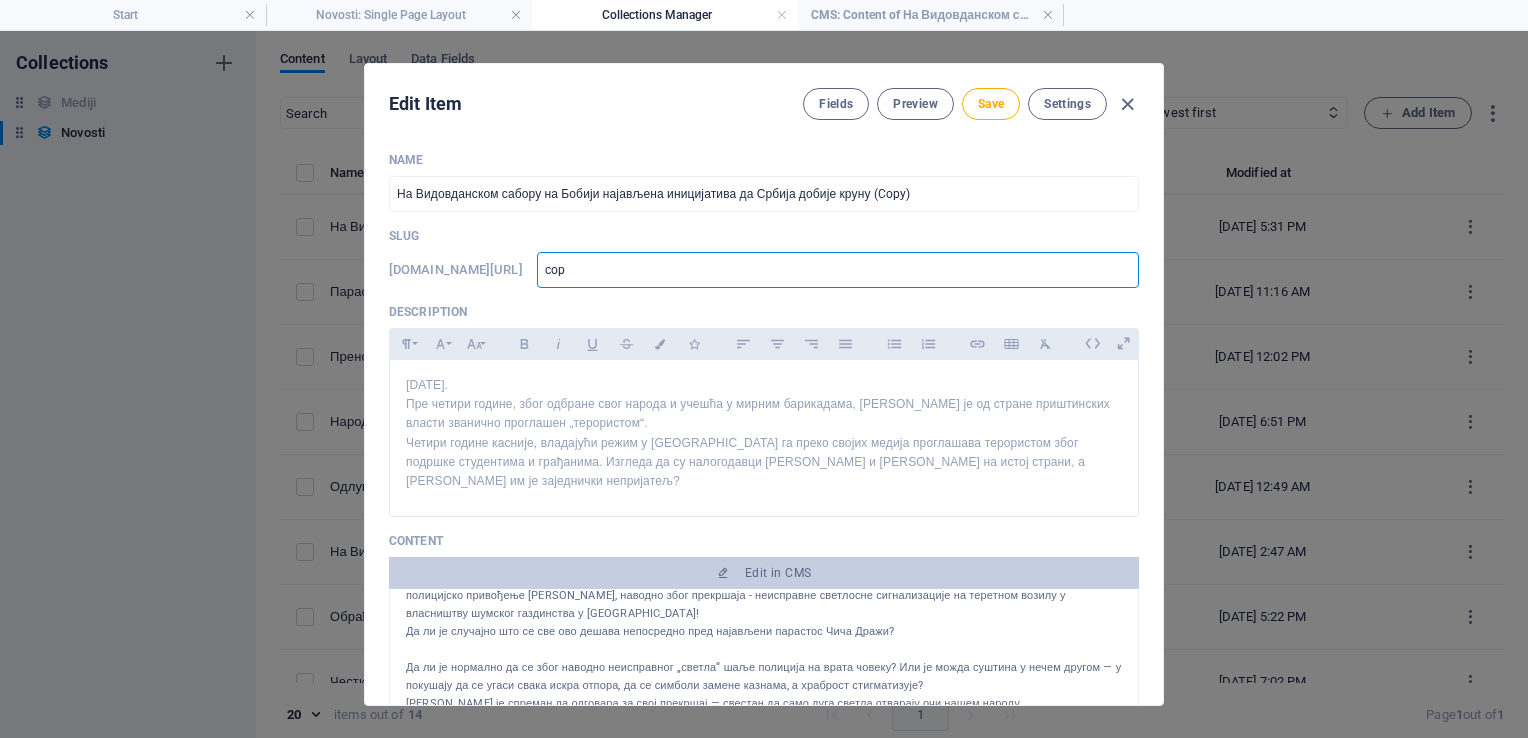 type on "co" 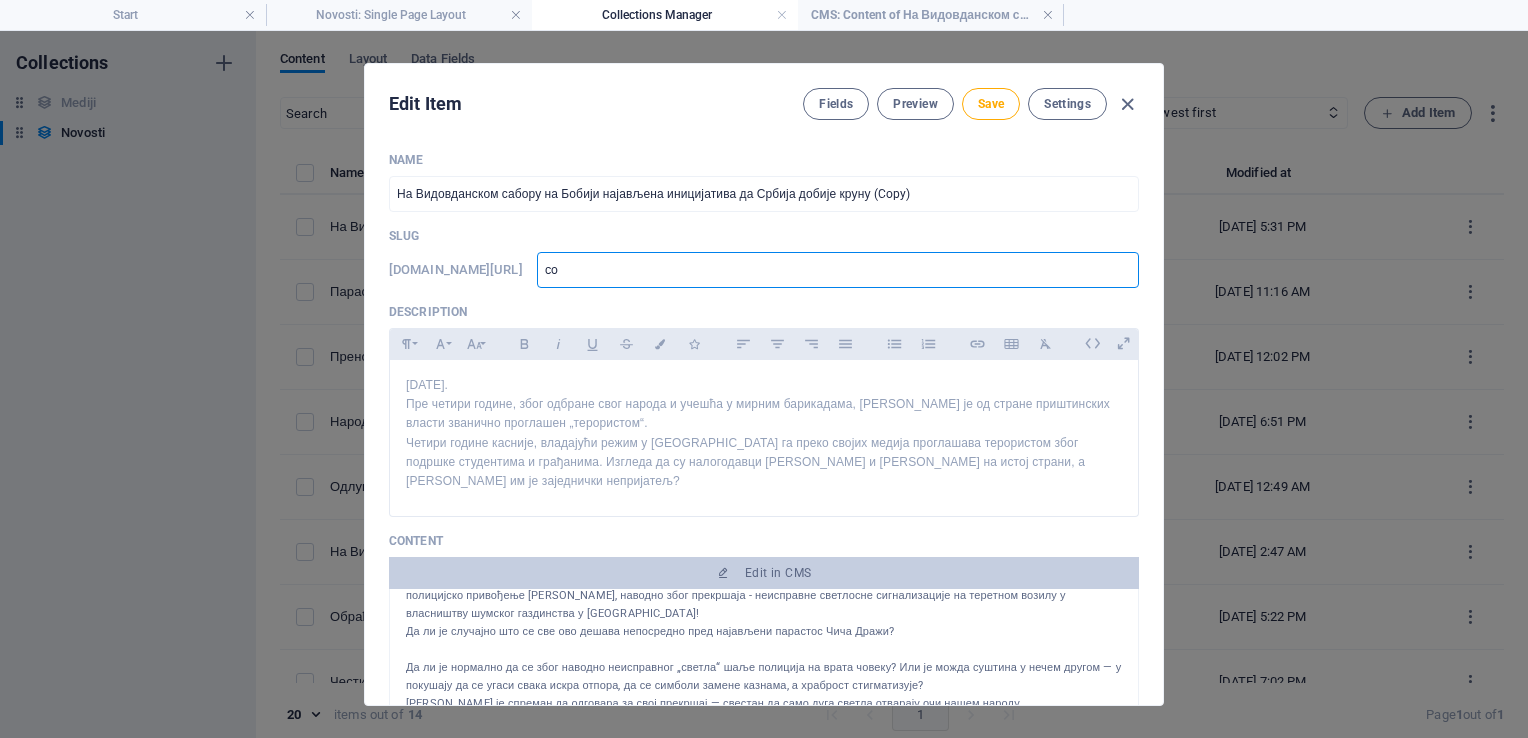 type on "co" 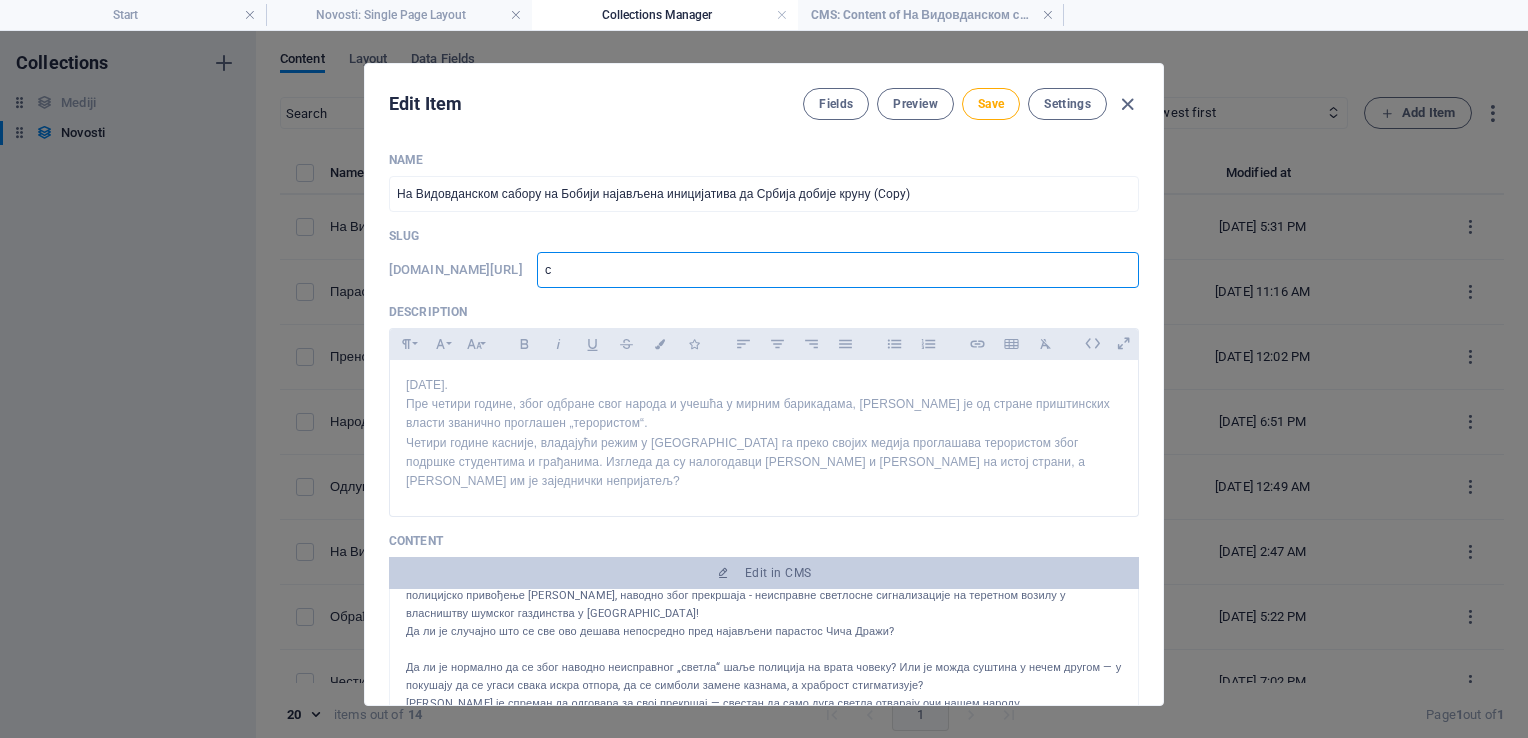 type 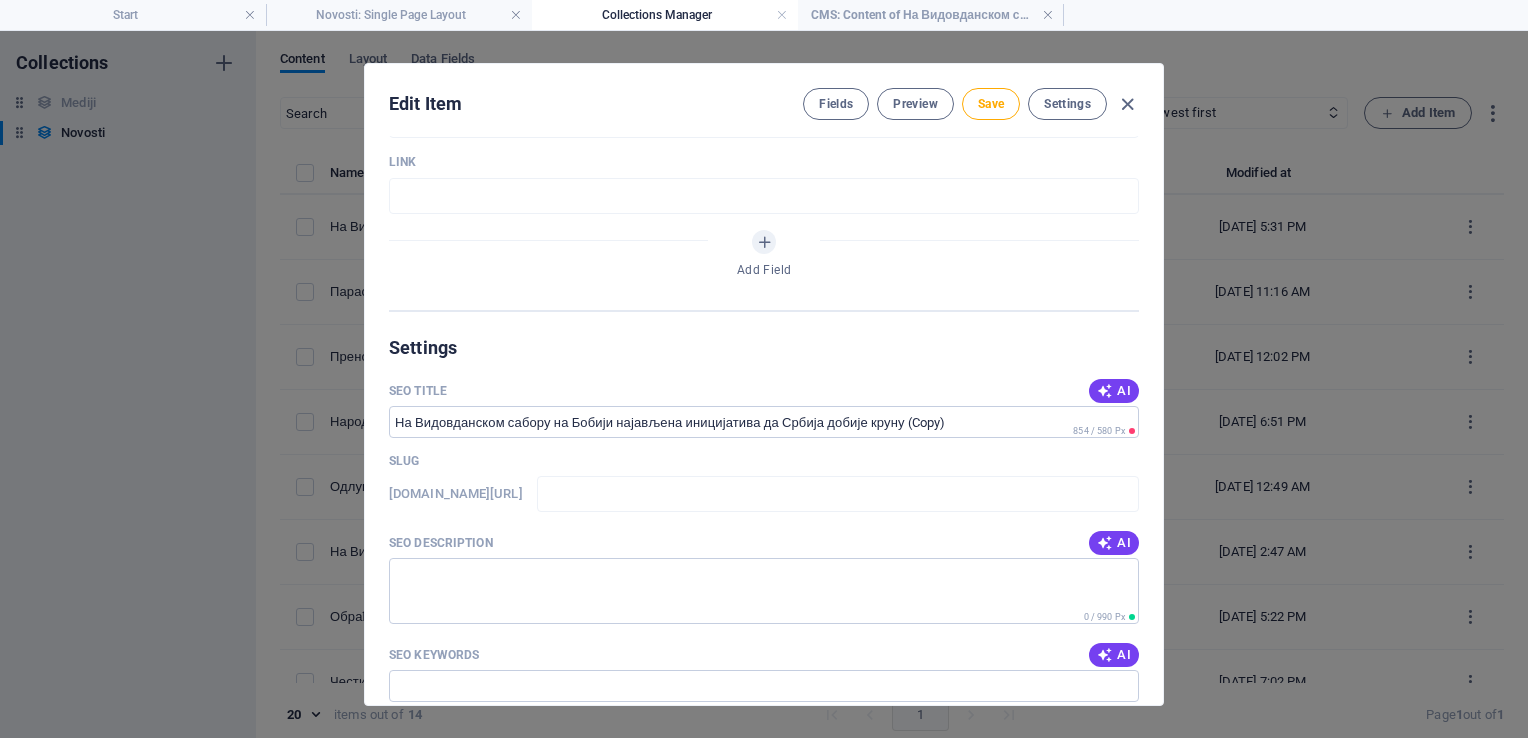 scroll, scrollTop: 1222, scrollLeft: 0, axis: vertical 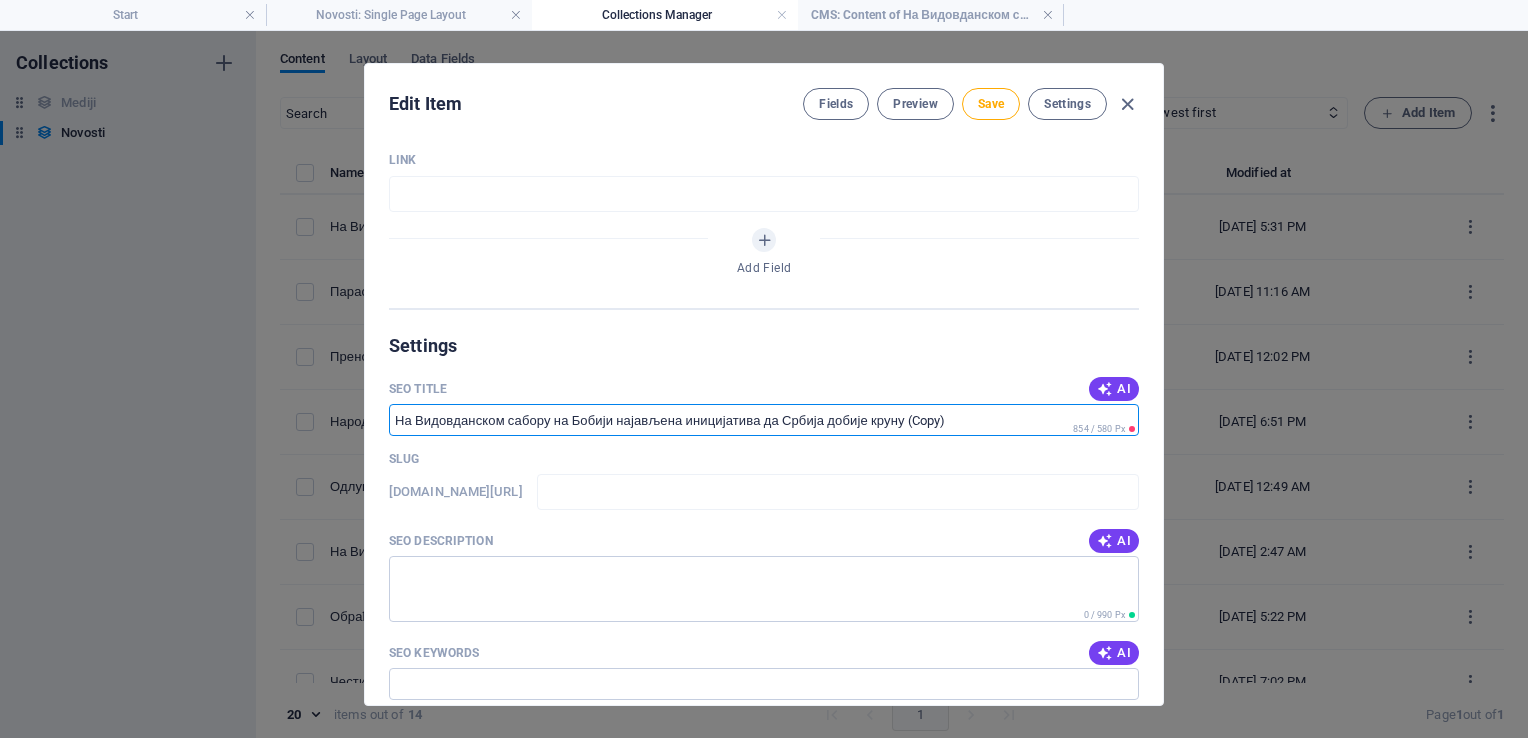 drag, startPoint x: 956, startPoint y: 418, endPoint x: 793, endPoint y: 406, distance: 163.44112 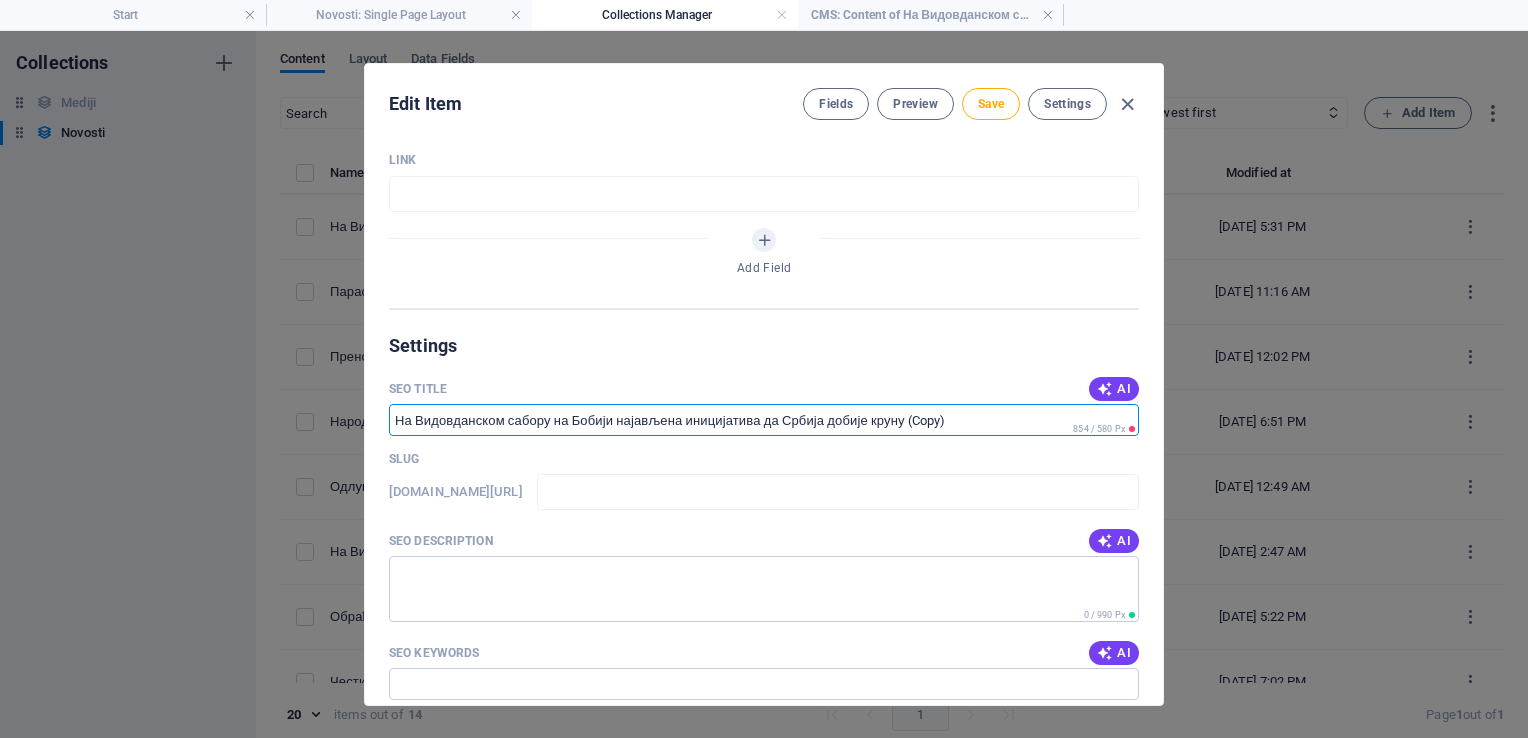click on "SEO Title" at bounding box center [764, 420] 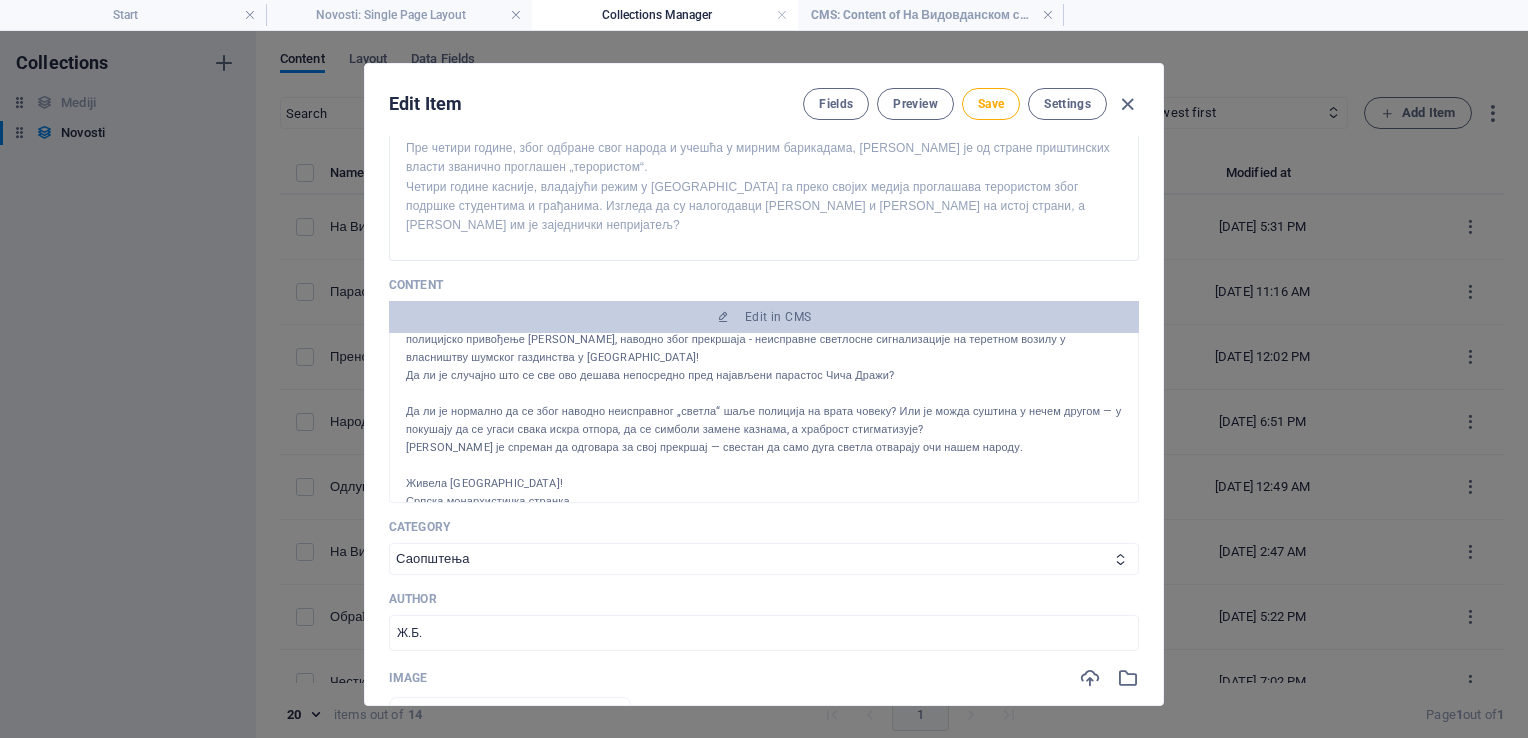 scroll, scrollTop: 255, scrollLeft: 0, axis: vertical 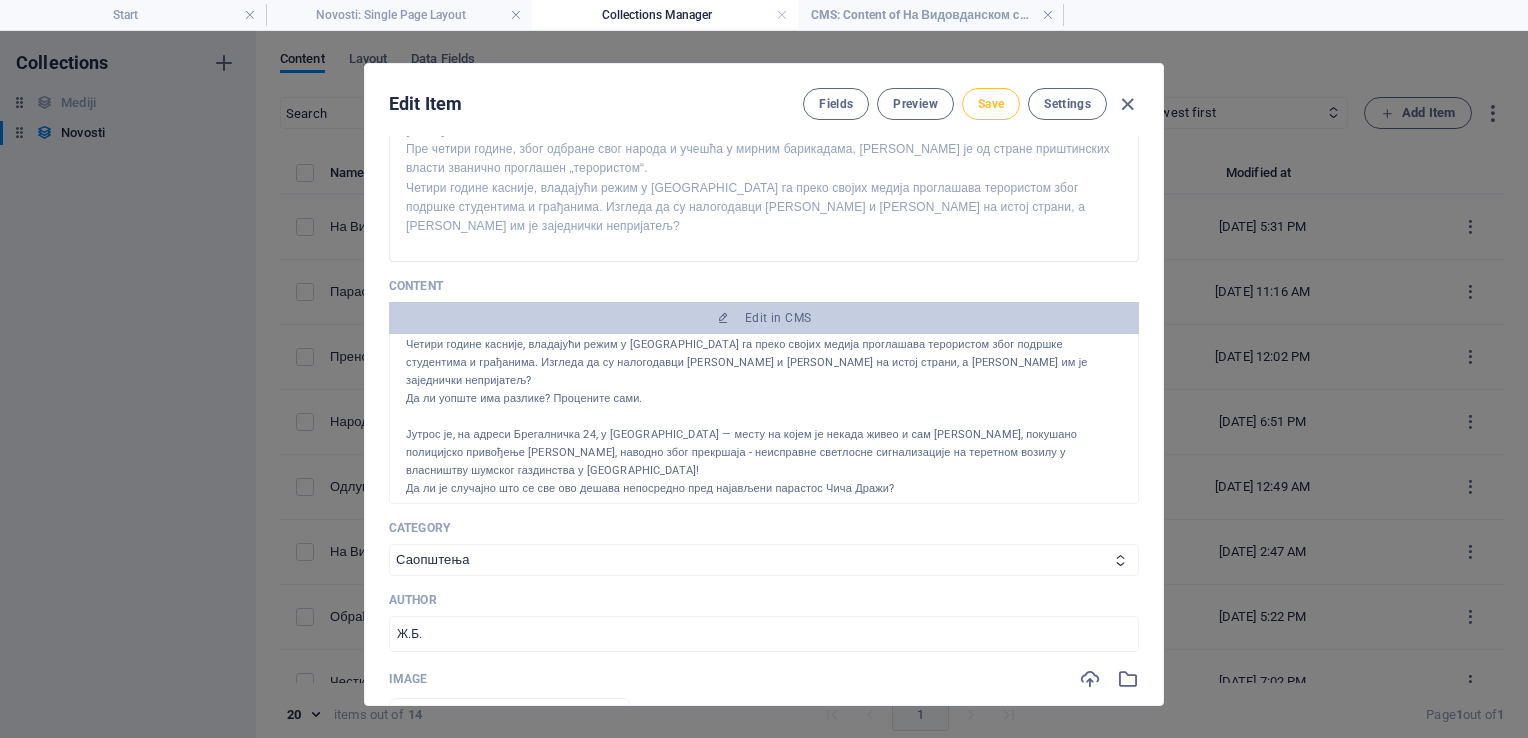 click on "Save" at bounding box center [991, 104] 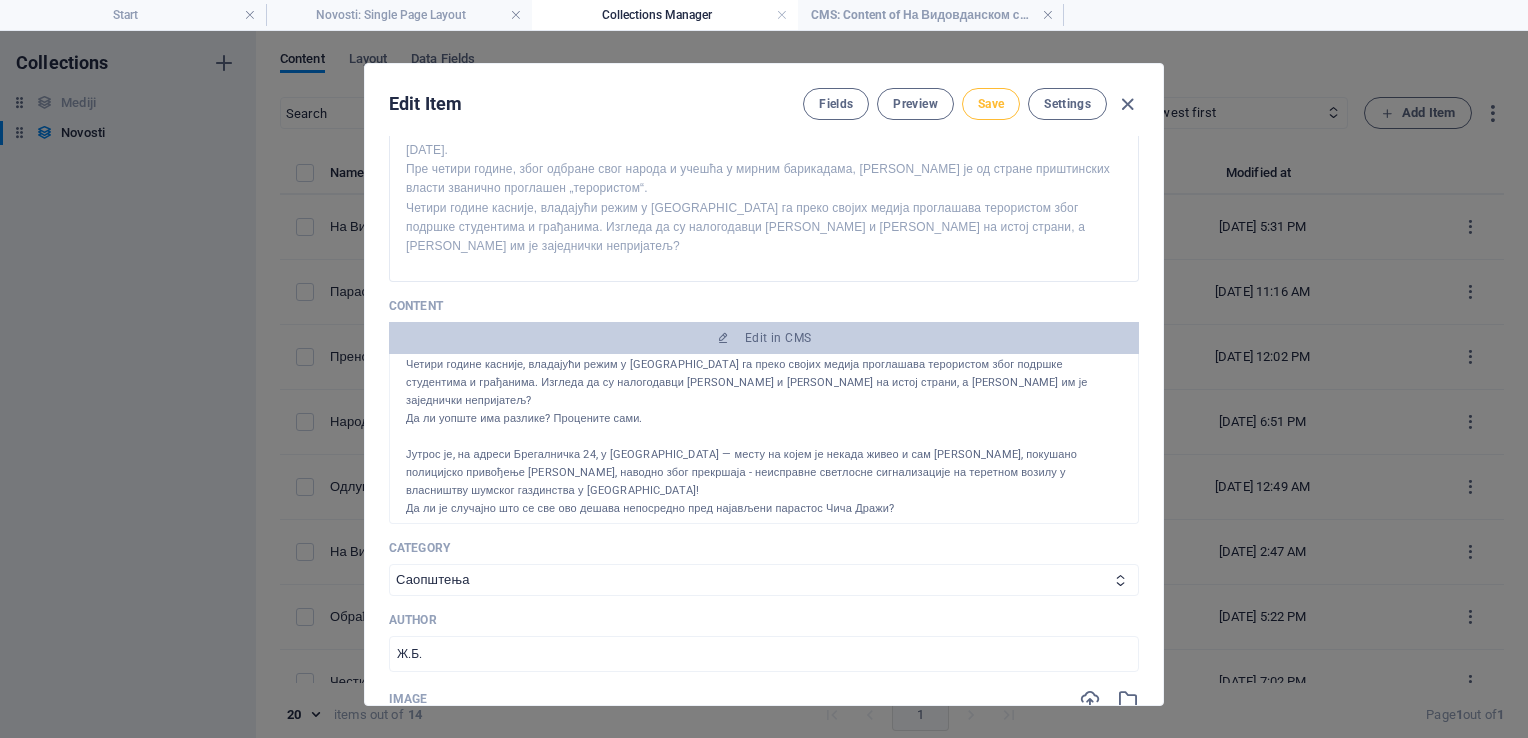 scroll, scrollTop: 0, scrollLeft: 0, axis: both 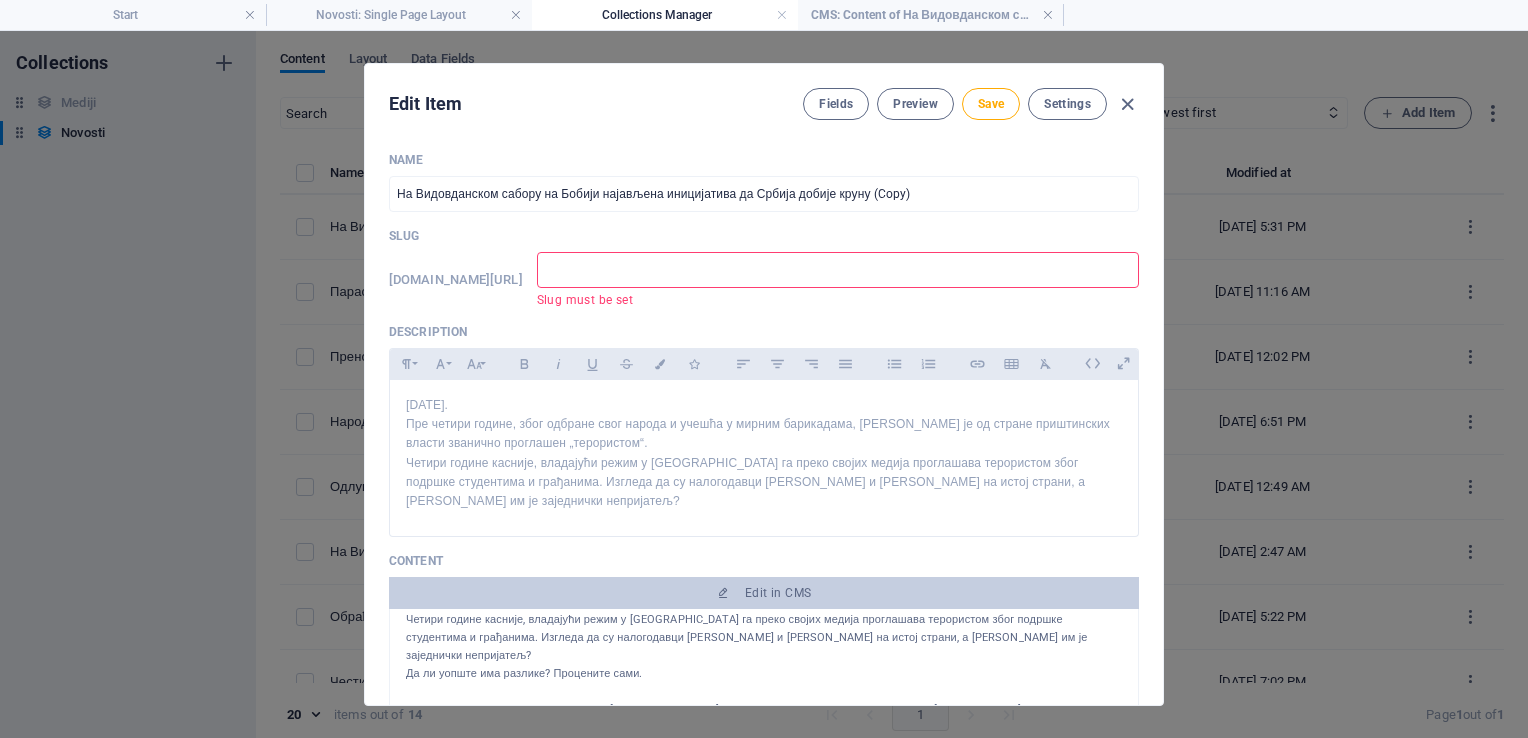 click at bounding box center (838, 270) 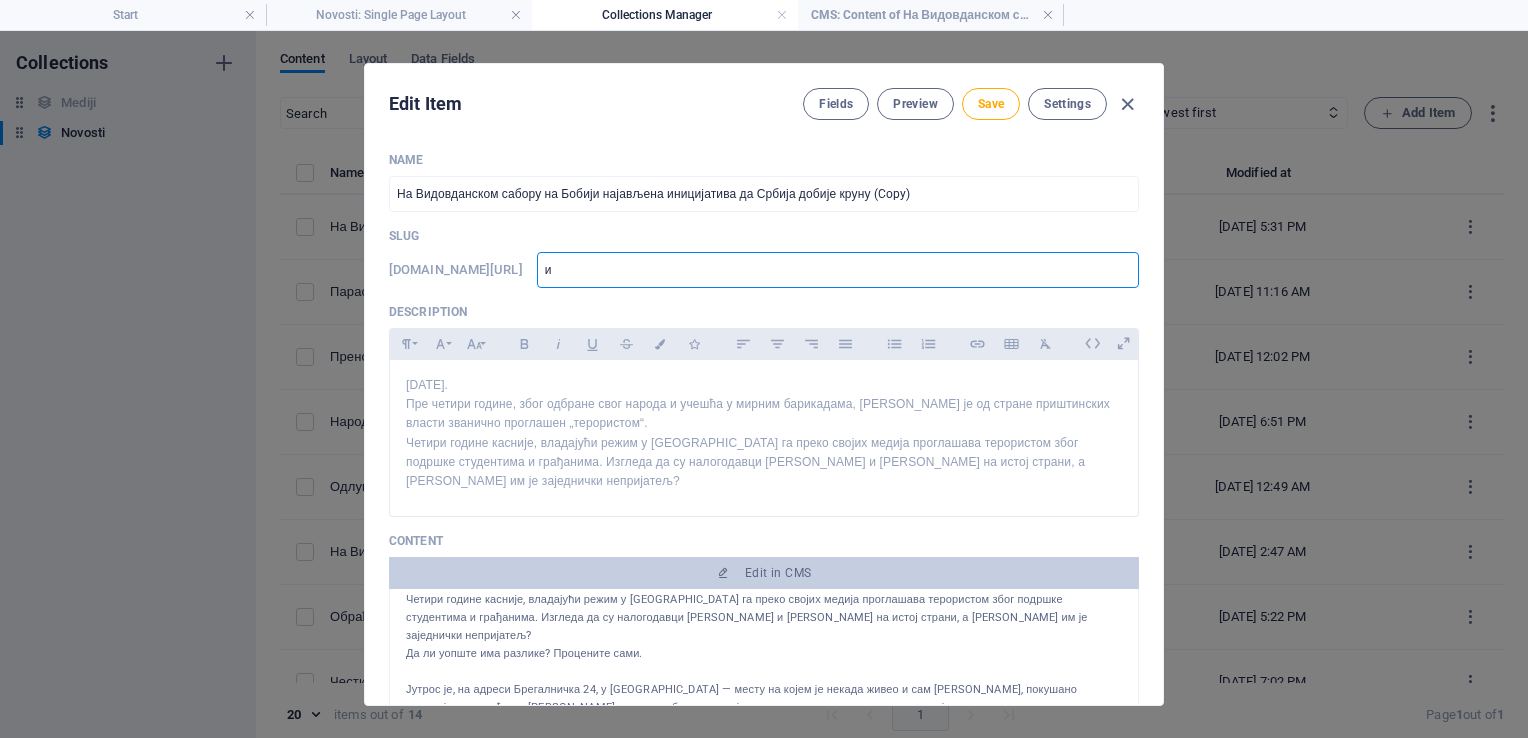 type on "ин" 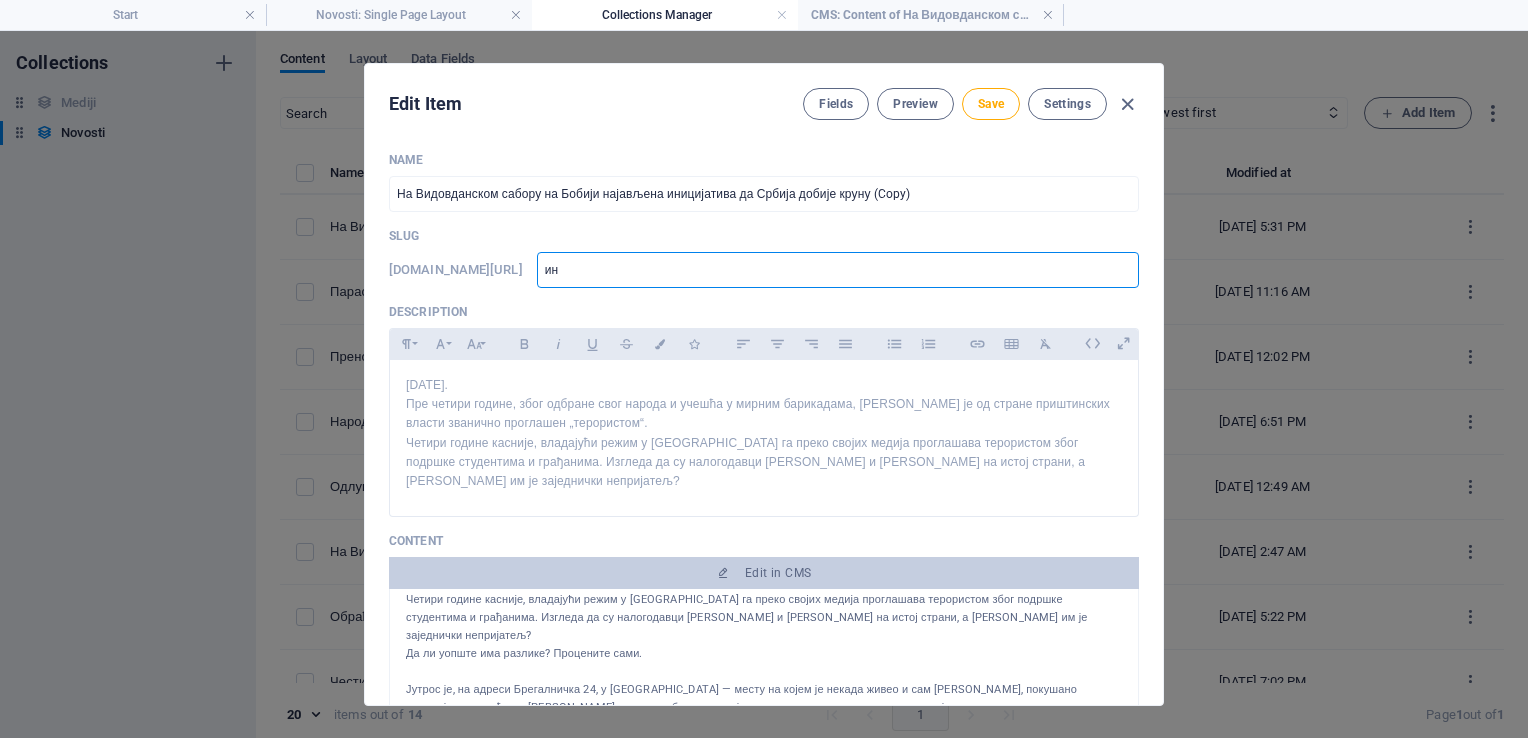type on "ин" 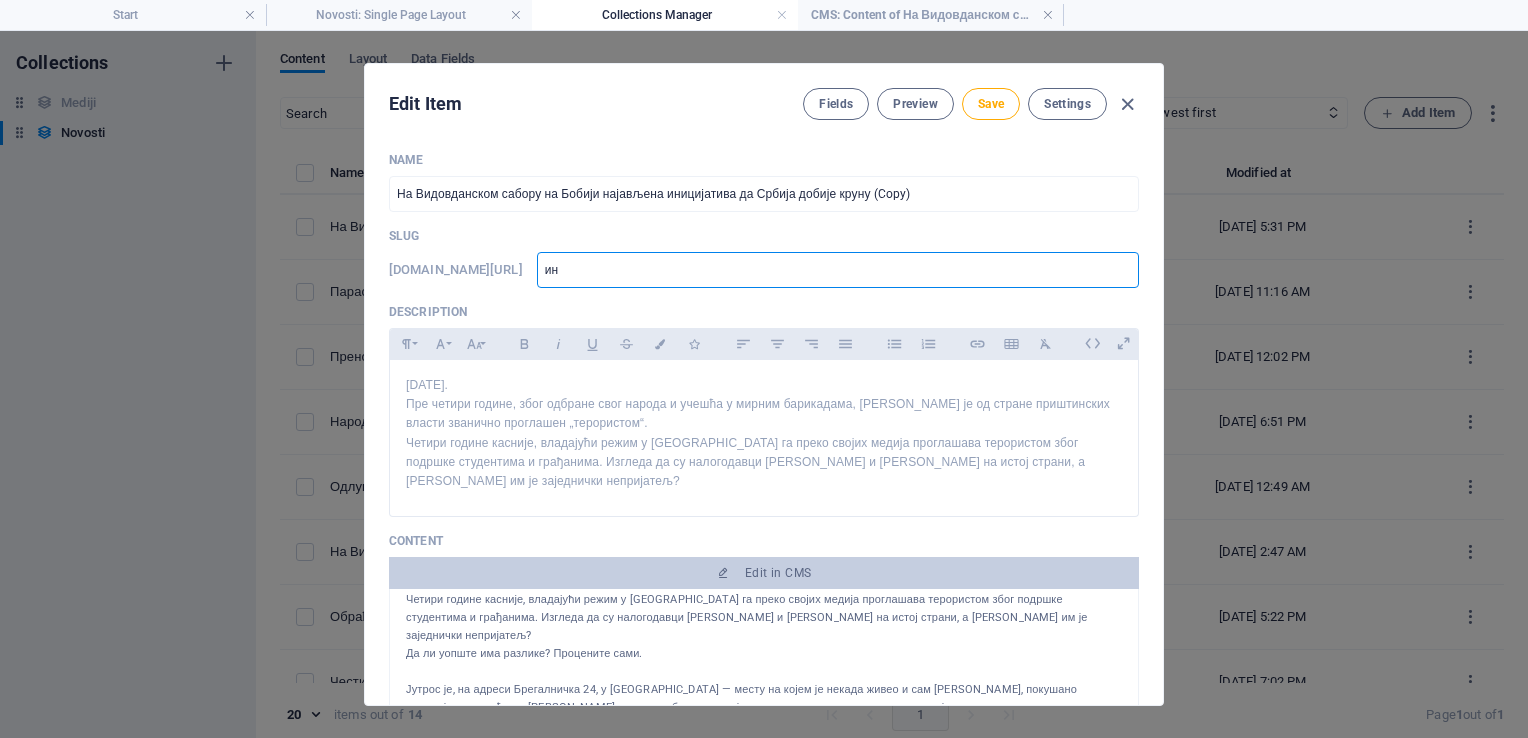 type on "и" 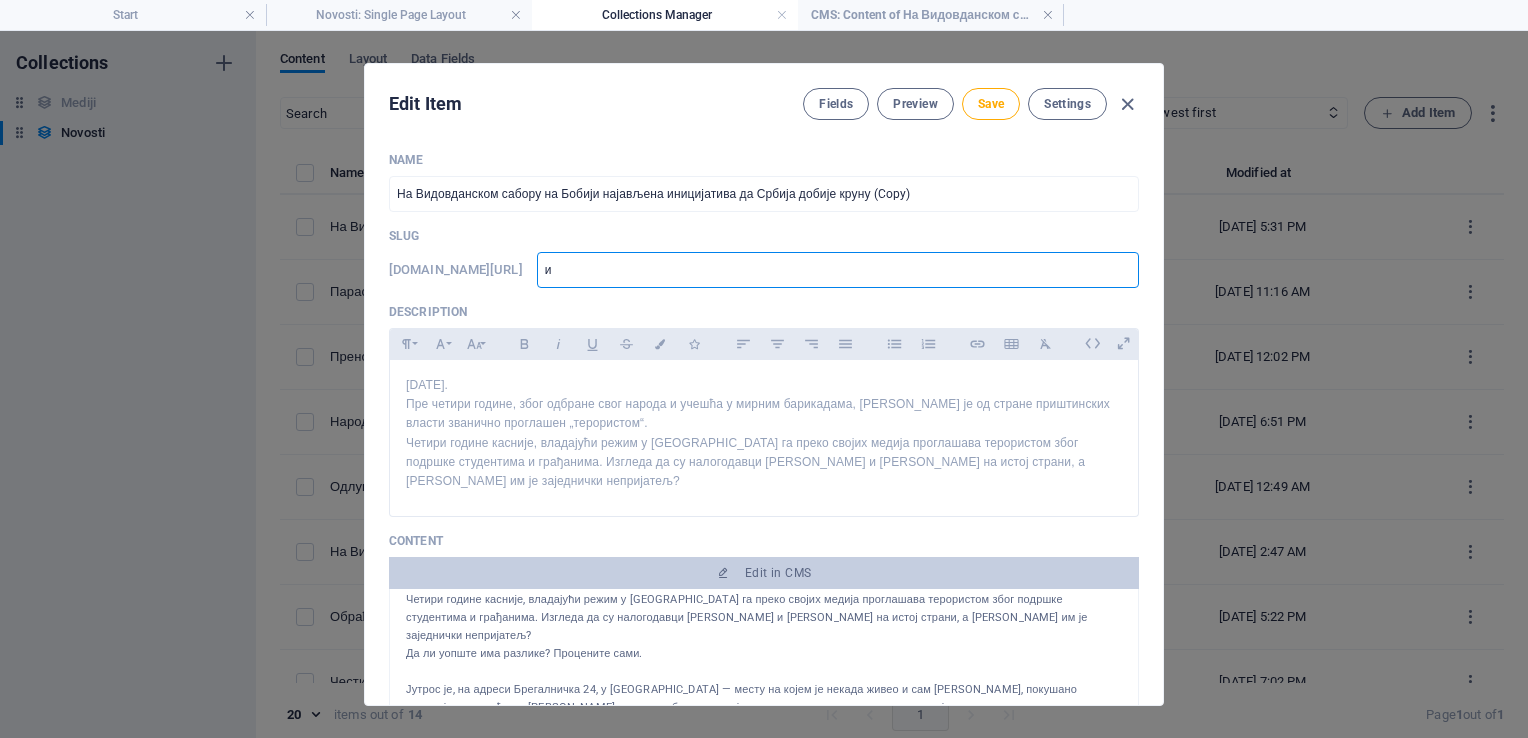 type 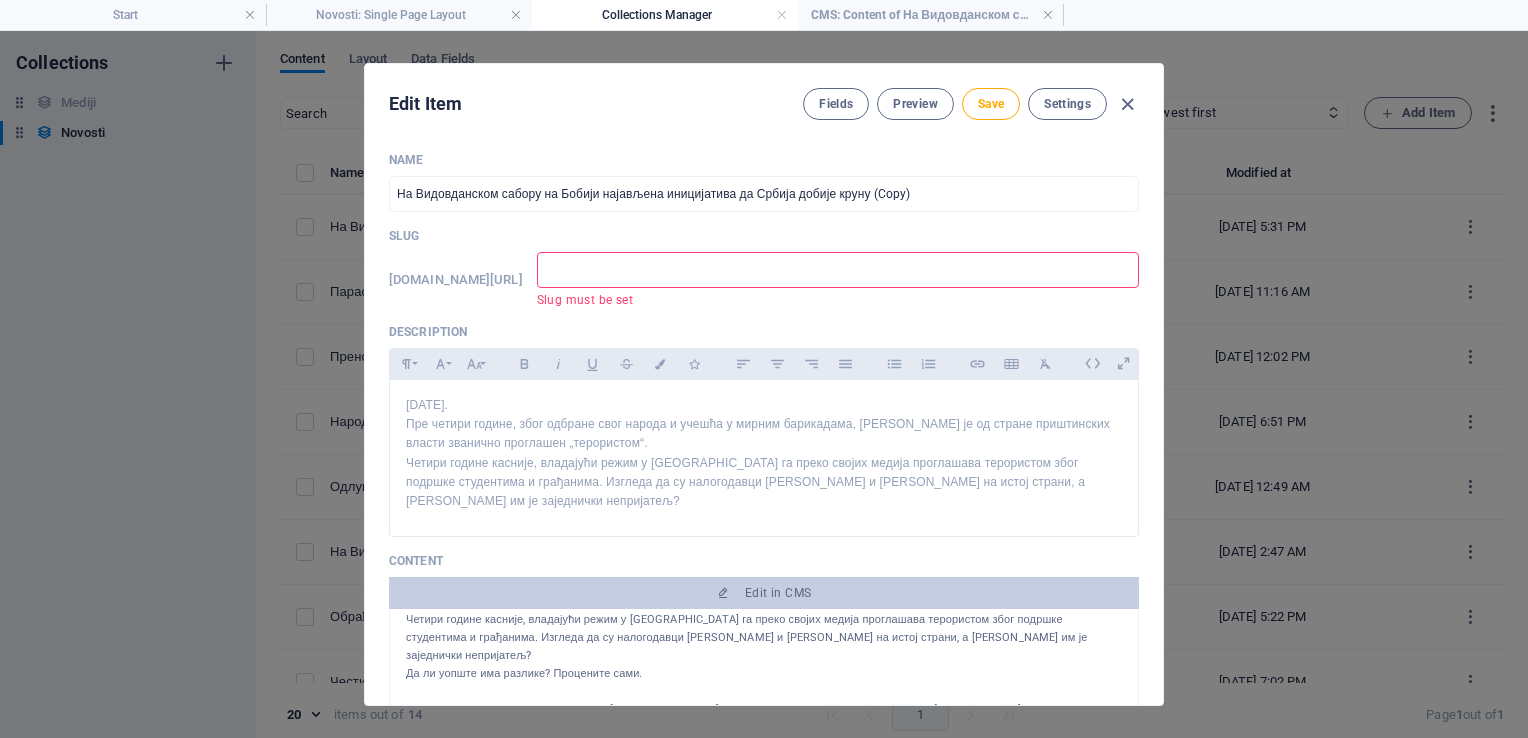 type on "i" 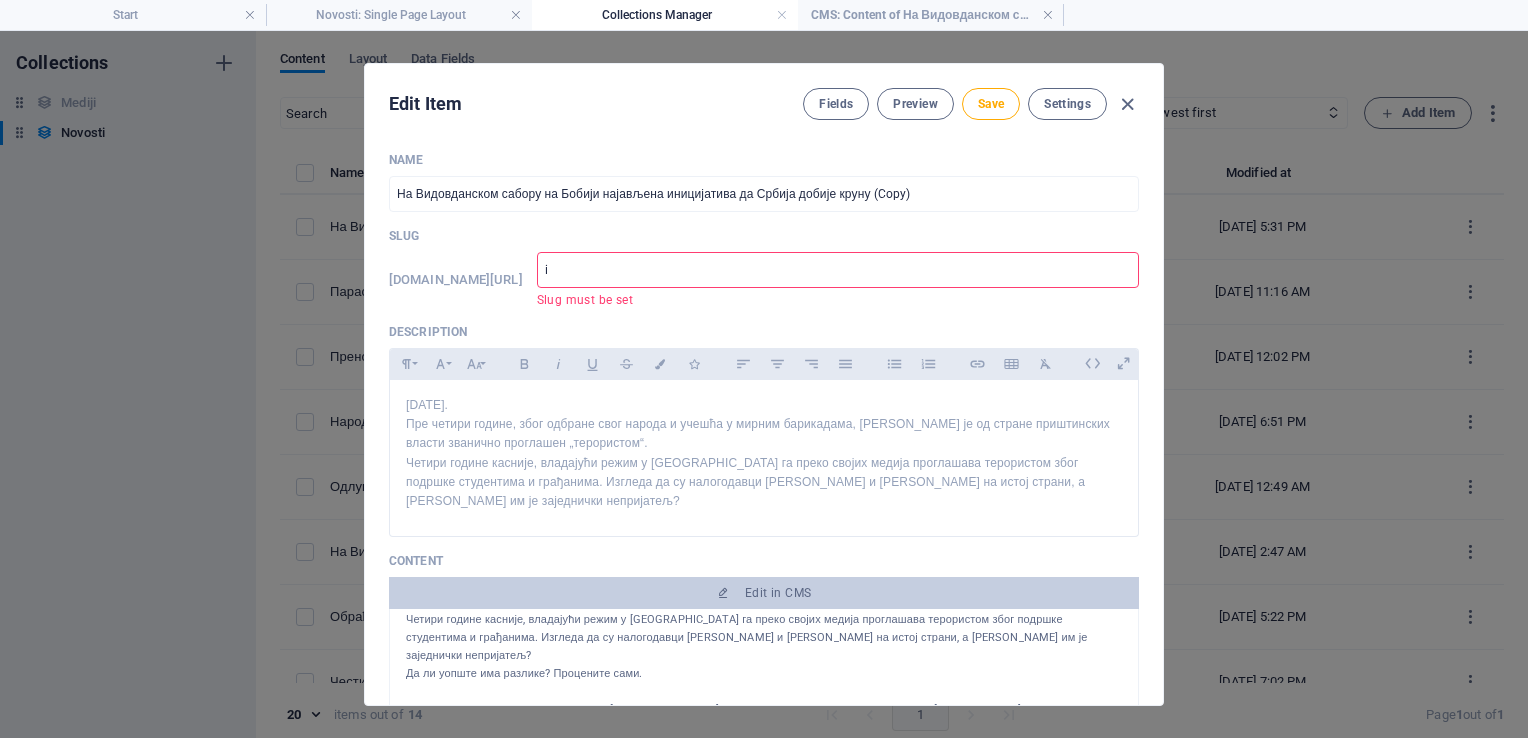 type on "in" 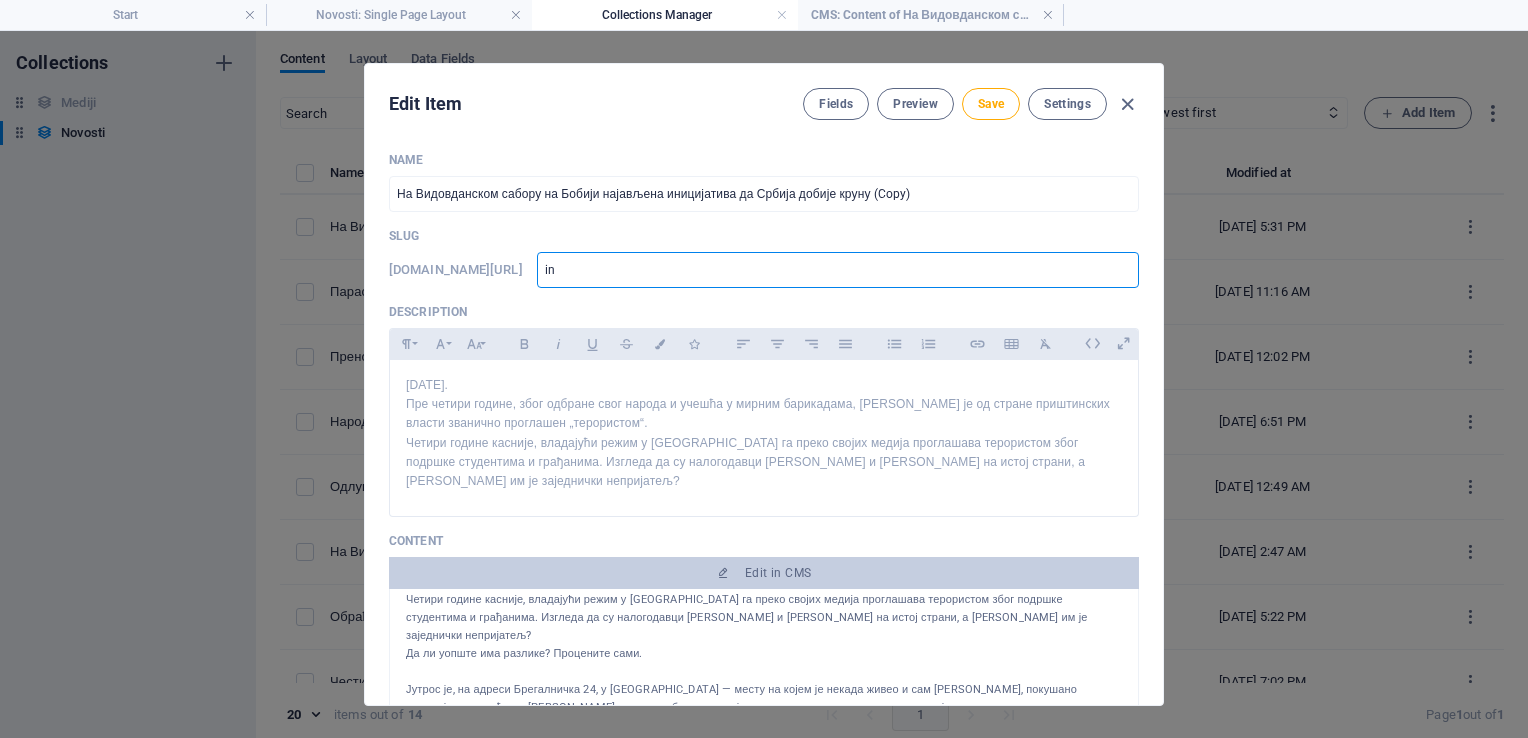 type on "inf" 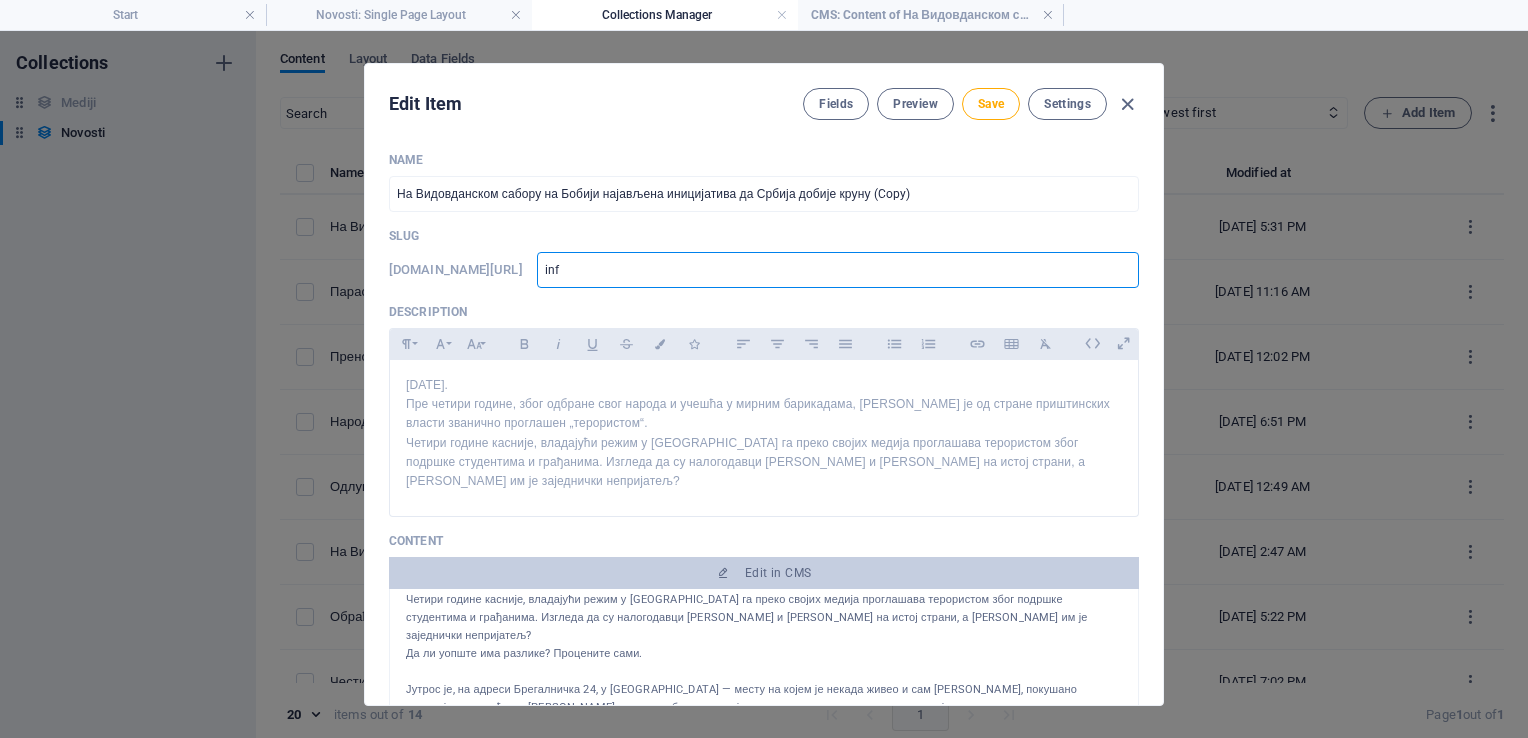 type on "info" 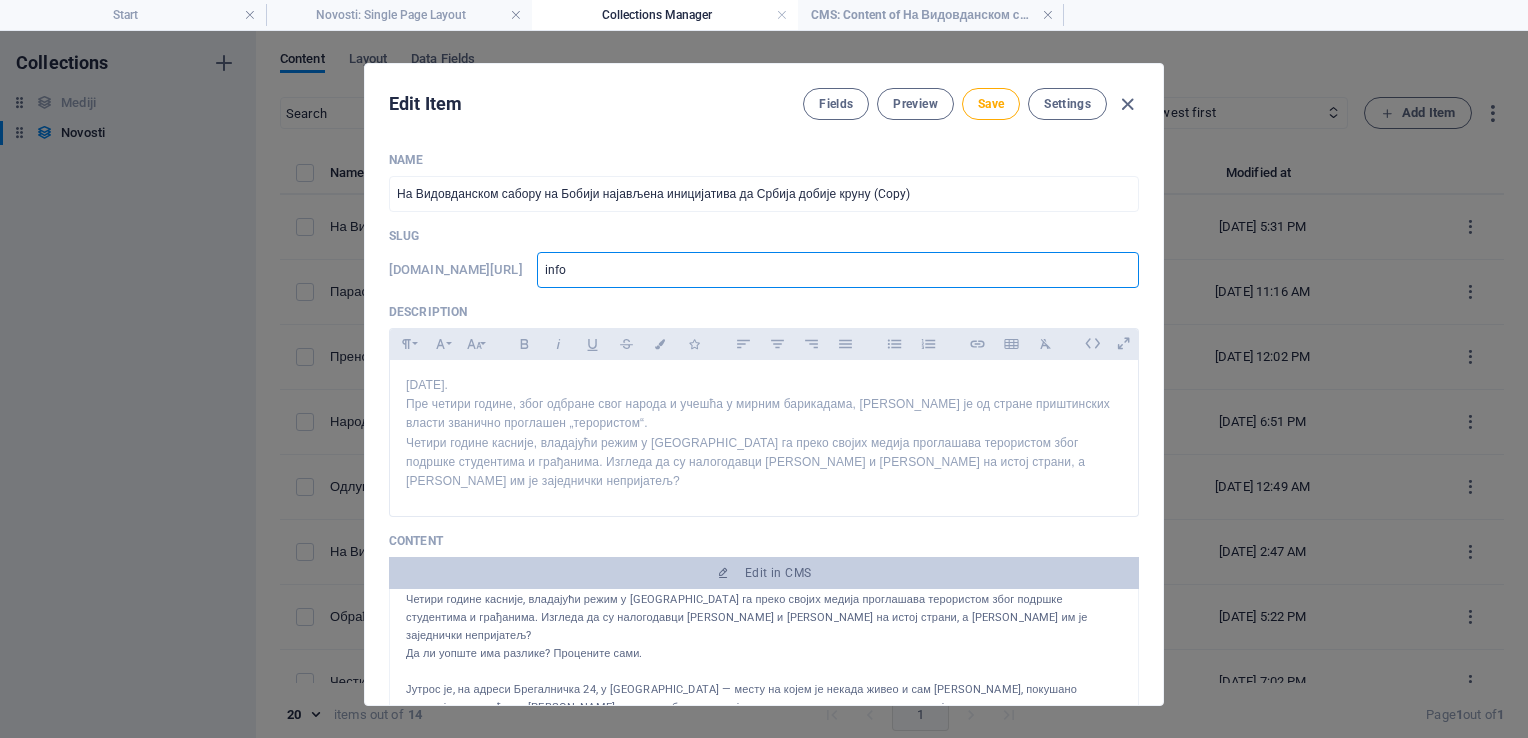 type on "info2" 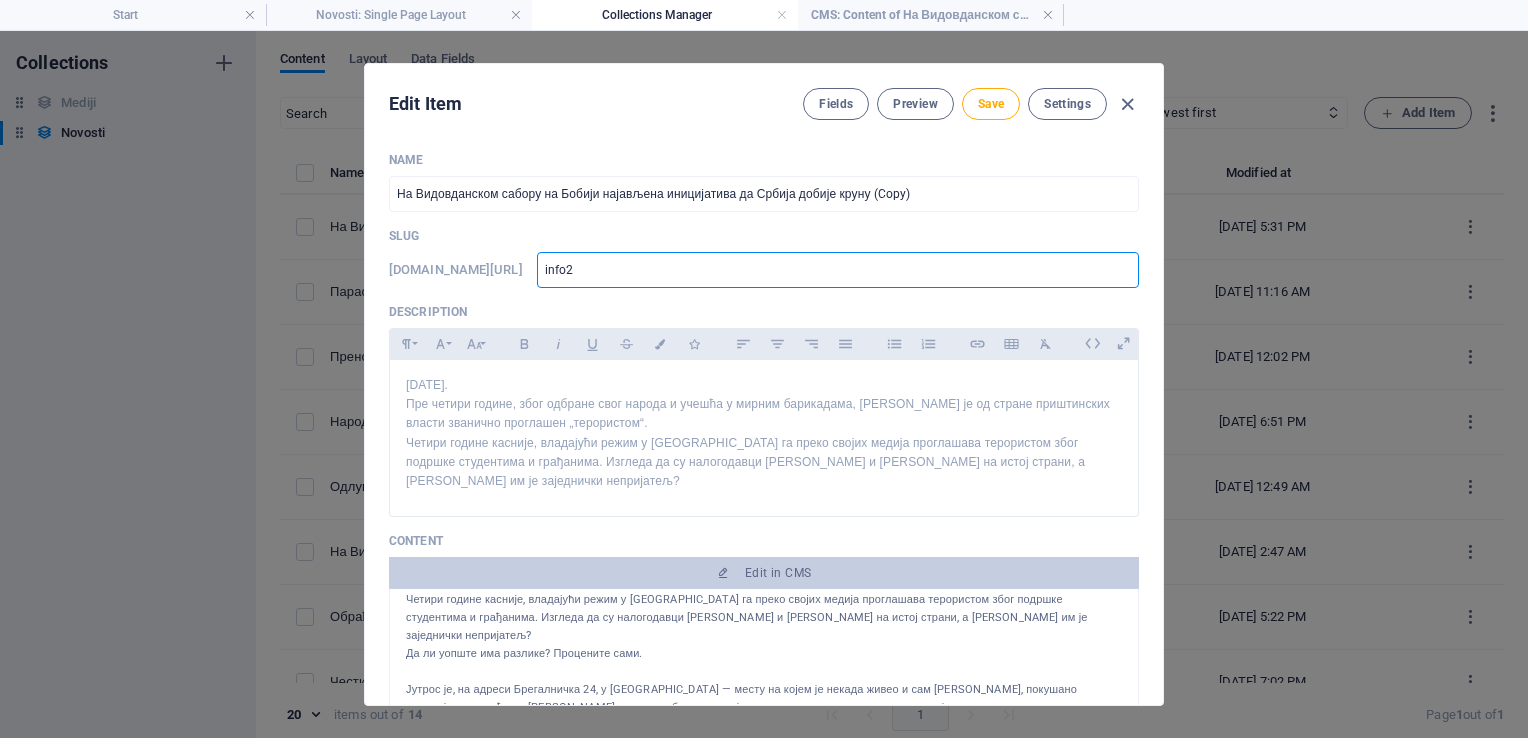 type on "info2j" 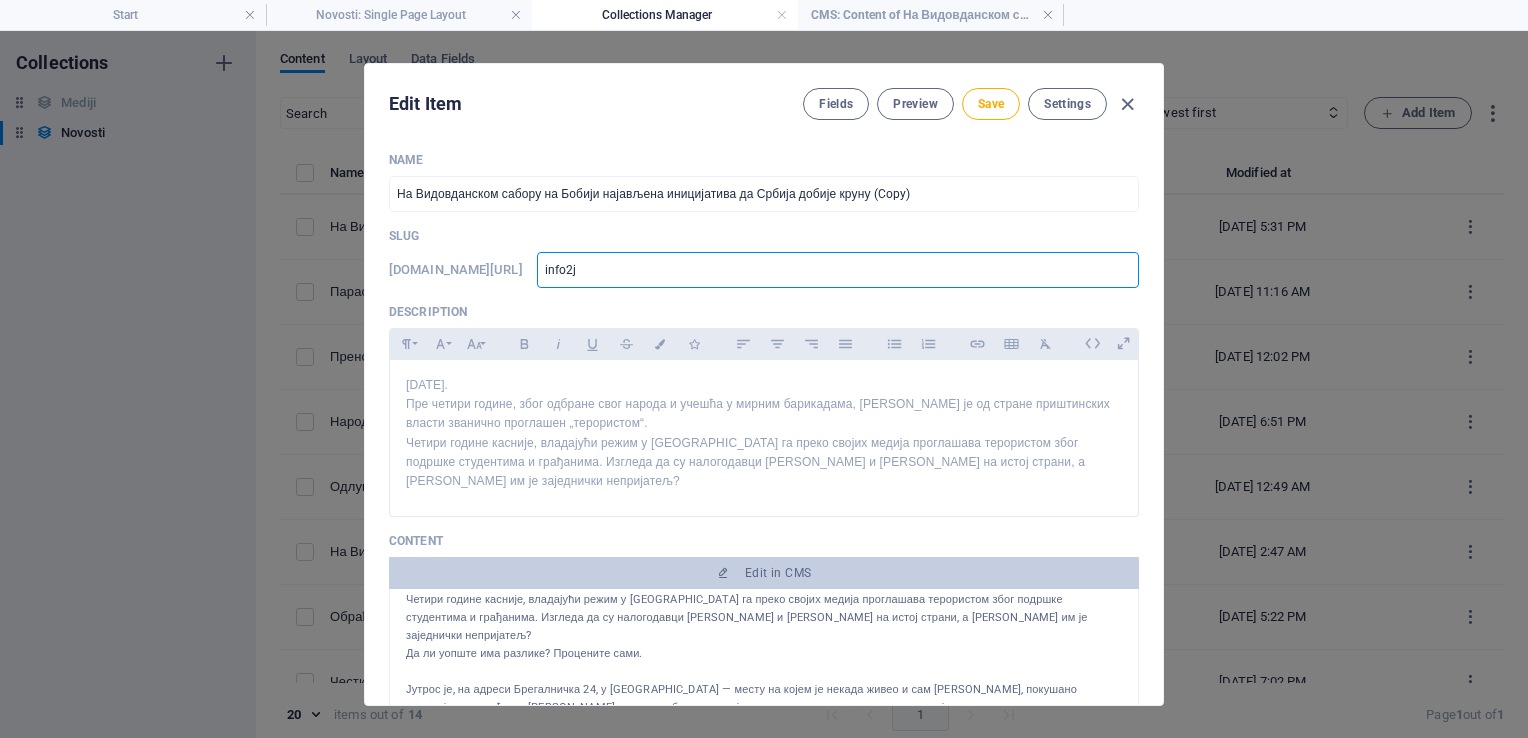 type on "info2ju" 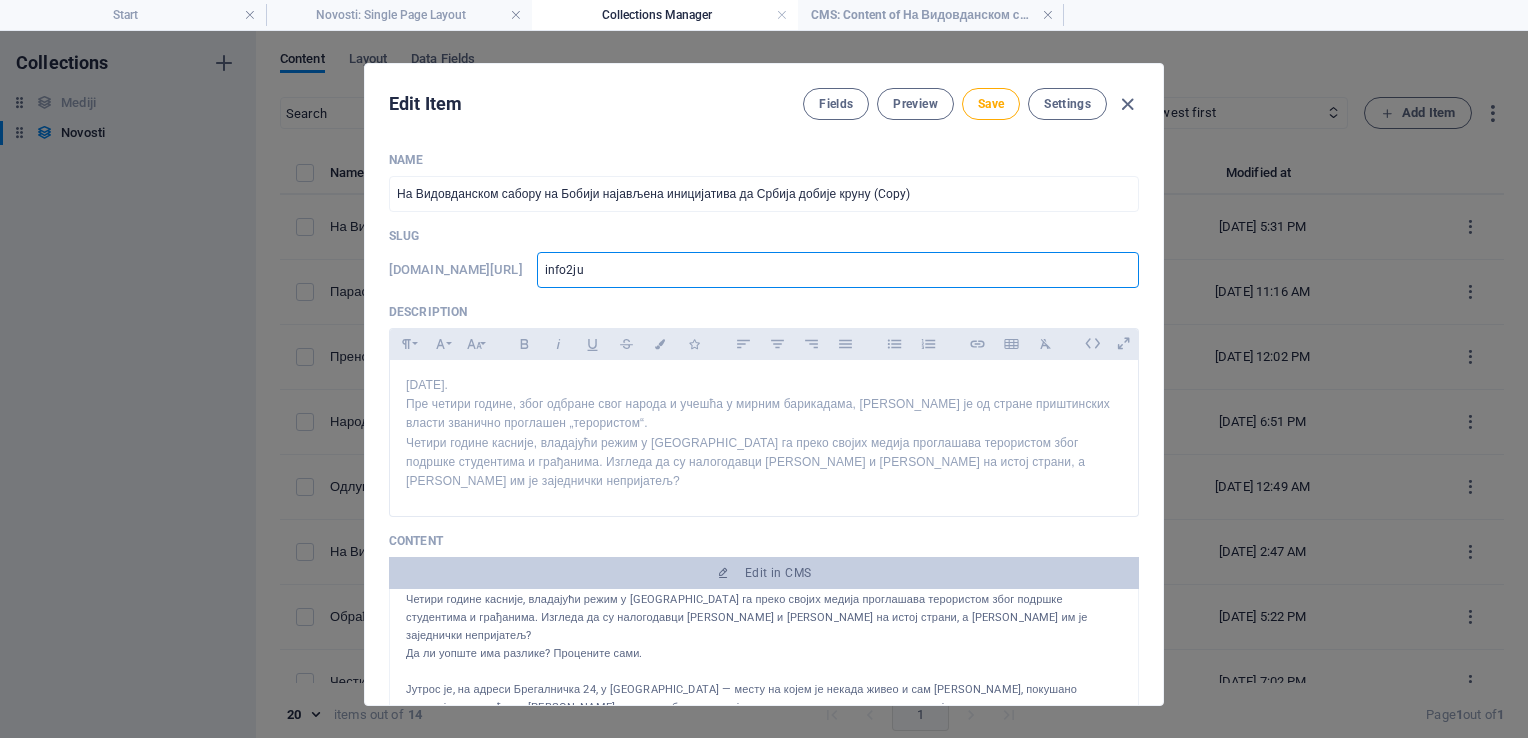 type on "info[DATE]" 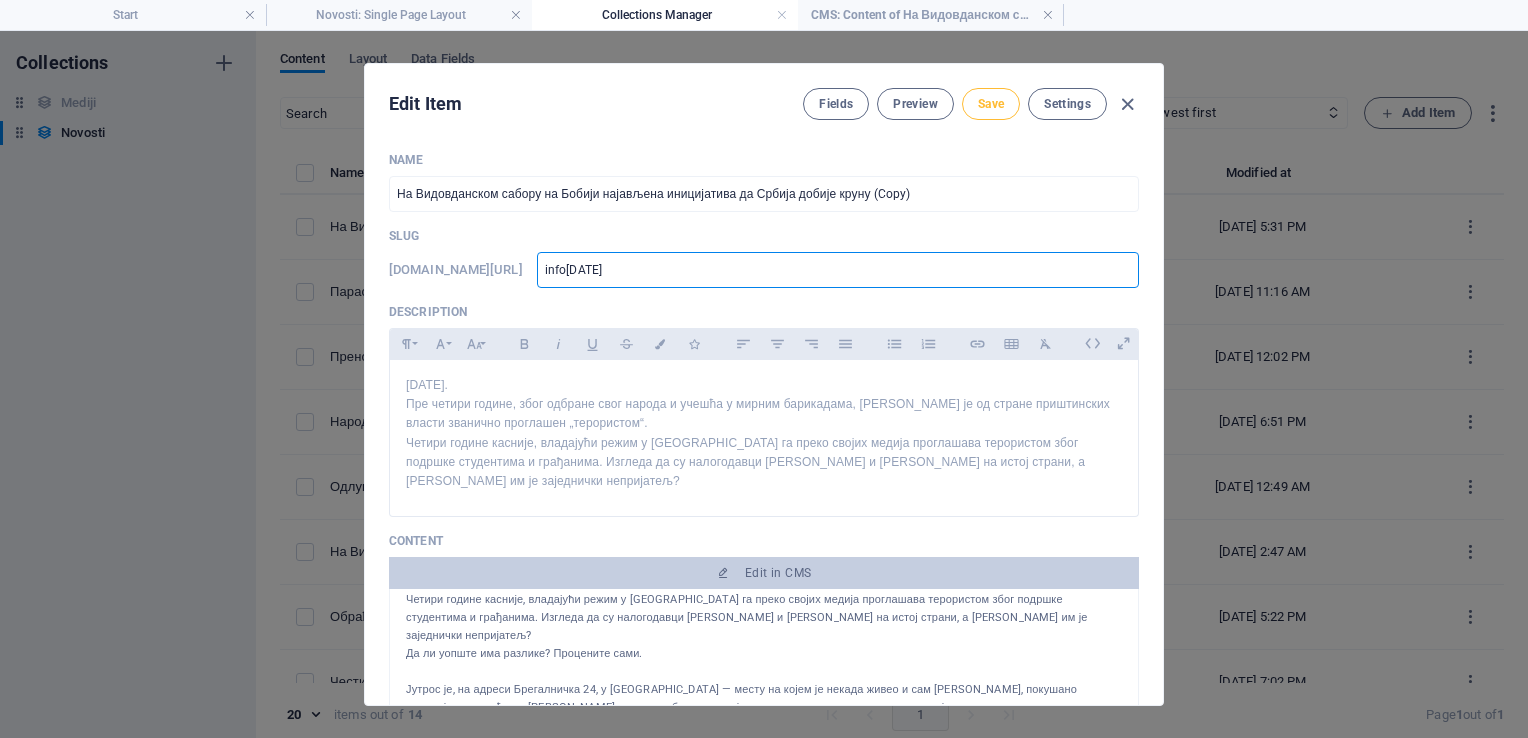 type on "infor[DATE]" 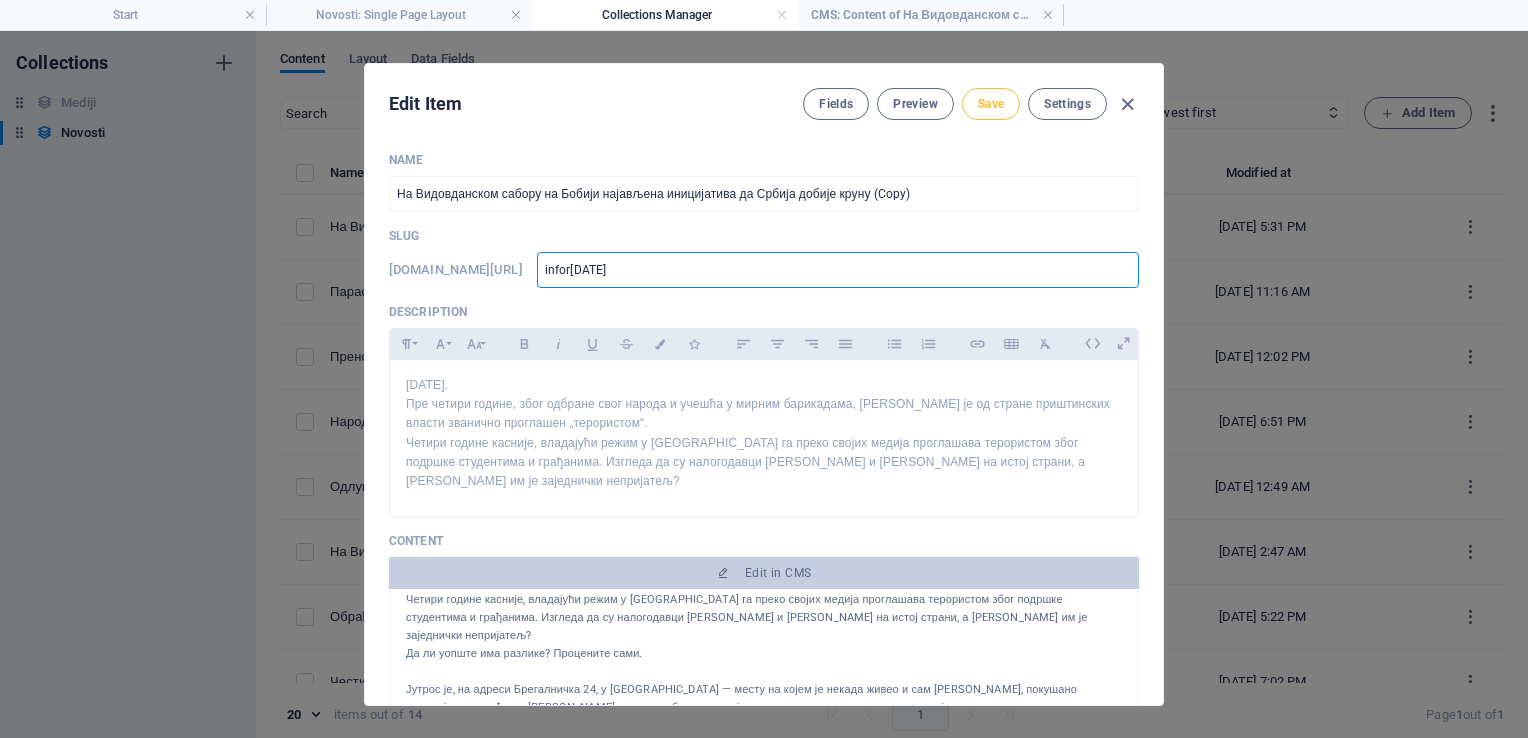 type on "infor[DATE]" 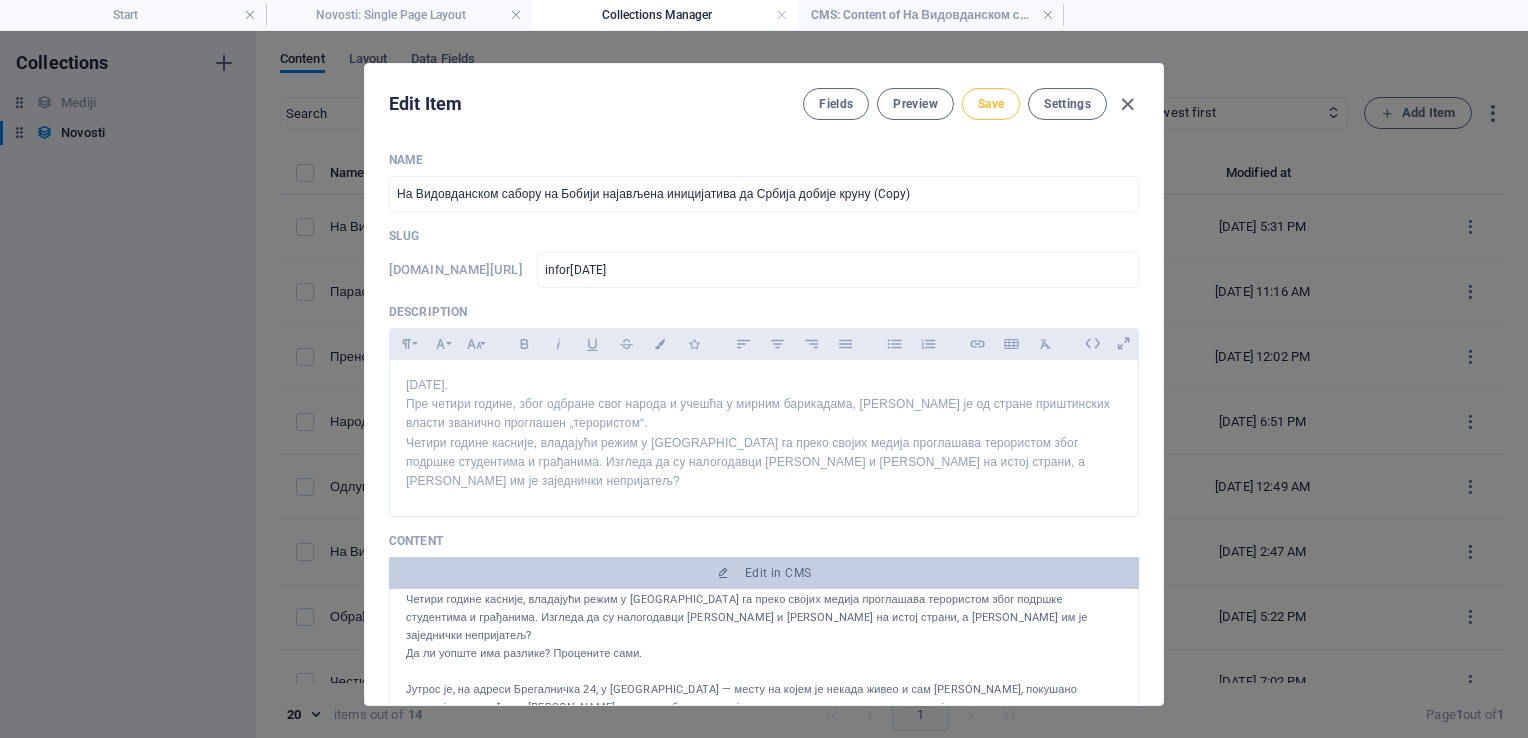 click on "Save" at bounding box center (991, 104) 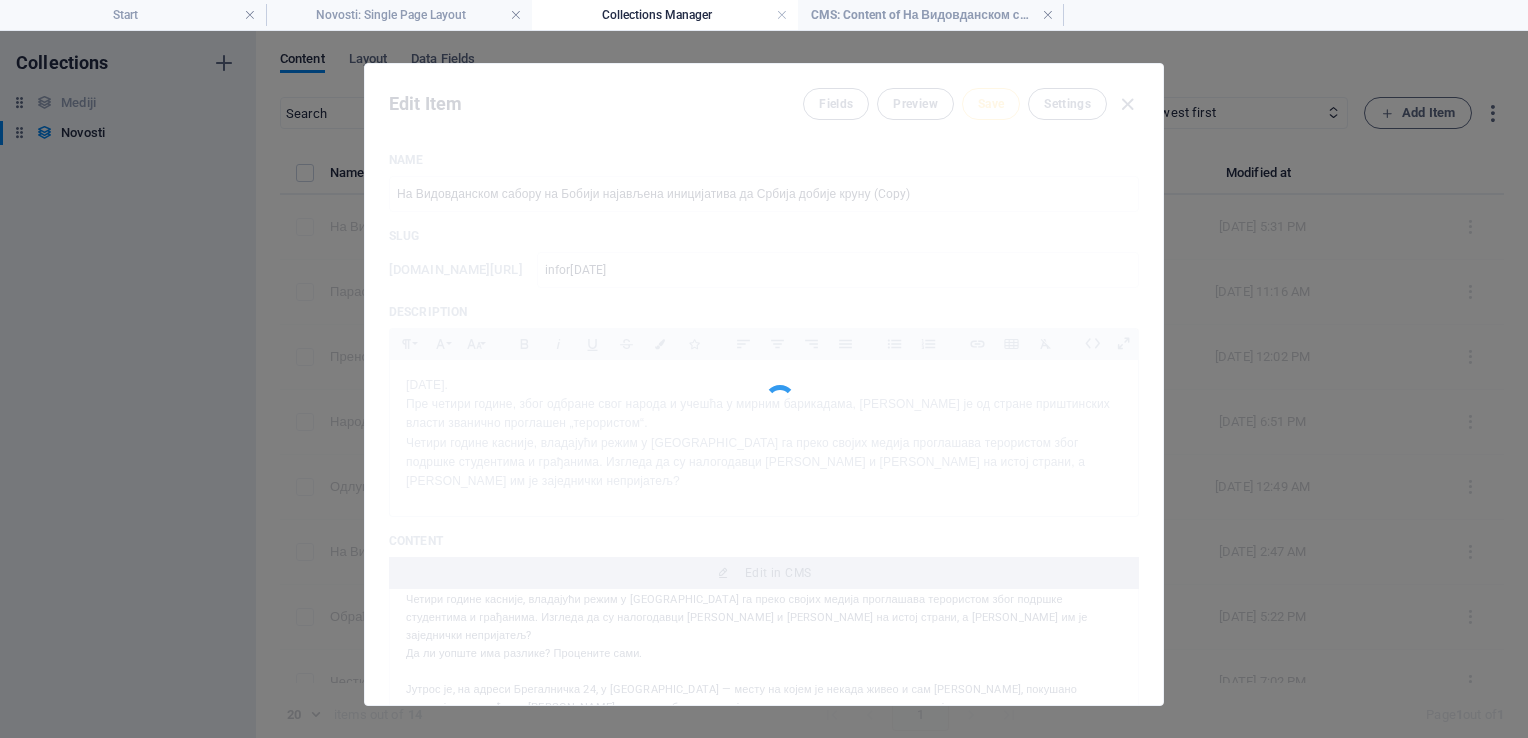 type on "infor[DATE]" 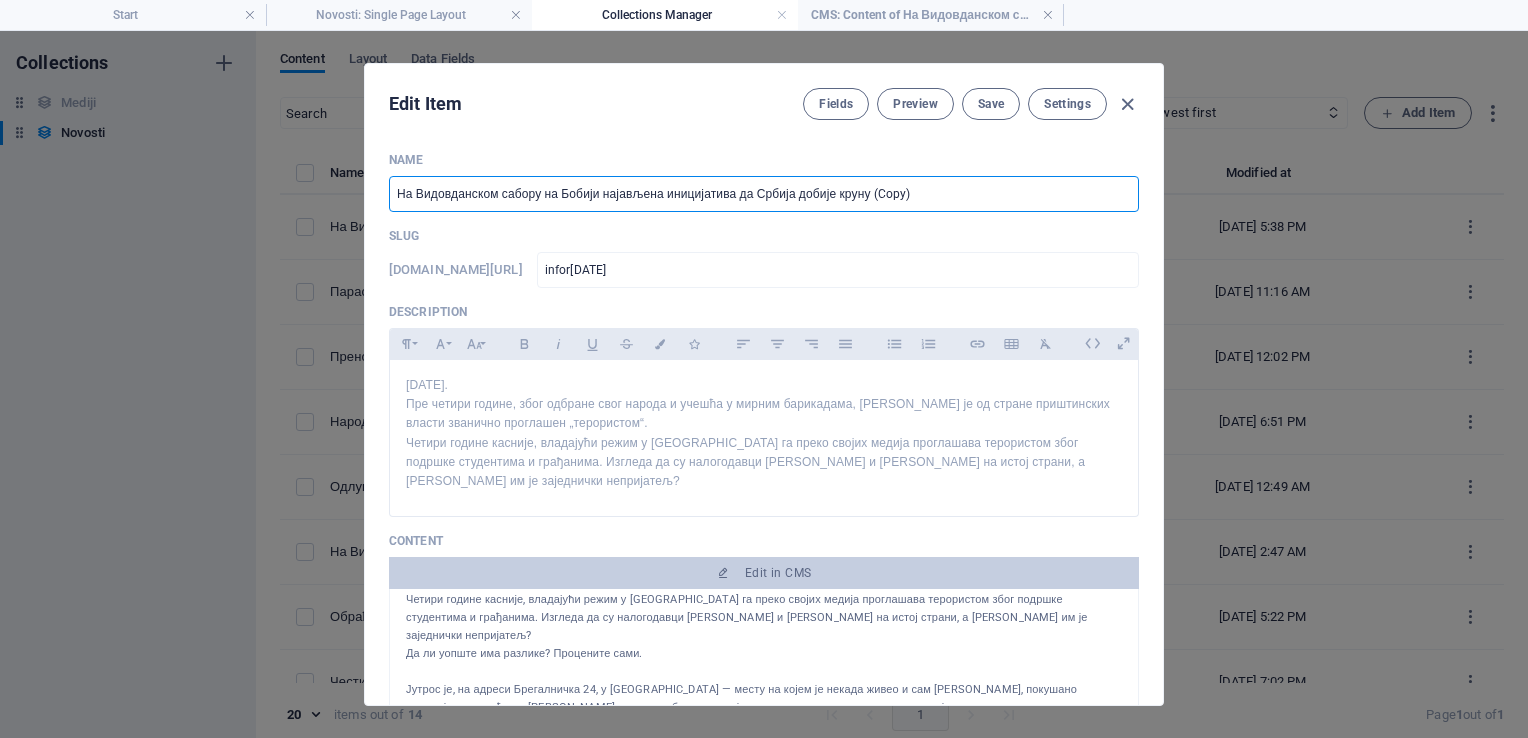 drag, startPoint x: 916, startPoint y: 189, endPoint x: 380, endPoint y: 243, distance: 538.71326 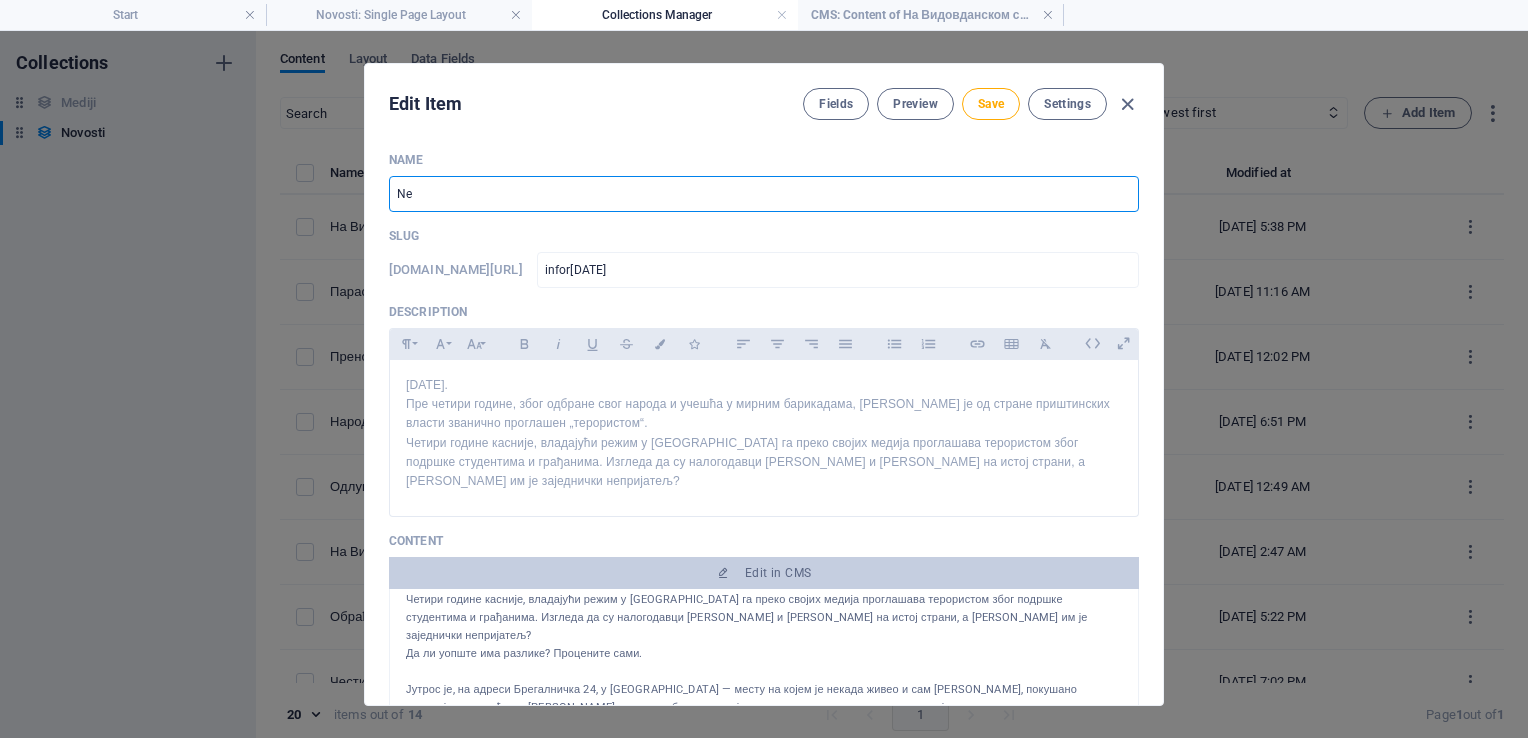 type on "N" 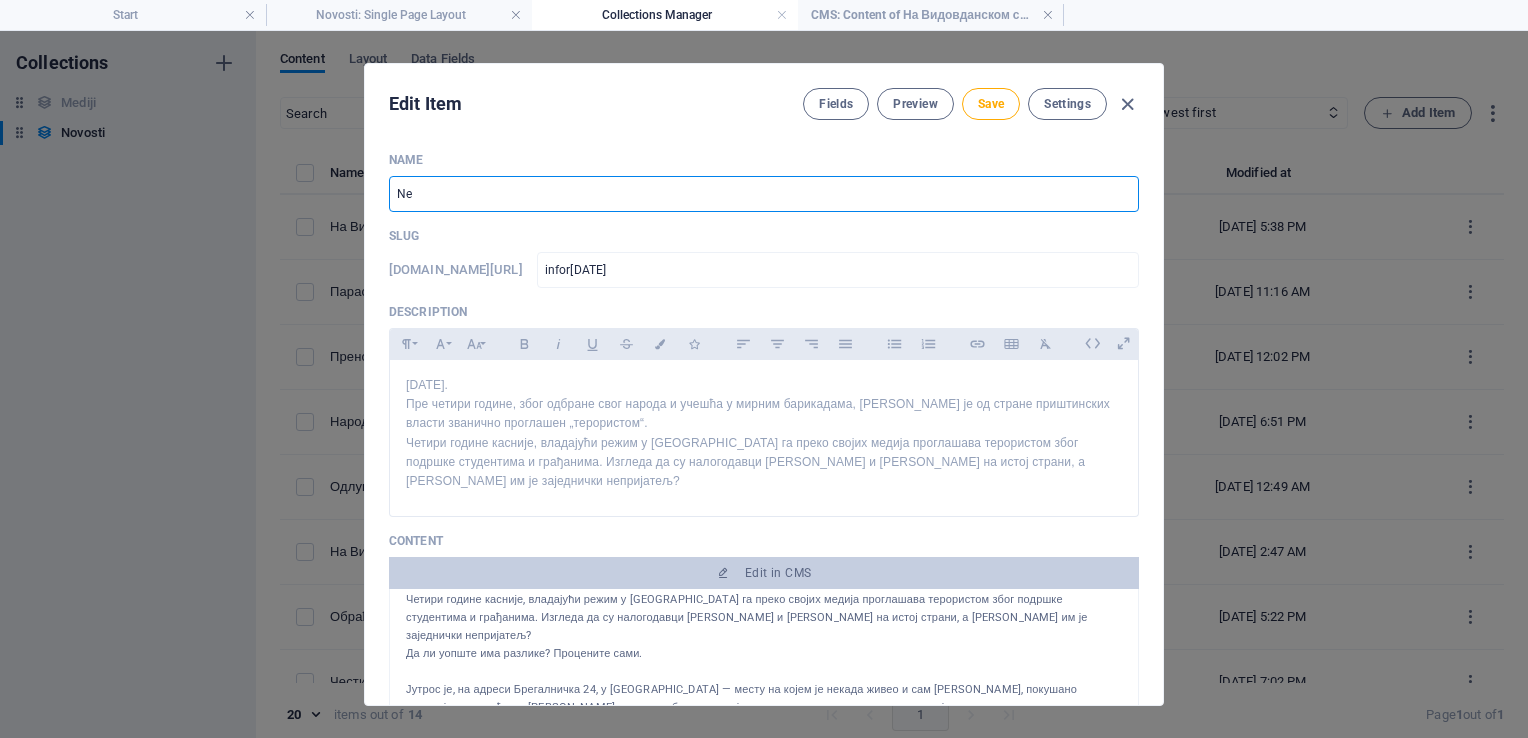 type on "N" 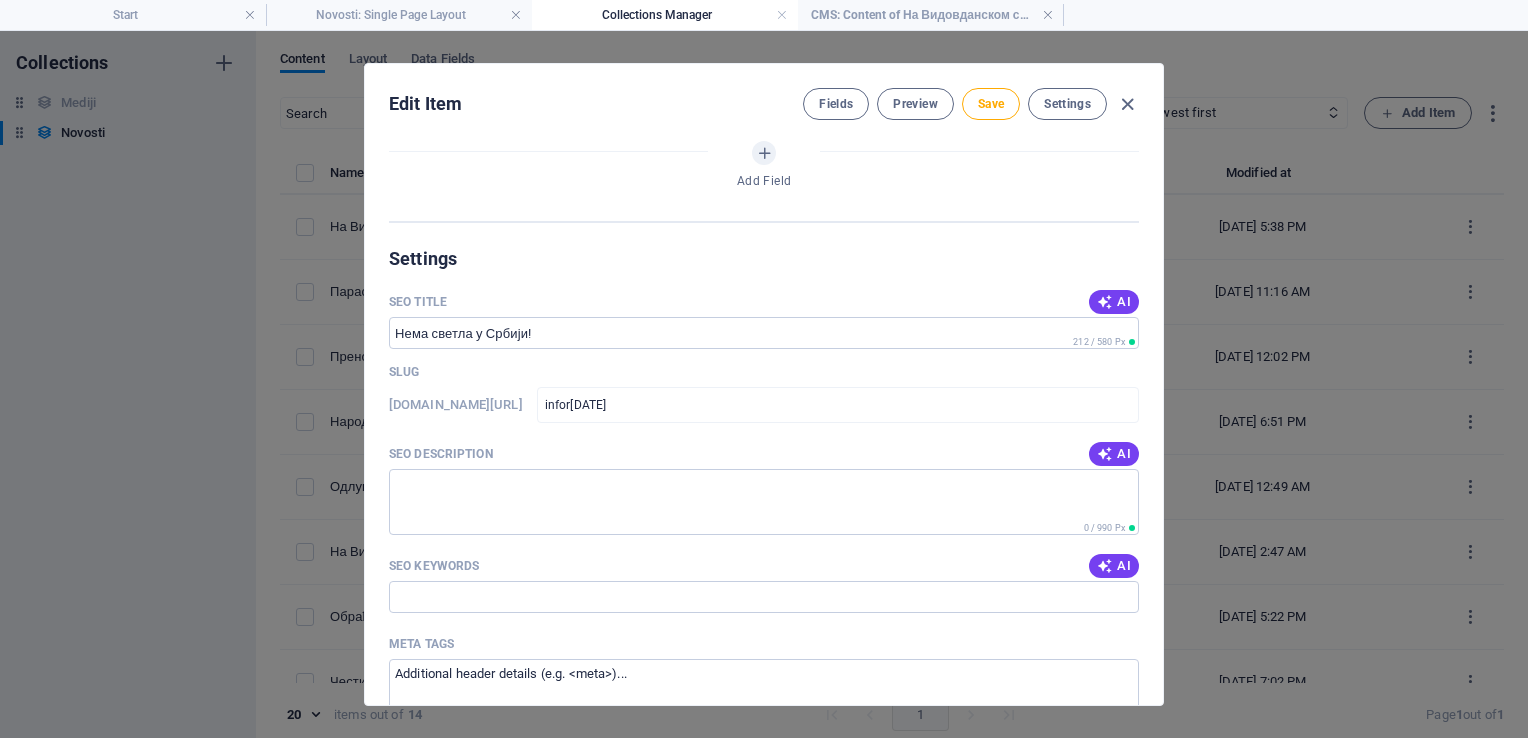 scroll, scrollTop: 1311, scrollLeft: 0, axis: vertical 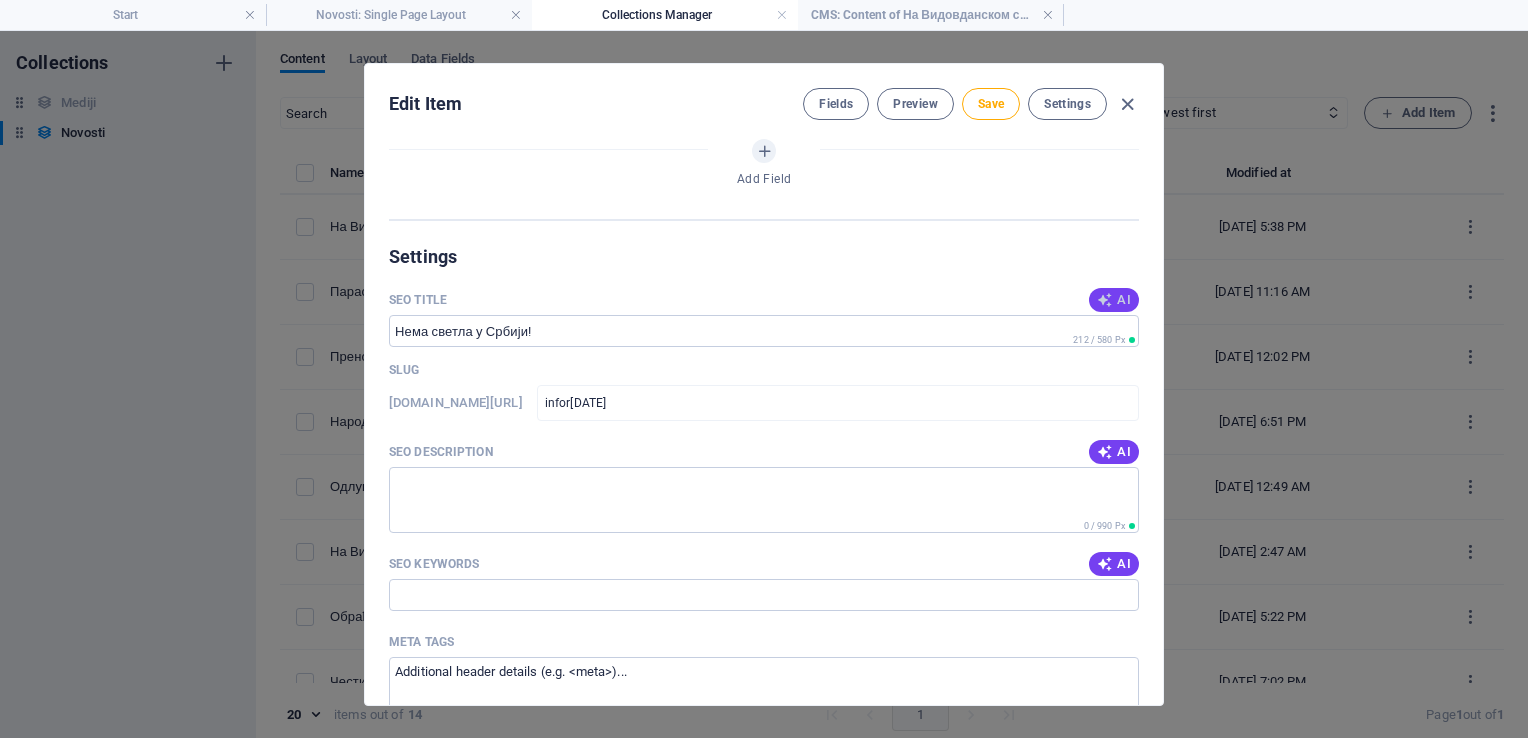 type on "Нема светла у [GEOGRAPHIC_DATA]!" 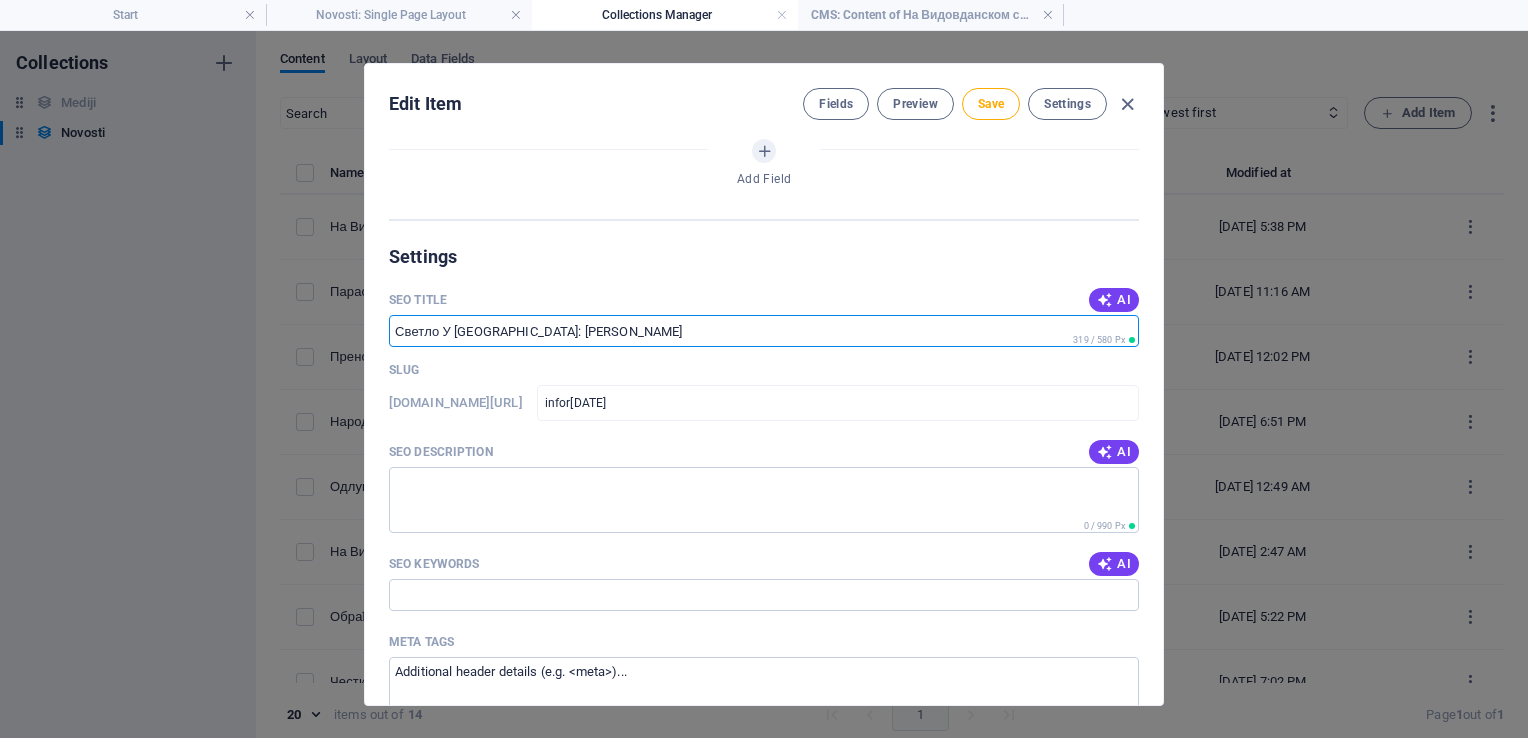 click on "Светло У [GEOGRAPHIC_DATA]: [PERSON_NAME]" at bounding box center [764, 331] 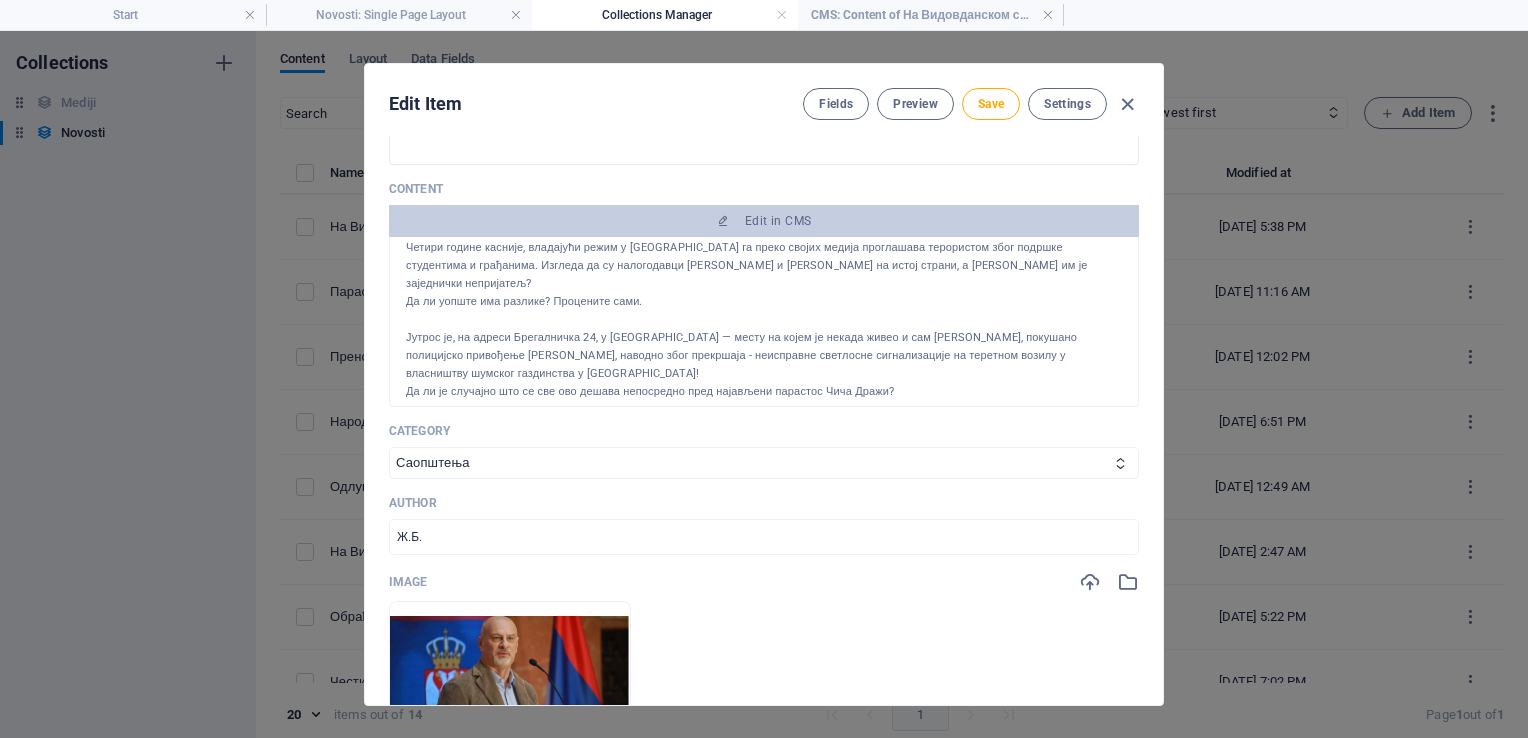 scroll, scrollTop: 0, scrollLeft: 0, axis: both 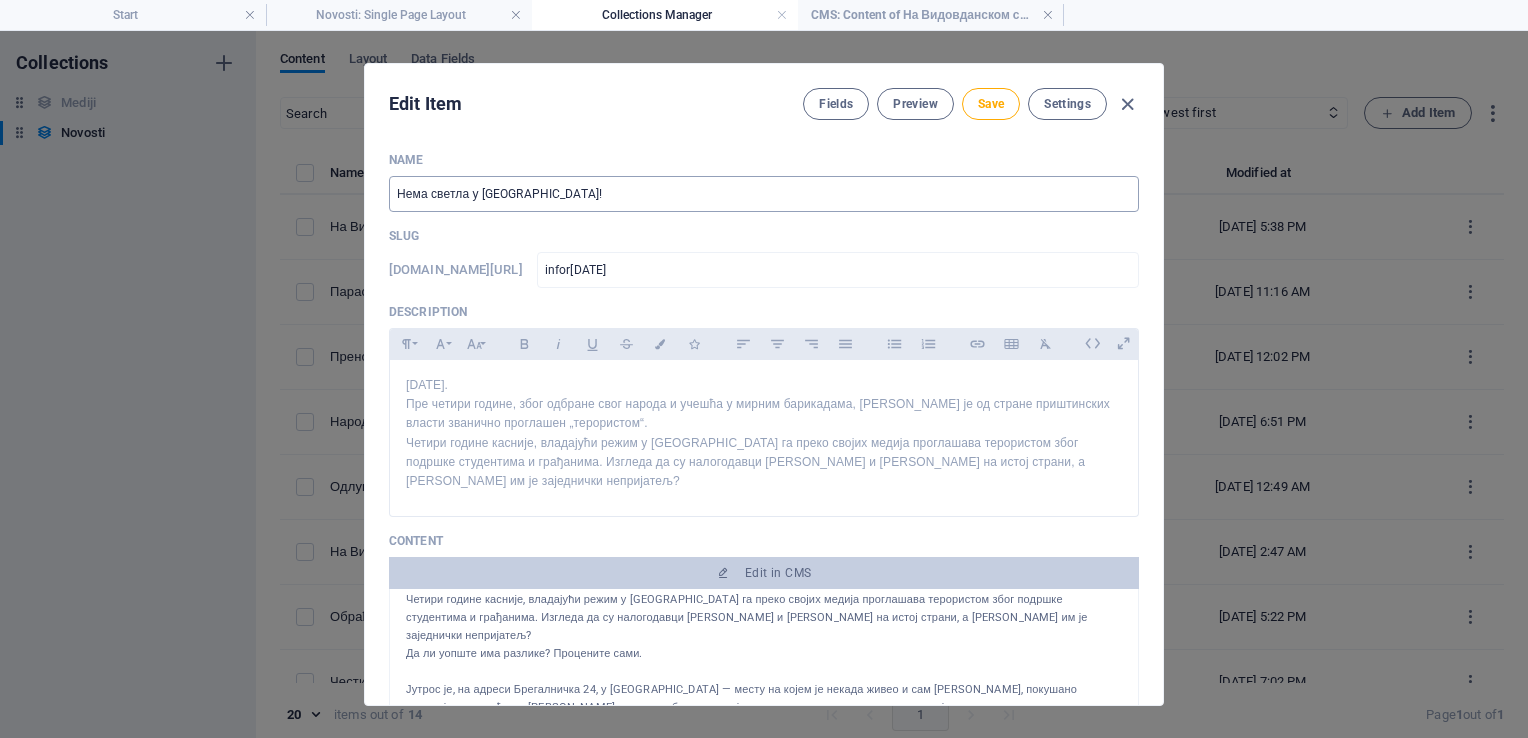 type on "Светла У [GEOGRAPHIC_DATA]: [PERSON_NAME]" 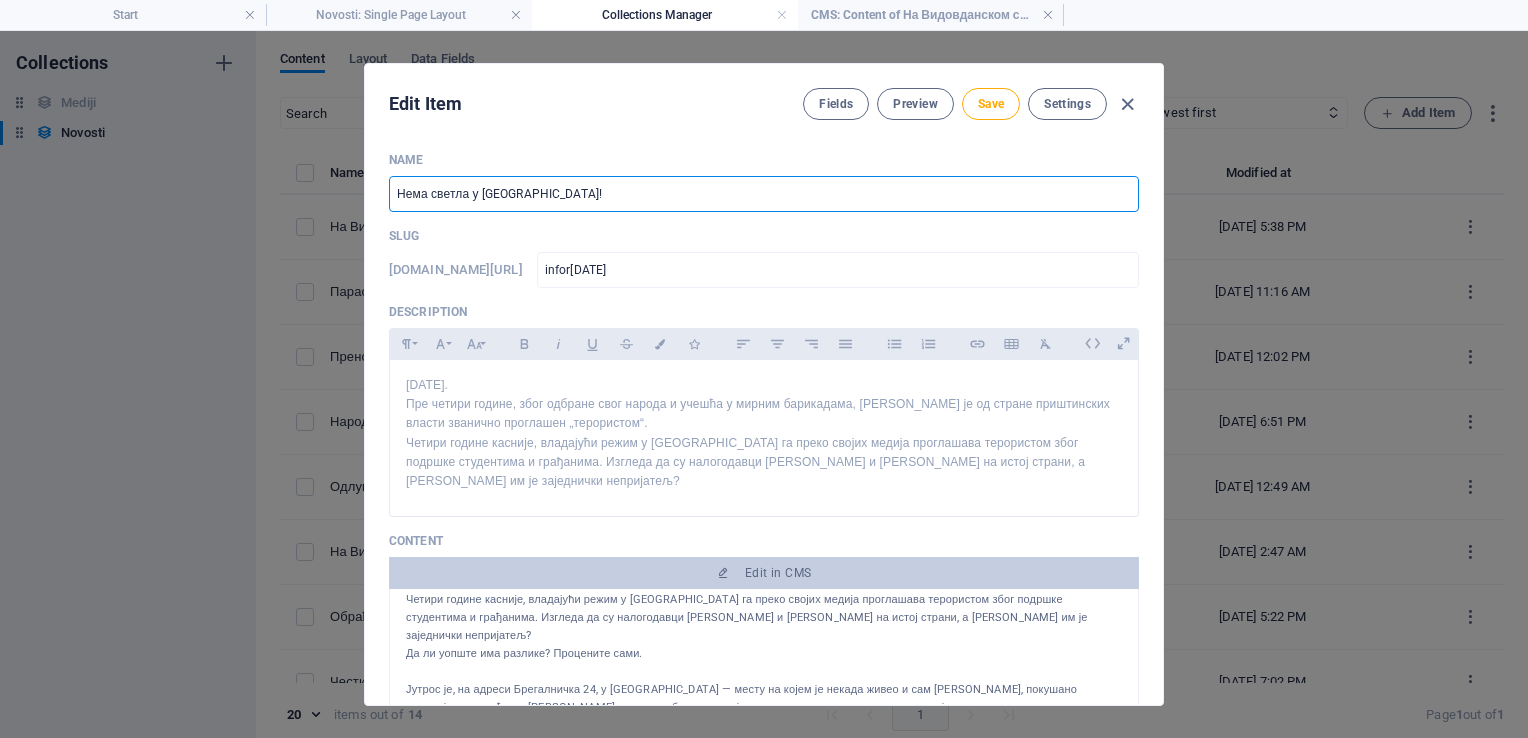 click on "Нема светла у [GEOGRAPHIC_DATA]!" at bounding box center (764, 194) 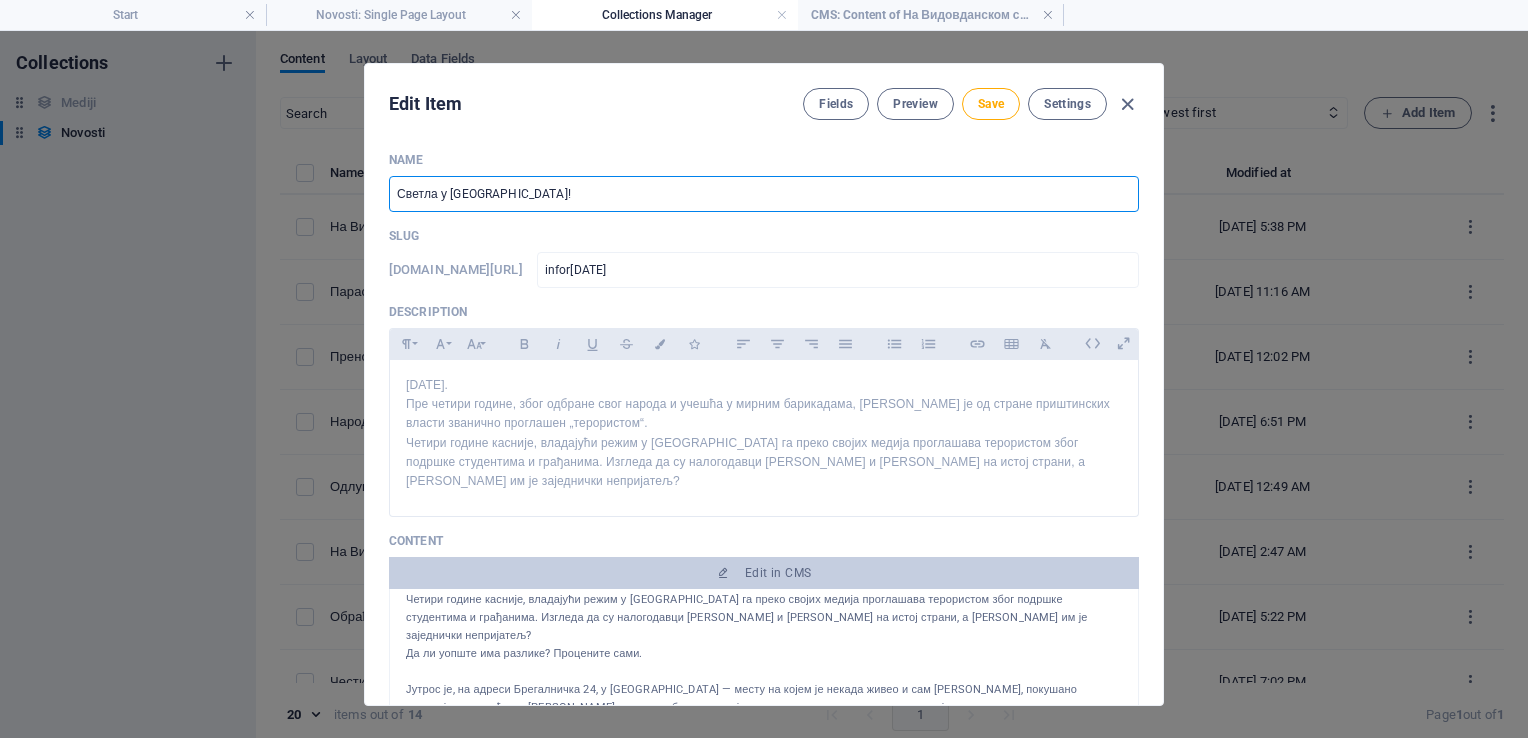 click on "Светла у [GEOGRAPHIC_DATA]!" at bounding box center [764, 194] 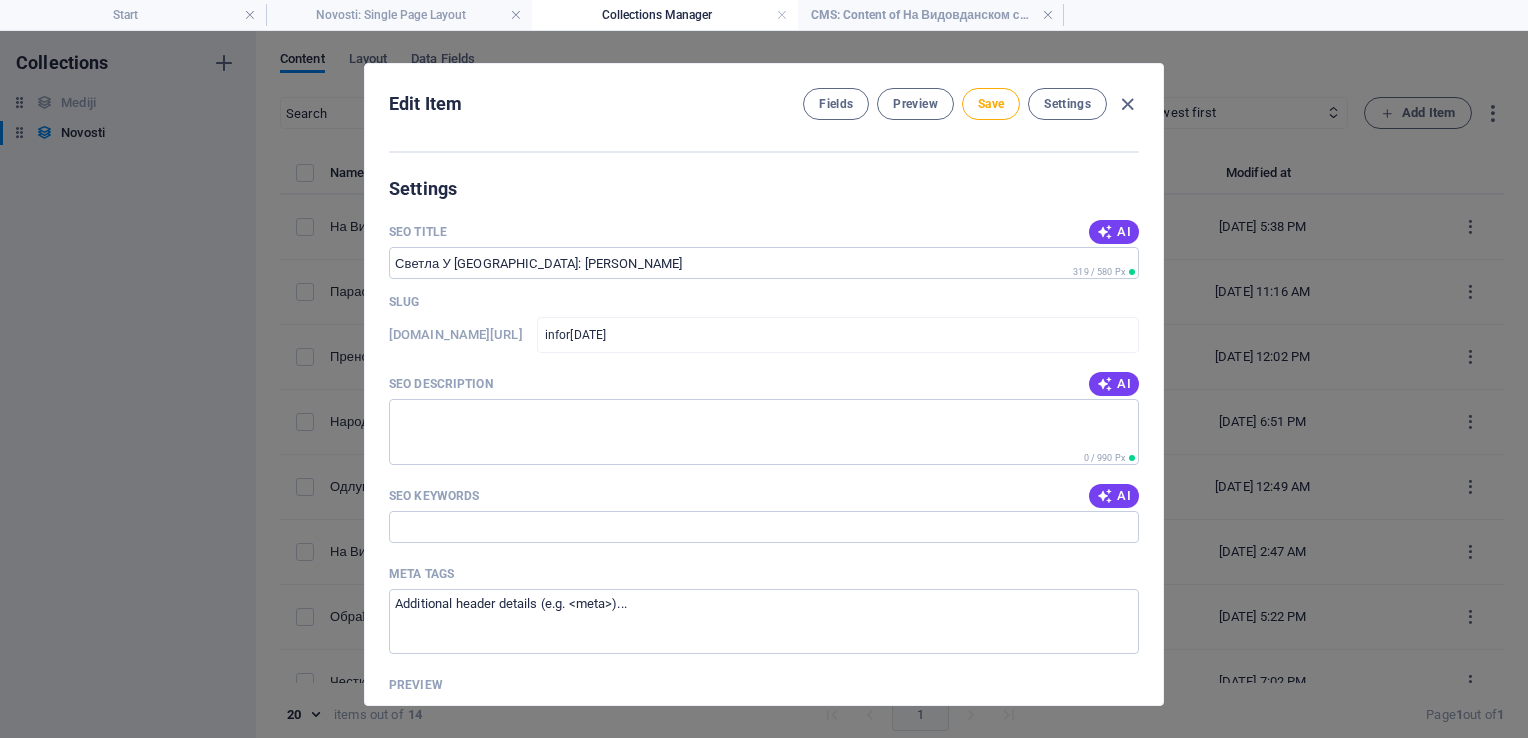 scroll, scrollTop: 1427, scrollLeft: 0, axis: vertical 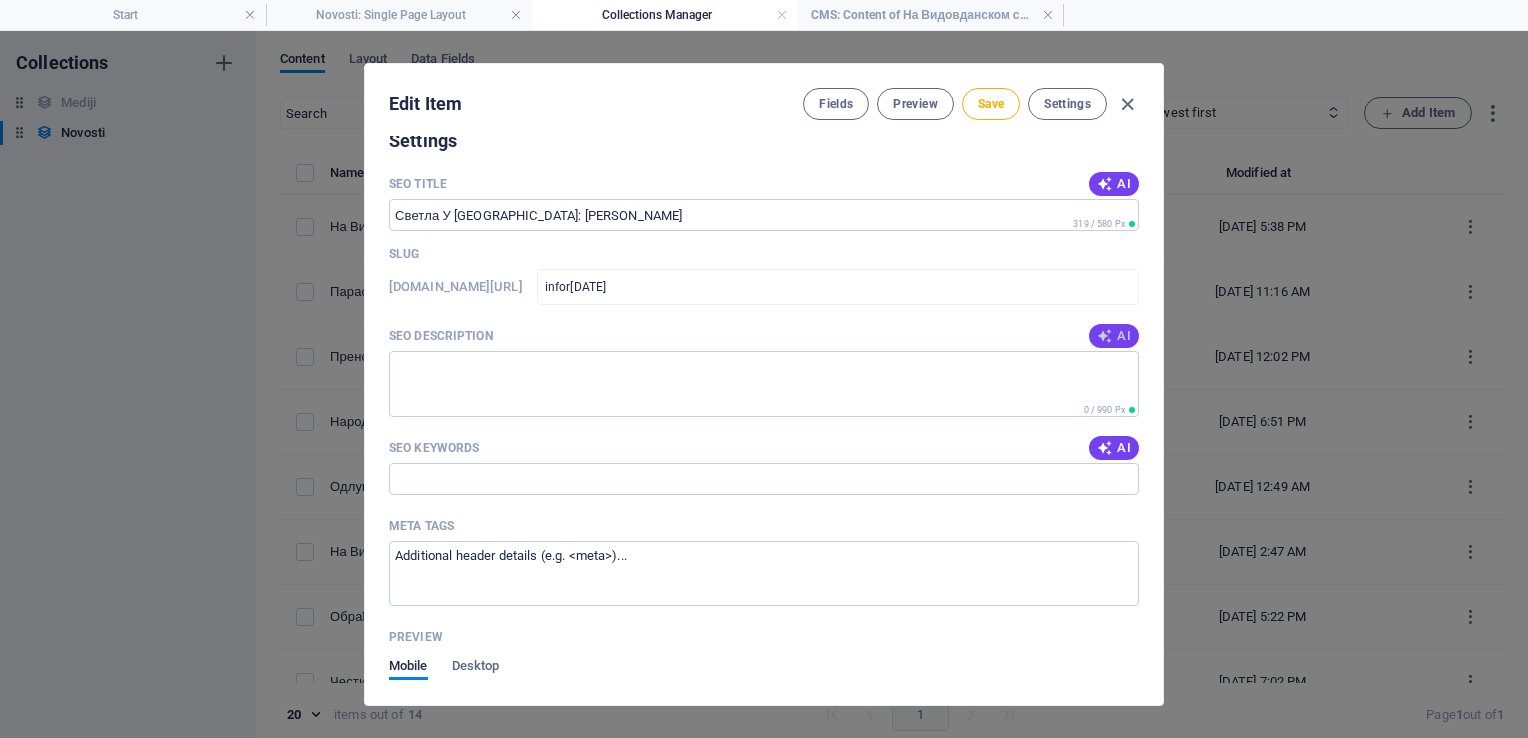 type on "Светла у [GEOGRAPHIC_DATA]" 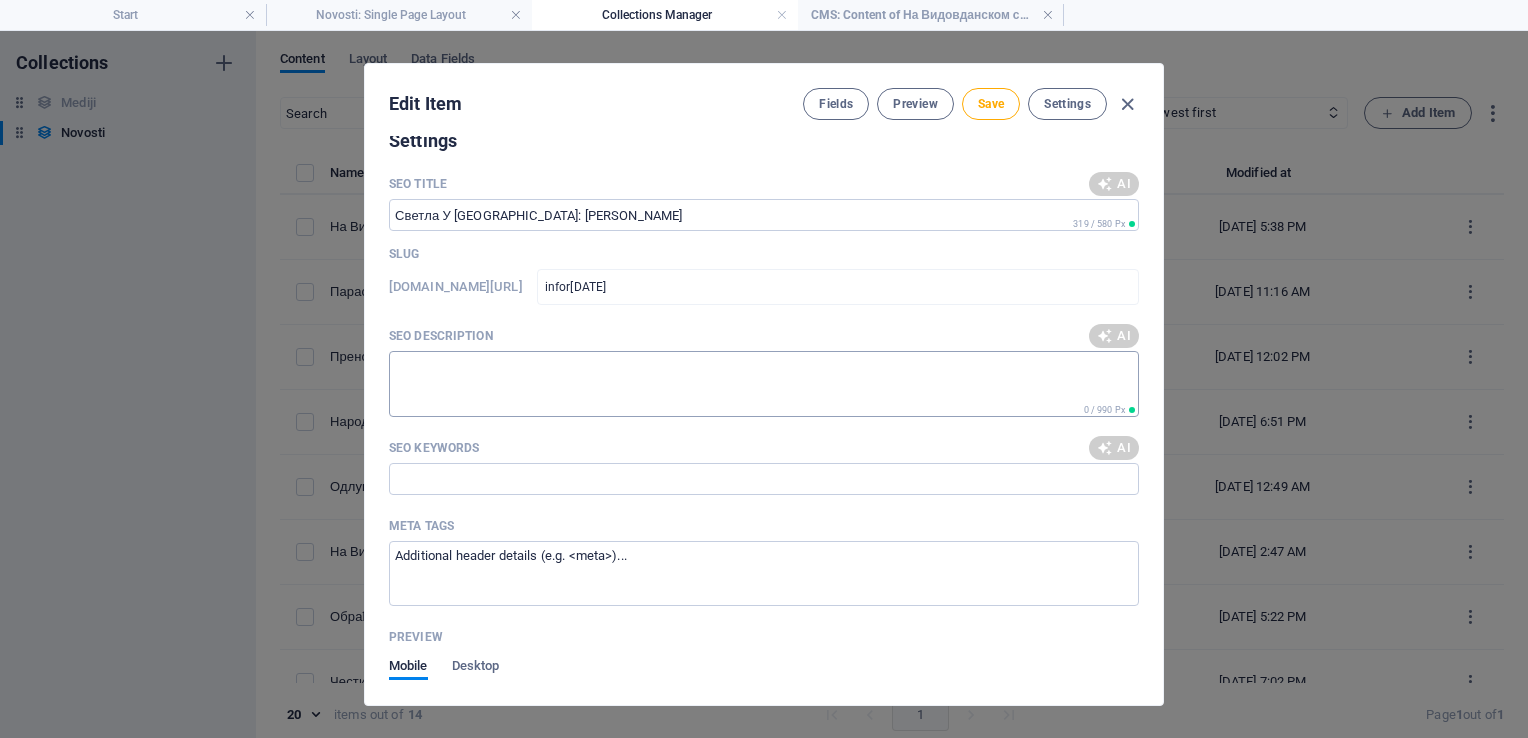 type on "Discover the story of [PERSON_NAME], labeled a terrorist by authorities for his defense of citizens and support for students." 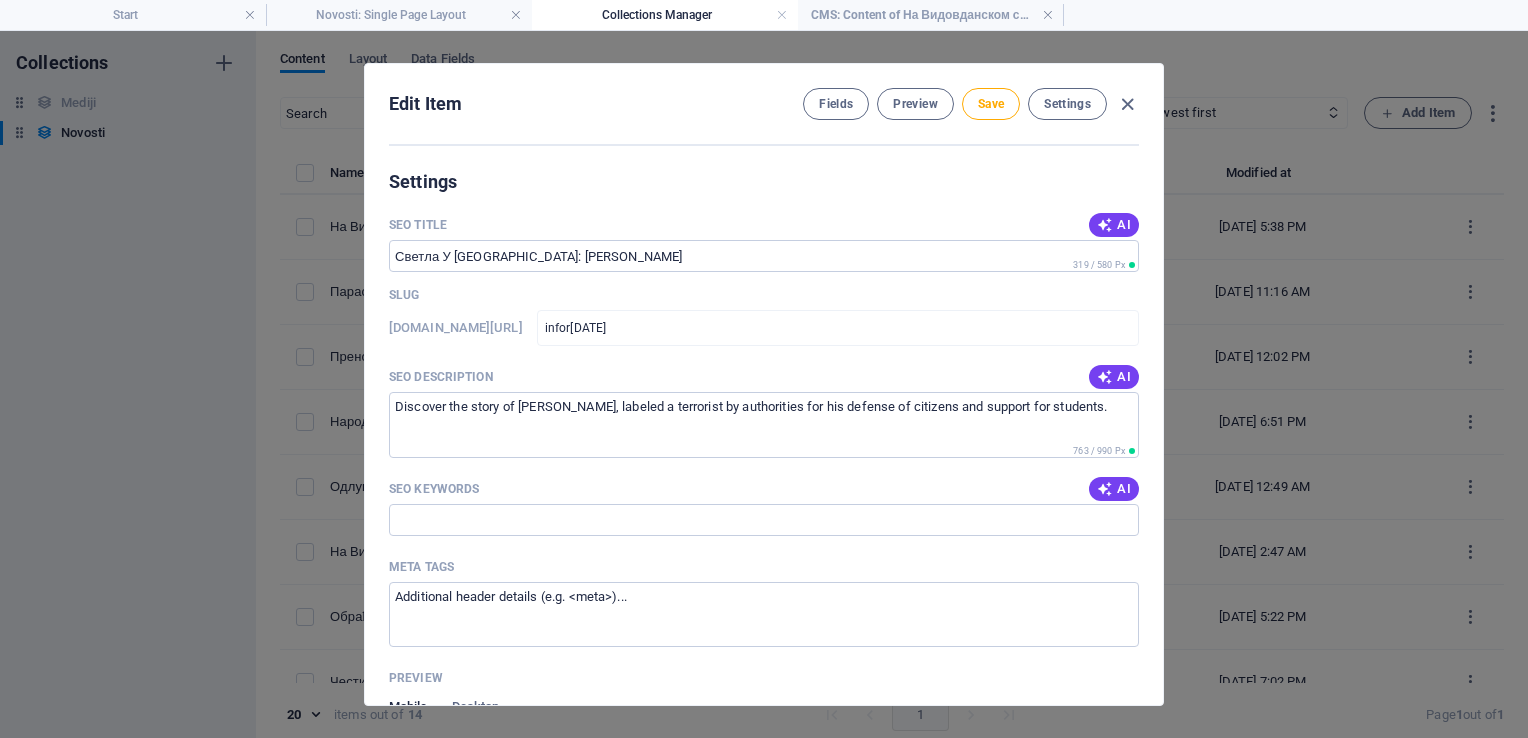 scroll, scrollTop: 1384, scrollLeft: 0, axis: vertical 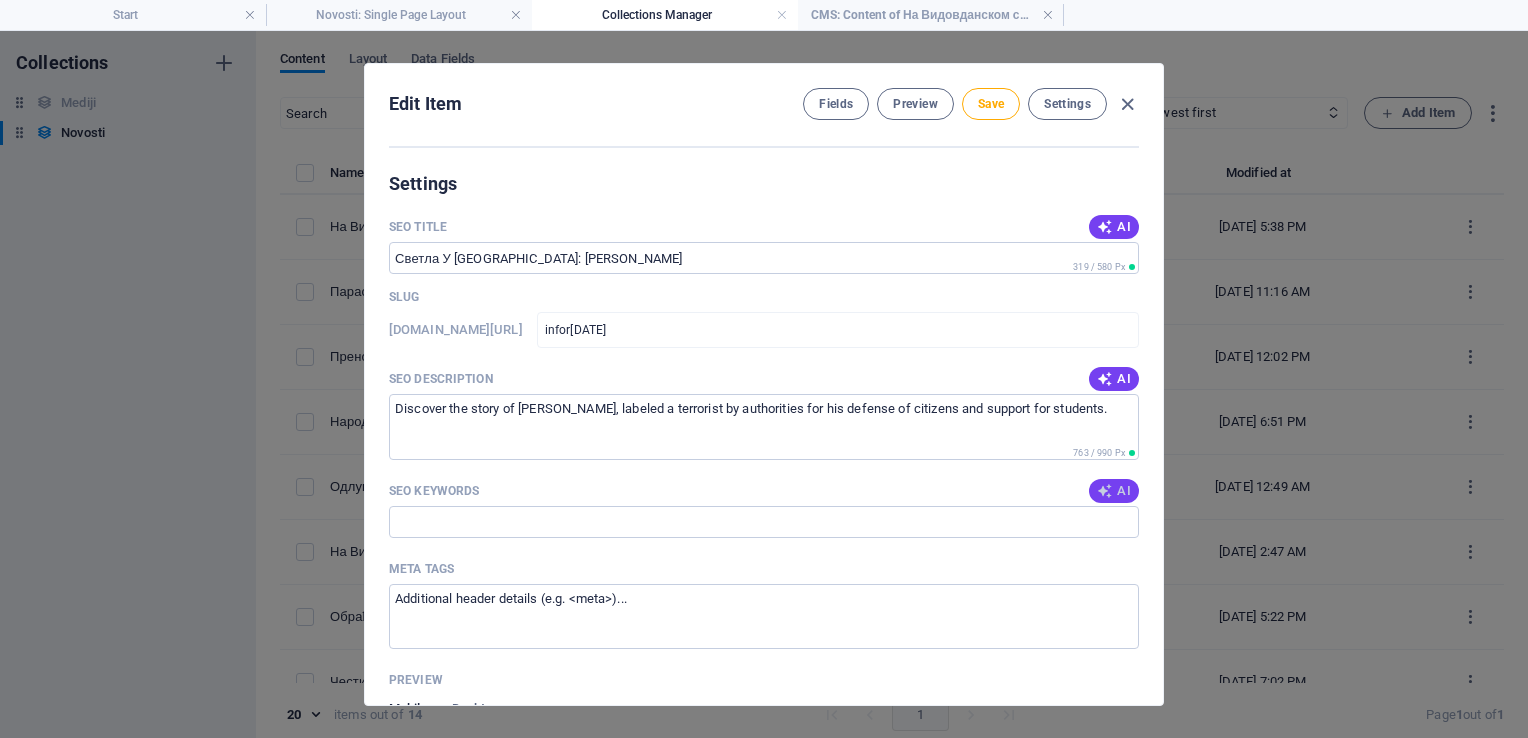 click at bounding box center (1105, 491) 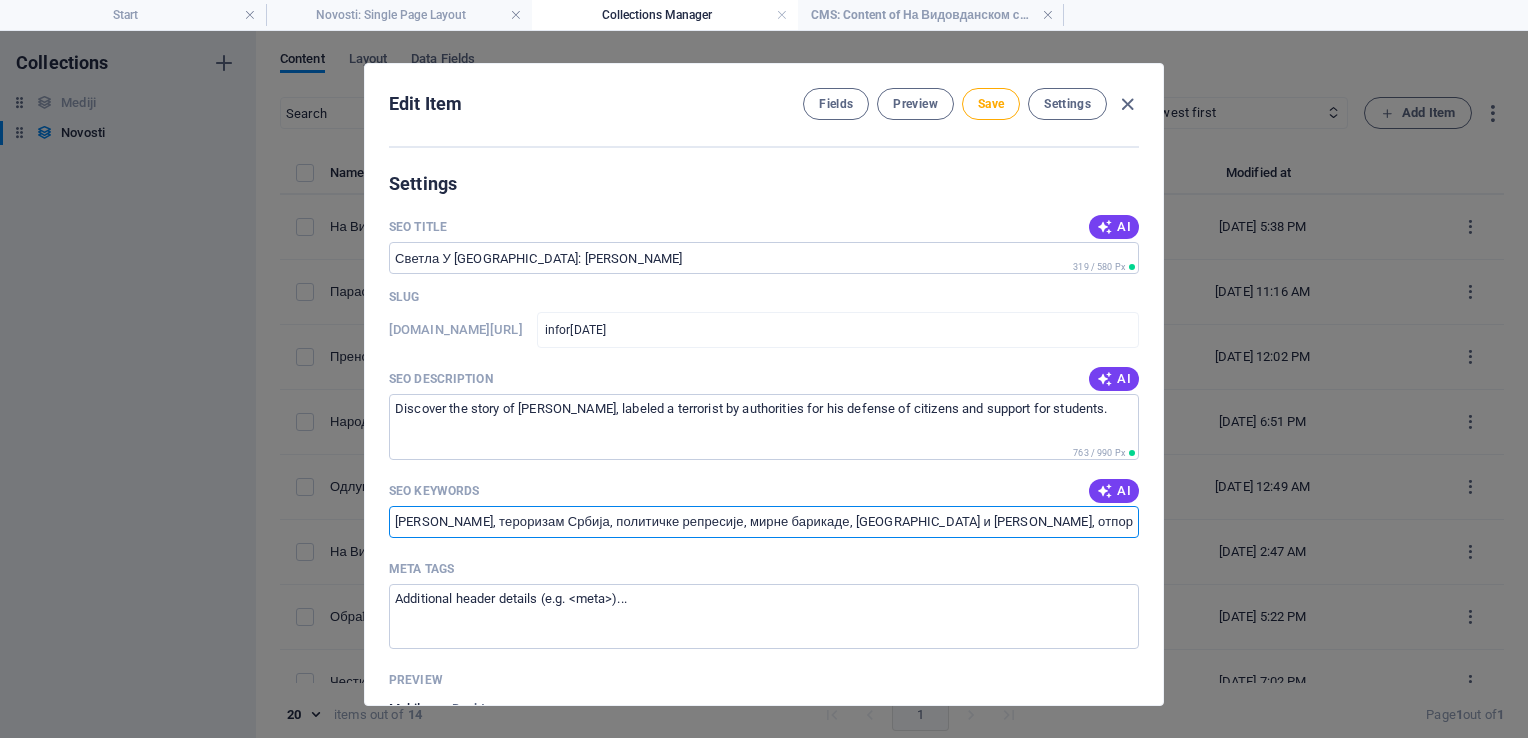 click on "[PERSON_NAME], тероризам Србија, политичке репресије, мирне барикаде, [GEOGRAPHIC_DATA] и [PERSON_NAME], отпор у [GEOGRAPHIC_DATA]" at bounding box center (764, 522) 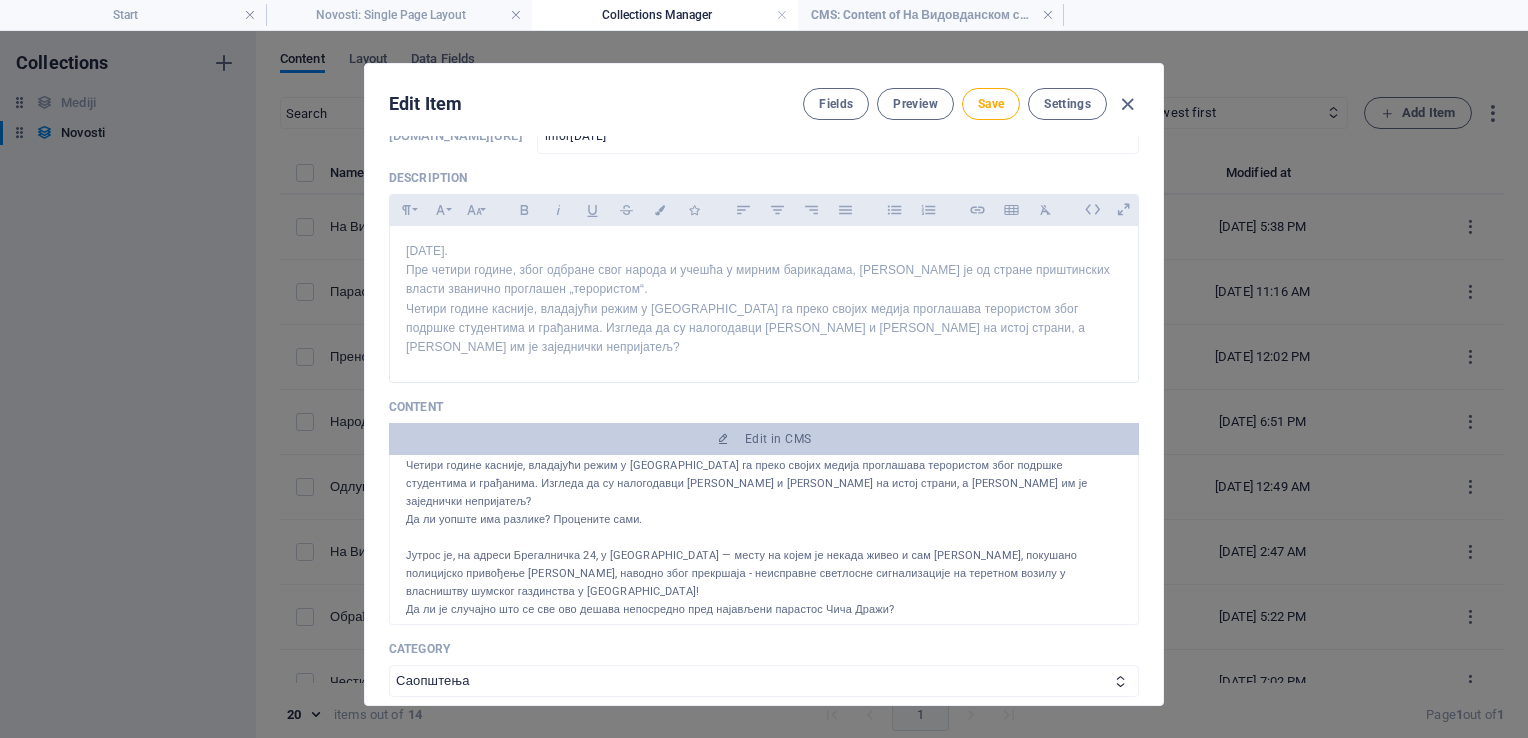 scroll, scrollTop: 132, scrollLeft: 0, axis: vertical 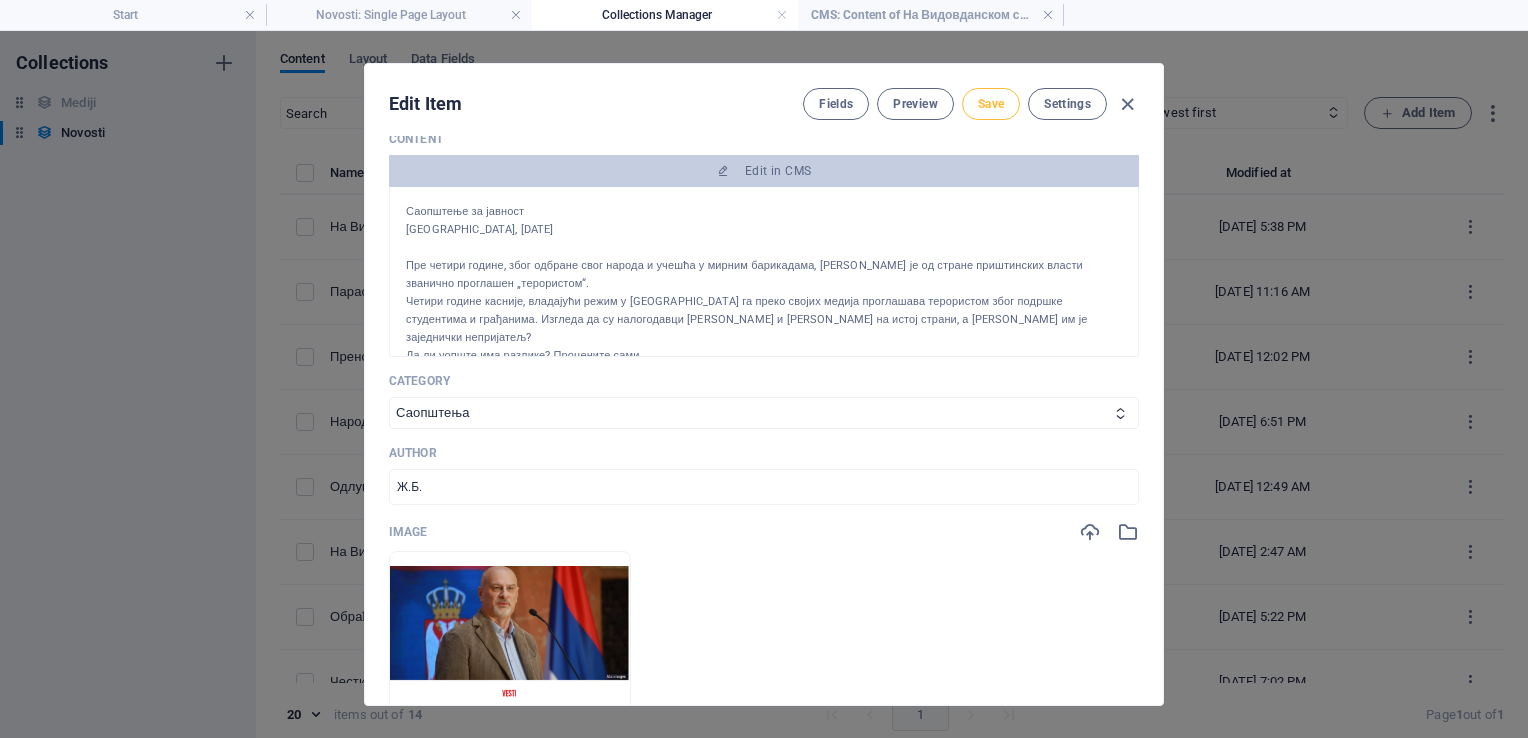 type on "[PERSON_NAME], тероризам Србија, политичке репресије, мирне барикаде, [PERSON_NAME] и [PERSON_NAME], отпор у [GEOGRAPHIC_DATA]" 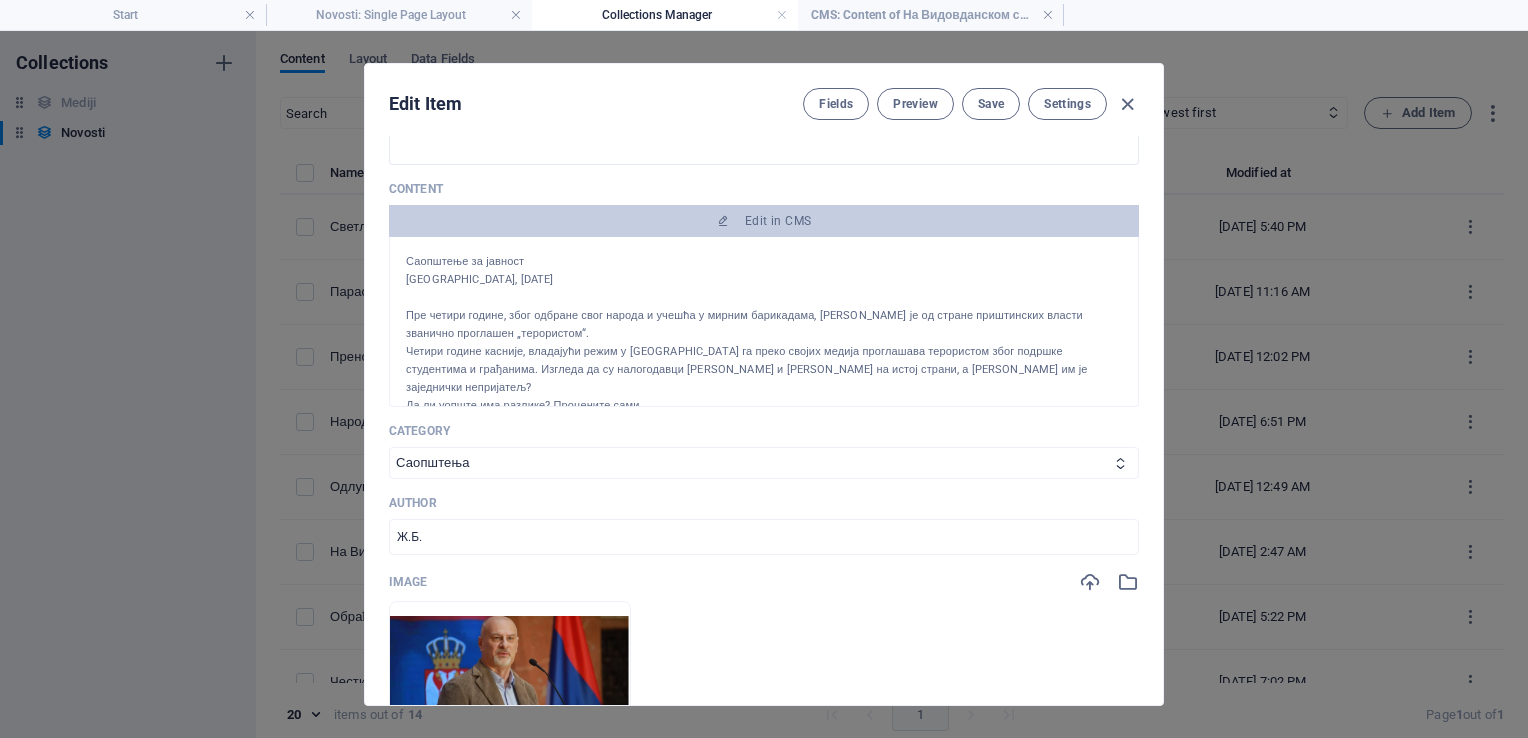 scroll, scrollTop: 350, scrollLeft: 0, axis: vertical 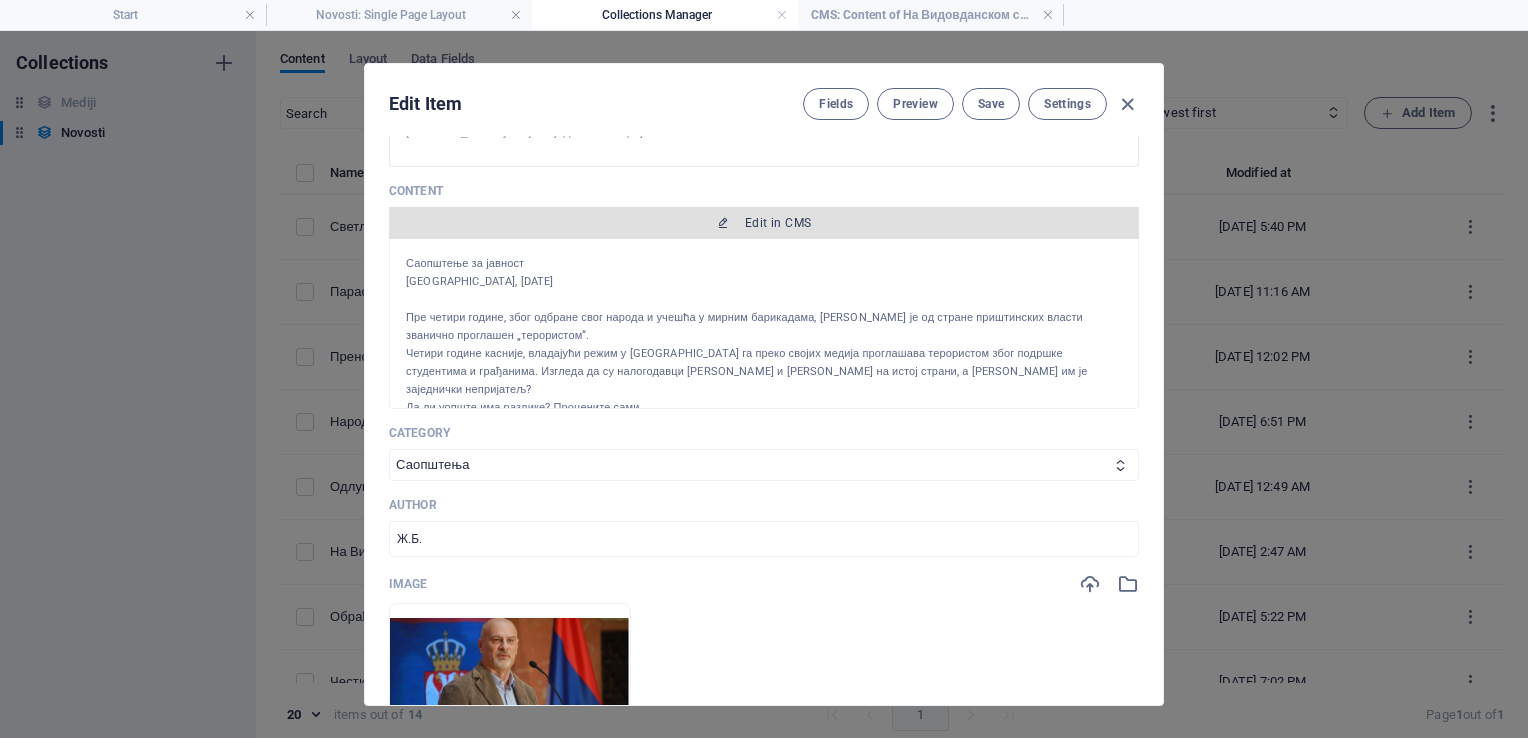 click on "Edit in CMS" at bounding box center [778, 223] 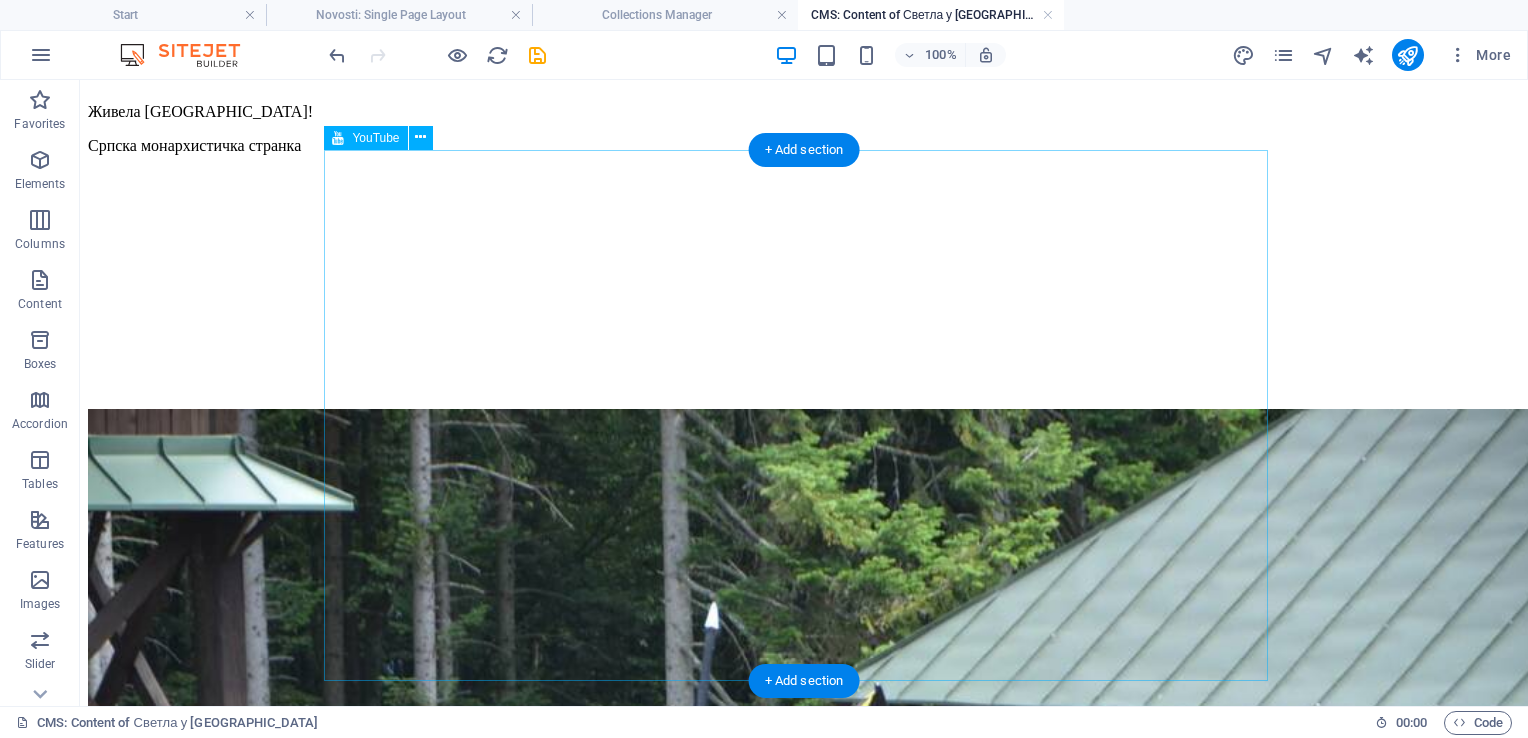 scroll, scrollTop: 516, scrollLeft: 0, axis: vertical 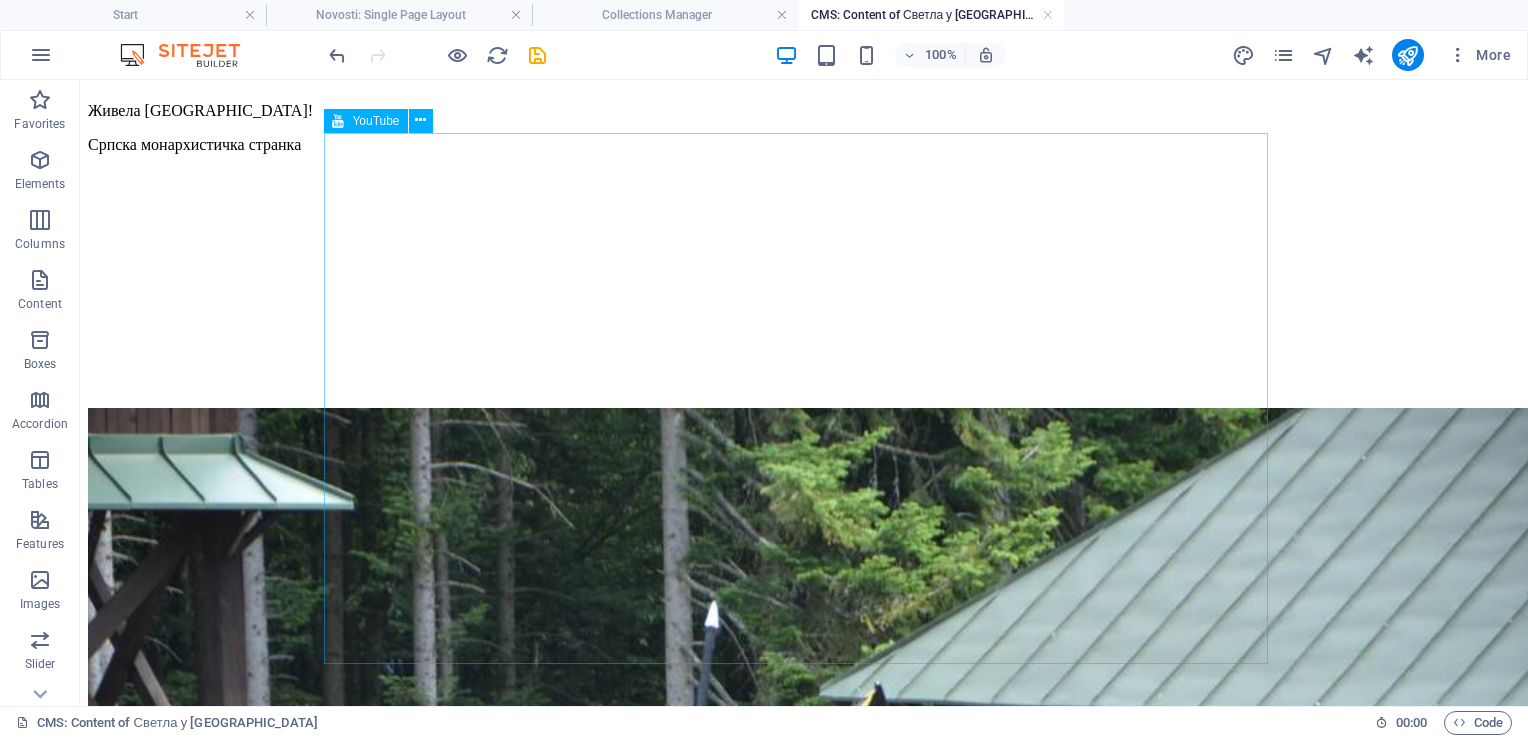 click on "YouTube" at bounding box center (375, 121) 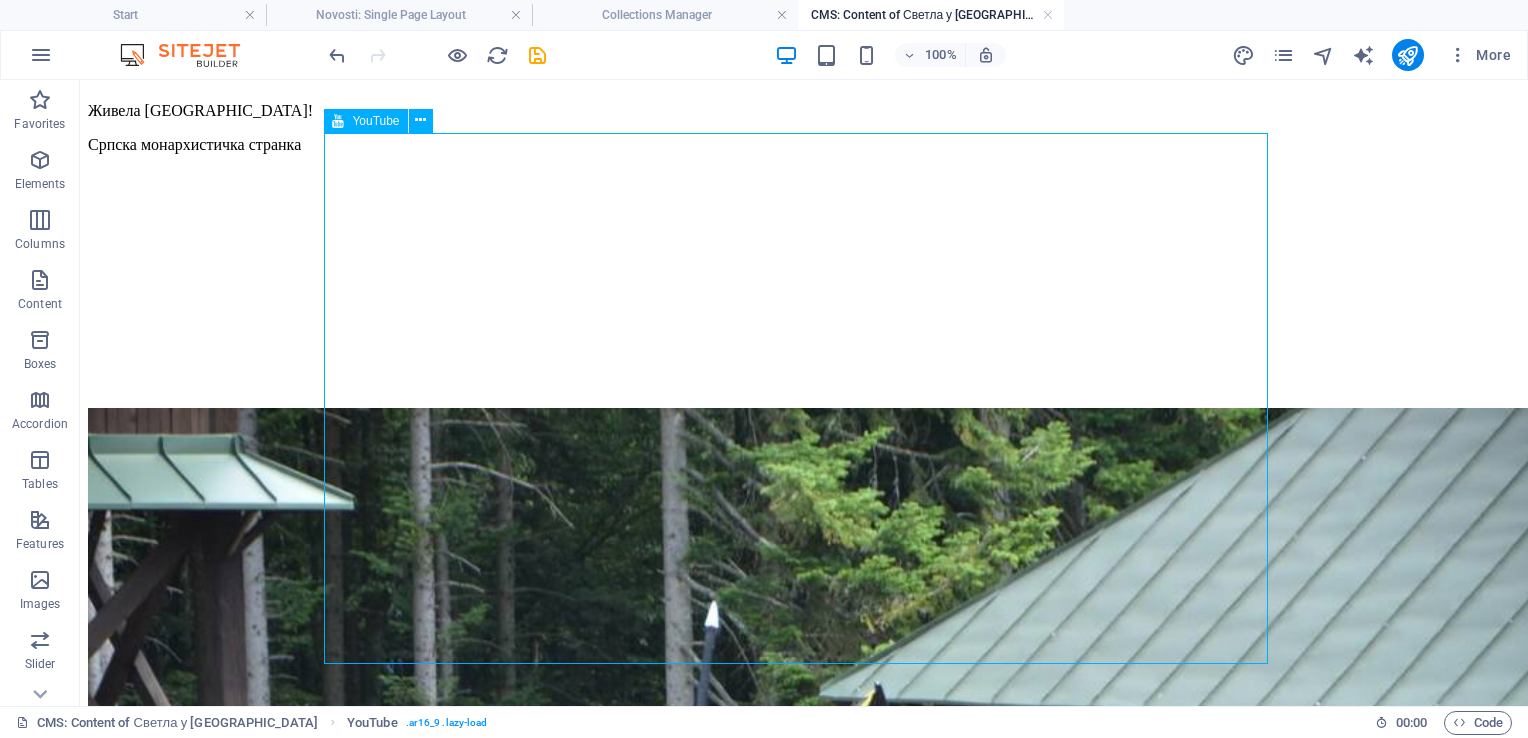 click on "YouTube" at bounding box center [375, 121] 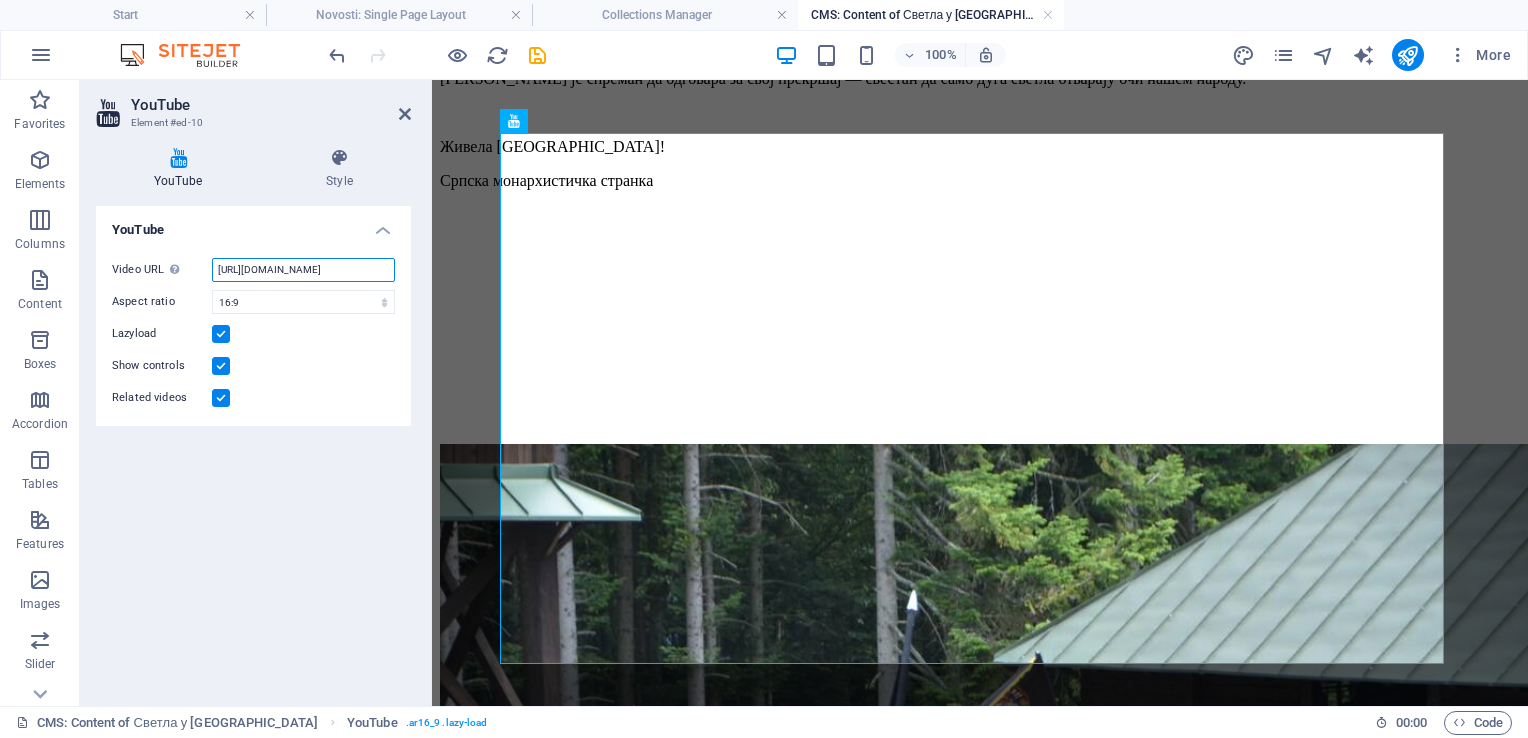 click on "[URL][DOMAIN_NAME]" at bounding box center (303, 270) 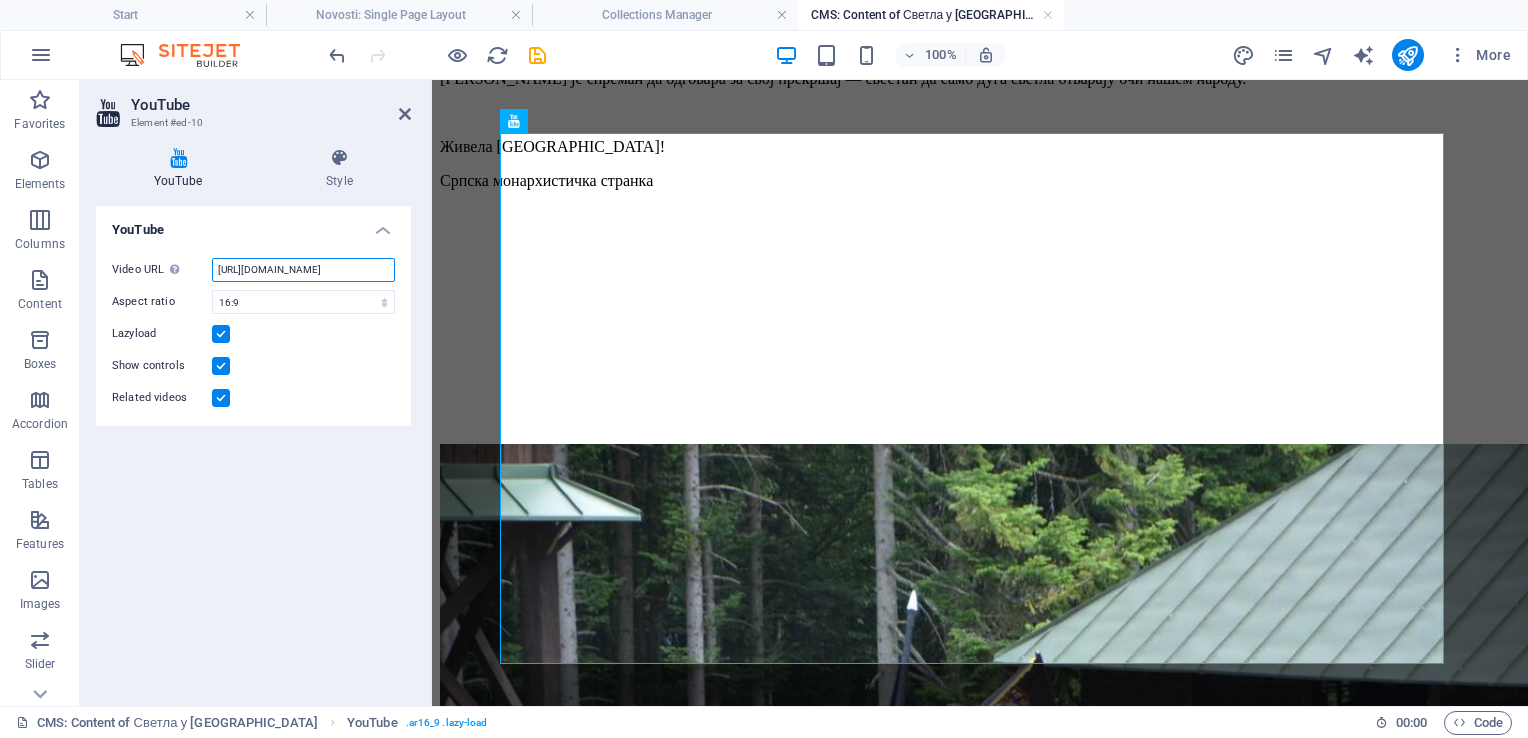scroll, scrollTop: 0, scrollLeft: 0, axis: both 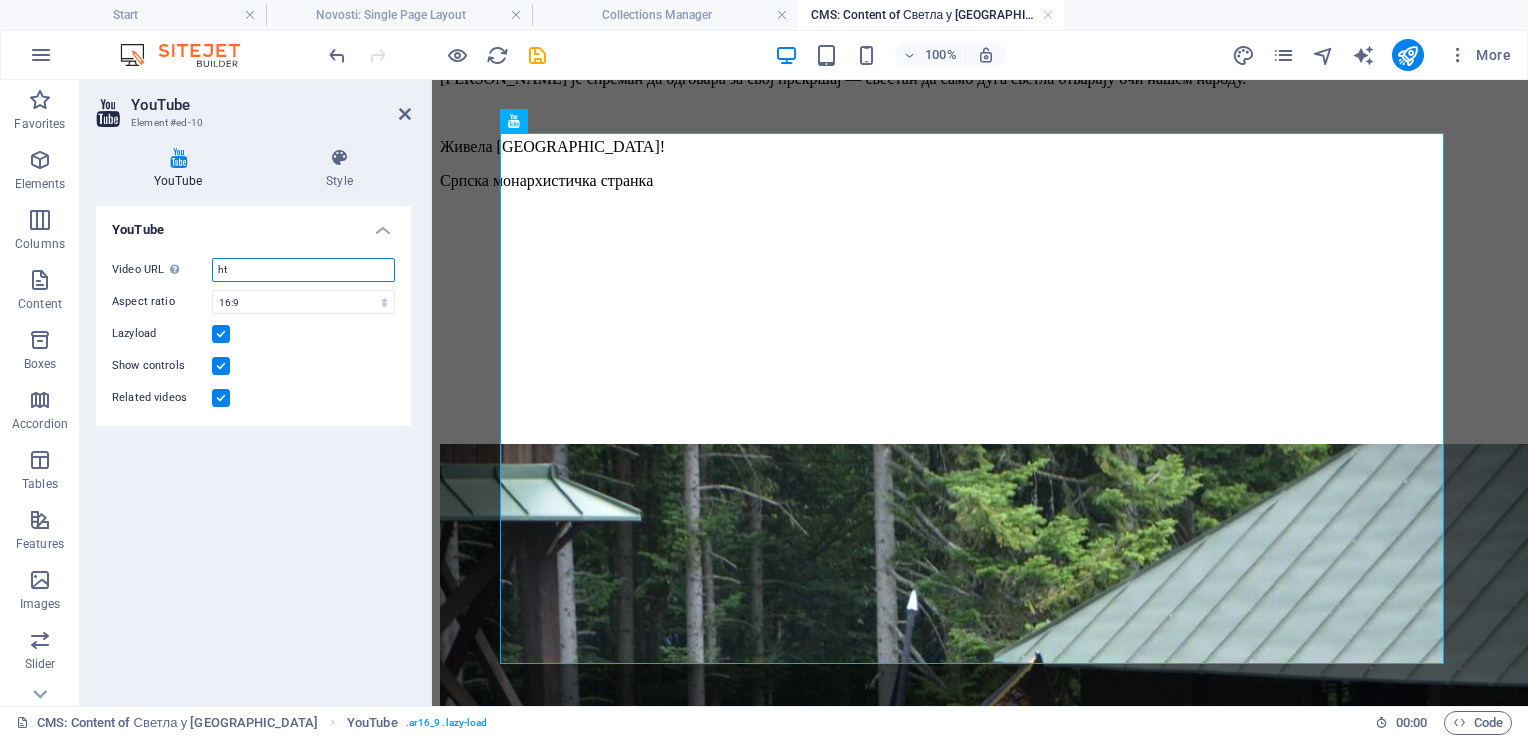 type on "h" 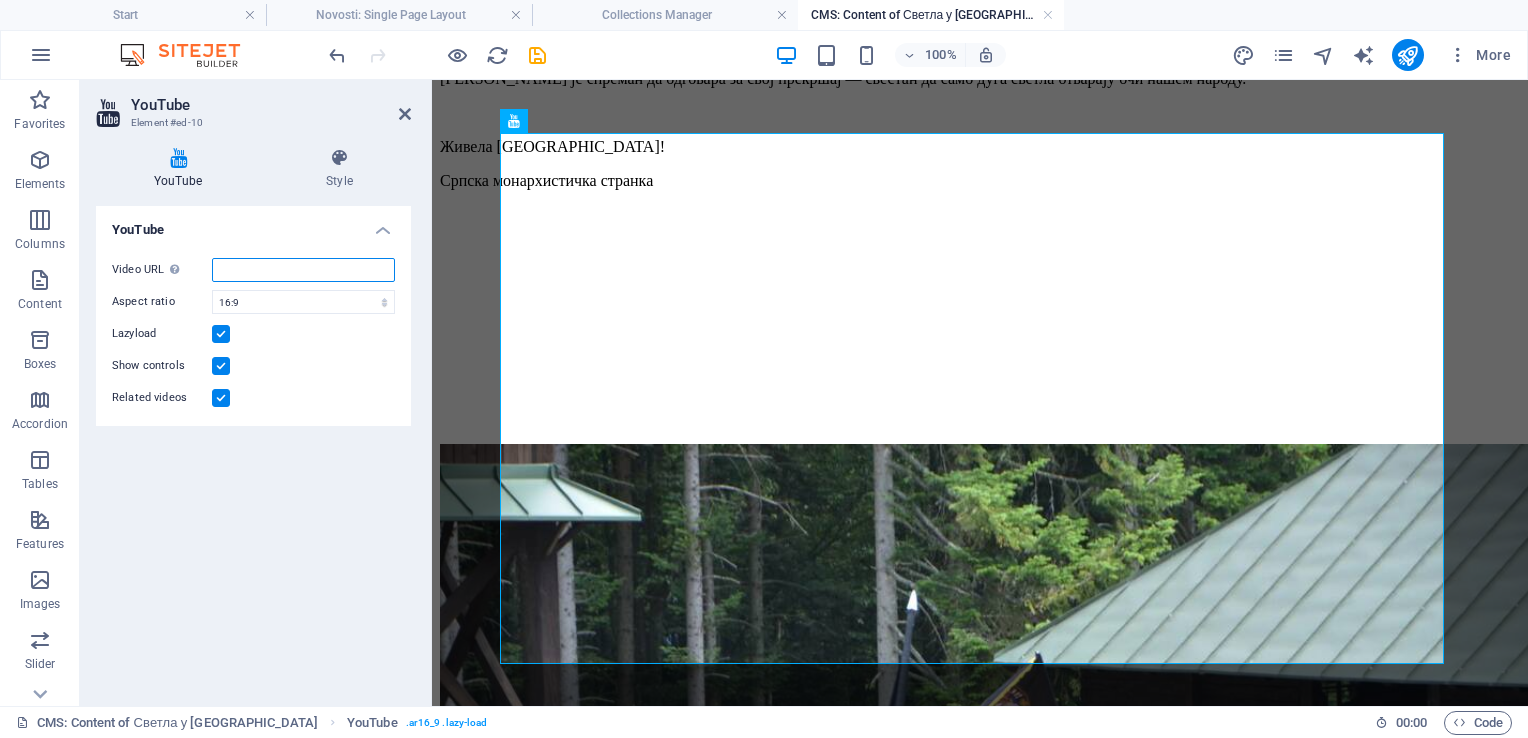 click on "Video URL Insert (or paste) a video URL." at bounding box center (303, 270) 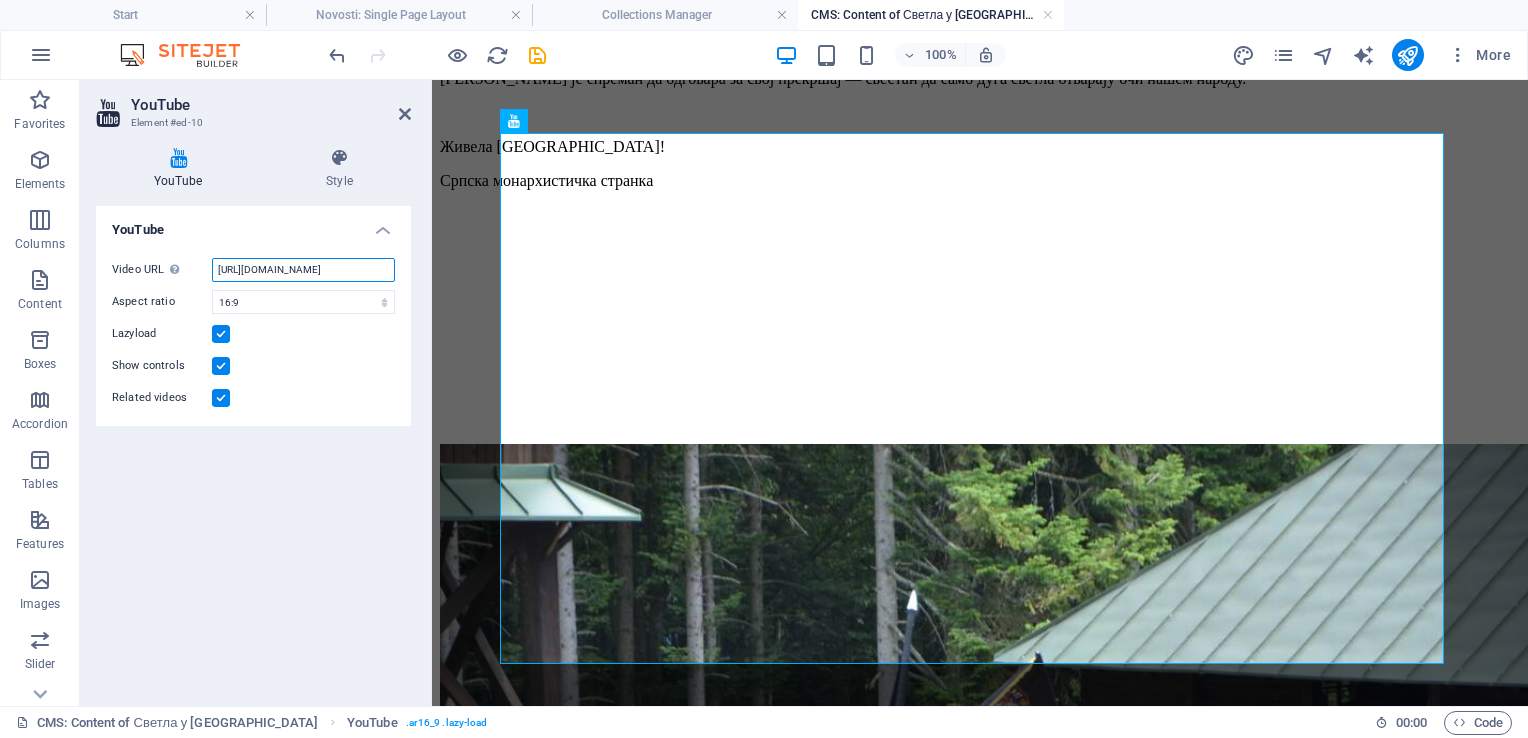 scroll, scrollTop: 0, scrollLeft: 132, axis: horizontal 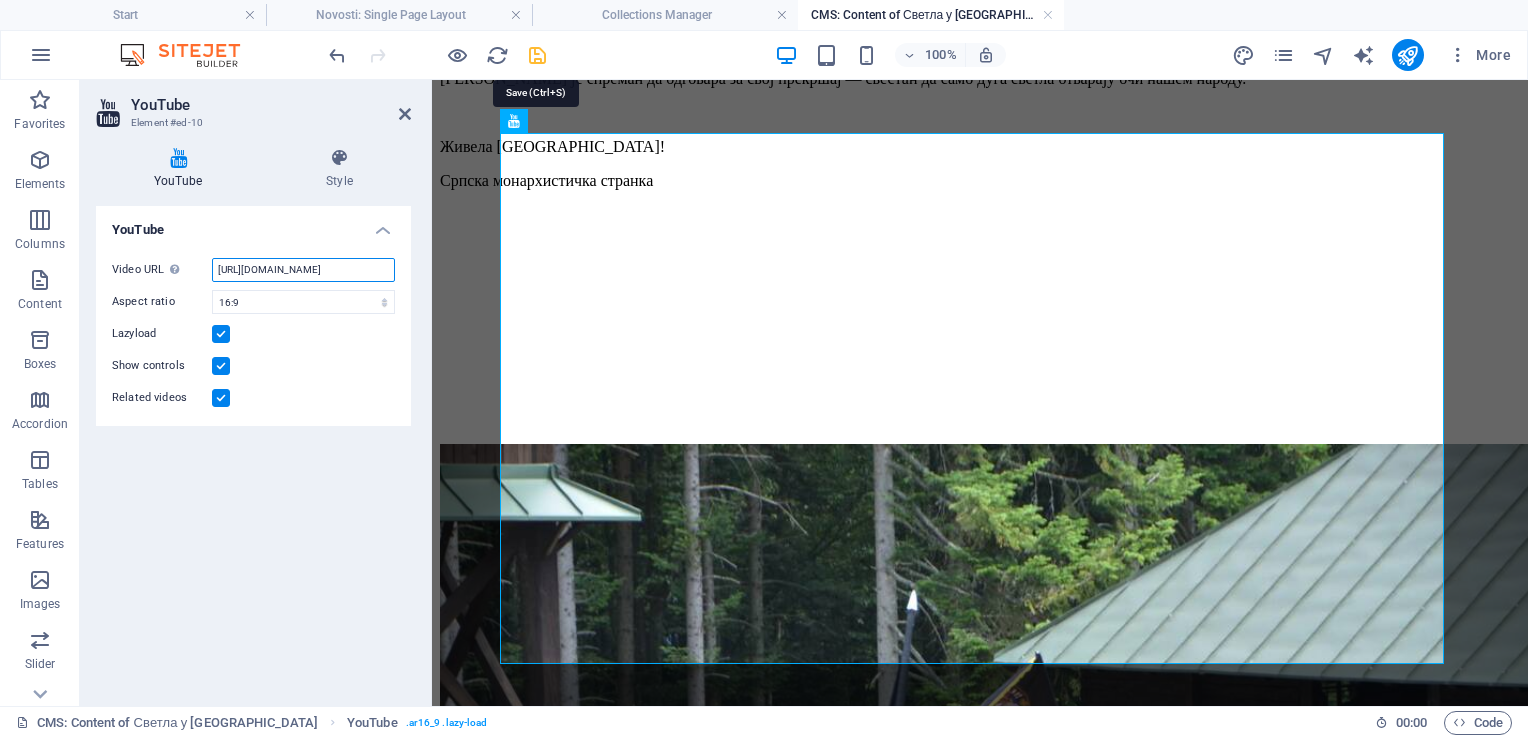 type on "[URL][DOMAIN_NAME]" 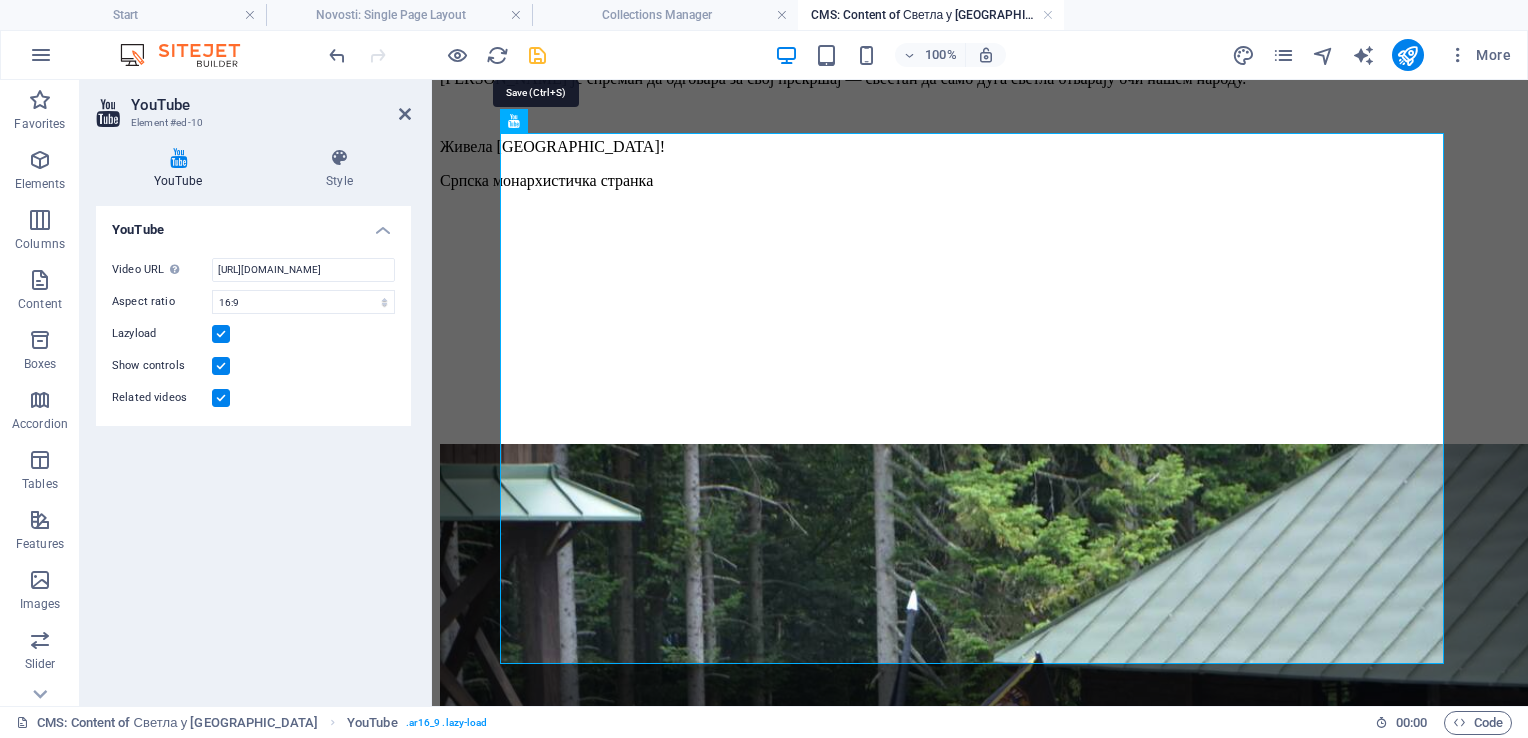 scroll, scrollTop: 0, scrollLeft: 0, axis: both 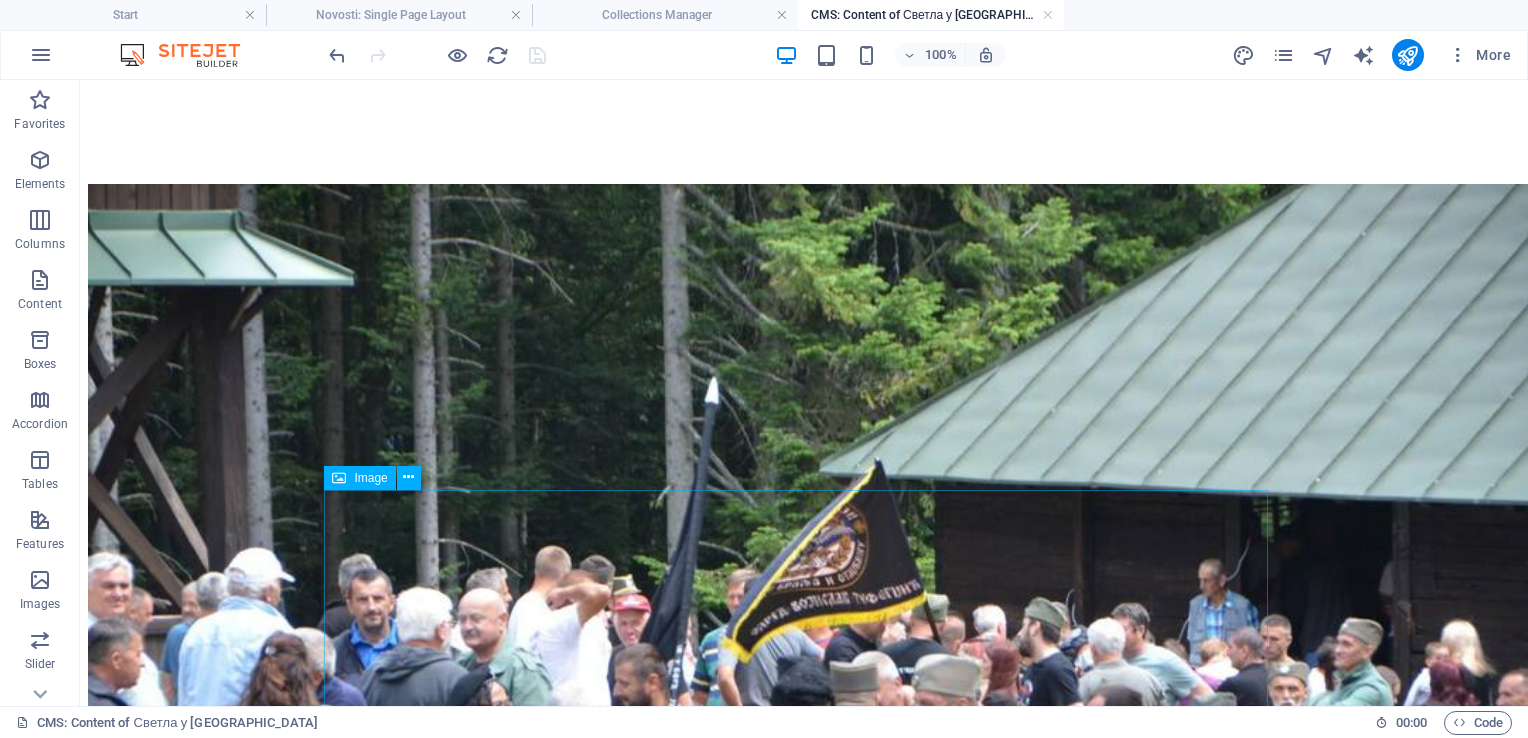 click on "Image" at bounding box center (370, 478) 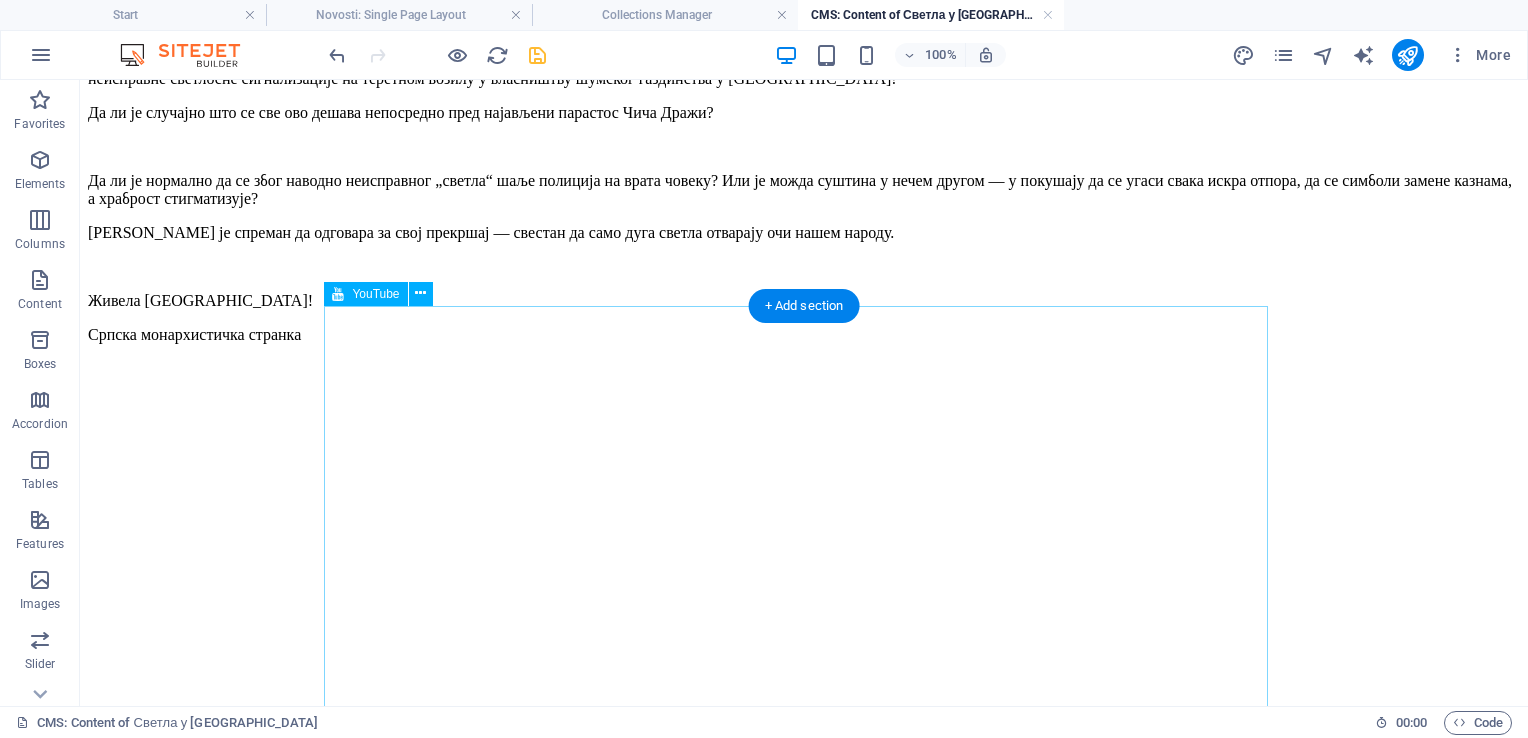 scroll, scrollTop: 343, scrollLeft: 0, axis: vertical 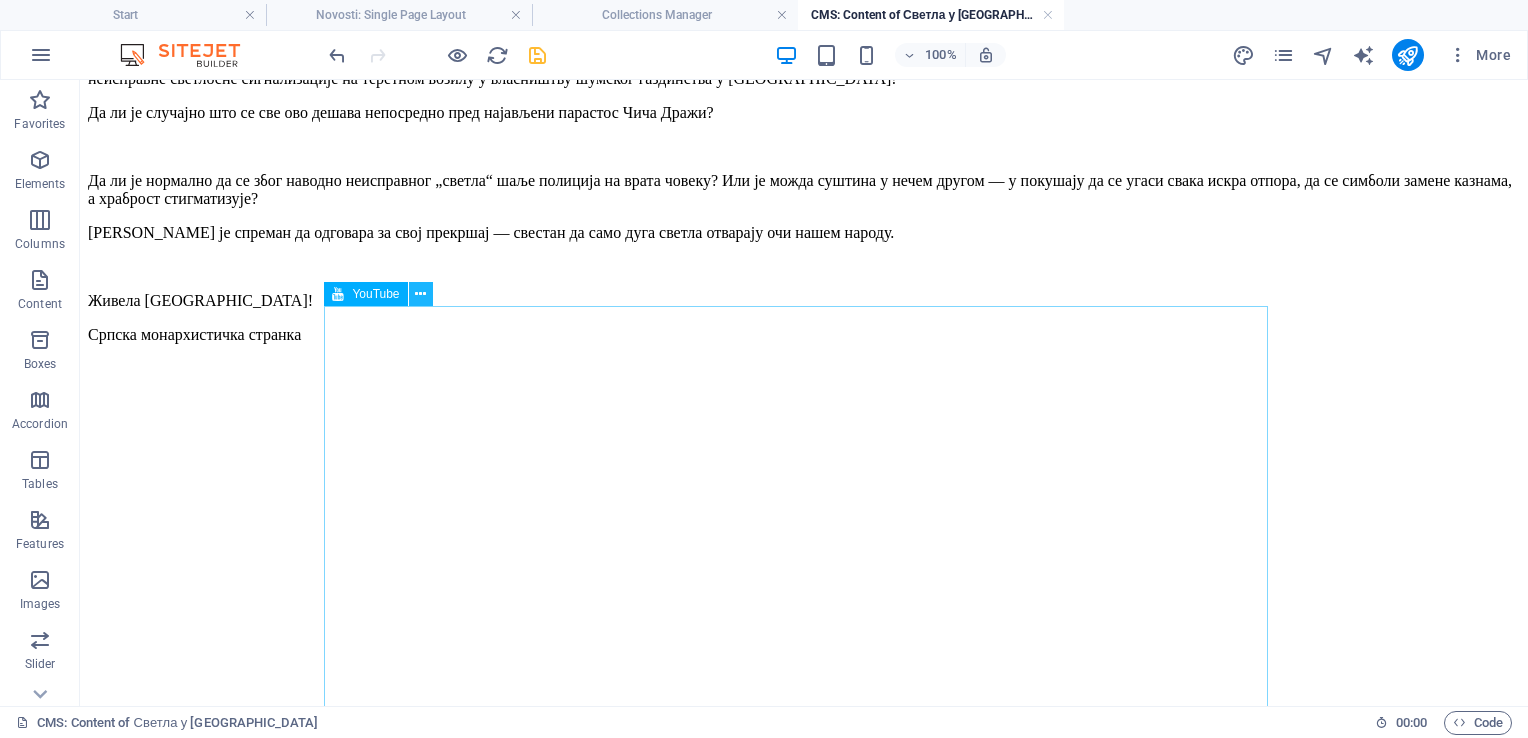 click at bounding box center (420, 294) 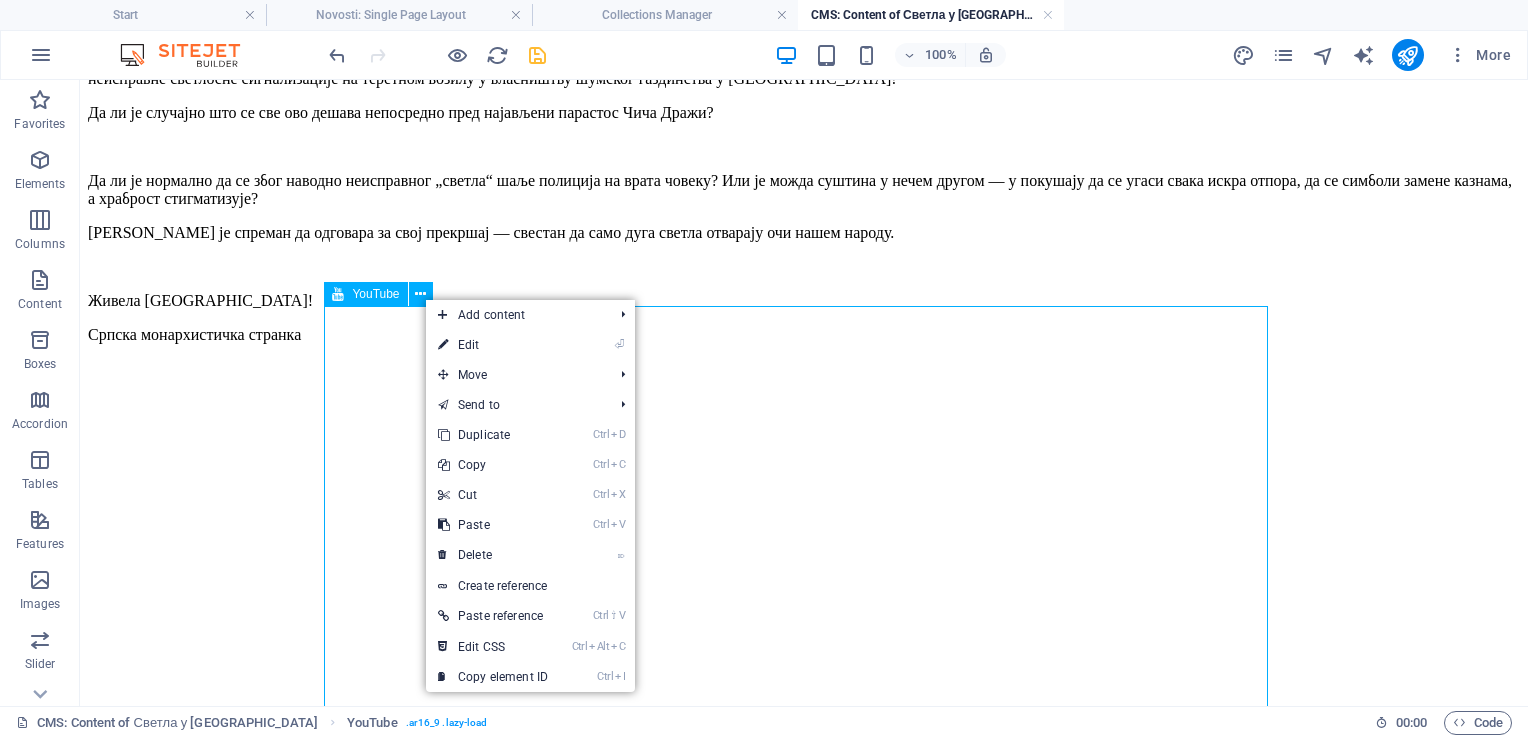click on "YouTube" at bounding box center (375, 294) 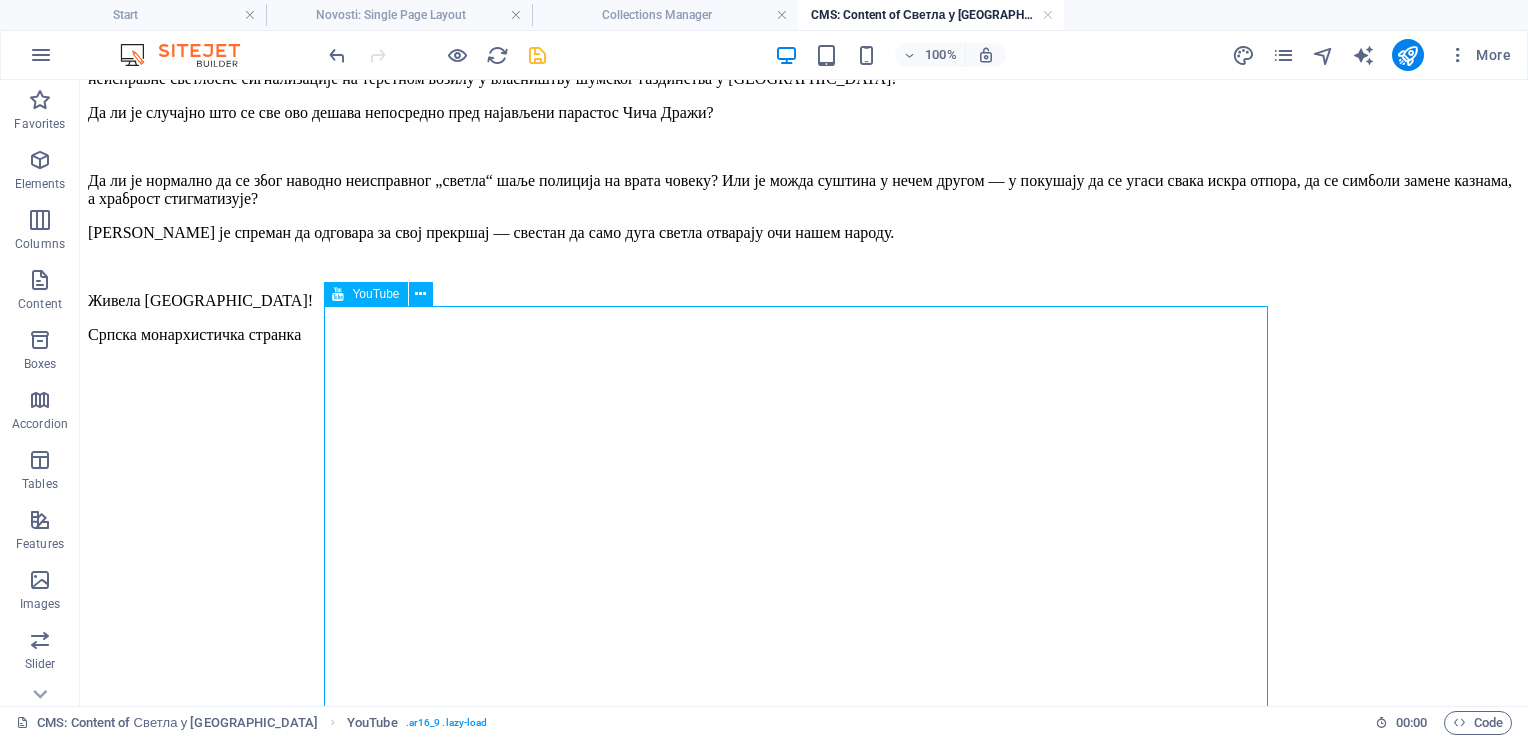 click on "YouTube" at bounding box center [375, 294] 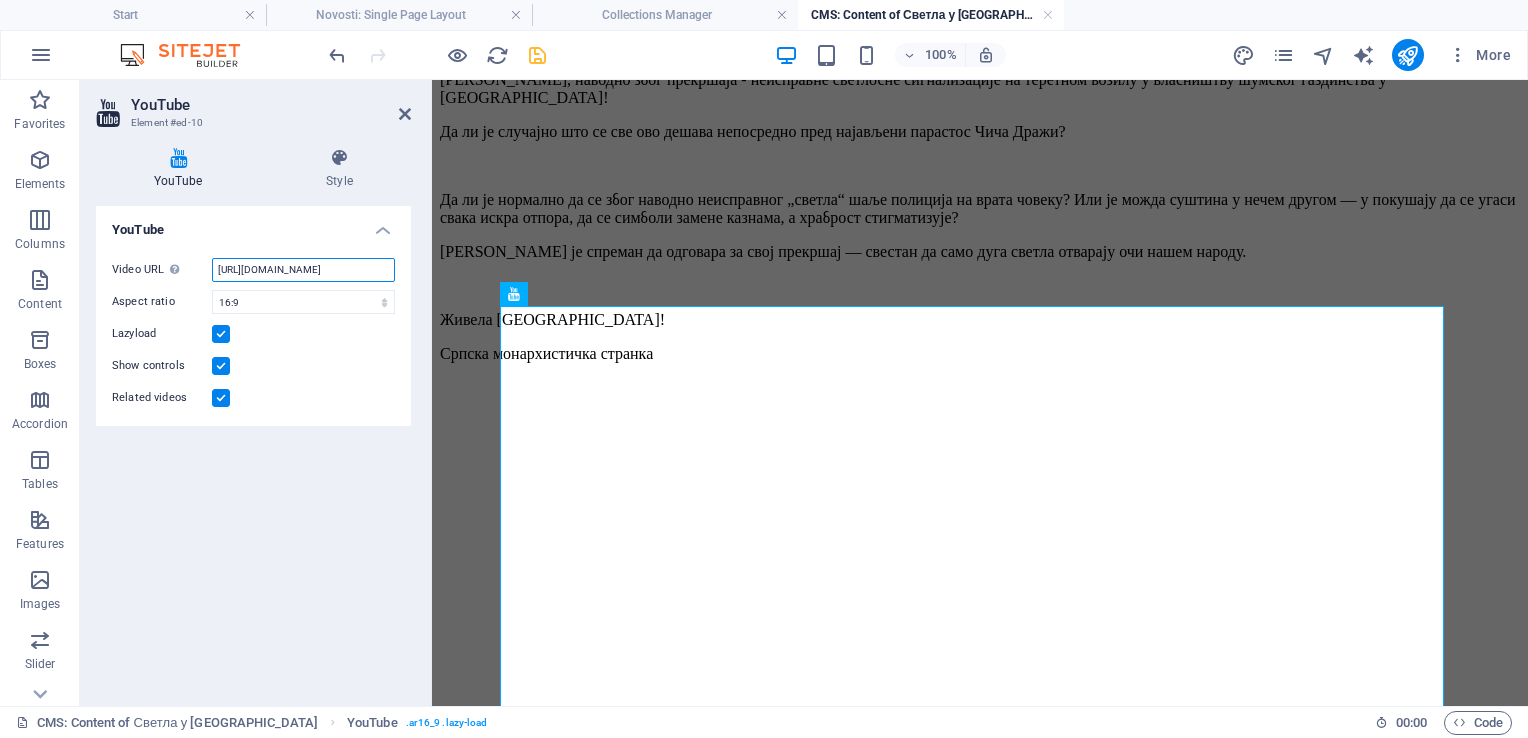 click on "[URL][DOMAIN_NAME]" at bounding box center (303, 270) 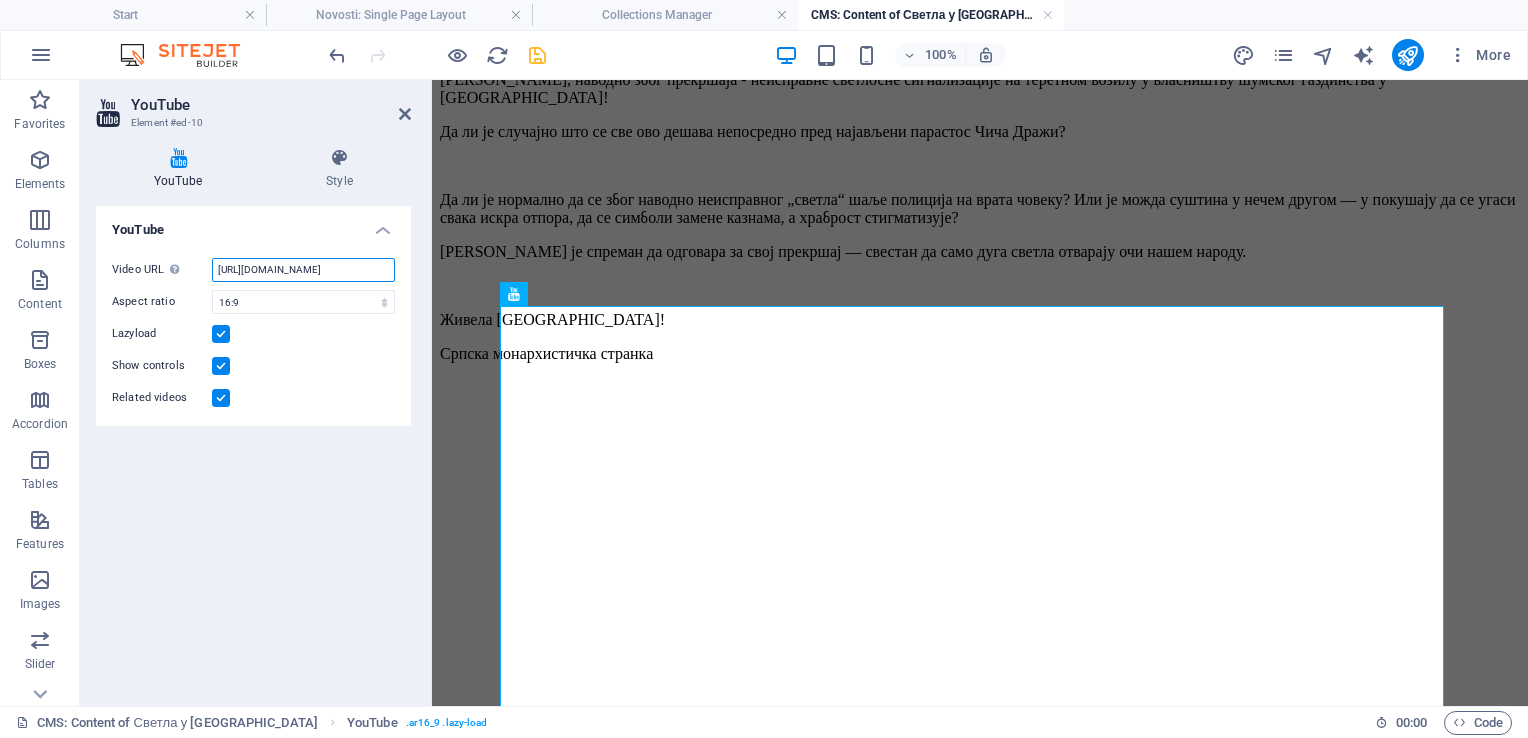 click on "[URL][DOMAIN_NAME]" at bounding box center (303, 270) 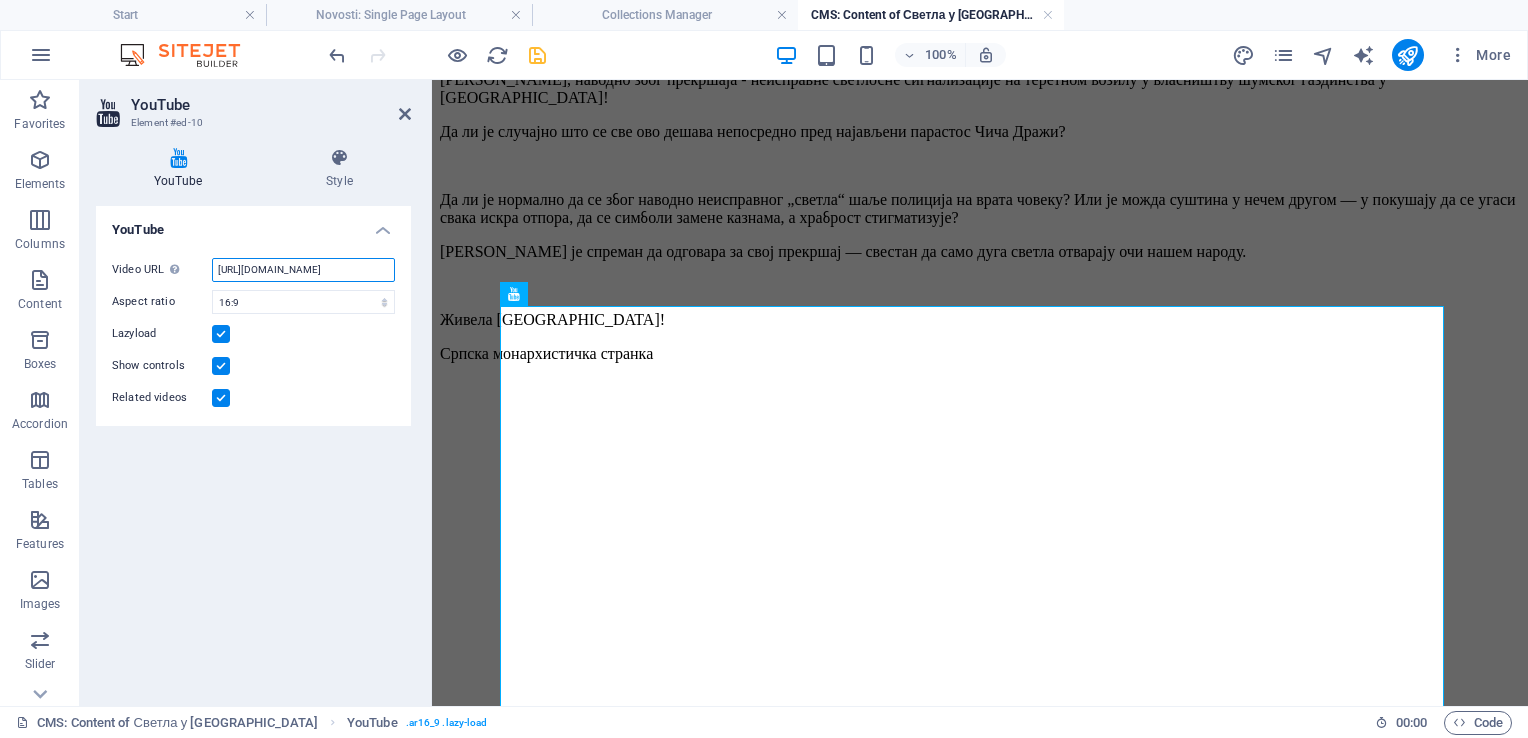 scroll, scrollTop: 0, scrollLeft: 0, axis: both 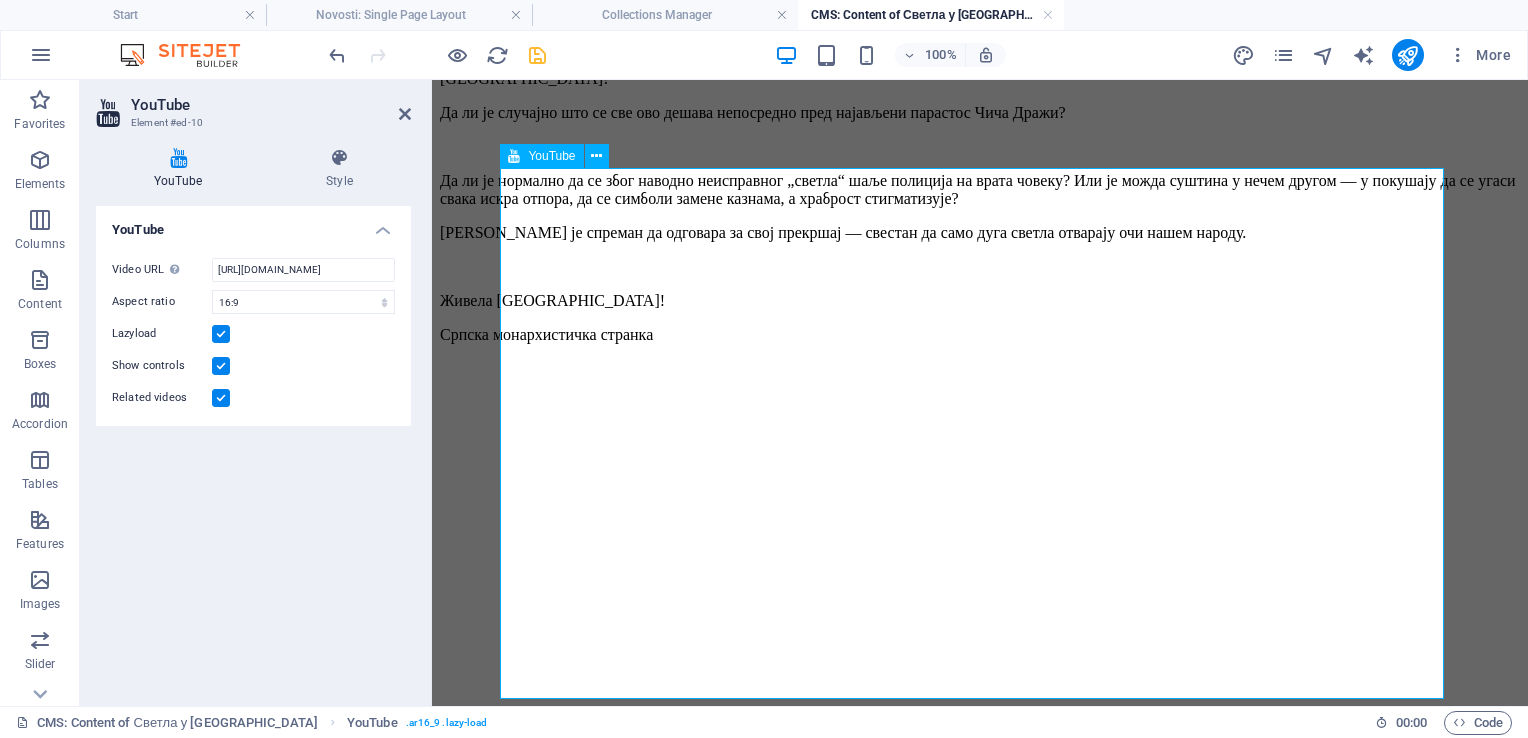 click at bounding box center (980, 471) 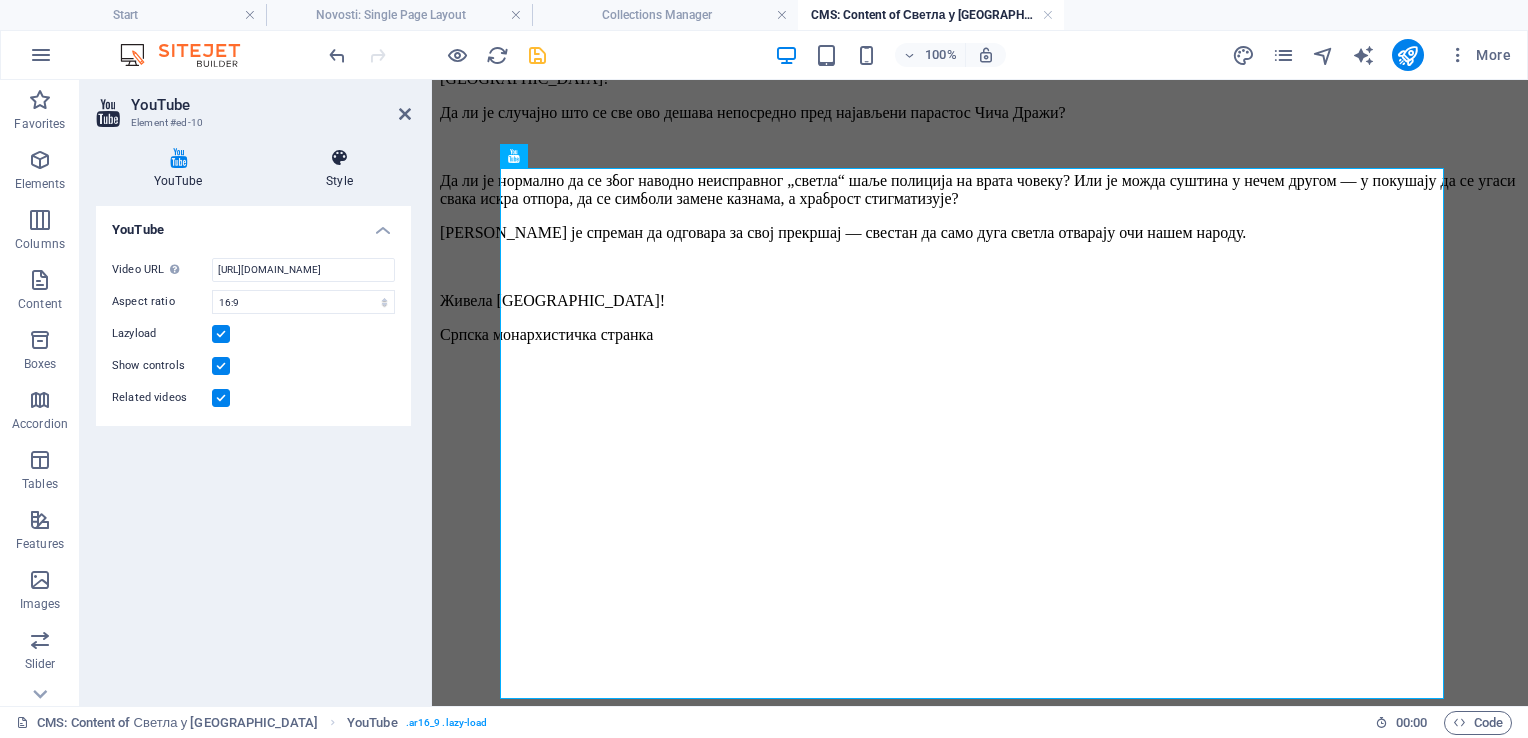 click on "Style" at bounding box center (339, 169) 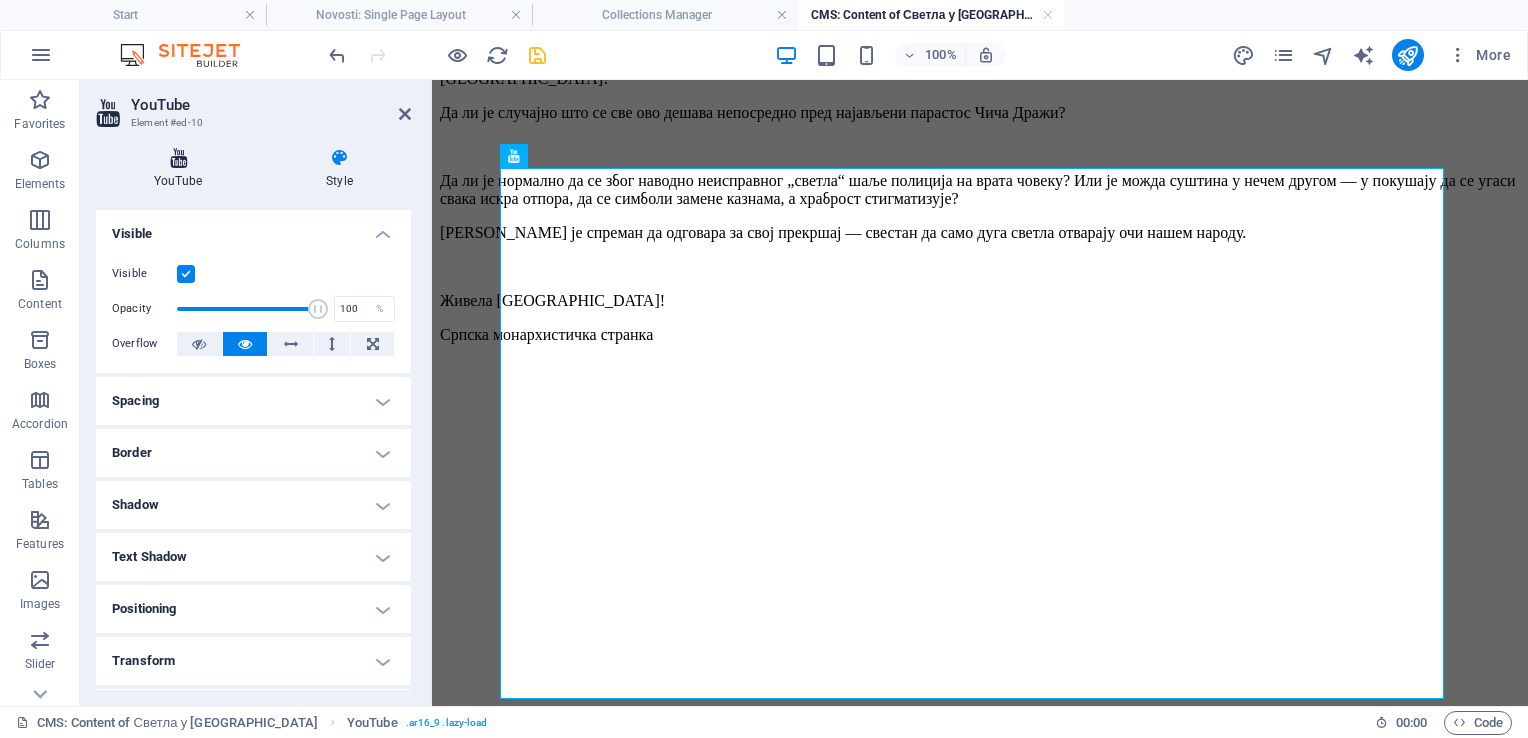 click at bounding box center (178, 158) 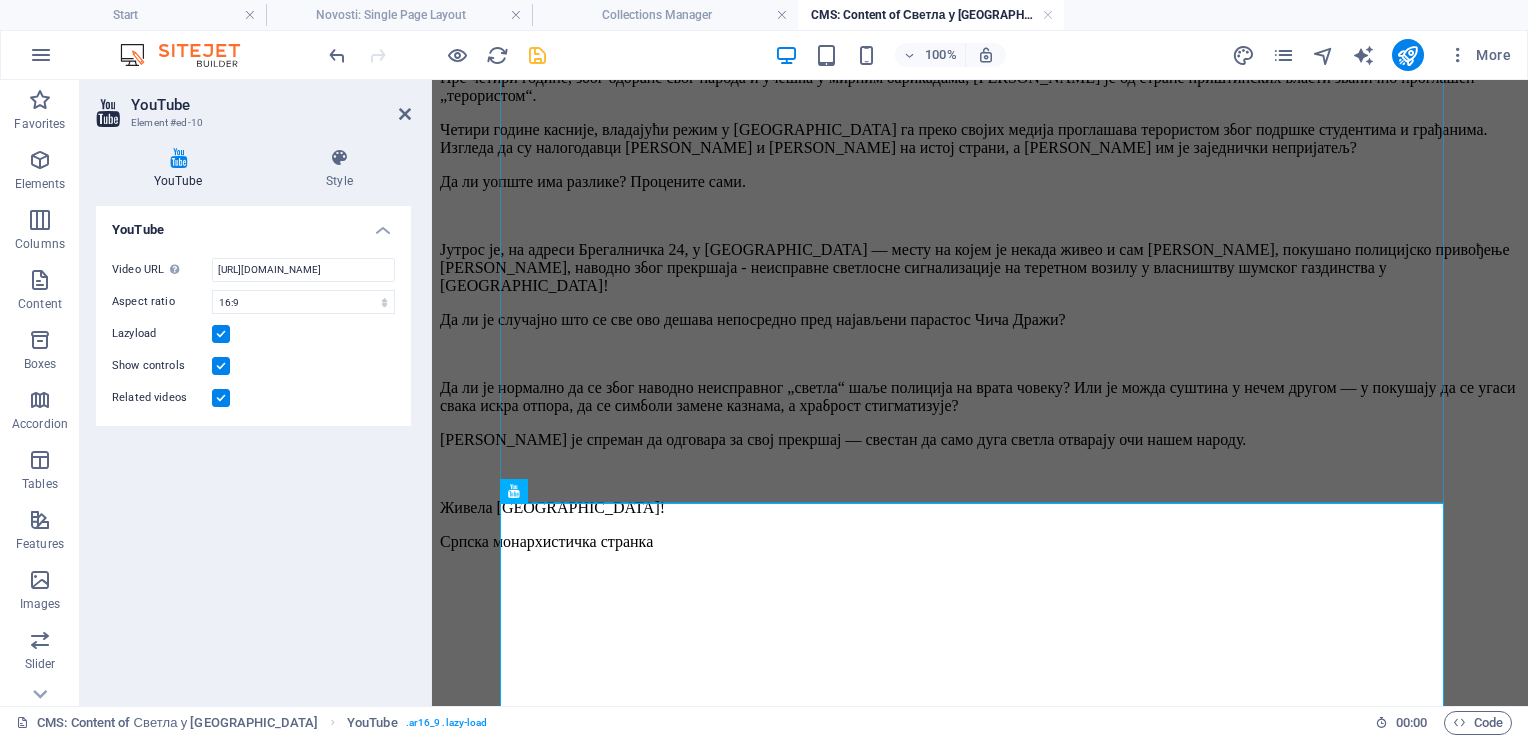 scroll, scrollTop: 156, scrollLeft: 0, axis: vertical 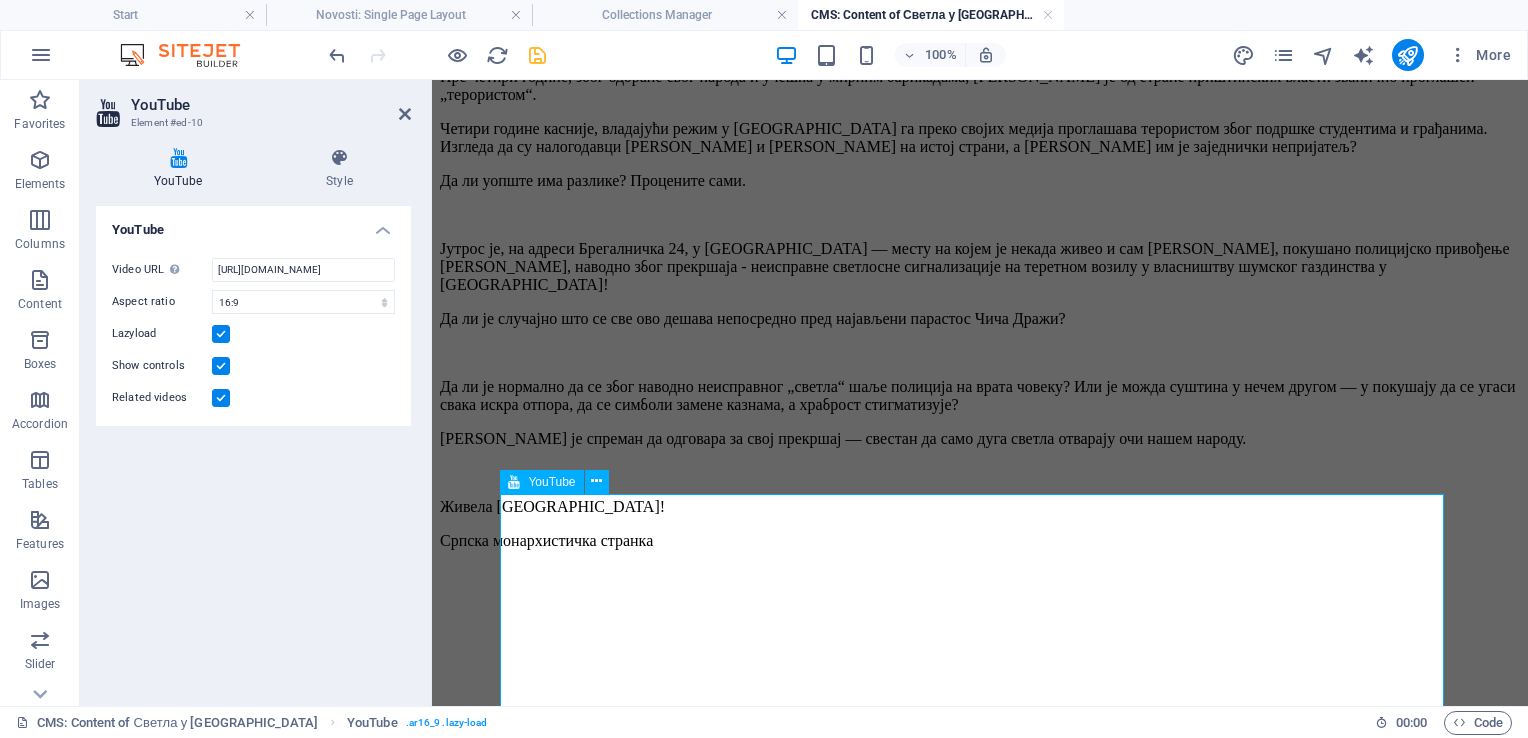 click on "YouTube" at bounding box center (541, 482) 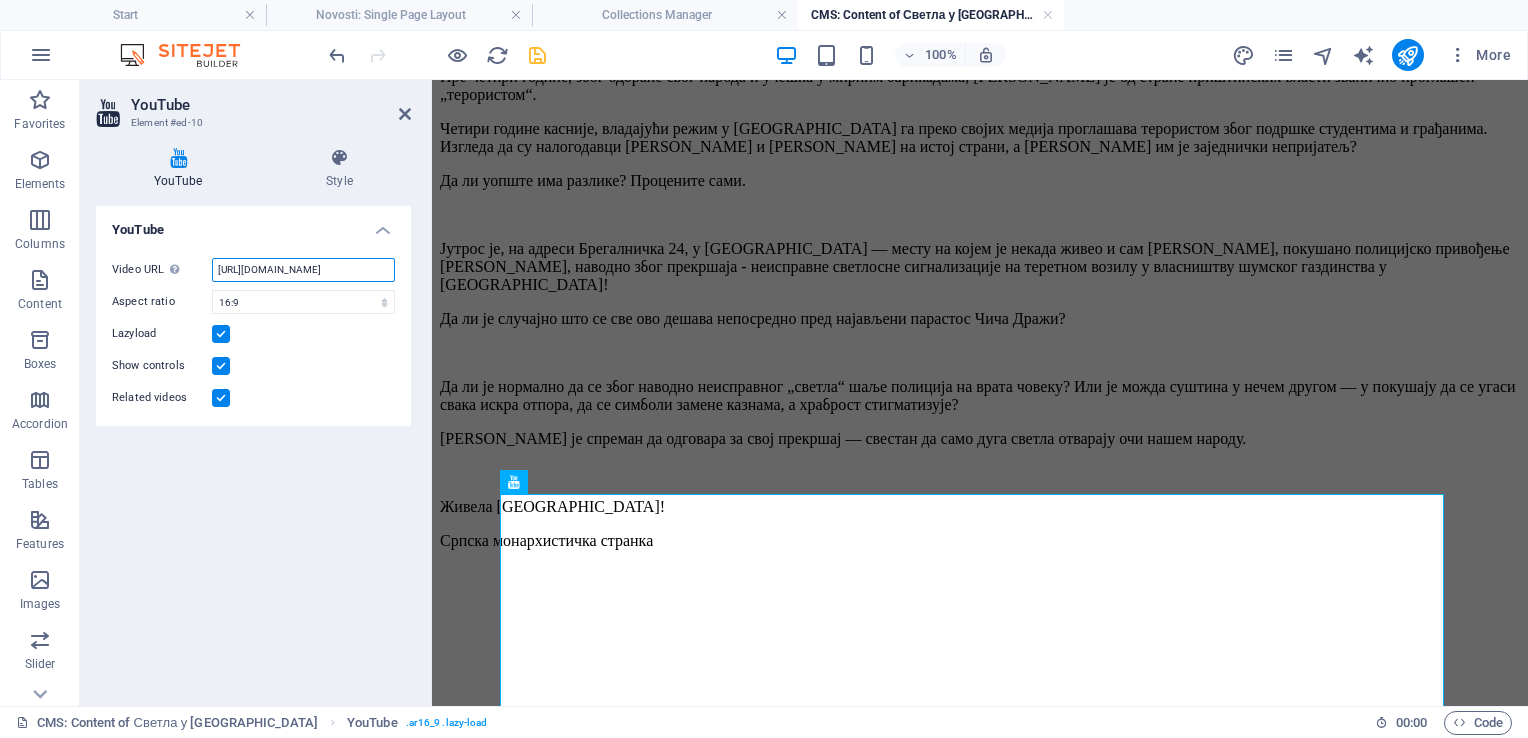 click on "[URL][DOMAIN_NAME]" at bounding box center (303, 270) 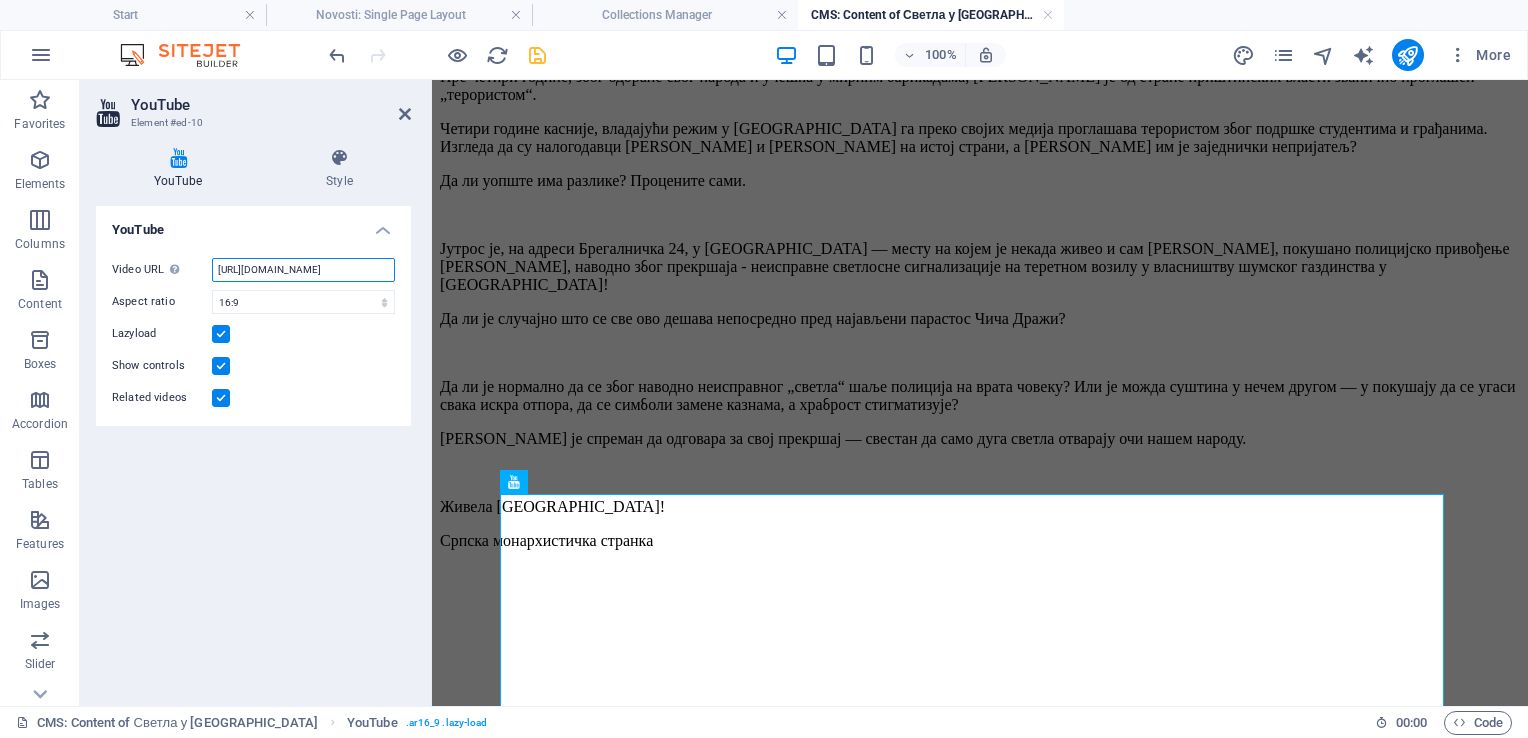 paste 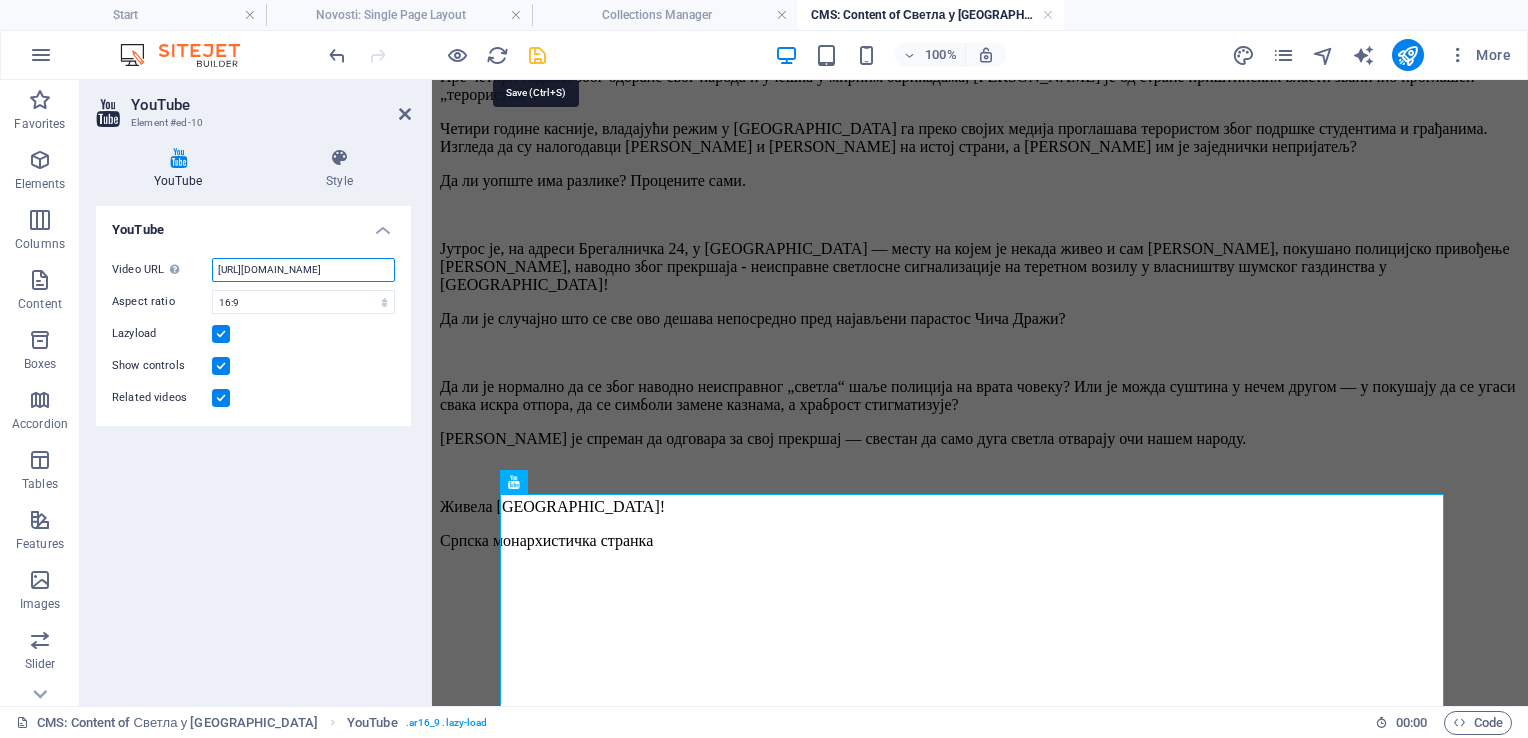 type on "[URL][DOMAIN_NAME]" 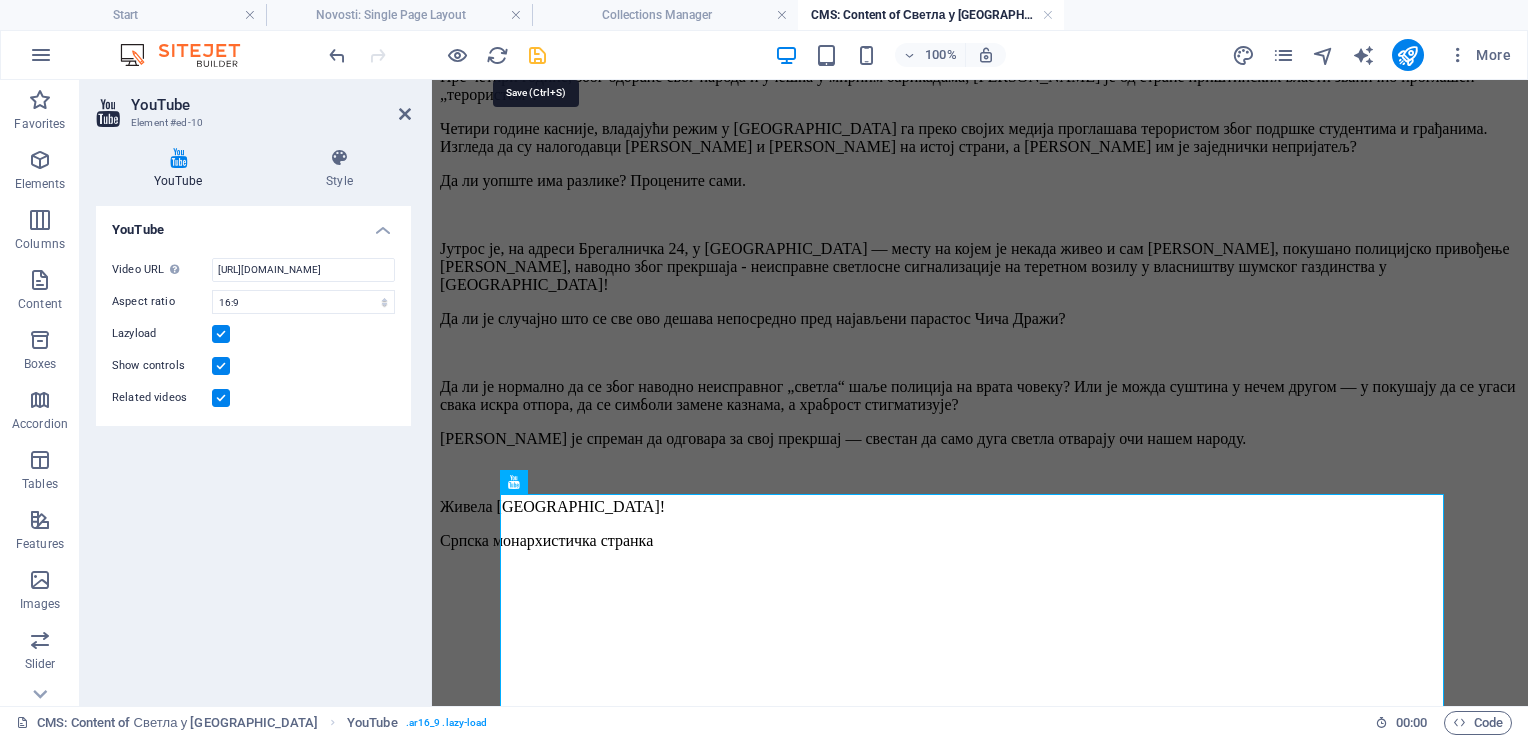scroll, scrollTop: 0, scrollLeft: 0, axis: both 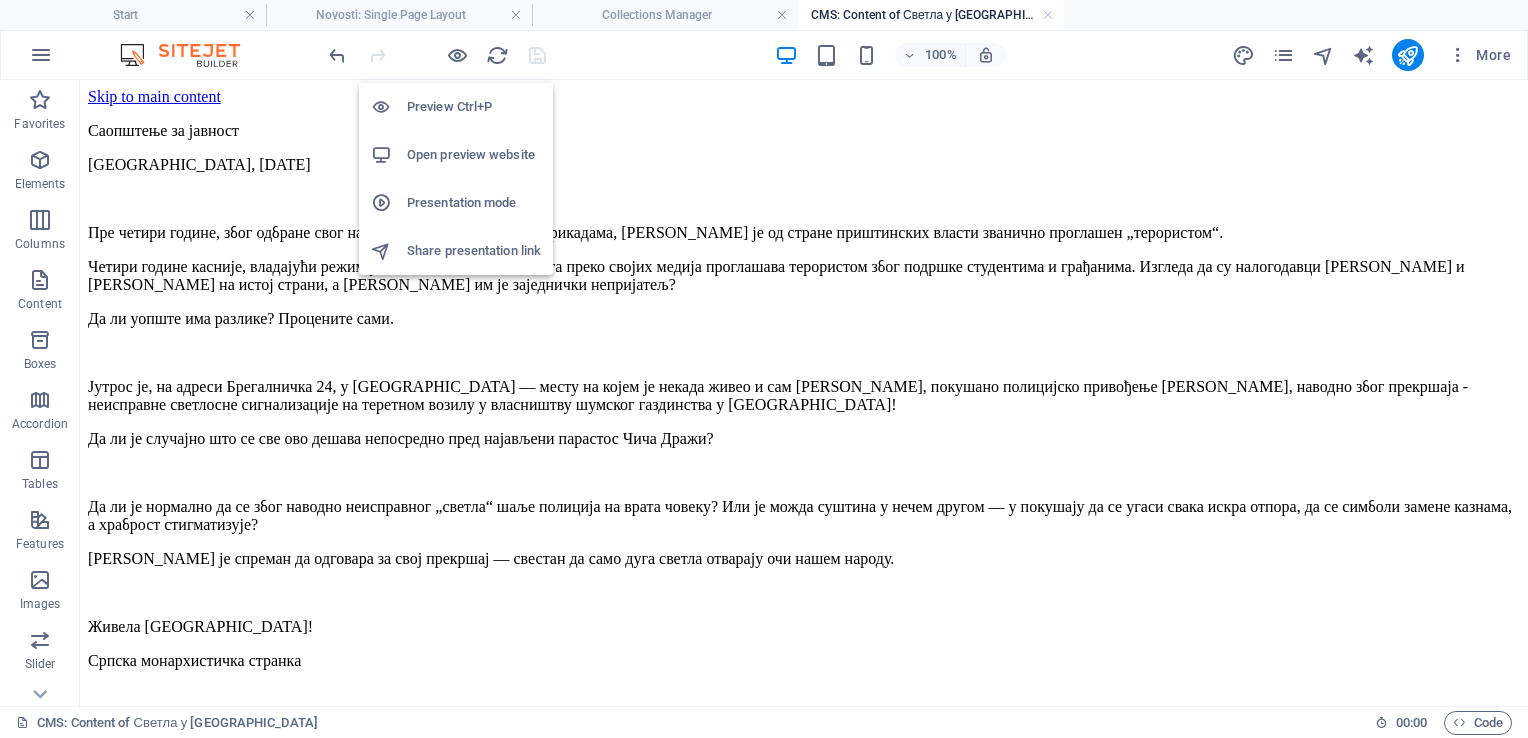 click on "Open preview website" at bounding box center (474, 155) 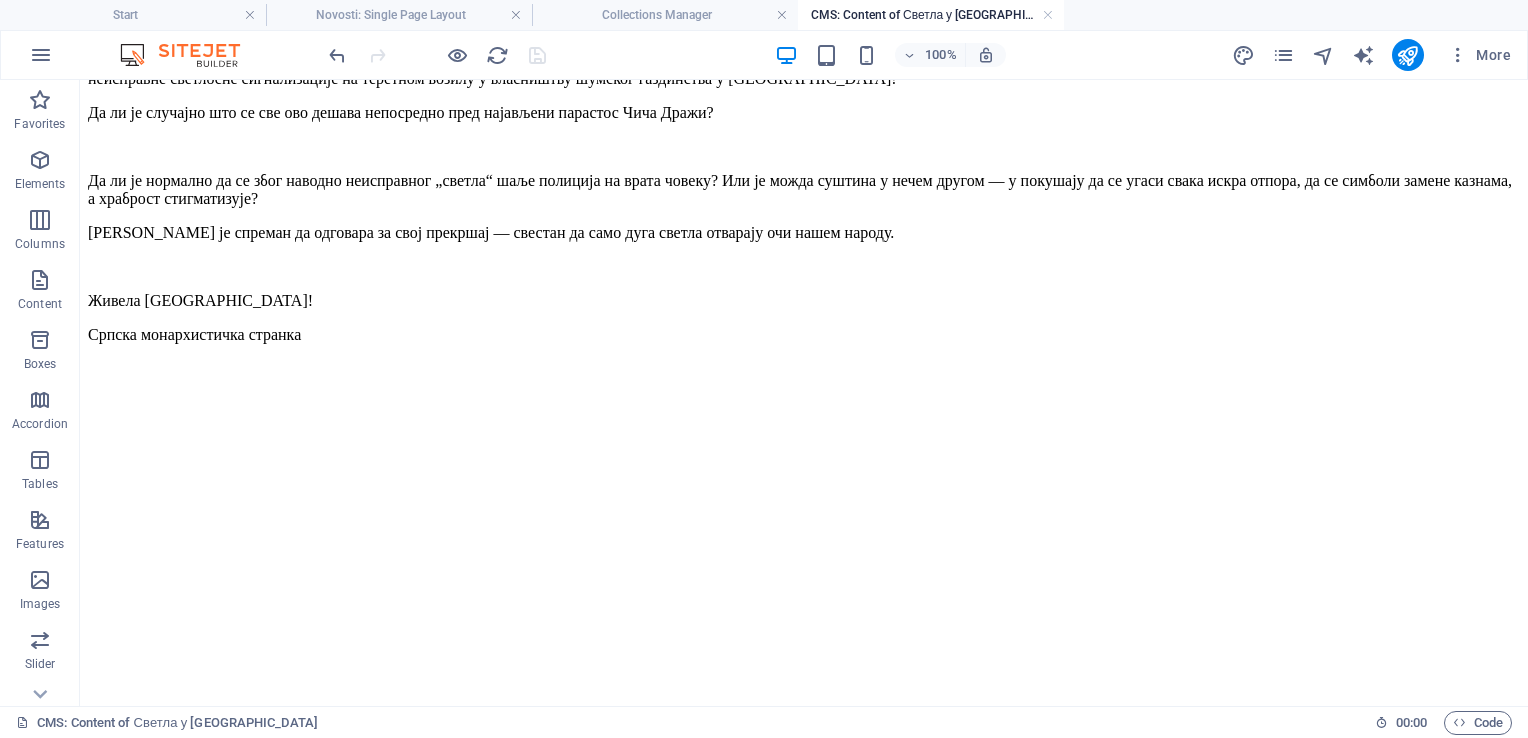 scroll, scrollTop: 0, scrollLeft: 0, axis: both 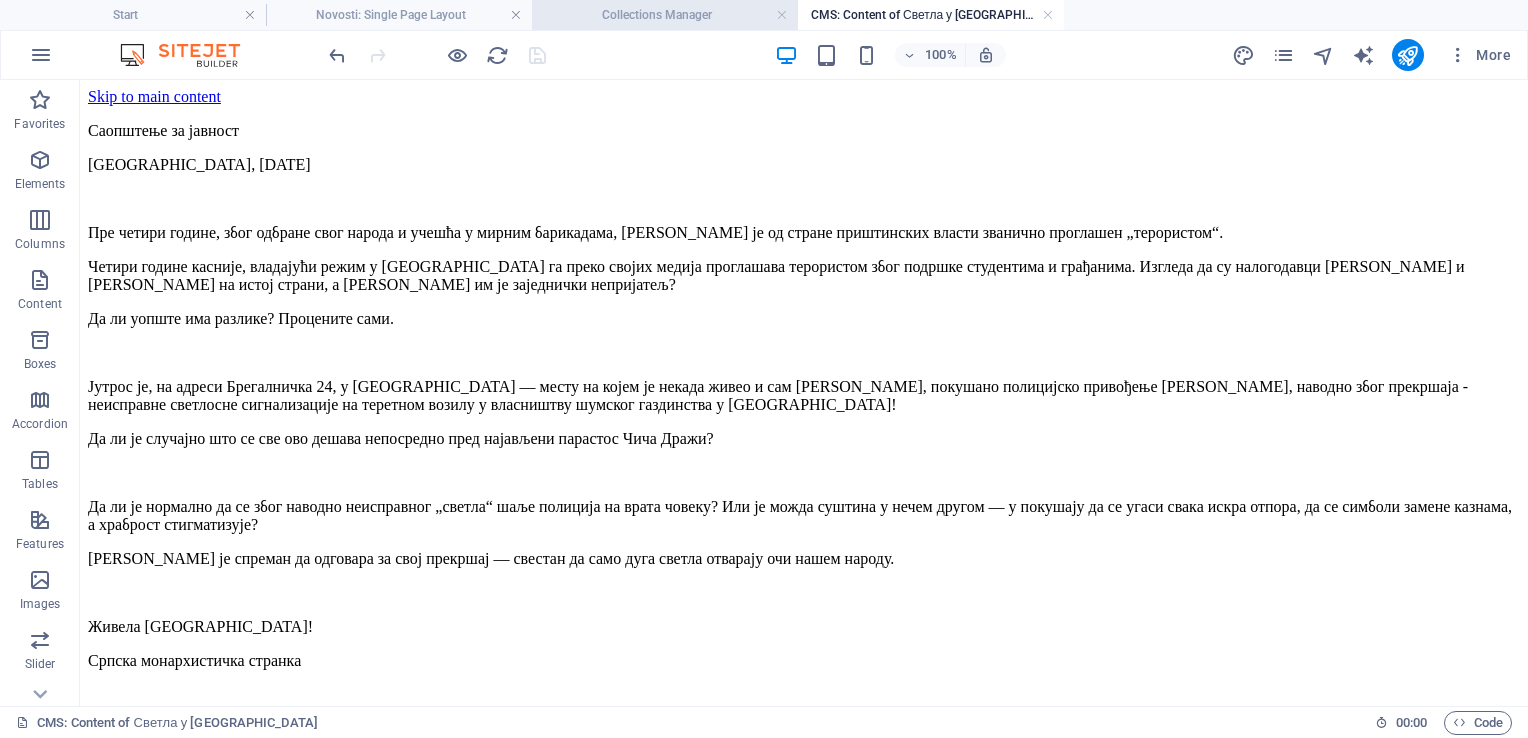 click on "Collections Manager" at bounding box center (665, 15) 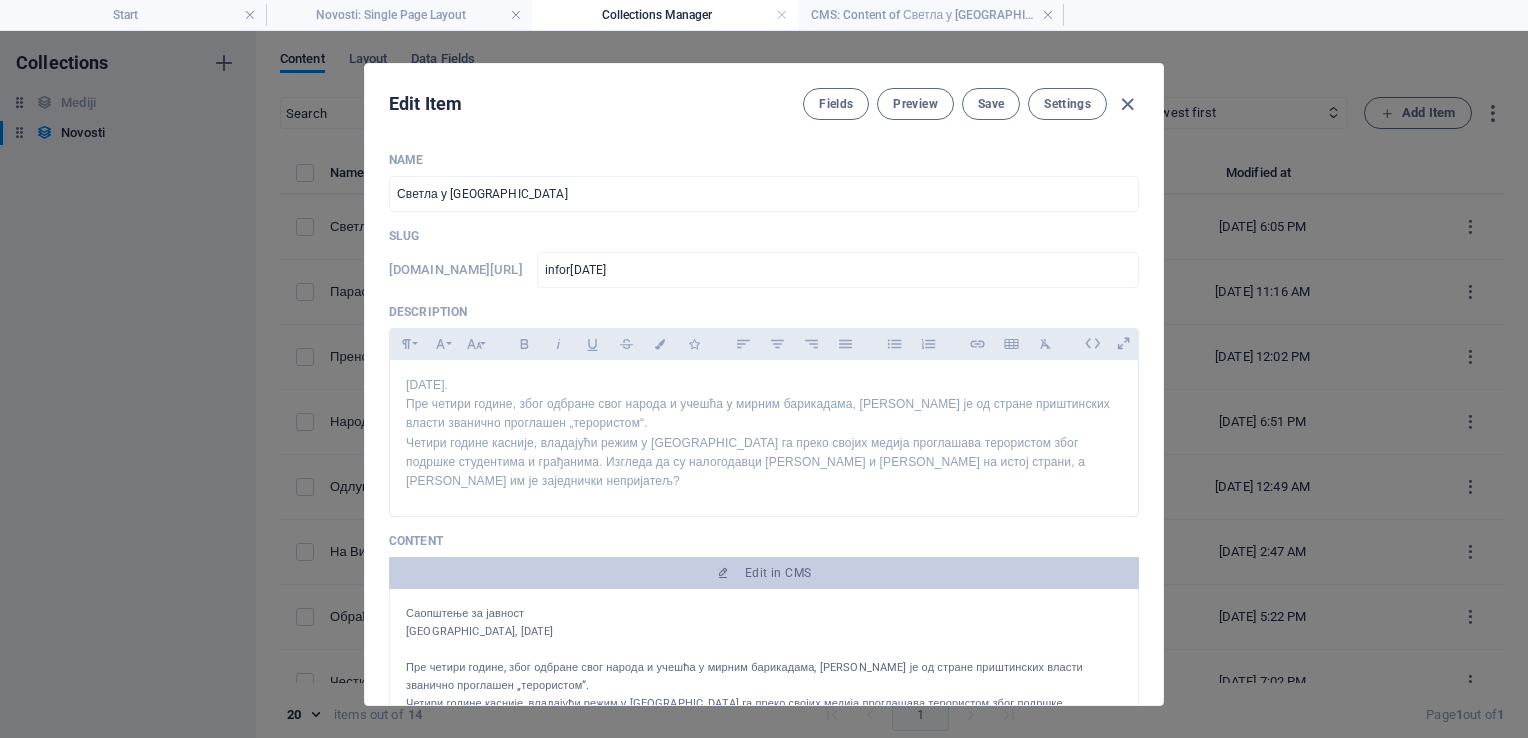 scroll, scrollTop: 188, scrollLeft: 0, axis: vertical 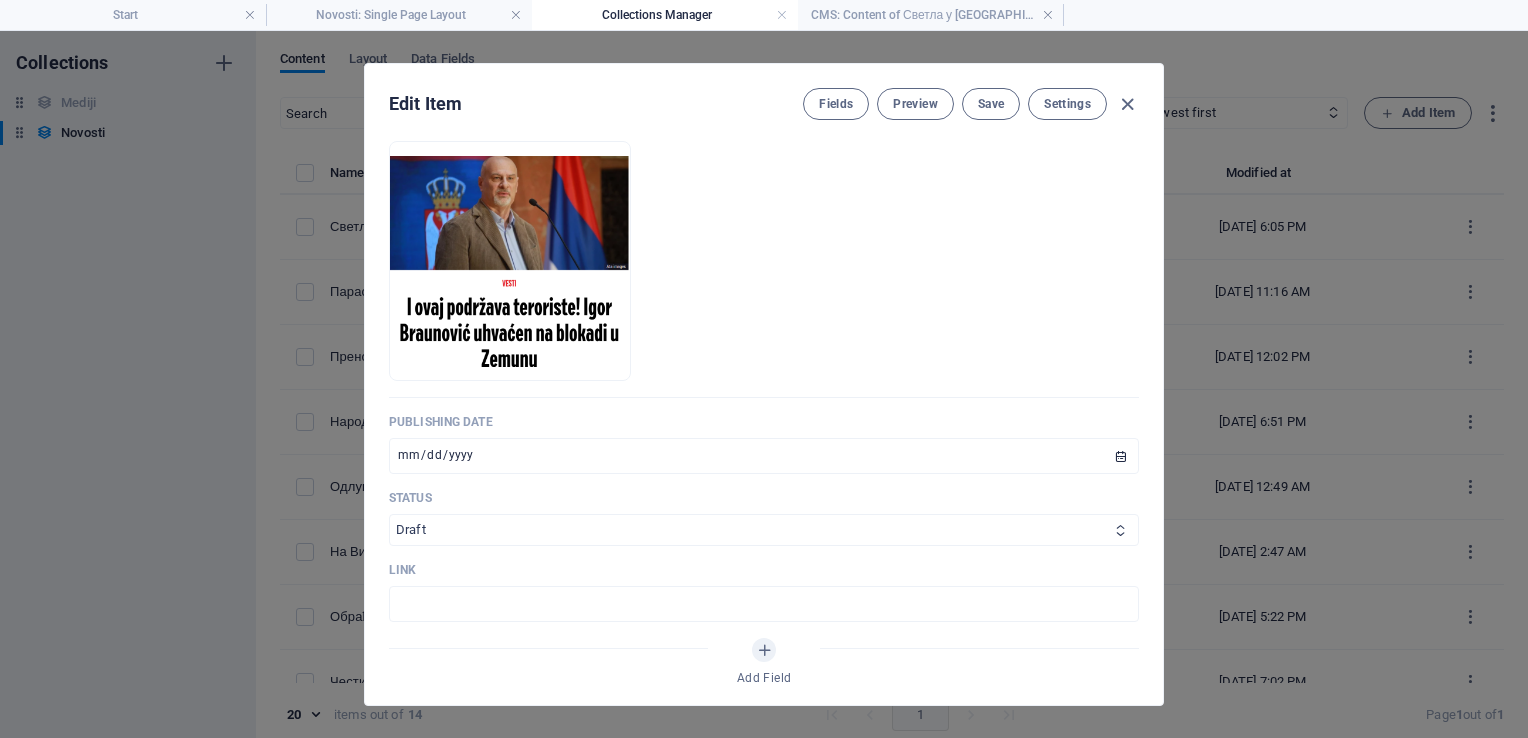 click on "Published Draft" at bounding box center [764, 530] 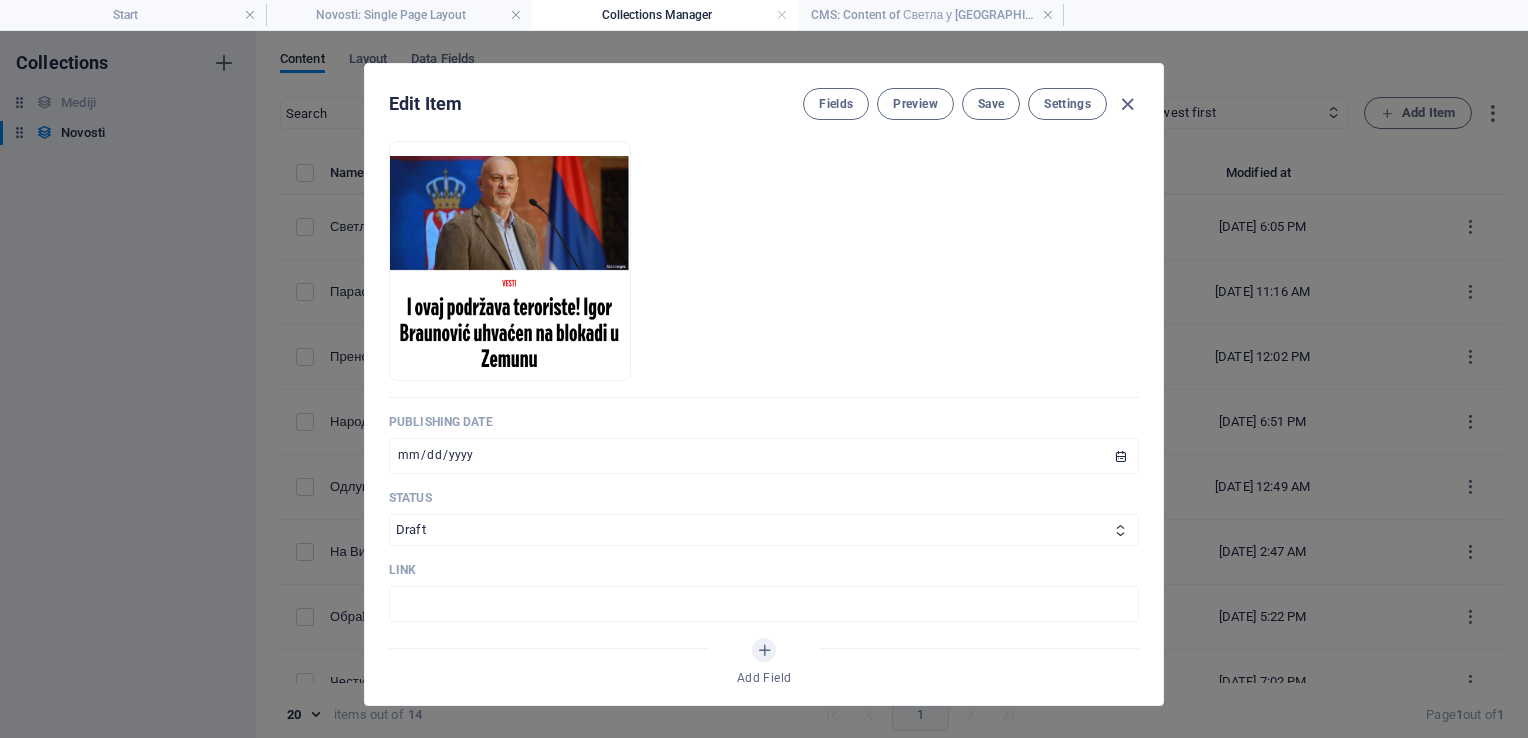 select on "Published" 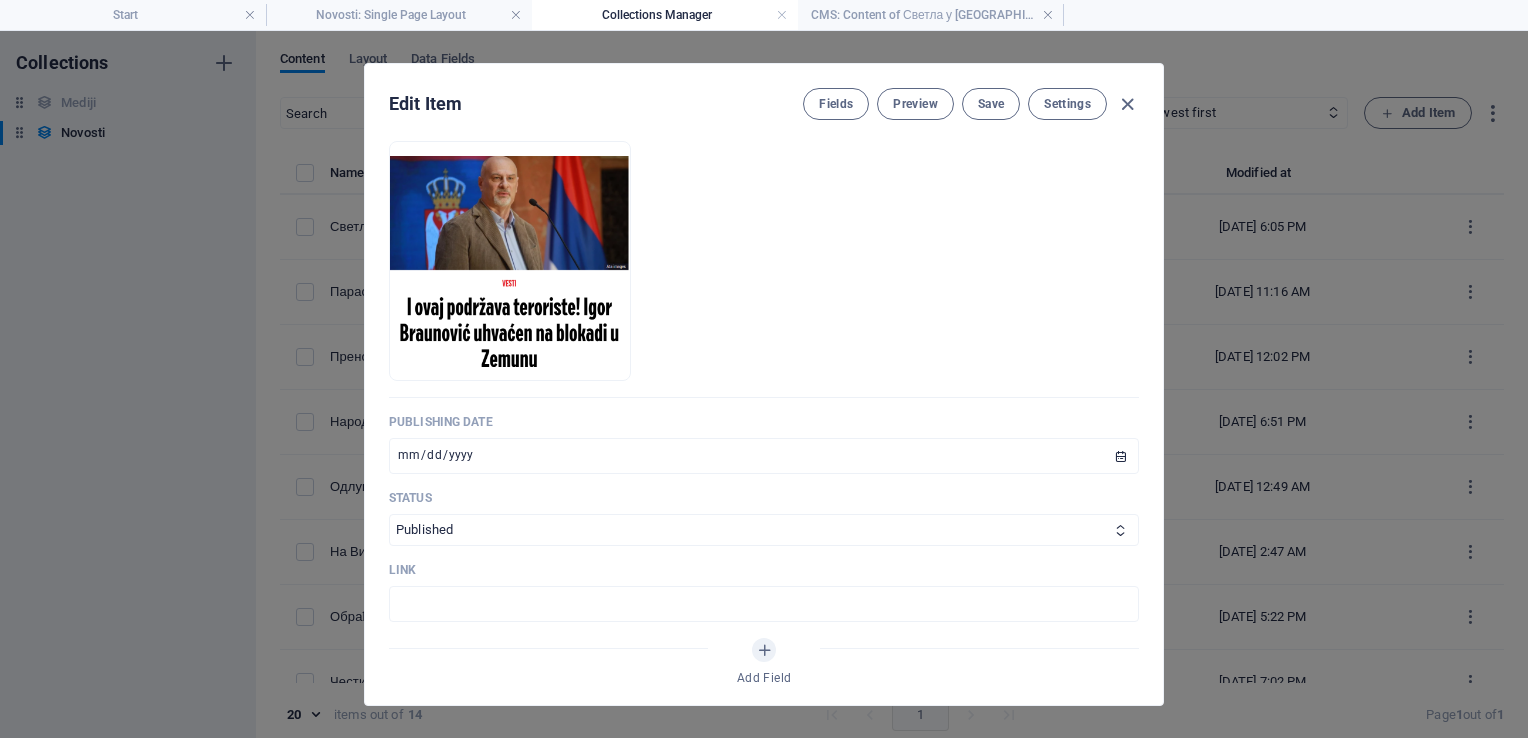 click on "Published Draft" at bounding box center (764, 530) 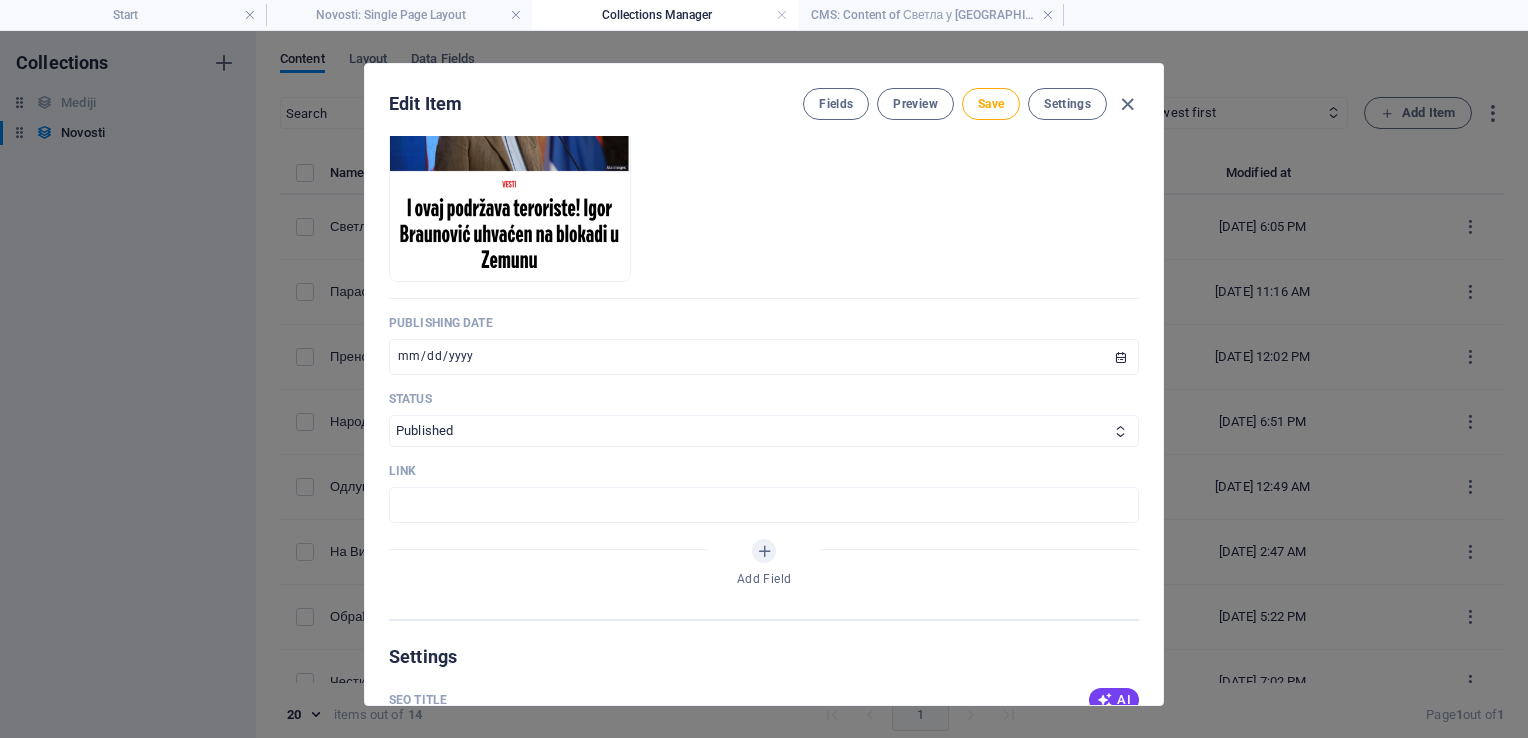 scroll, scrollTop: 912, scrollLeft: 0, axis: vertical 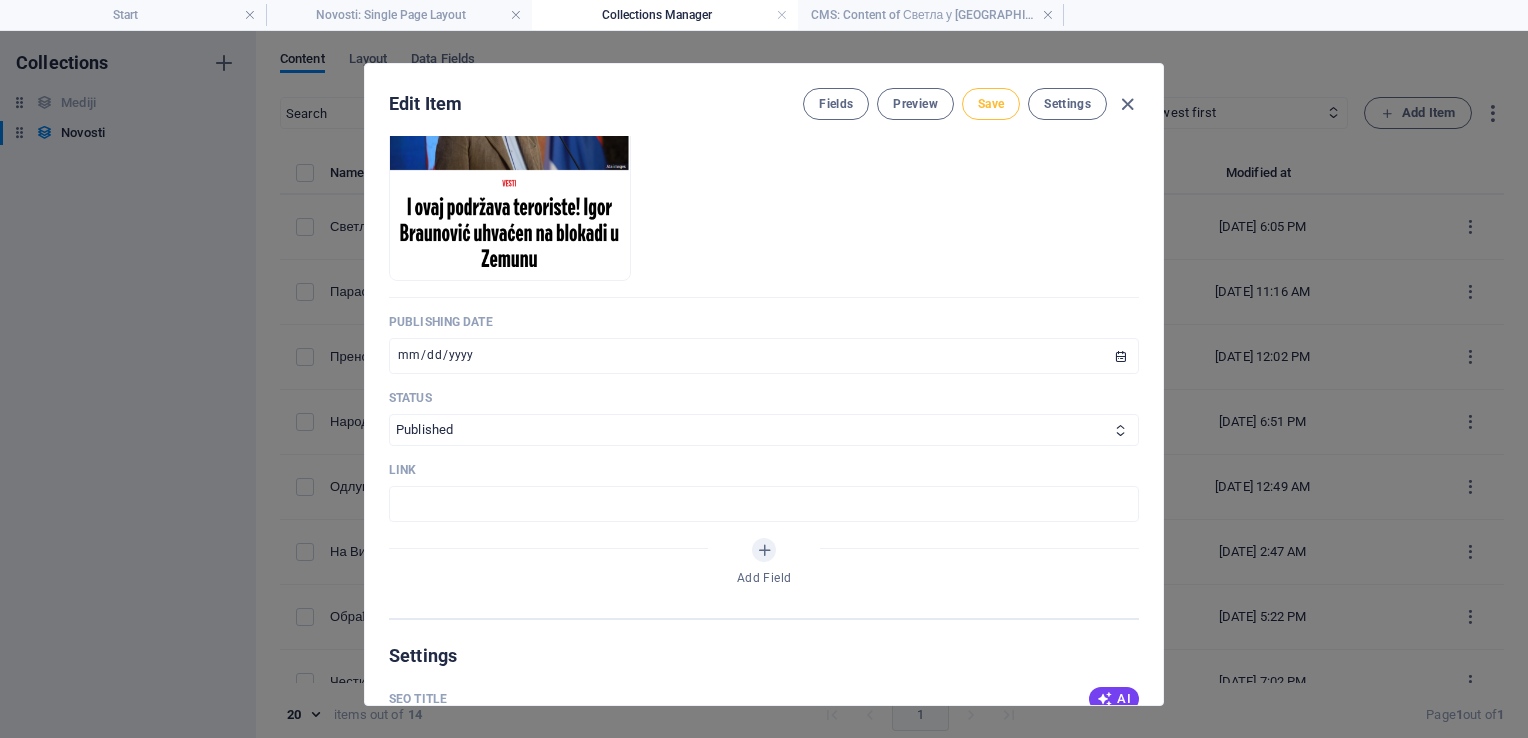 click on "Save" at bounding box center (991, 104) 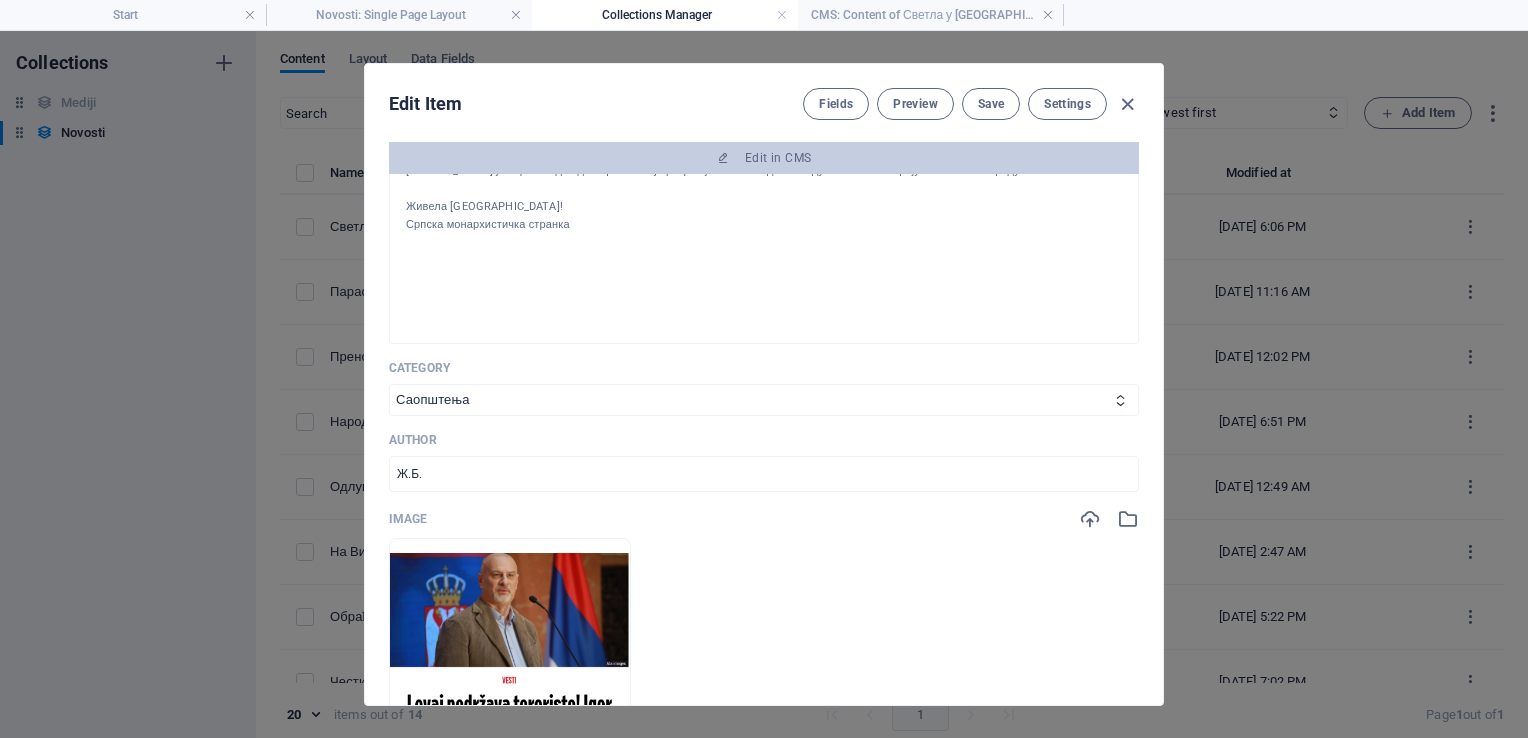 scroll, scrollTop: 294, scrollLeft: 0, axis: vertical 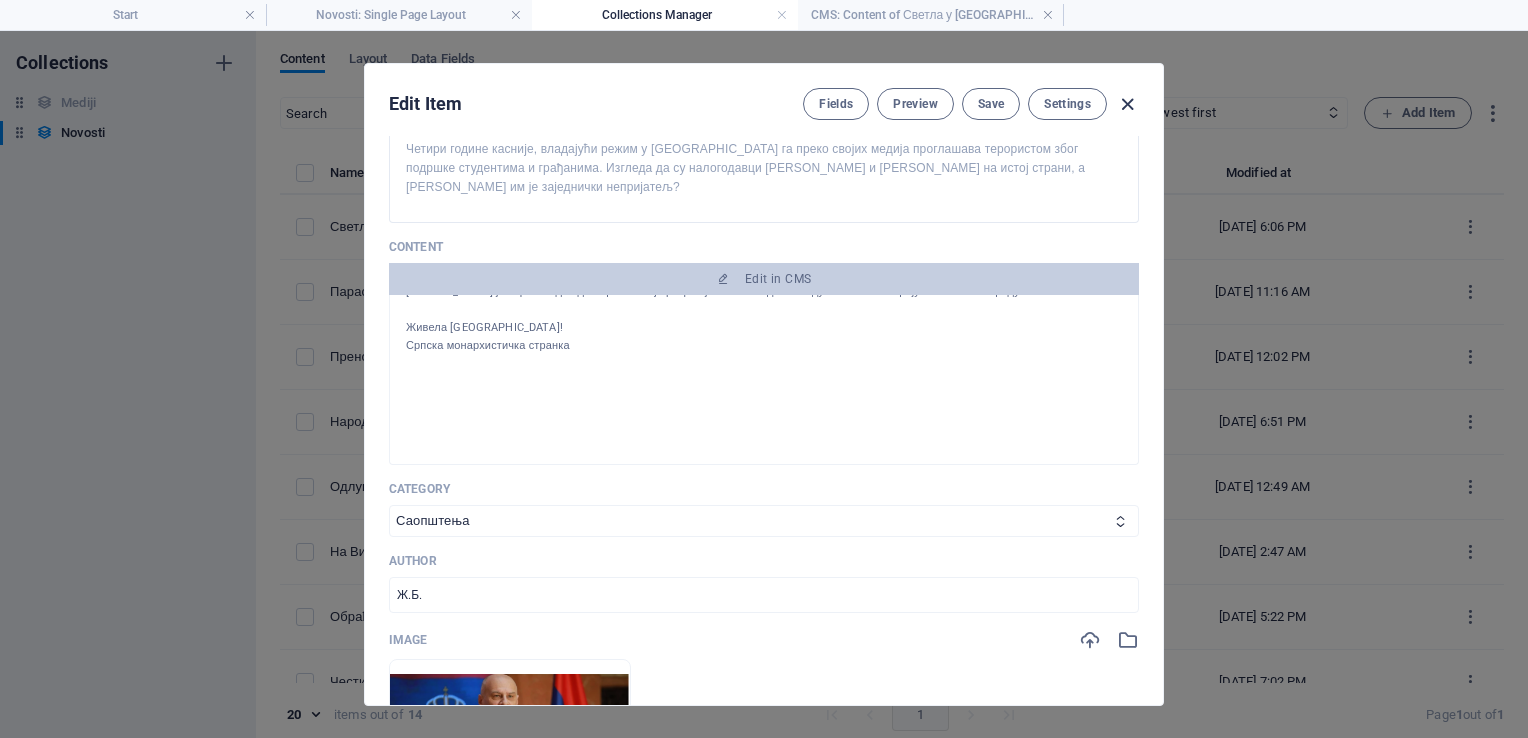 click at bounding box center (1127, 104) 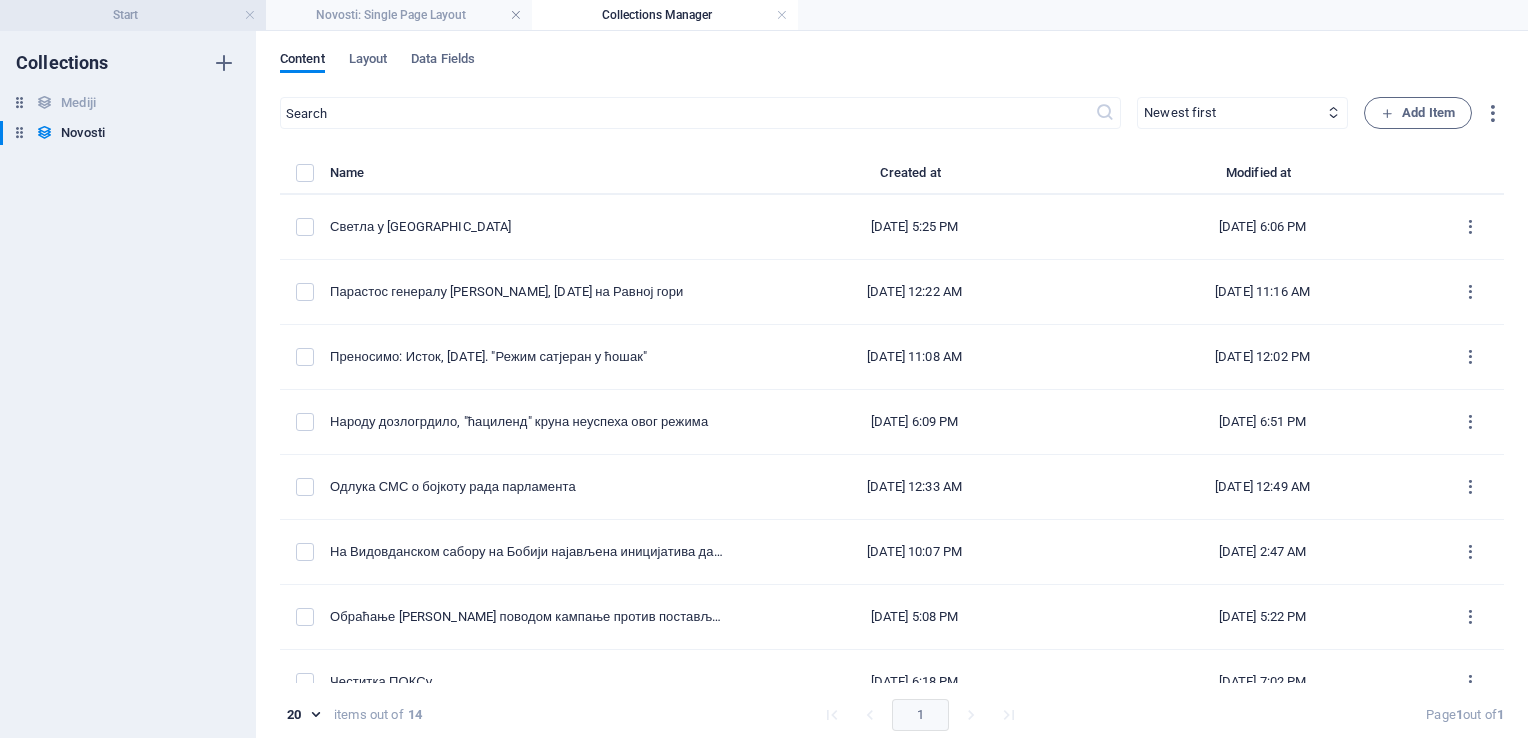click on "Start" at bounding box center (133, 15) 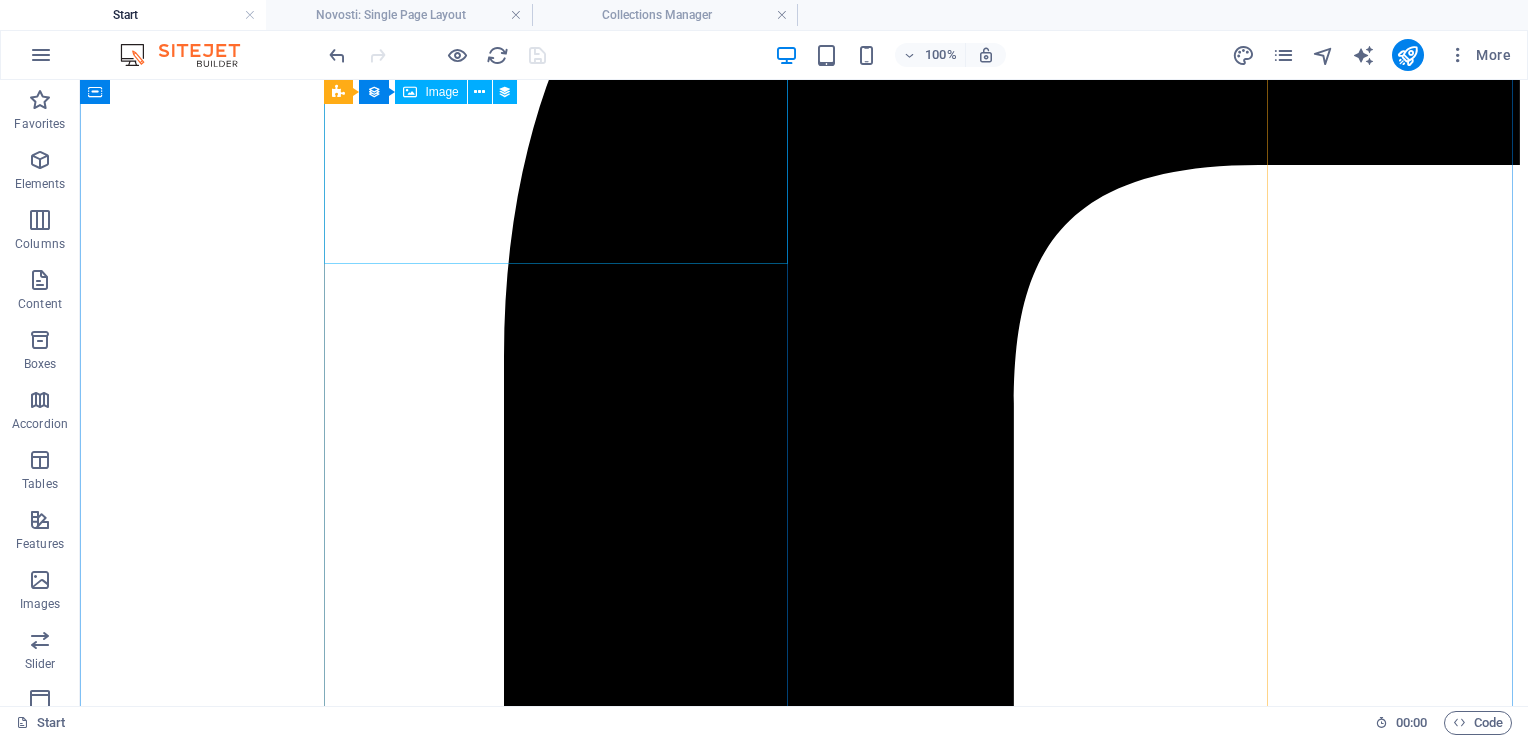 scroll, scrollTop: 1962, scrollLeft: 0, axis: vertical 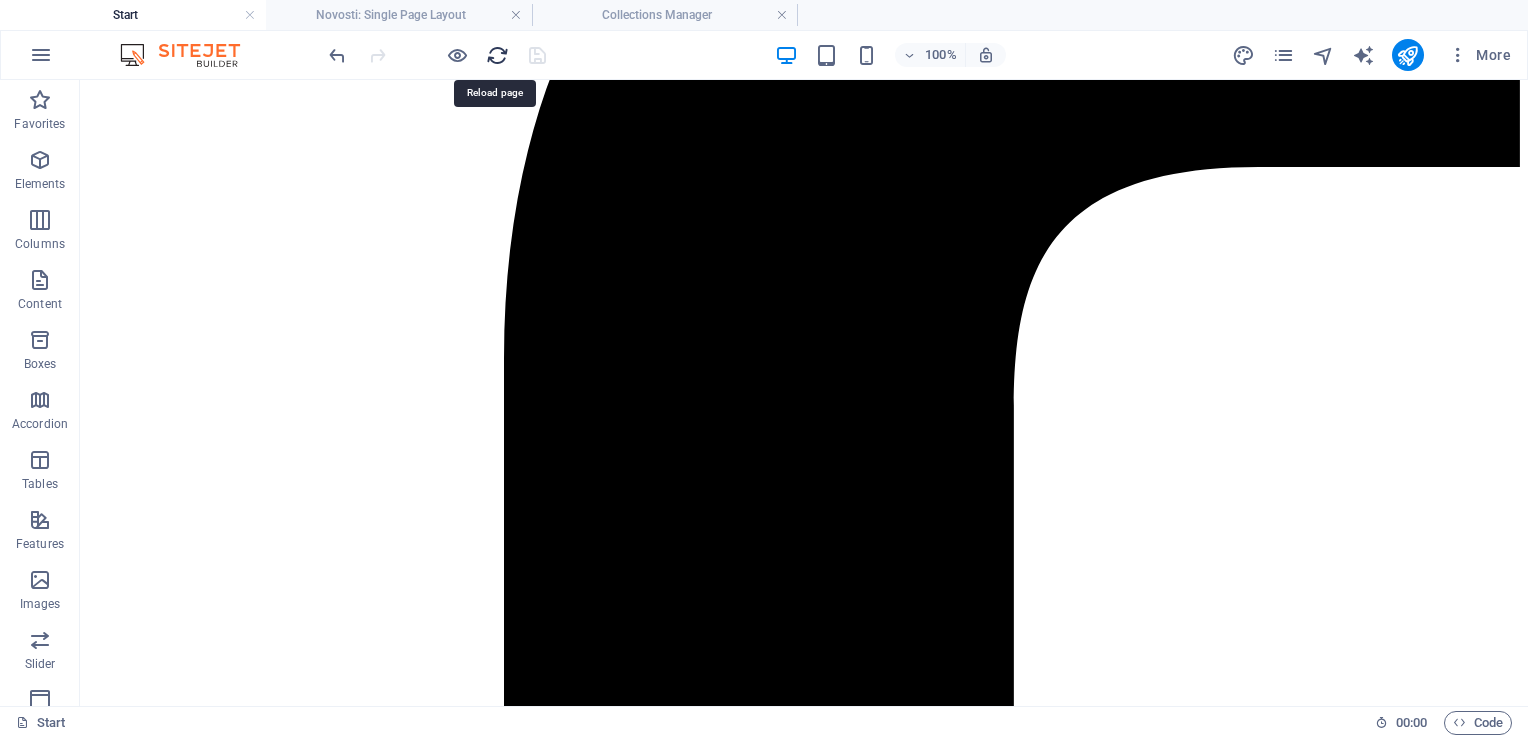click at bounding box center (497, 55) 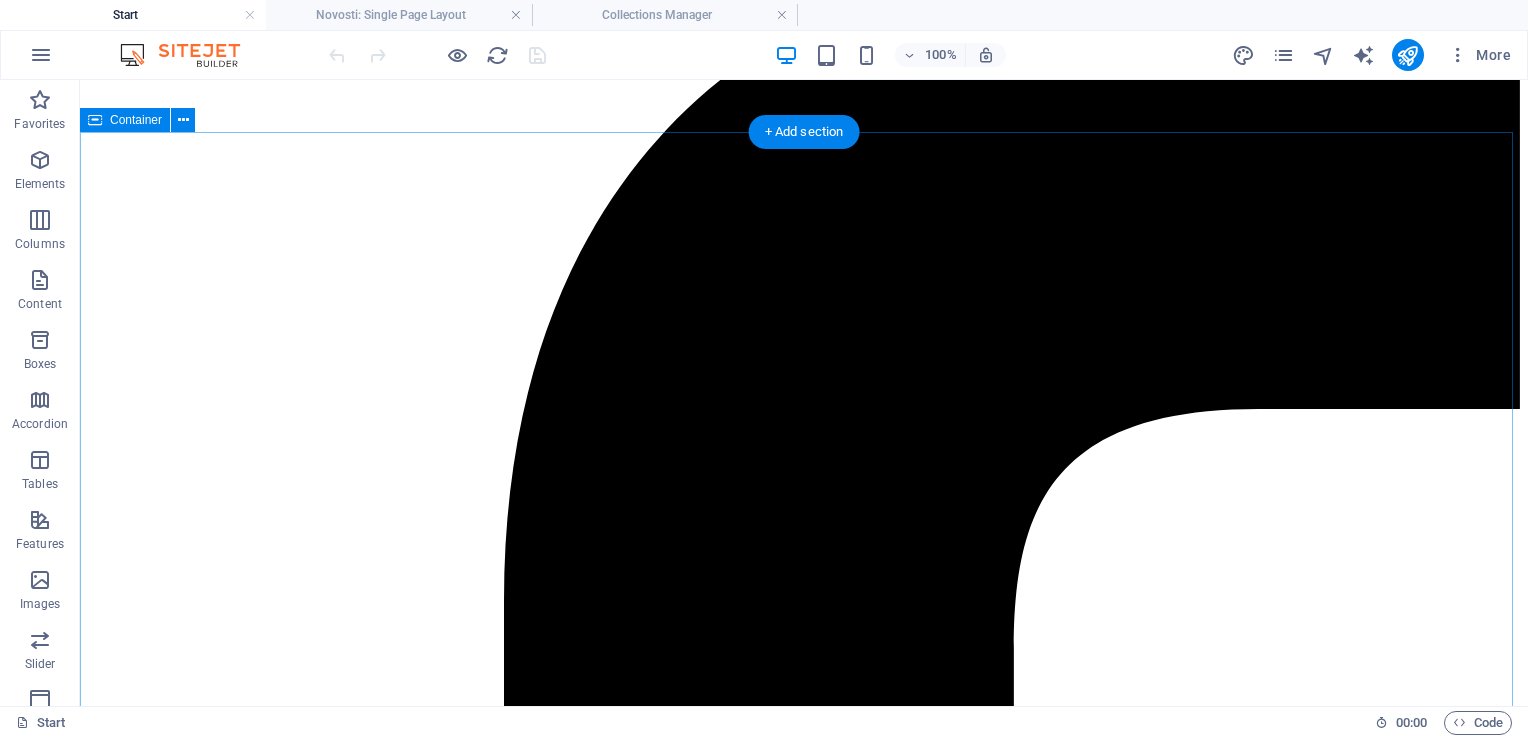 scroll, scrollTop: 1732, scrollLeft: 0, axis: vertical 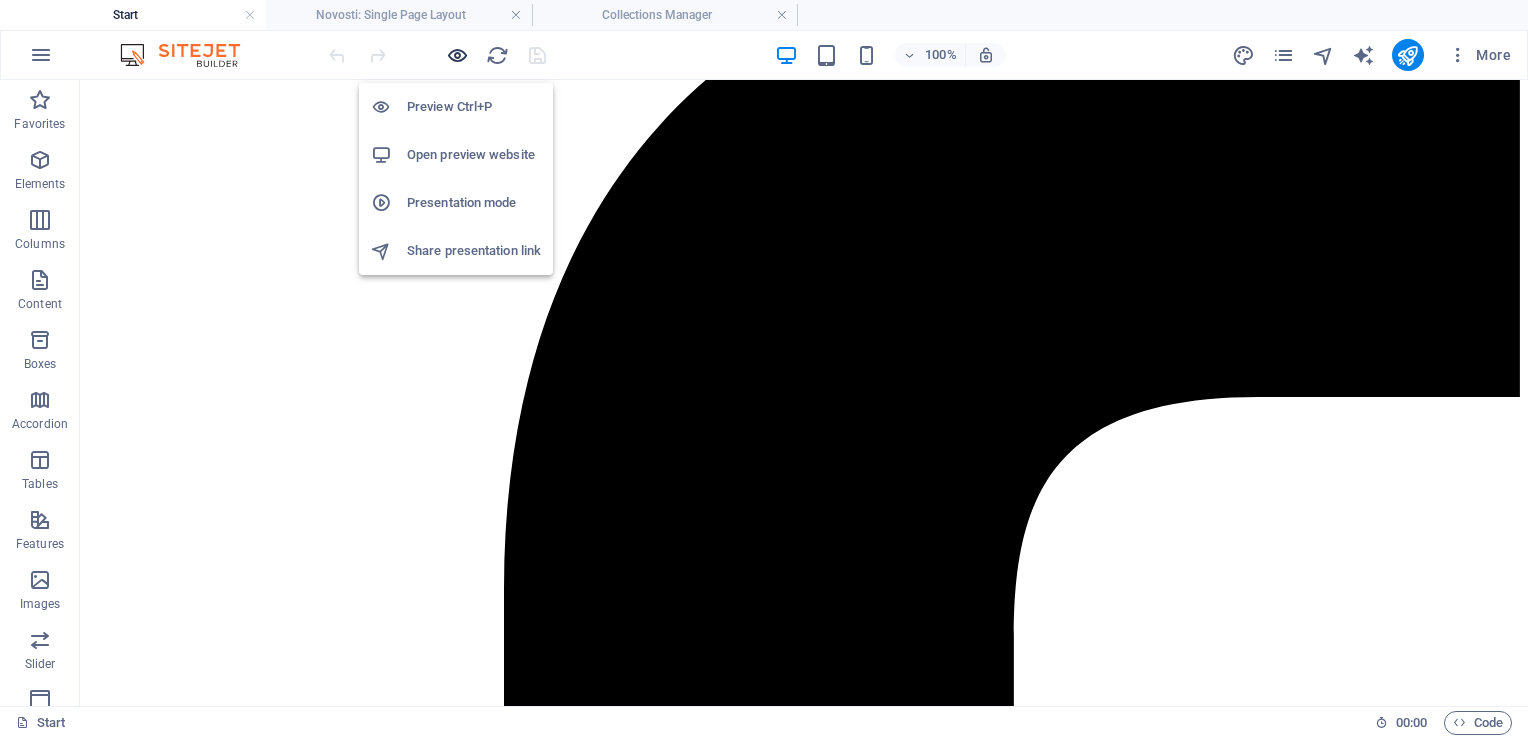 click at bounding box center (457, 55) 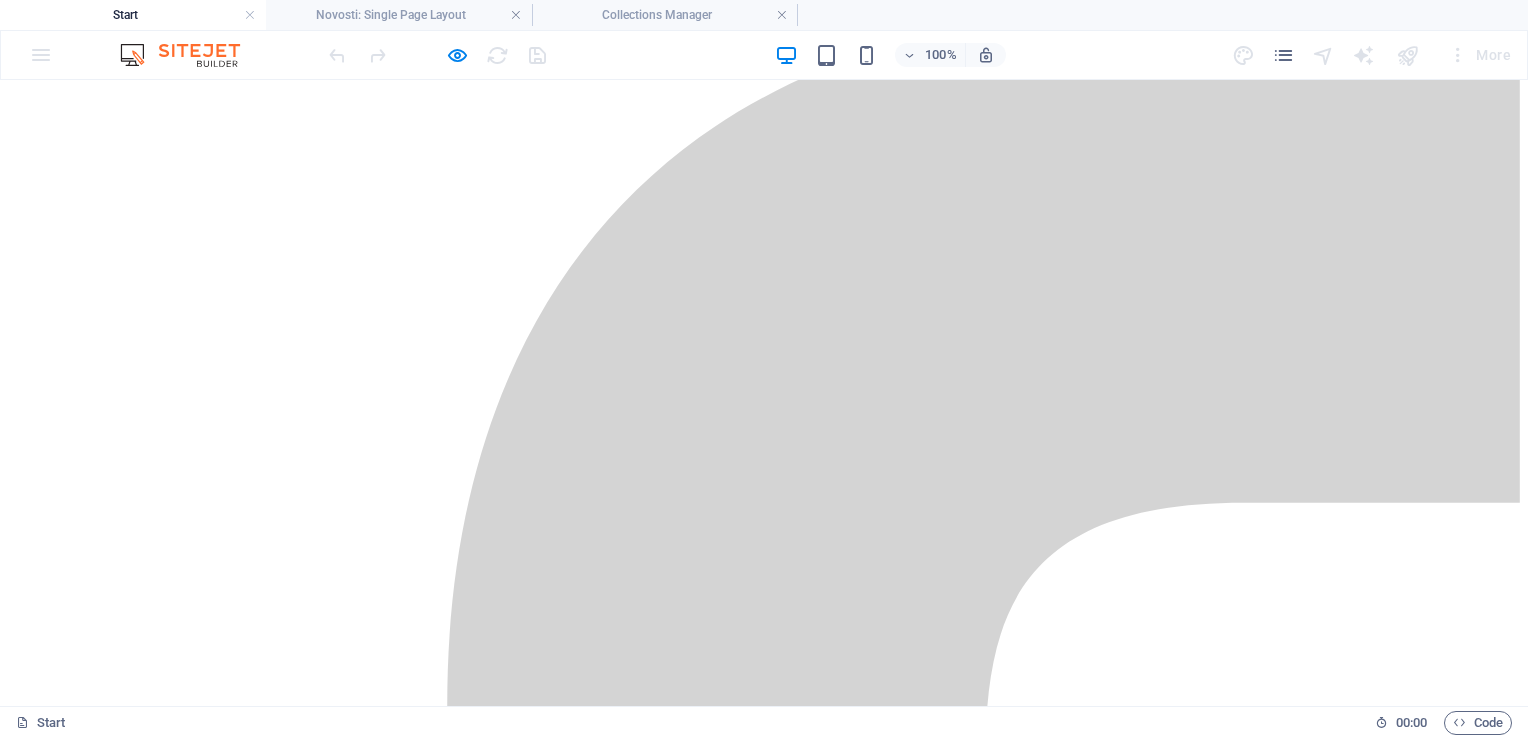 click on "Светла у [GEOGRAPHIC_DATA]" at bounding box center (188, 11957) 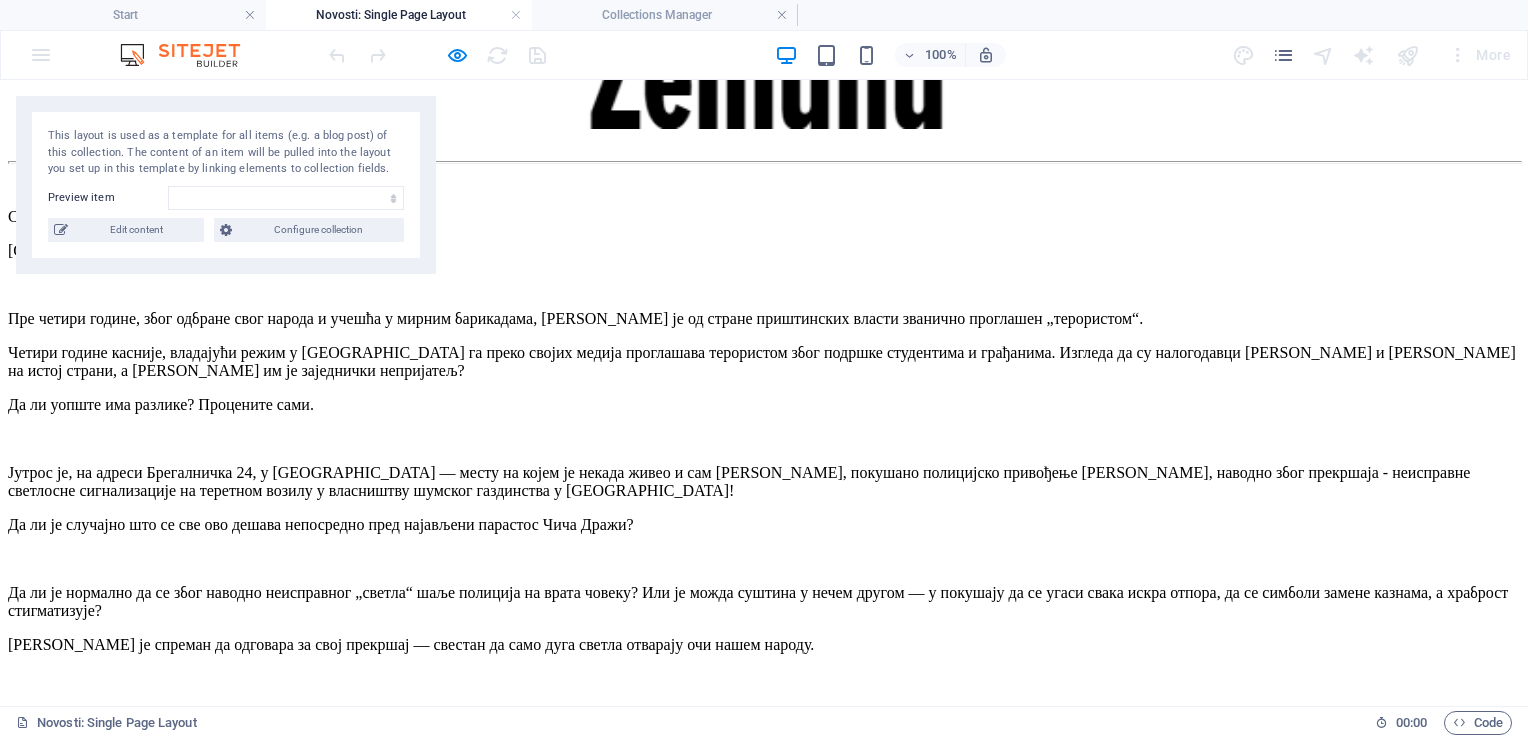 scroll, scrollTop: 1560, scrollLeft: 0, axis: vertical 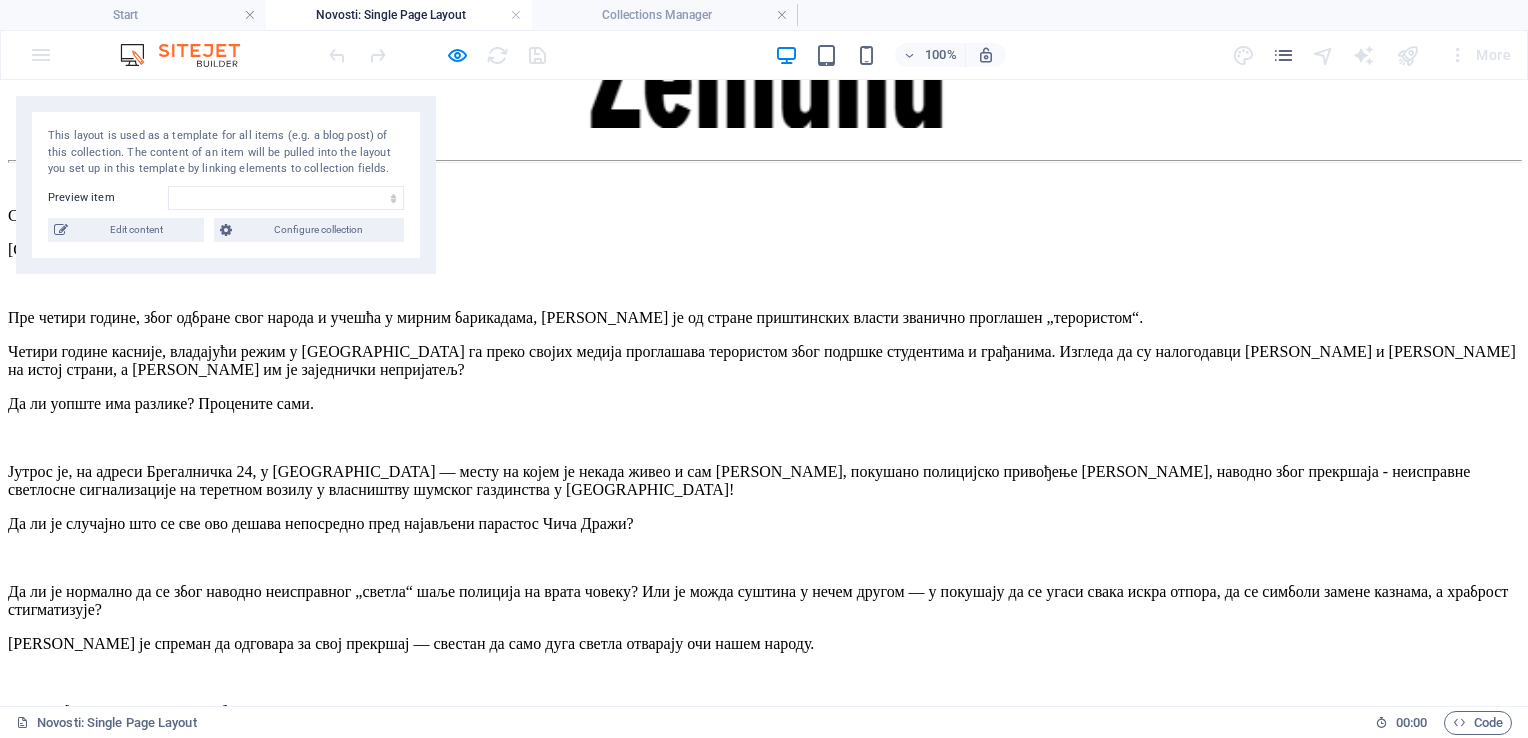 click at bounding box center [764, 959] 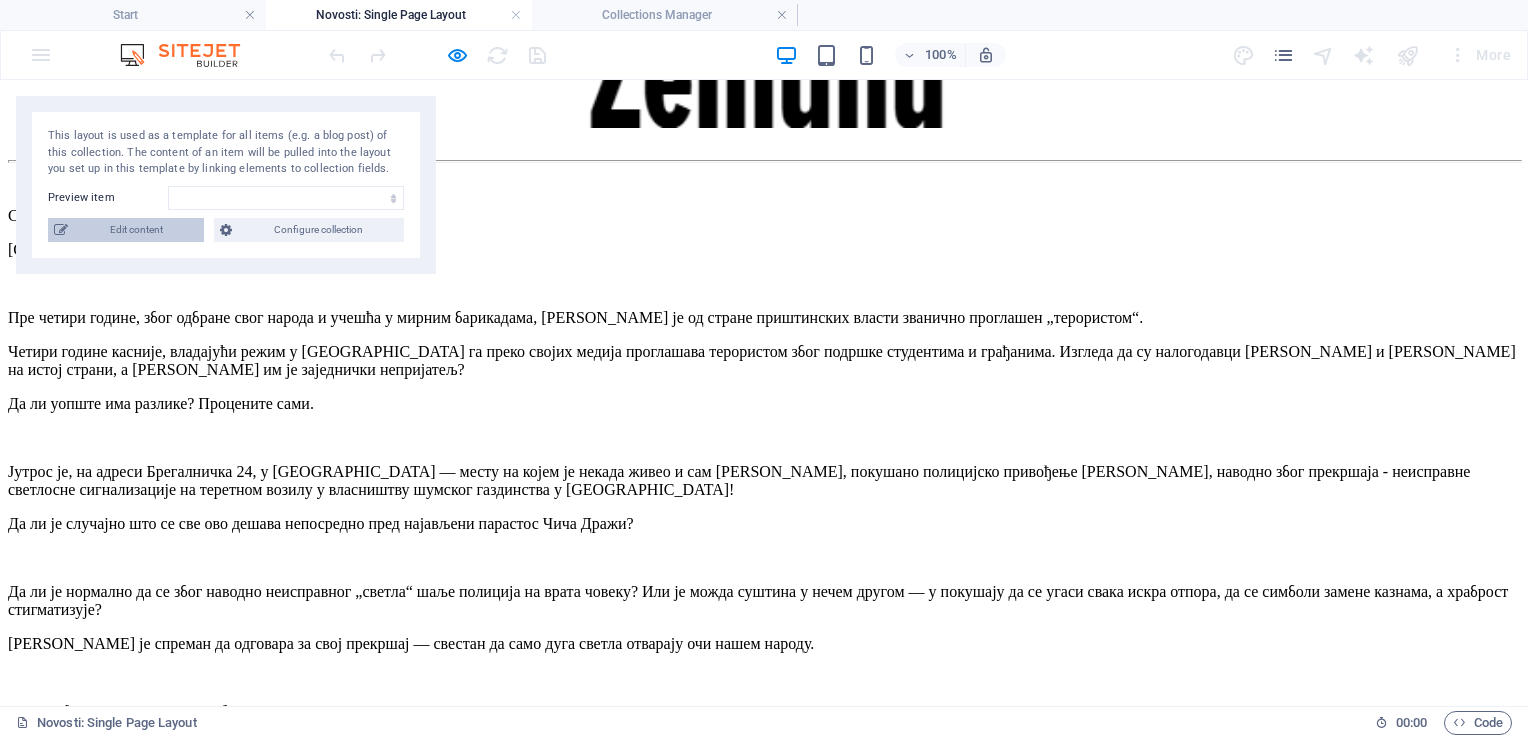 click on "Edit content" at bounding box center [136, 230] 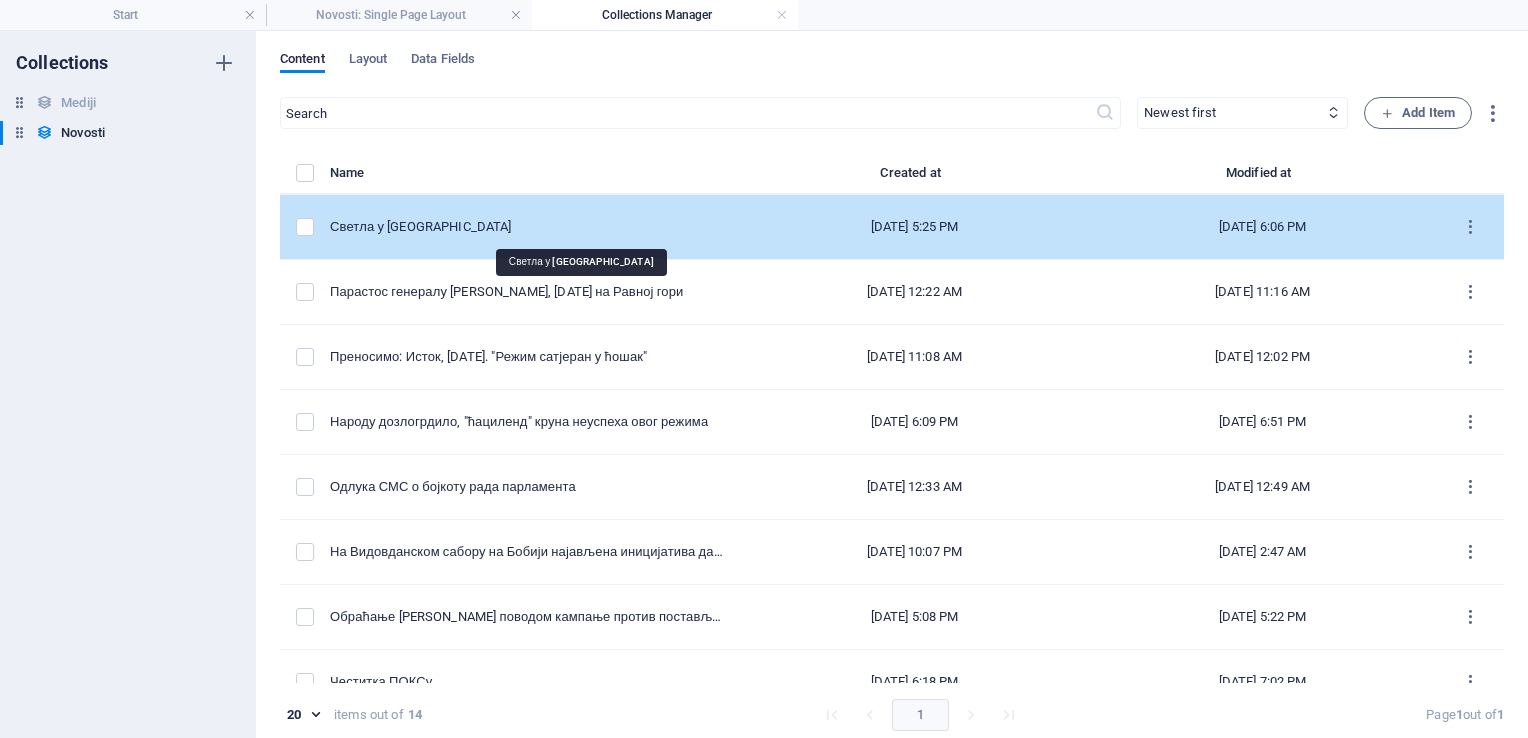 click on "Светла у [GEOGRAPHIC_DATA]" at bounding box center (527, 227) 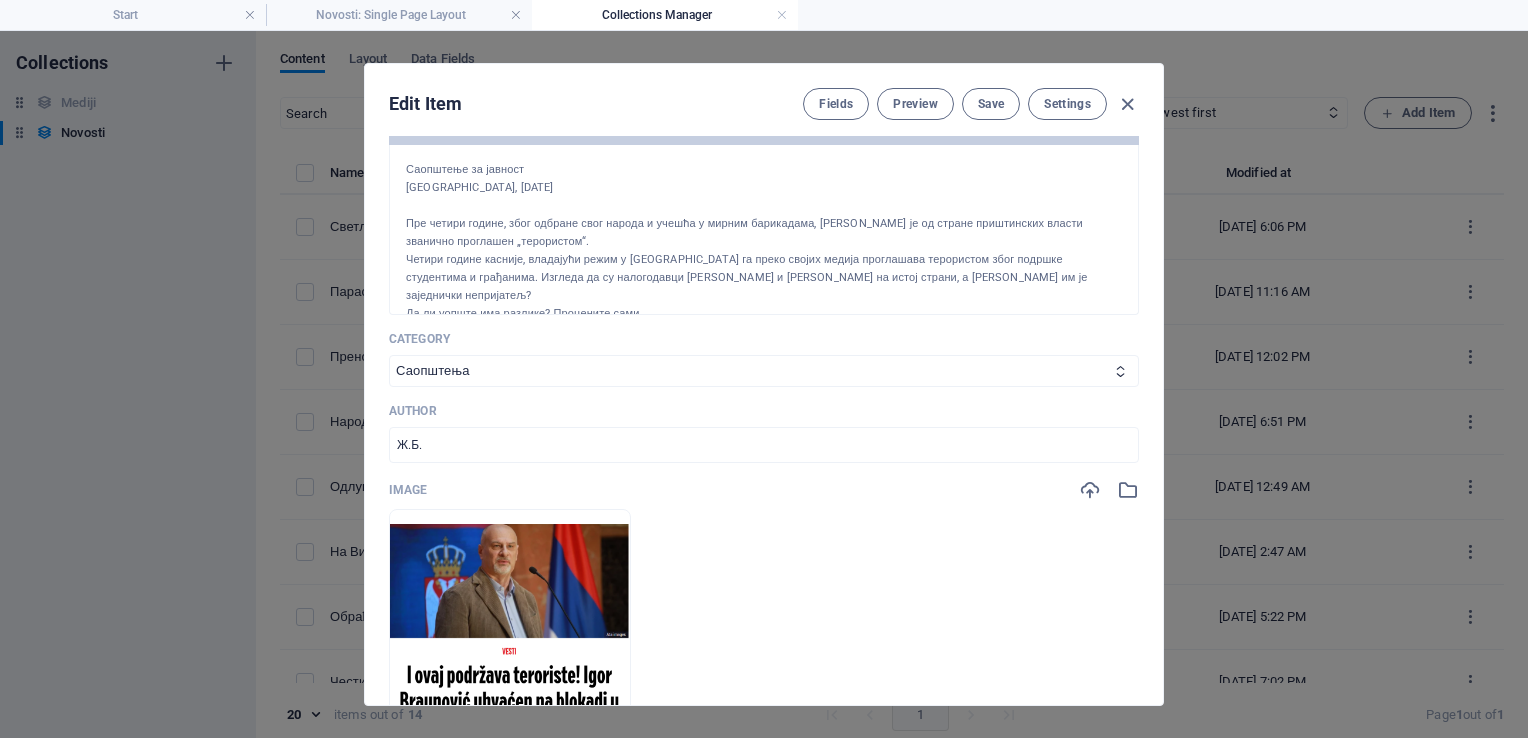 scroll, scrollTop: 454, scrollLeft: 0, axis: vertical 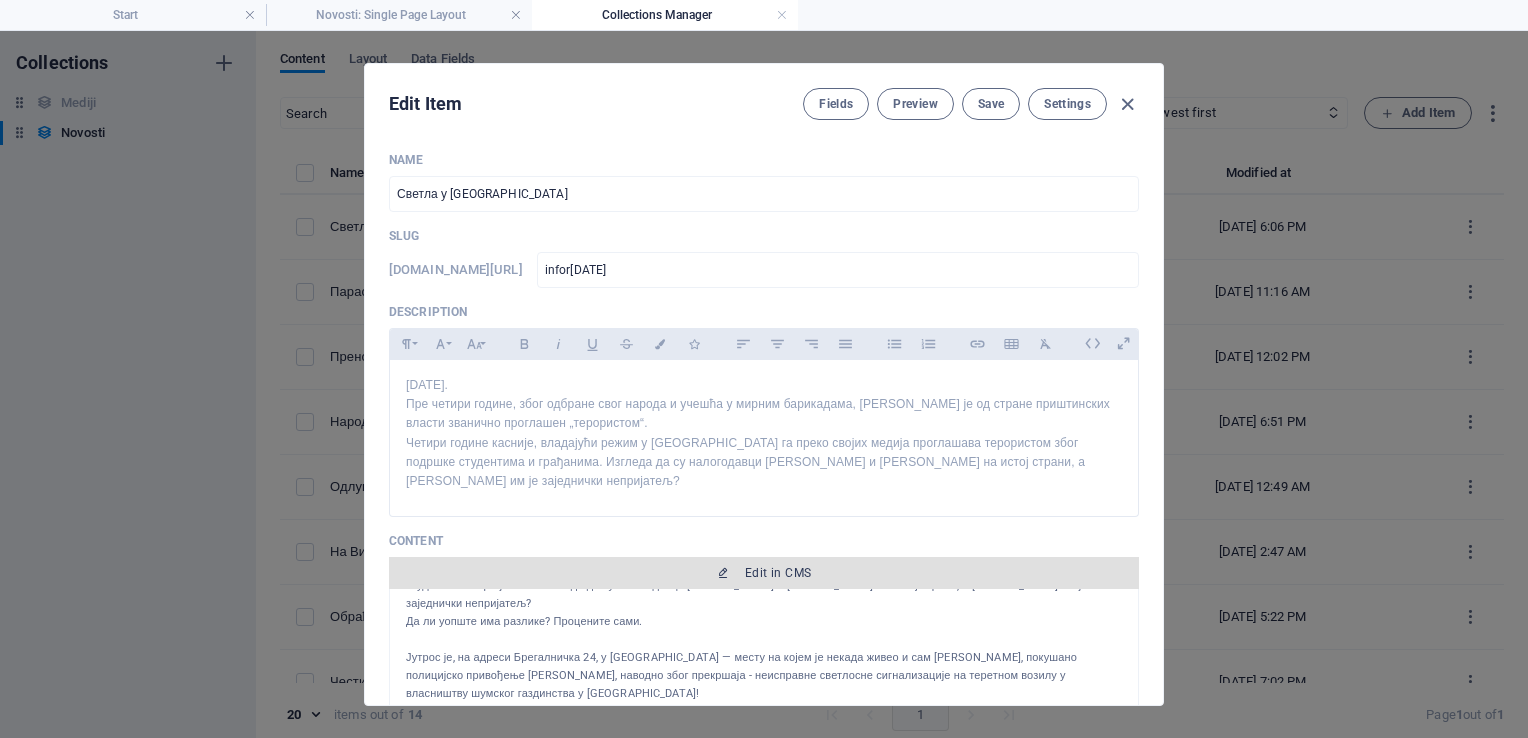 click on "Edit in CMS" at bounding box center (778, 573) 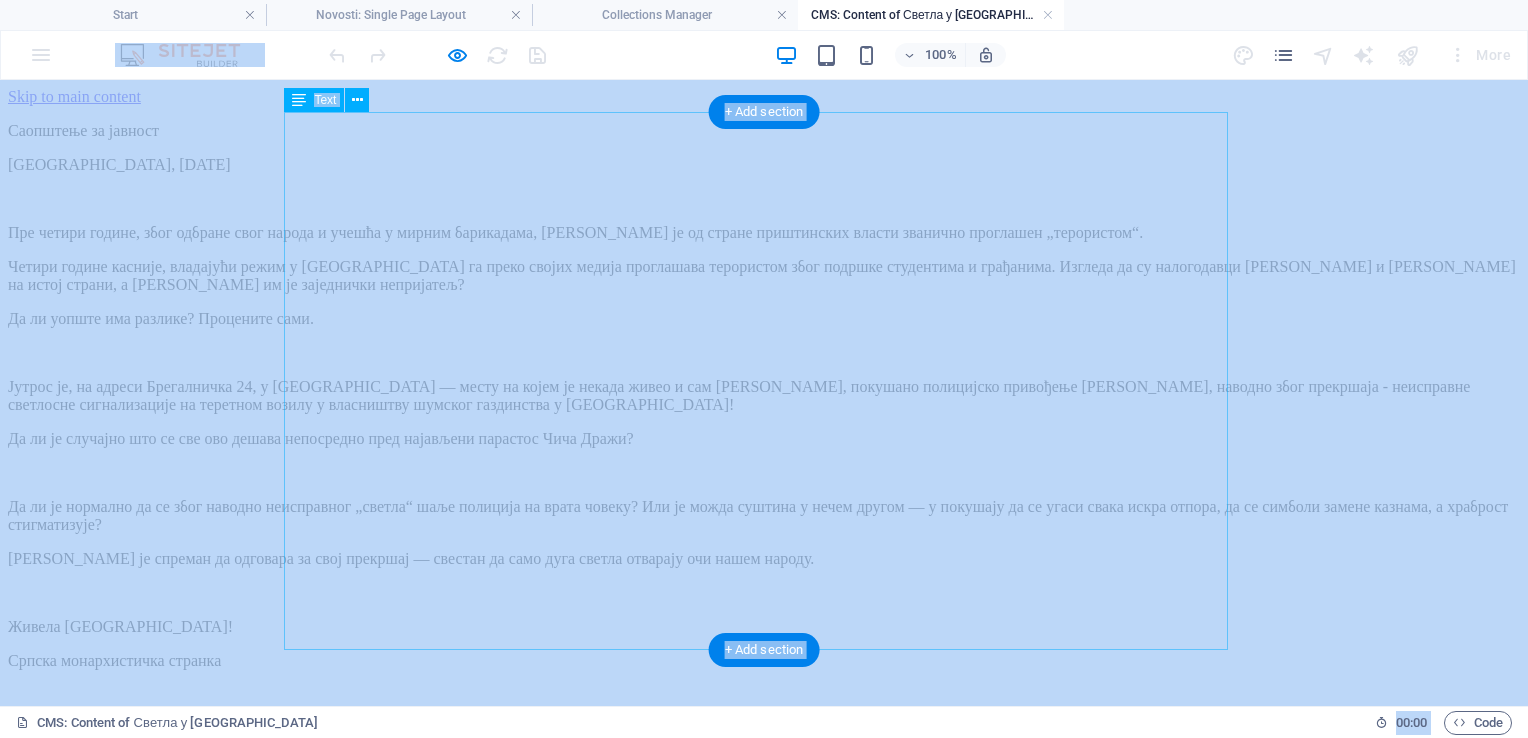 scroll, scrollTop: 0, scrollLeft: 0, axis: both 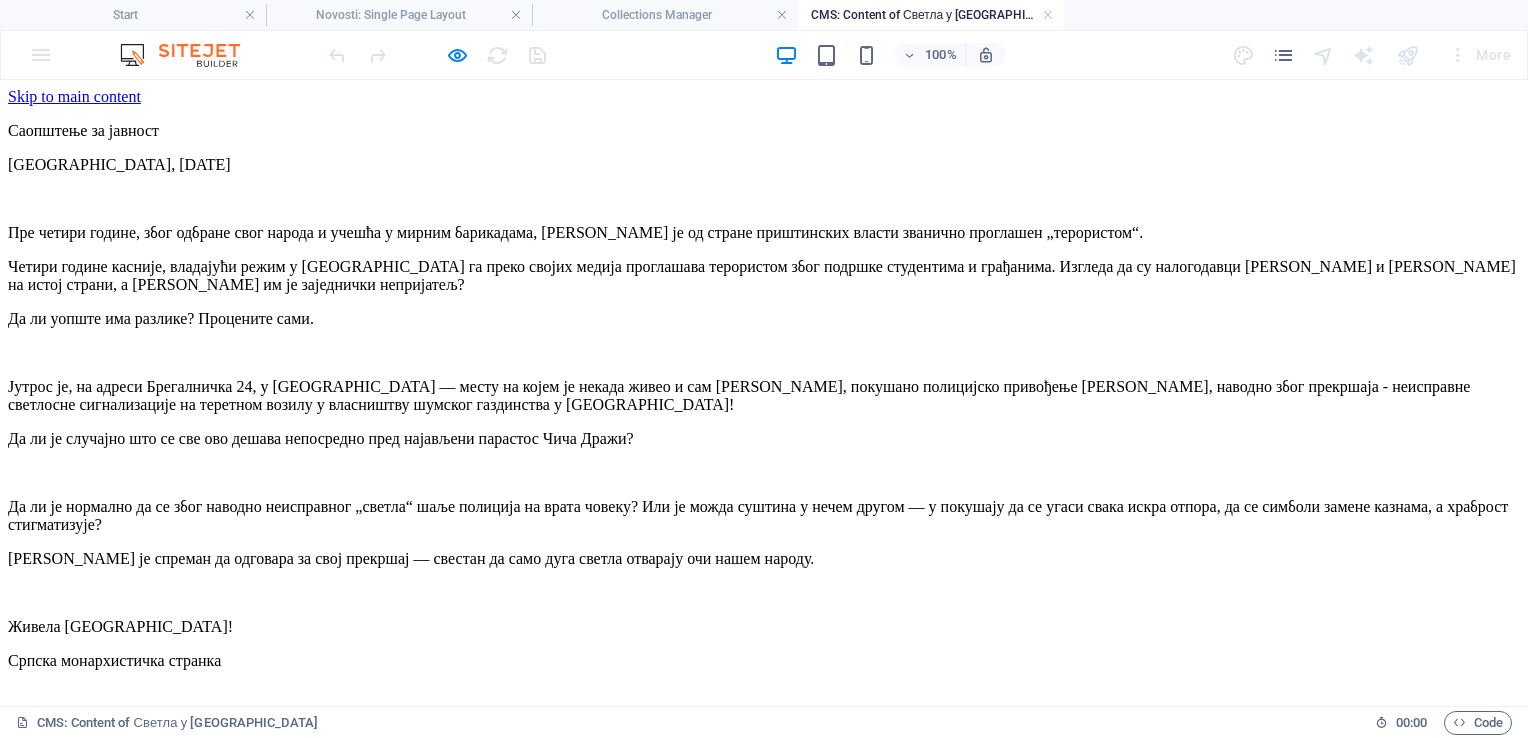 click on "Skip to main content
Саопштење за јавност [GEOGRAPHIC_DATA], [DATE] Пре четири године, због одбране свог народа и учешћа у мирним барикадама, [PERSON_NAME] је од стране приштинских власти званично проглашен „терористом“. Четири године касније, владајући режим у [GEOGRAPHIC_DATA] га преко својих медија проглашава терористом због подршке студентима и грађанима. Изгледа да су налогодавци [PERSON_NAME] и [PERSON_NAME] на истој страни, а [PERSON_NAME] им је заједнички непријатељ? Да ли уопште има разлике? Процените сами. Живела Србија! Српска монархистичка странка" at bounding box center [764, 556] 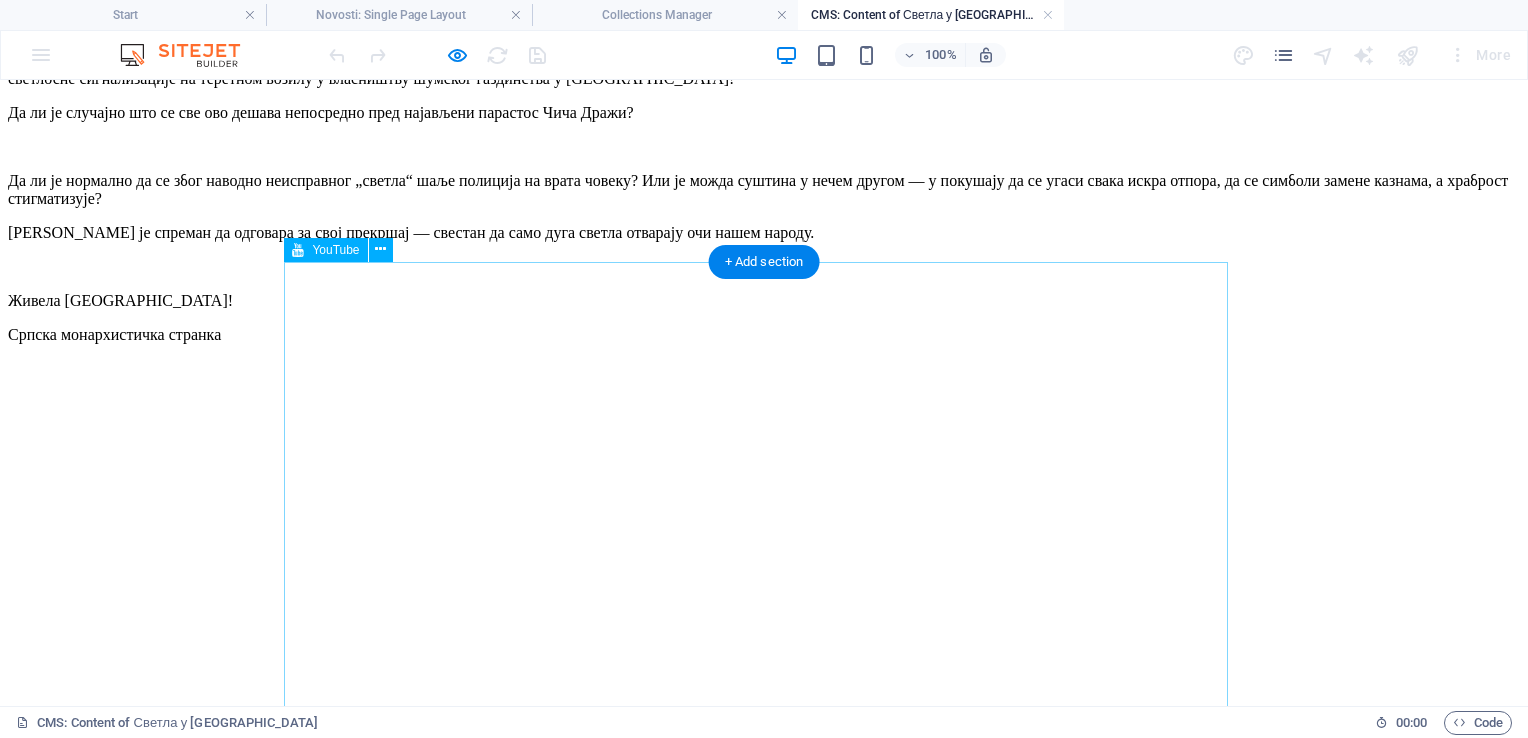 scroll, scrollTop: 364, scrollLeft: 0, axis: vertical 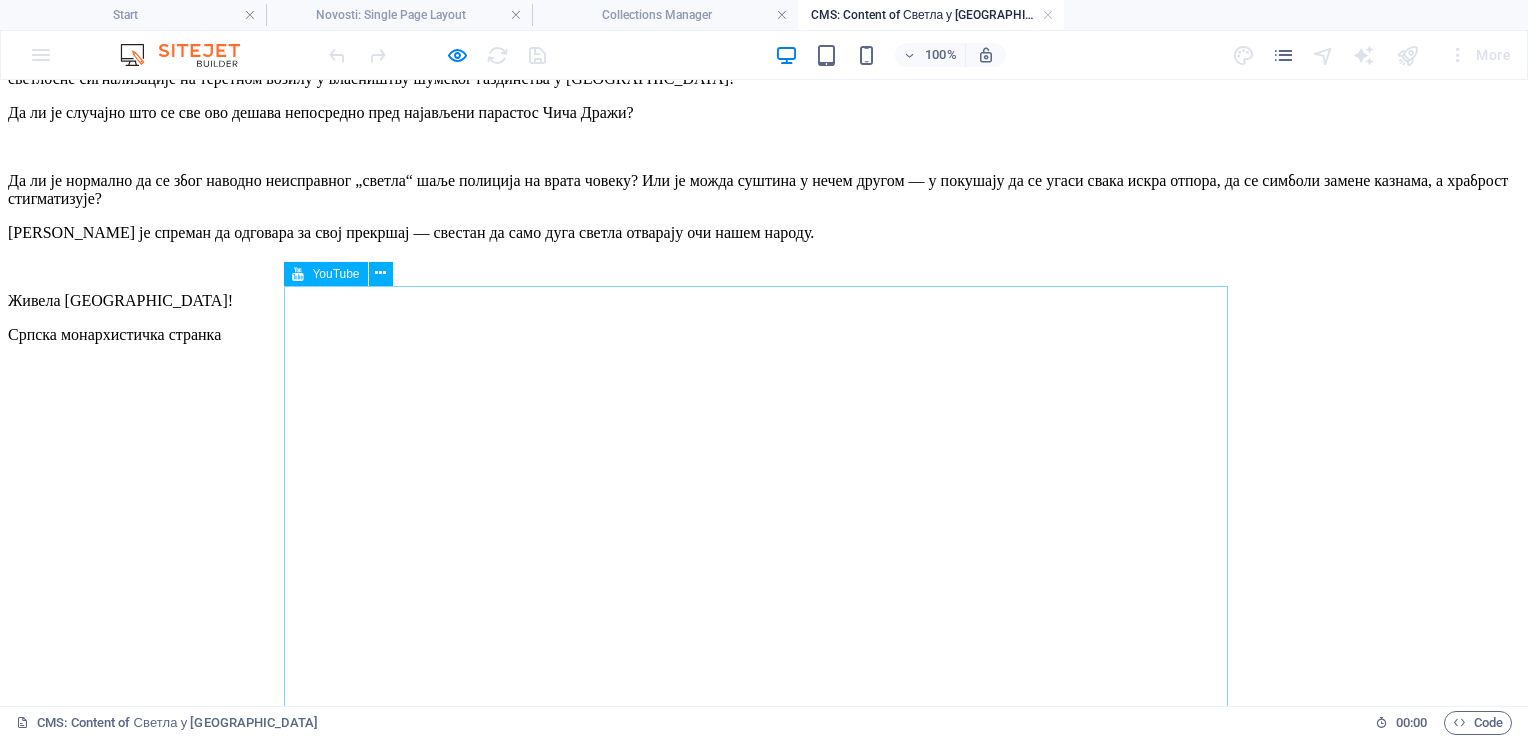 click on "YouTube" at bounding box center [335, 274] 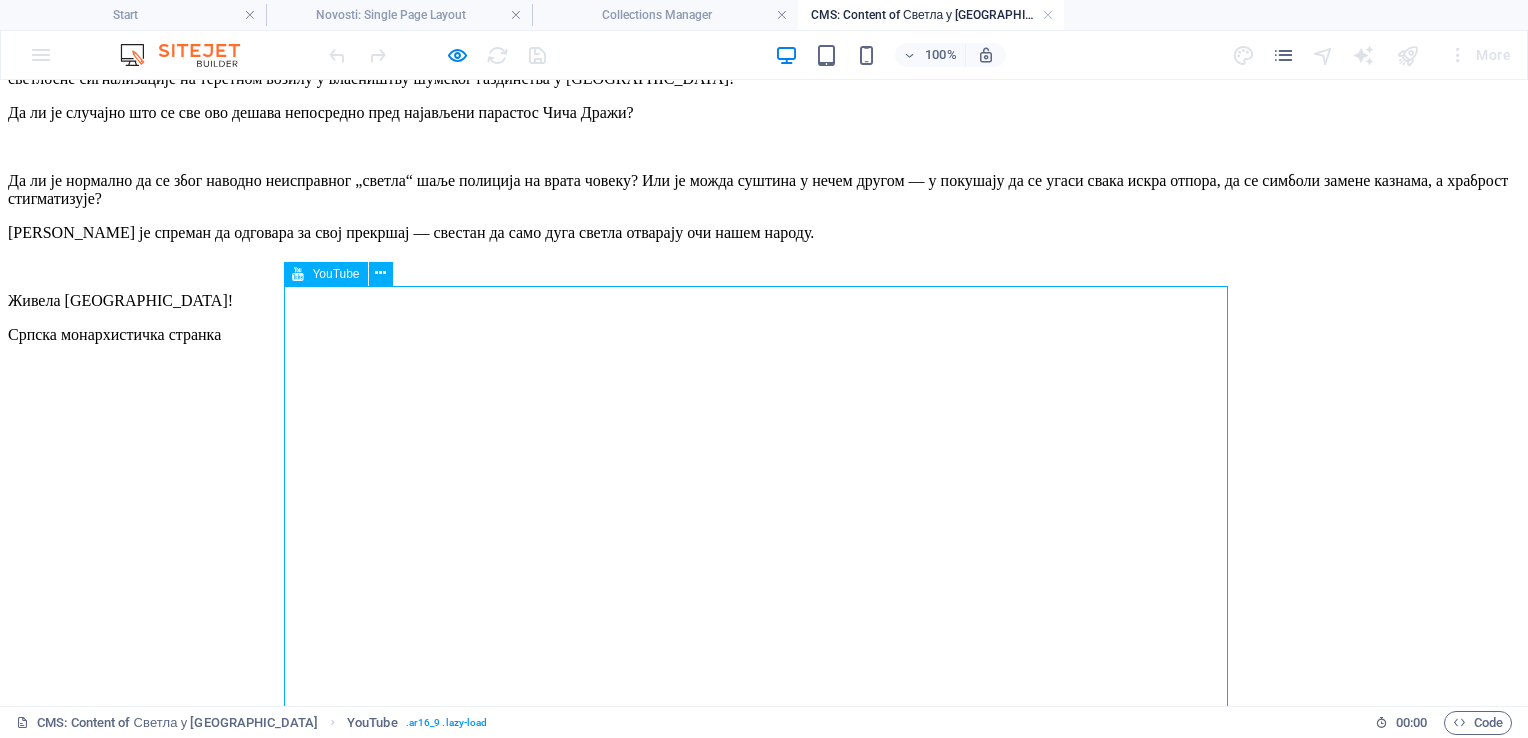 click on "YouTube" at bounding box center [335, 274] 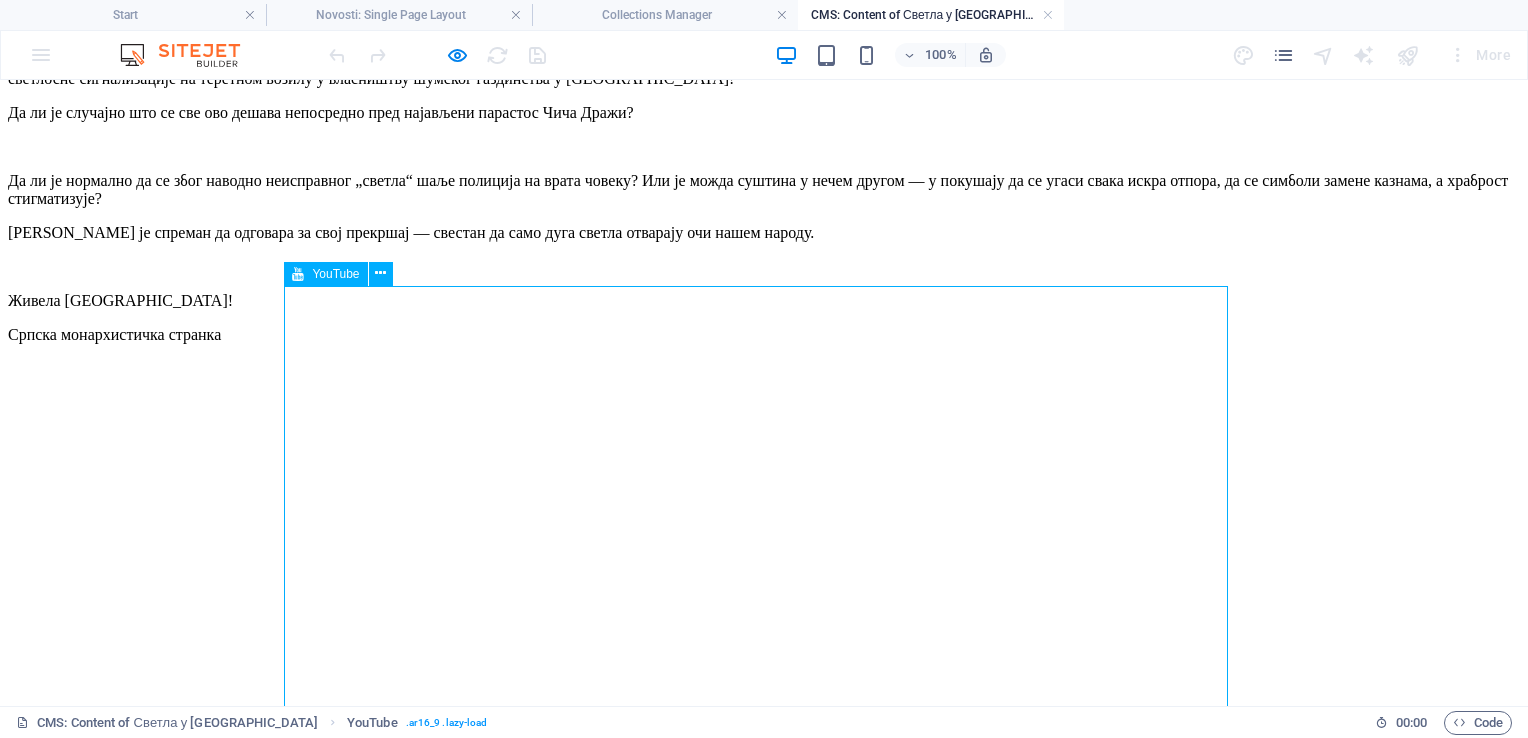 click on "YouTube" at bounding box center (335, 274) 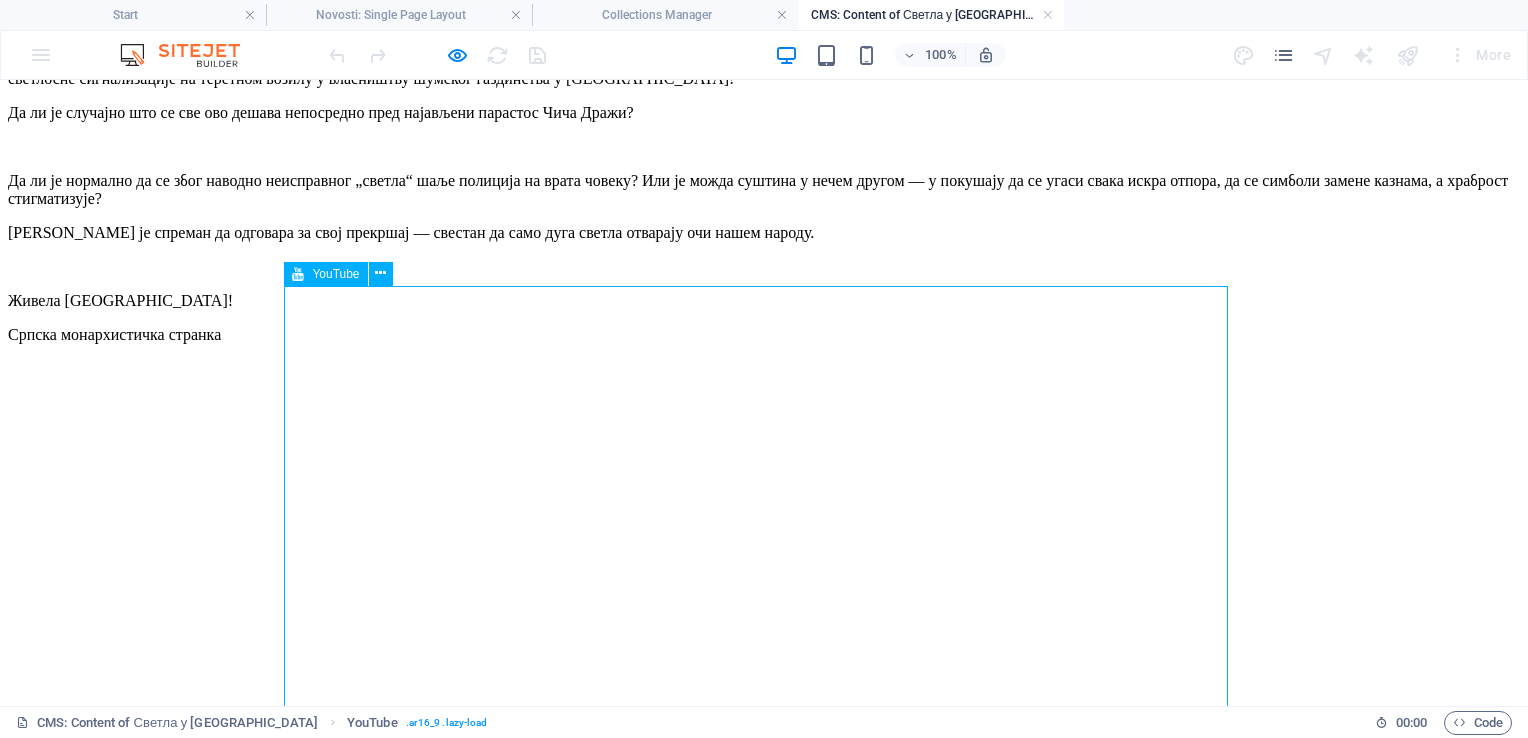 select on "ar16_9" 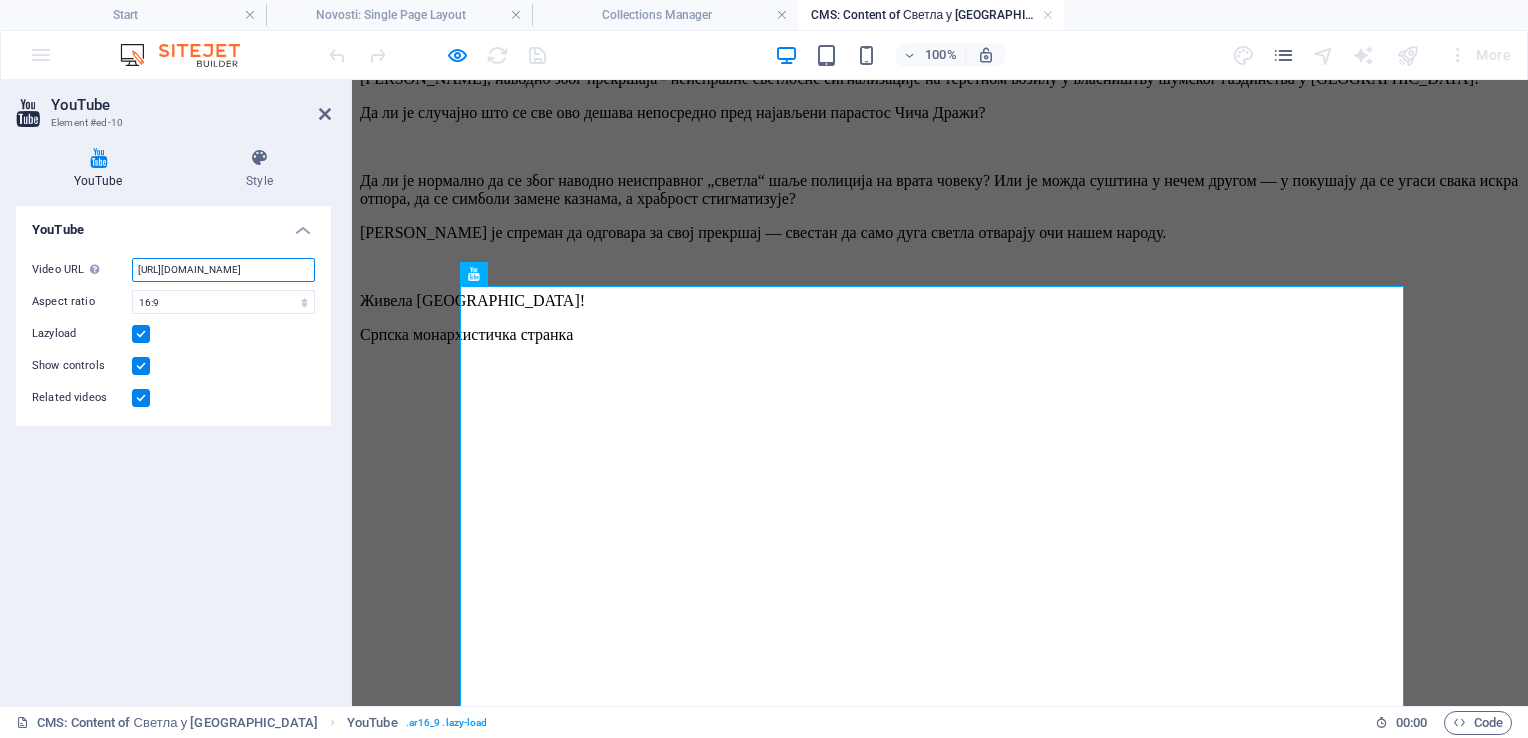 click on "[URL][DOMAIN_NAME]" at bounding box center [223, 270] 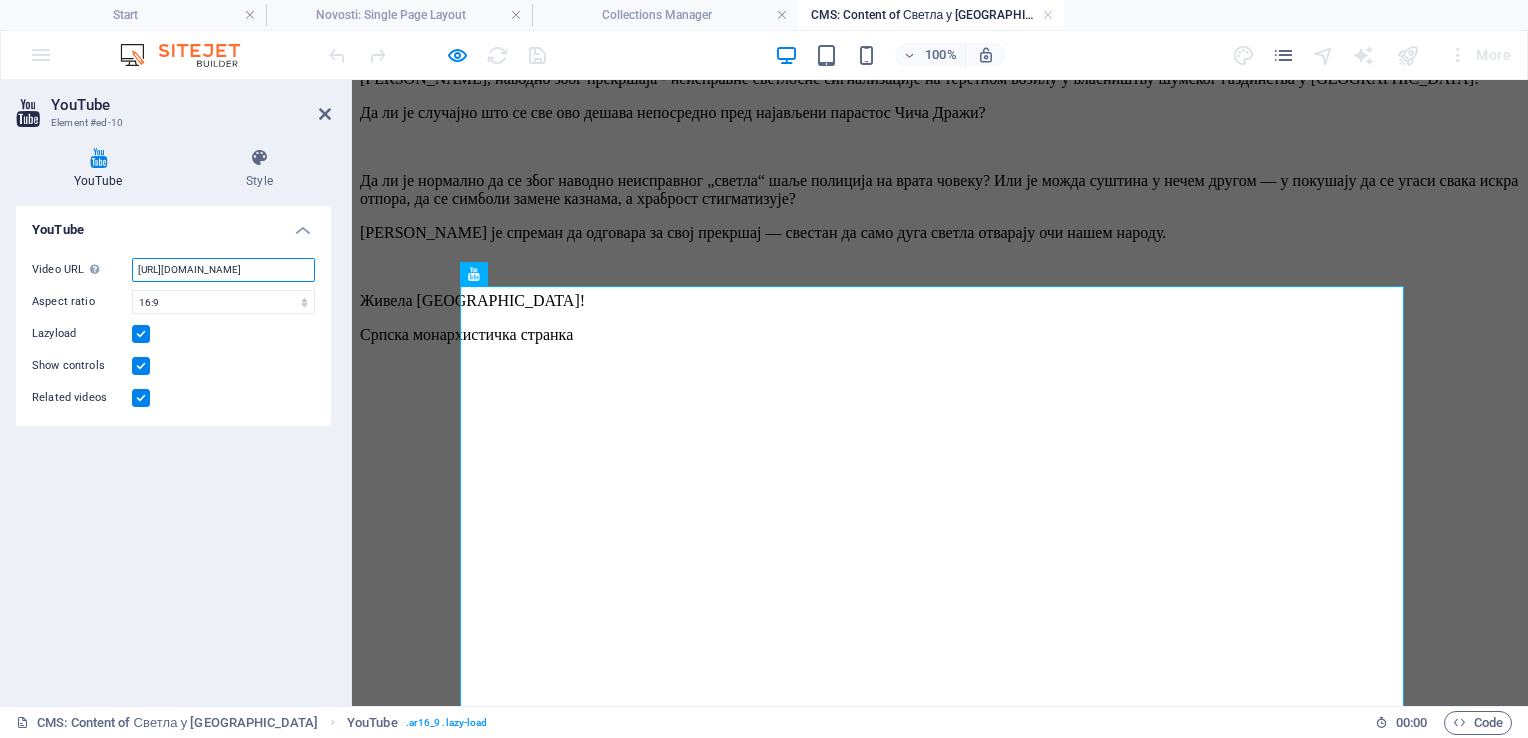 scroll, scrollTop: 0, scrollLeft: 47, axis: horizontal 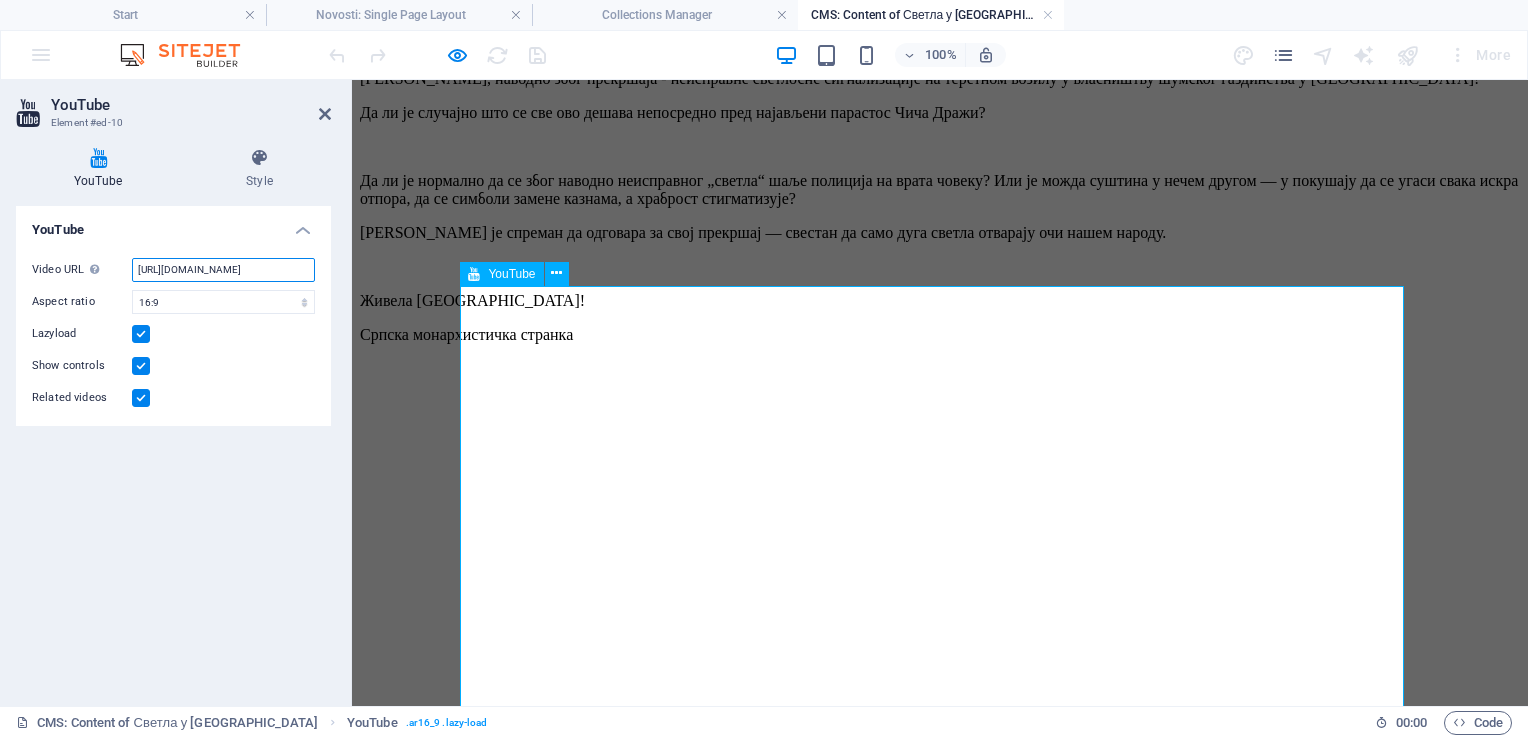 drag, startPoint x: 488, startPoint y: 348, endPoint x: 478, endPoint y: 374, distance: 27.856777 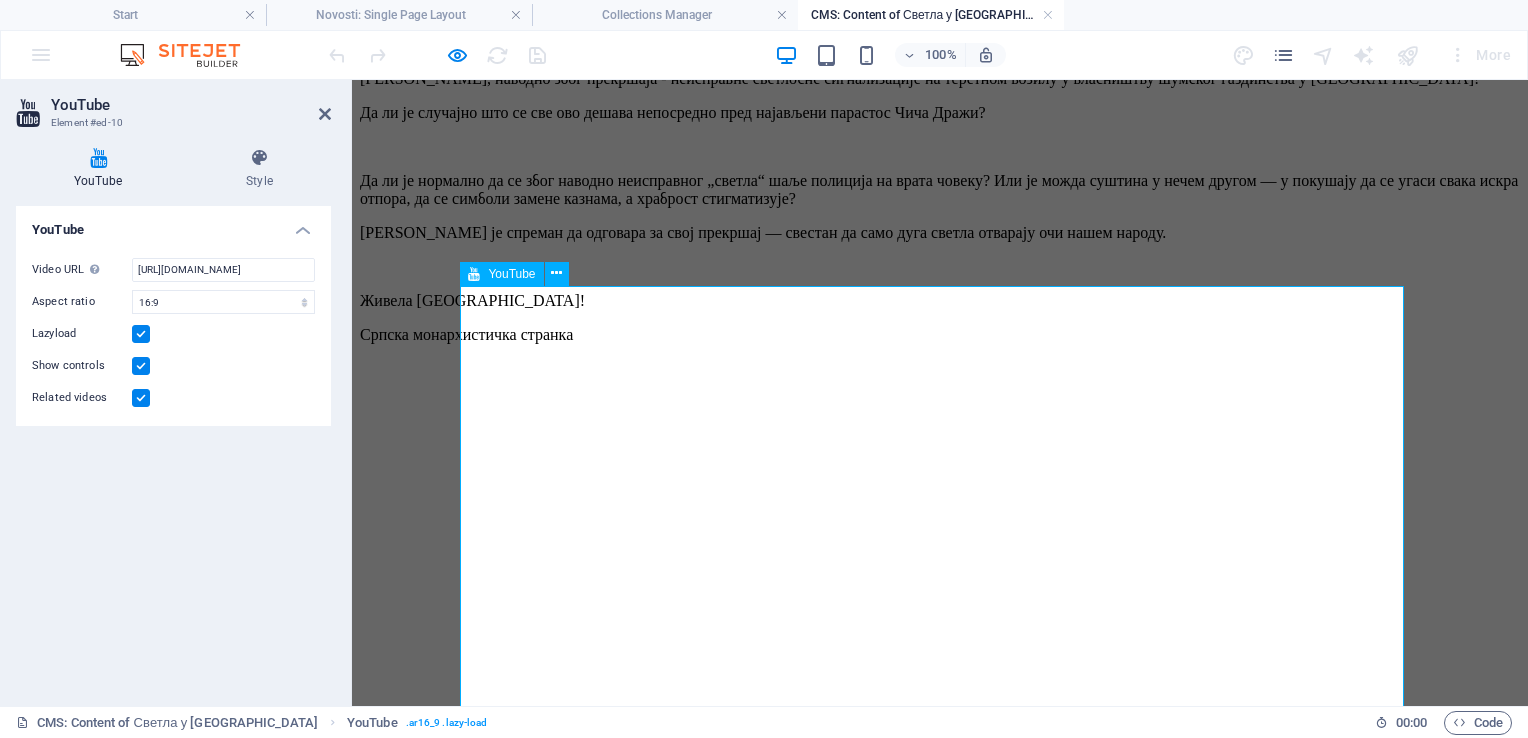 scroll, scrollTop: 0, scrollLeft: 0, axis: both 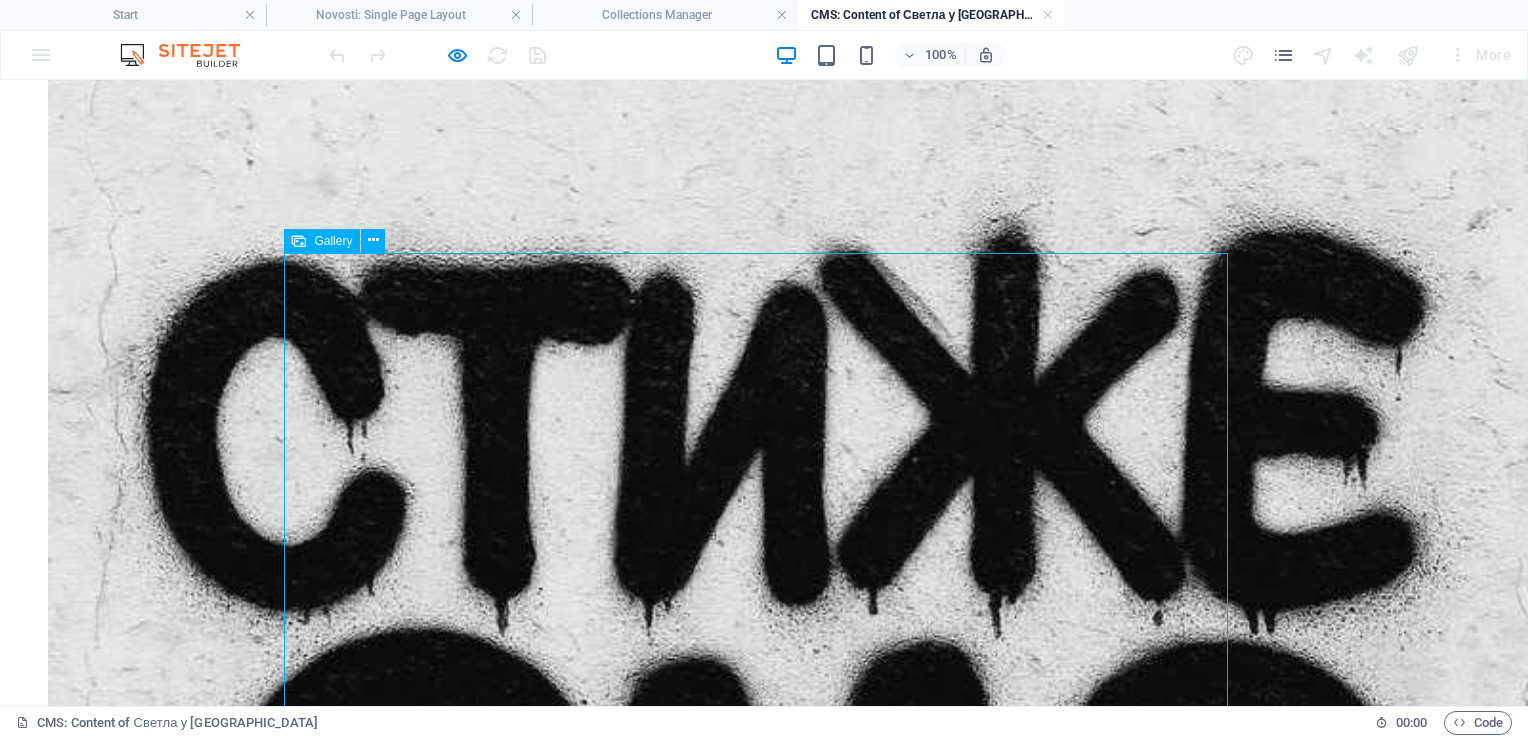 click on "Gallery" at bounding box center (322, 241) 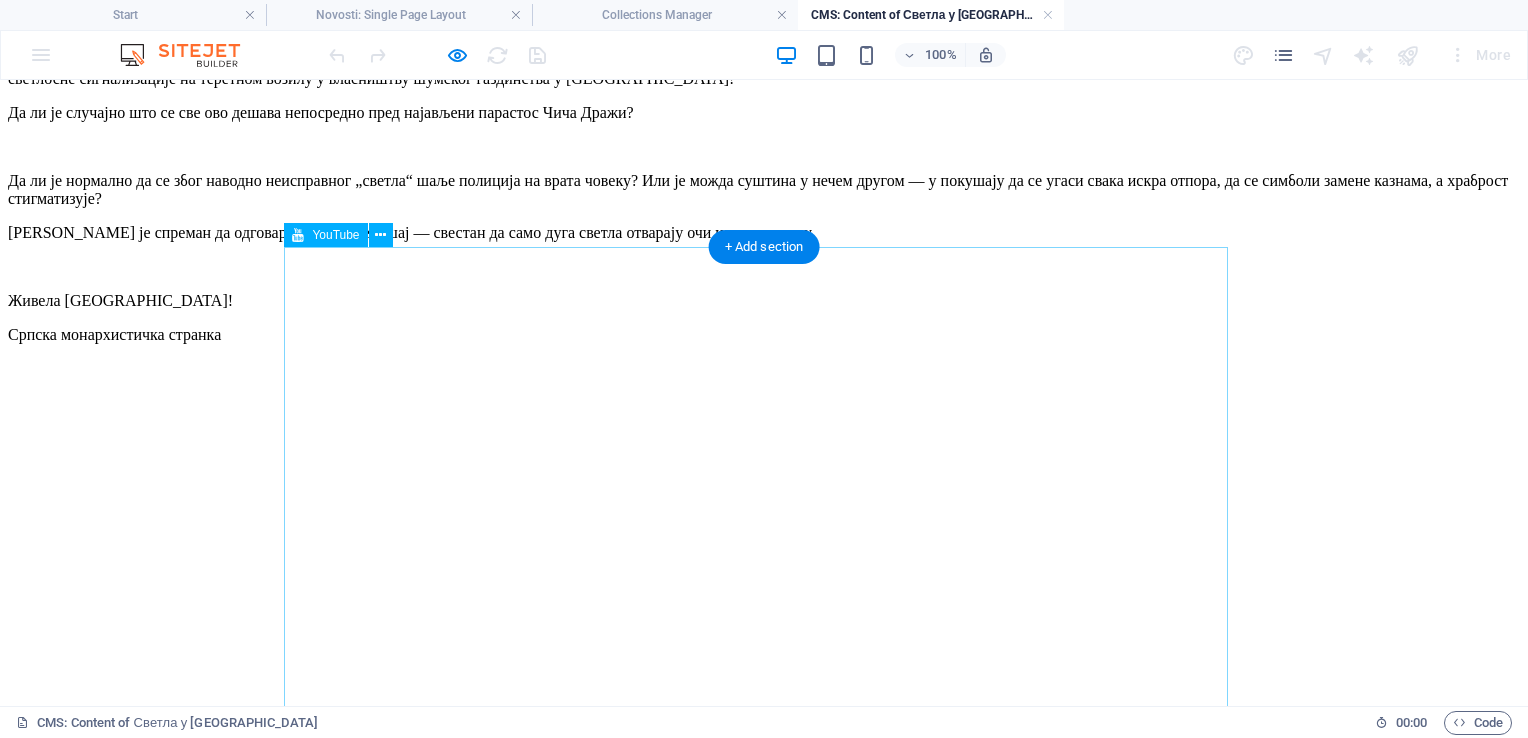 scroll, scrollTop: 403, scrollLeft: 0, axis: vertical 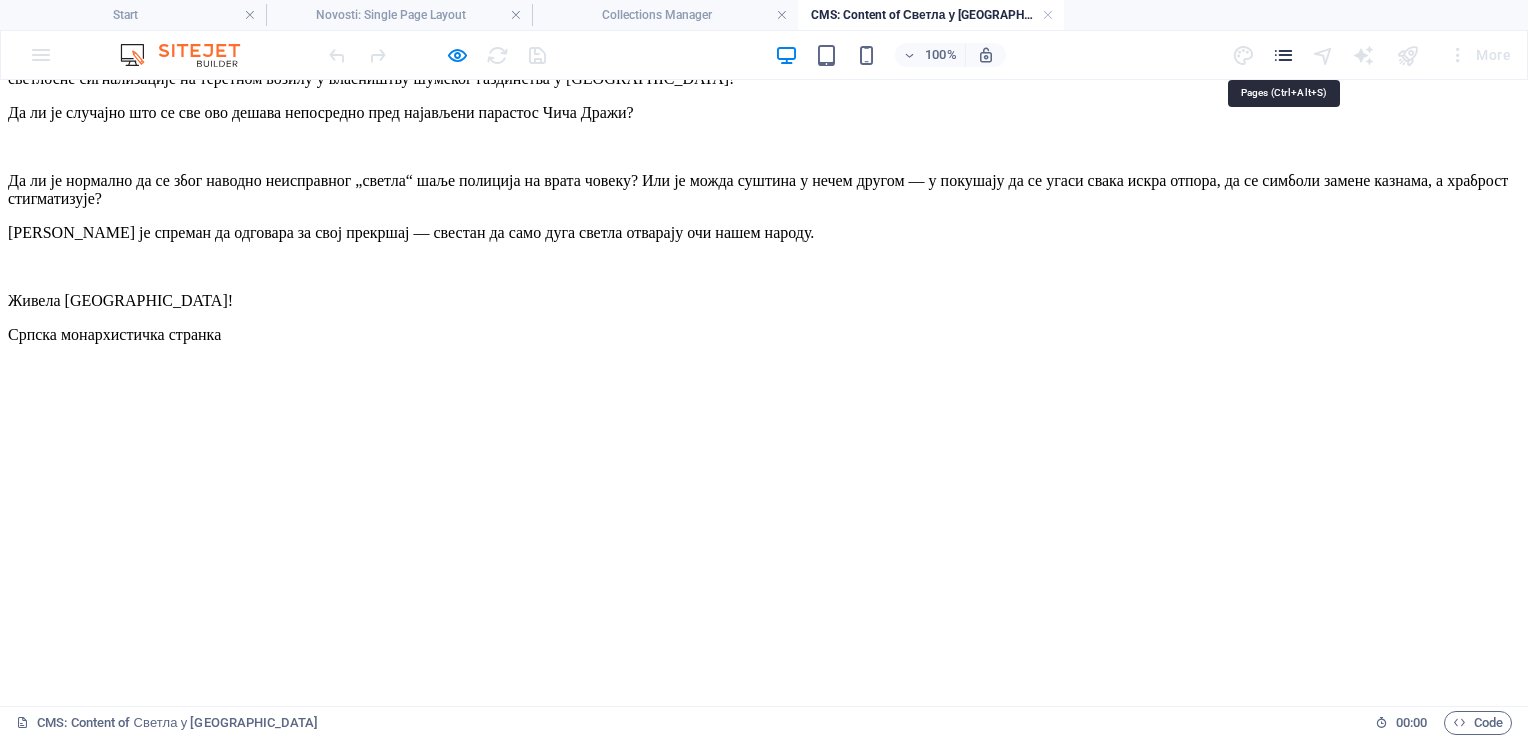 click at bounding box center [1283, 55] 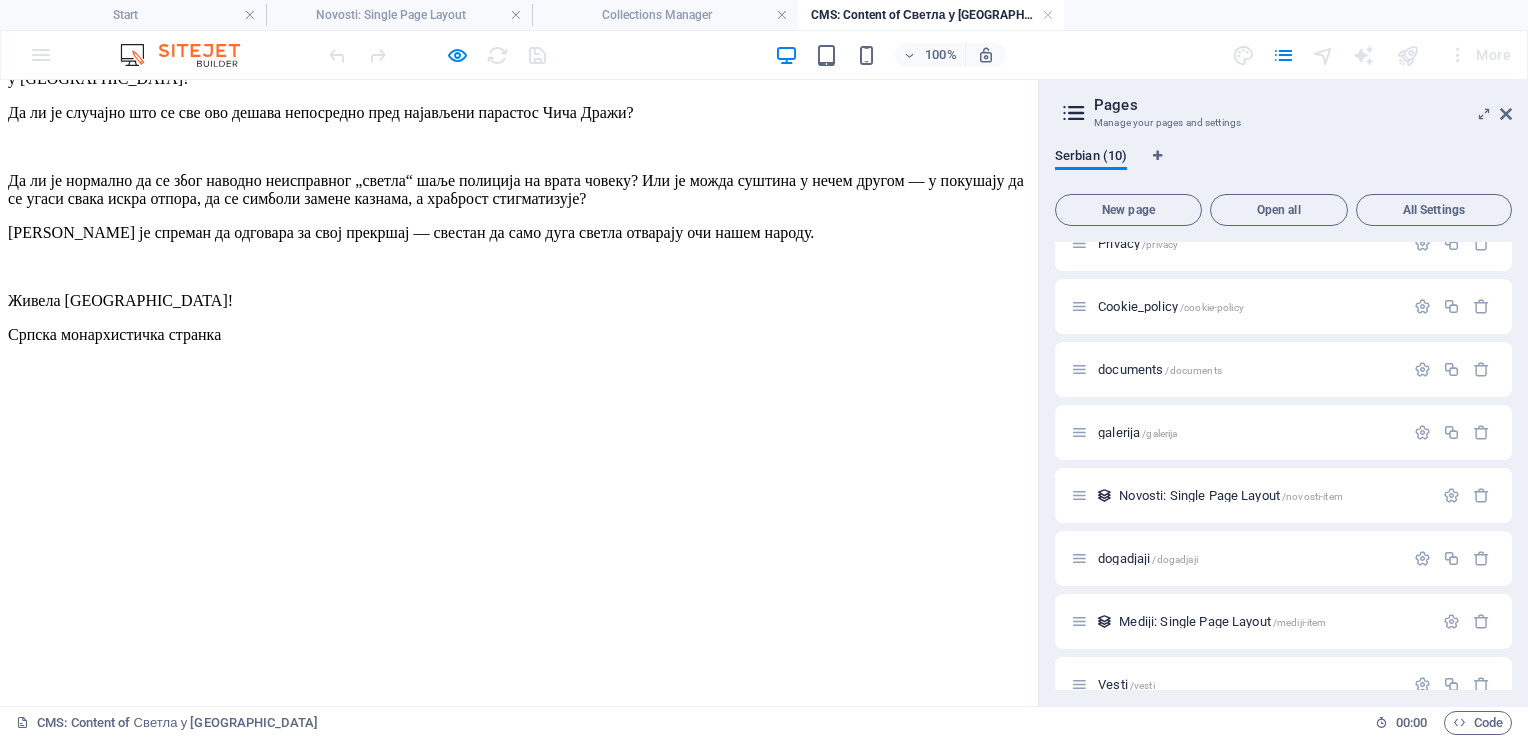 scroll, scrollTop: 152, scrollLeft: 0, axis: vertical 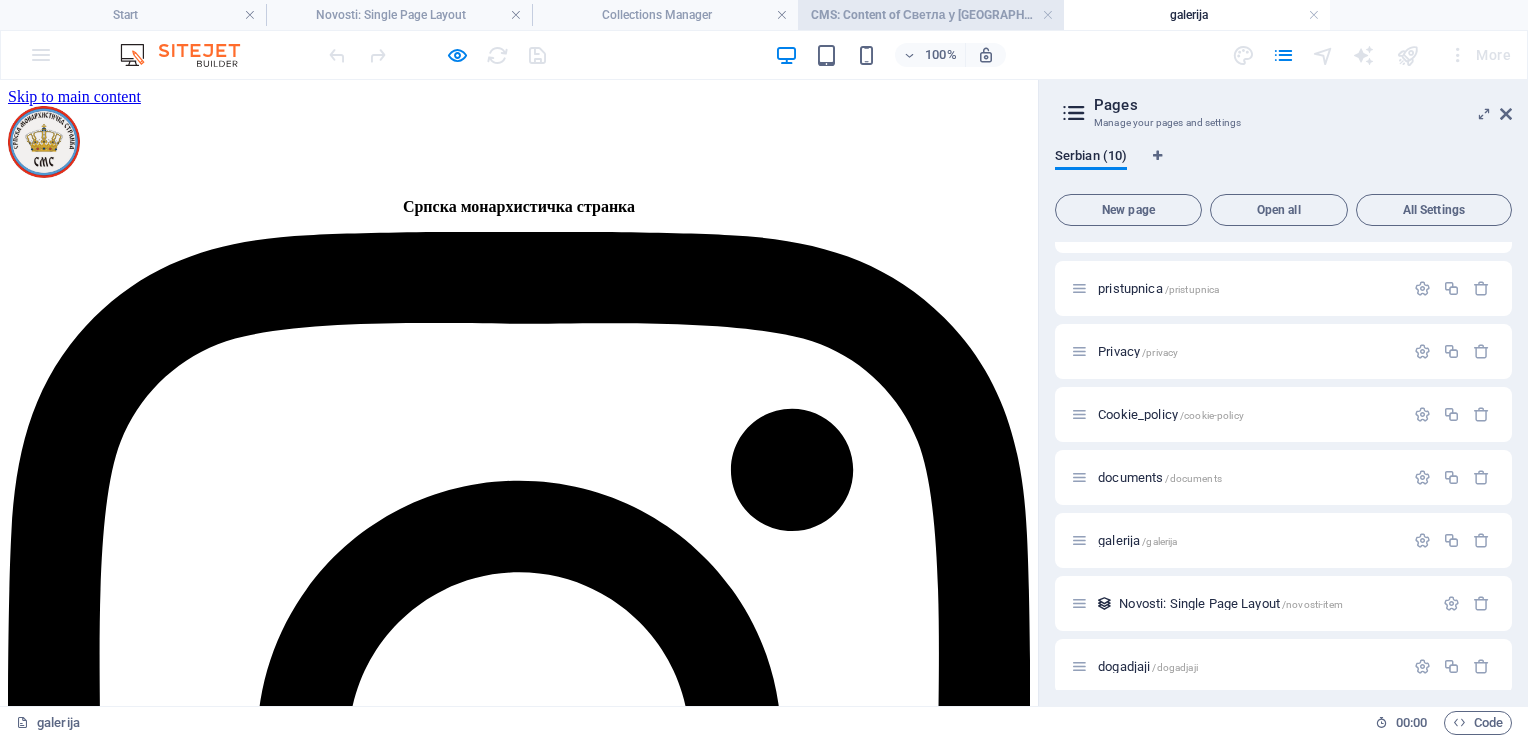 click on "CMS: Content of Светла у [GEOGRAPHIC_DATA]" at bounding box center (931, 15) 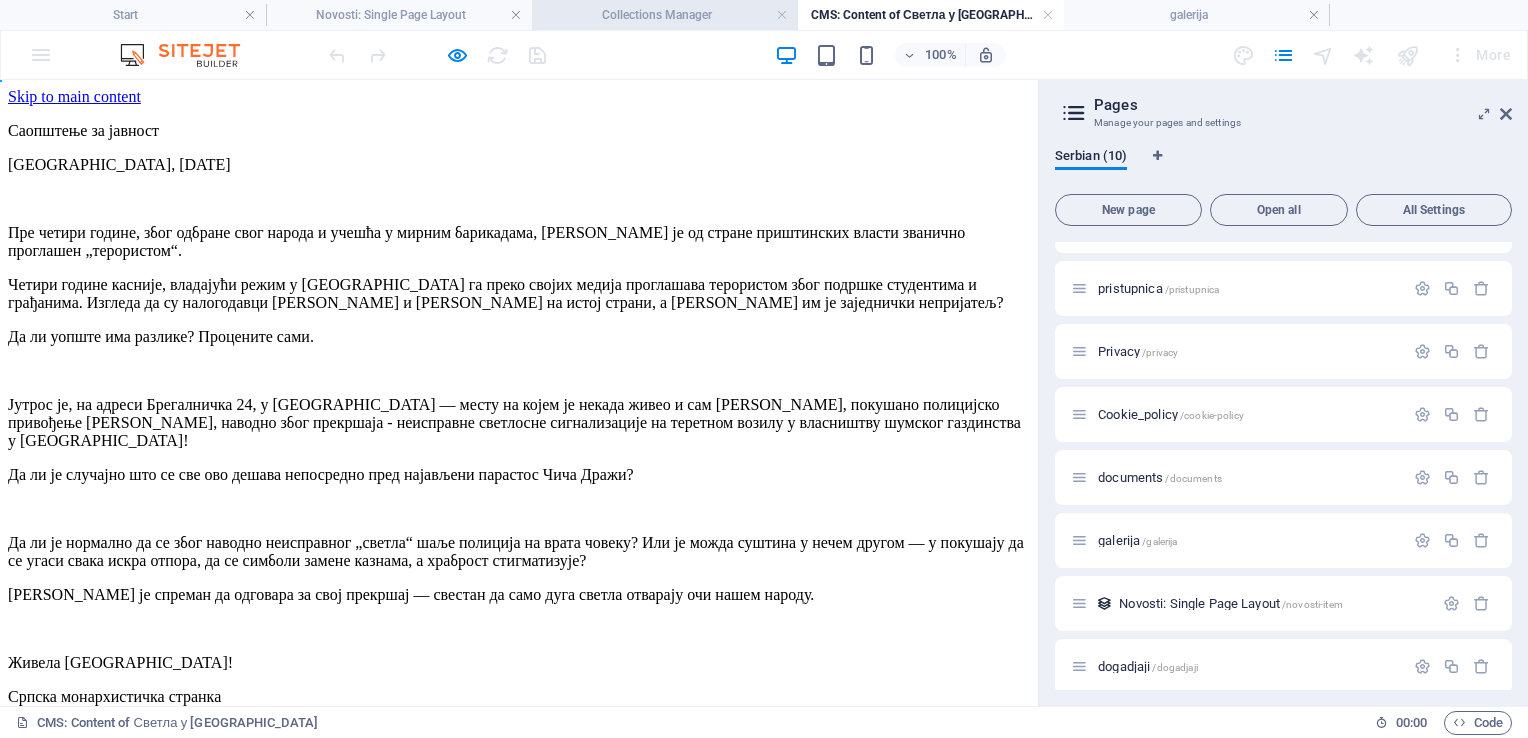 click on "Collections Manager" at bounding box center [665, 15] 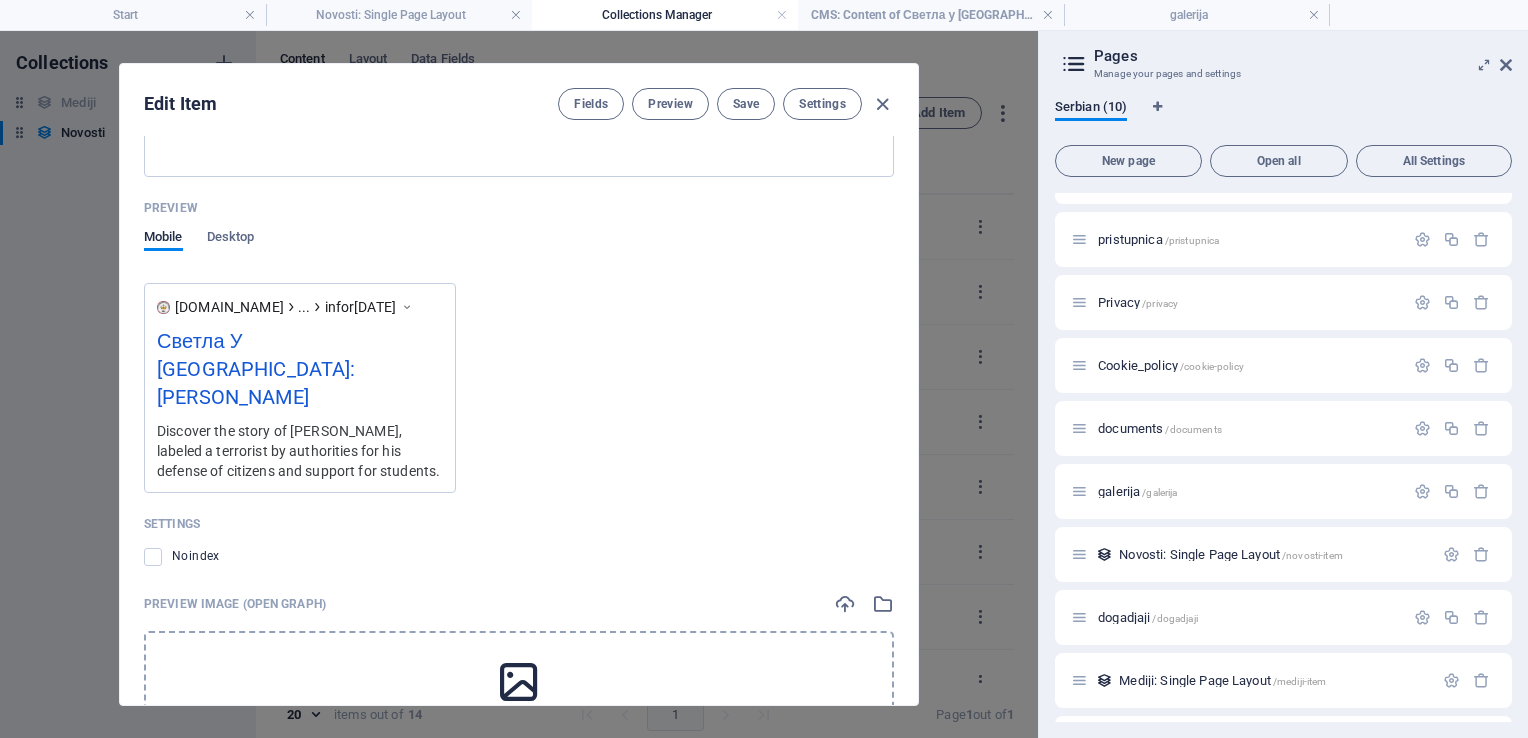 scroll, scrollTop: 1965, scrollLeft: 0, axis: vertical 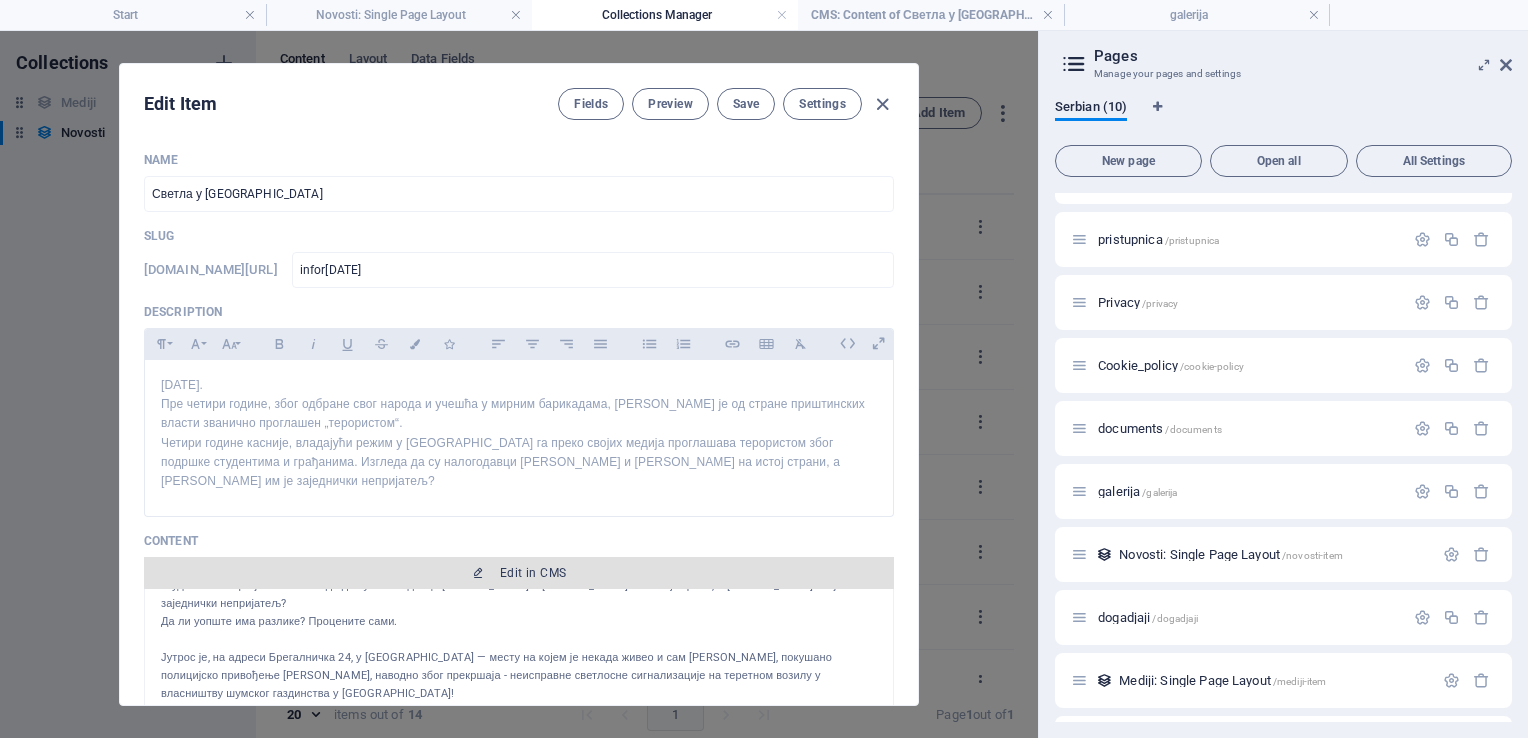 click on "Edit in CMS" at bounding box center [533, 573] 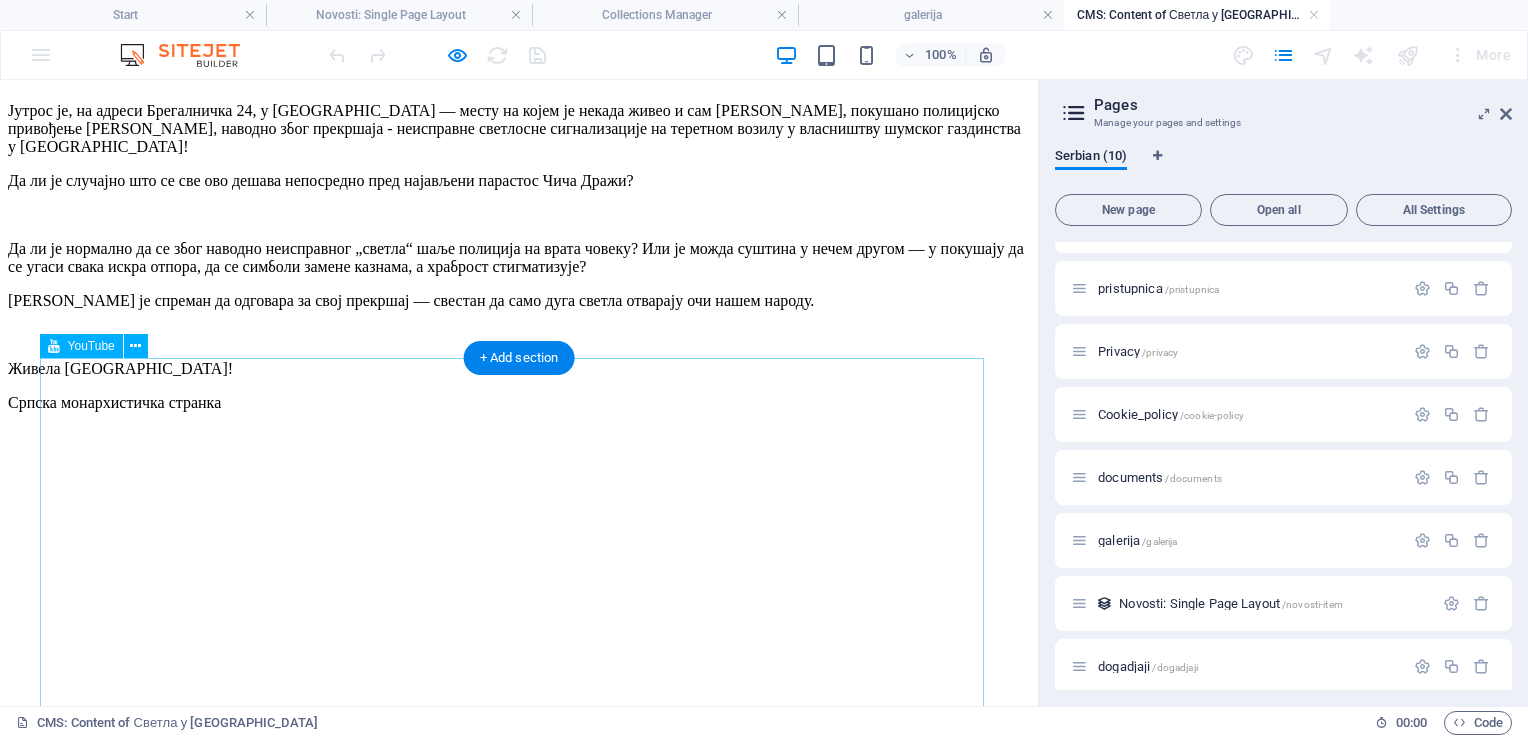 scroll, scrollTop: 296, scrollLeft: 0, axis: vertical 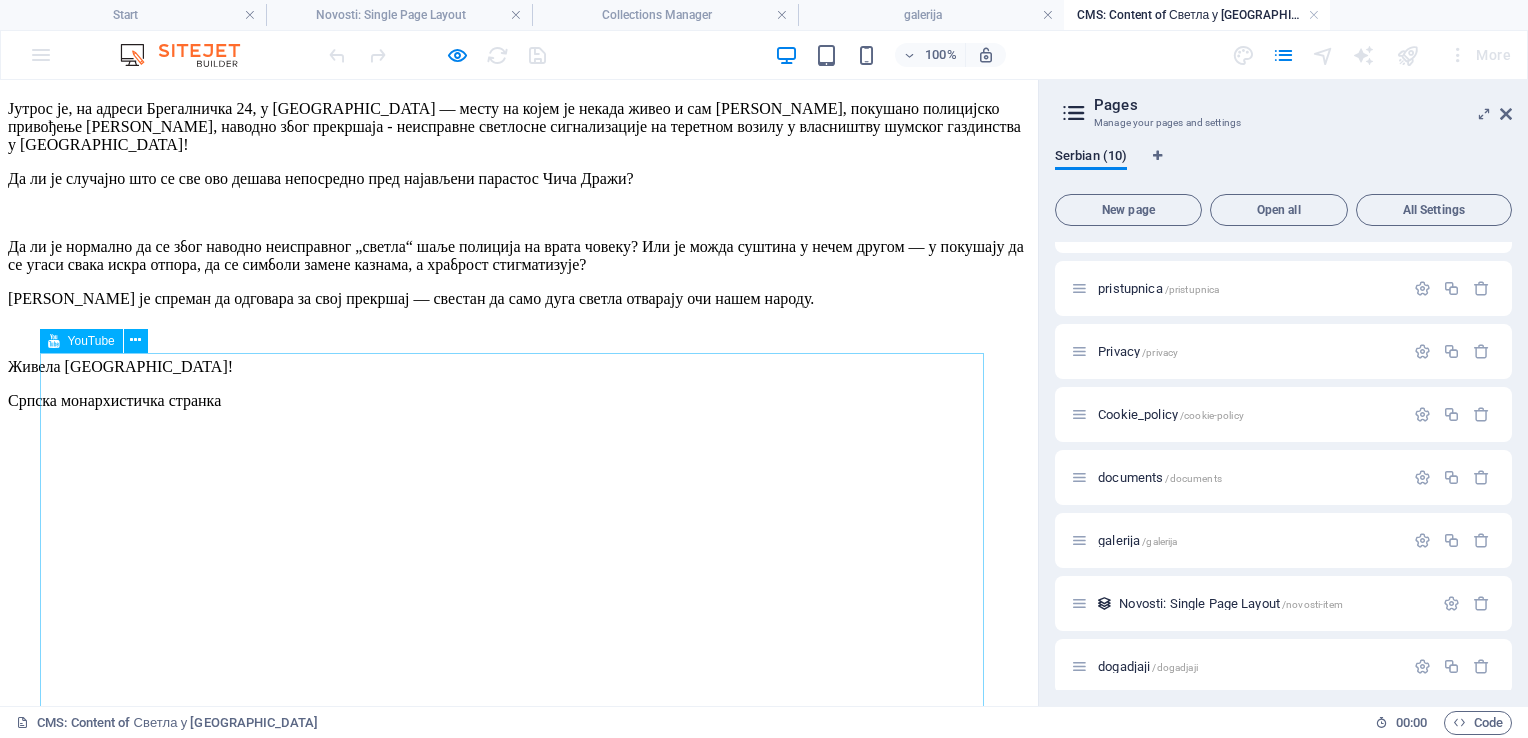 click on "YouTube" at bounding box center (91, 341) 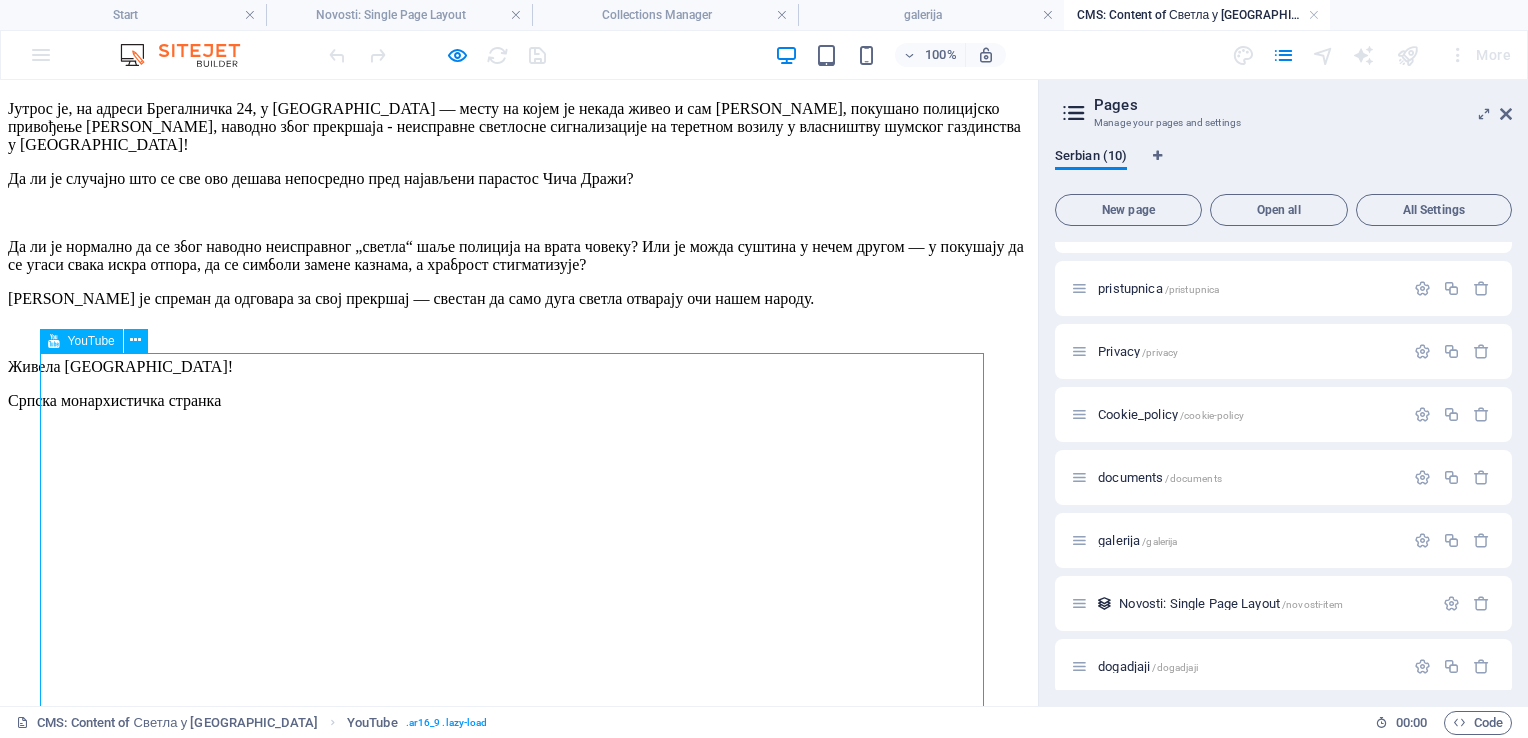 click on "YouTube" at bounding box center (91, 341) 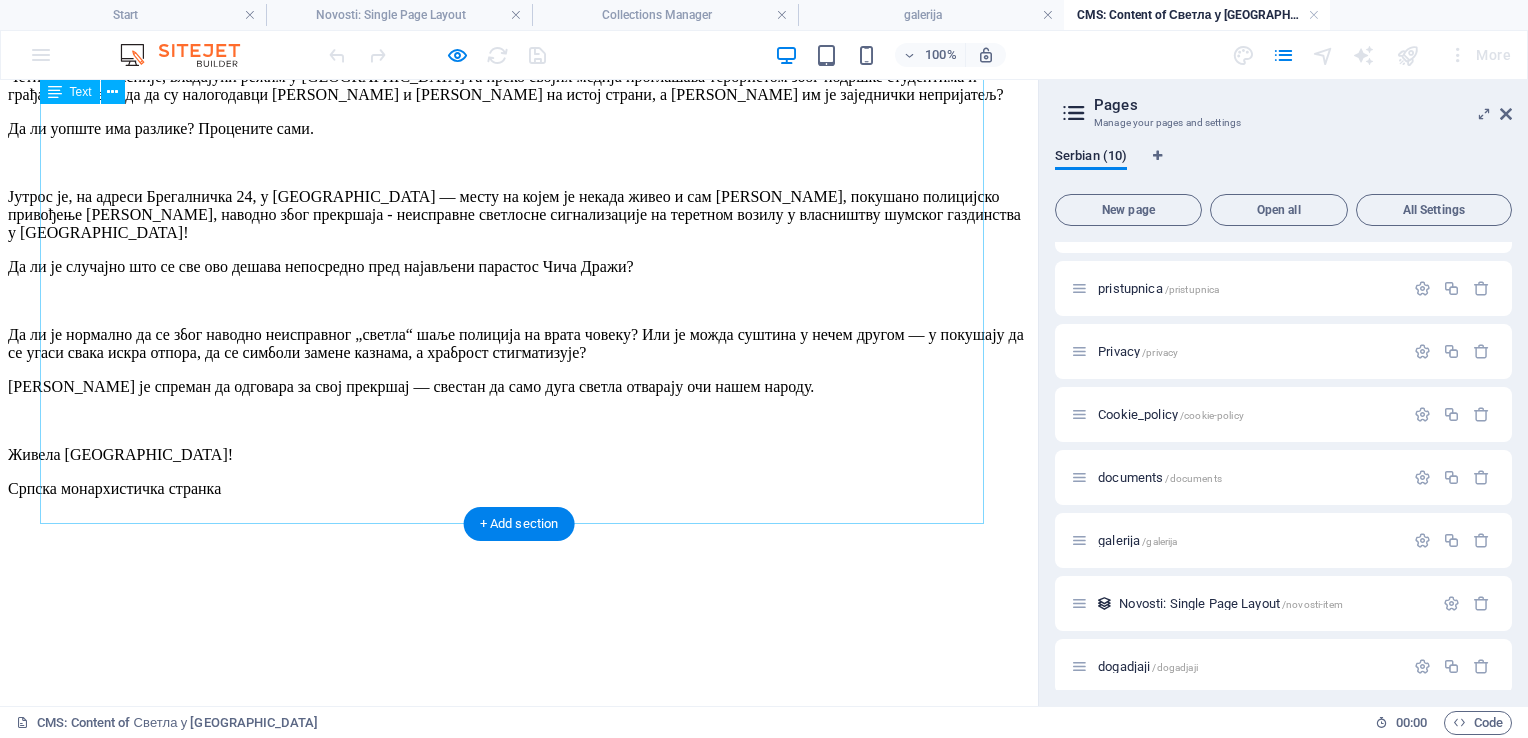 scroll, scrollTop: 125, scrollLeft: 0, axis: vertical 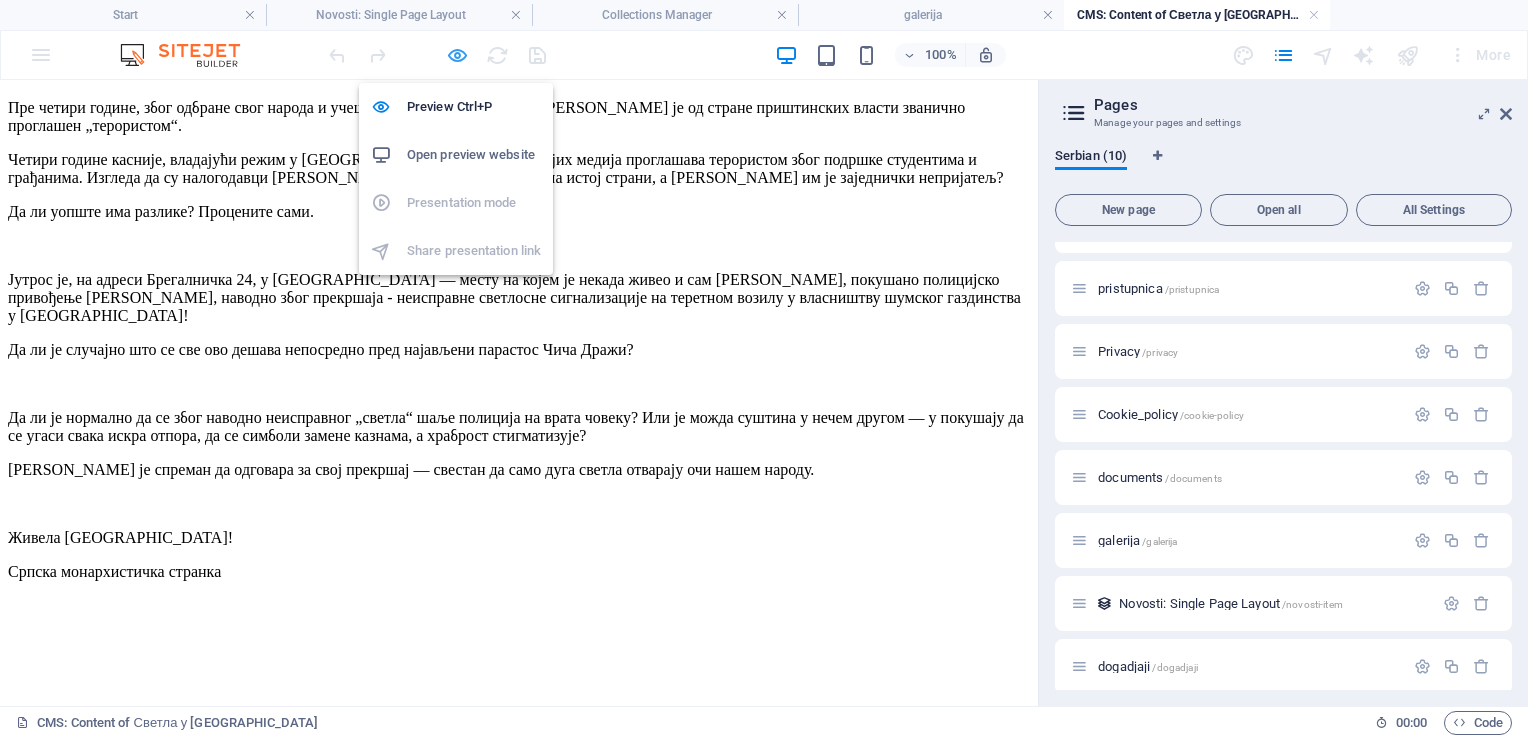 click at bounding box center [457, 55] 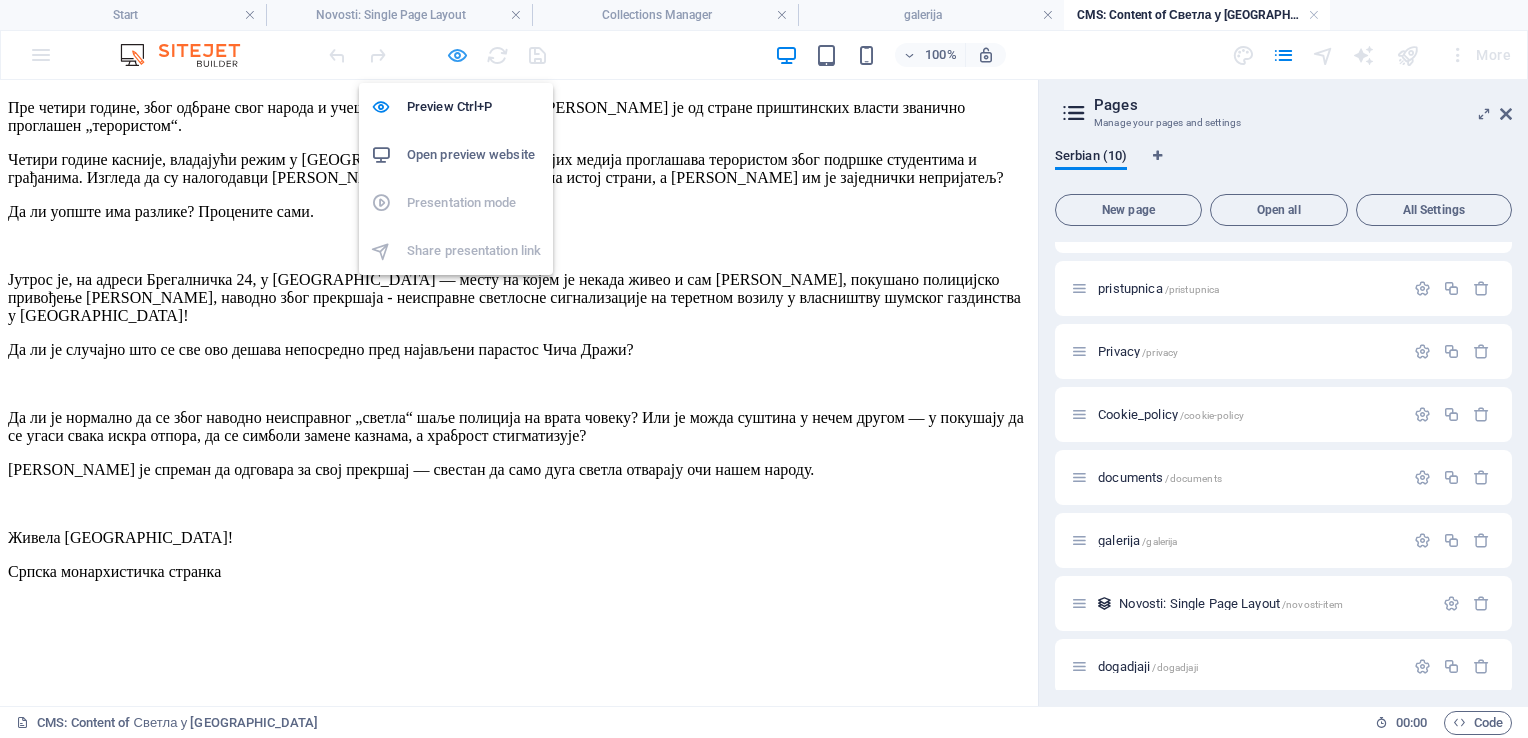 click at bounding box center [457, 55] 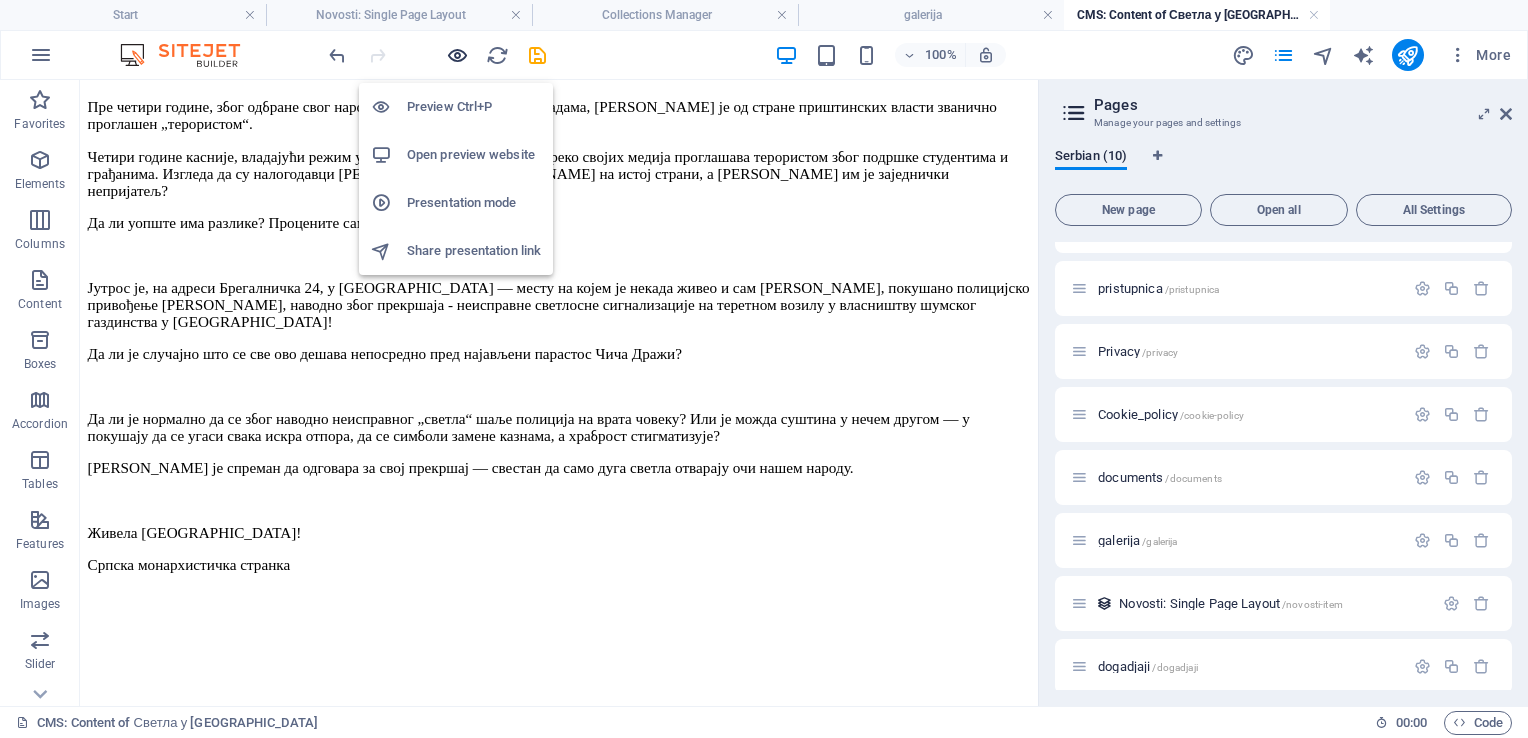 scroll, scrollTop: 92, scrollLeft: 0, axis: vertical 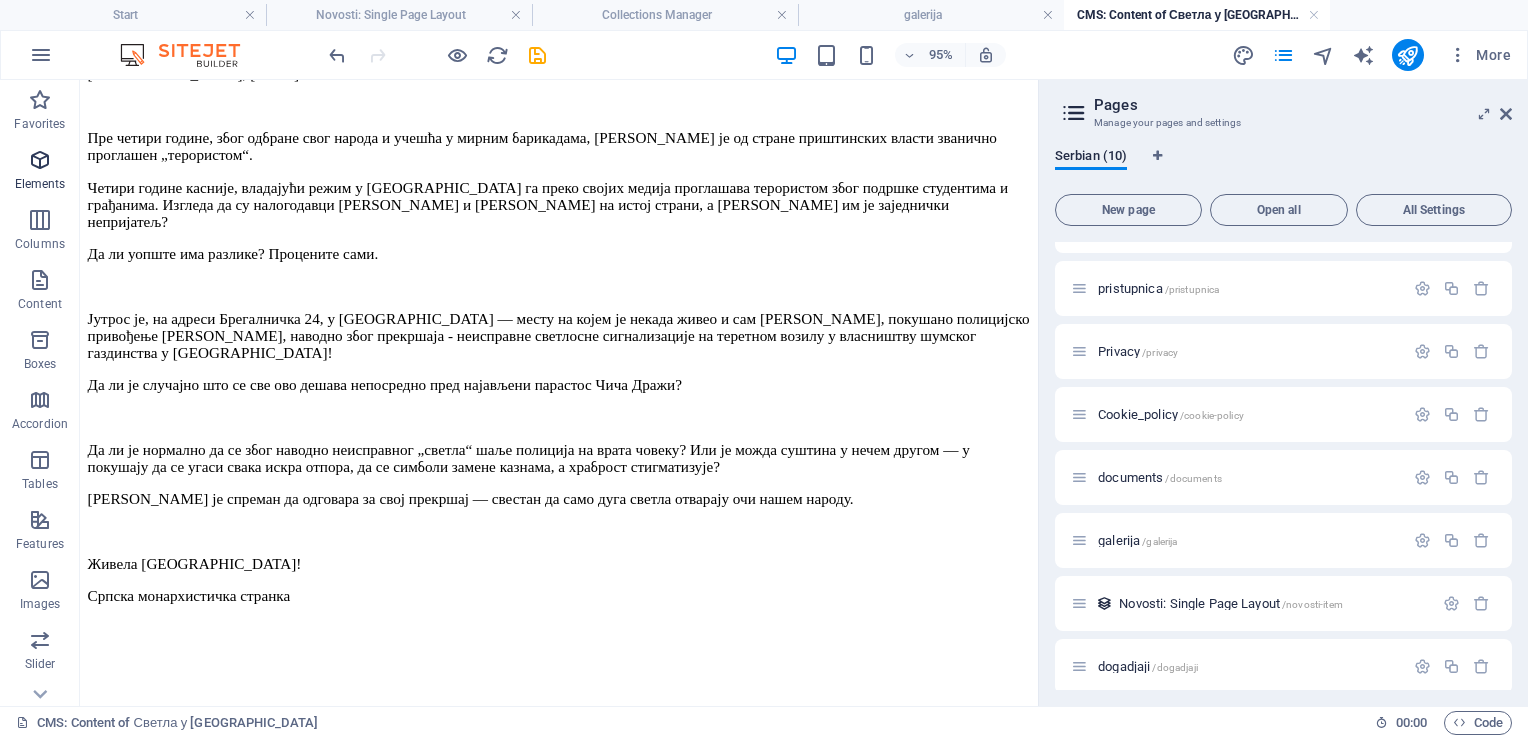 click at bounding box center [40, 160] 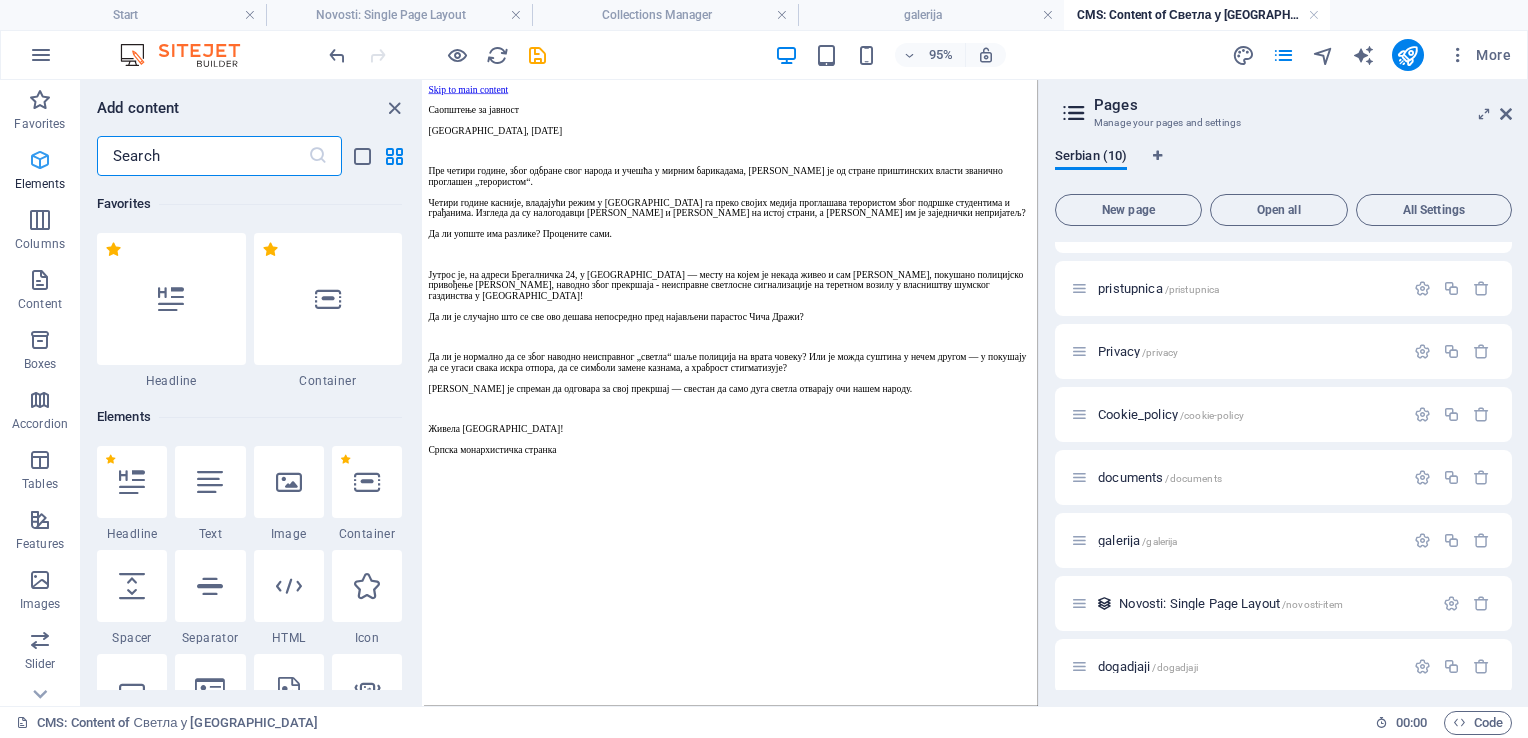 scroll, scrollTop: 0, scrollLeft: 0, axis: both 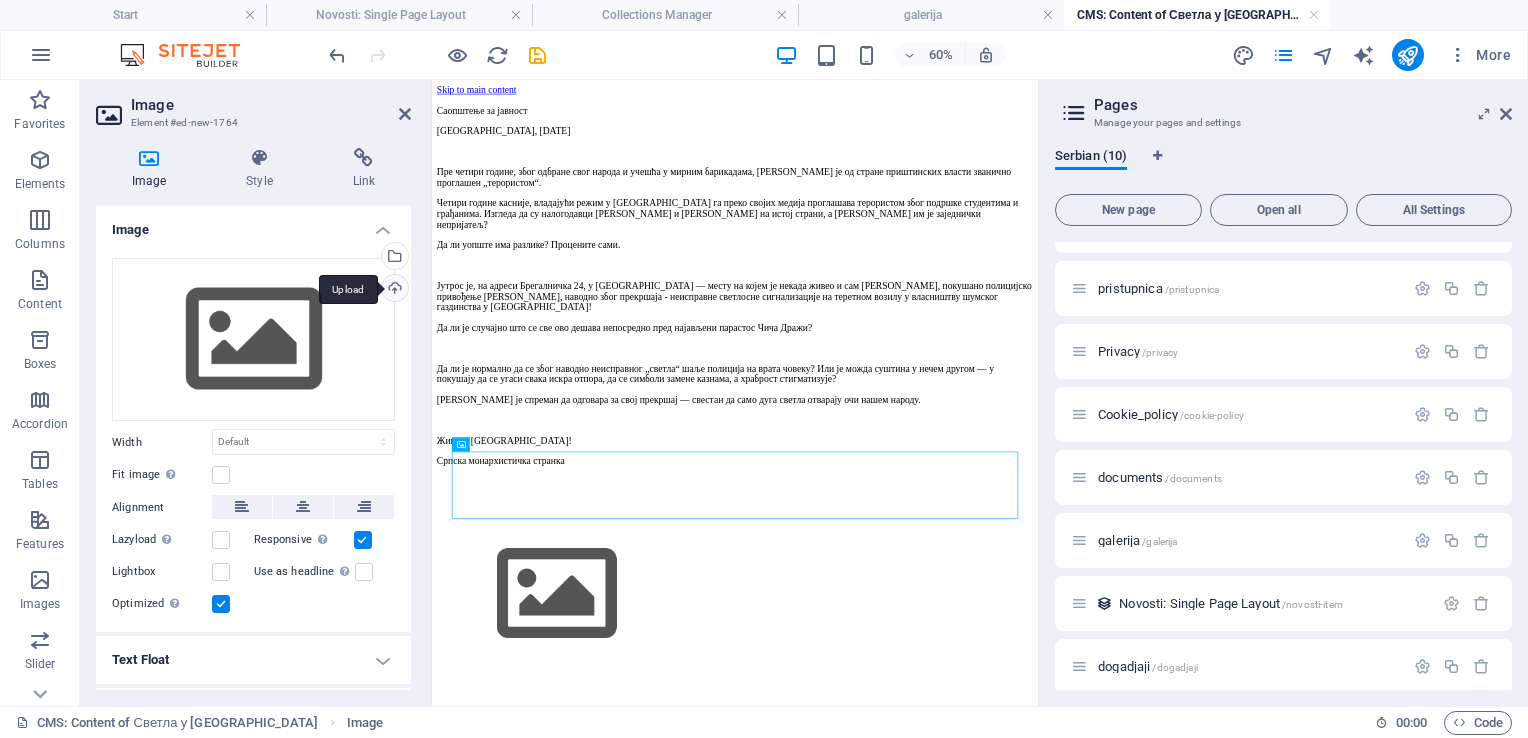 click on "Upload" at bounding box center [393, 290] 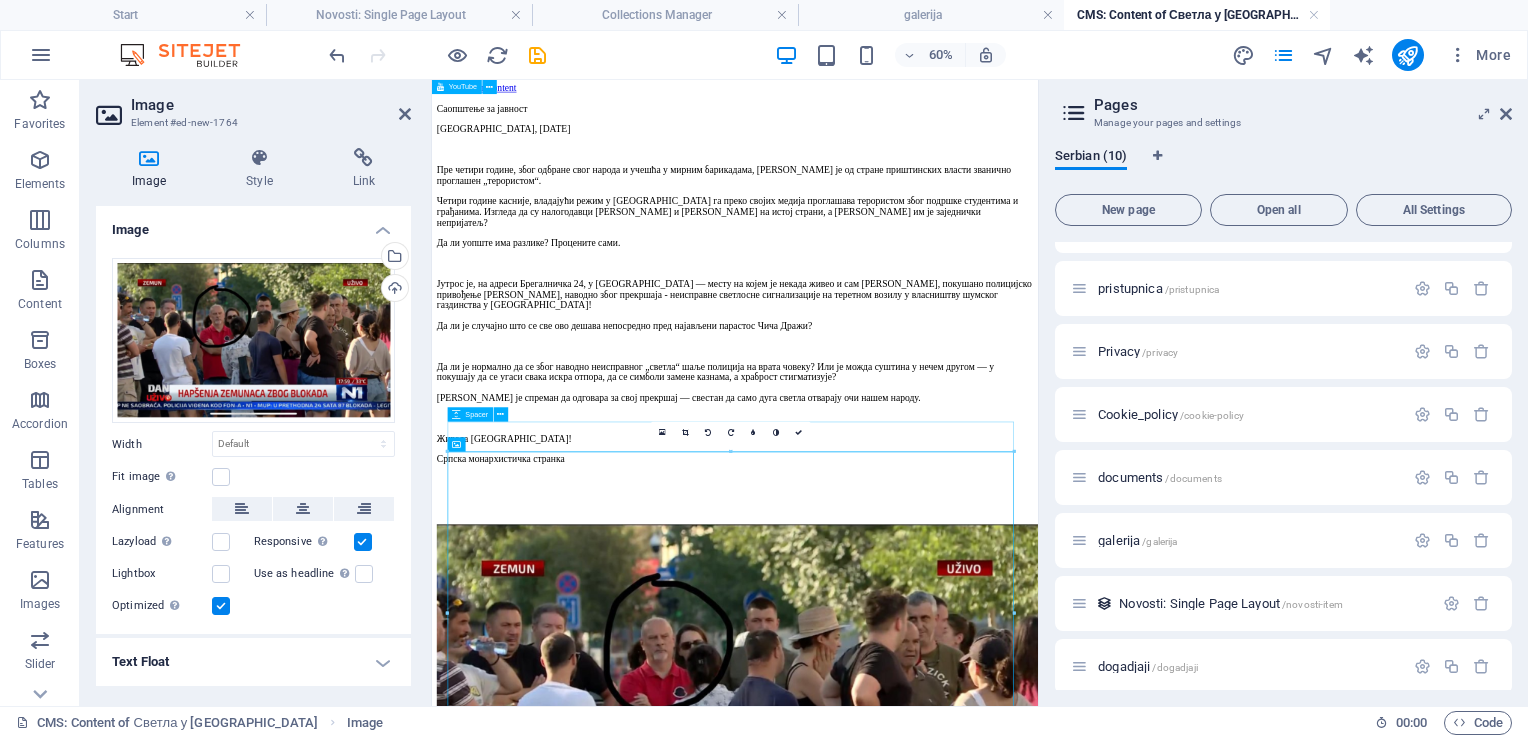 scroll, scrollTop: 0, scrollLeft: 0, axis: both 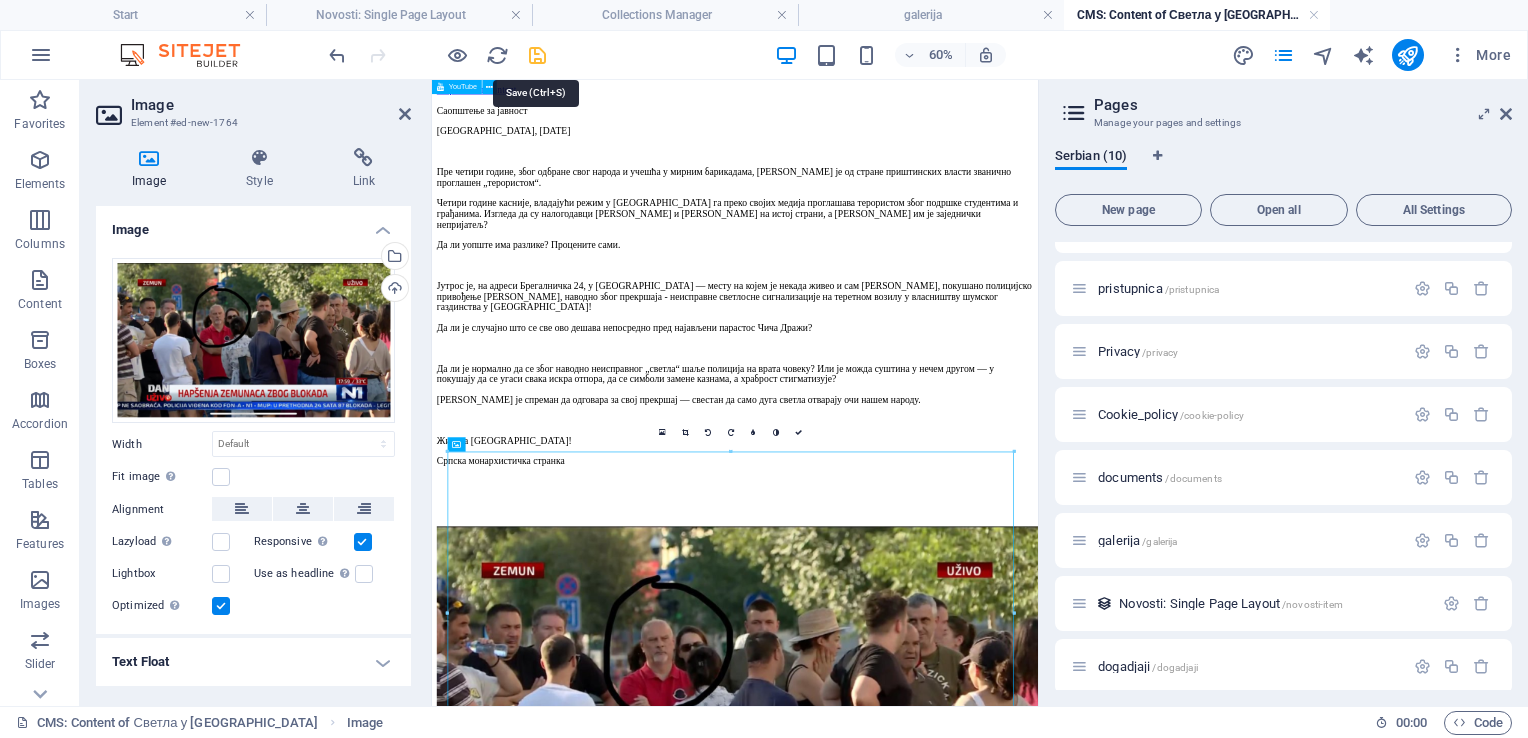 drag, startPoint x: 534, startPoint y: 48, endPoint x: 448, endPoint y: 193, distance: 168.5853 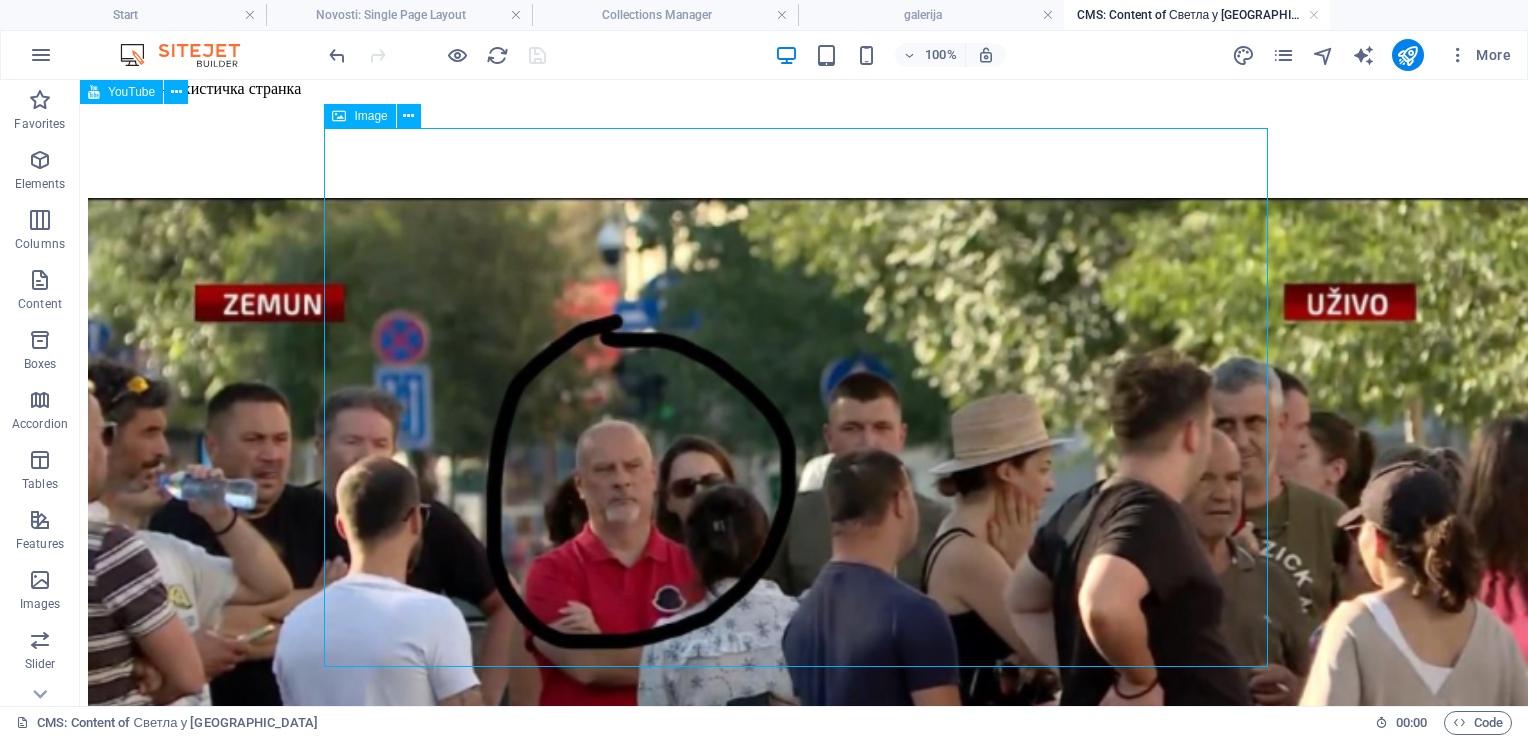 scroll, scrollTop: 571, scrollLeft: 0, axis: vertical 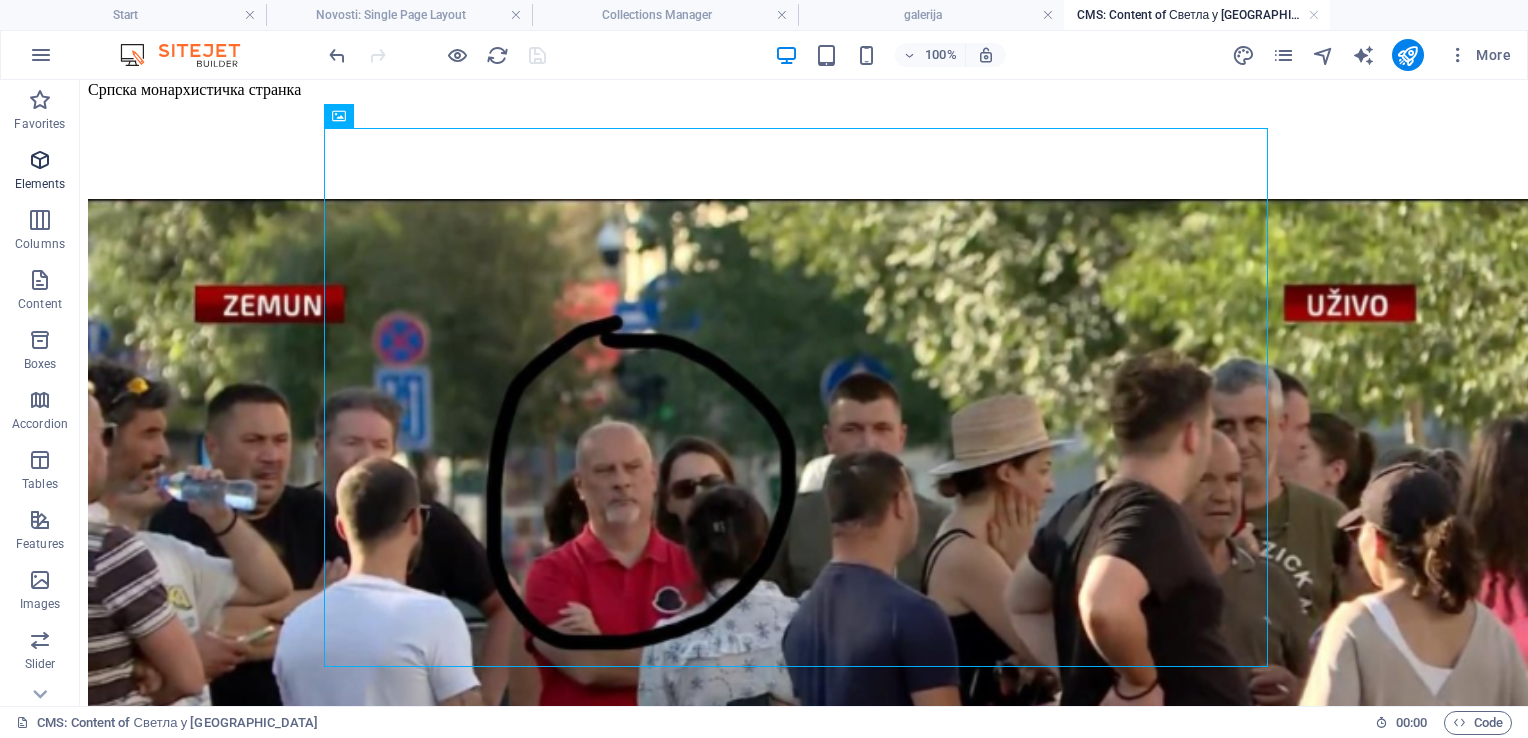 click at bounding box center (40, 160) 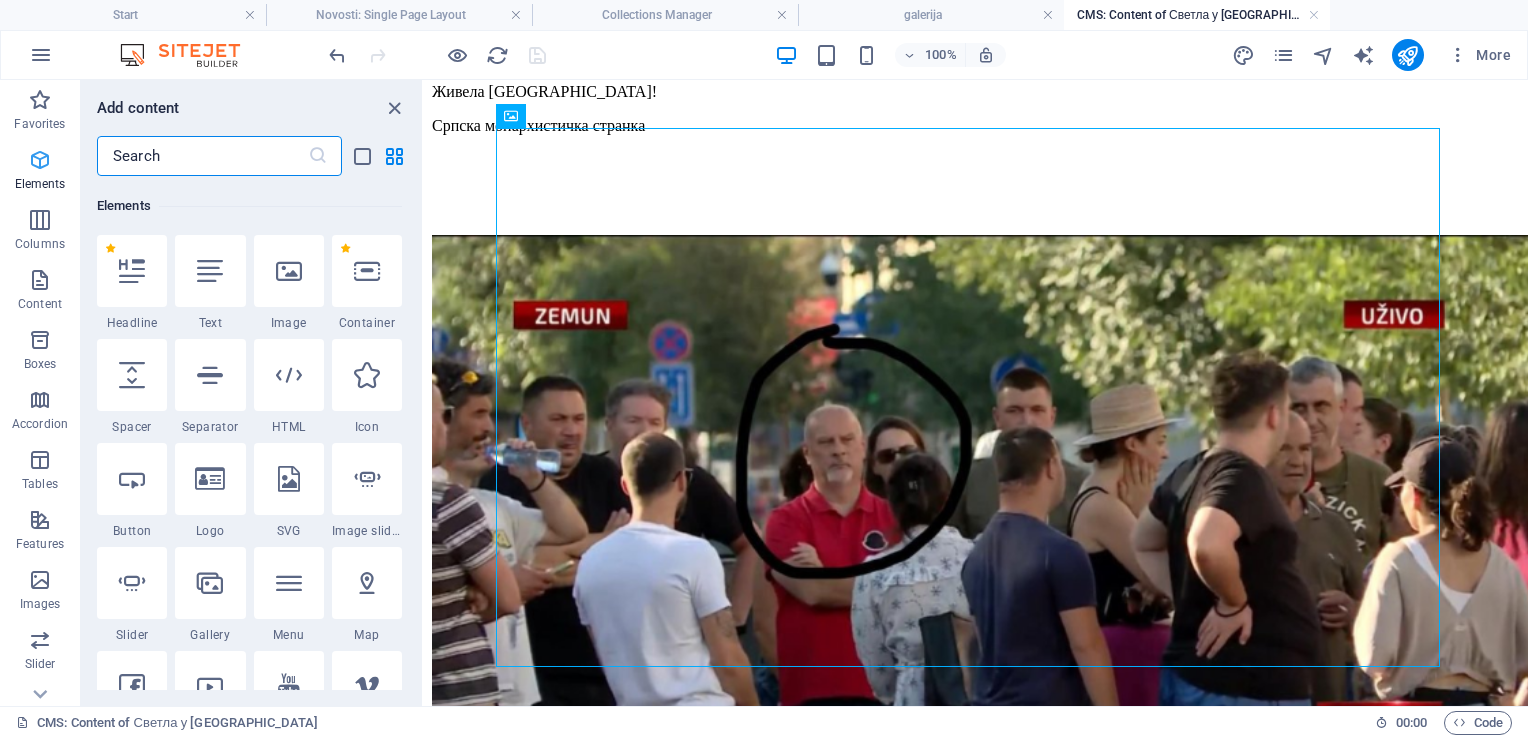 scroll, scrollTop: 212, scrollLeft: 0, axis: vertical 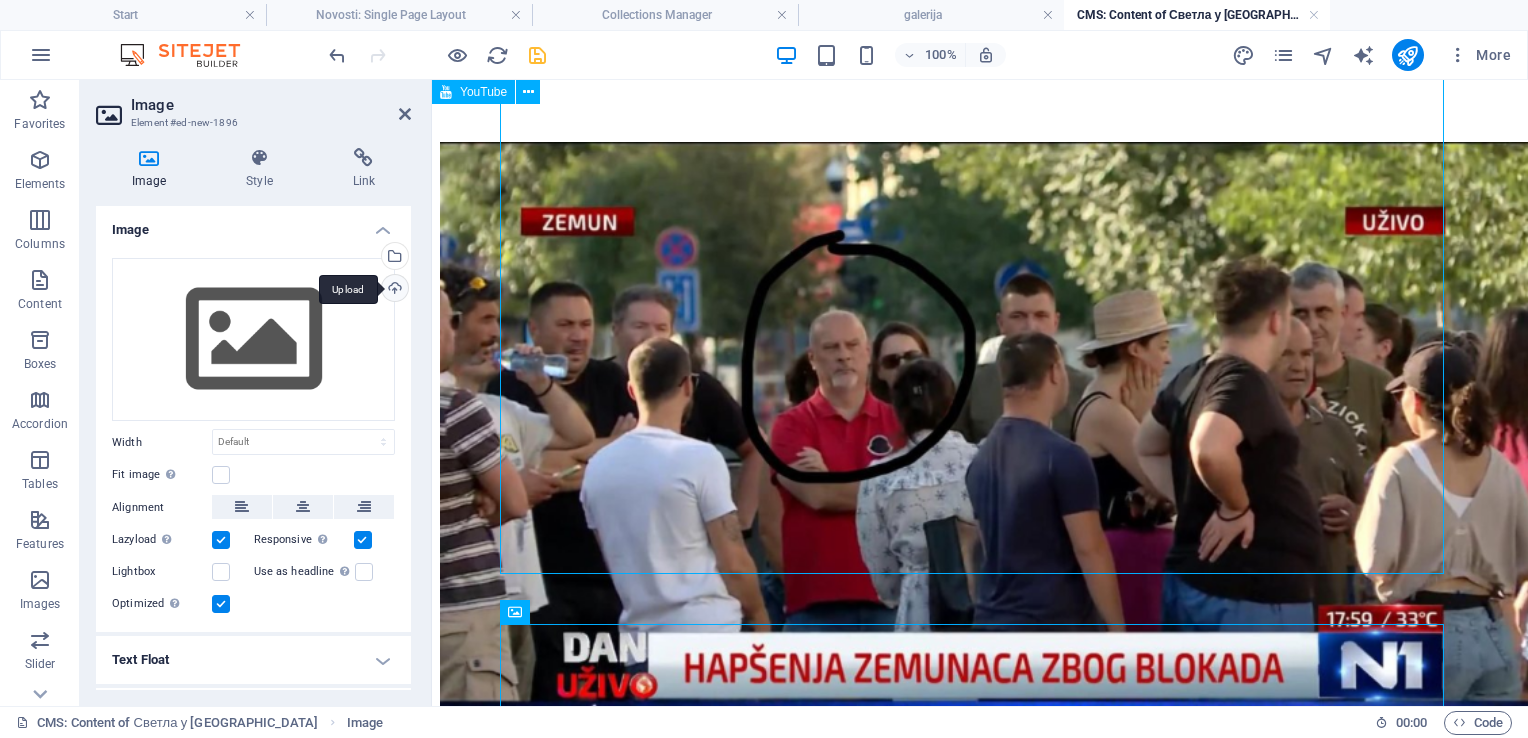click on "Upload" at bounding box center [393, 290] 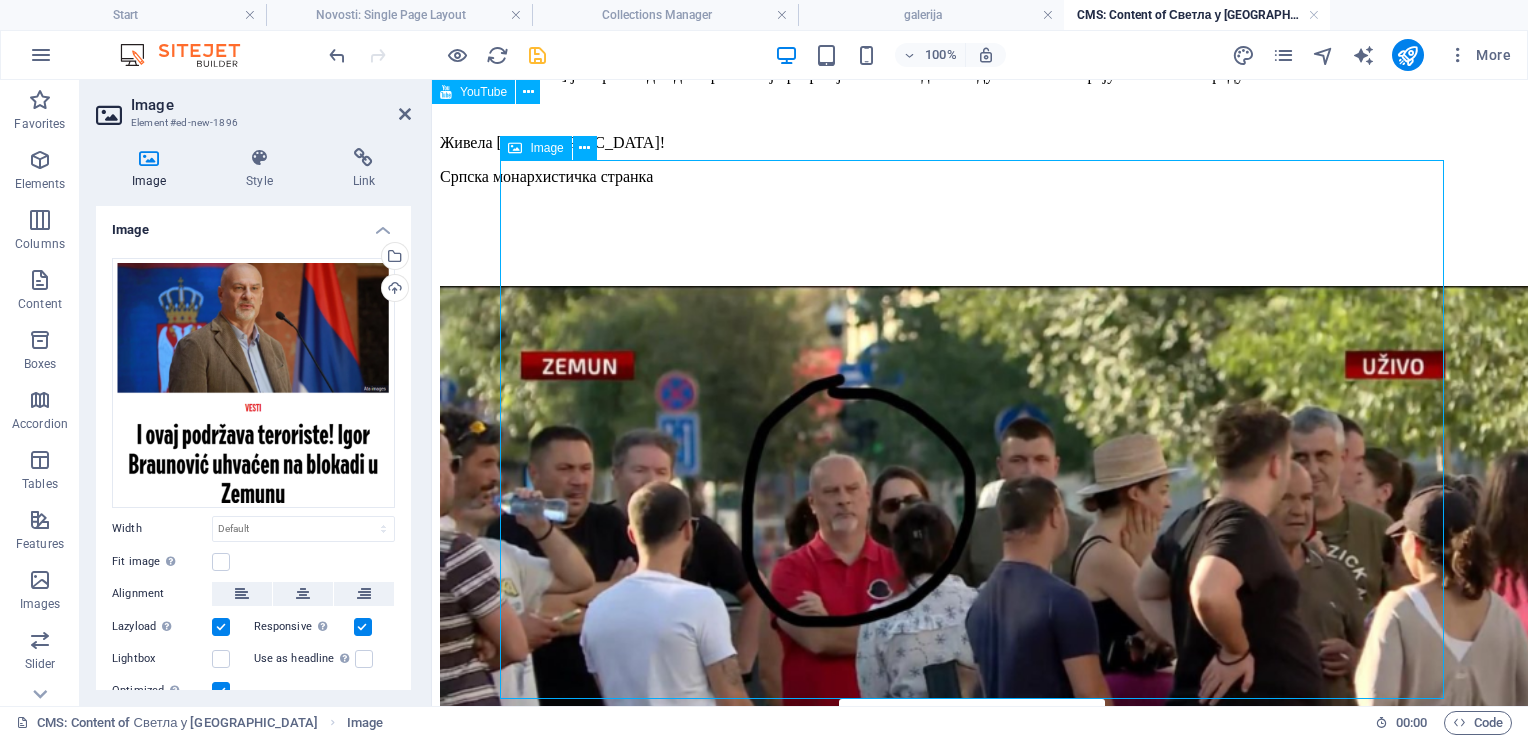 scroll, scrollTop: 540, scrollLeft: 0, axis: vertical 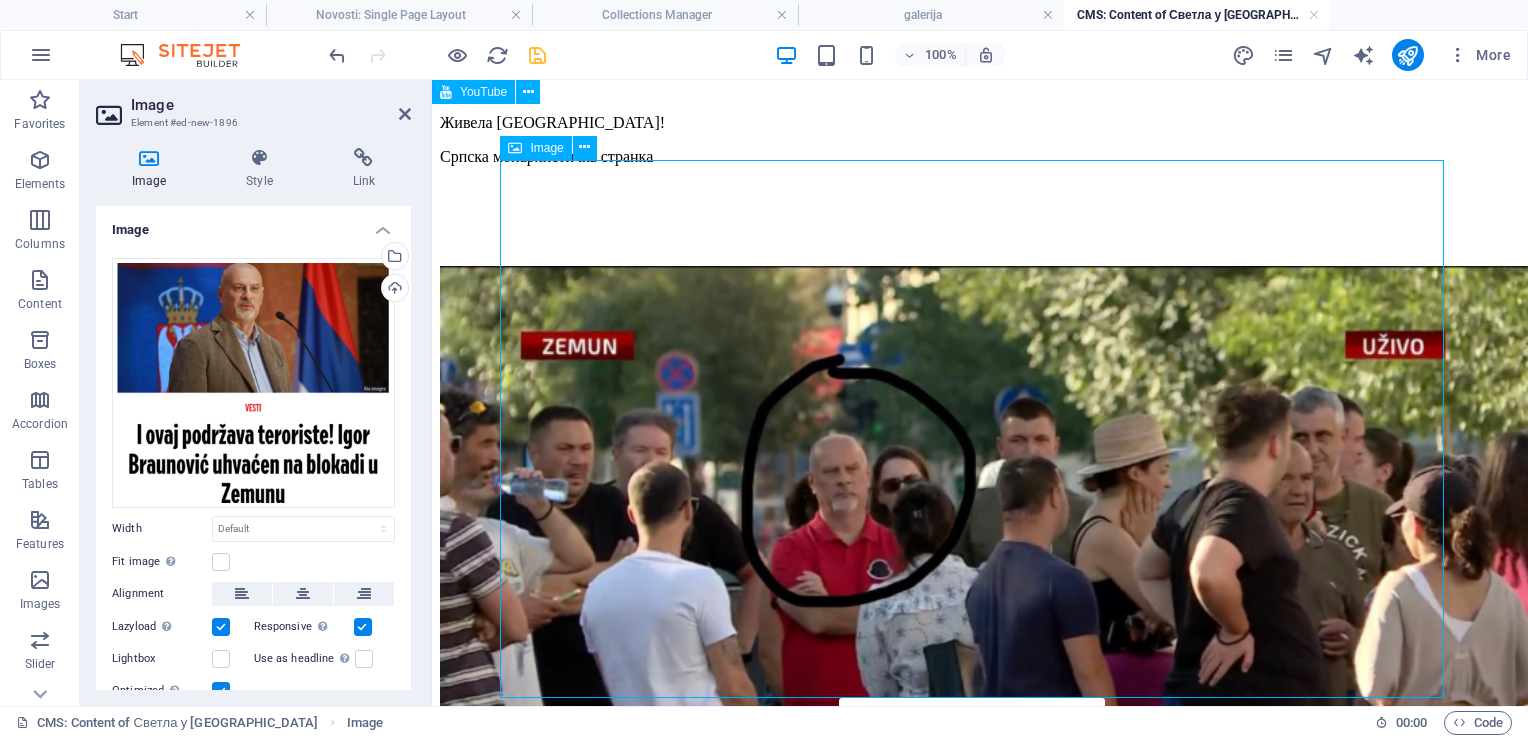 click at bounding box center (980, 580) 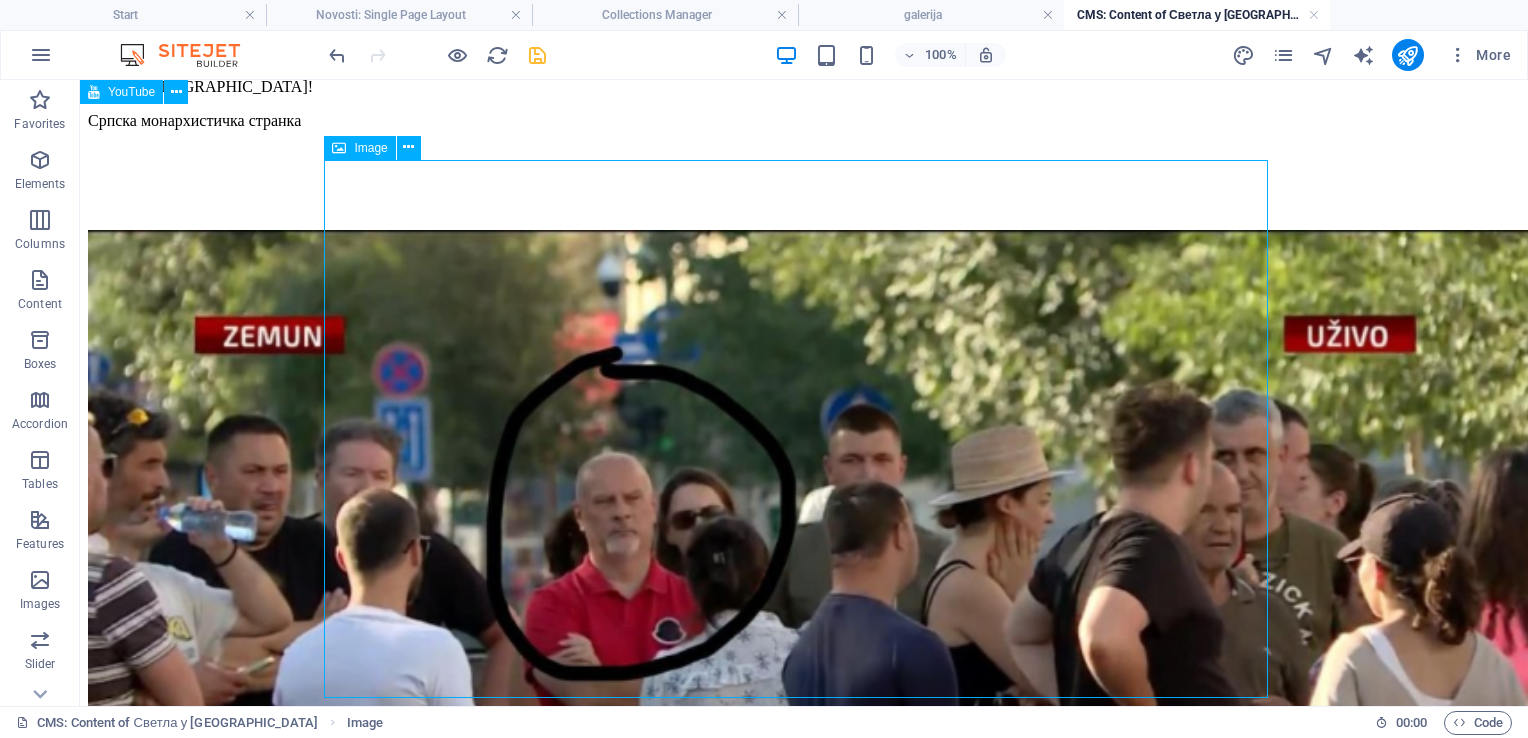 click on "Image" at bounding box center (370, 148) 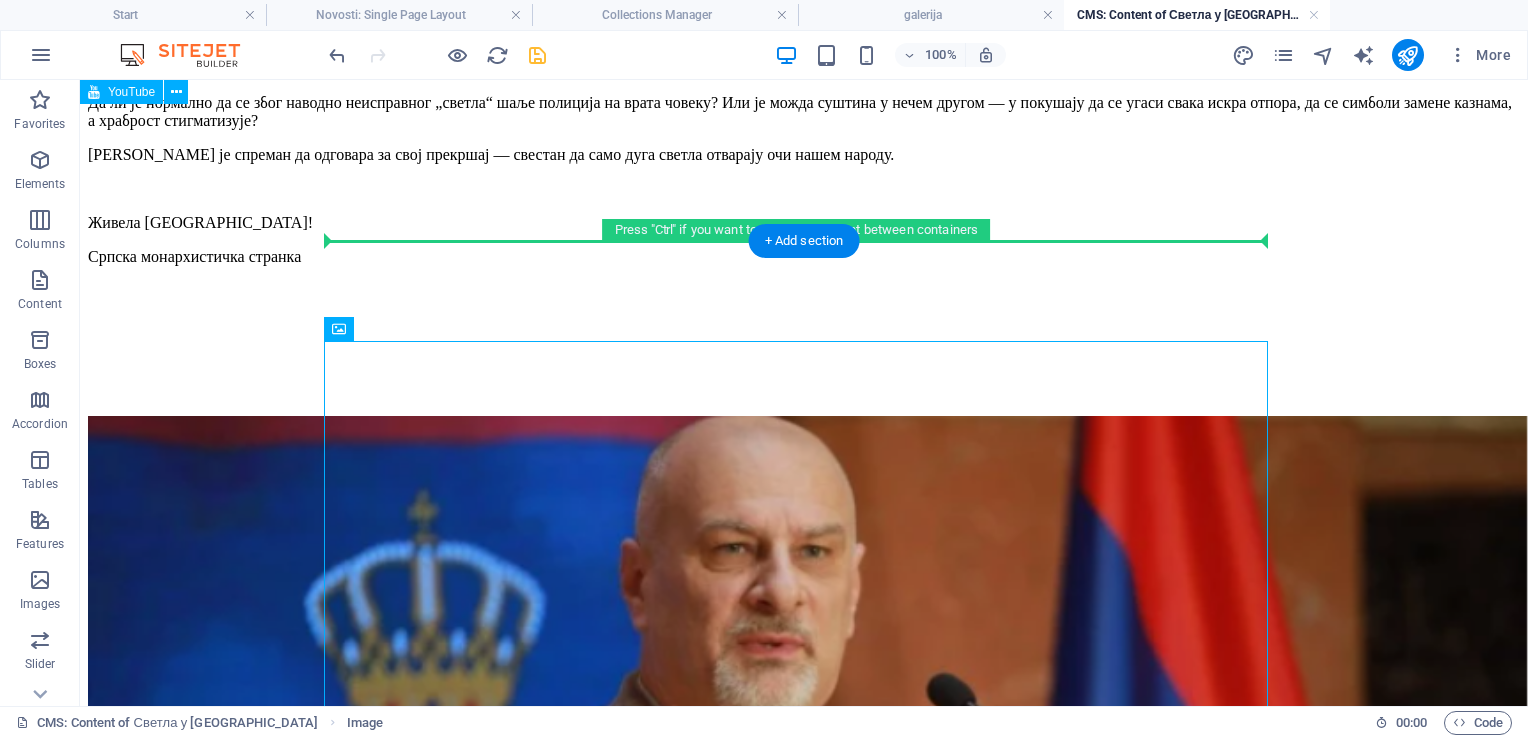 scroll, scrollTop: 393, scrollLeft: 0, axis: vertical 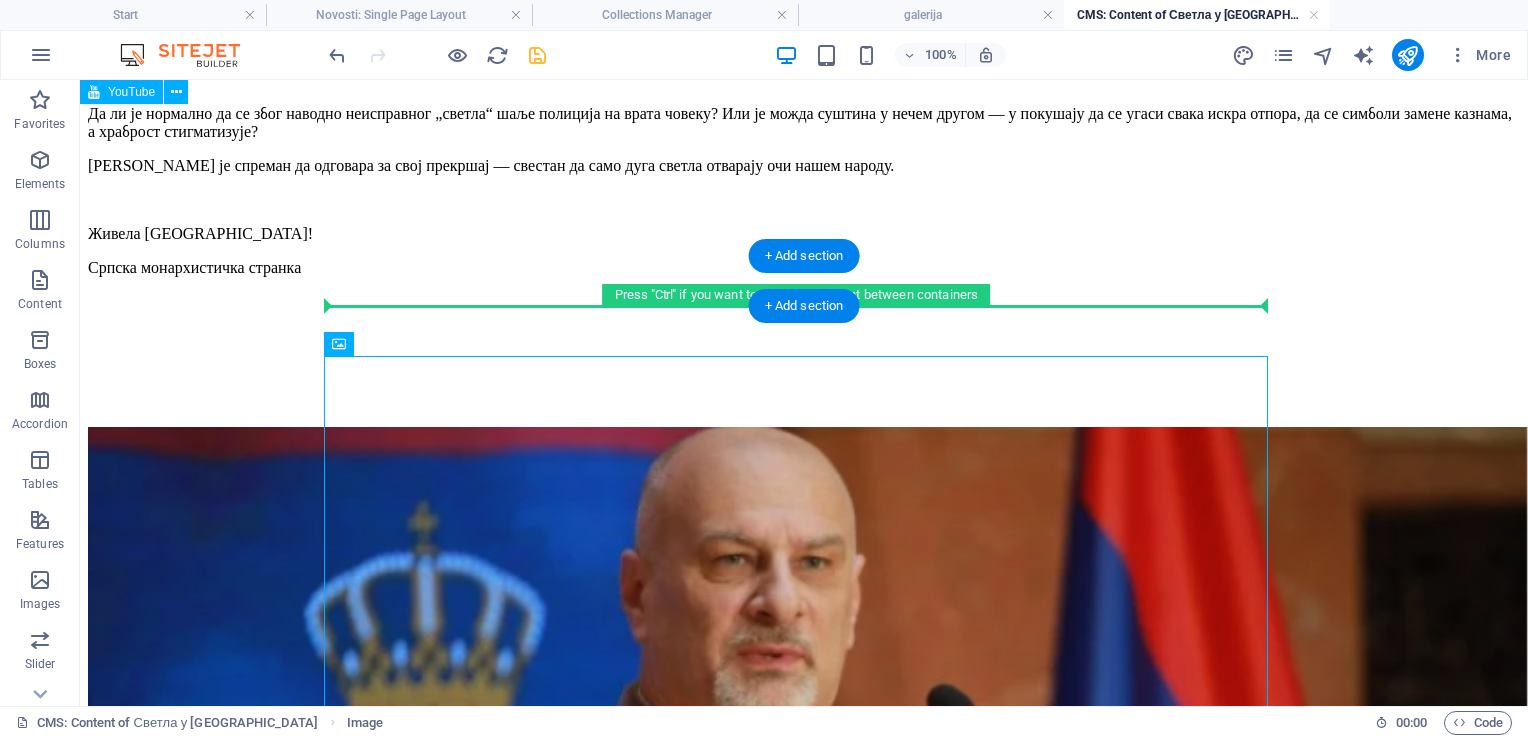 drag, startPoint x: 448, startPoint y: 284, endPoint x: 362, endPoint y: 286, distance: 86.023254 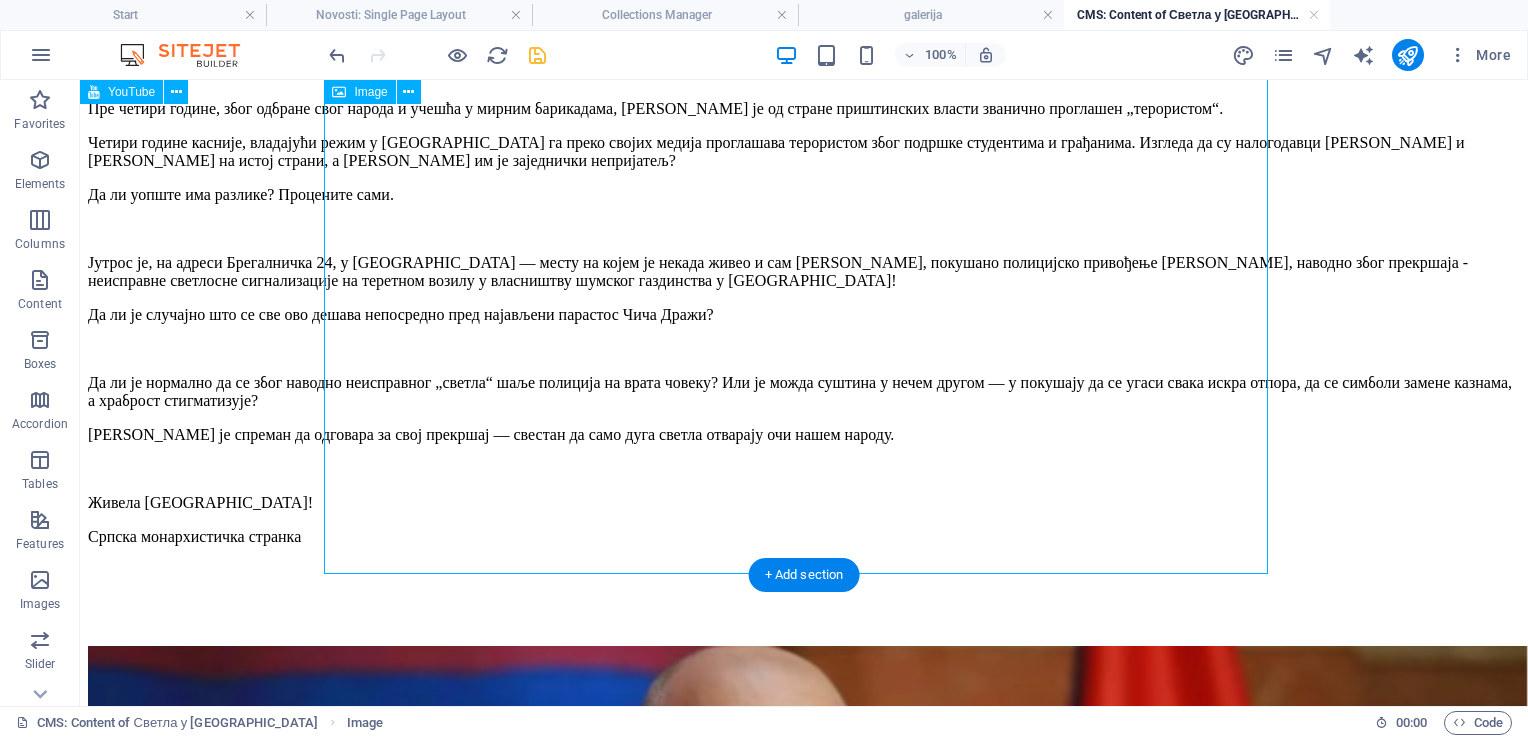 scroll, scrollTop: 0, scrollLeft: 0, axis: both 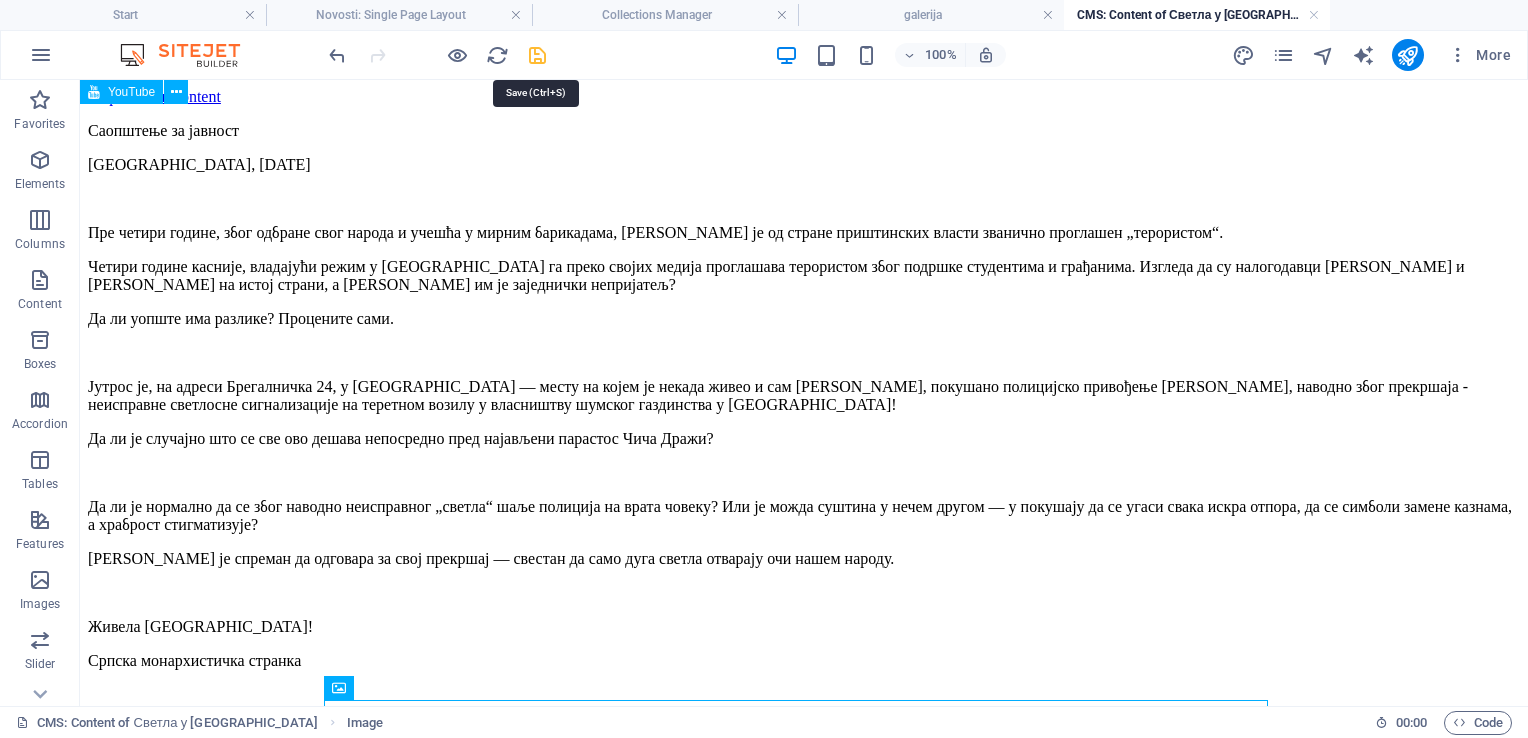 click at bounding box center (537, 55) 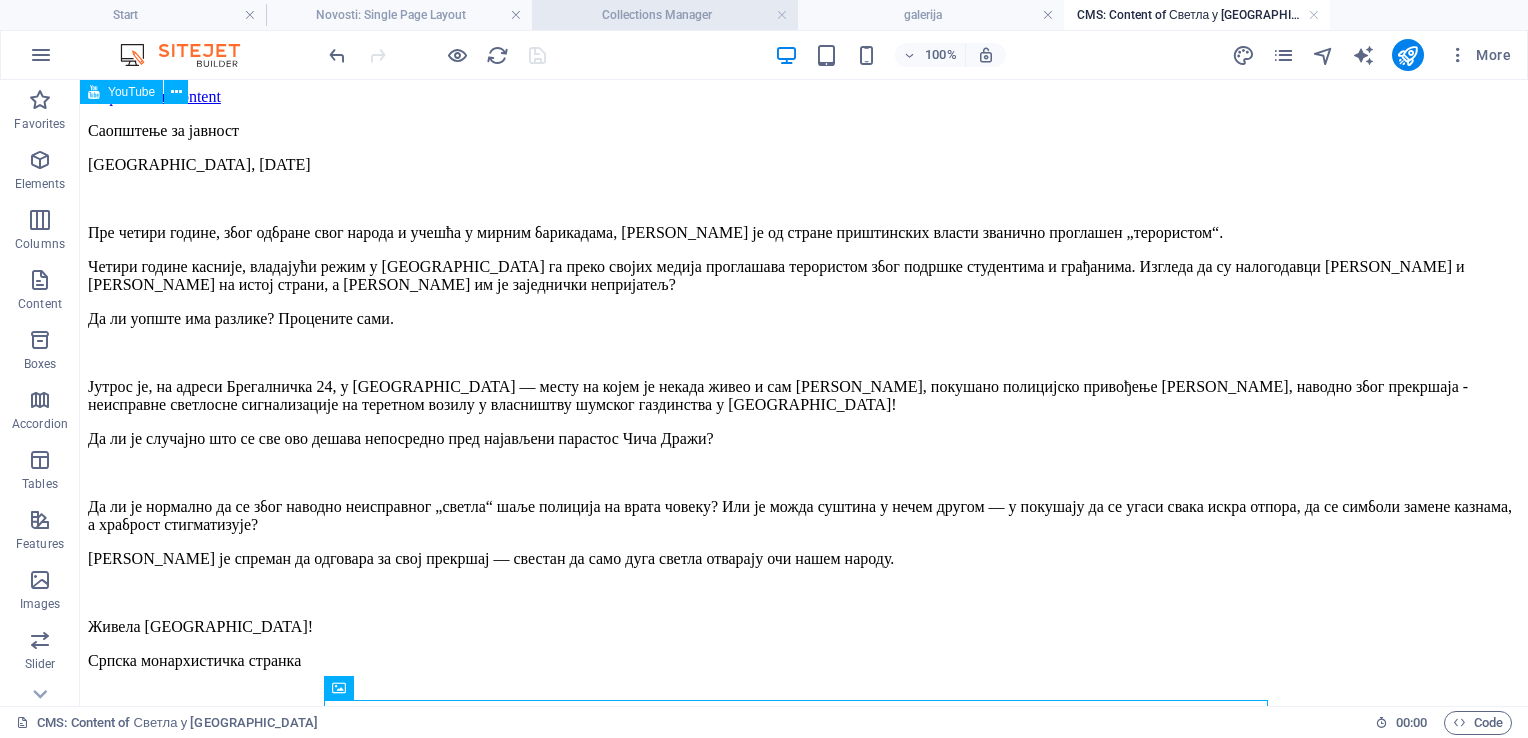 click on "Collections Manager" at bounding box center (665, 15) 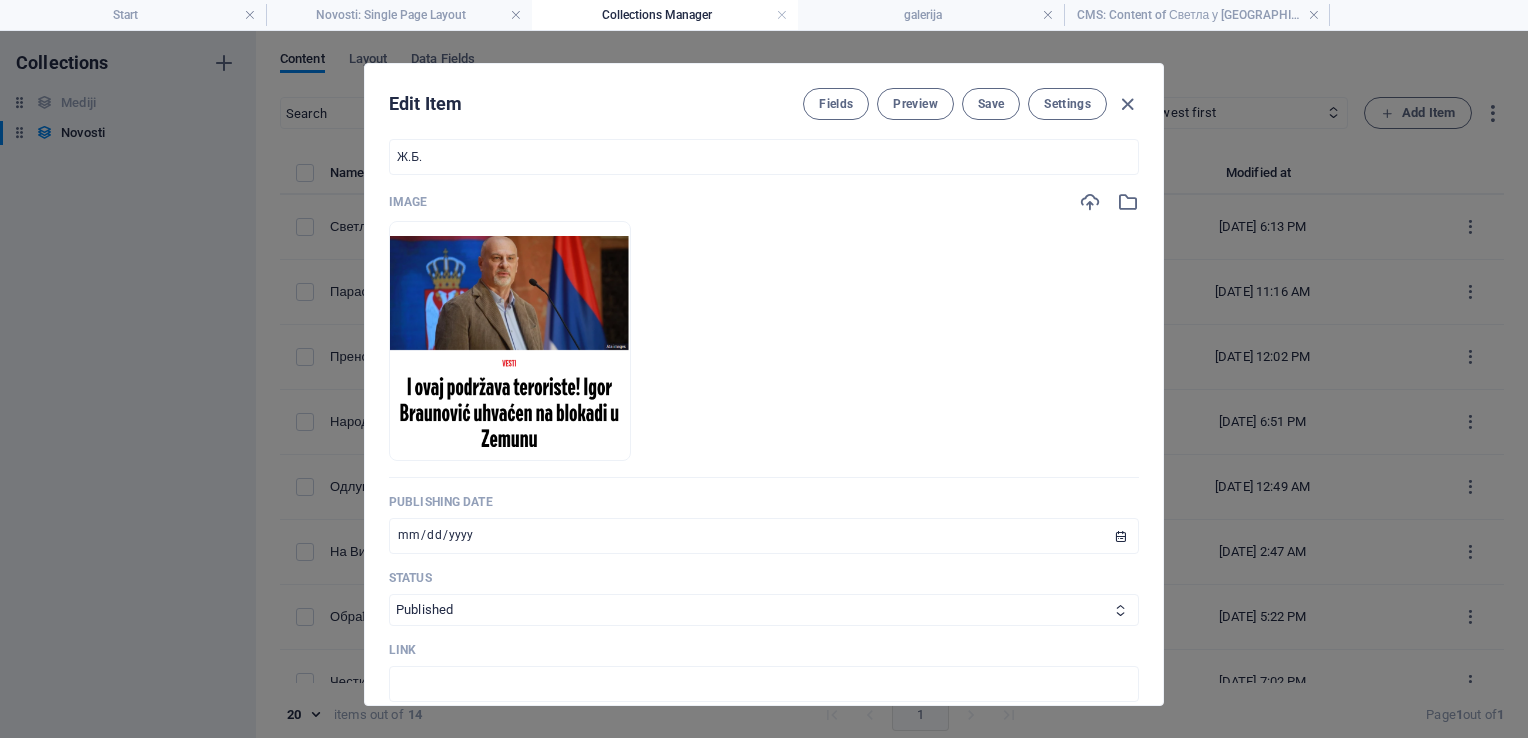 scroll, scrollTop: 728, scrollLeft: 0, axis: vertical 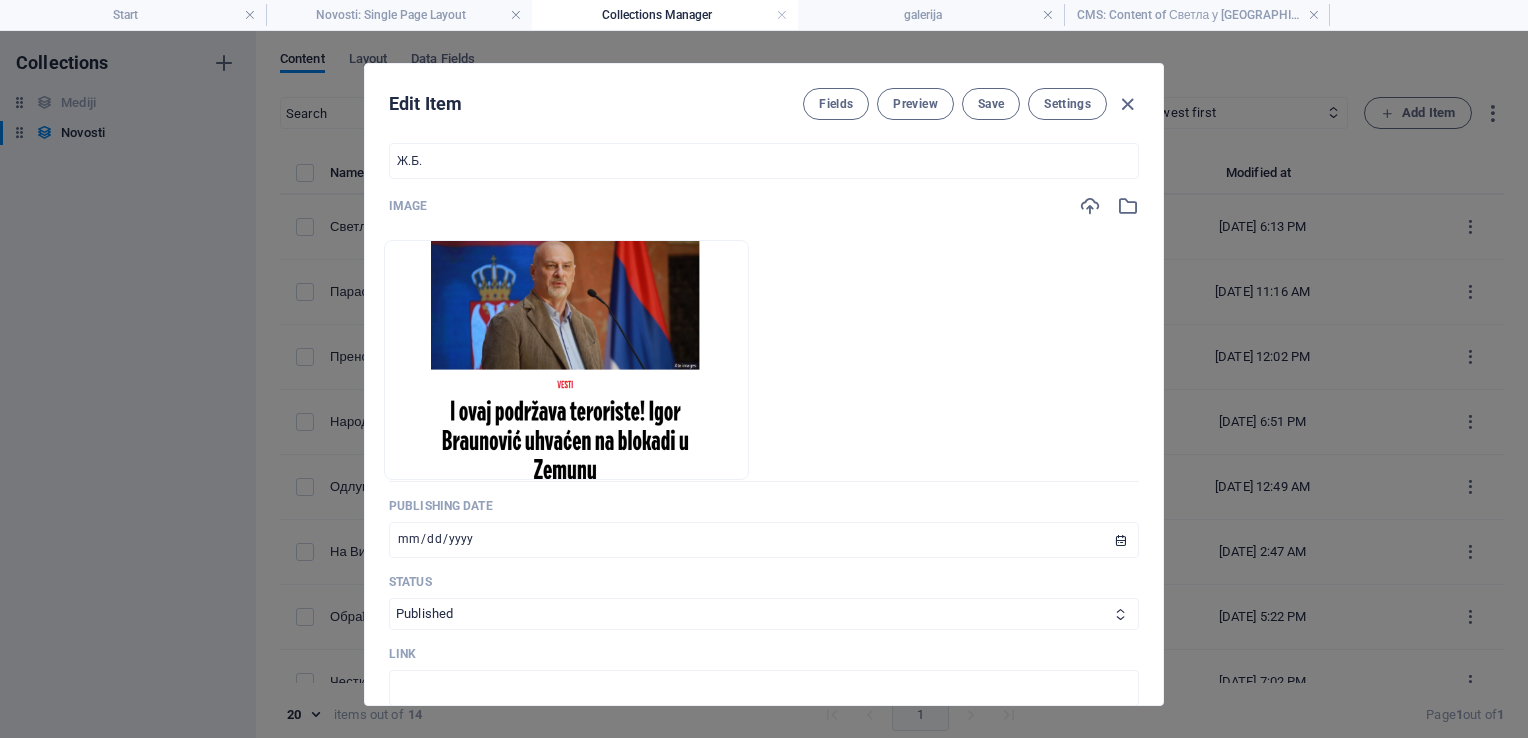 drag, startPoint x: 649, startPoint y: 327, endPoint x: 628, endPoint y: 350, distance: 31.144823 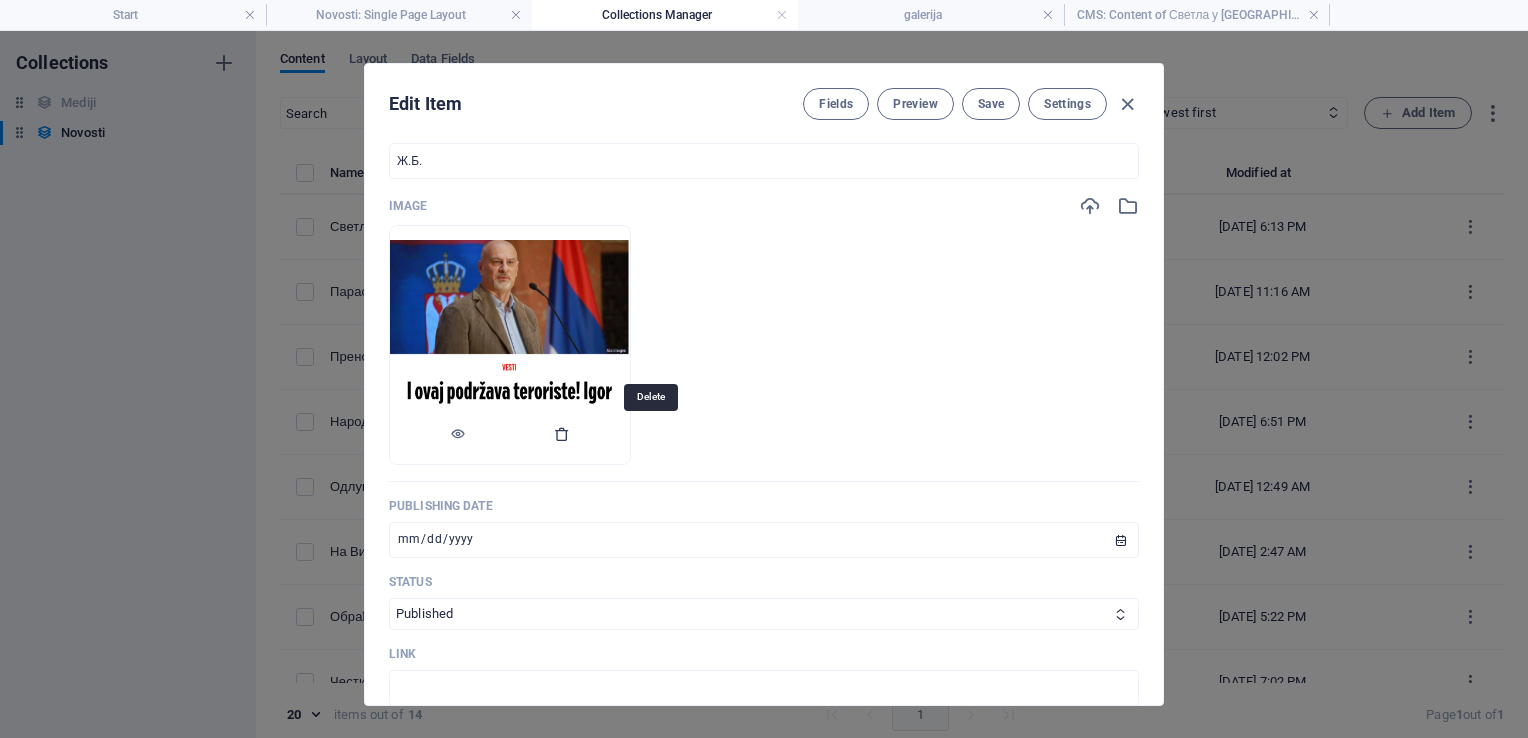click at bounding box center (562, 434) 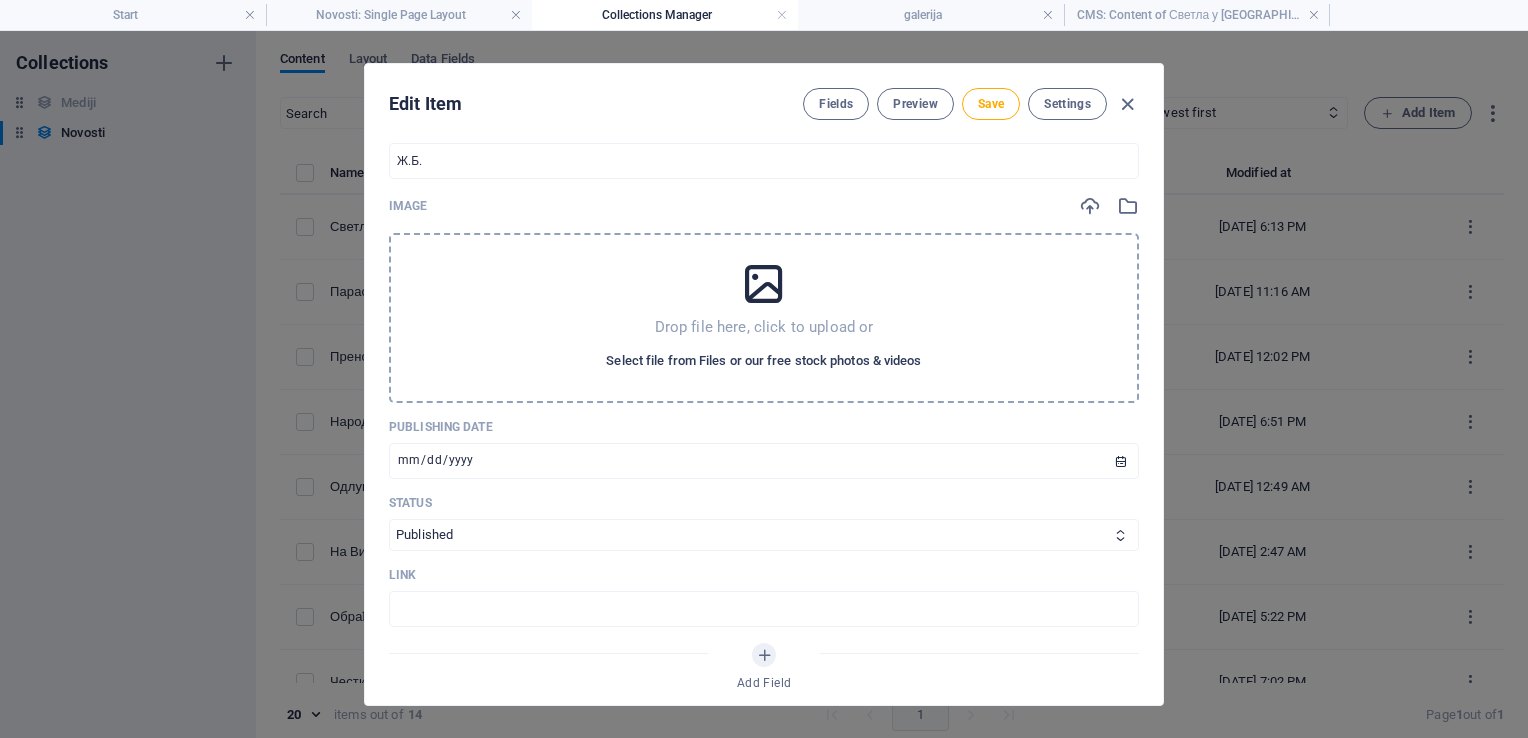 click on "Select file from Files or our free stock photos & videos" at bounding box center [763, 361] 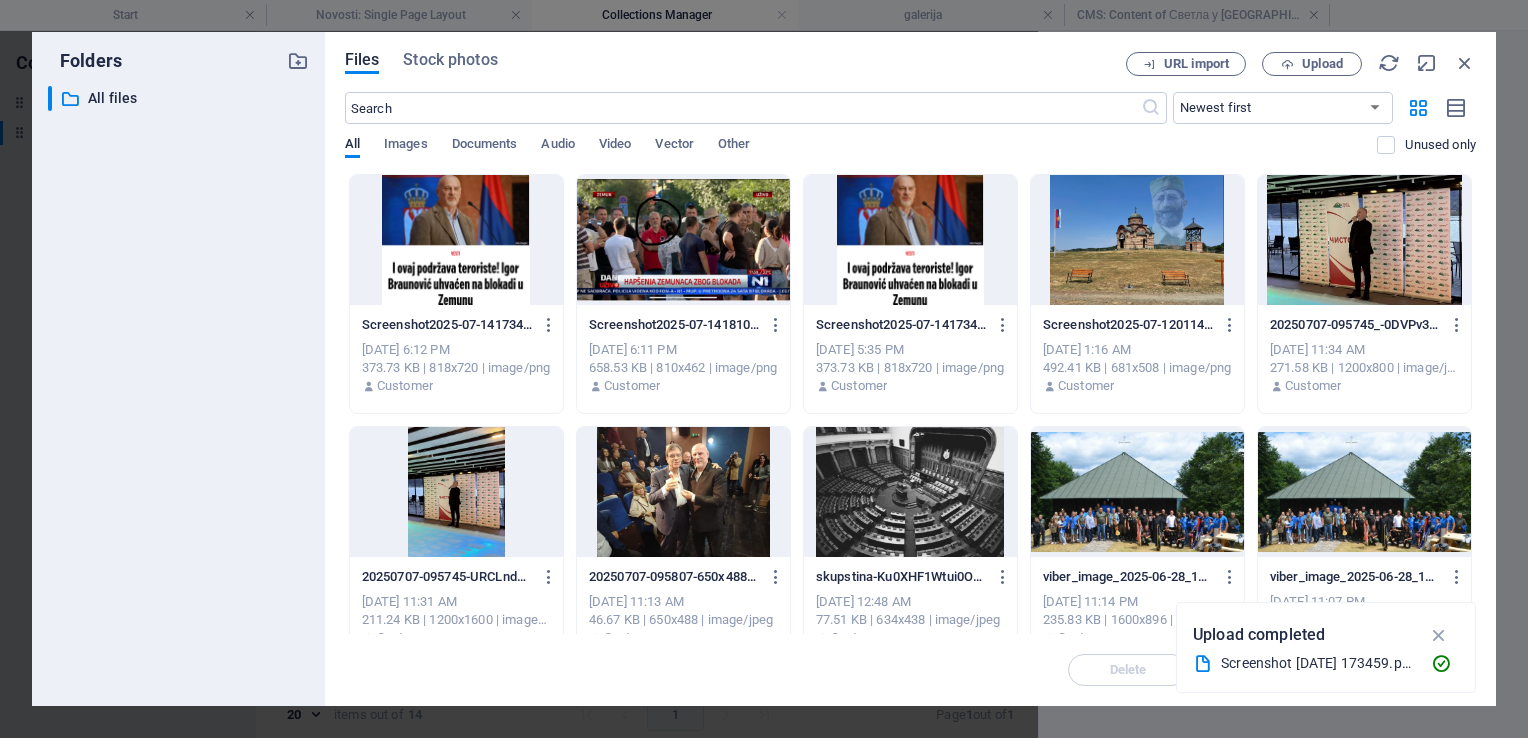 click at bounding box center (683, 240) 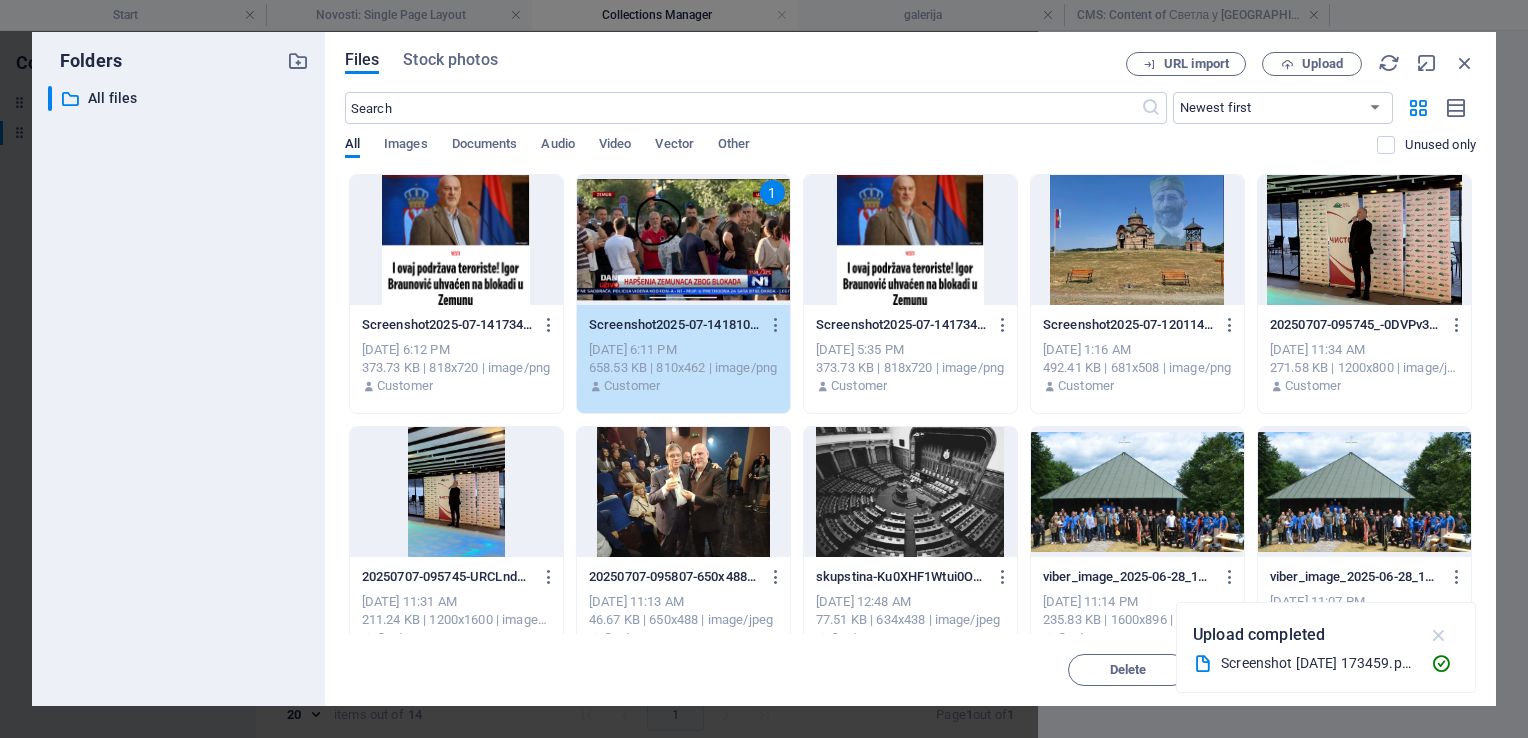 click at bounding box center (1439, 635) 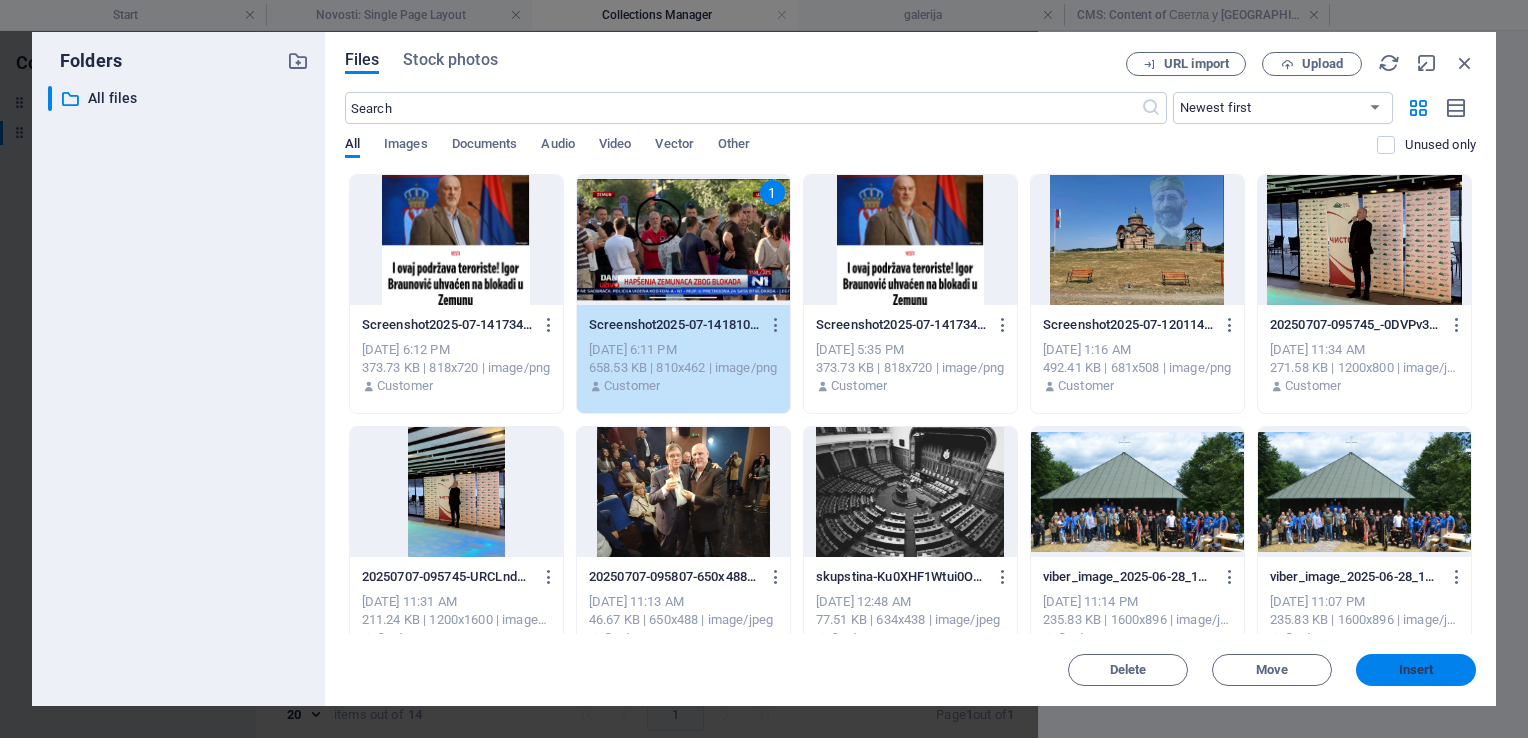 click on "Insert" at bounding box center (1416, 670) 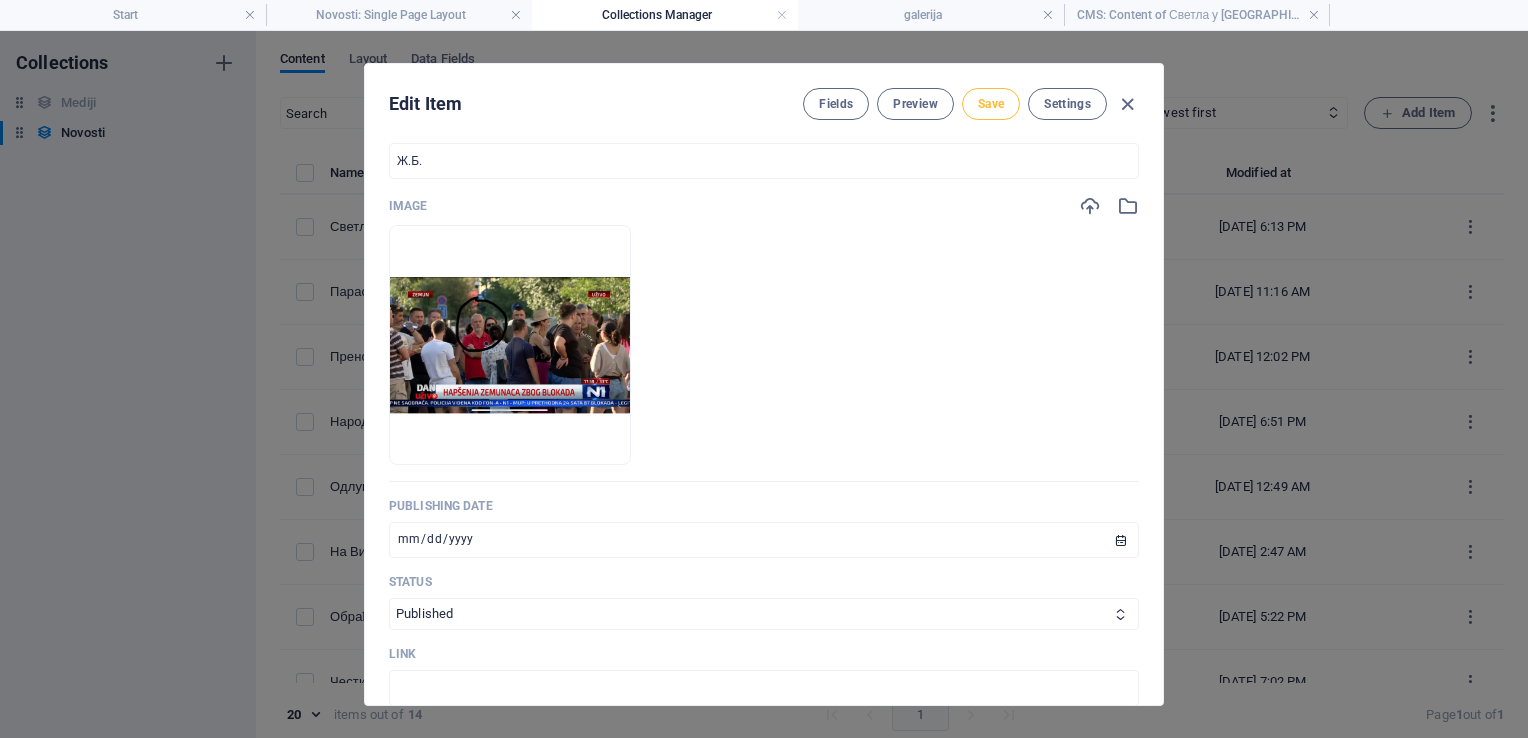 click on "Save" at bounding box center [991, 104] 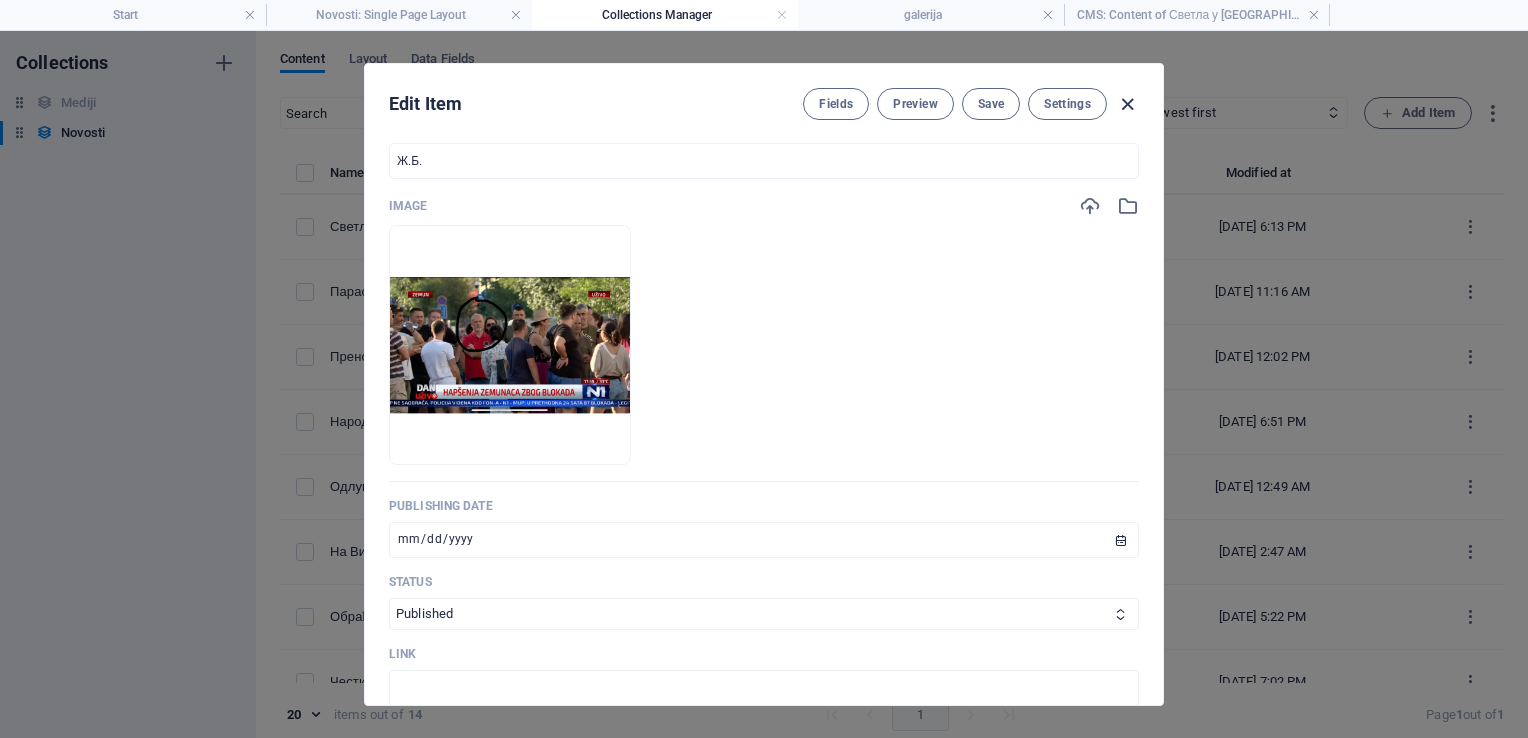 click at bounding box center (1127, 104) 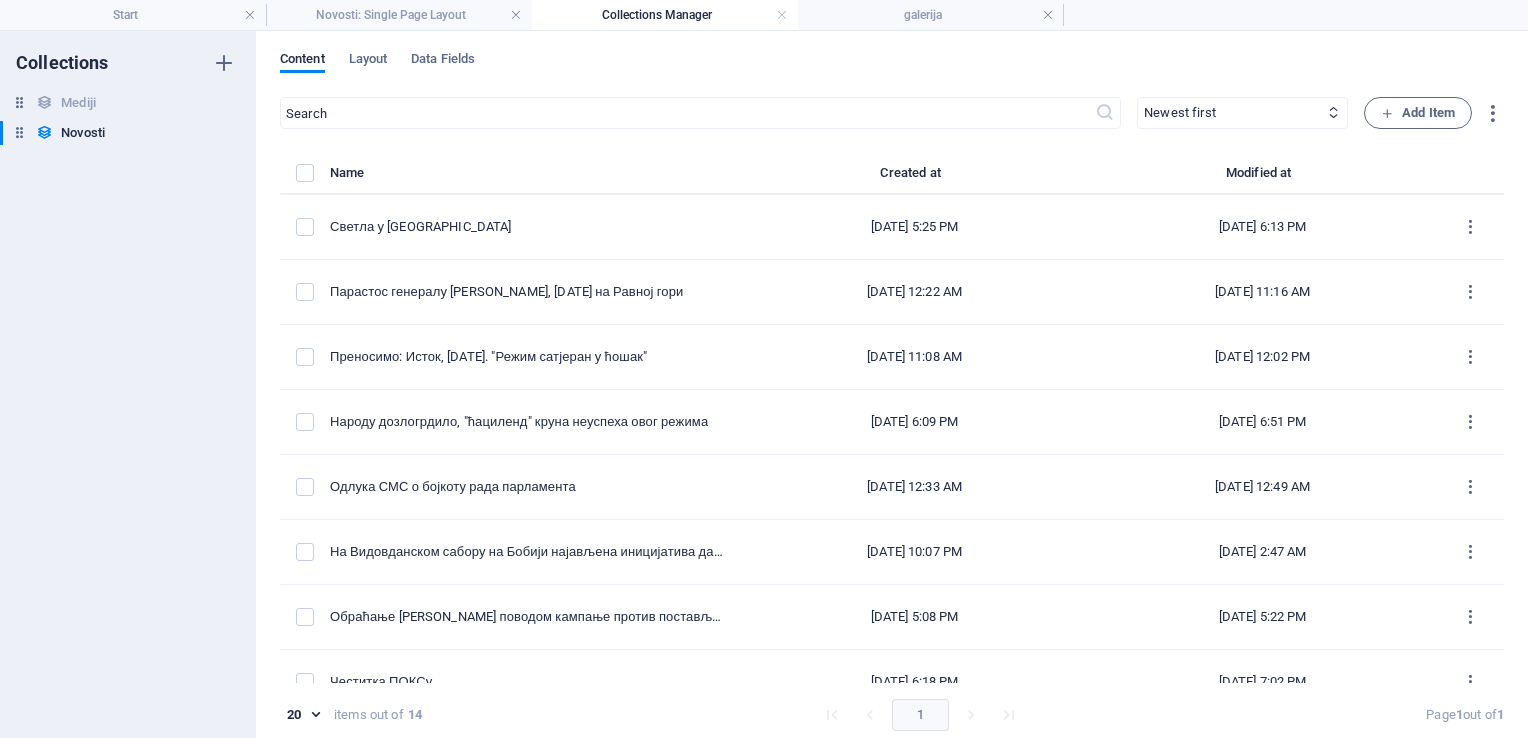 type 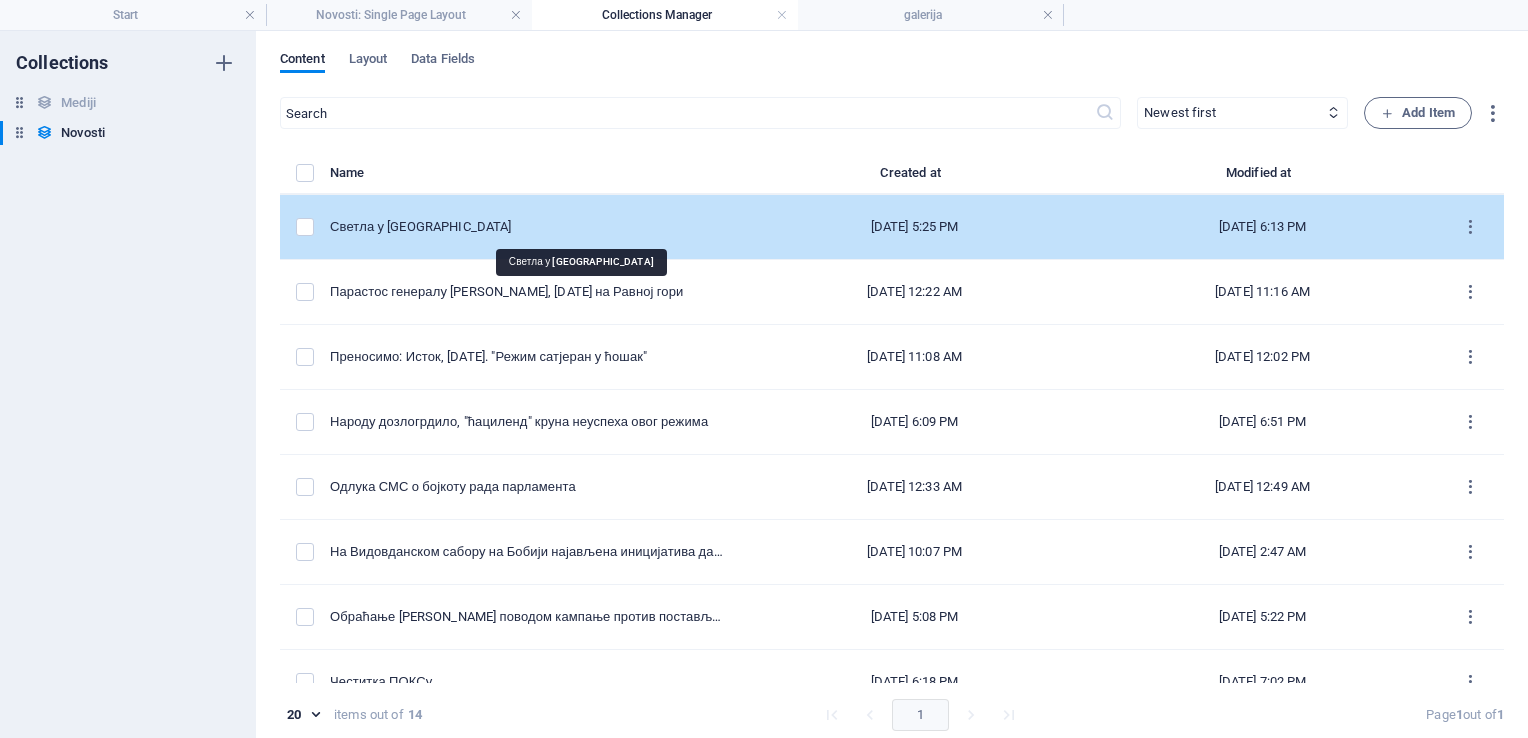 click on "Светла у [GEOGRAPHIC_DATA]" at bounding box center [527, 227] 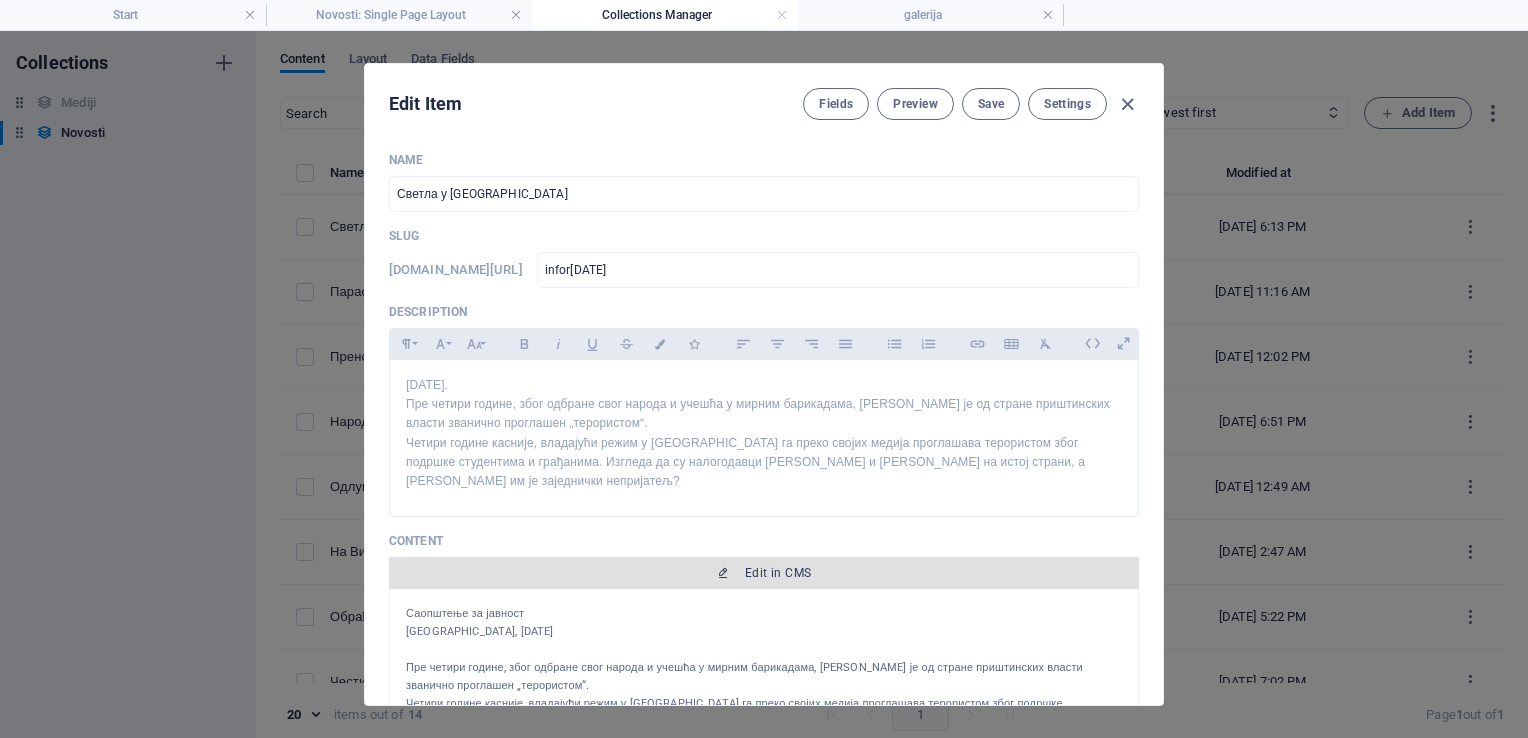 click on "Edit in CMS" at bounding box center [778, 573] 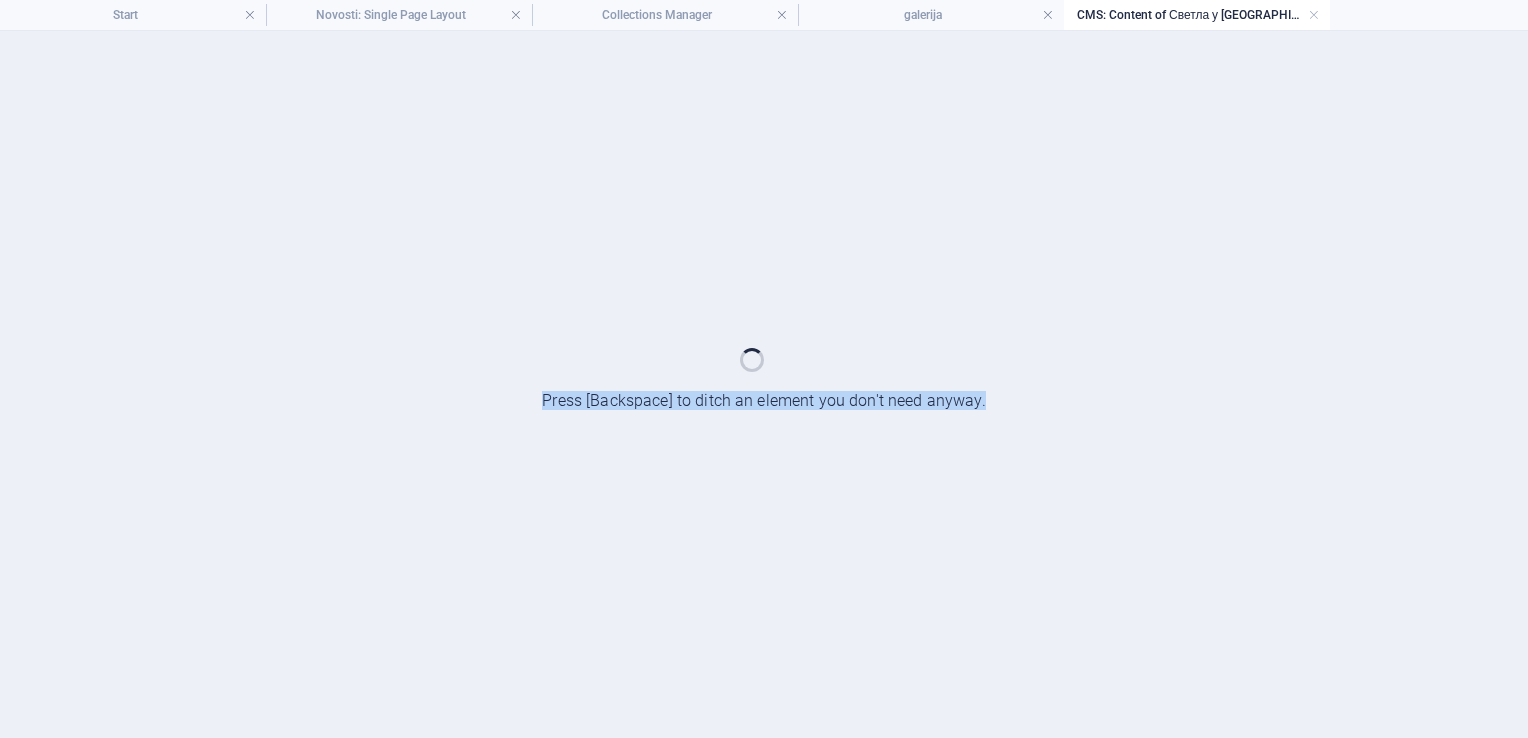 click at bounding box center [764, 384] 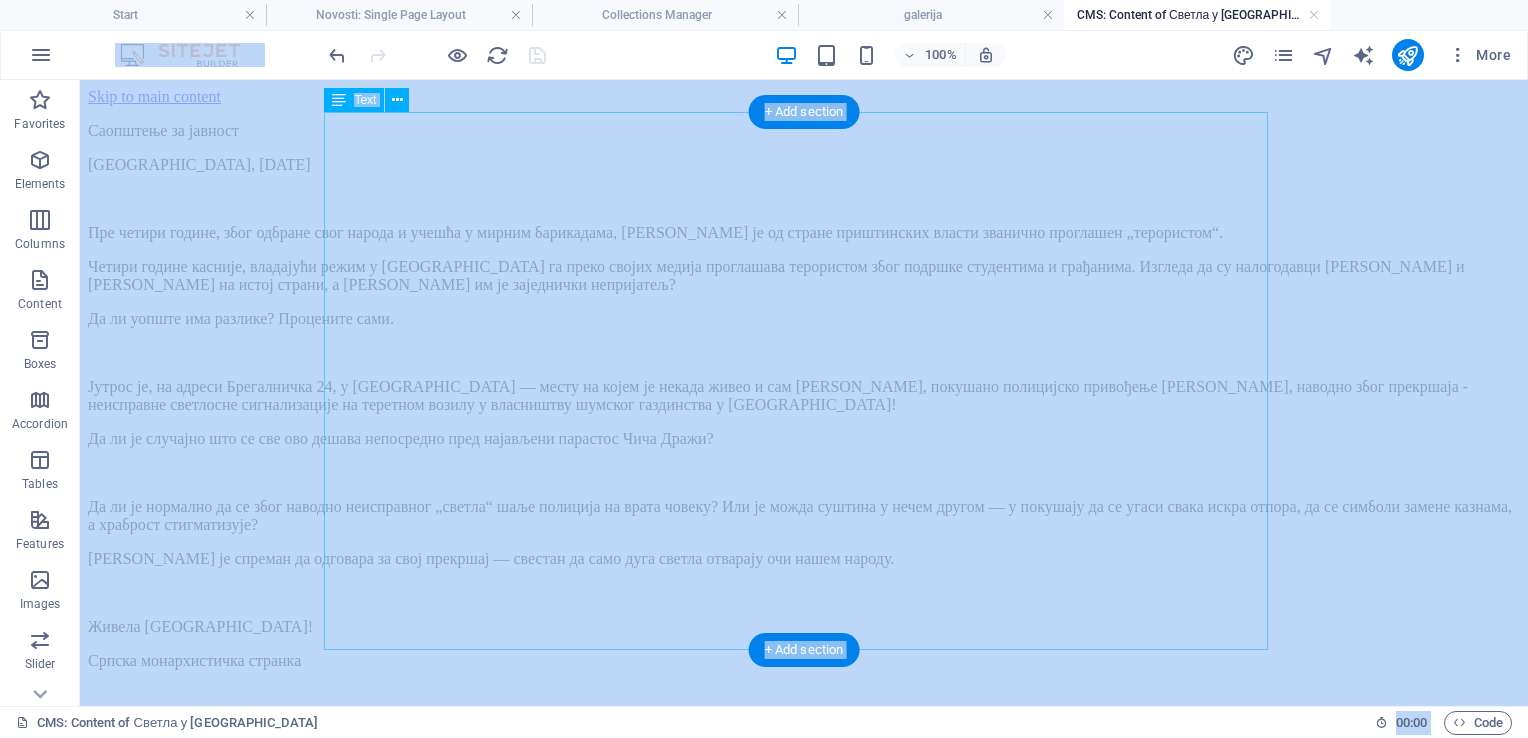 scroll, scrollTop: 0, scrollLeft: 0, axis: both 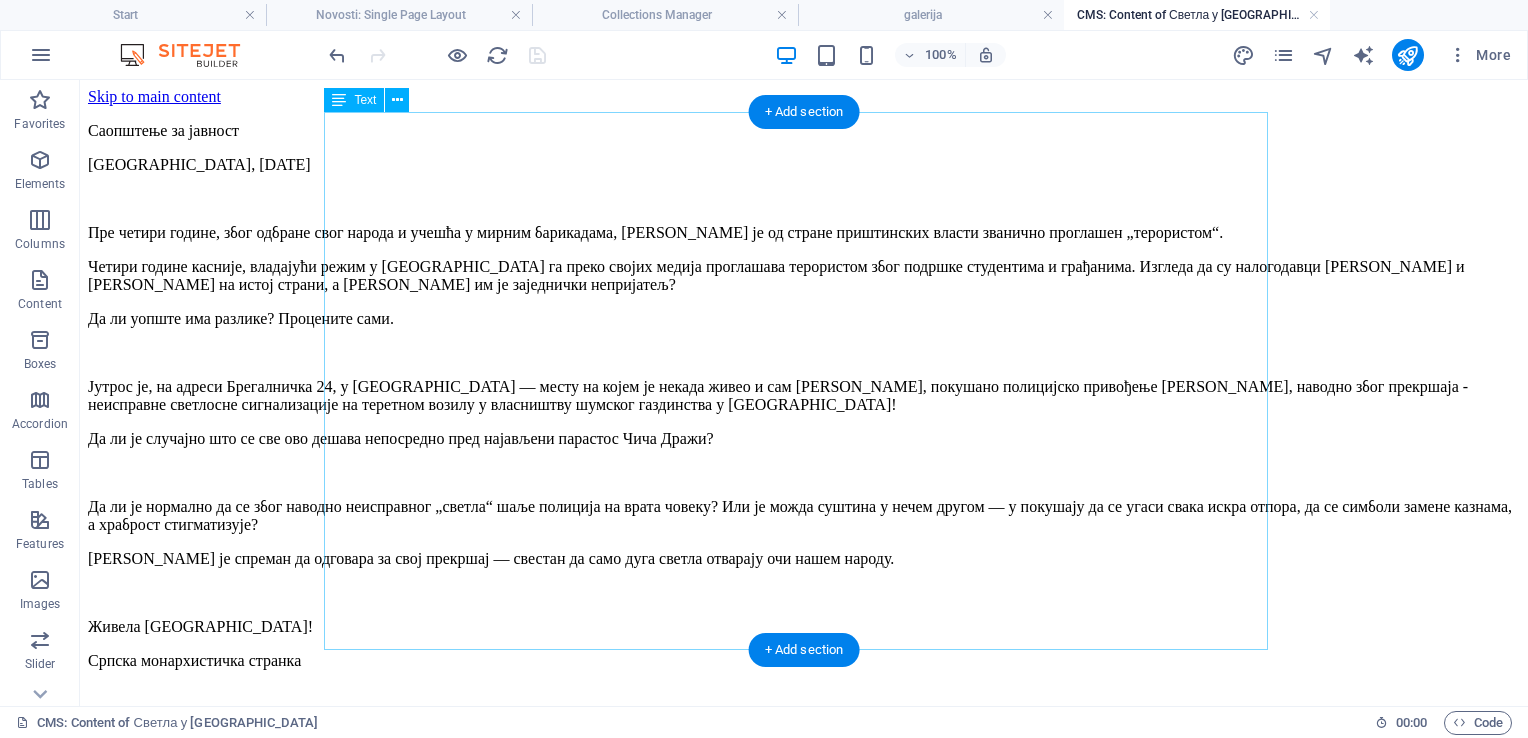 click on "Саопштење за јавност [GEOGRAPHIC_DATA], [DATE] Пре четири године, због одбране свог народа и учешћа у мирним барикадама, [PERSON_NAME] је од стране приштинских власти званично проглашен „терористом“. Четири године касније, владајући режим у [GEOGRAPHIC_DATA] га преко својих медија проглашава терористом због подршке студентима и грађанима. Изгледа да су налогодавци [PERSON_NAME] и [PERSON_NAME] на истој страни, а [PERSON_NAME] им је заједнички непријатељ? Да ли уопште има разлике? Процените сами. Живела Србија! Српска монархистичка странка" at bounding box center (804, 413) 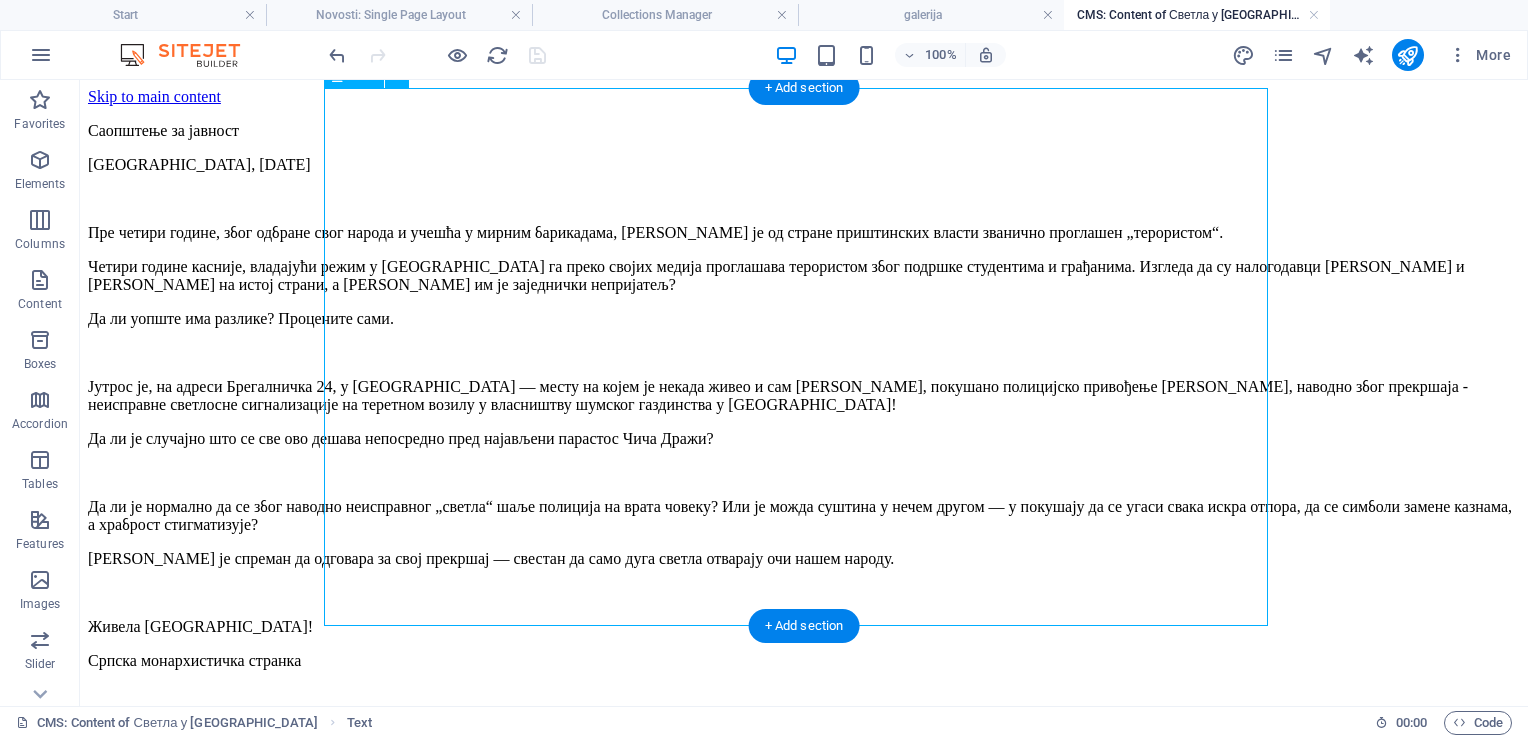 scroll, scrollTop: 32, scrollLeft: 0, axis: vertical 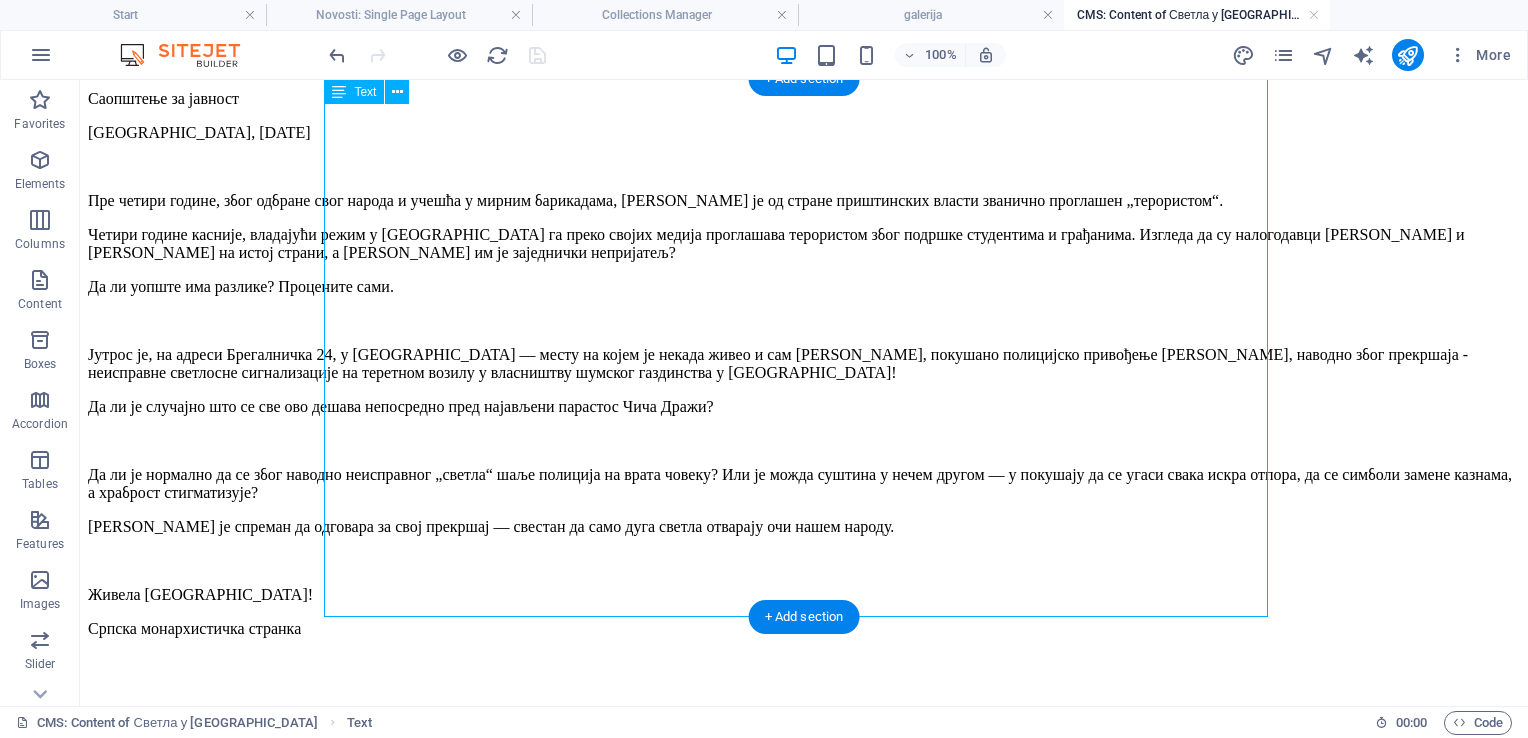click on "Саопштење за јавност [GEOGRAPHIC_DATA], [DATE] Пре четири године, због одбране свог народа и учешћа у мирним барикадама, [PERSON_NAME] је од стране приштинских власти званично проглашен „терористом“. Четири године касније, владајући режим у [GEOGRAPHIC_DATA] га преко својих медија проглашава терористом због подршке студентима и грађанима. Изгледа да су налогодавци [PERSON_NAME] и [PERSON_NAME] на истој страни, а [PERSON_NAME] им је заједнички непријатељ? Да ли уопште има разлике? Процените сами. Живела Србија! Српска монархистичка странка" at bounding box center (804, 381) 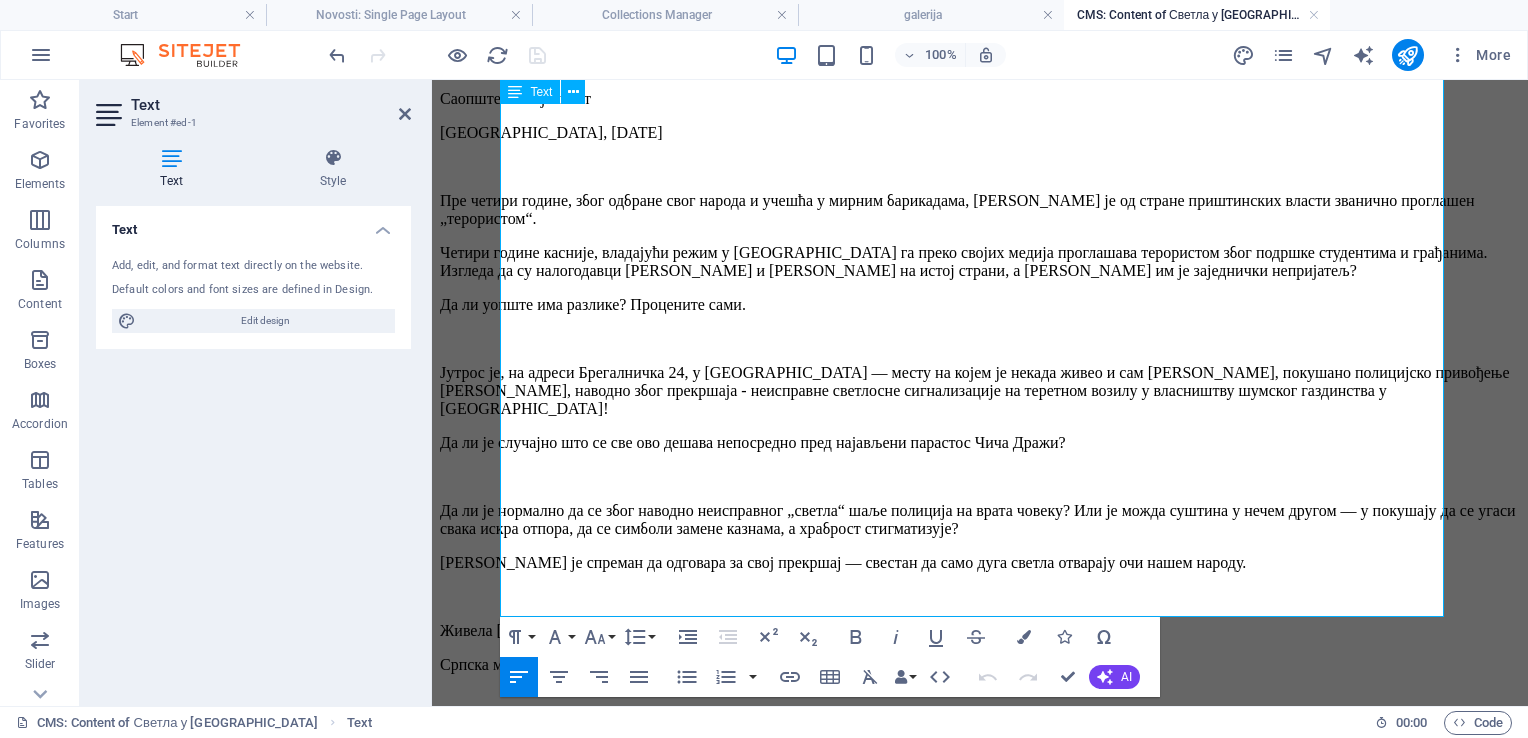 click on "Српска монархистичка странка" at bounding box center (980, 665) 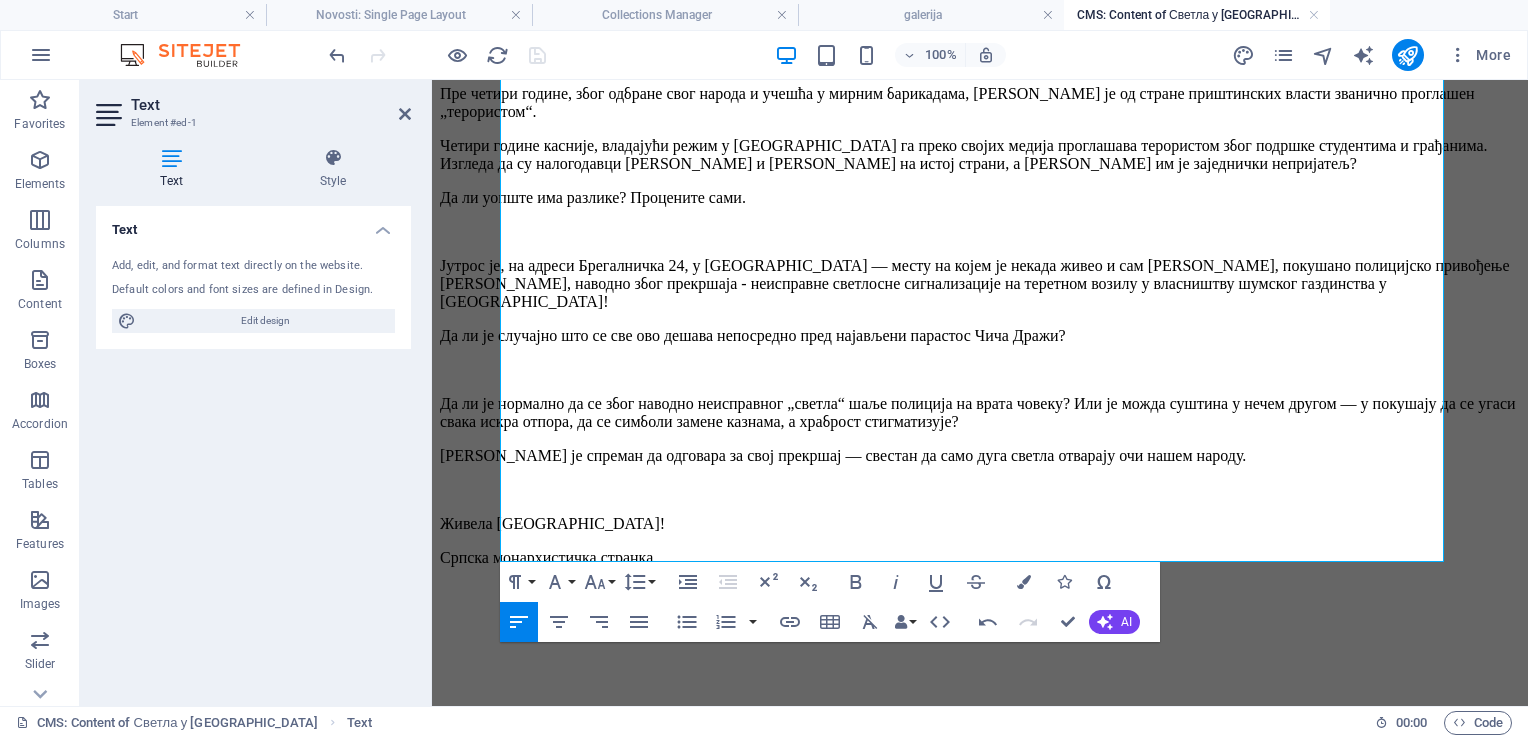 scroll, scrollTop: 220, scrollLeft: 0, axis: vertical 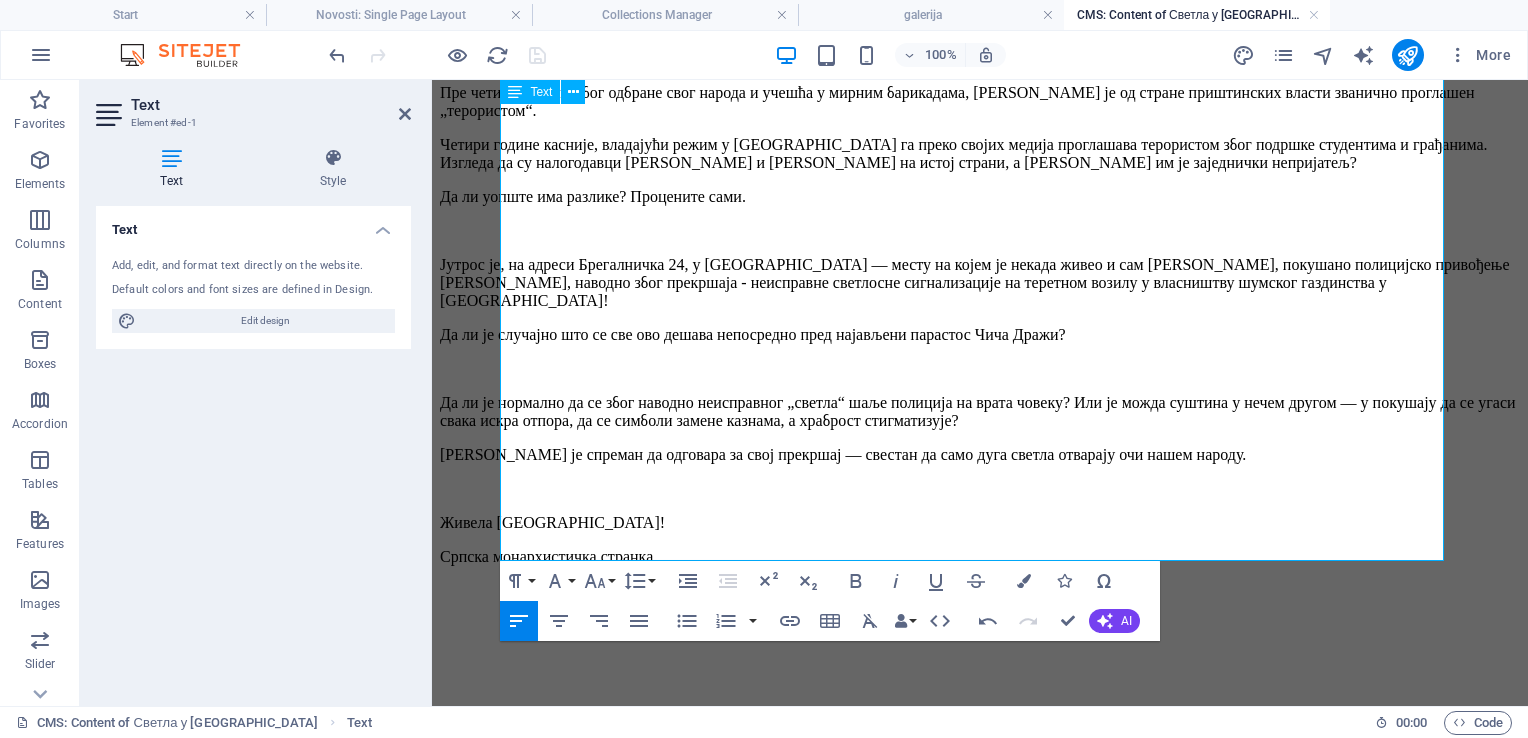 click at bounding box center (980, 659) 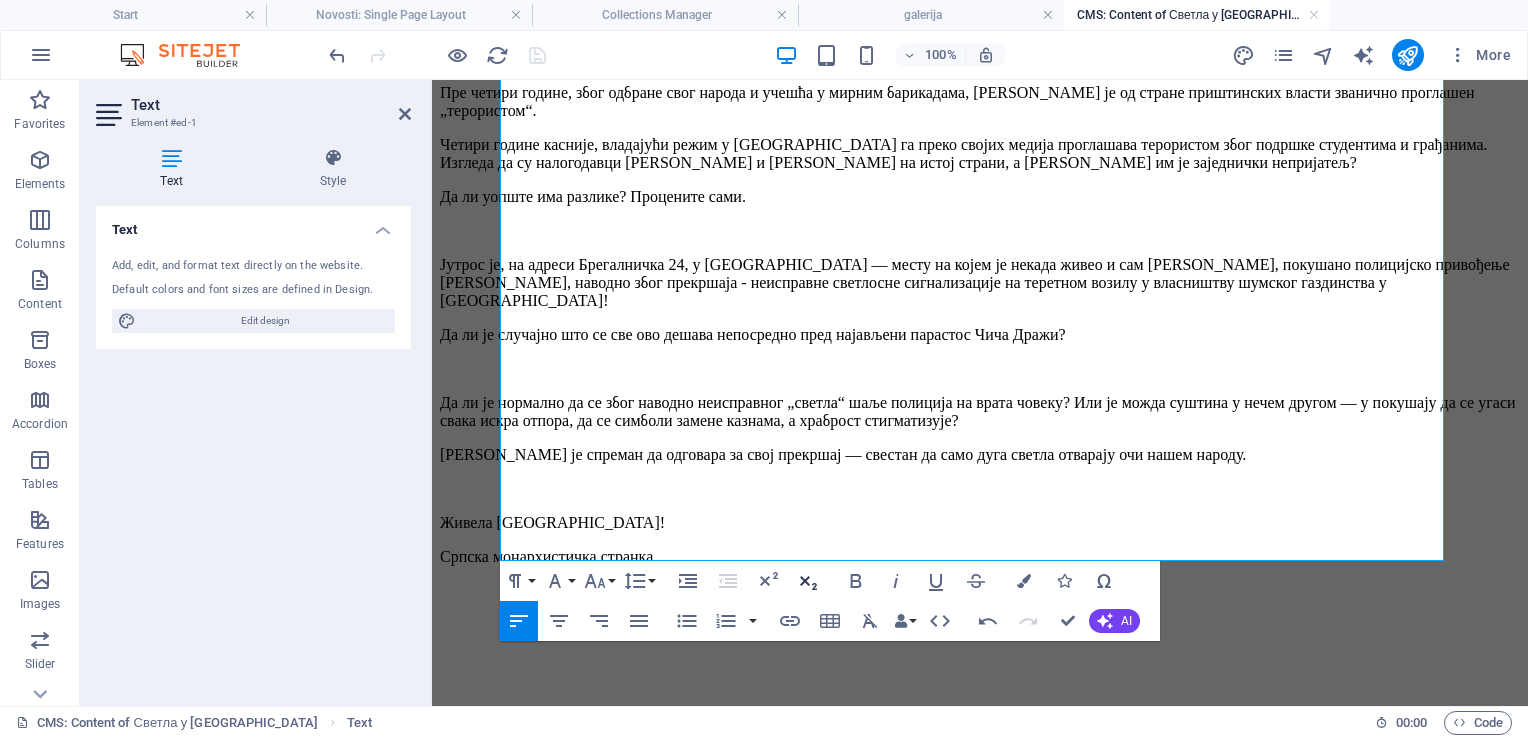 type 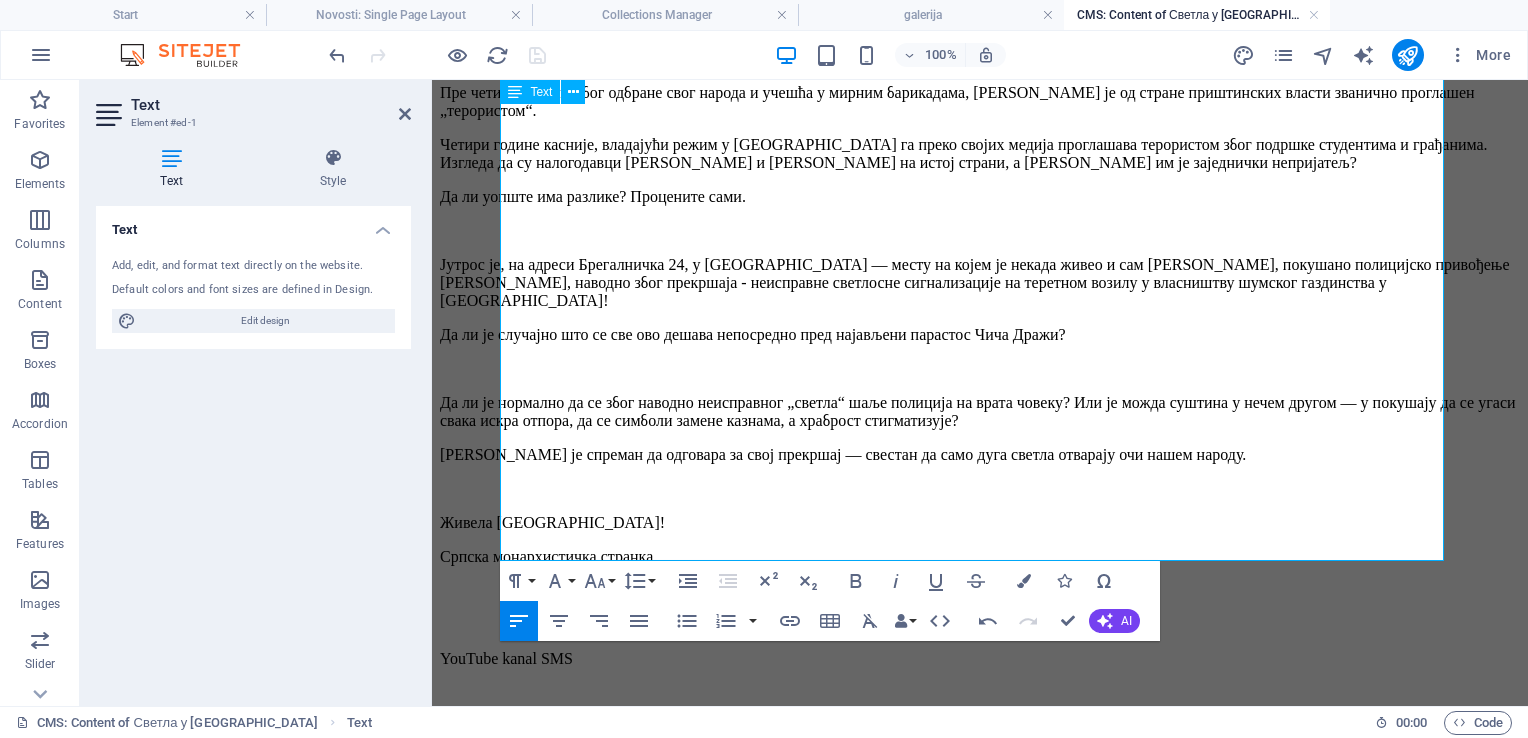 click at bounding box center (980, 625) 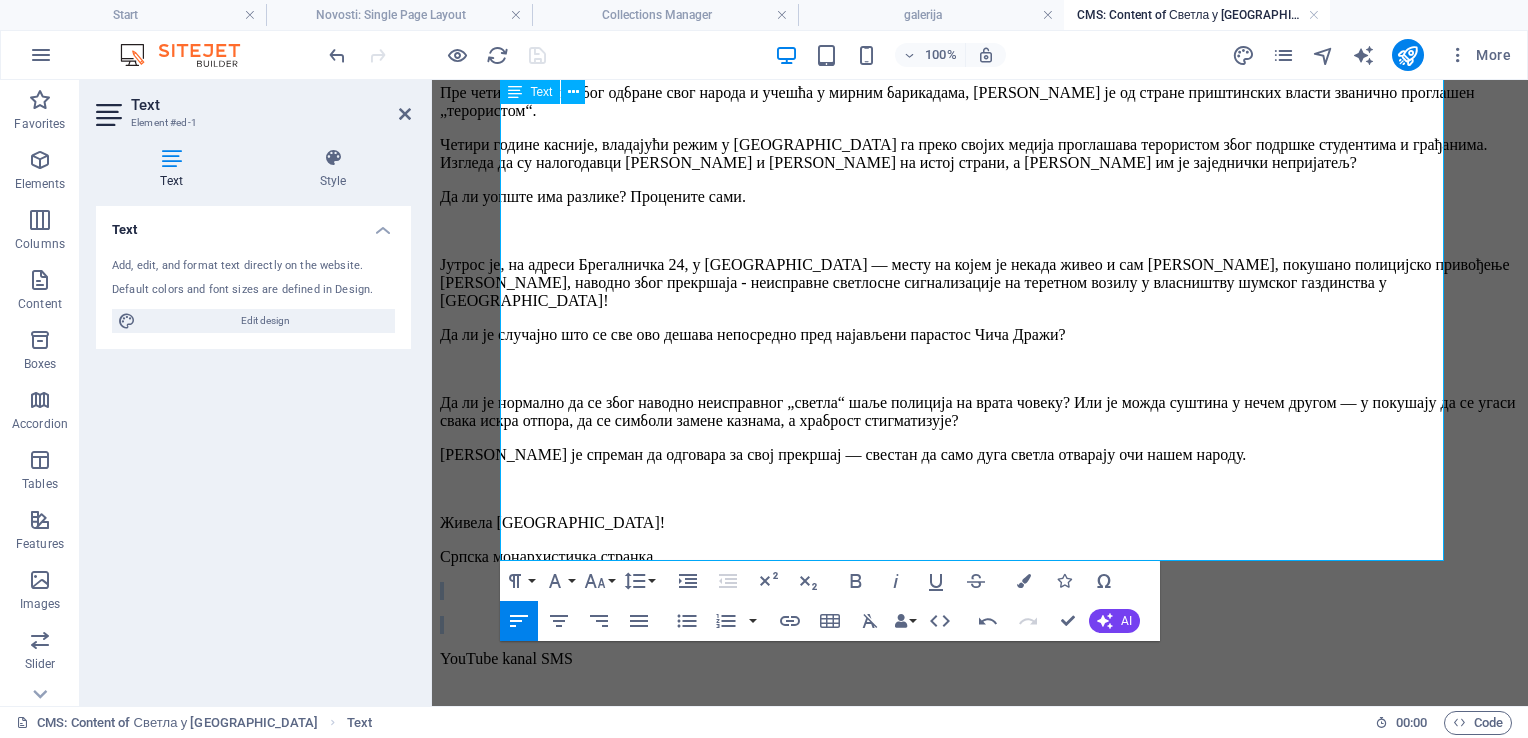 click at bounding box center [980, 591] 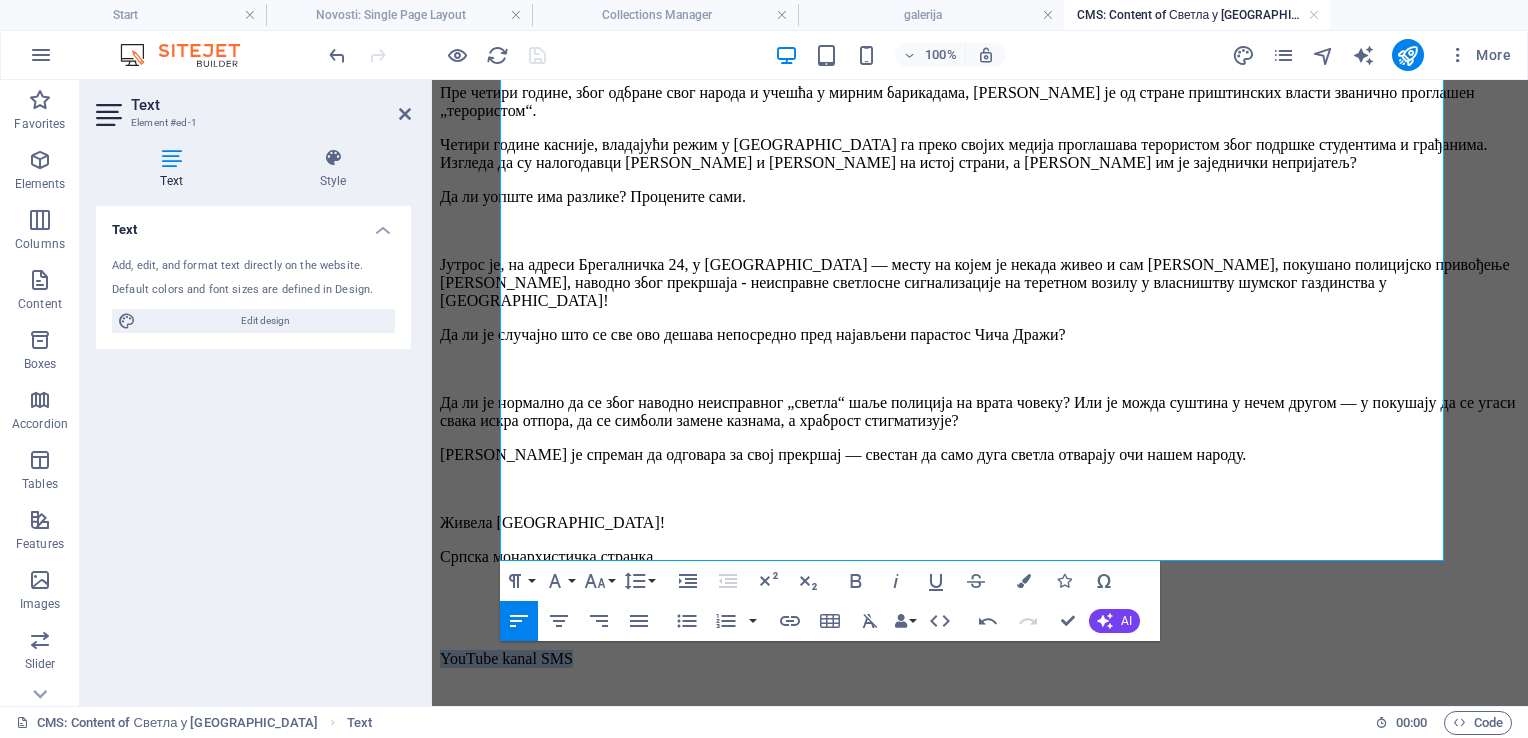 drag, startPoint x: 642, startPoint y: 545, endPoint x: 496, endPoint y: 566, distance: 147.50255 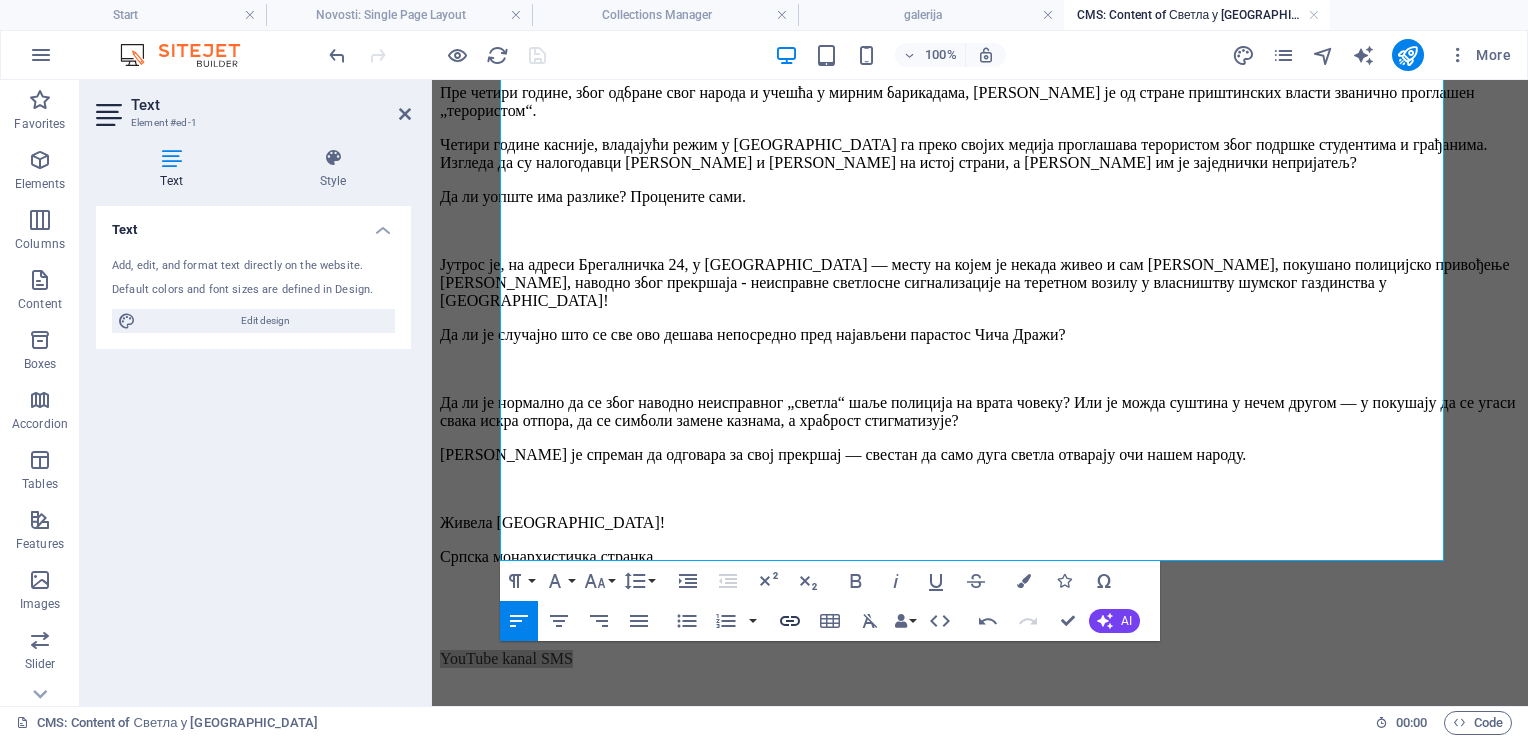 click 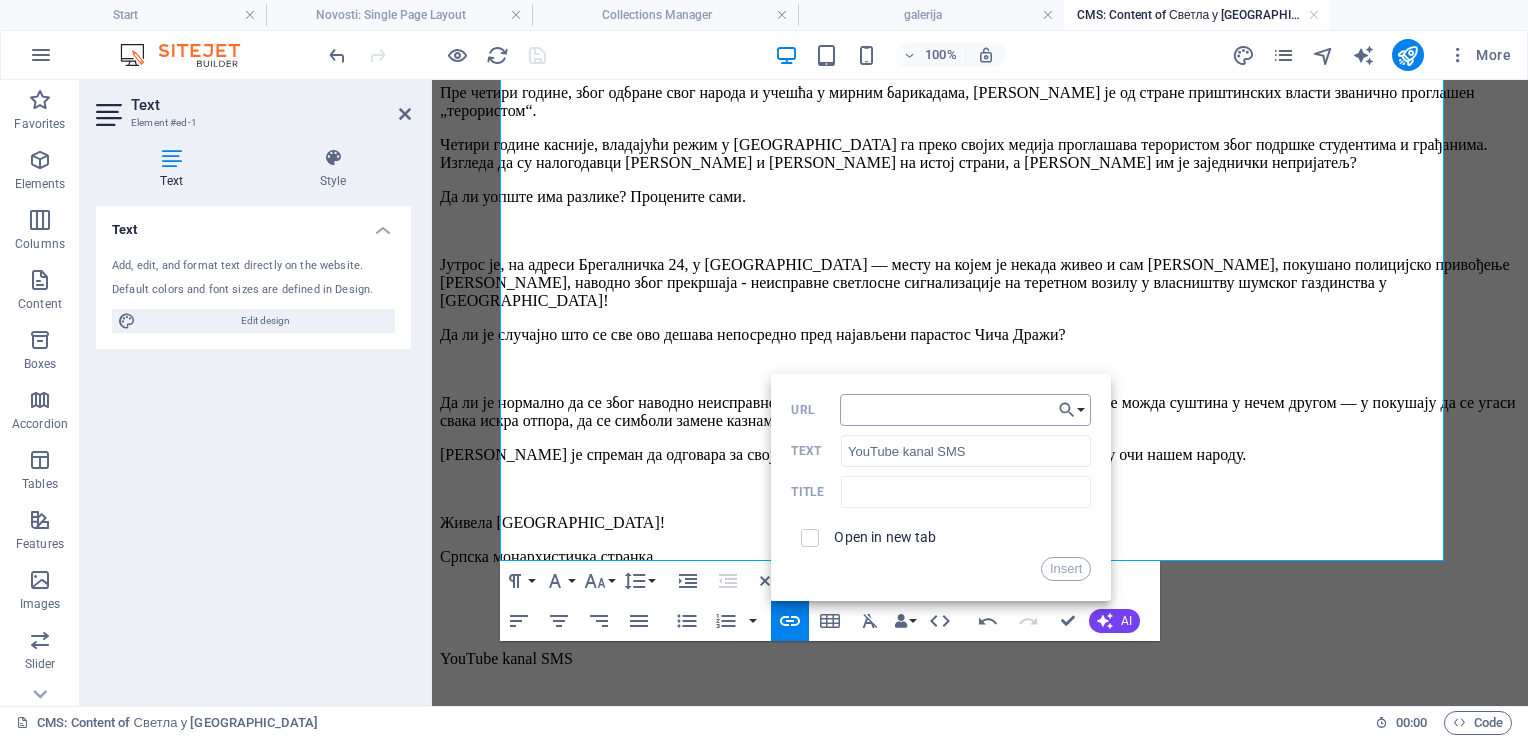 click on "URL" at bounding box center [966, 410] 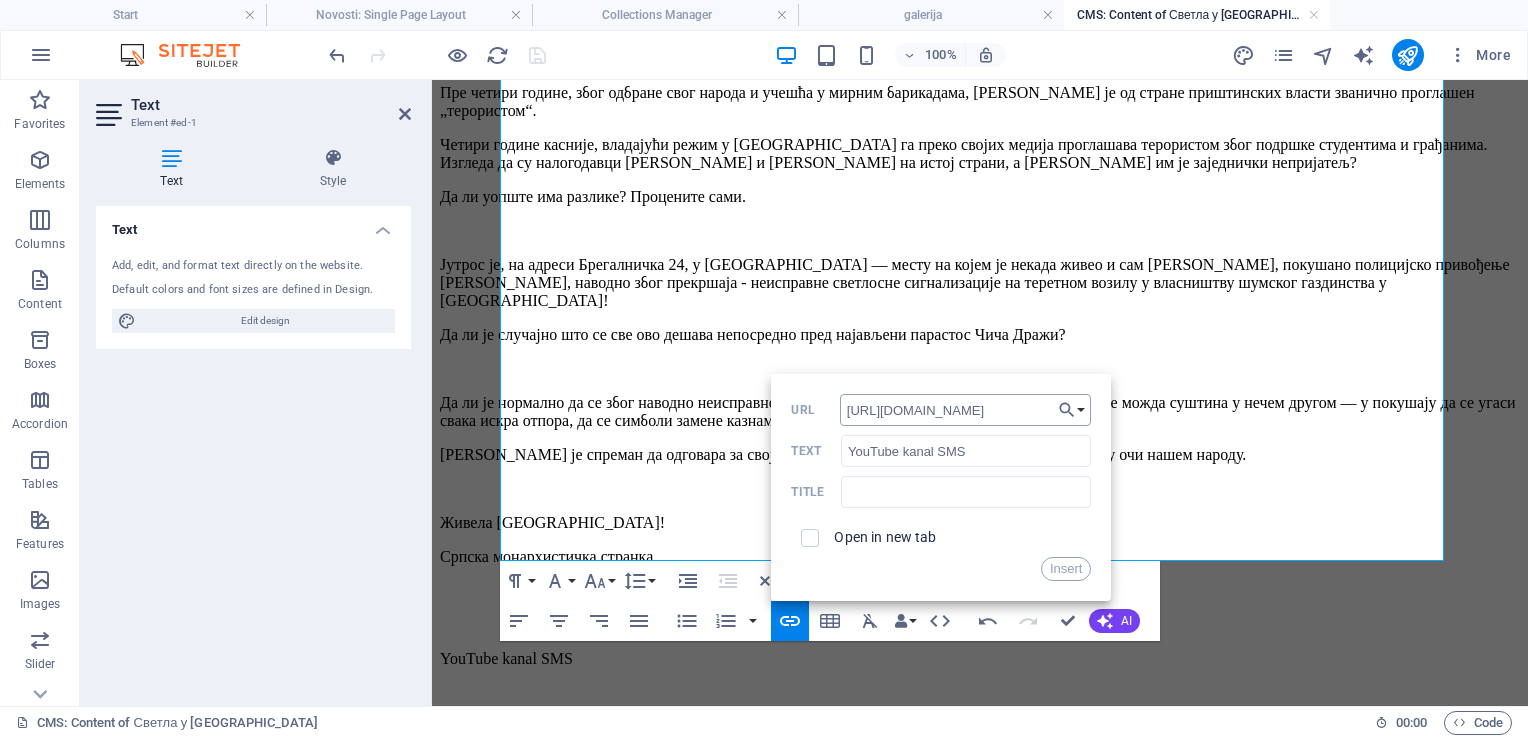 scroll, scrollTop: 0, scrollLeft: 40, axis: horizontal 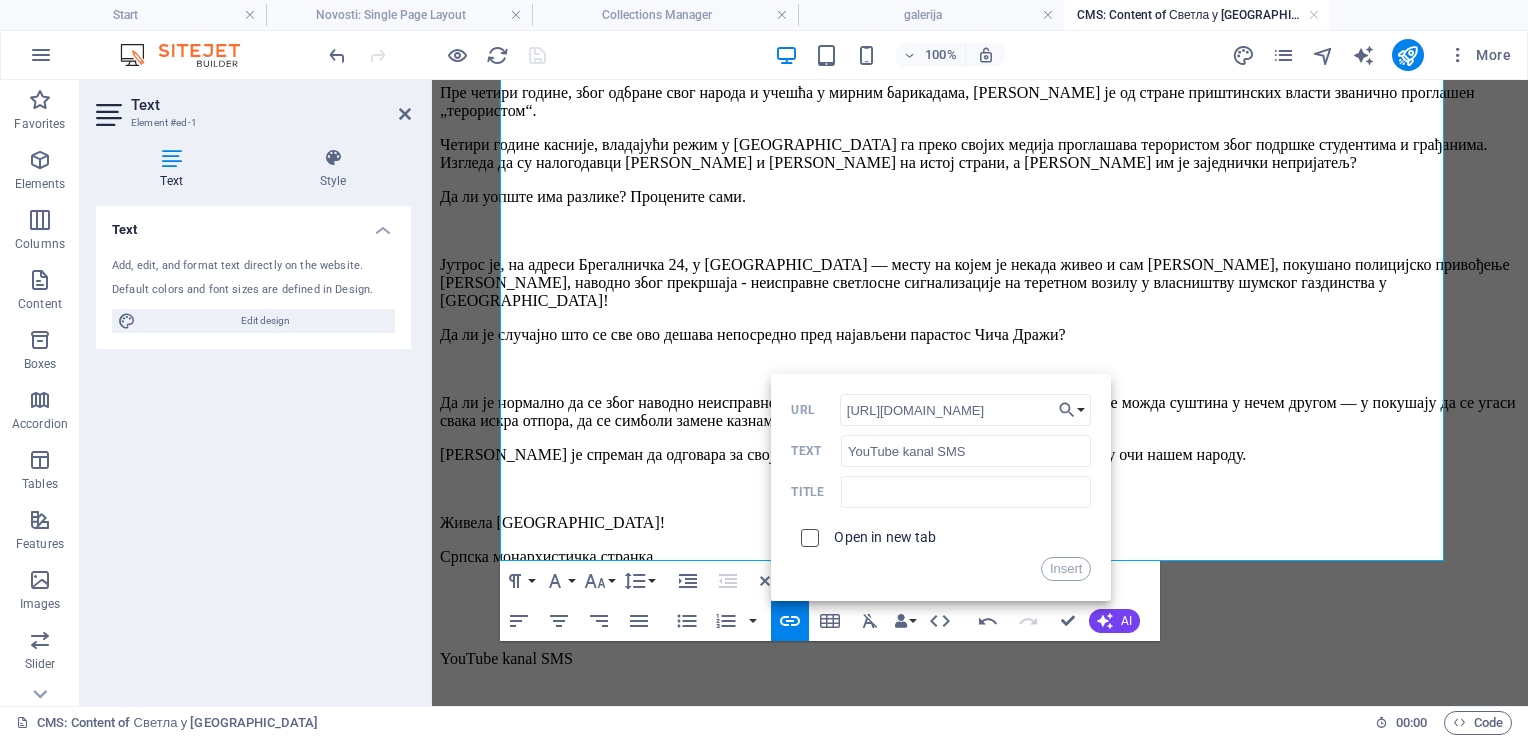 type on "[URL][DOMAIN_NAME]" 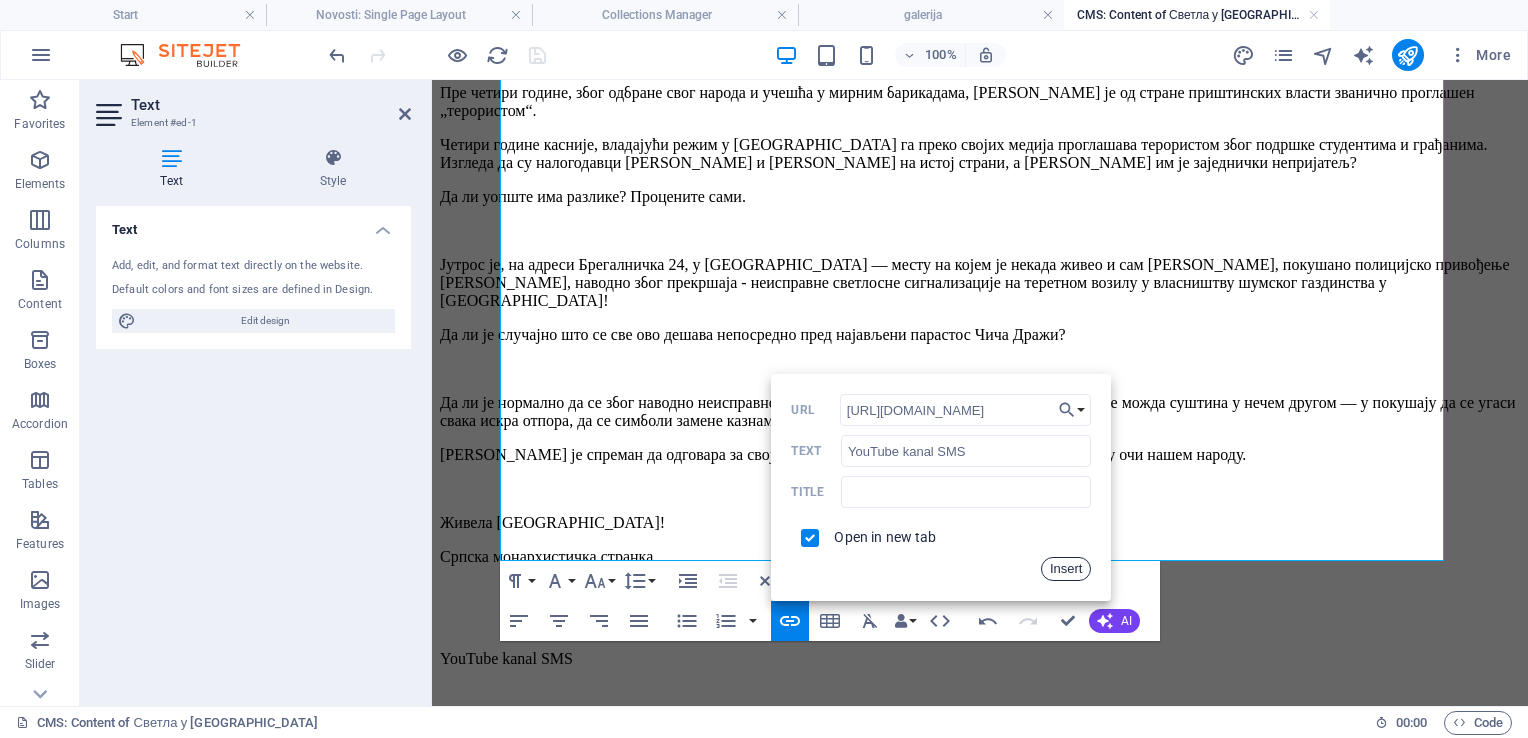 click on "Insert" at bounding box center (1066, 569) 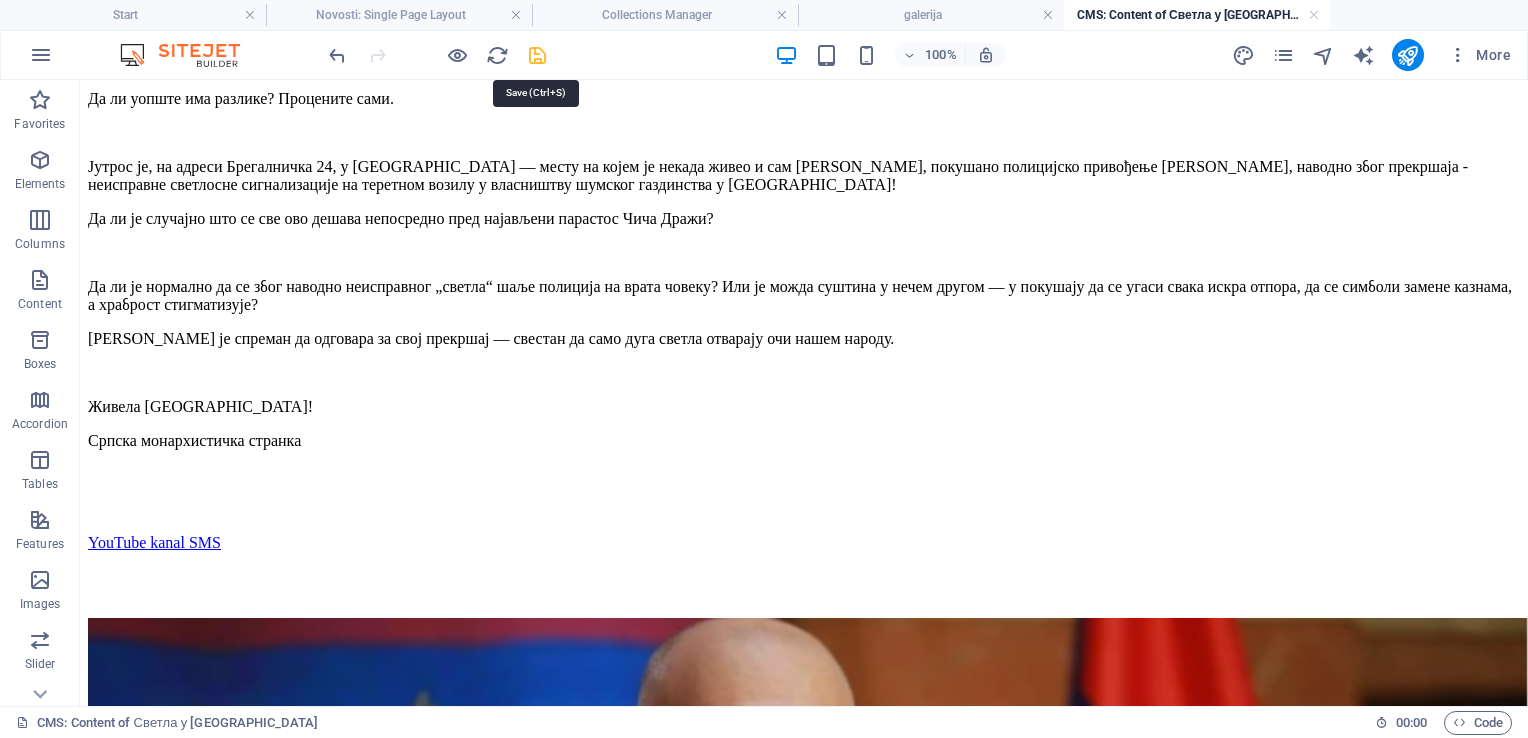 click at bounding box center [537, 55] 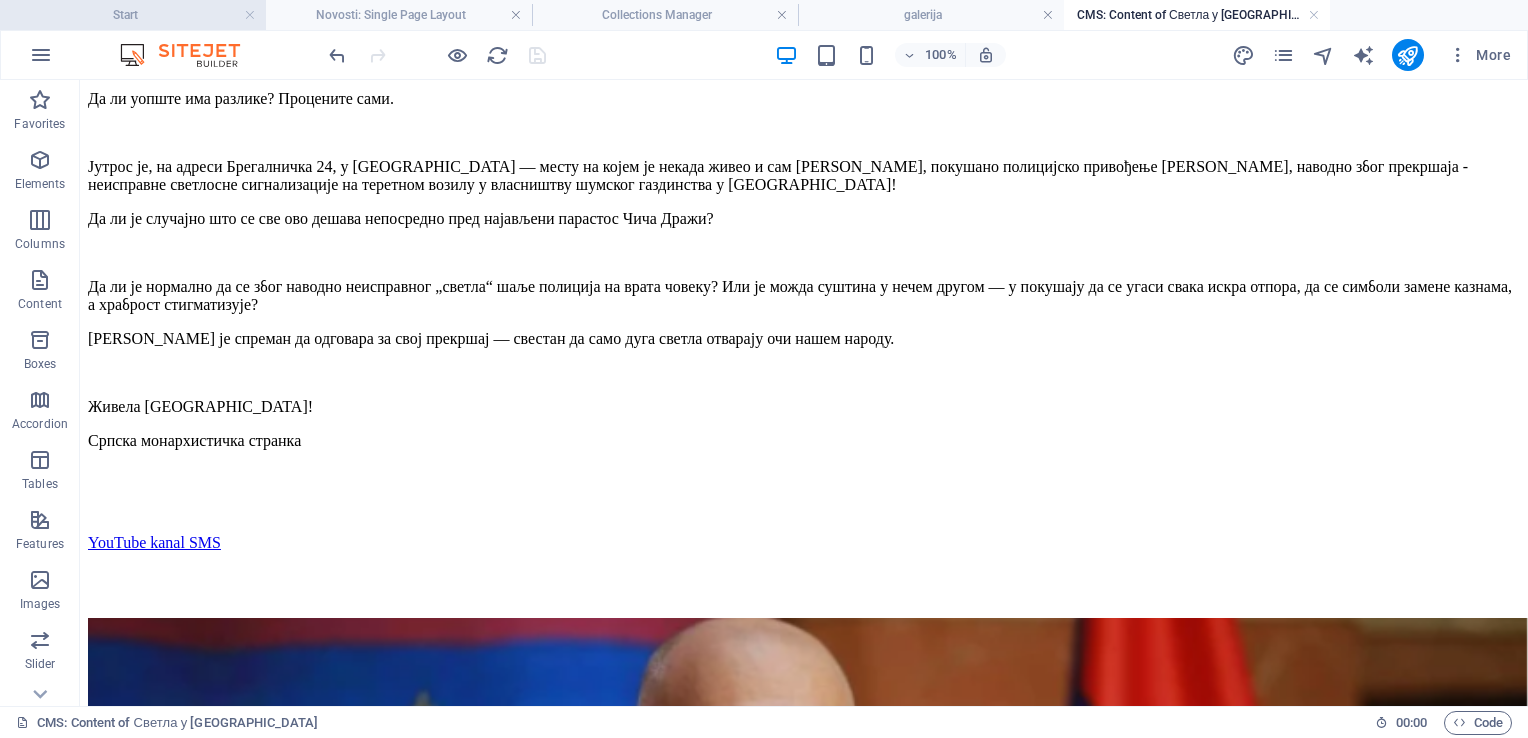 click on "Start" at bounding box center [133, 15] 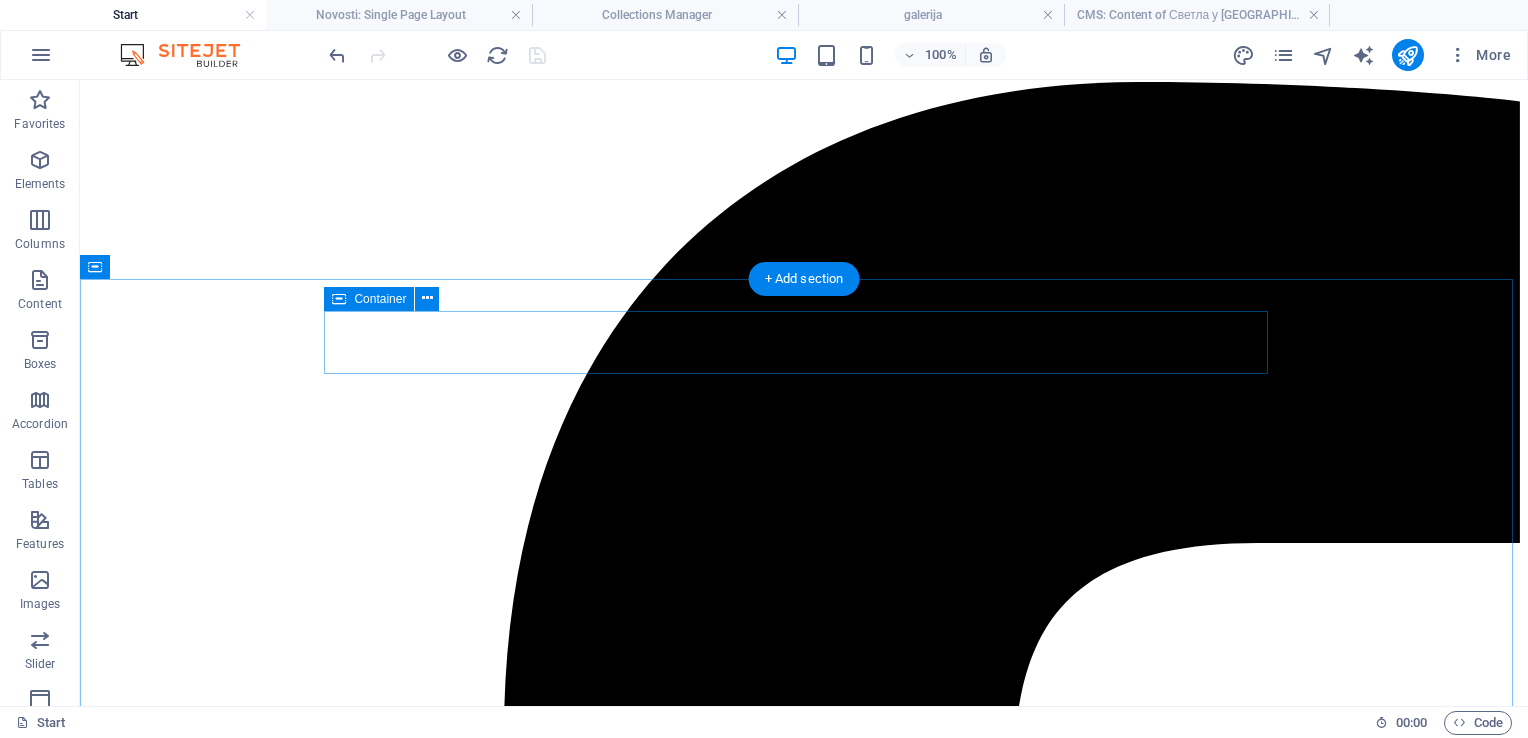 scroll, scrollTop: 1584, scrollLeft: 0, axis: vertical 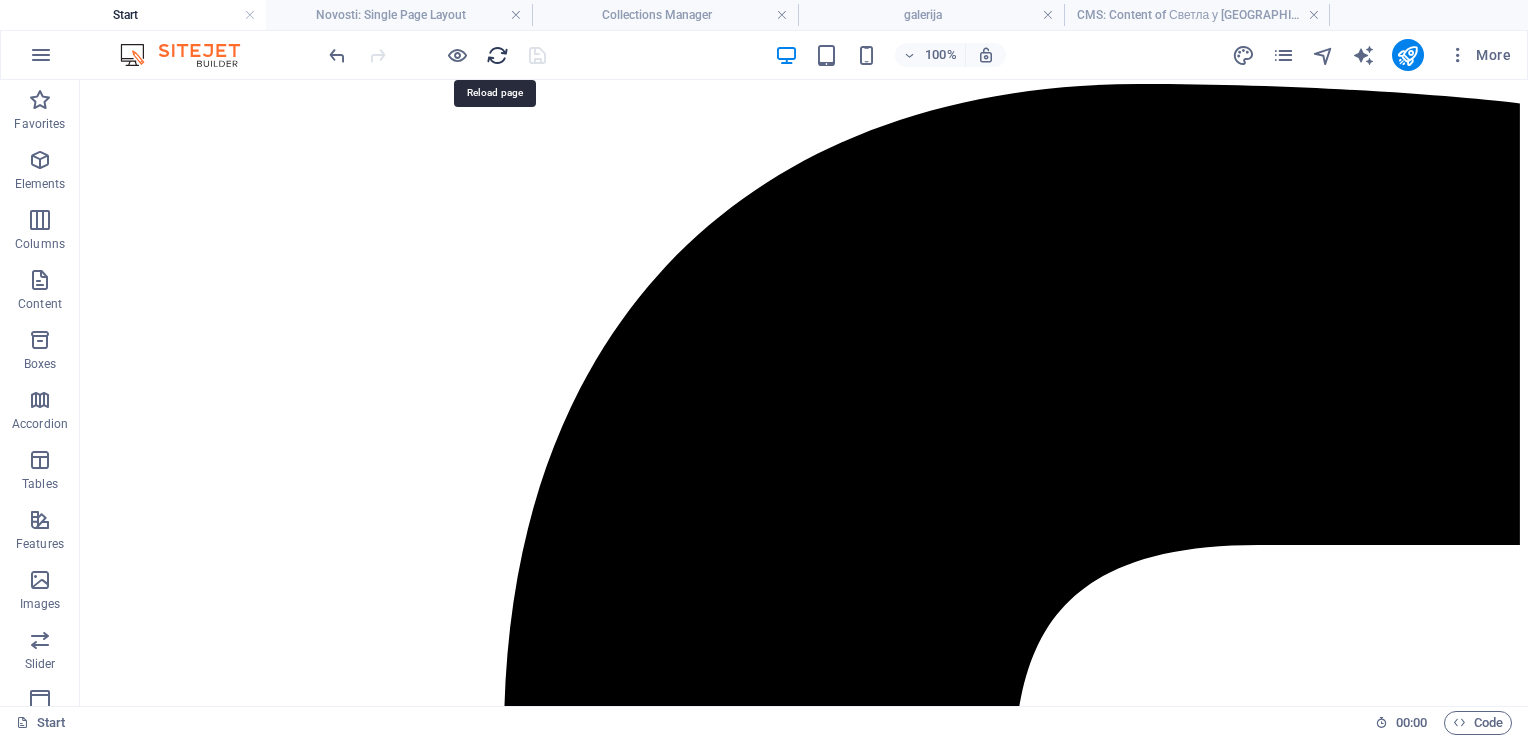 click at bounding box center [497, 55] 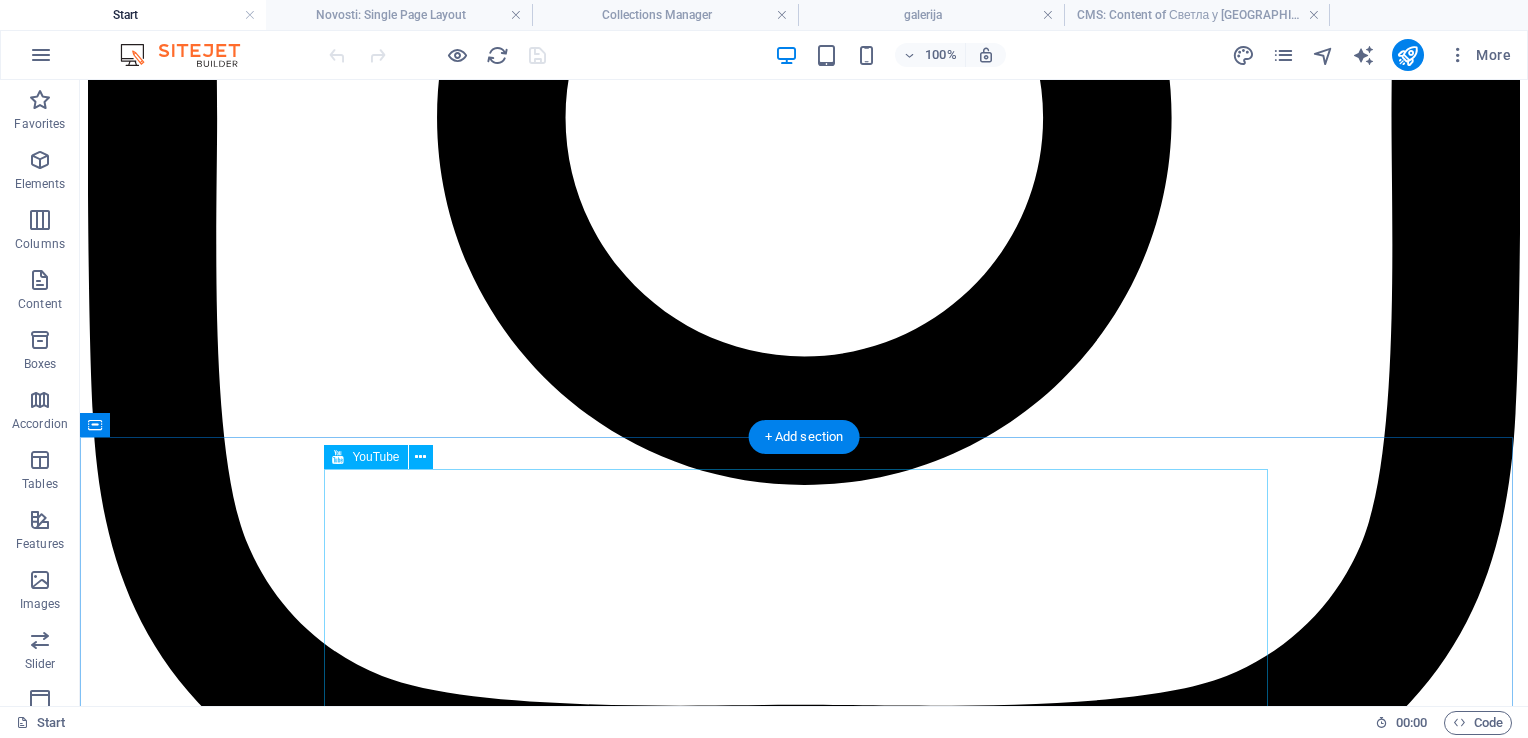 scroll, scrollTop: 831, scrollLeft: 0, axis: vertical 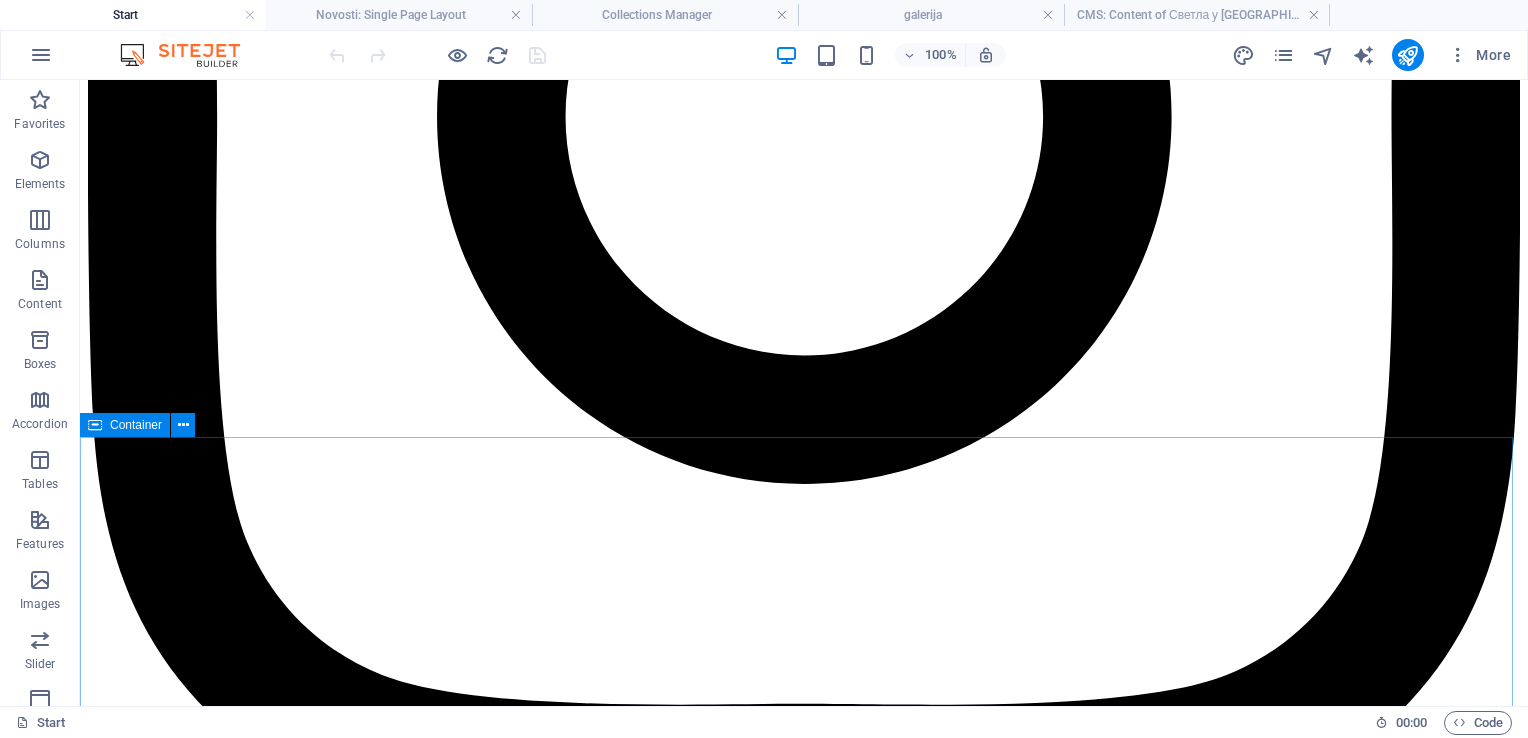 click on "Container" at bounding box center (136, 425) 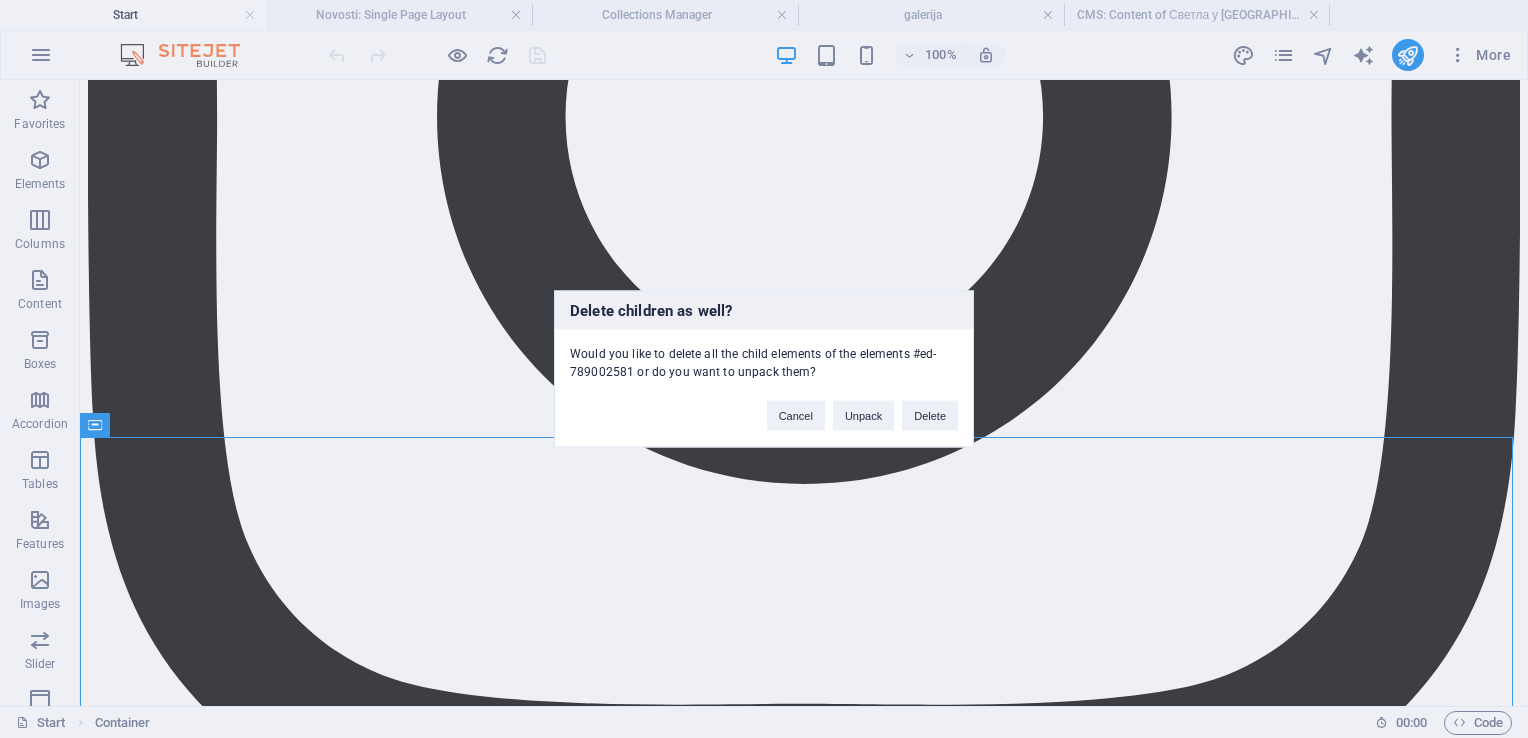 type 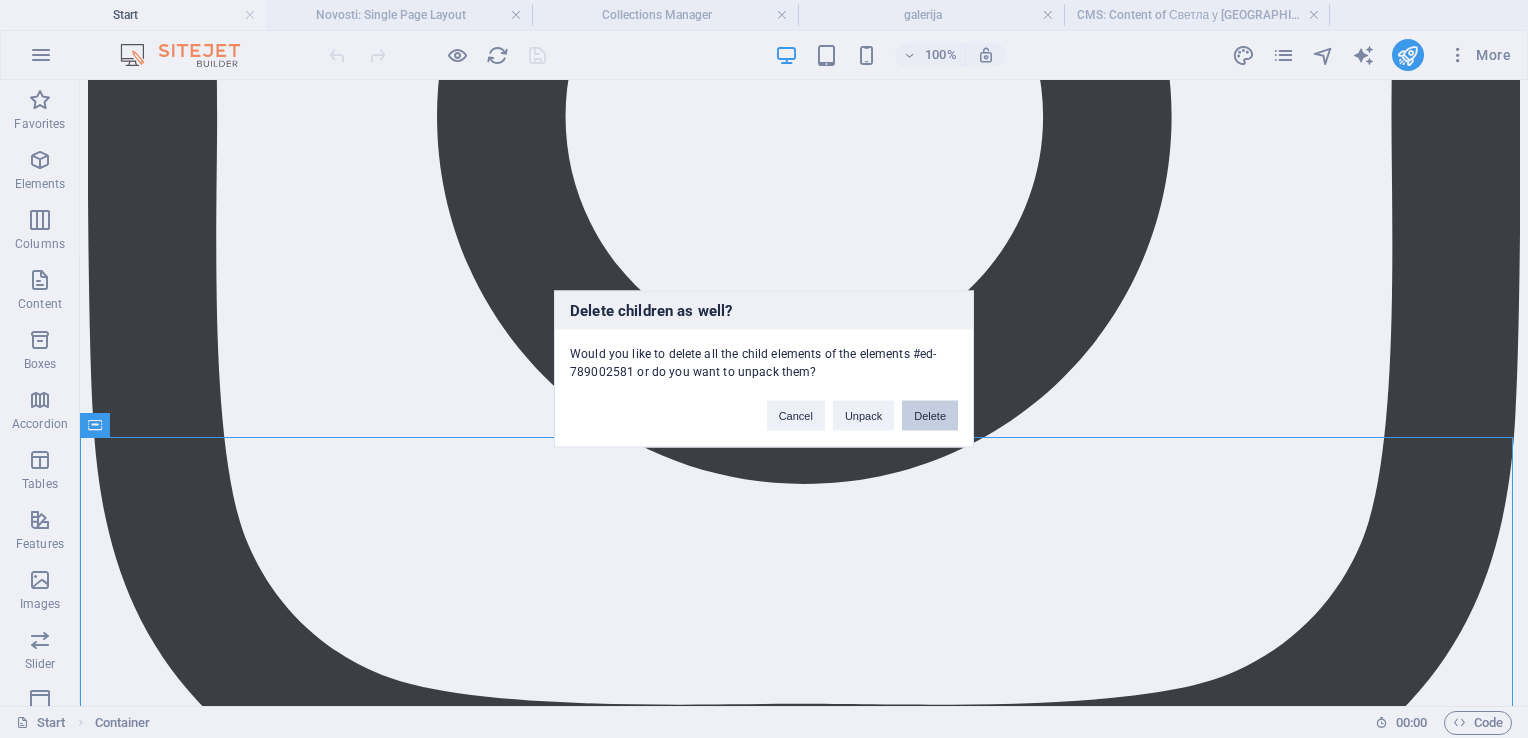 click on "Delete" at bounding box center [930, 416] 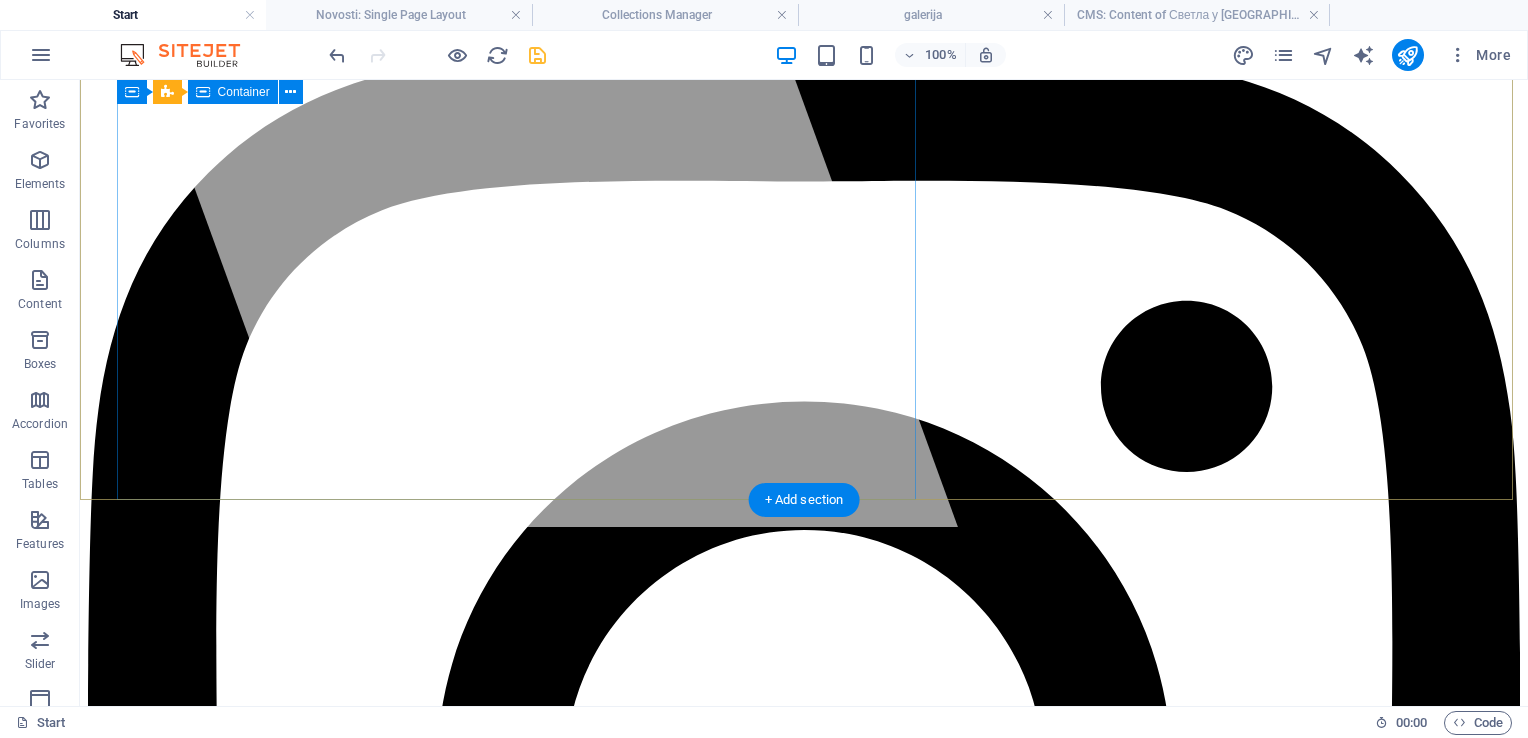 scroll, scrollTop: 164, scrollLeft: 0, axis: vertical 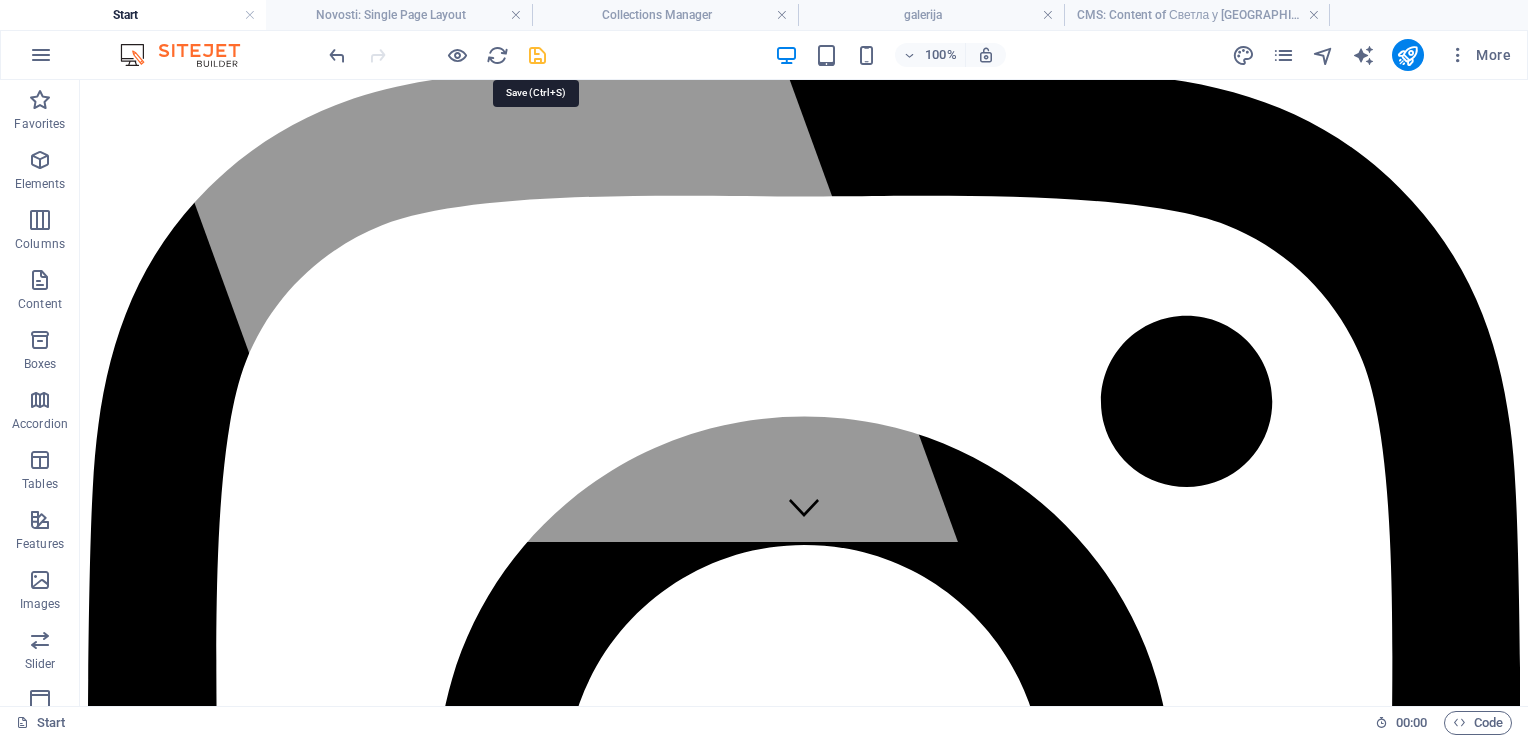 click at bounding box center [537, 55] 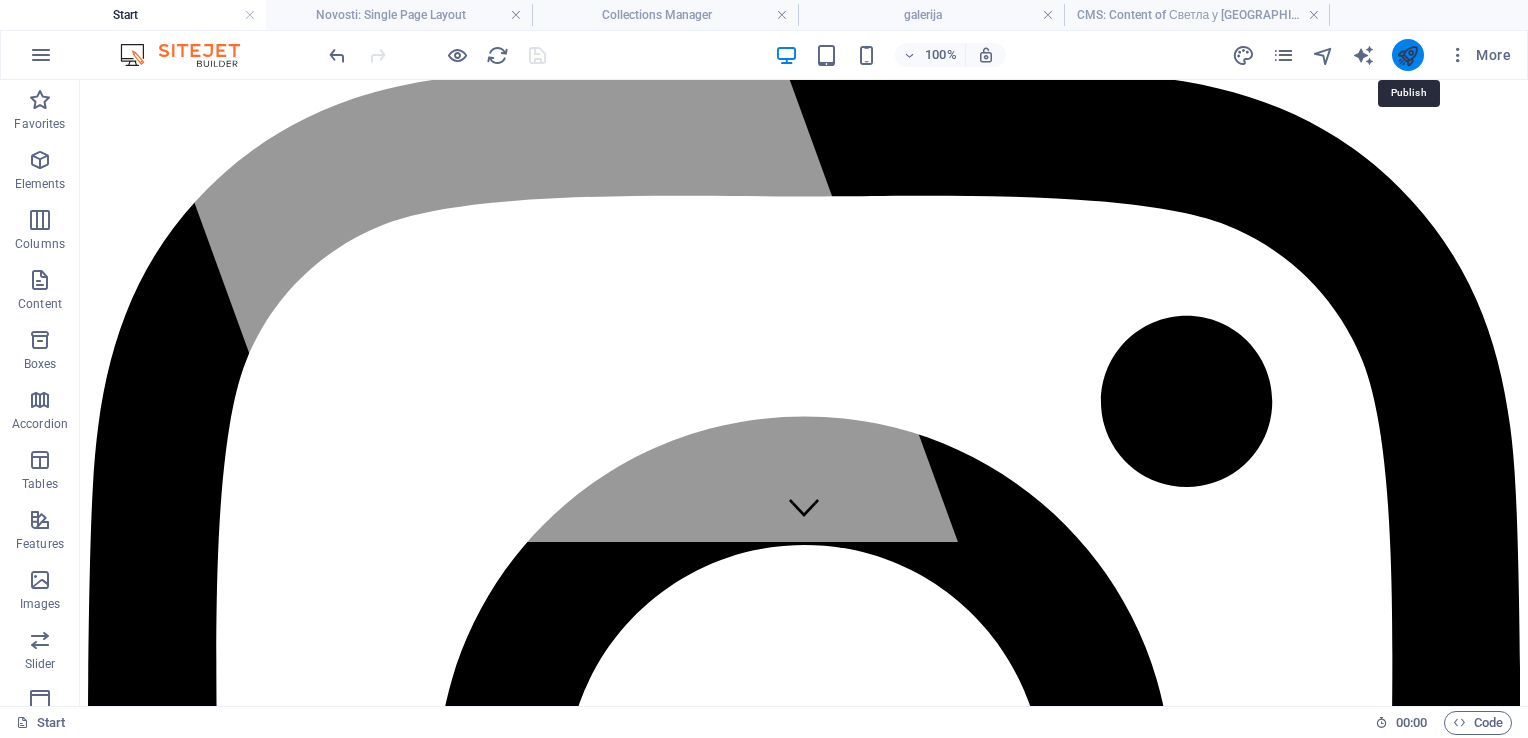 click at bounding box center [1407, 55] 